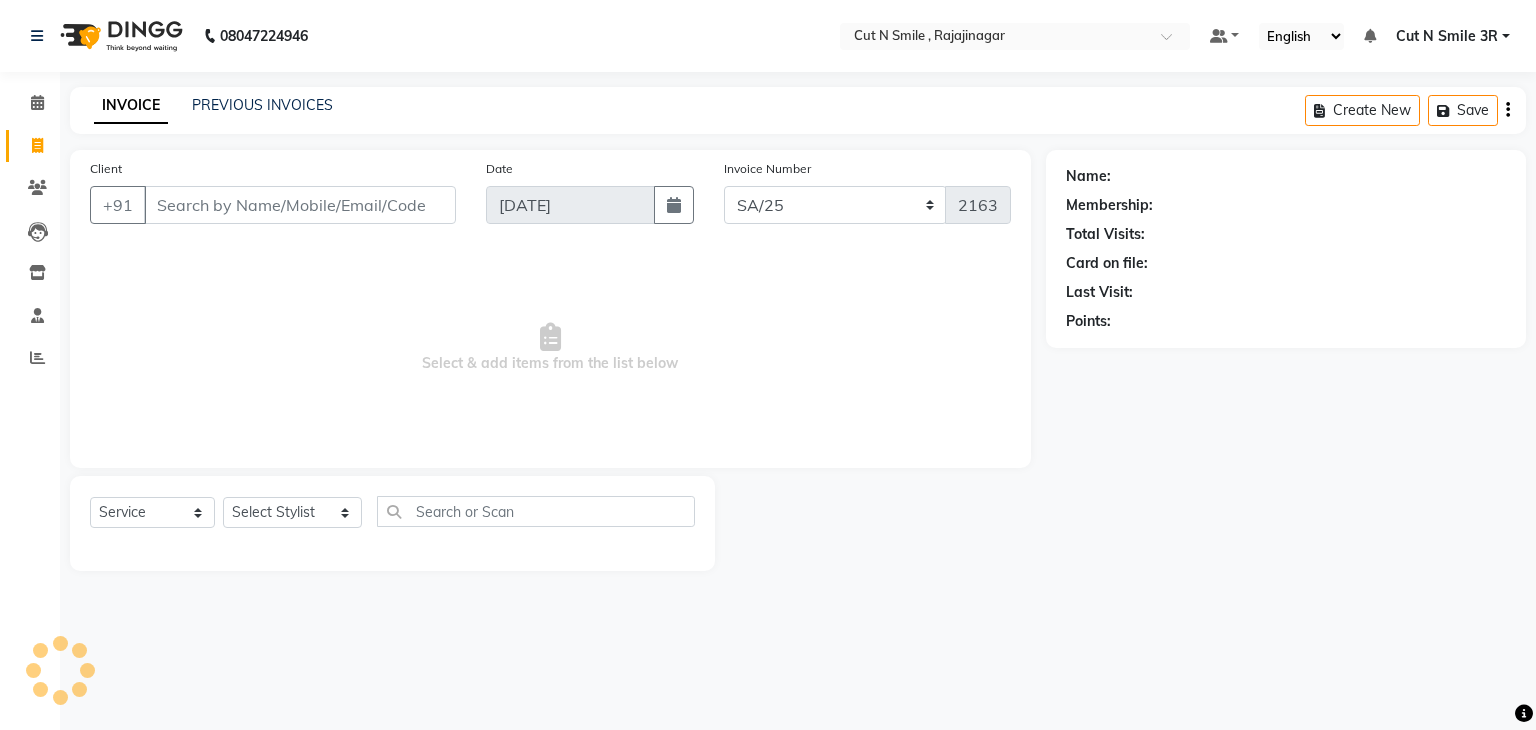 select on "7181" 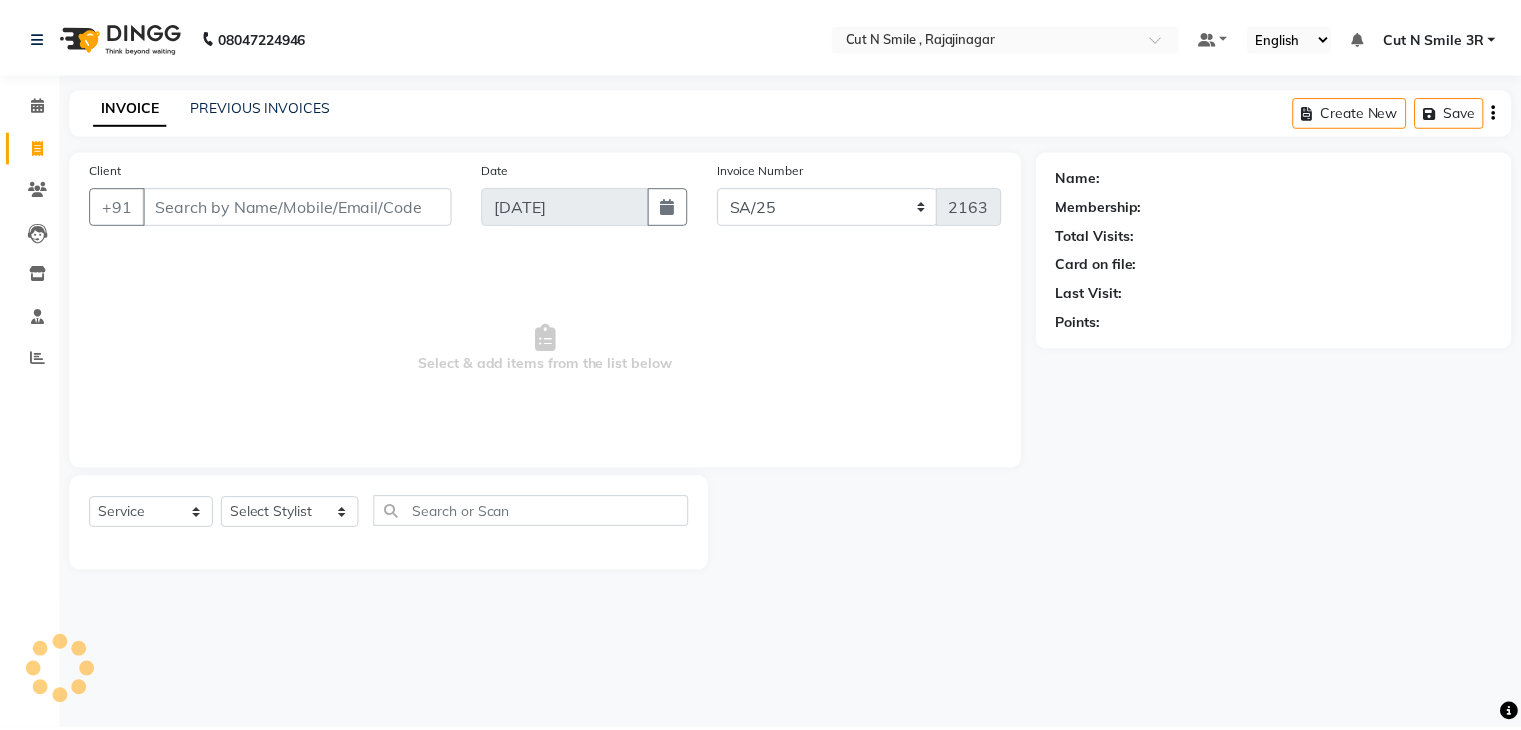 scroll, scrollTop: 0, scrollLeft: 0, axis: both 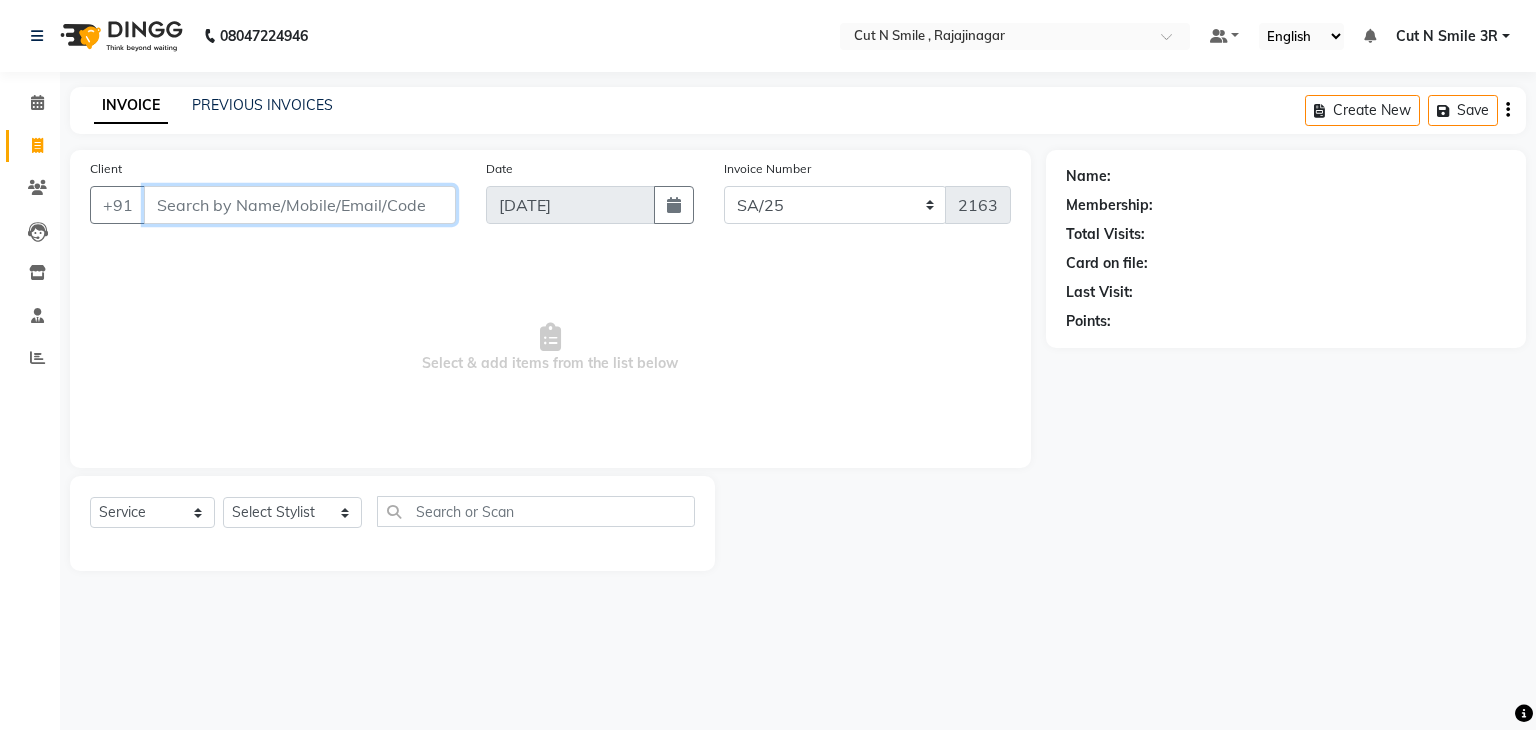 click on "Client" at bounding box center [300, 205] 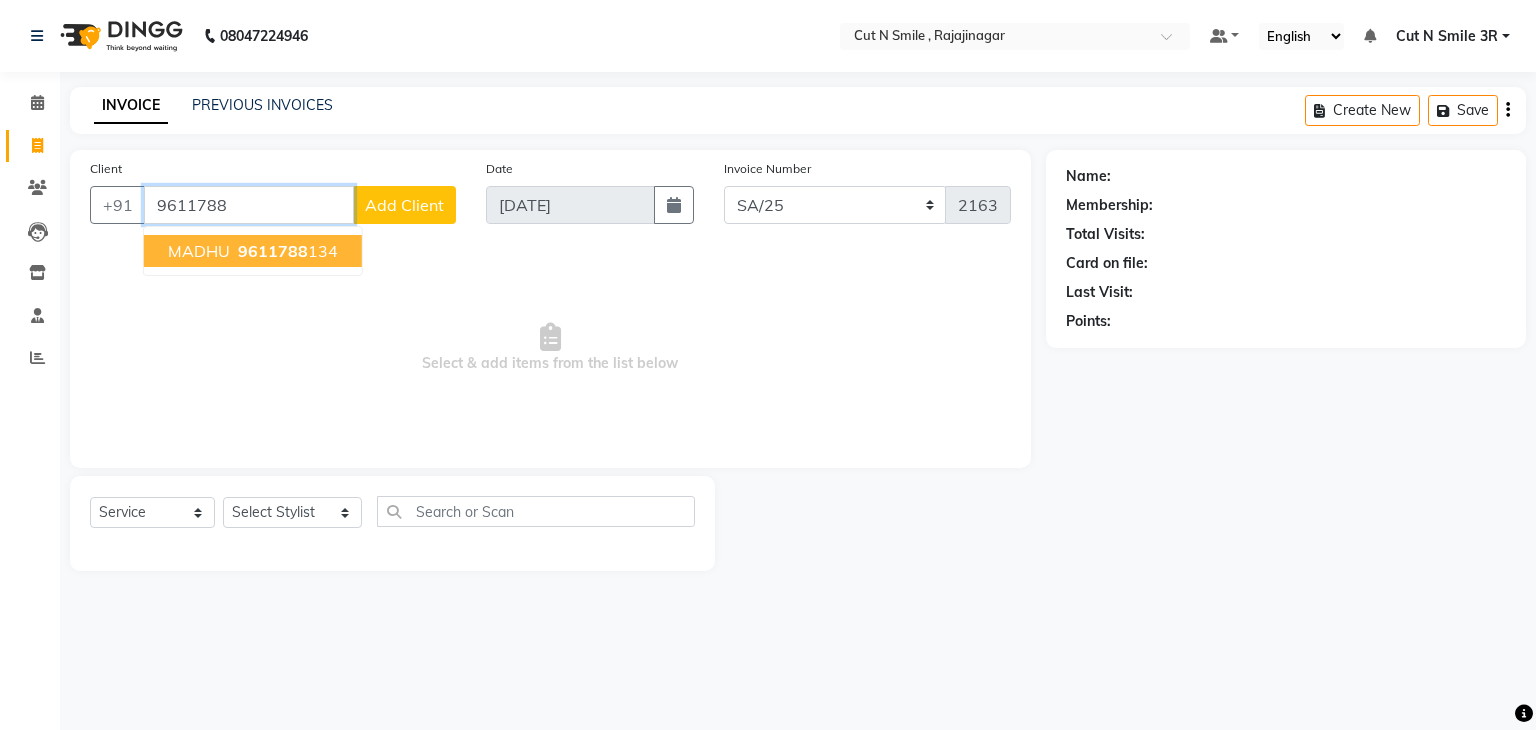 click on "MADHU   9611788 134" at bounding box center [253, 251] 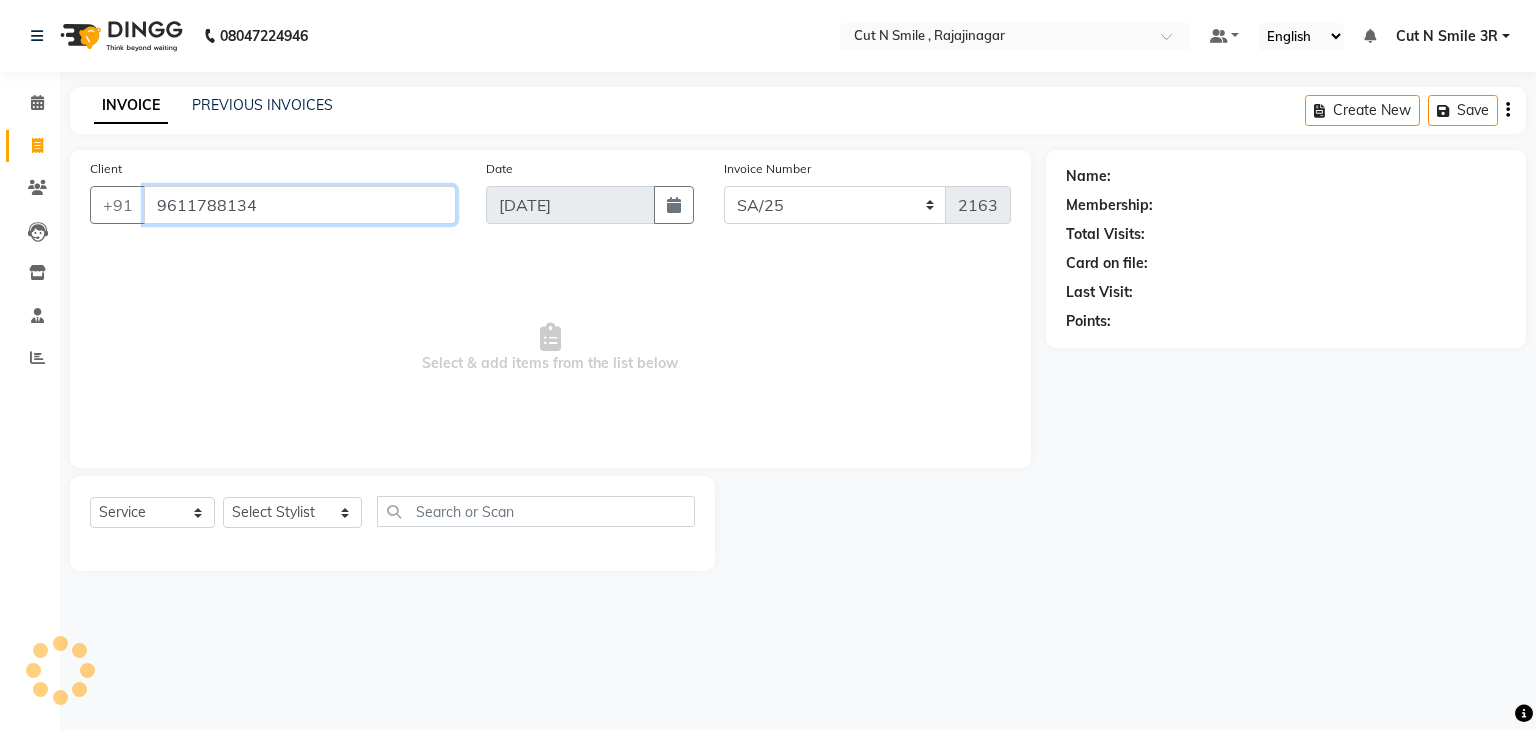 type on "9611788134" 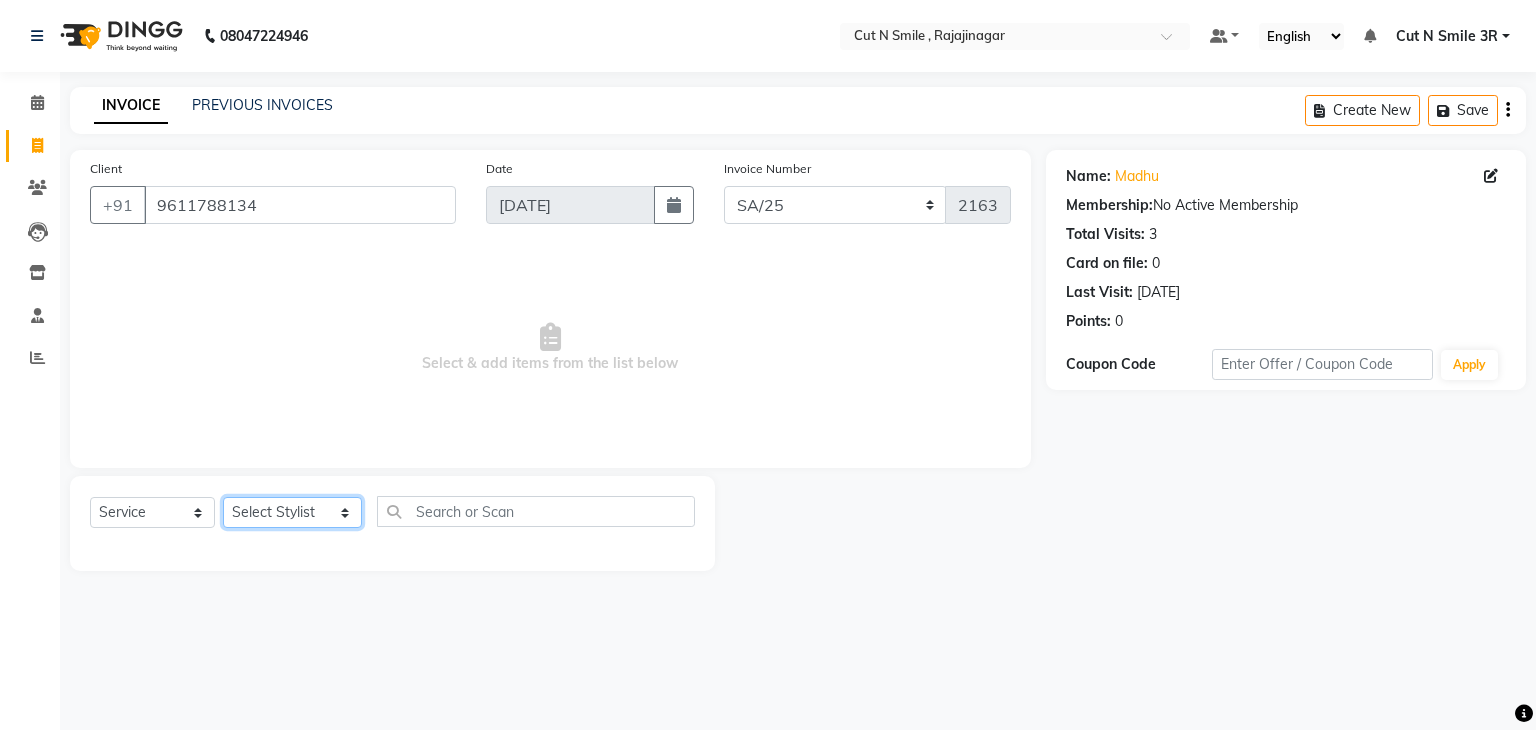 click on "Select Stylist [PERSON_NAME] Ammu 3R [PERSON_NAME] VN [PERSON_NAME] 3R [PERSON_NAME] 3R [PERSON_NAME] 3R [PERSON_NAME] 4R CNS [PERSON_NAME]  Cut N Smile 17M  Cut N Smile 3R Cut n Smile 4R Cut N Smile 9M Cut N Smile ML Cut N Smile V [PERSON_NAME] 4R Govind VN Hema 4R [PERSON_NAME] VN Karan VN Love 4R [PERSON_NAME] 3R Manu 4R  Muskaan VN [PERSON_NAME] 4R N D M 4R NDM Alam 4R Noushad VN [PERSON_NAME] 4R Priya [PERSON_NAME] 3R Rahul 3R Ravi 3R [PERSON_NAME] 4R [PERSON_NAME] 3R [PERSON_NAME] 4R [PERSON_NAME] [PERSON_NAME] 3R [PERSON_NAME] 4R Sameer 3R [PERSON_NAME] [PERSON_NAME]  [PERSON_NAME] [PERSON_NAME] [PERSON_NAME] VN [PERSON_NAME] 4R [PERSON_NAME] 4R [PERSON_NAME] VN Shanavaaz [PERSON_NAME] 3R [PERSON_NAME] 4R [PERSON_NAME] [PERSON_NAME] 4R Sunny VN [PERSON_NAME] 4R Vakeel 3R Varas 4R [PERSON_NAME] [PERSON_NAME] VN" 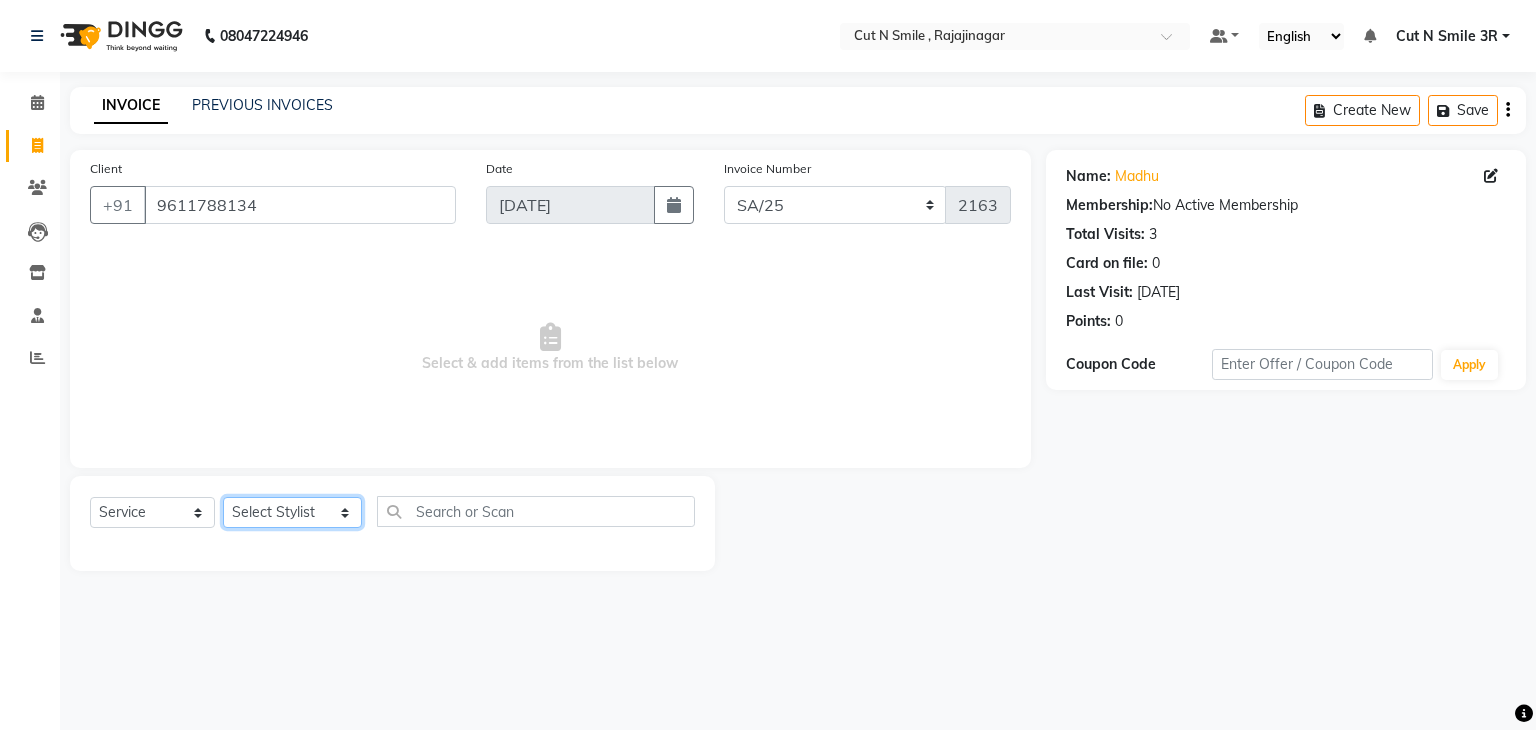select on "57482" 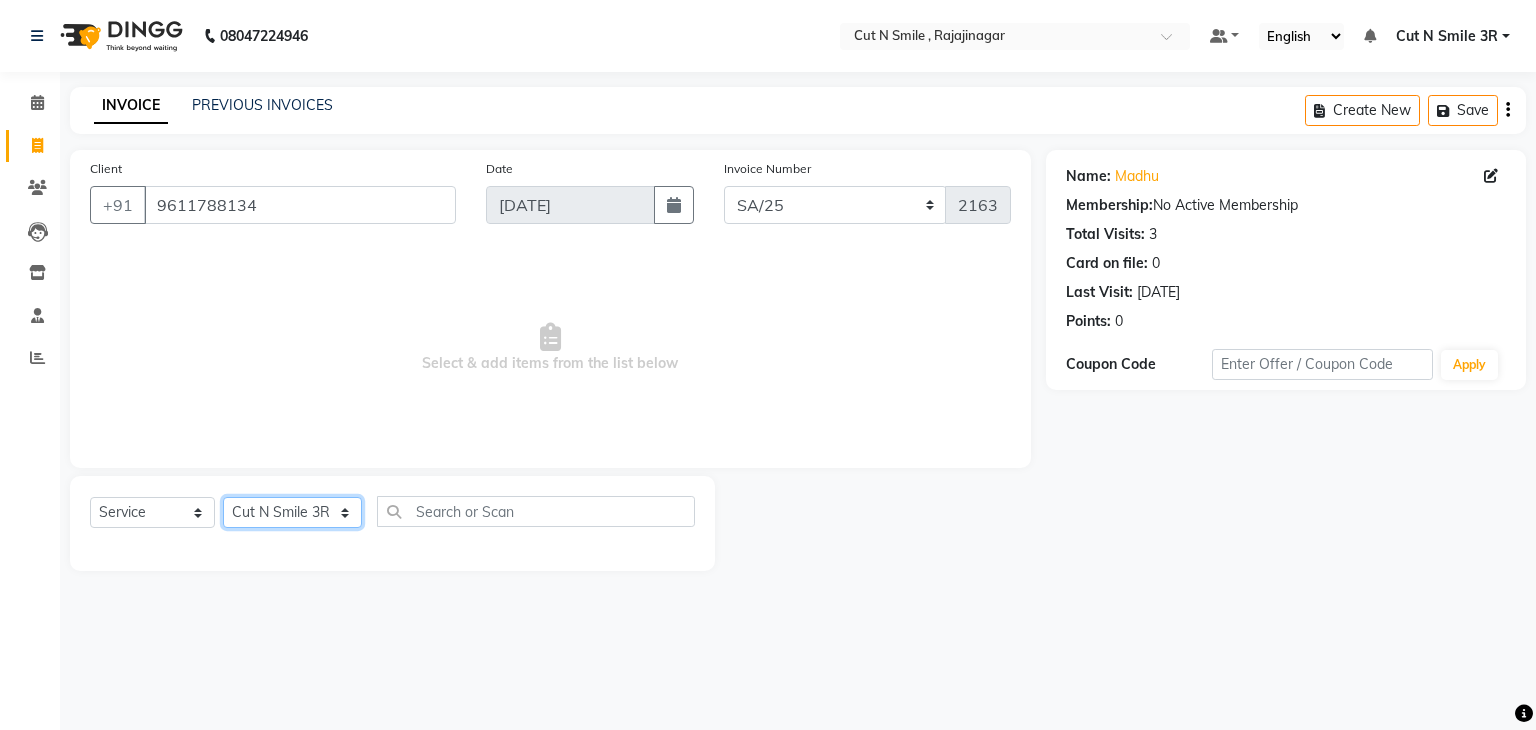click on "Select Stylist [PERSON_NAME] Ammu 3R [PERSON_NAME] VN [PERSON_NAME] 3R [PERSON_NAME] 3R [PERSON_NAME] 3R [PERSON_NAME] 4R CNS [PERSON_NAME]  Cut N Smile 17M  Cut N Smile 3R Cut n Smile 4R Cut N Smile 9M Cut N Smile ML Cut N Smile V [PERSON_NAME] 4R Govind VN Hema 4R [PERSON_NAME] VN Karan VN Love 4R [PERSON_NAME] 3R Manu 4R  Muskaan VN [PERSON_NAME] 4R N D M 4R NDM Alam 4R Noushad VN [PERSON_NAME] 4R Priya [PERSON_NAME] 3R Rahul 3R Ravi 3R [PERSON_NAME] 4R [PERSON_NAME] 3R [PERSON_NAME] 4R [PERSON_NAME] [PERSON_NAME] 3R [PERSON_NAME] 4R Sameer 3R [PERSON_NAME] [PERSON_NAME]  [PERSON_NAME] [PERSON_NAME] [PERSON_NAME] VN [PERSON_NAME] 4R [PERSON_NAME] 4R [PERSON_NAME] VN Shanavaaz [PERSON_NAME] 3R [PERSON_NAME] 4R [PERSON_NAME] [PERSON_NAME] 4R Sunny VN [PERSON_NAME] 4R Vakeel 3R Varas 4R [PERSON_NAME] [PERSON_NAME] VN" 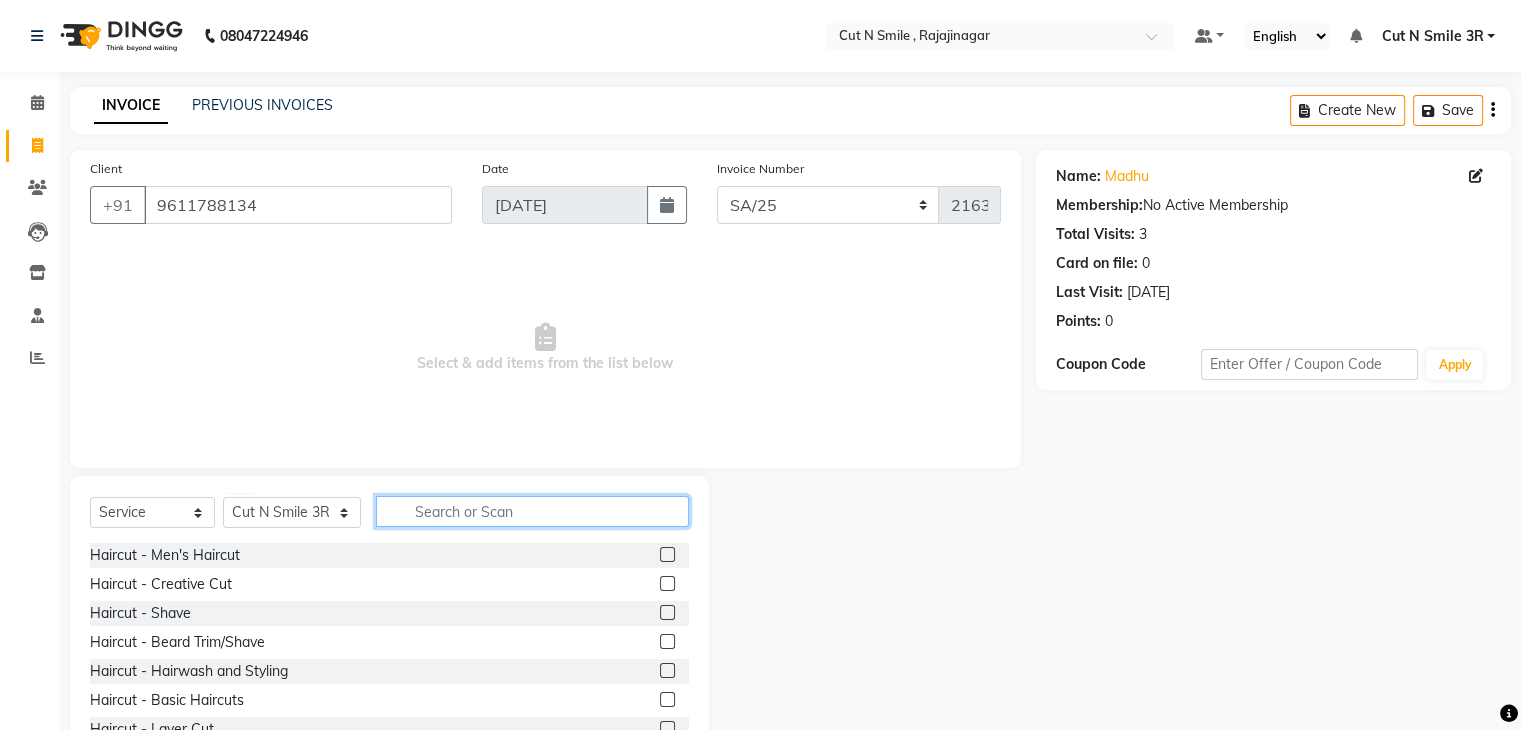 click 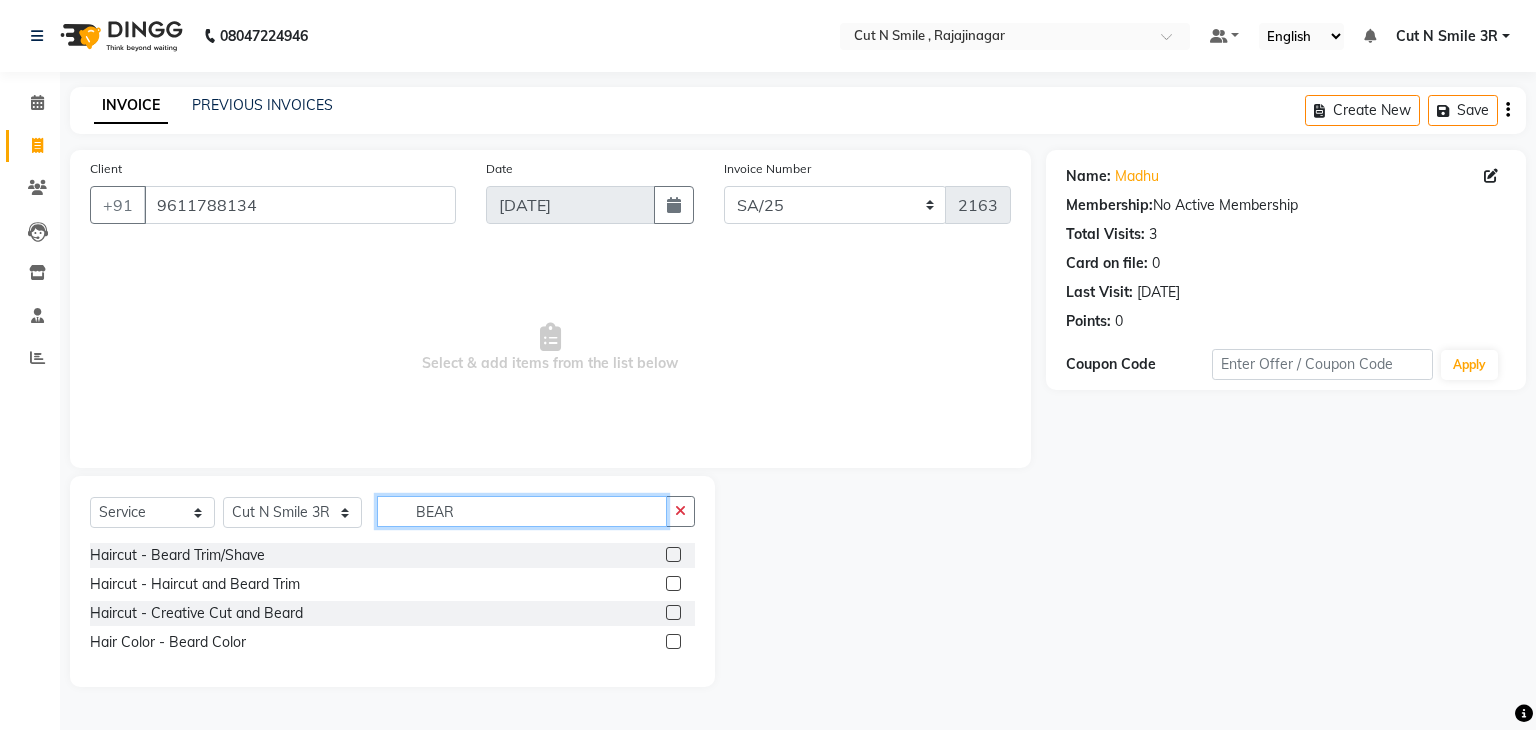 type on "BEAR" 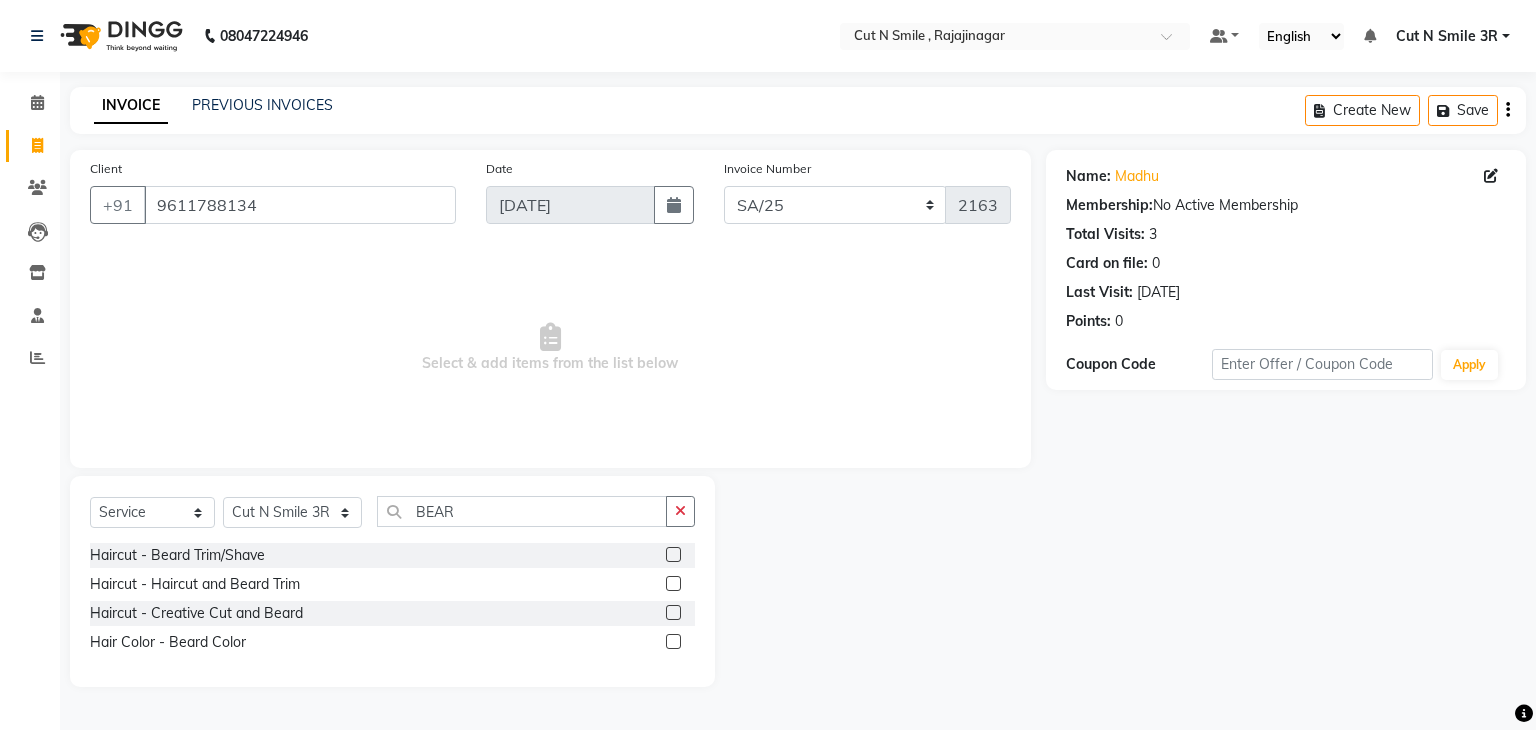 click 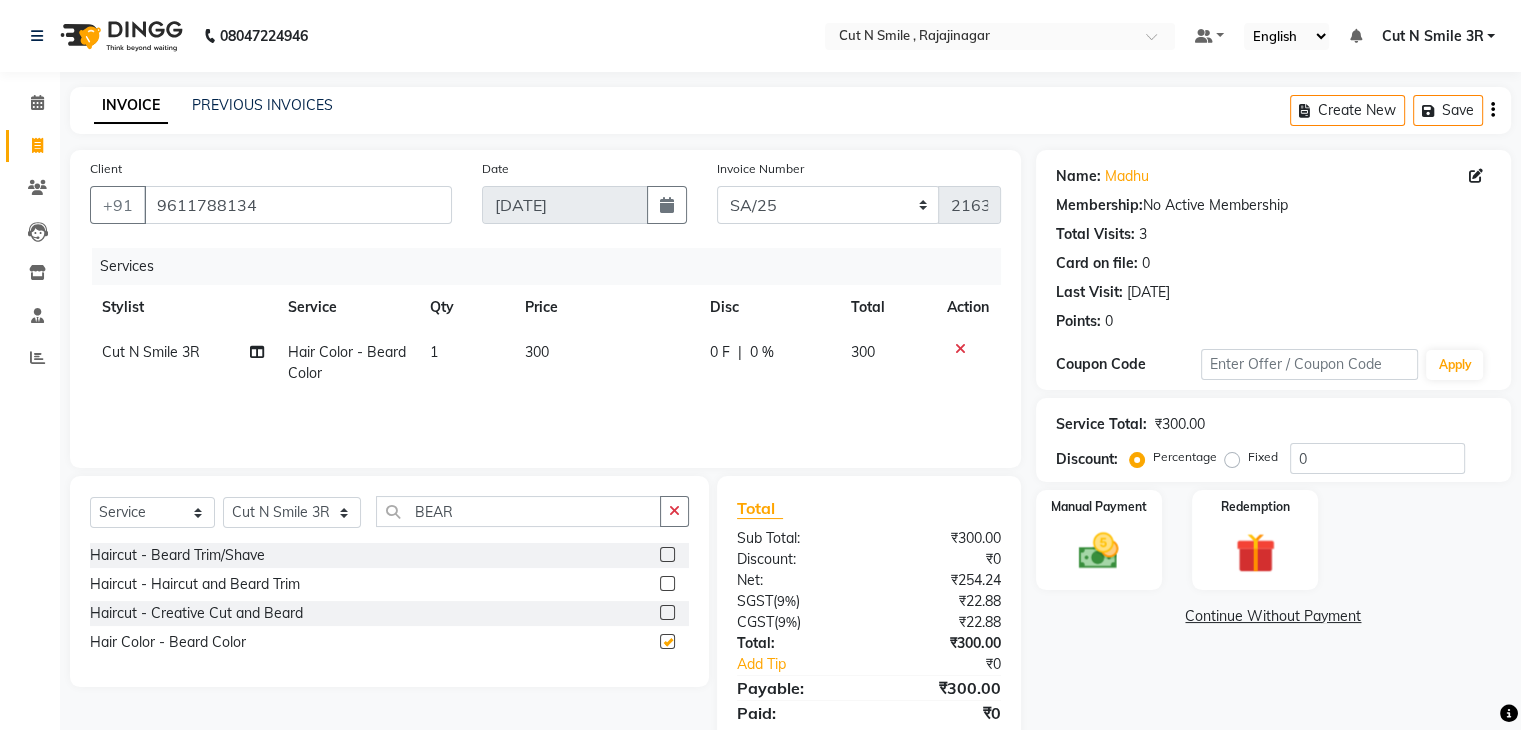 checkbox on "false" 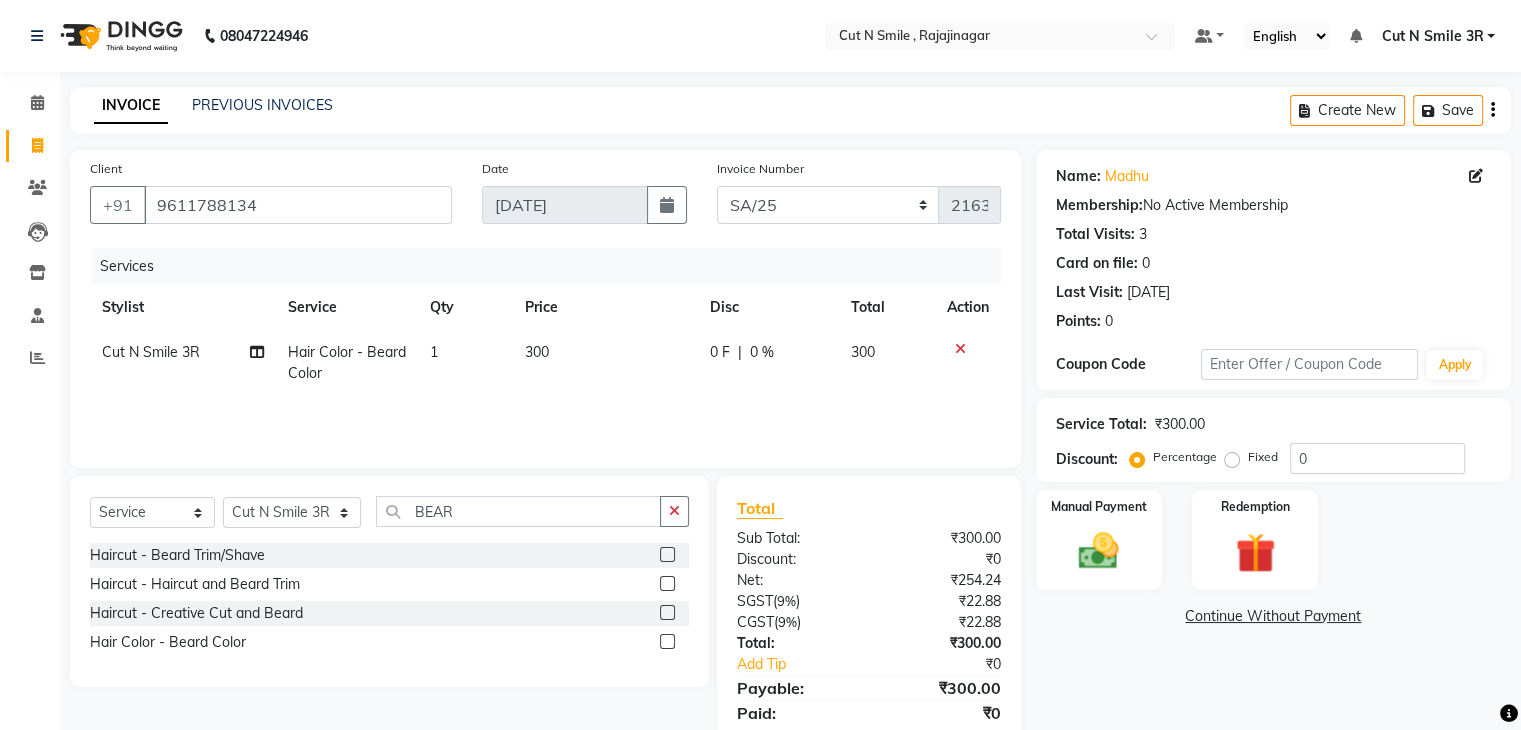 click 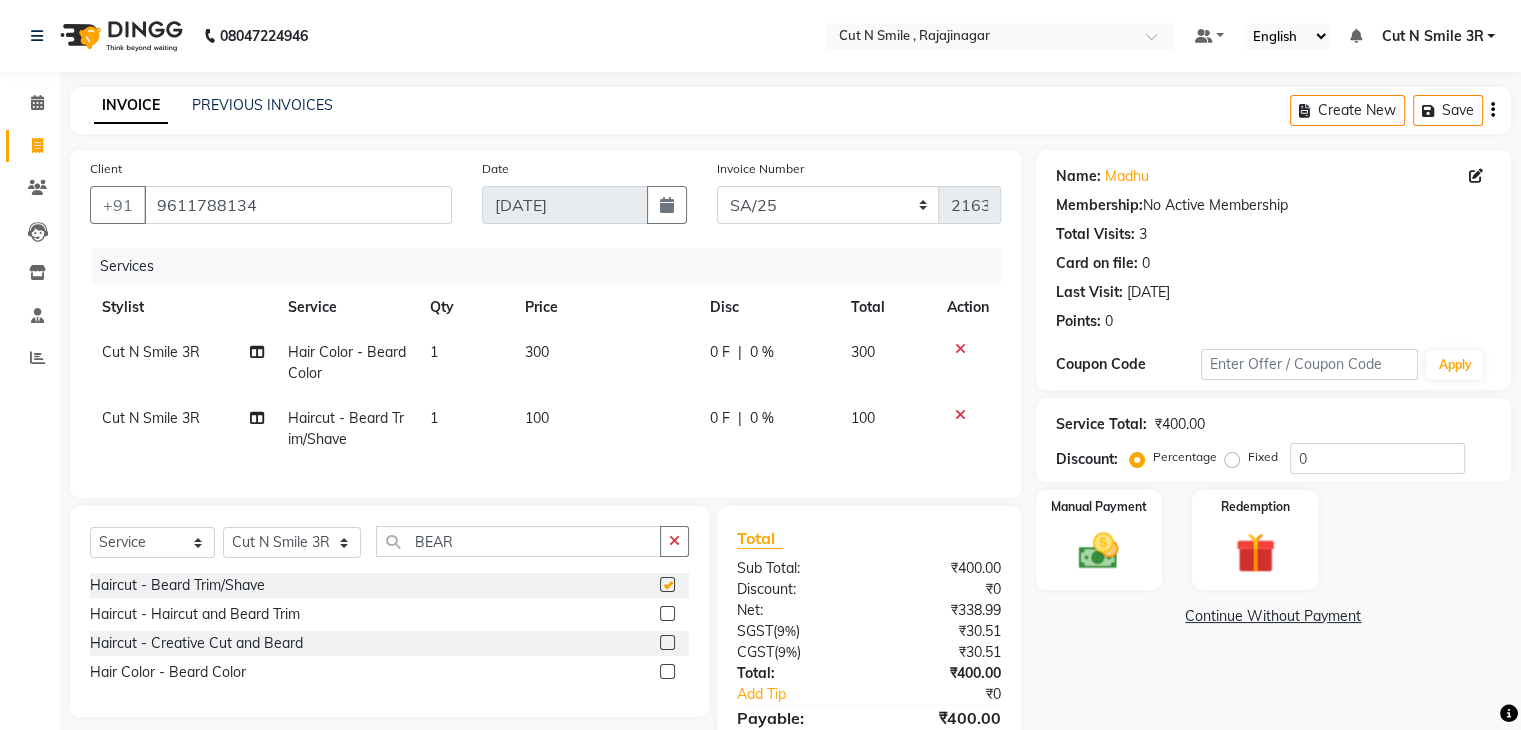 checkbox on "false" 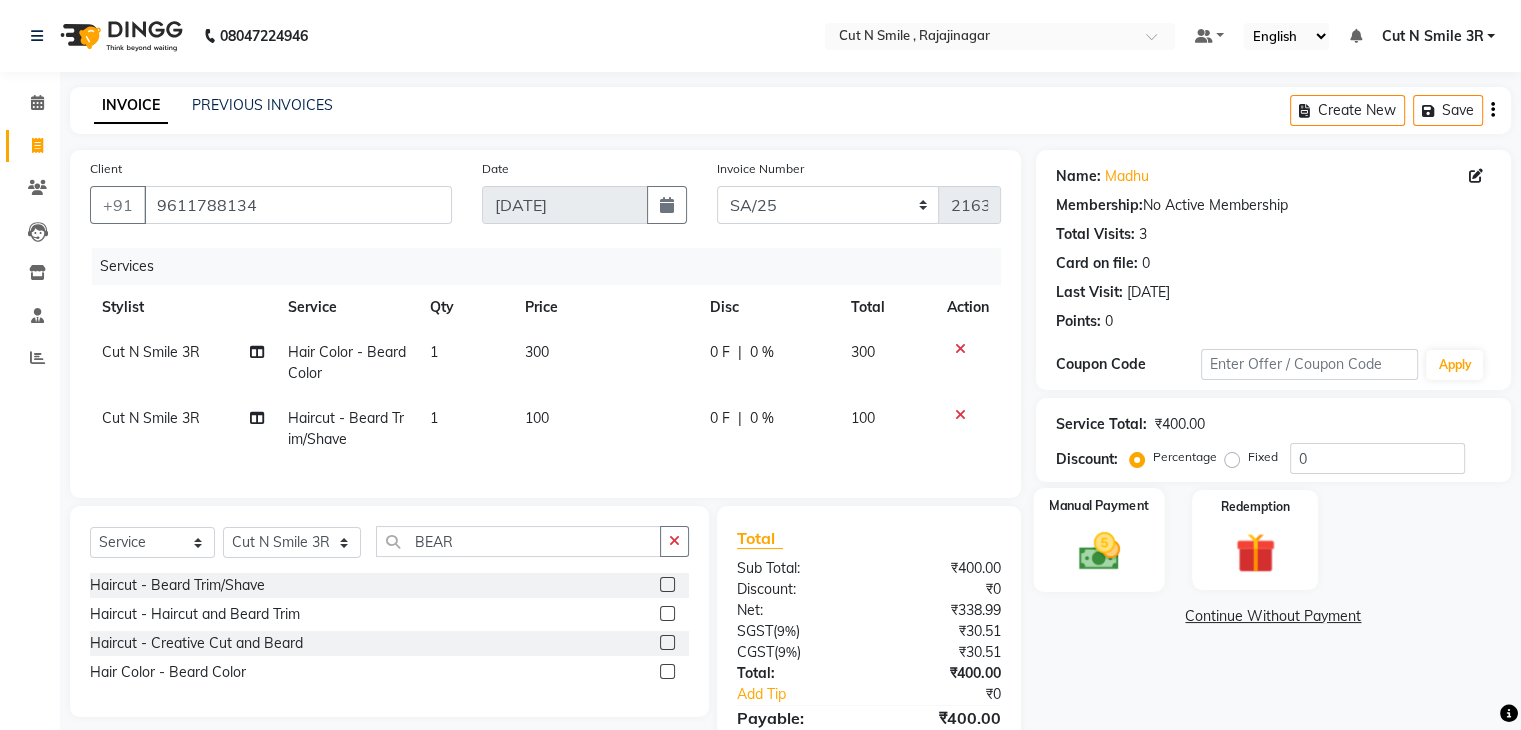 click 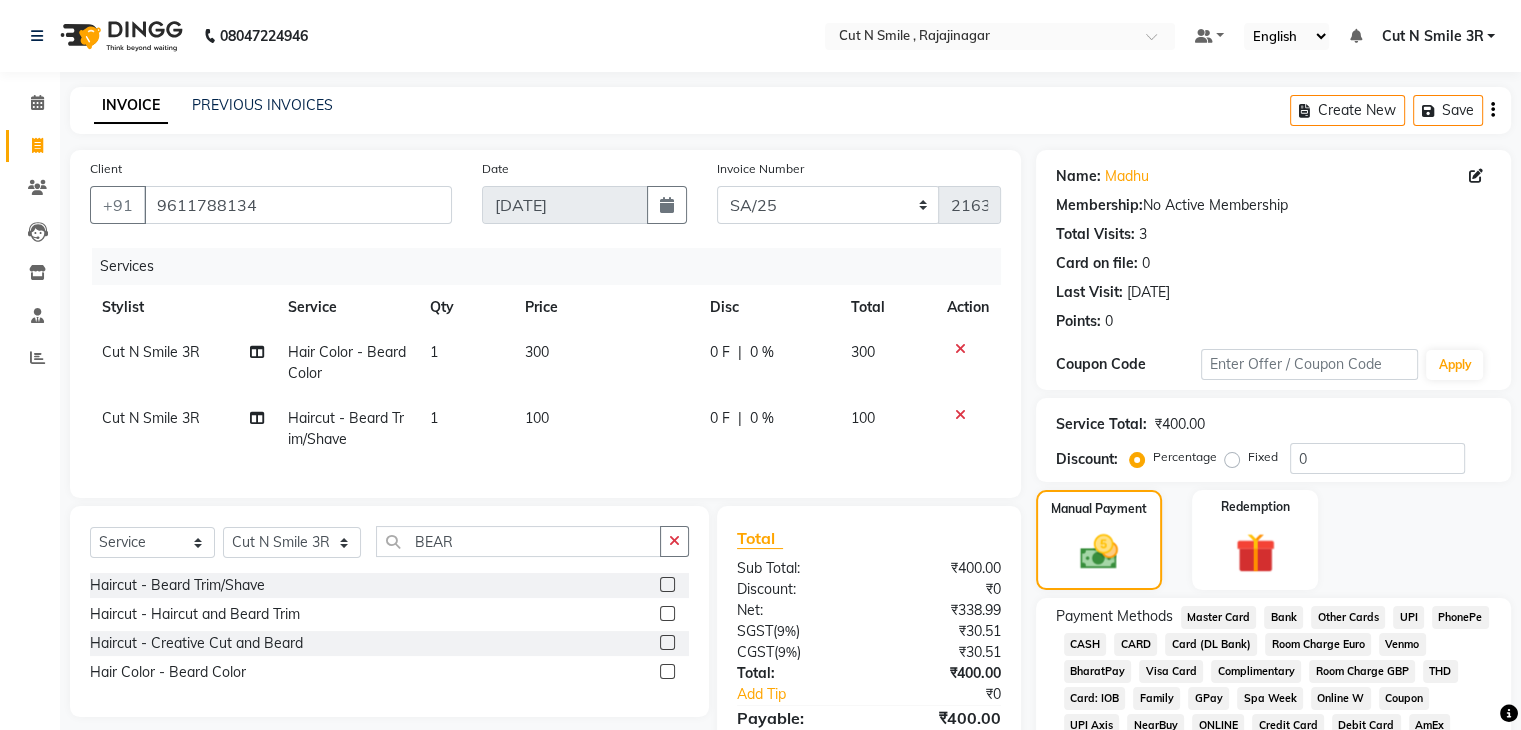 click on "UPI" 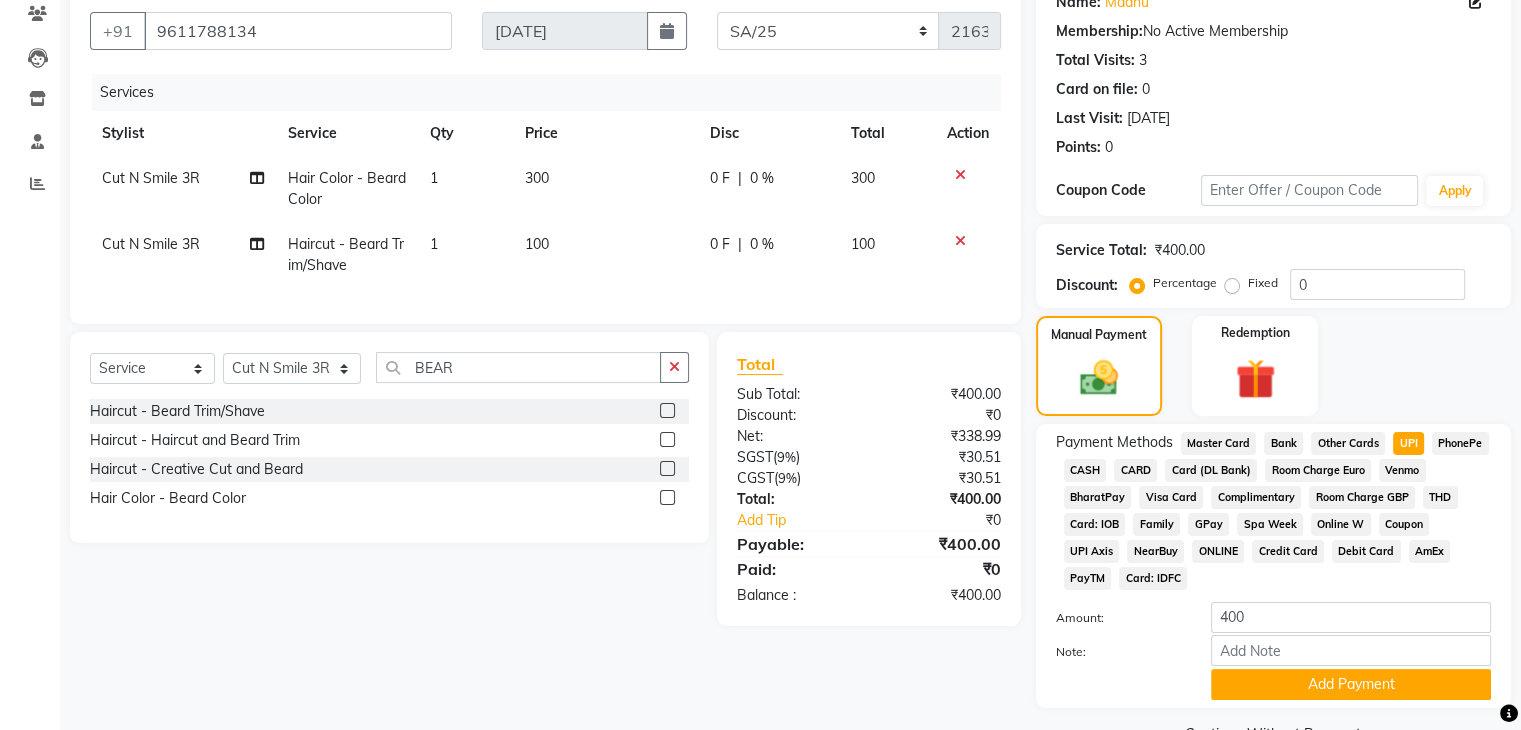 scroll, scrollTop: 228, scrollLeft: 0, axis: vertical 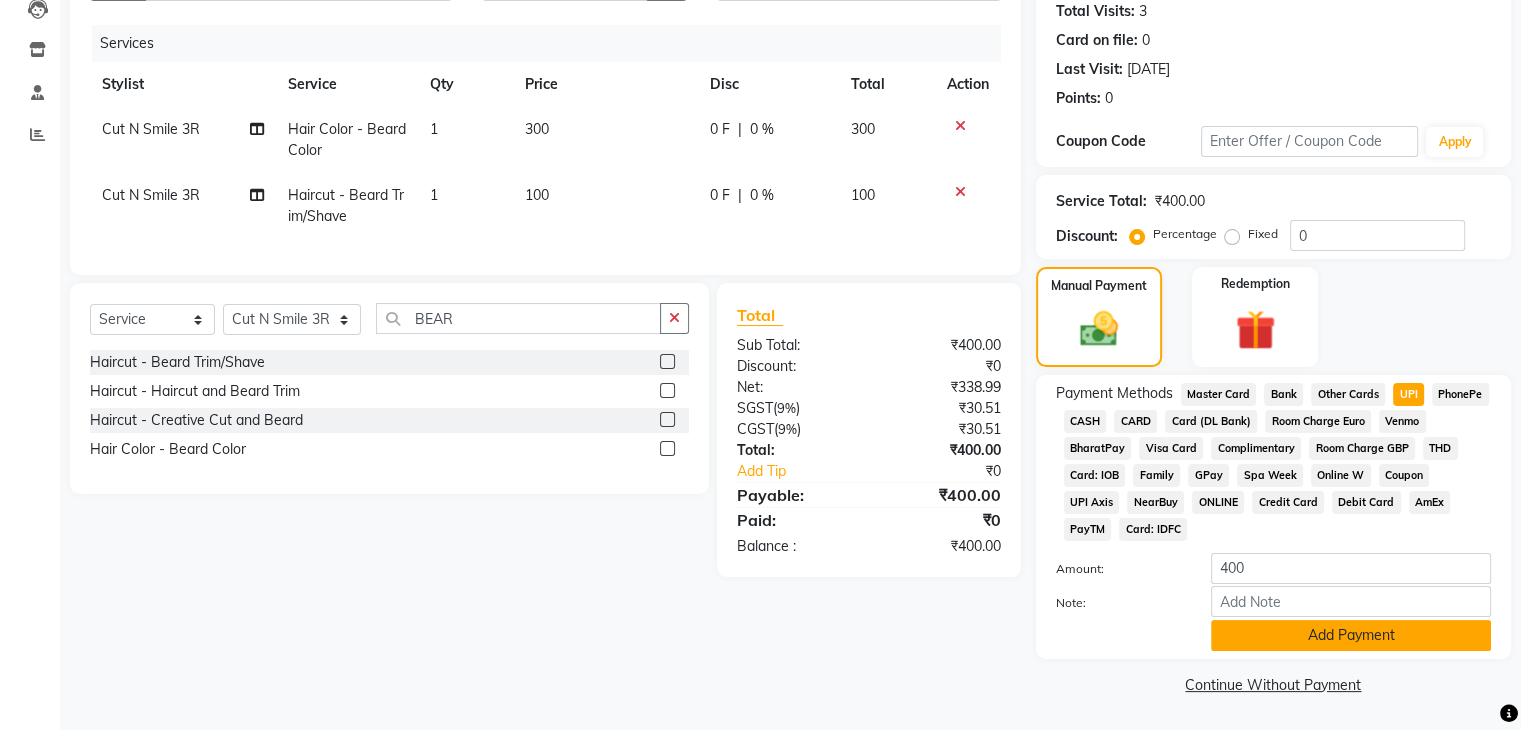 click on "Add Payment" 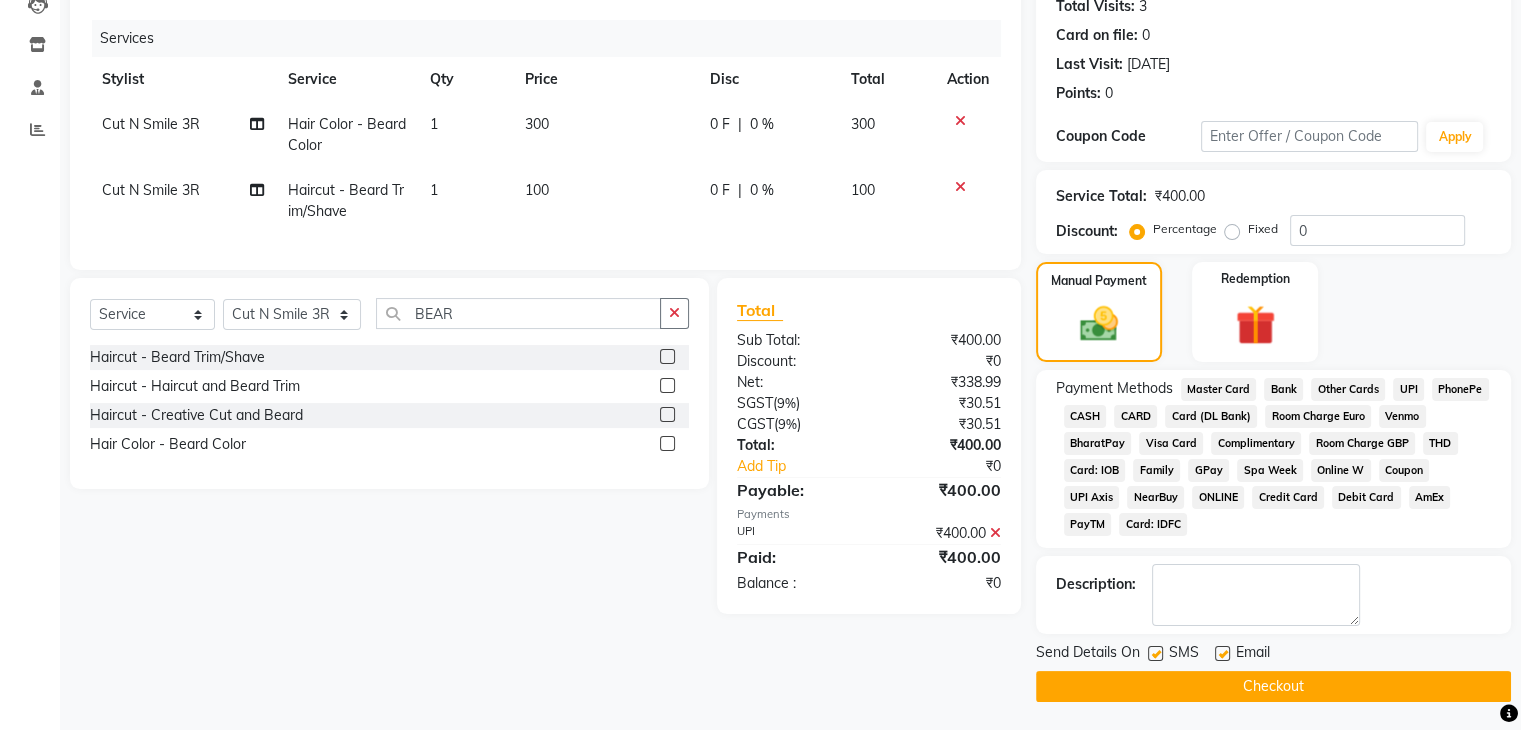 click on "Checkout" 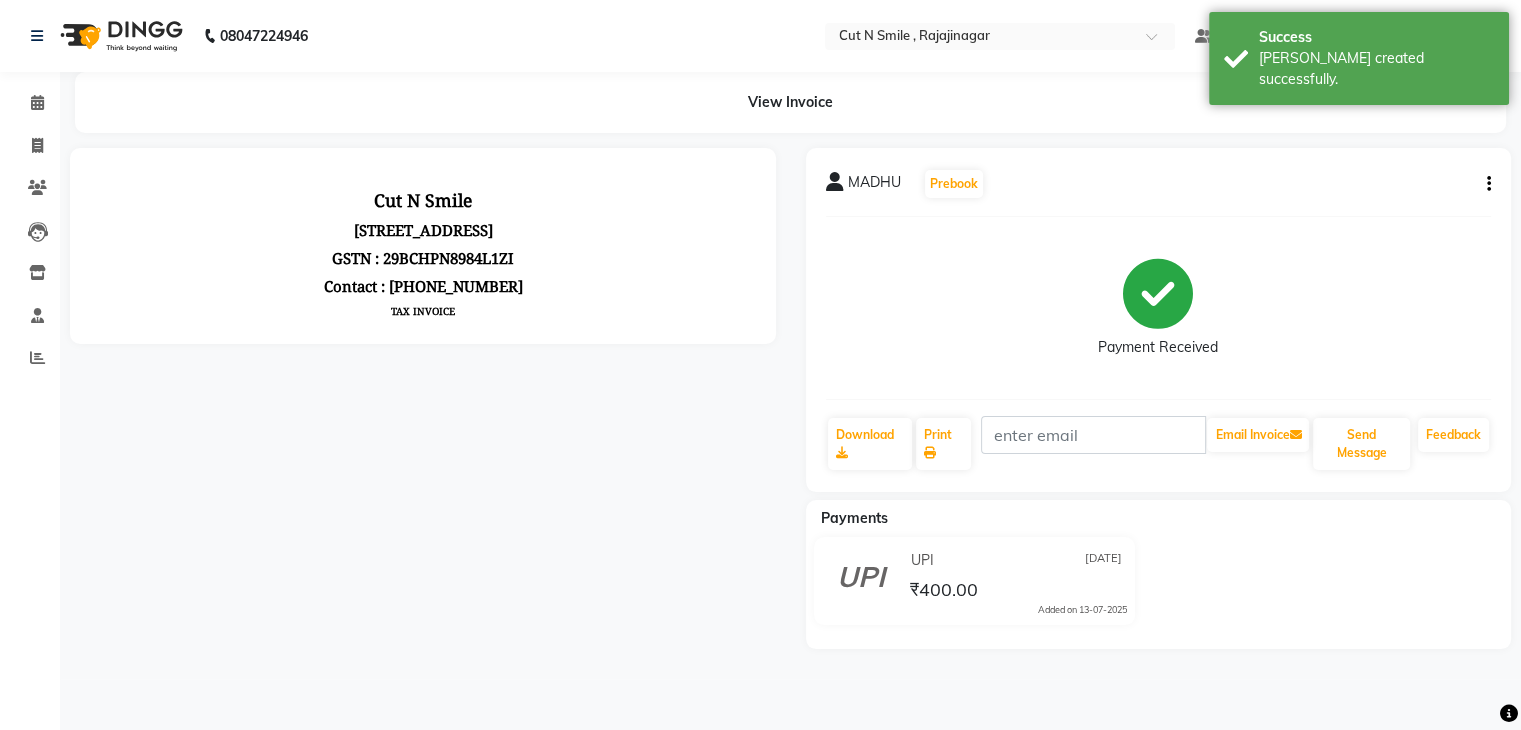 scroll, scrollTop: 0, scrollLeft: 0, axis: both 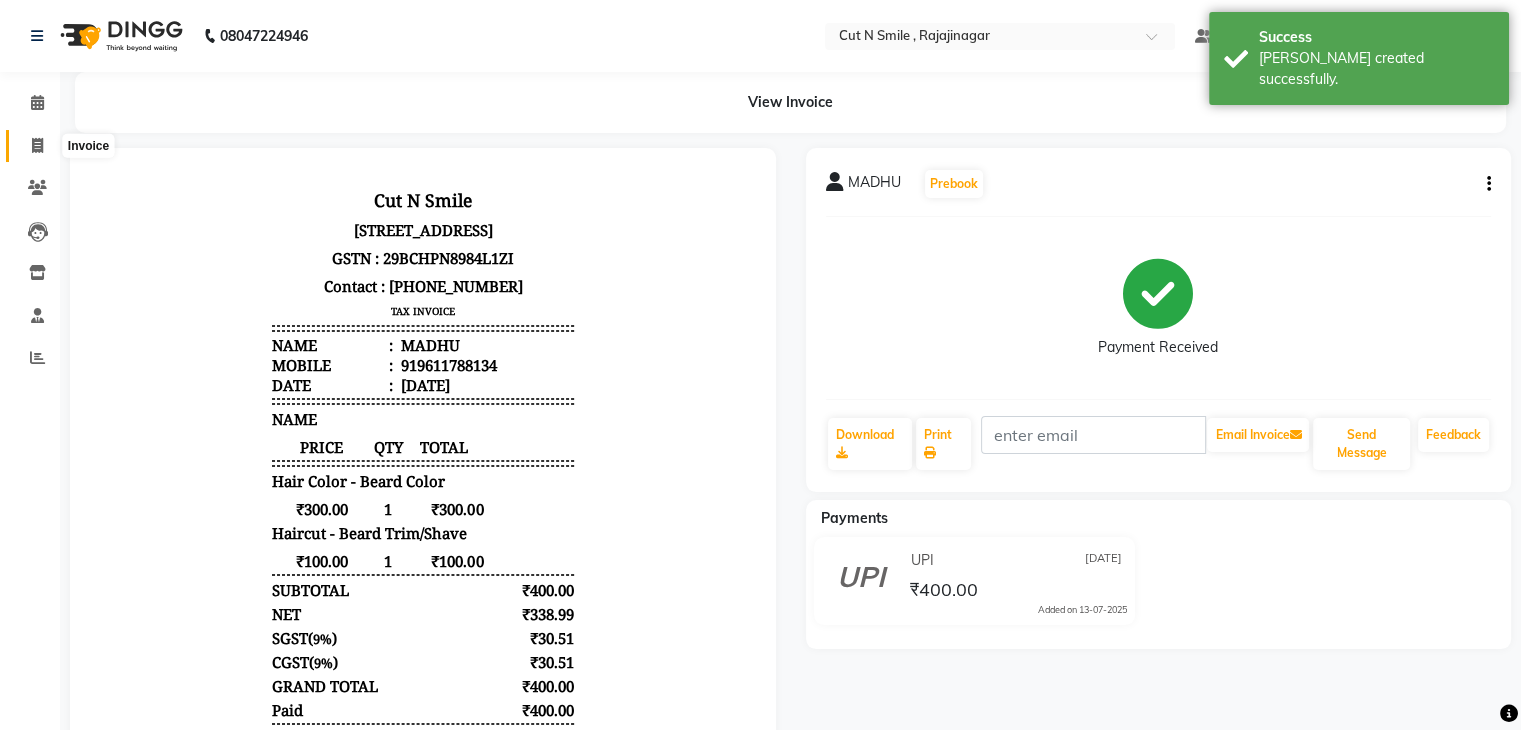 click 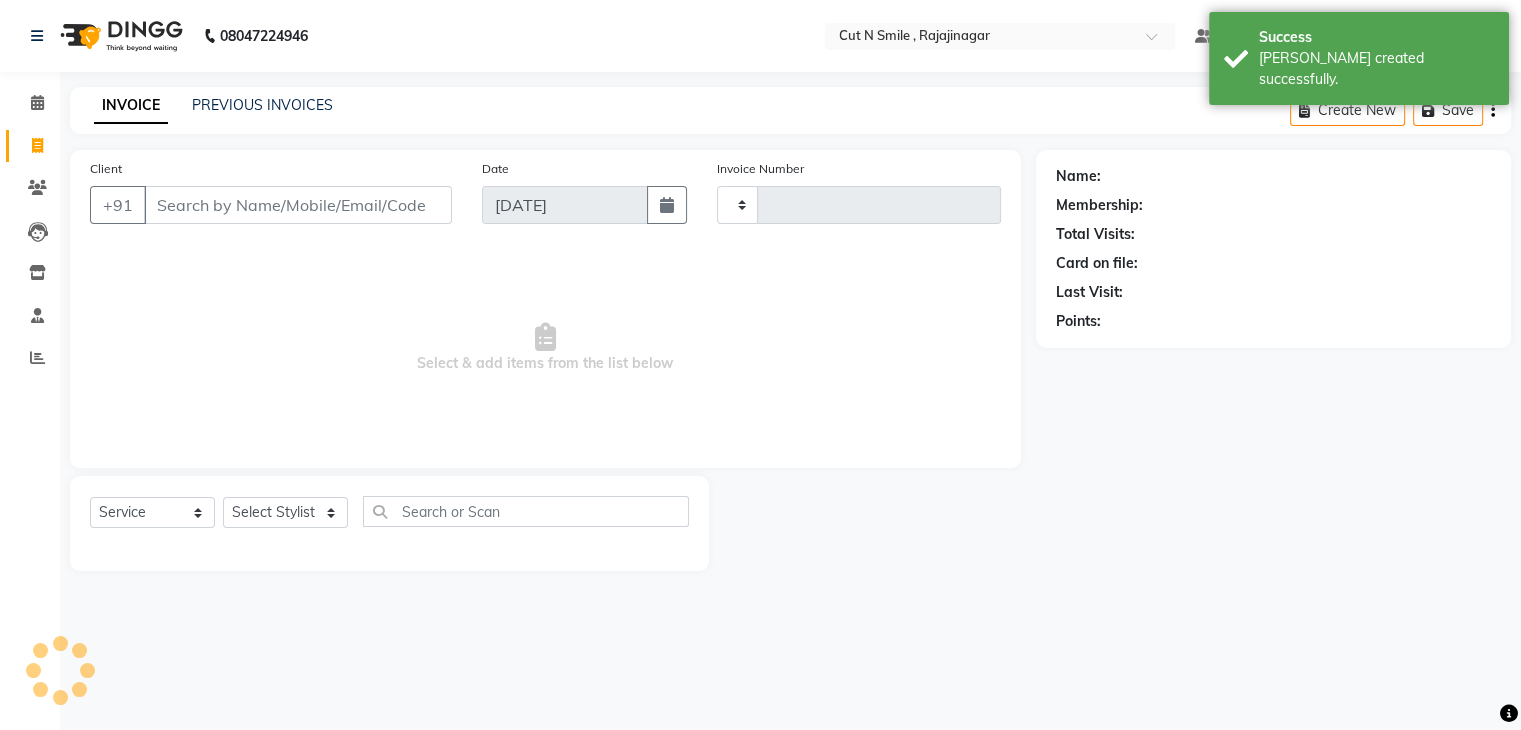 type on "108" 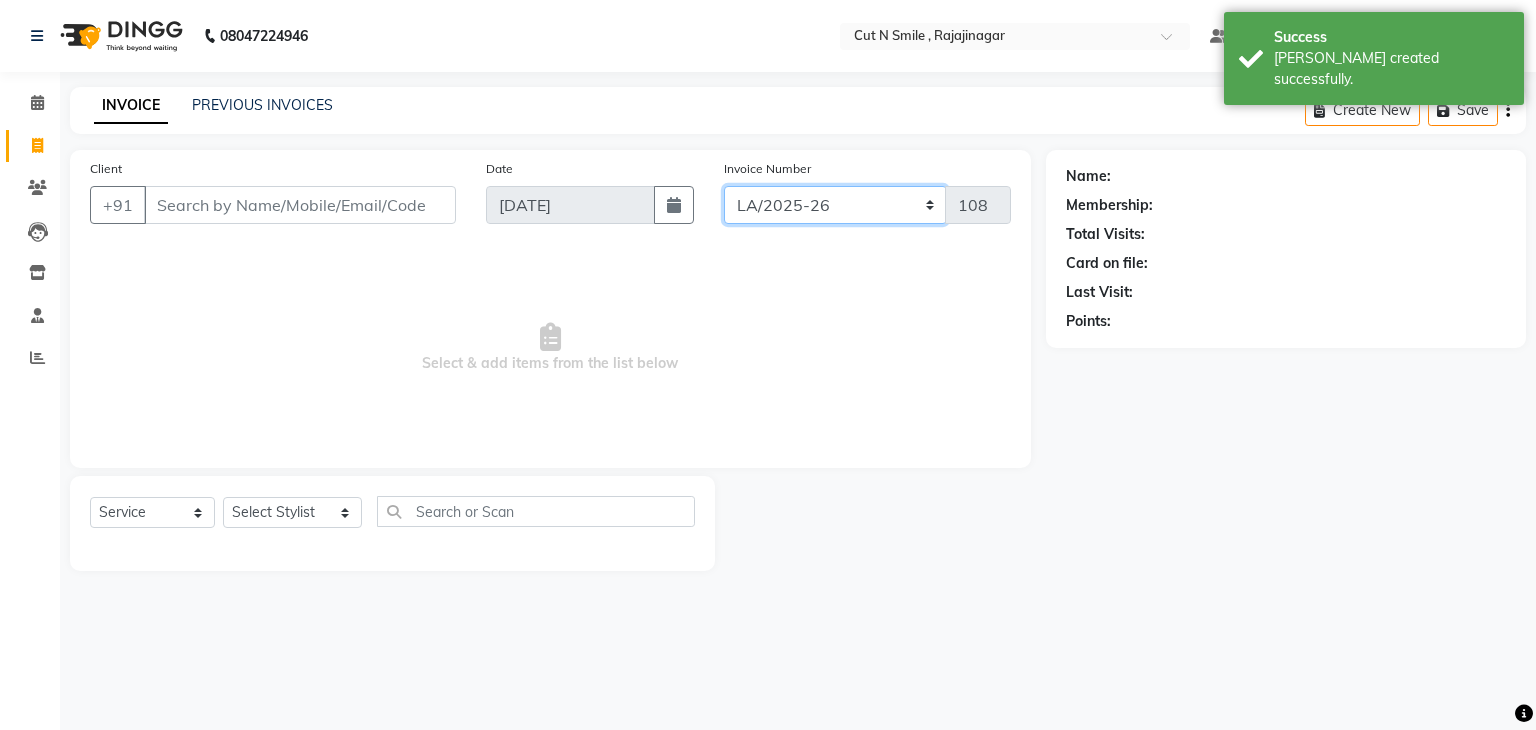 click on "[PERSON_NAME]/25-26 LA/2025-26 SH/25 CH/25 SA/25" 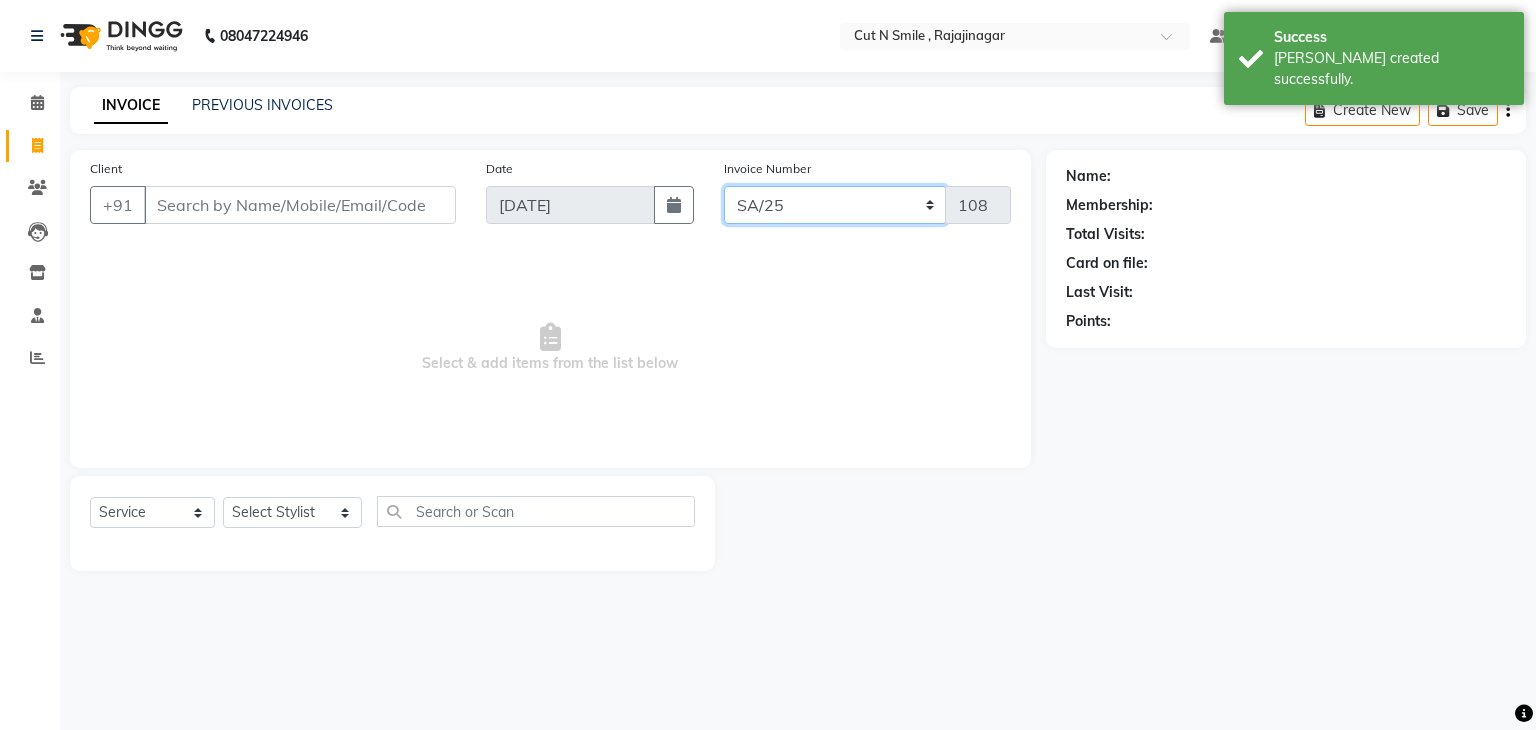click on "[PERSON_NAME]/25-26 LA/2025-26 SH/25 CH/25 SA/25" 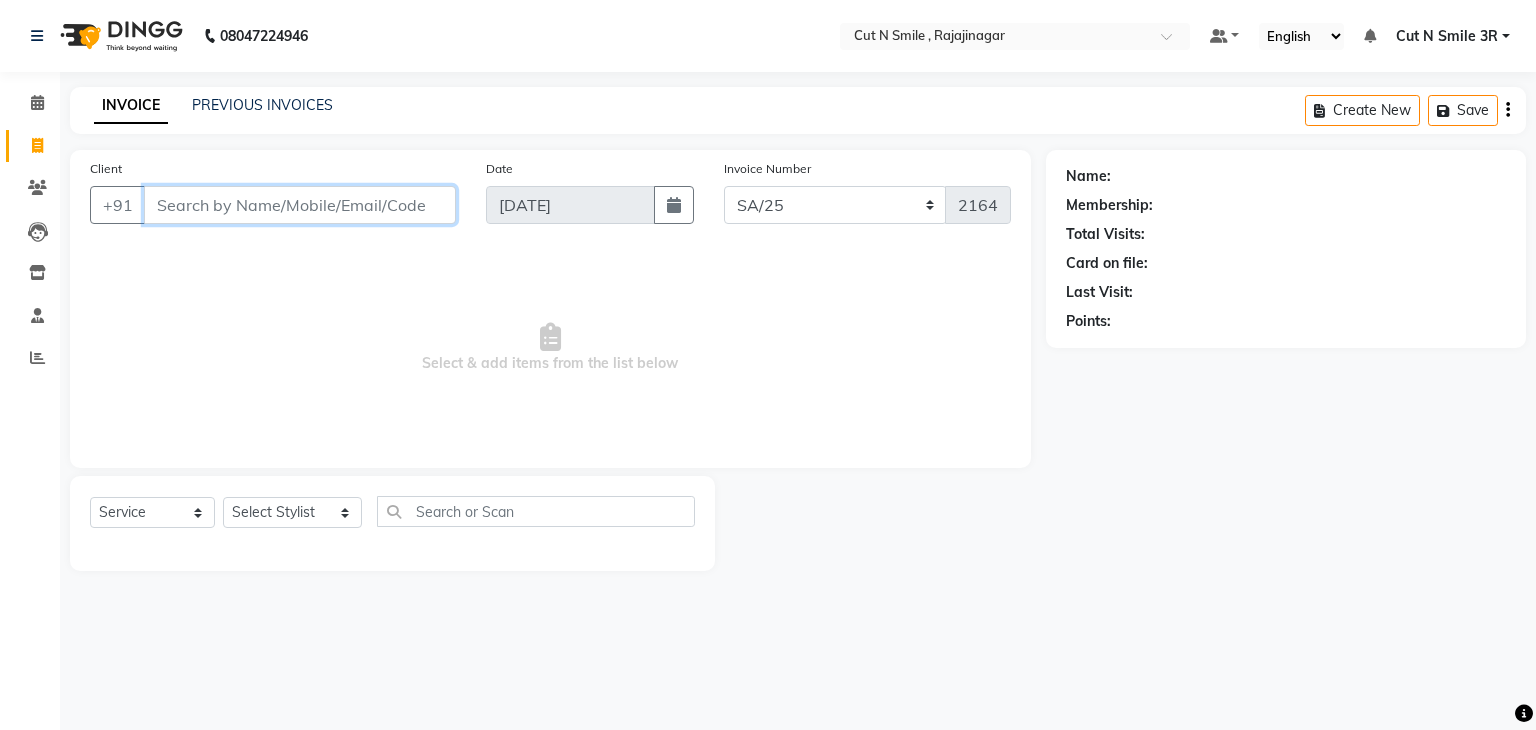 click on "Client" at bounding box center (300, 205) 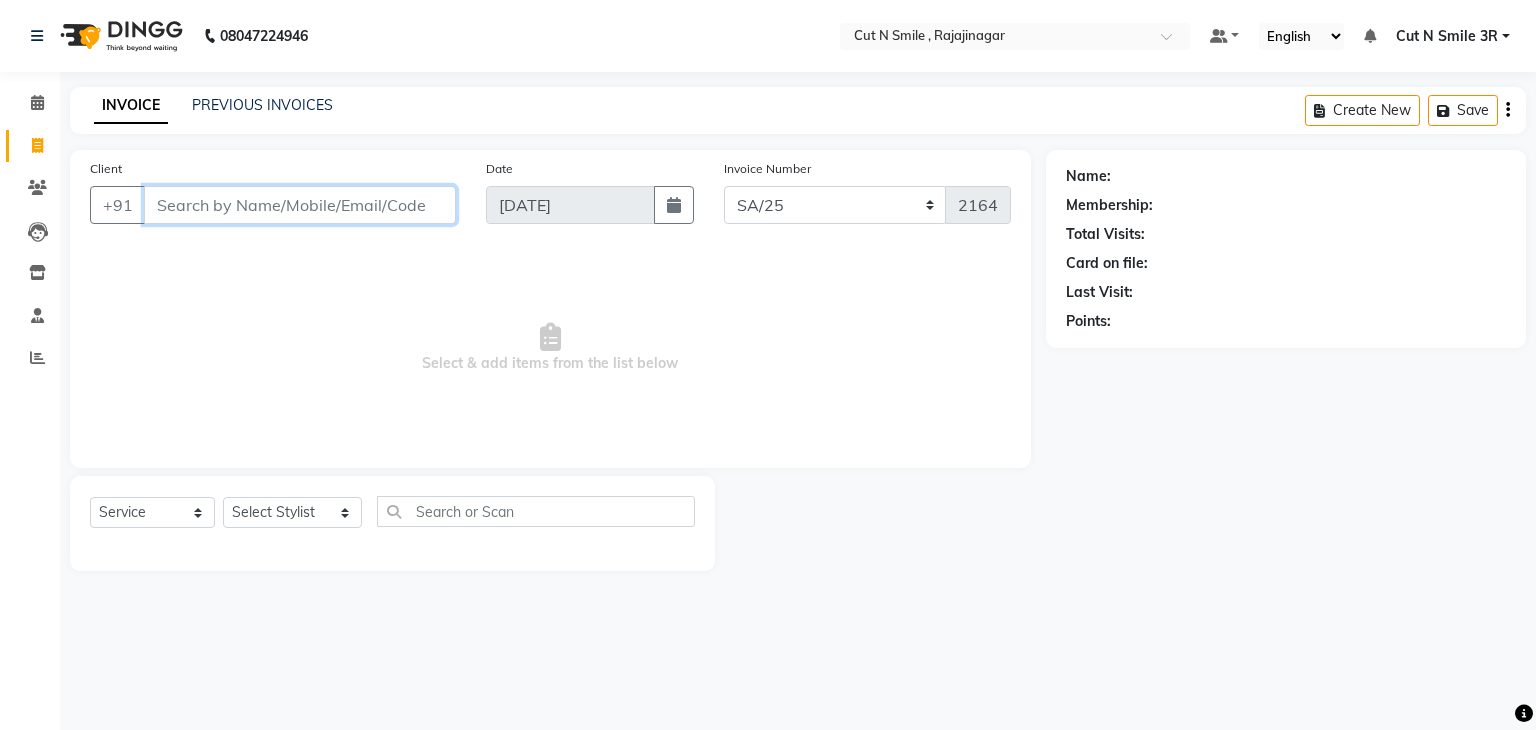 click on "Client" at bounding box center [300, 205] 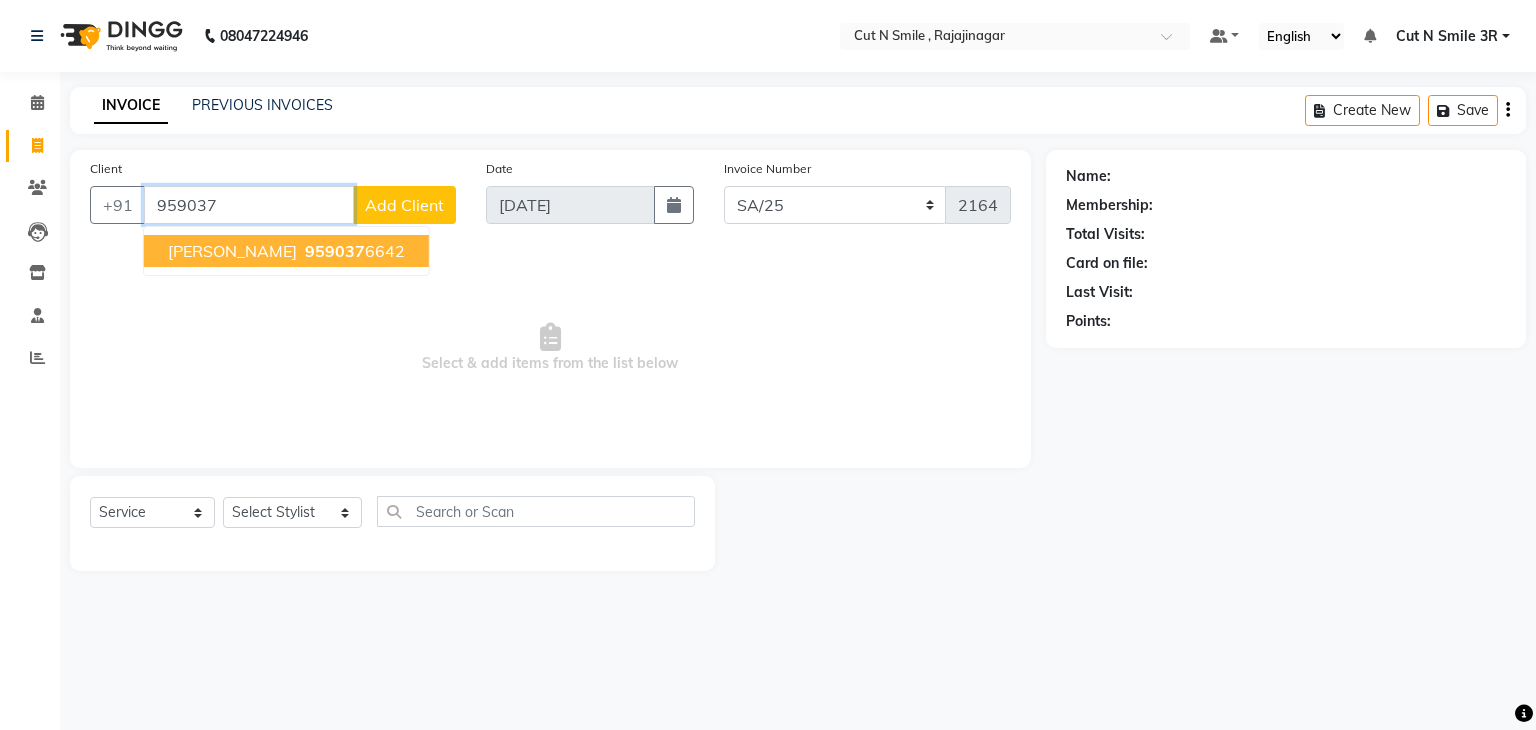 click on "959037 6642" at bounding box center [353, 251] 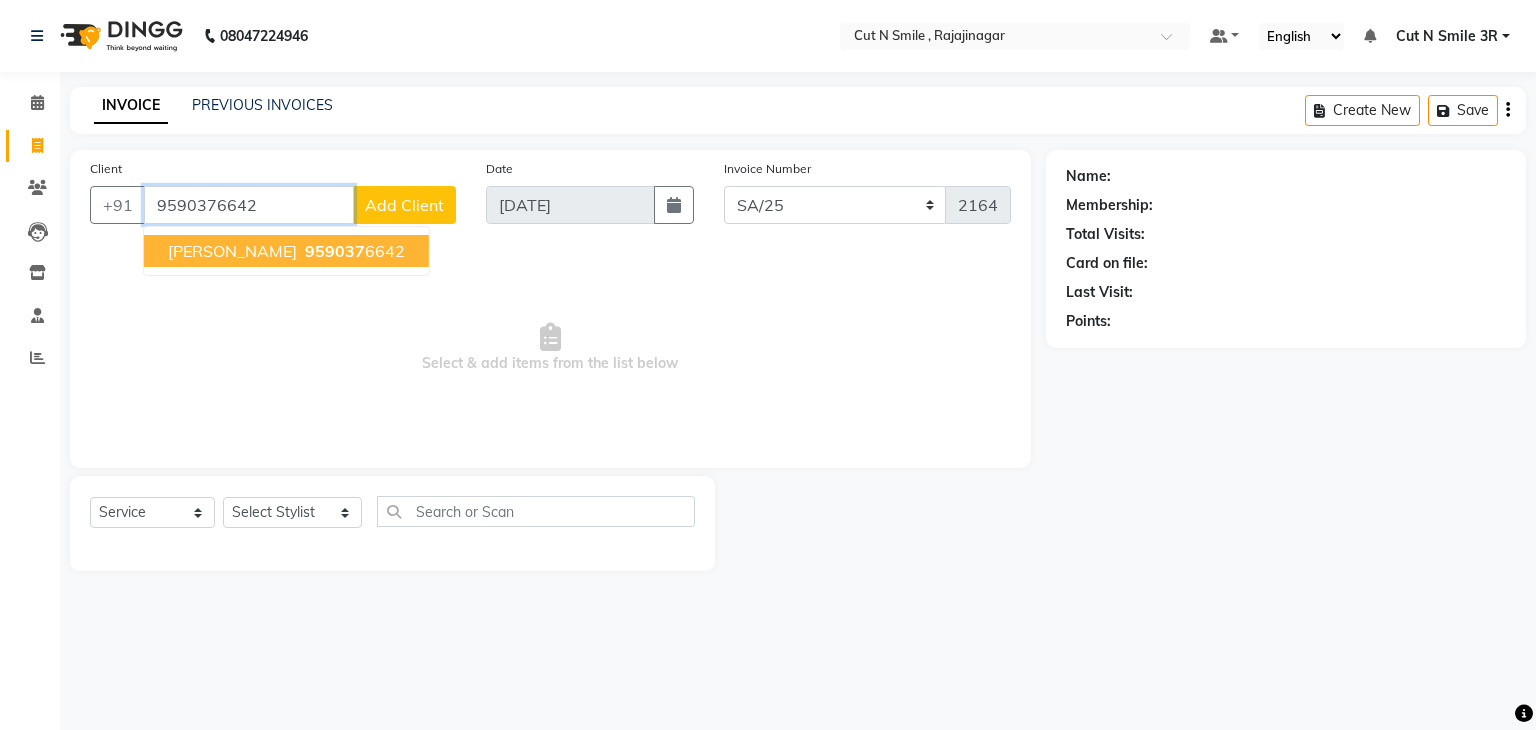 type on "9590376642" 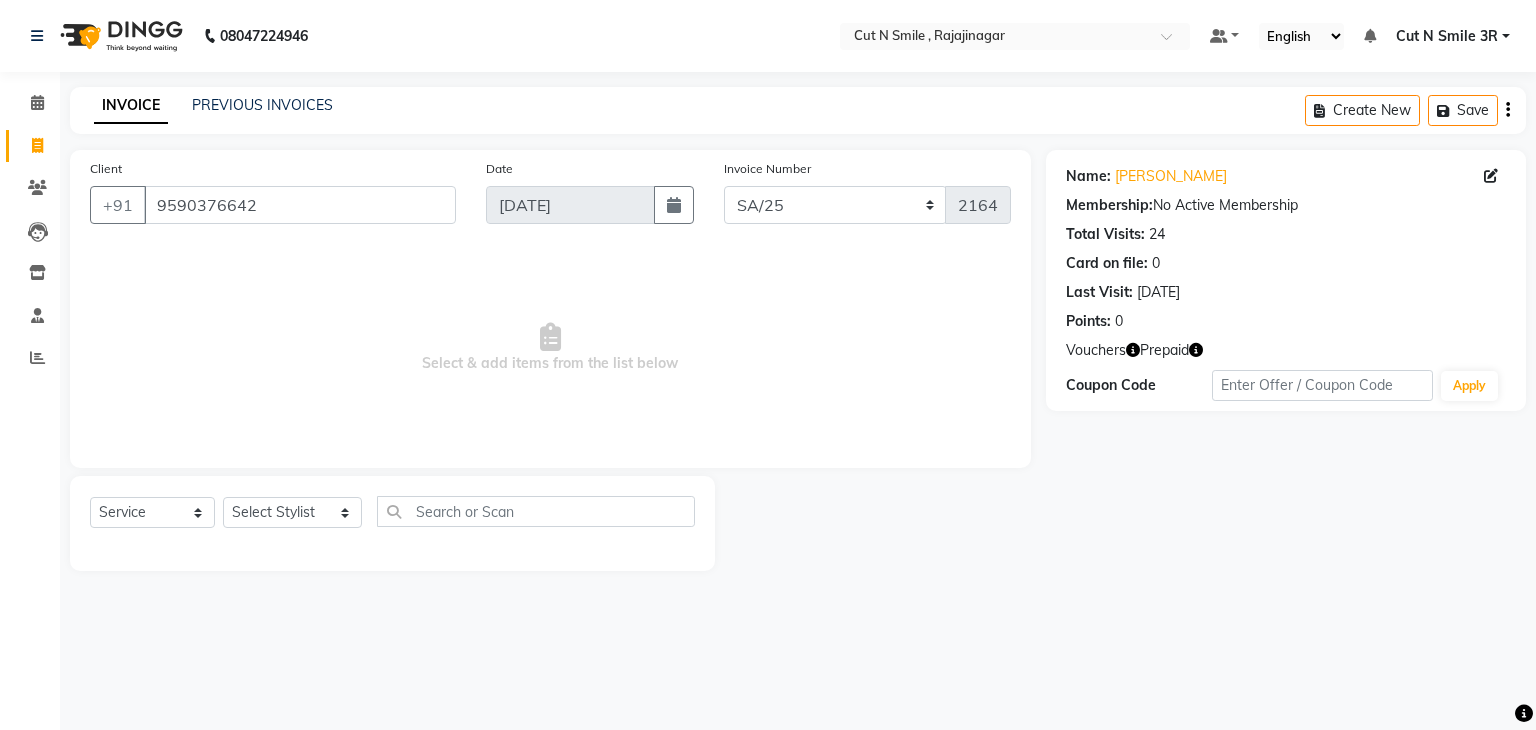 click 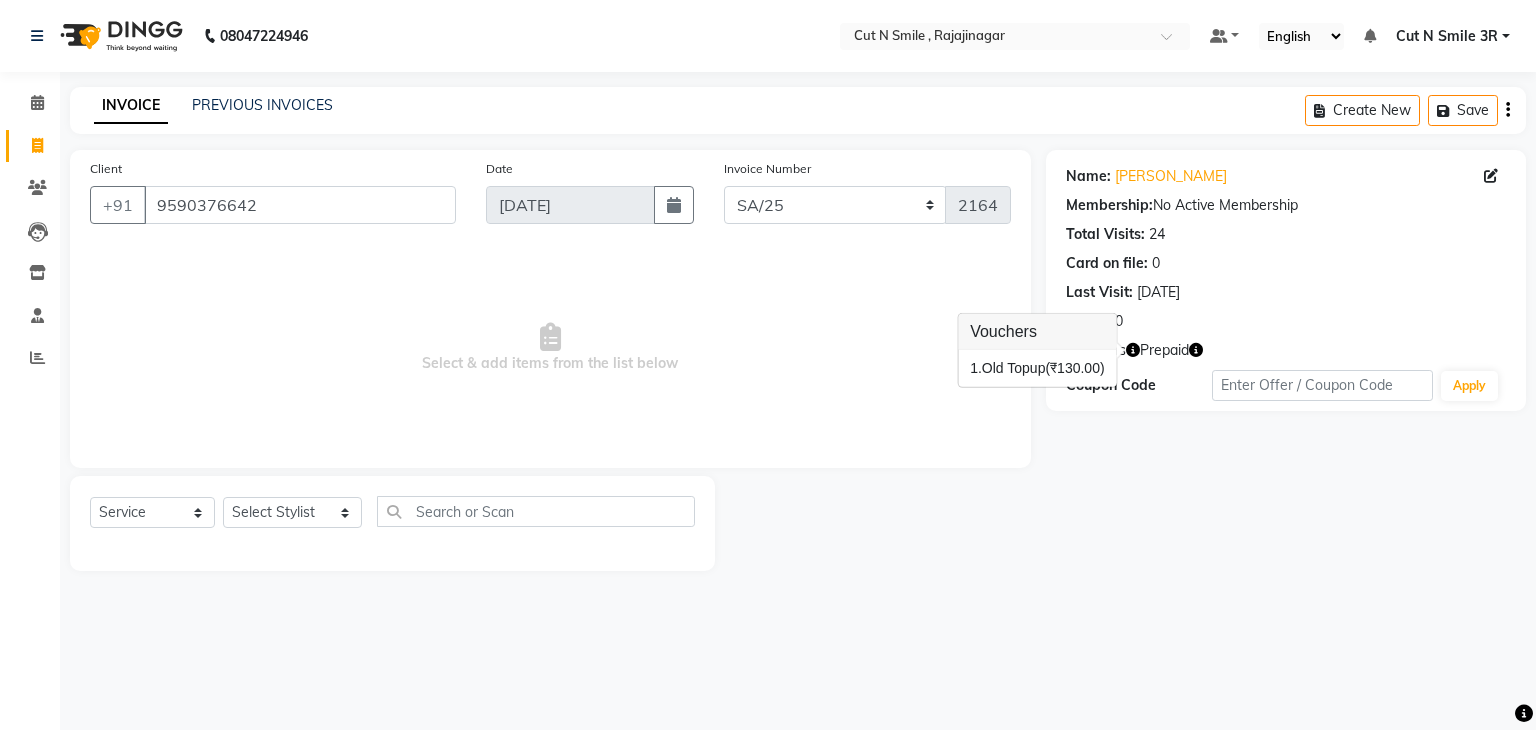 click 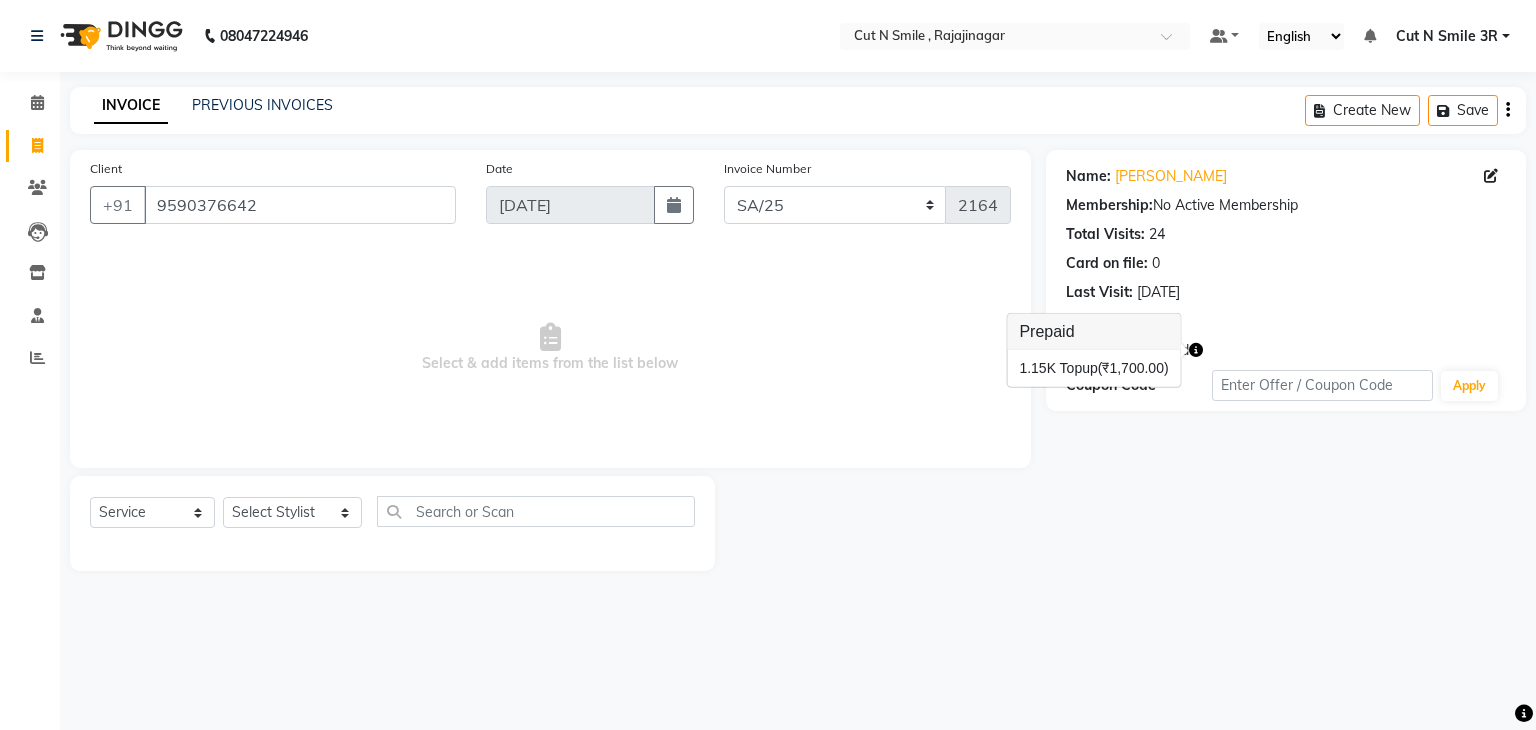 click on "Name: [PERSON_NAME]  Membership:  No Active Membership  Total Visits:  24 Card on file:  0 Last Visit:   [DATE] Points:   0  Vouchers Prepaid Coupon Code Apply" 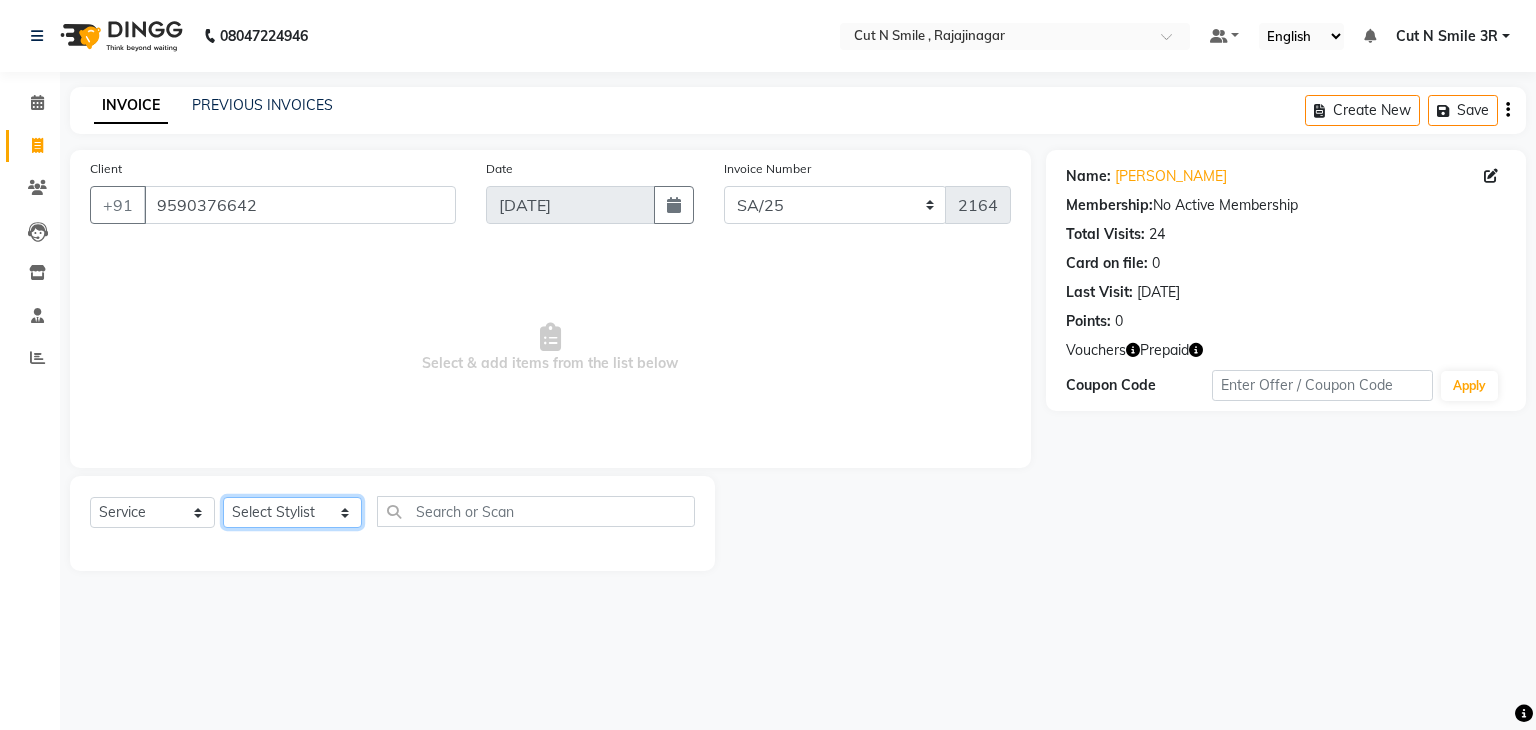 click on "Select Stylist [PERSON_NAME] Ammu 3R [PERSON_NAME] VN [PERSON_NAME] 3R [PERSON_NAME] 3R [PERSON_NAME] 3R [PERSON_NAME] 4R CNS [PERSON_NAME]  Cut N Smile 17M  Cut N Smile 3R Cut n Smile 4R Cut N Smile 9M Cut N Smile ML Cut N Smile V [PERSON_NAME] 4R Govind VN Hema 4R [PERSON_NAME] VN Karan VN Love 4R [PERSON_NAME] 3R Manu 4R  Muskaan VN [PERSON_NAME] 4R N D M 4R NDM Alam 4R Noushad VN [PERSON_NAME] 4R Priya [PERSON_NAME] 3R Rahul 3R Ravi 3R [PERSON_NAME] 4R [PERSON_NAME] 3R [PERSON_NAME] 4R [PERSON_NAME] [PERSON_NAME] 3R [PERSON_NAME] 4R Sameer 3R [PERSON_NAME] [PERSON_NAME]  [PERSON_NAME] [PERSON_NAME] [PERSON_NAME] VN [PERSON_NAME] 4R [PERSON_NAME] 4R [PERSON_NAME] VN Shanavaaz [PERSON_NAME] 3R [PERSON_NAME] 4R [PERSON_NAME] [PERSON_NAME] 4R Sunny VN [PERSON_NAME] 4R Vakeel 3R Varas 4R [PERSON_NAME] [PERSON_NAME] VN" 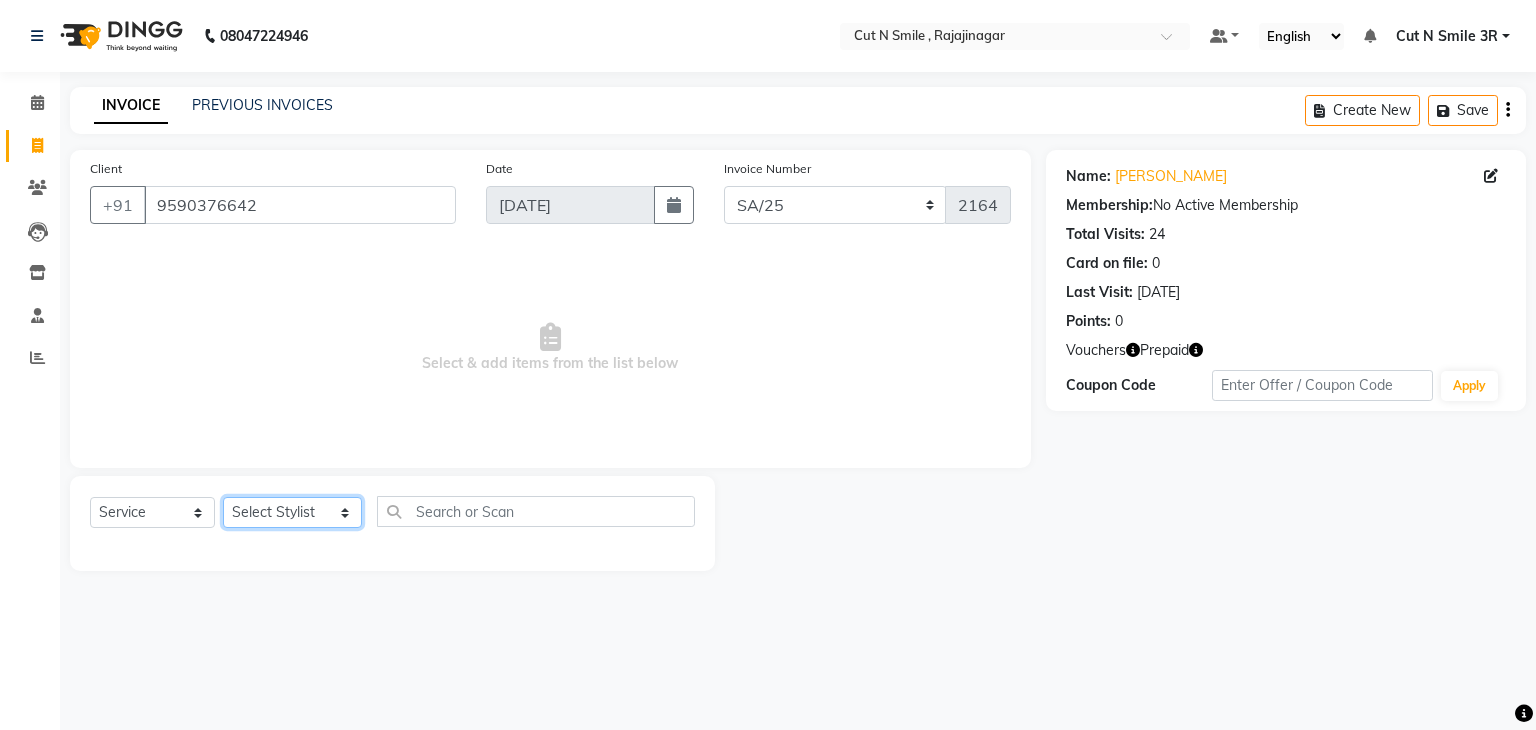 select on "57483" 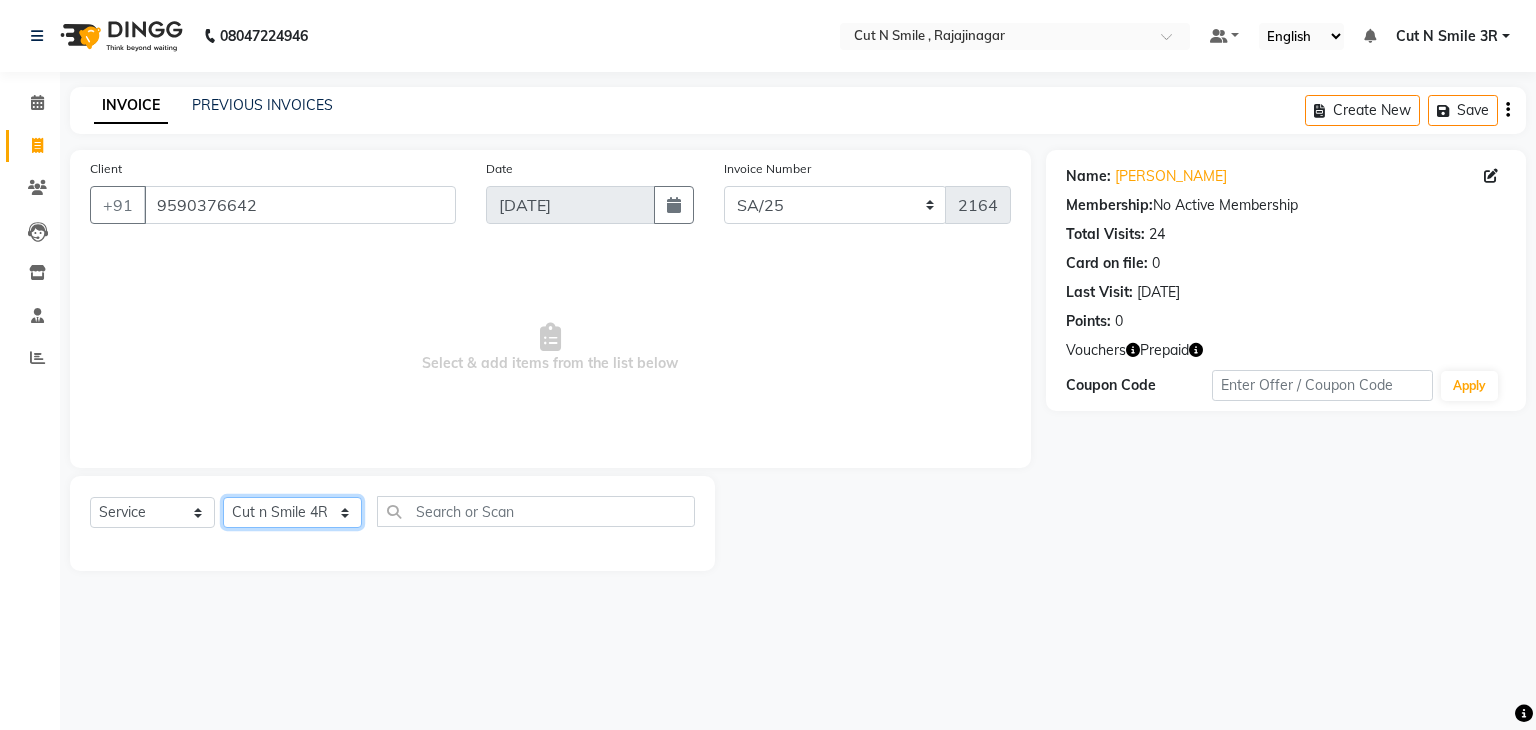 click on "Select Stylist [PERSON_NAME] Ammu 3R [PERSON_NAME] VN [PERSON_NAME] 3R [PERSON_NAME] 3R [PERSON_NAME] 3R [PERSON_NAME] 4R CNS [PERSON_NAME]  Cut N Smile 17M  Cut N Smile 3R Cut n Smile 4R Cut N Smile 9M Cut N Smile ML Cut N Smile V [PERSON_NAME] 4R Govind VN Hema 4R [PERSON_NAME] VN Karan VN Love 4R [PERSON_NAME] 3R Manu 4R  Muskaan VN [PERSON_NAME] 4R N D M 4R NDM Alam 4R Noushad VN [PERSON_NAME] 4R Priya [PERSON_NAME] 3R Rahul 3R Ravi 3R [PERSON_NAME] 4R [PERSON_NAME] 3R [PERSON_NAME] 4R [PERSON_NAME] [PERSON_NAME] 3R [PERSON_NAME] 4R Sameer 3R [PERSON_NAME] [PERSON_NAME]  [PERSON_NAME] [PERSON_NAME] [PERSON_NAME] VN [PERSON_NAME] 4R [PERSON_NAME] 4R [PERSON_NAME] VN Shanavaaz [PERSON_NAME] 3R [PERSON_NAME] 4R [PERSON_NAME] [PERSON_NAME] 4R Sunny VN [PERSON_NAME] 4R Vakeel 3R Varas 4R [PERSON_NAME] [PERSON_NAME] VN" 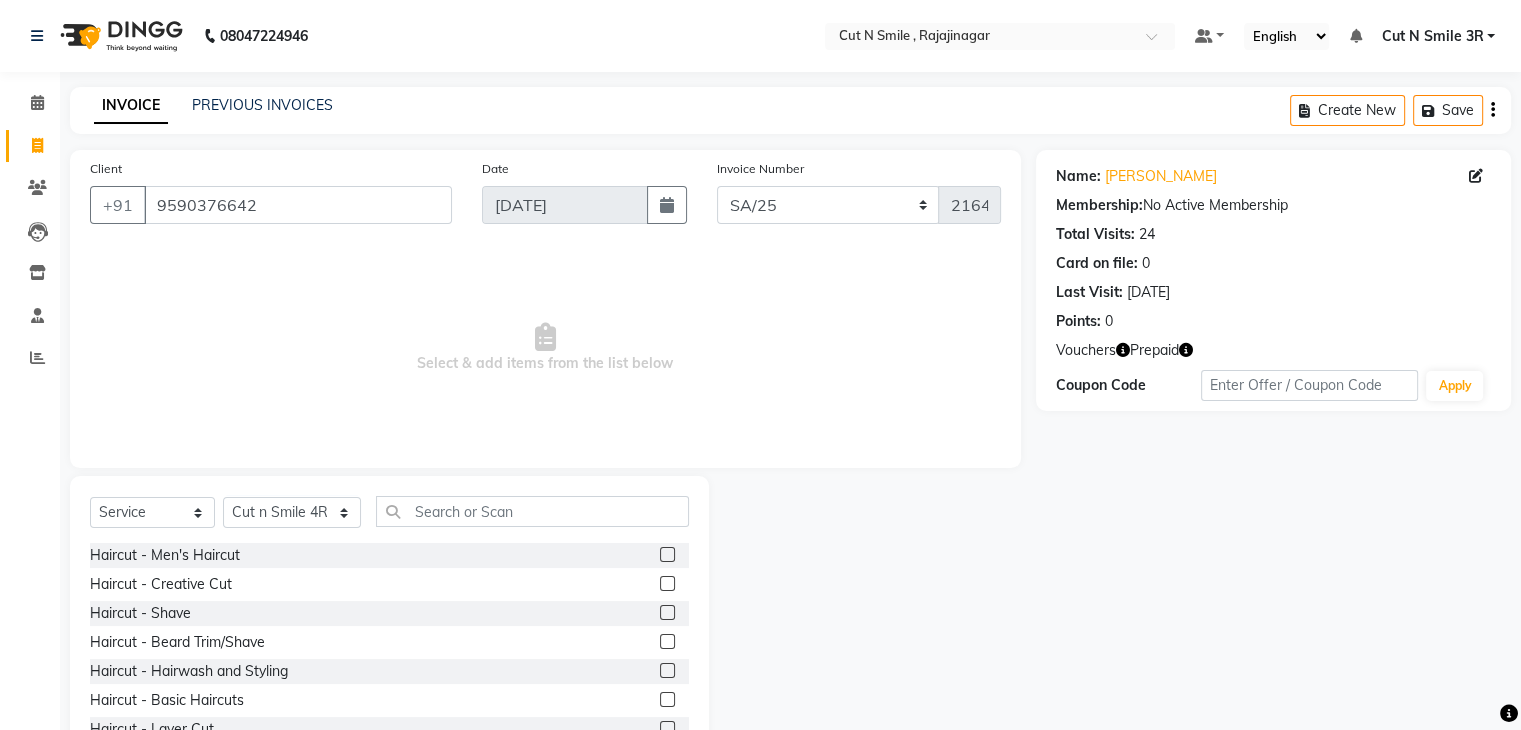 click 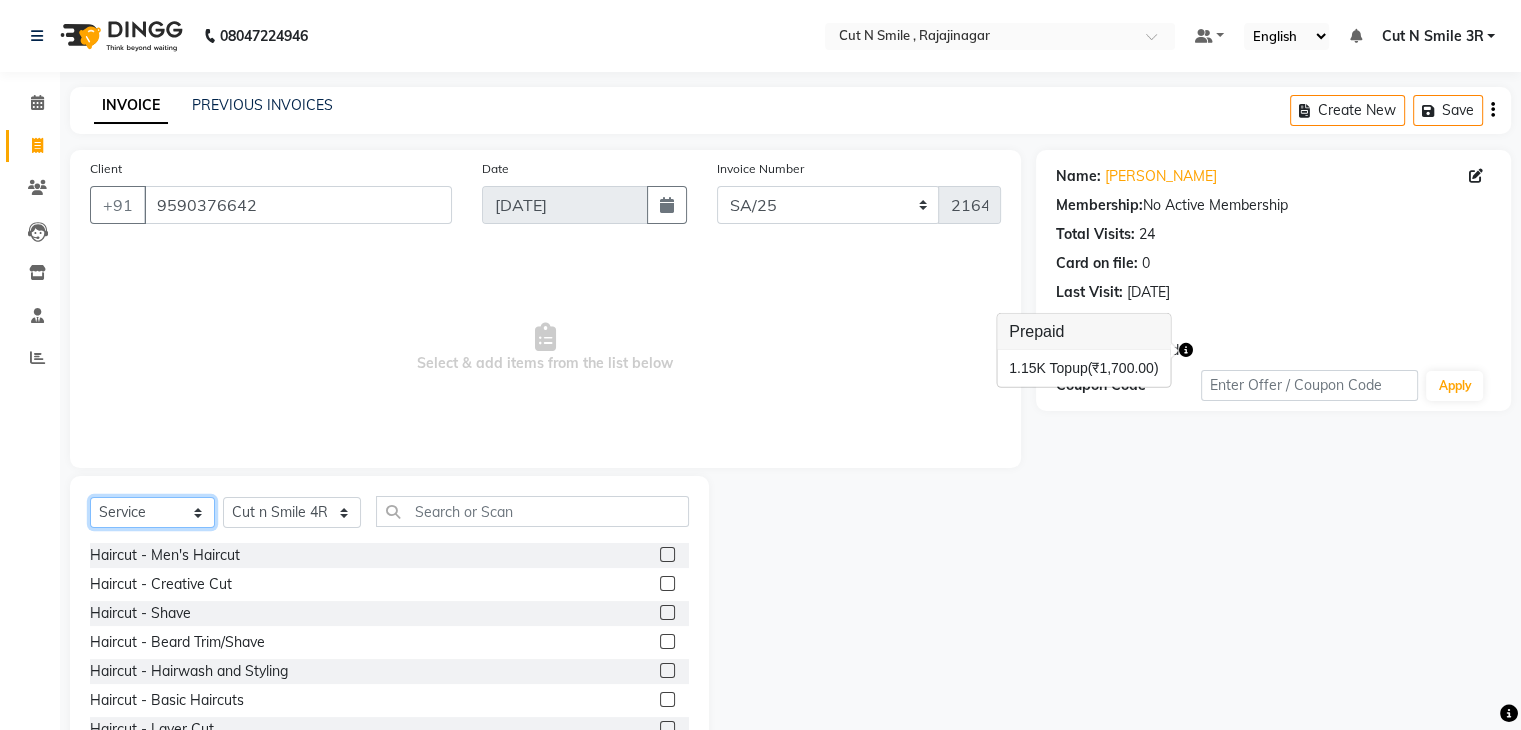 click on "Select  Service  Product  Membership  Package Voucher Prepaid Gift Card" 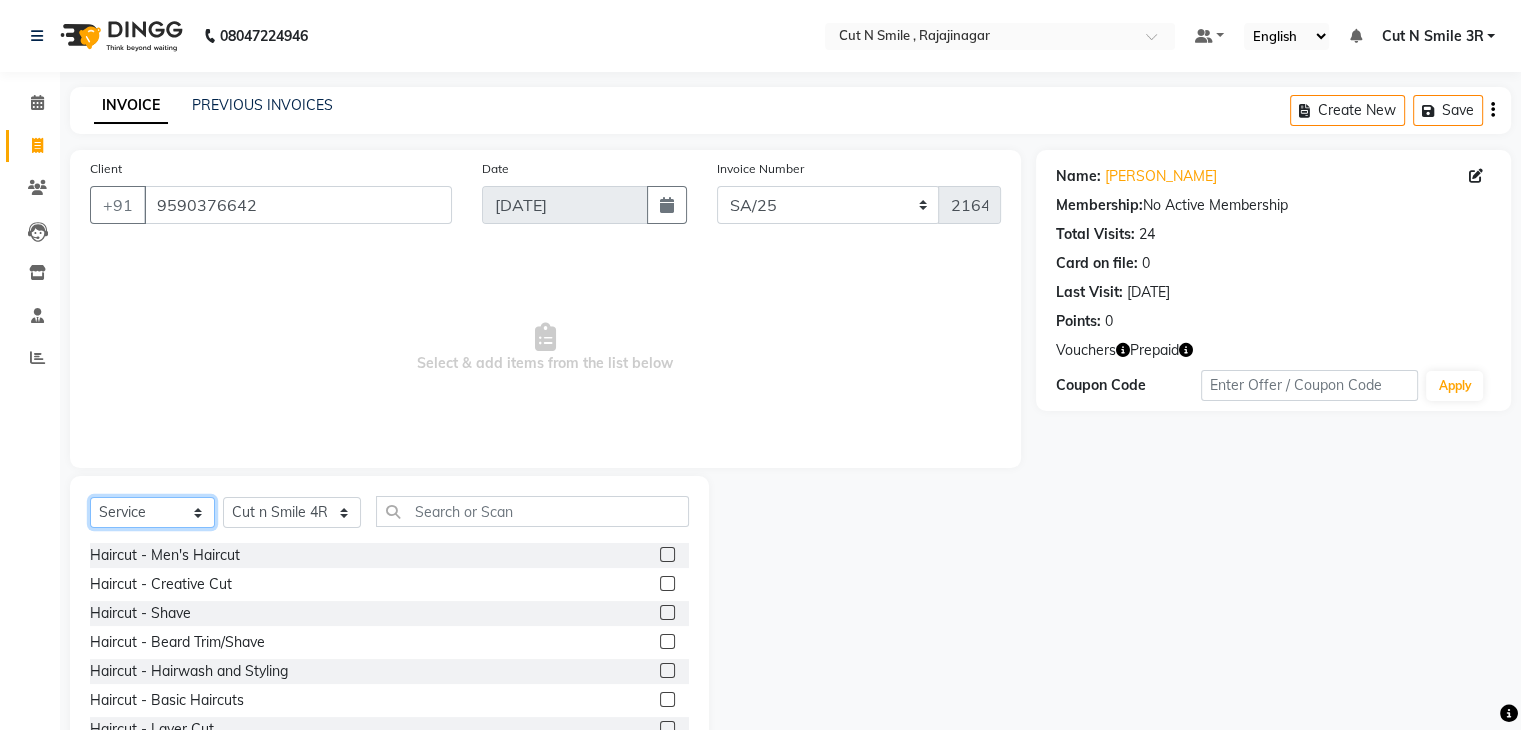select on "P" 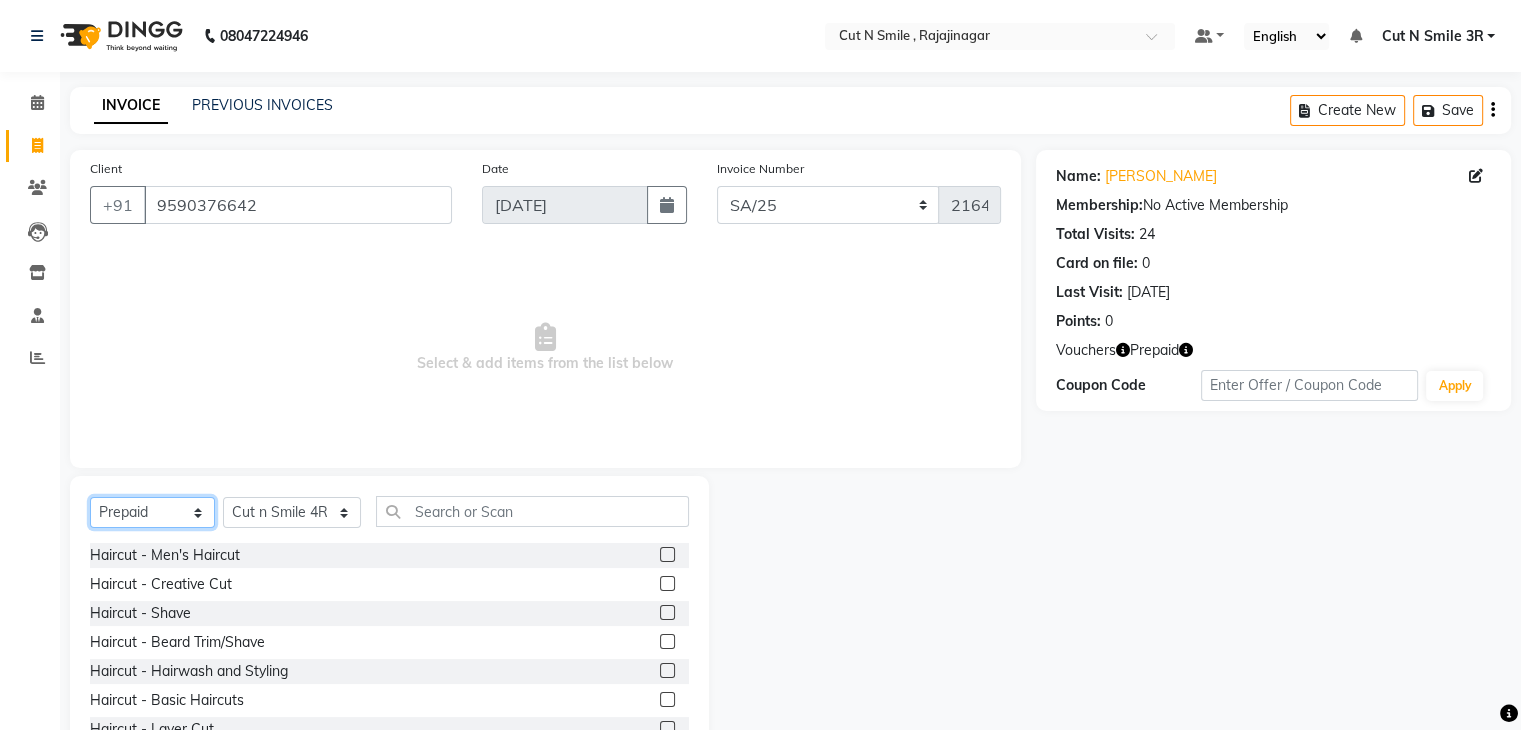 click on "Select  Service  Product  Membership  Package Voucher Prepaid Gift Card" 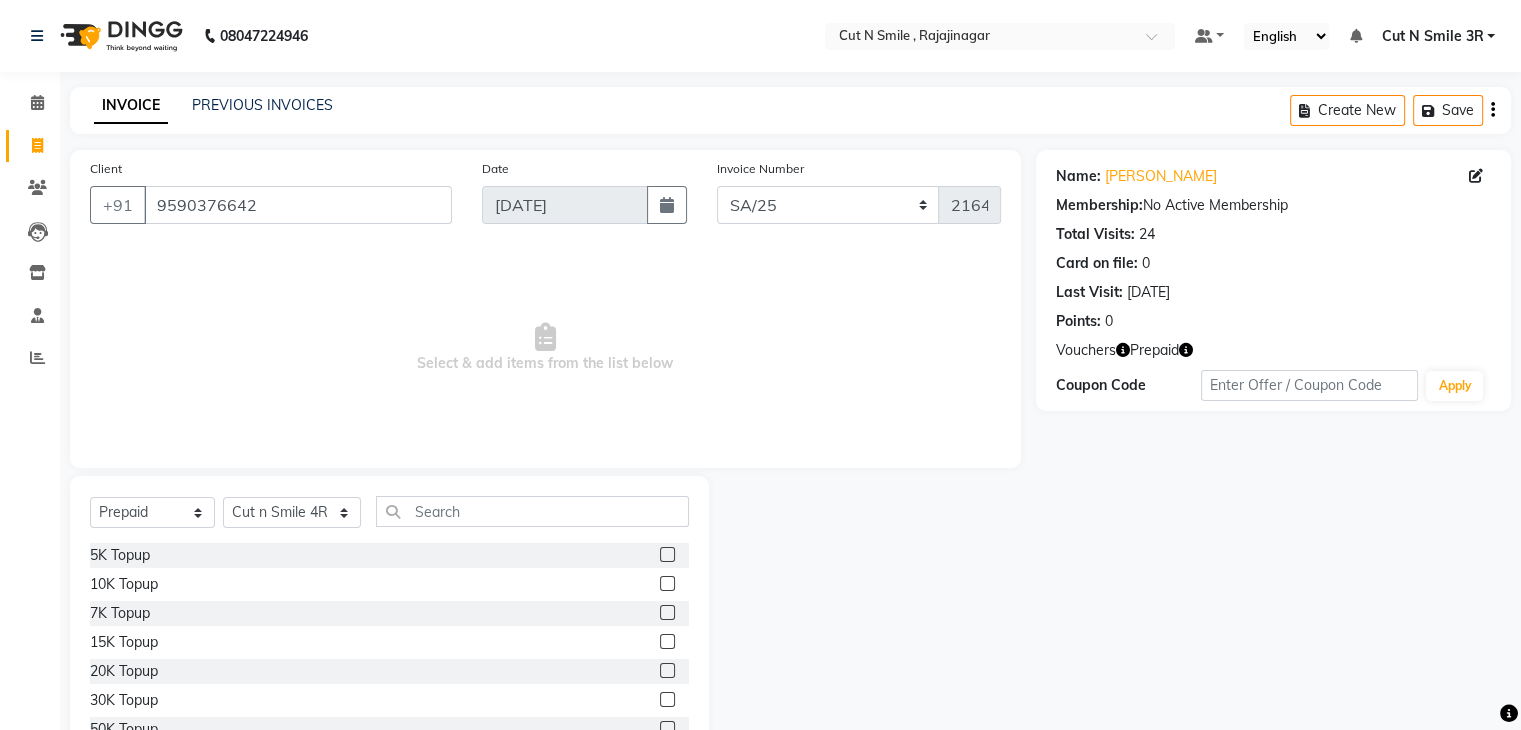 click 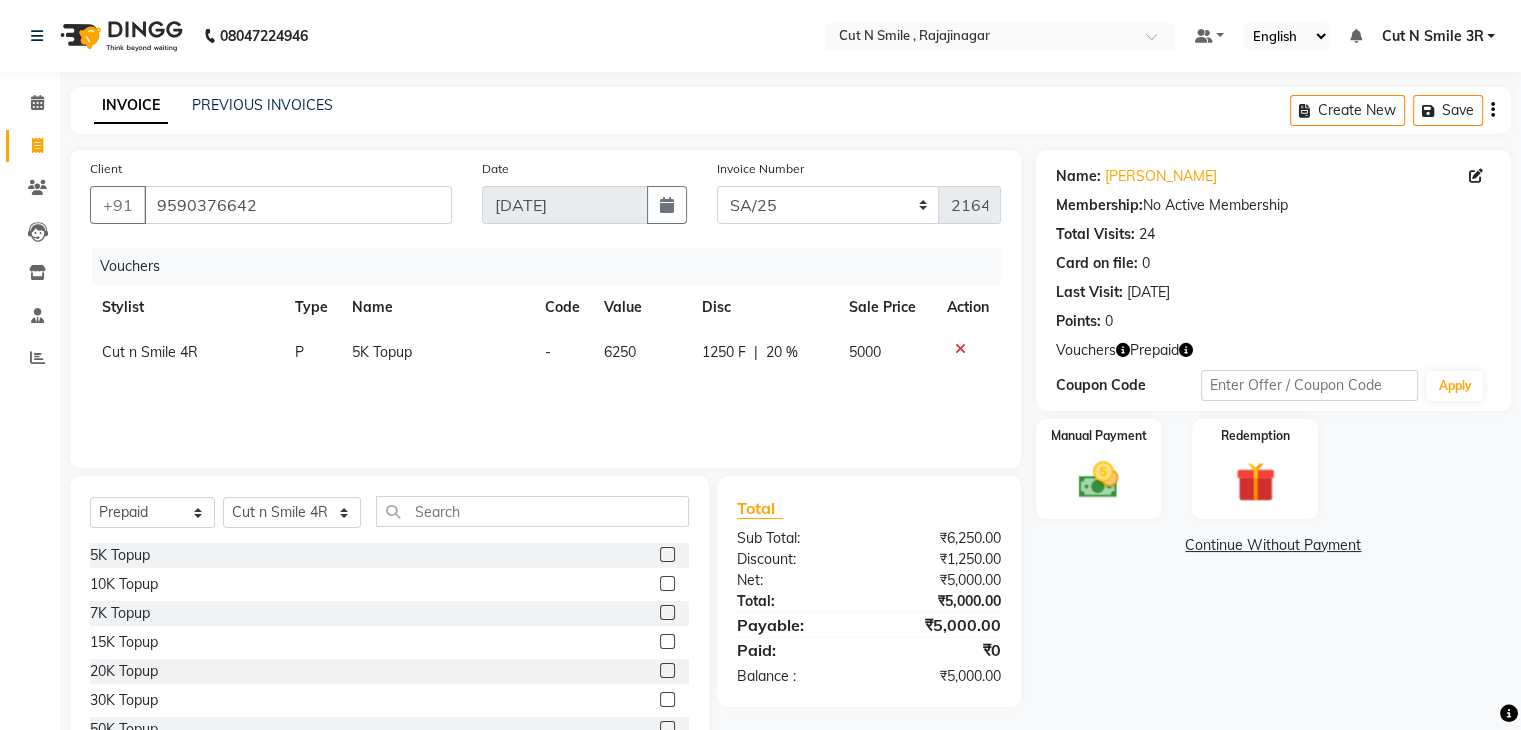 click 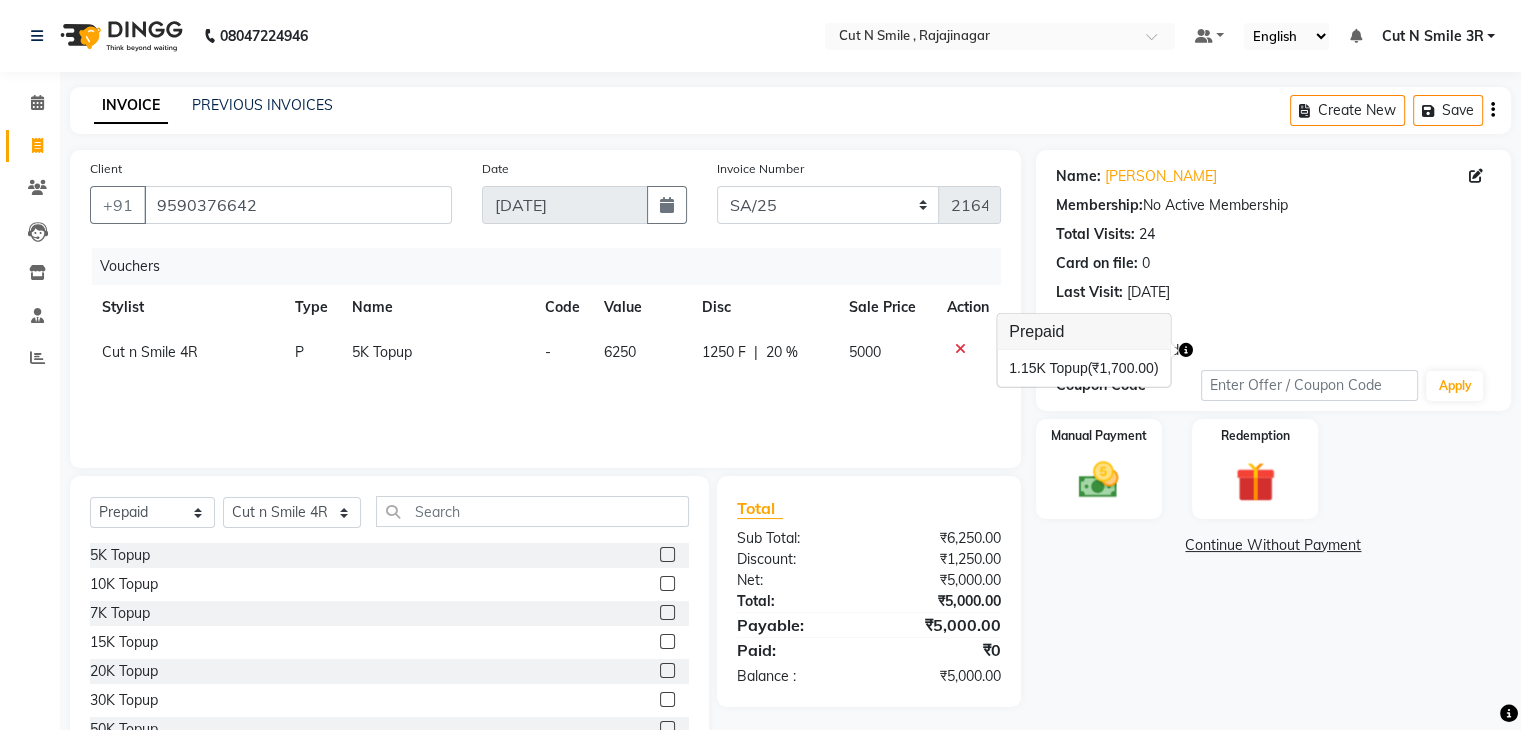 click on "Name: [PERSON_NAME]  Membership:  No Active Membership  Total Visits:  24 Card on file:  0 Last Visit:   [DATE] Points:   0  Vouchers Prepaid Coupon Code Apply Manual Payment Redemption  Continue Without Payment" 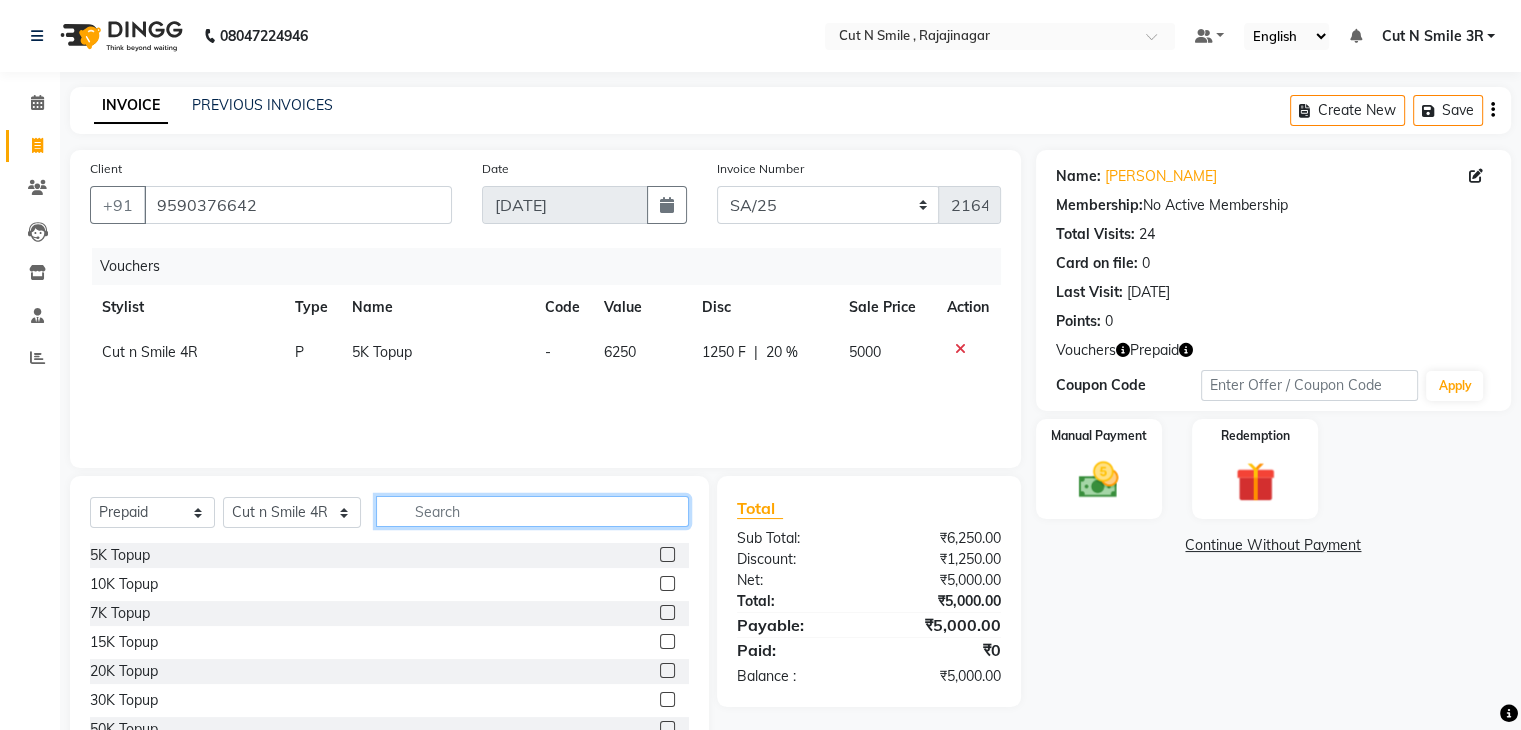 click 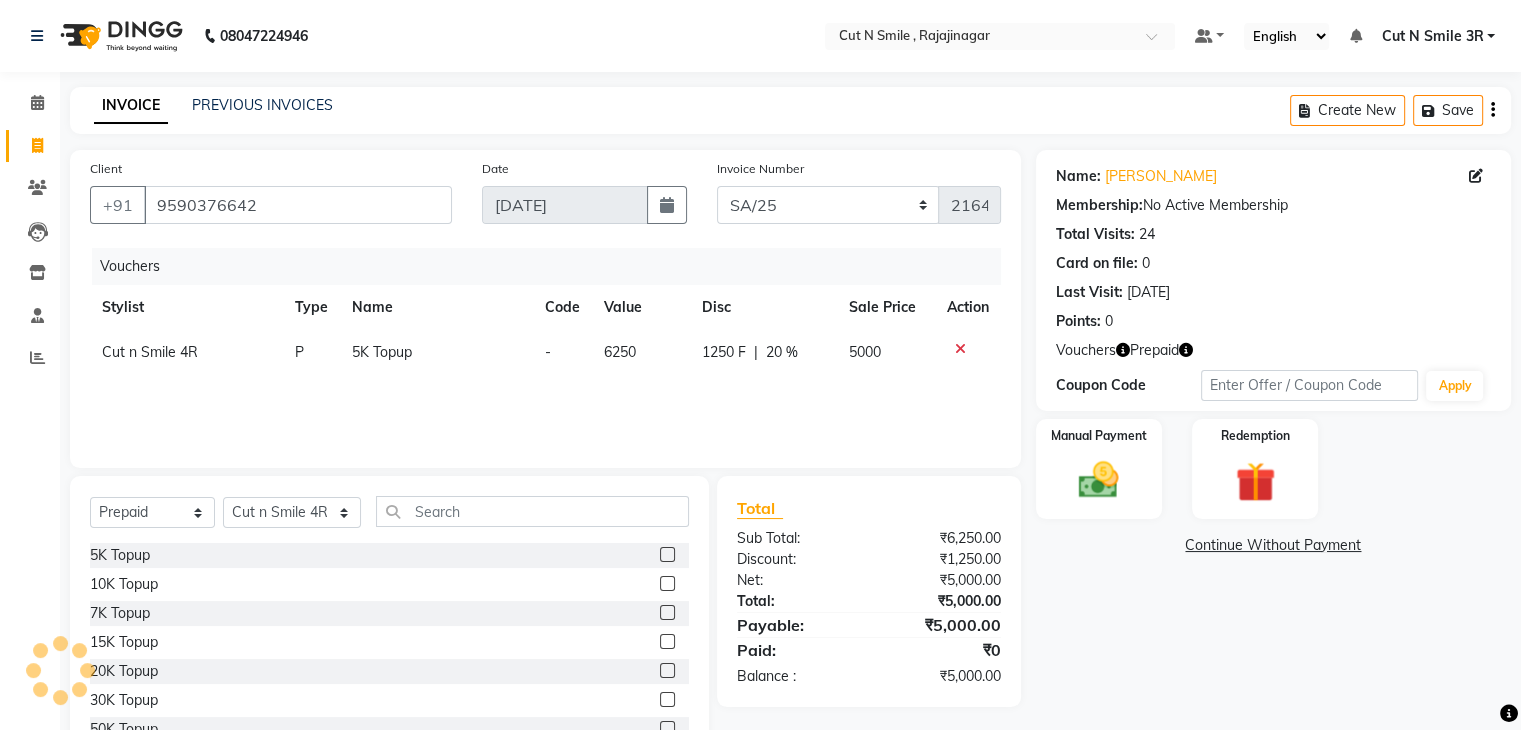 click 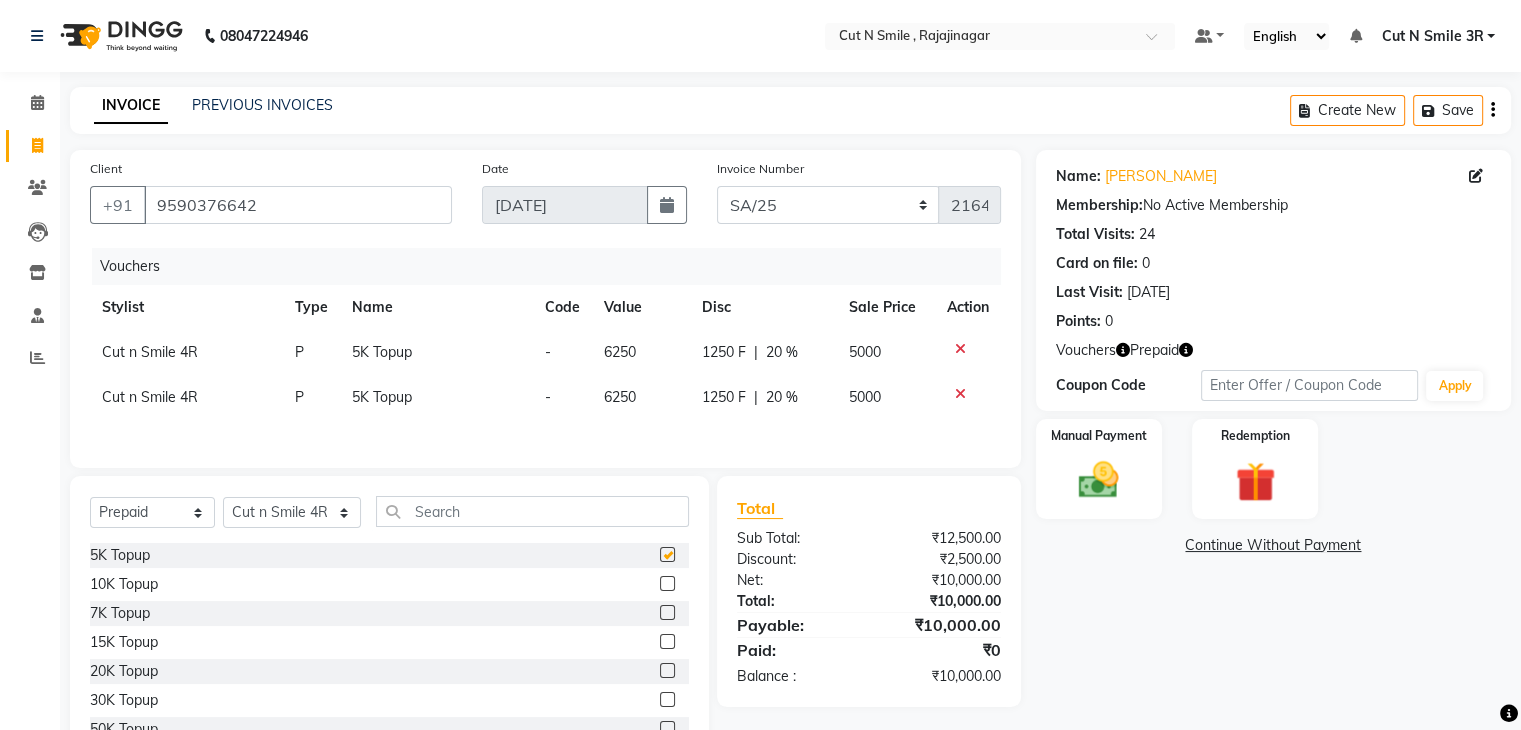 checkbox on "false" 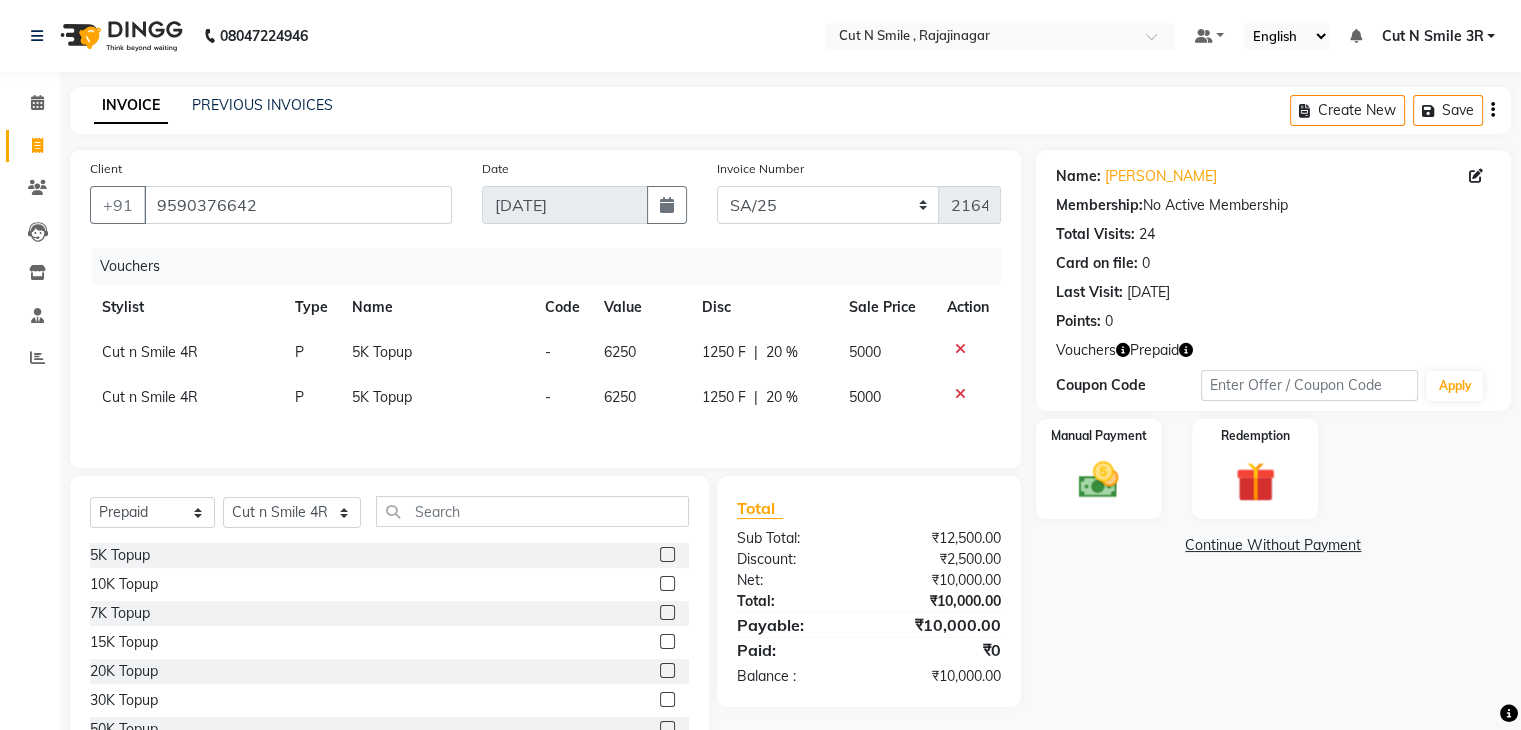 click 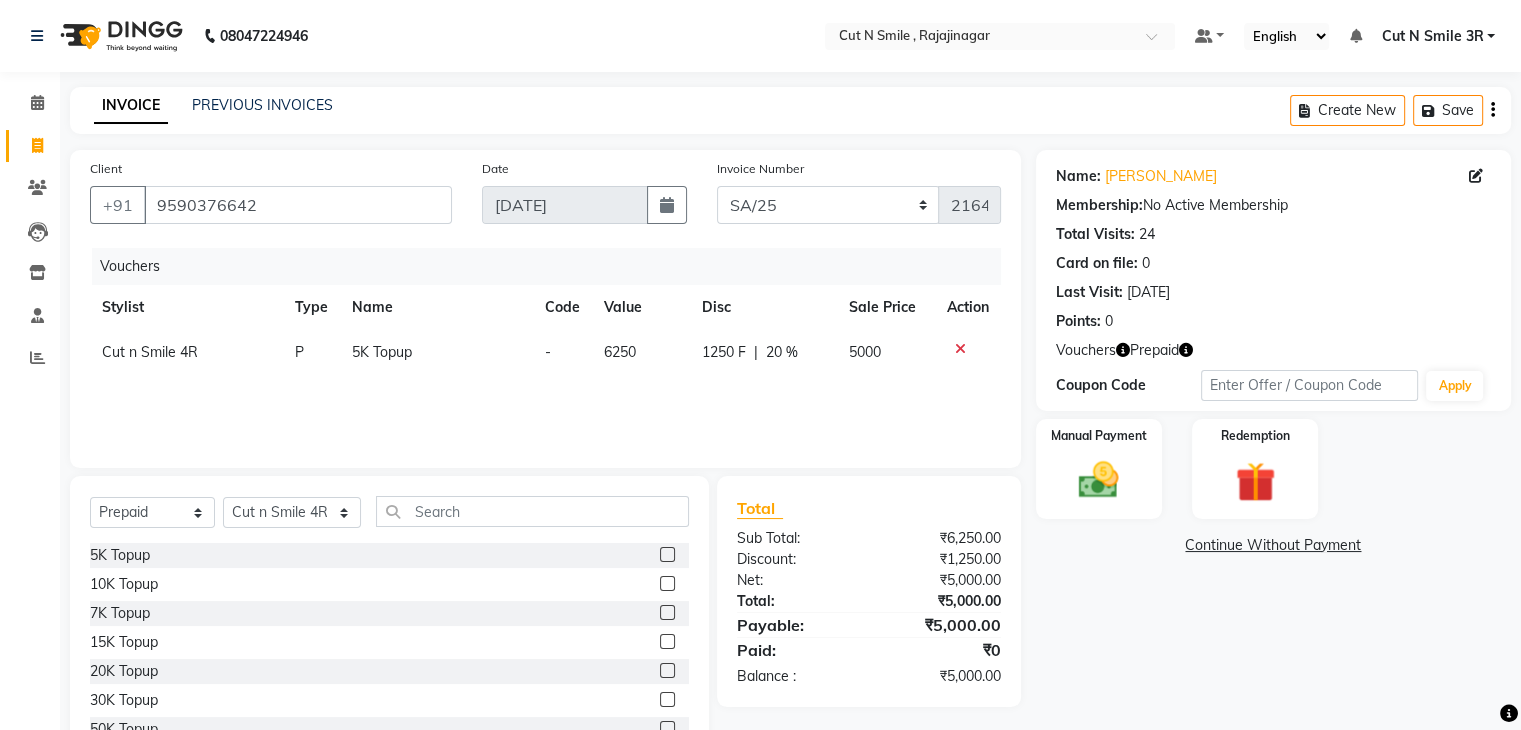 click on "Name: [PERSON_NAME]  Membership:  No Active Membership  Total Visits:  24 Card on file:  0 Last Visit:   [DATE] Points:   0  Vouchers Prepaid Coupon Code Apply Manual Payment Redemption  Continue Without Payment" 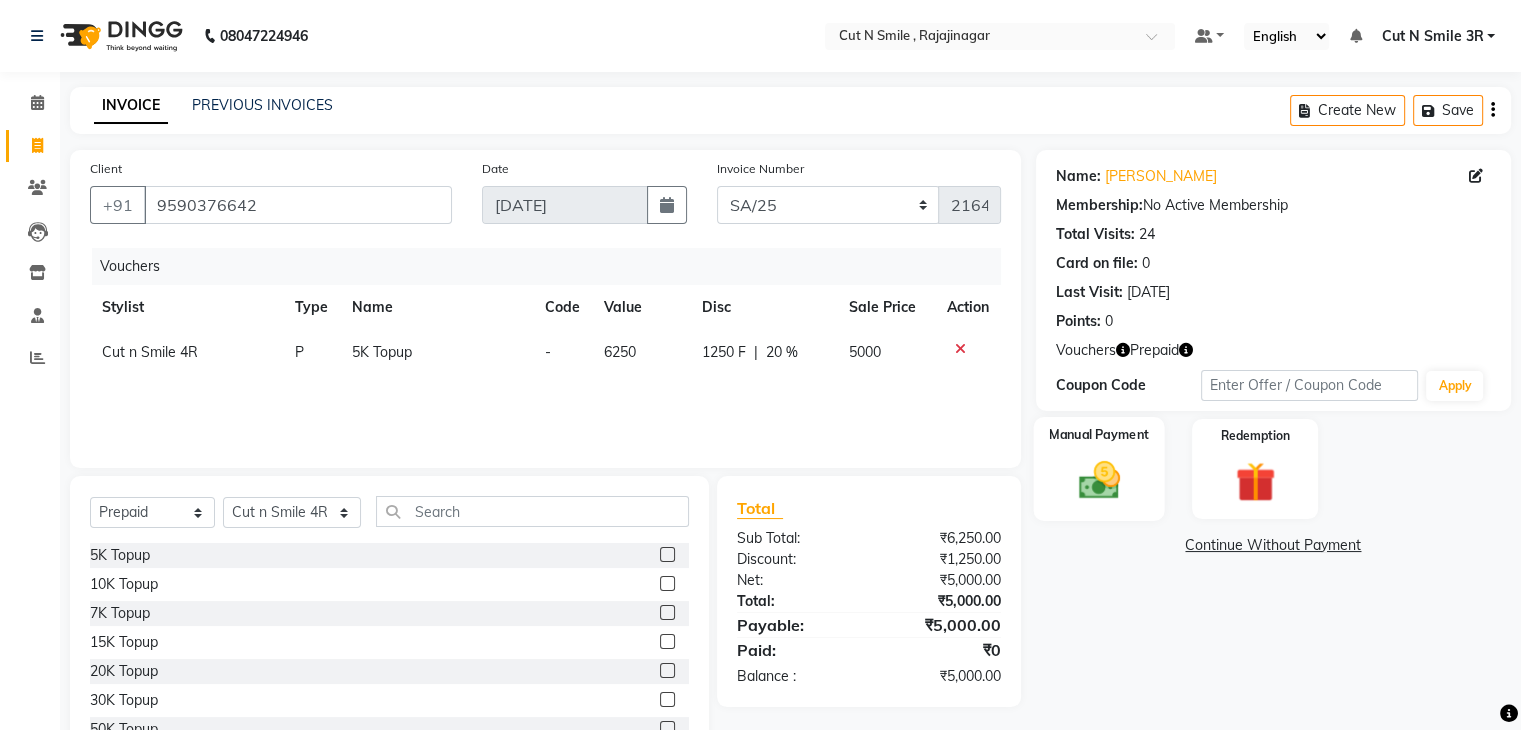click 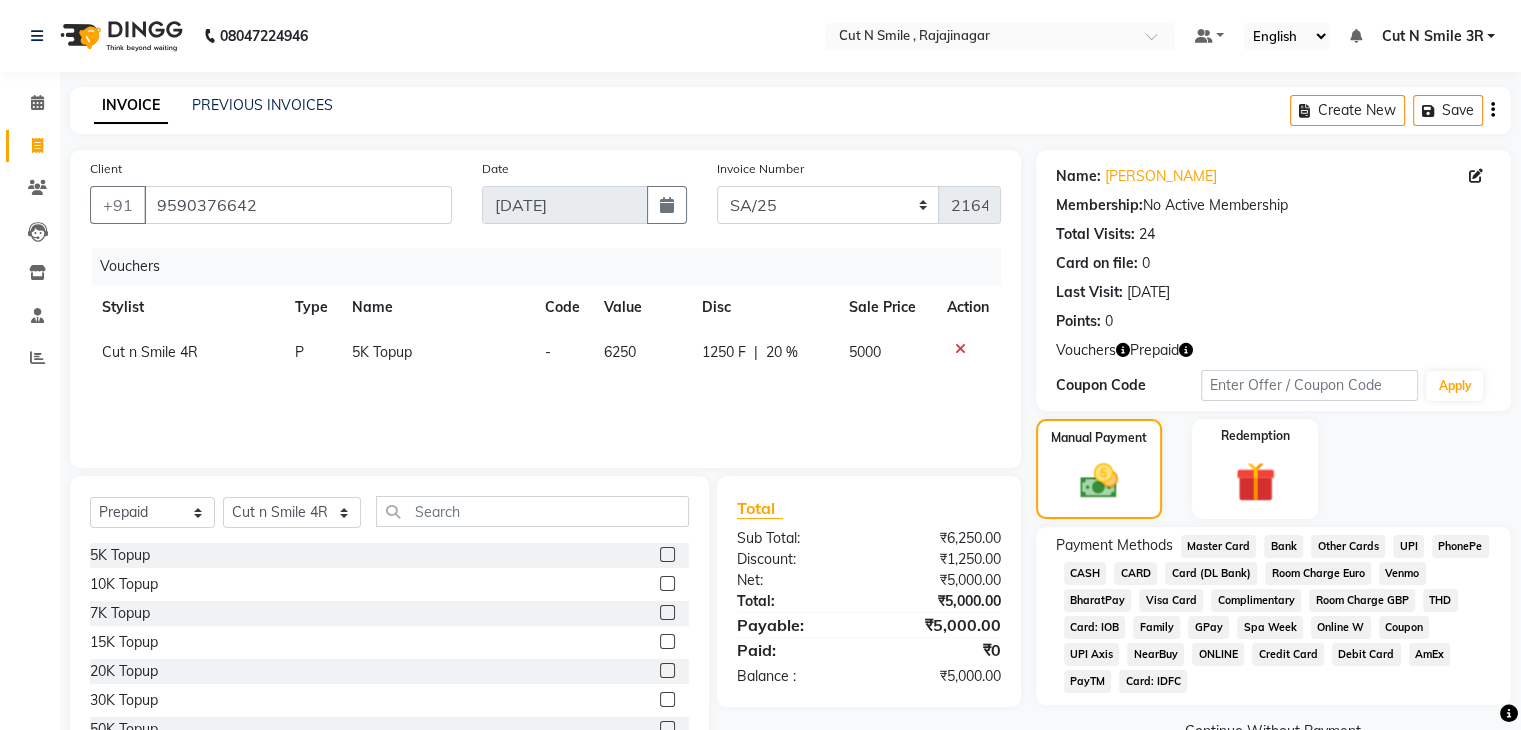 click on "CASH" 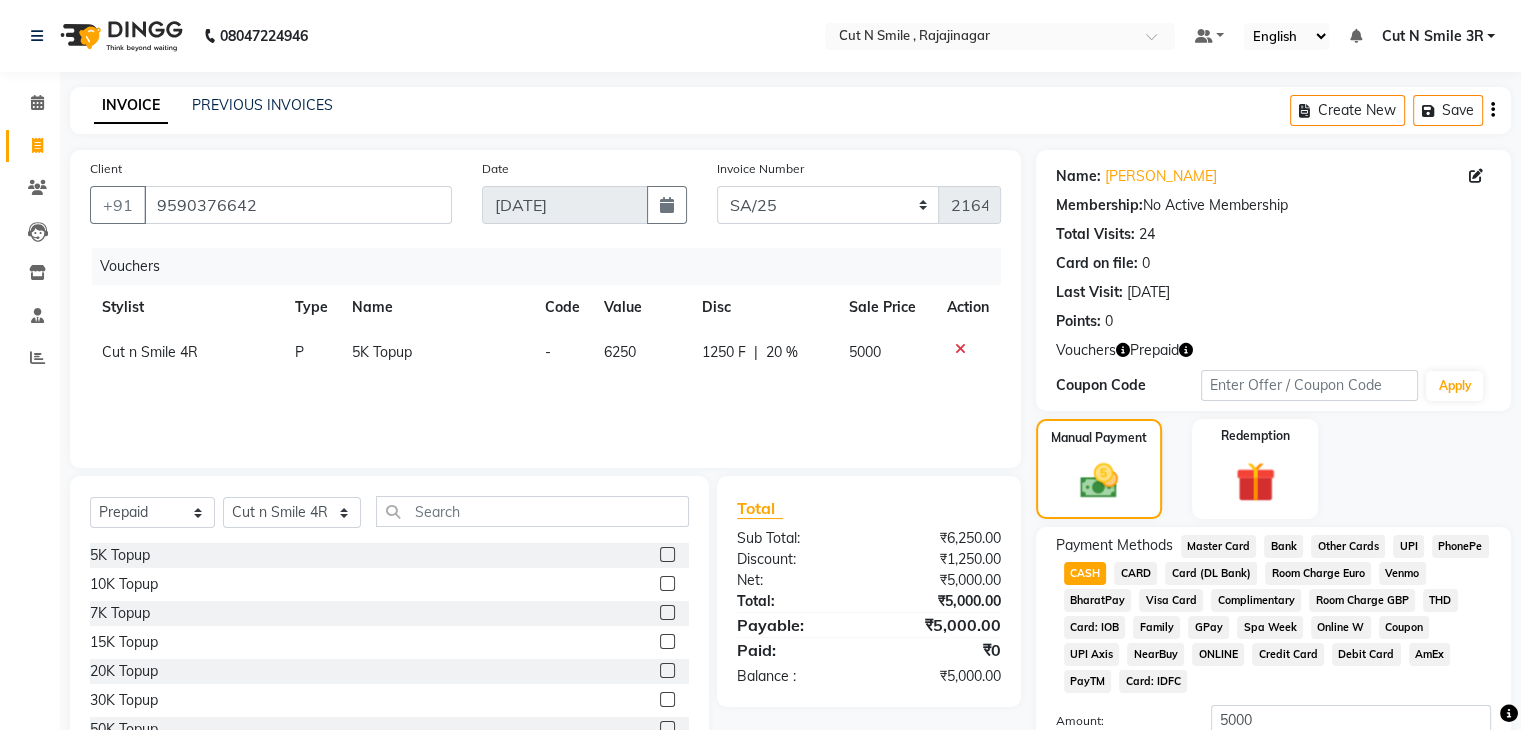 scroll, scrollTop: 157, scrollLeft: 0, axis: vertical 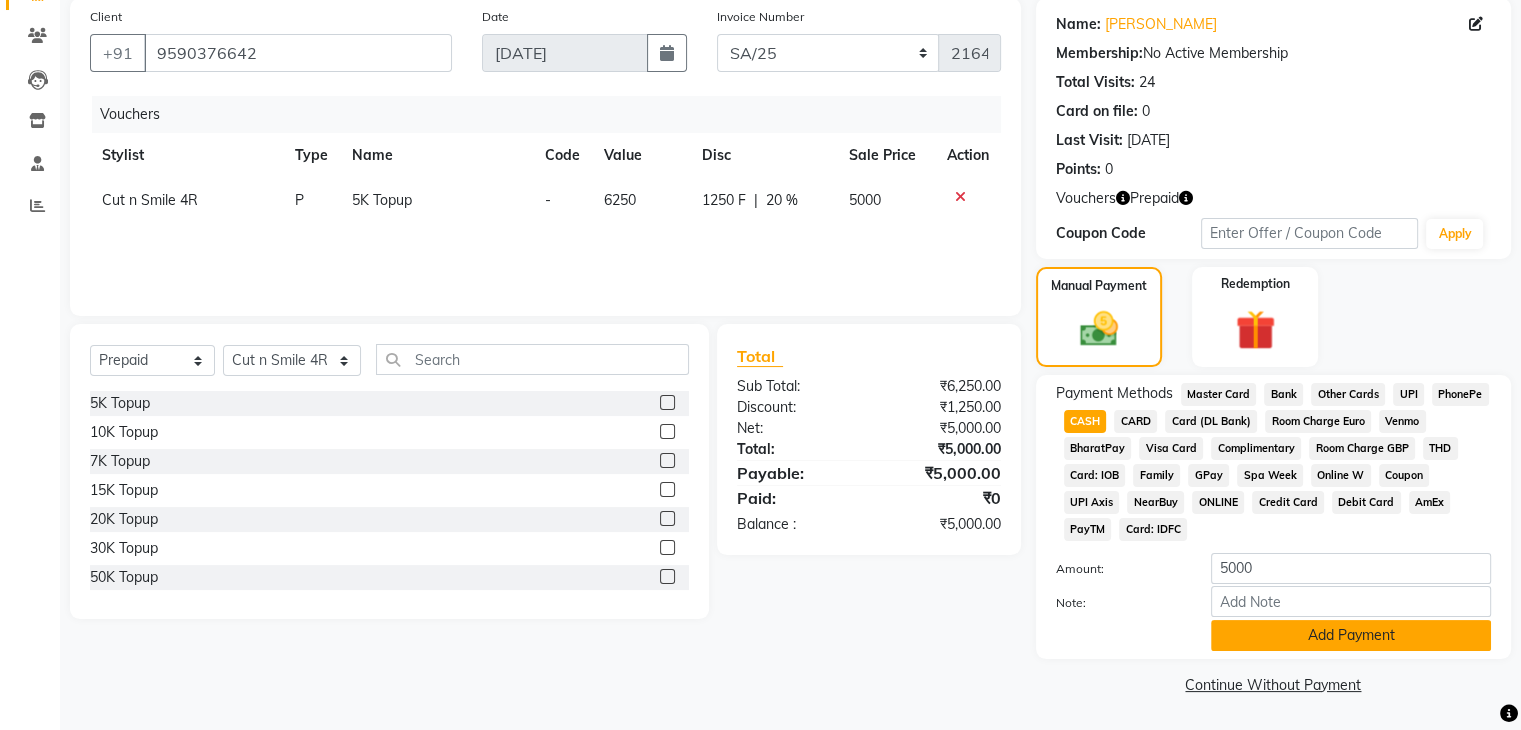 click on "Add Payment" 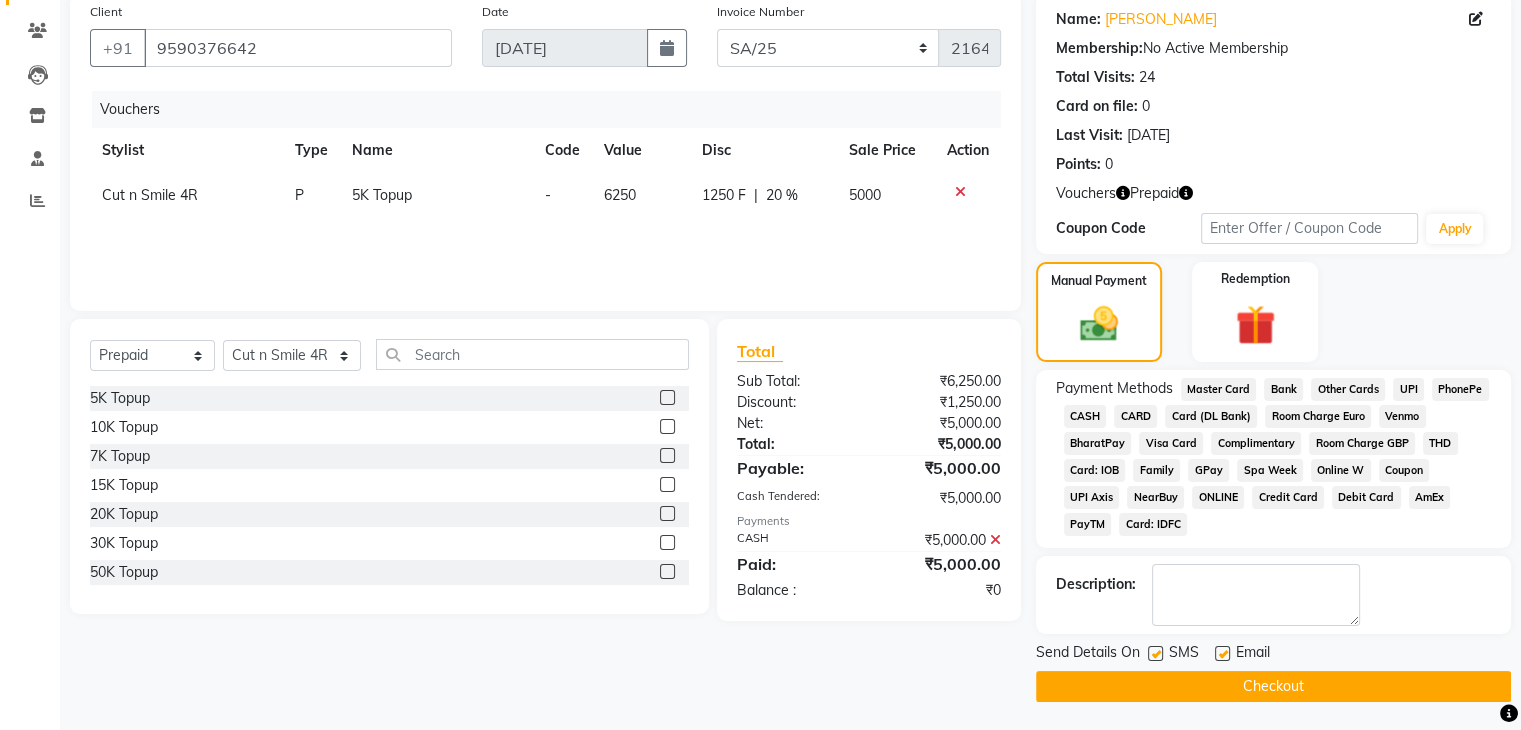 click on "Checkout" 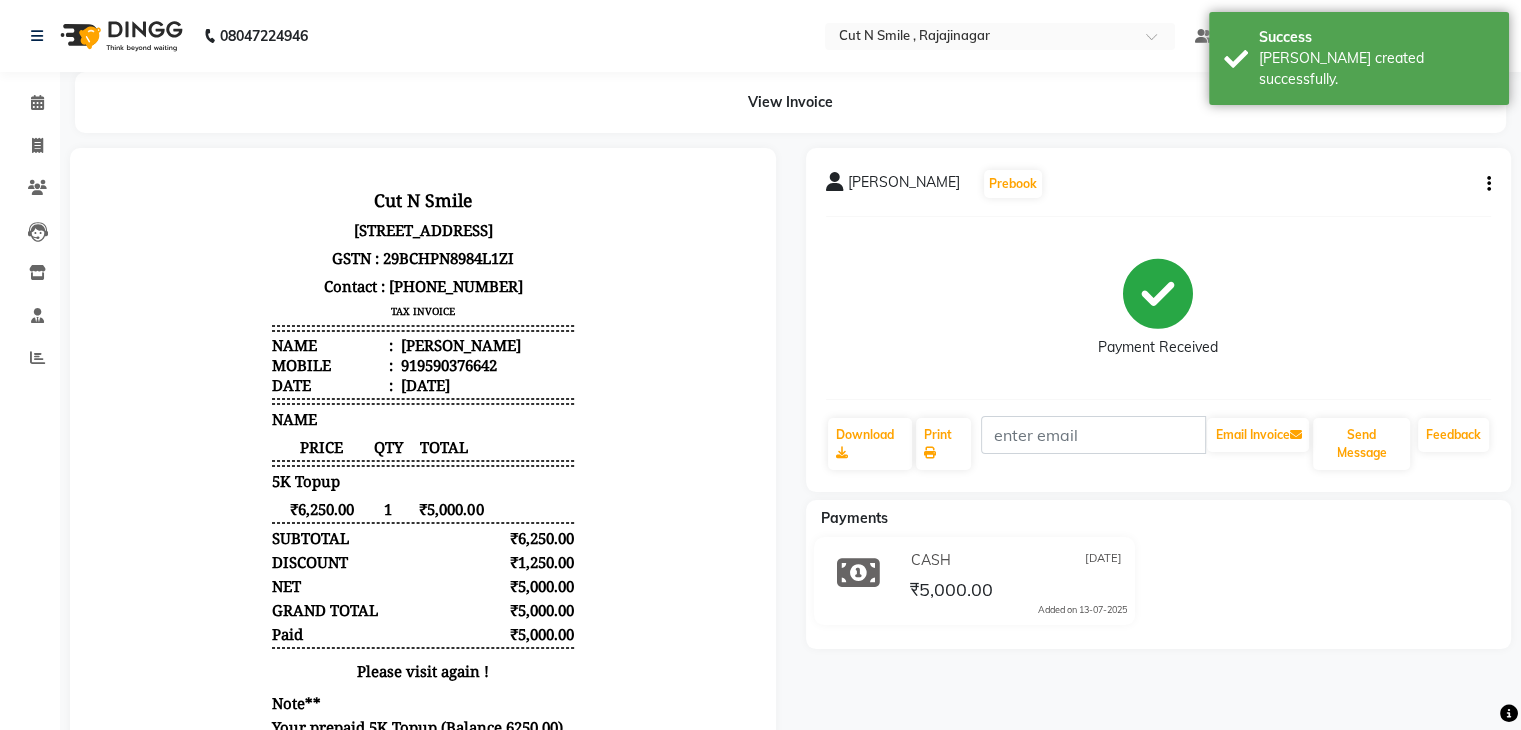 scroll, scrollTop: 0, scrollLeft: 0, axis: both 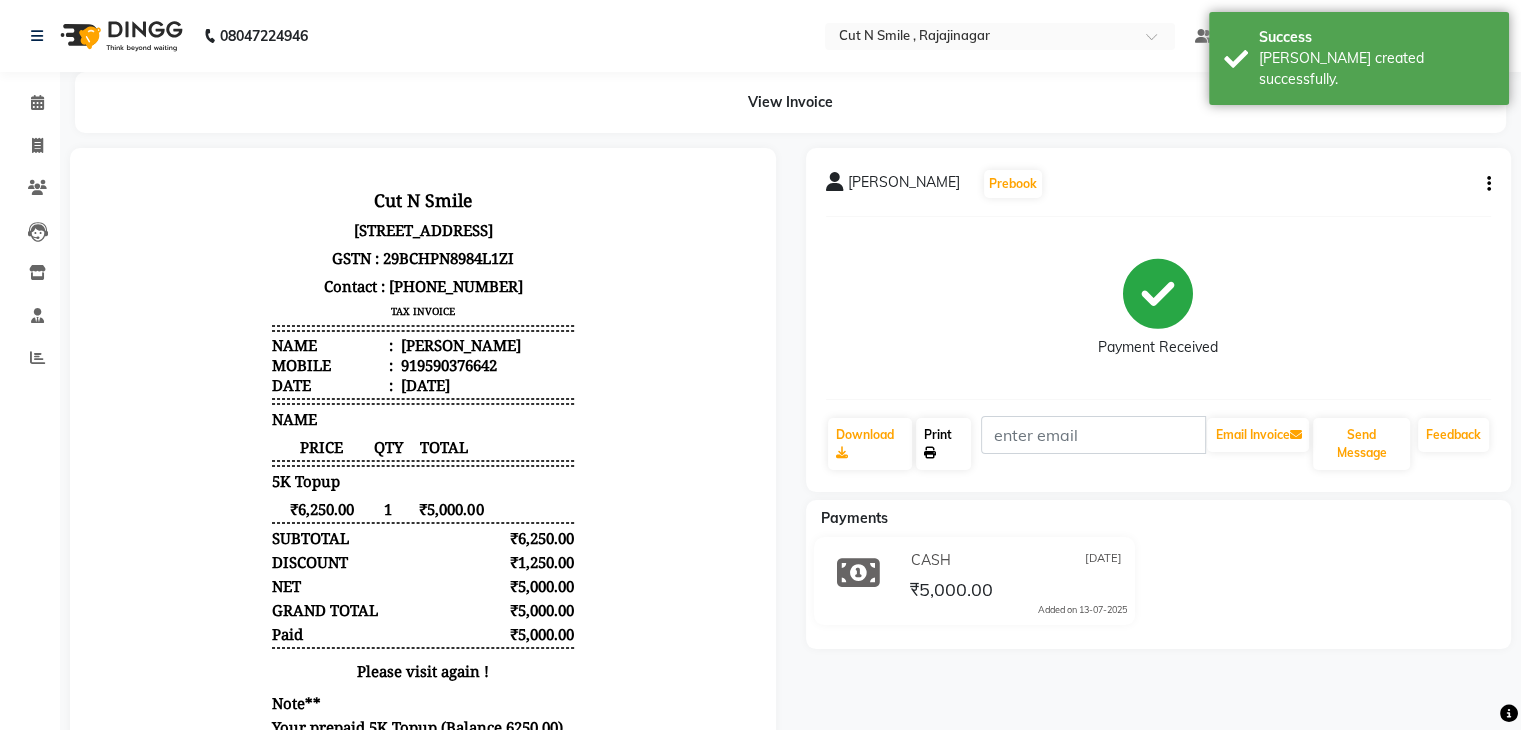 click on "Print" 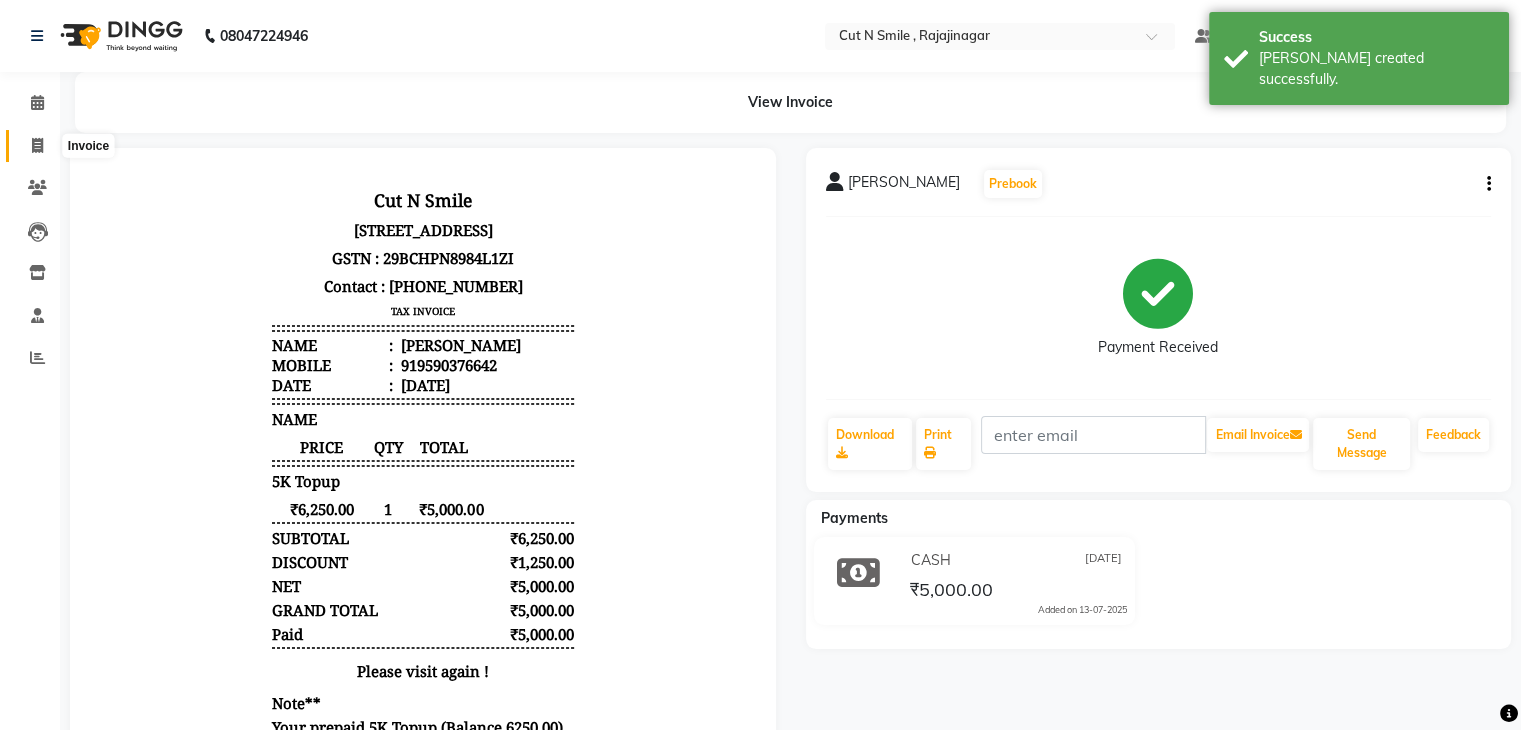 click 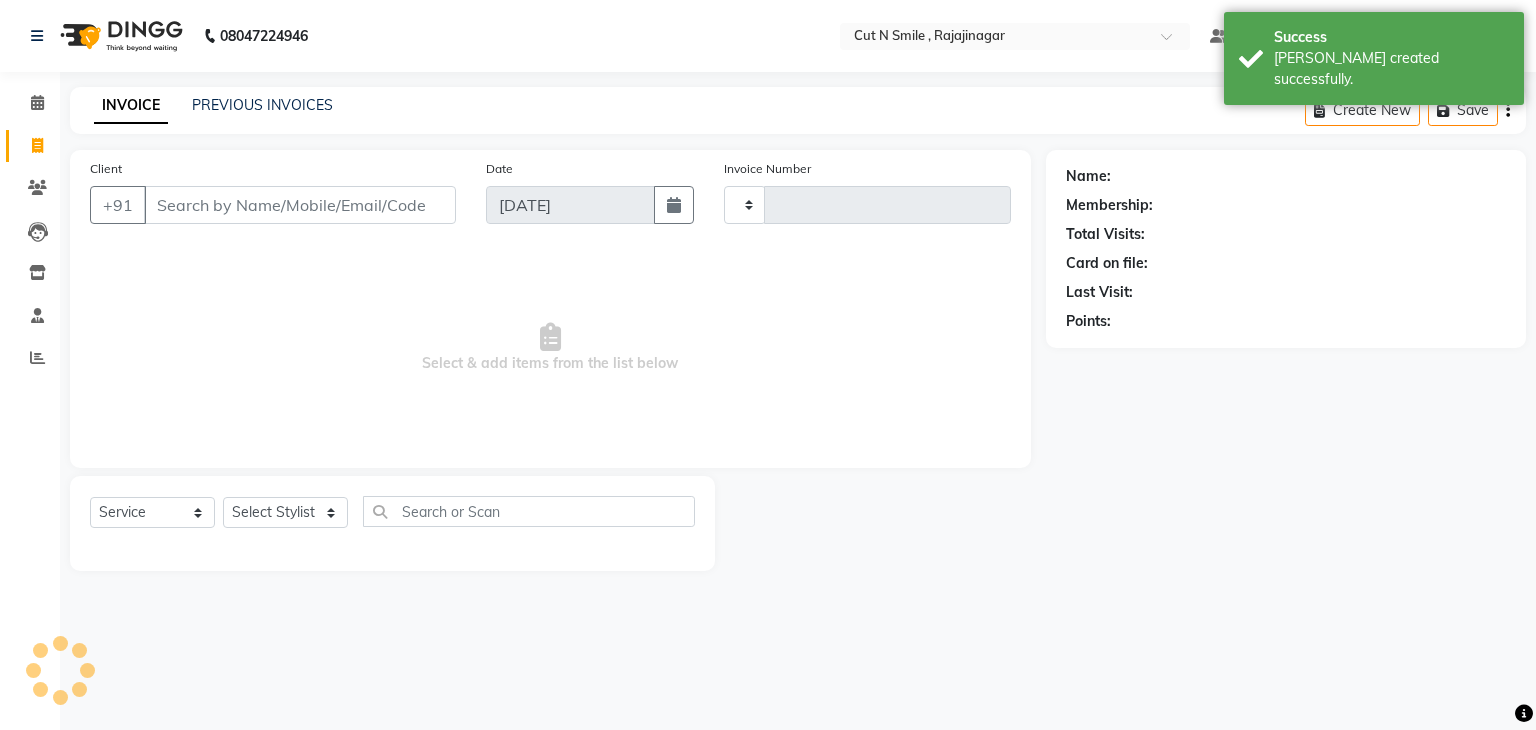 type on "108" 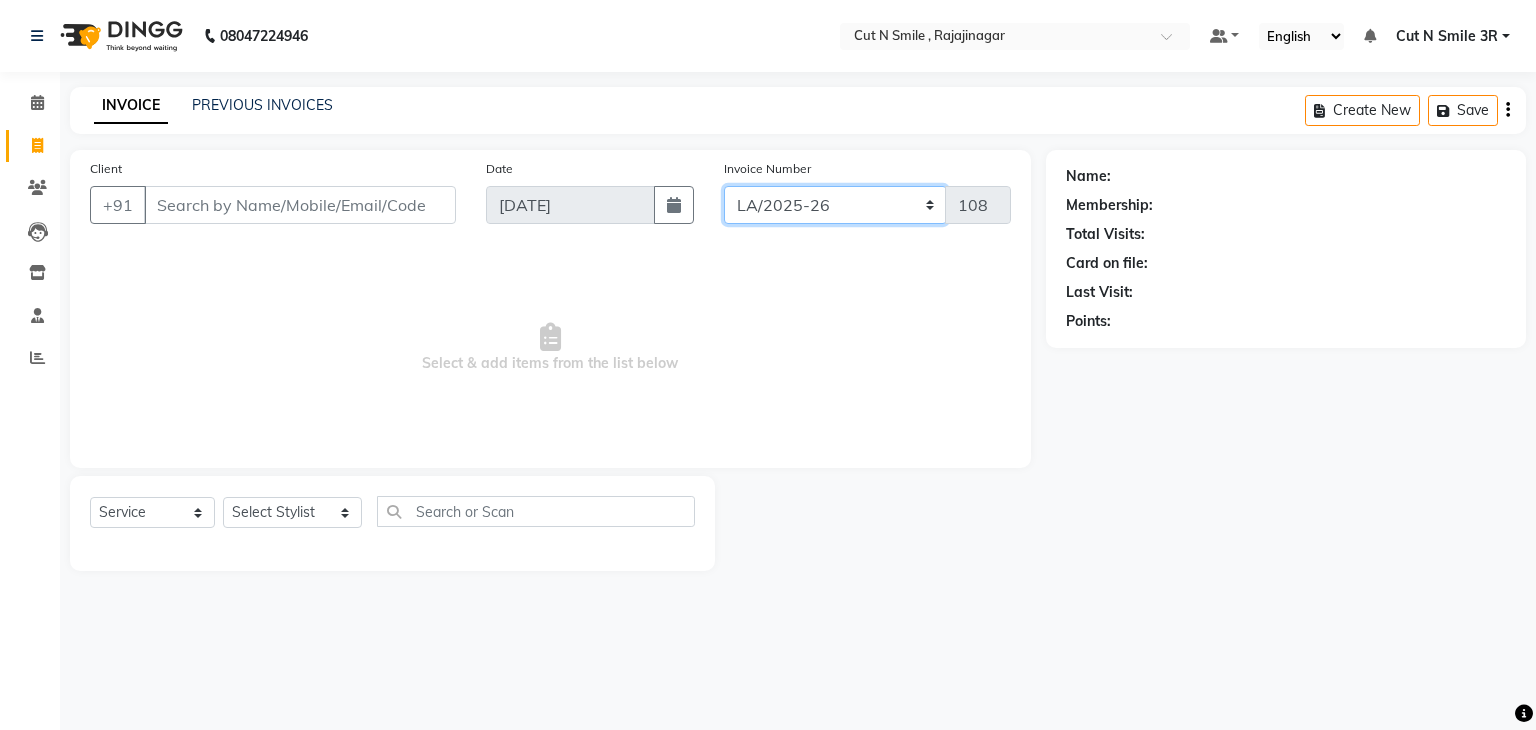 click on "[PERSON_NAME]/25-26 LA/2025-26 SH/25 CH/25 SA/25" 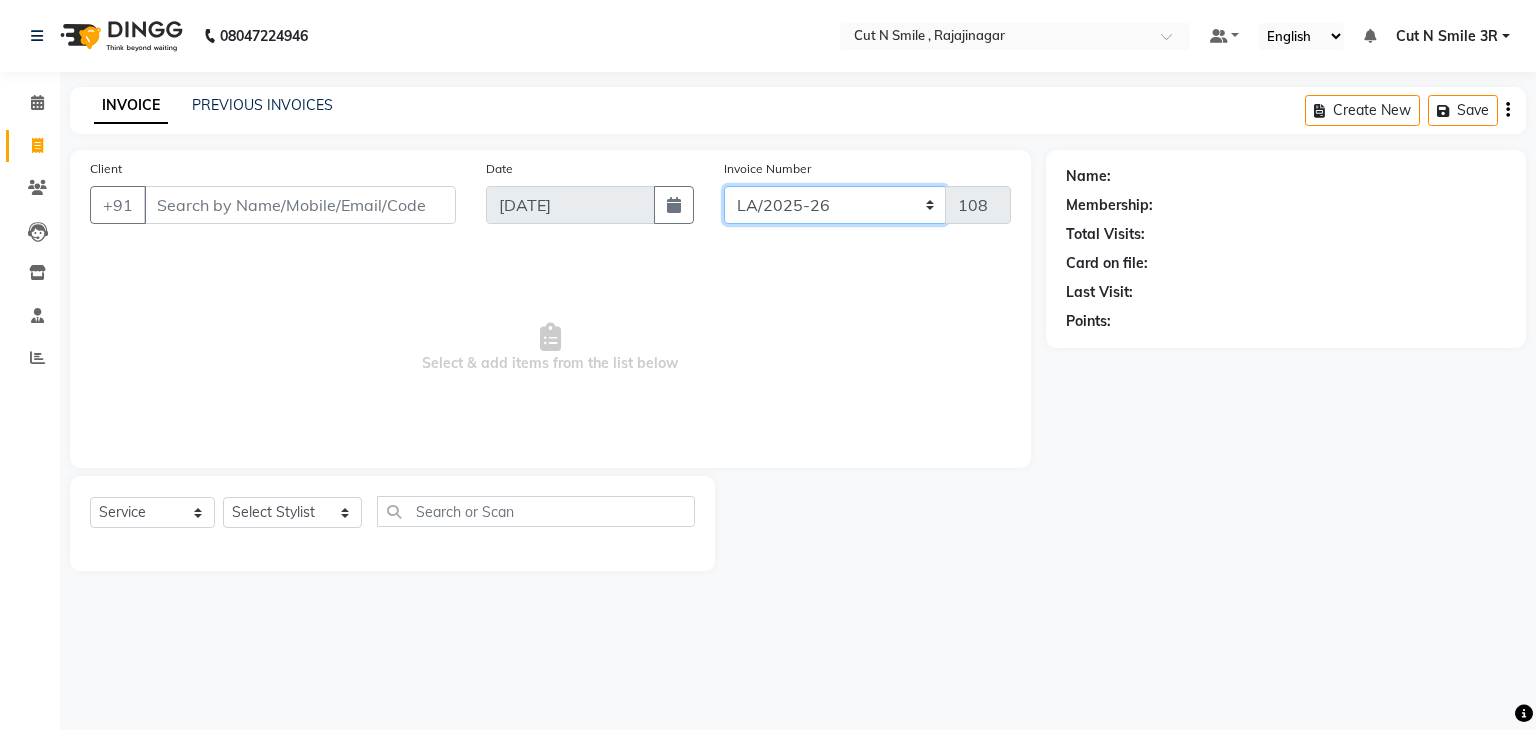 select on "7181" 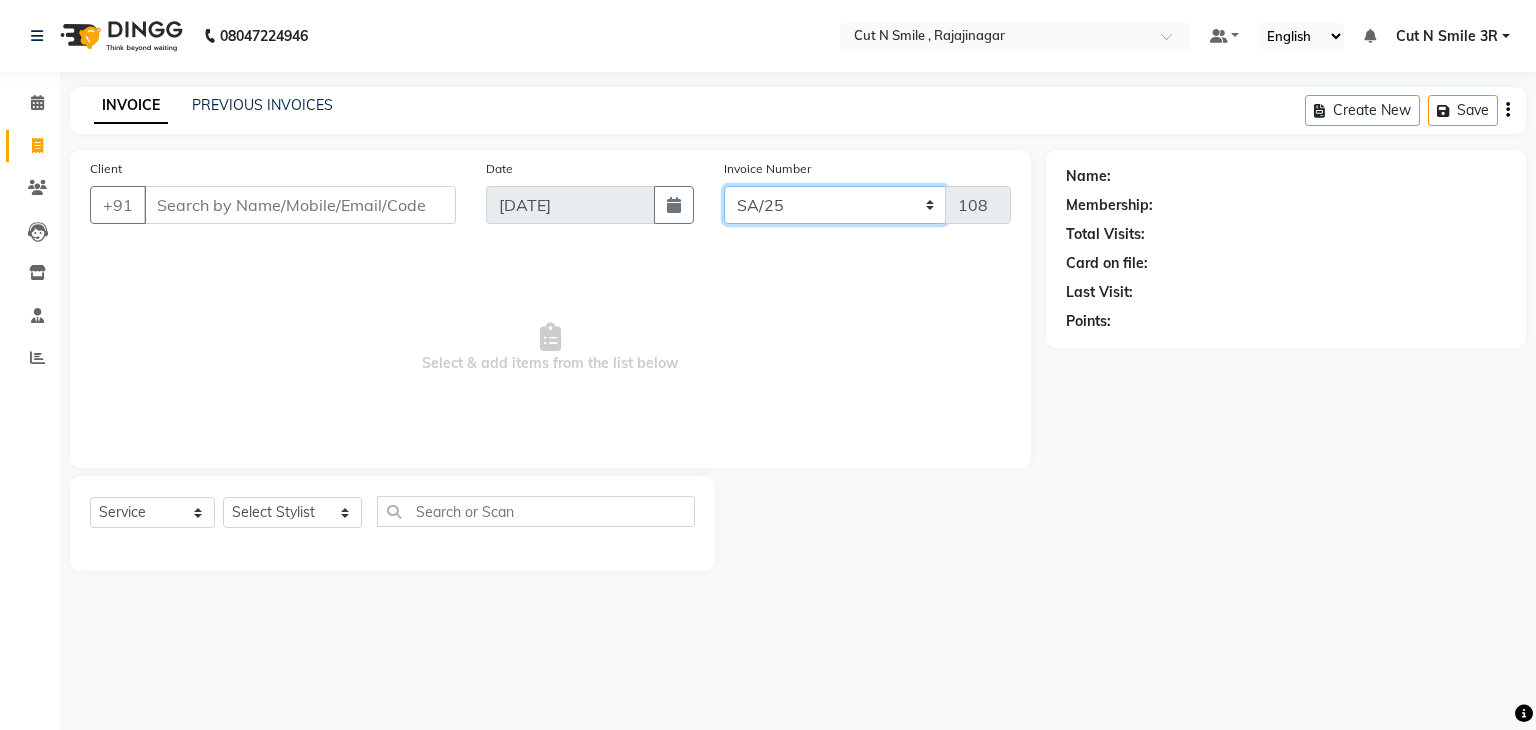 click on "[PERSON_NAME]/25-26 LA/2025-26 SH/25 CH/25 SA/25" 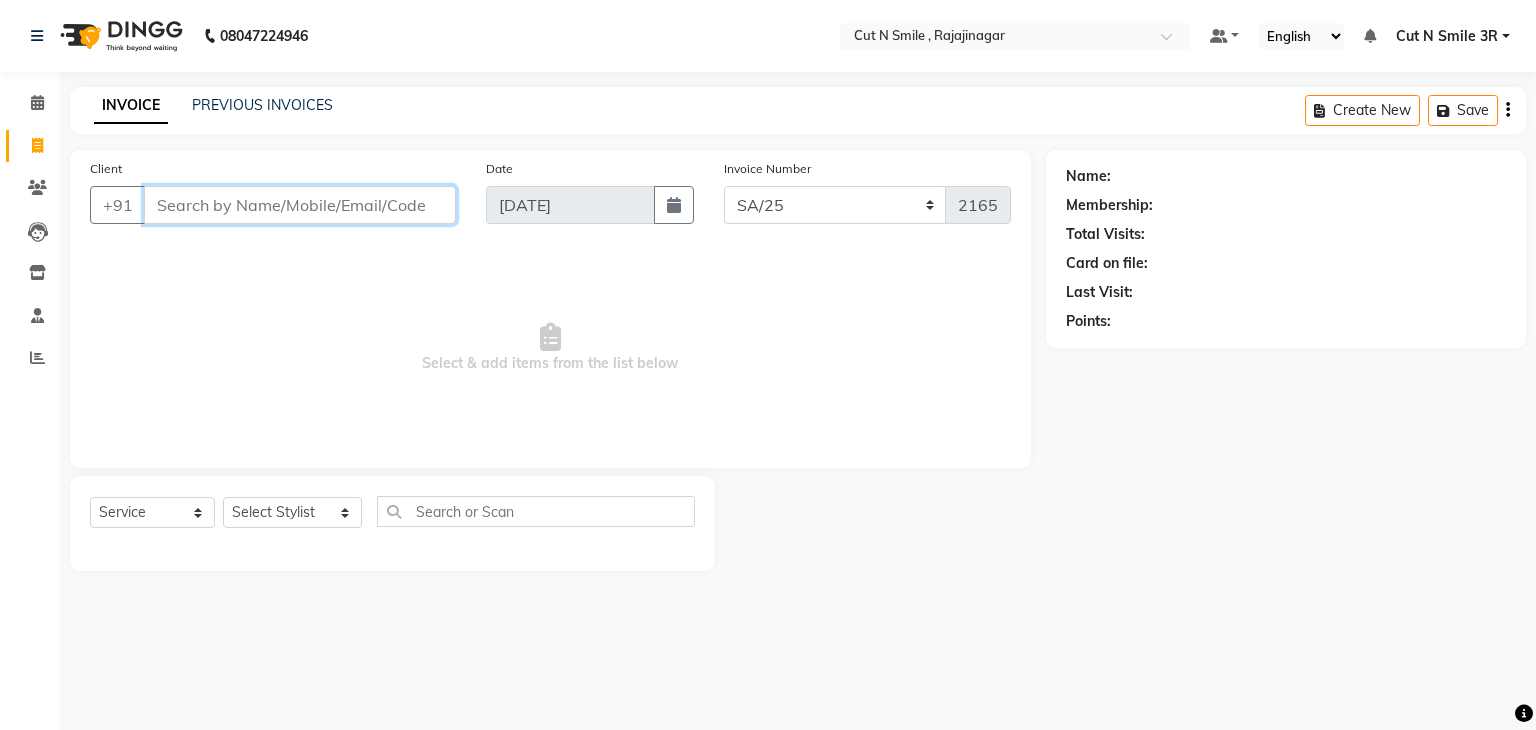 click on "Client" at bounding box center (300, 205) 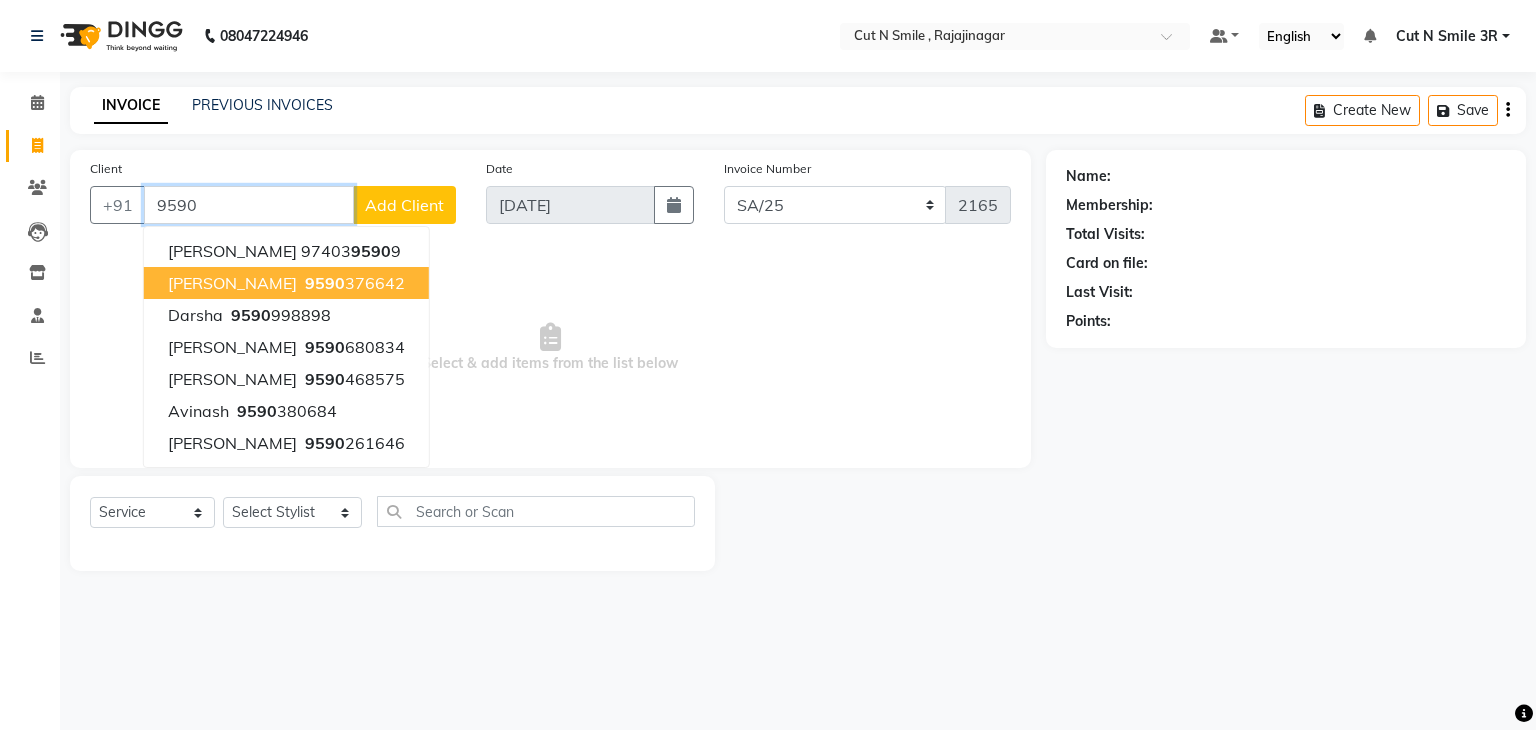 click on "[PERSON_NAME]   9590 376642" at bounding box center (286, 283) 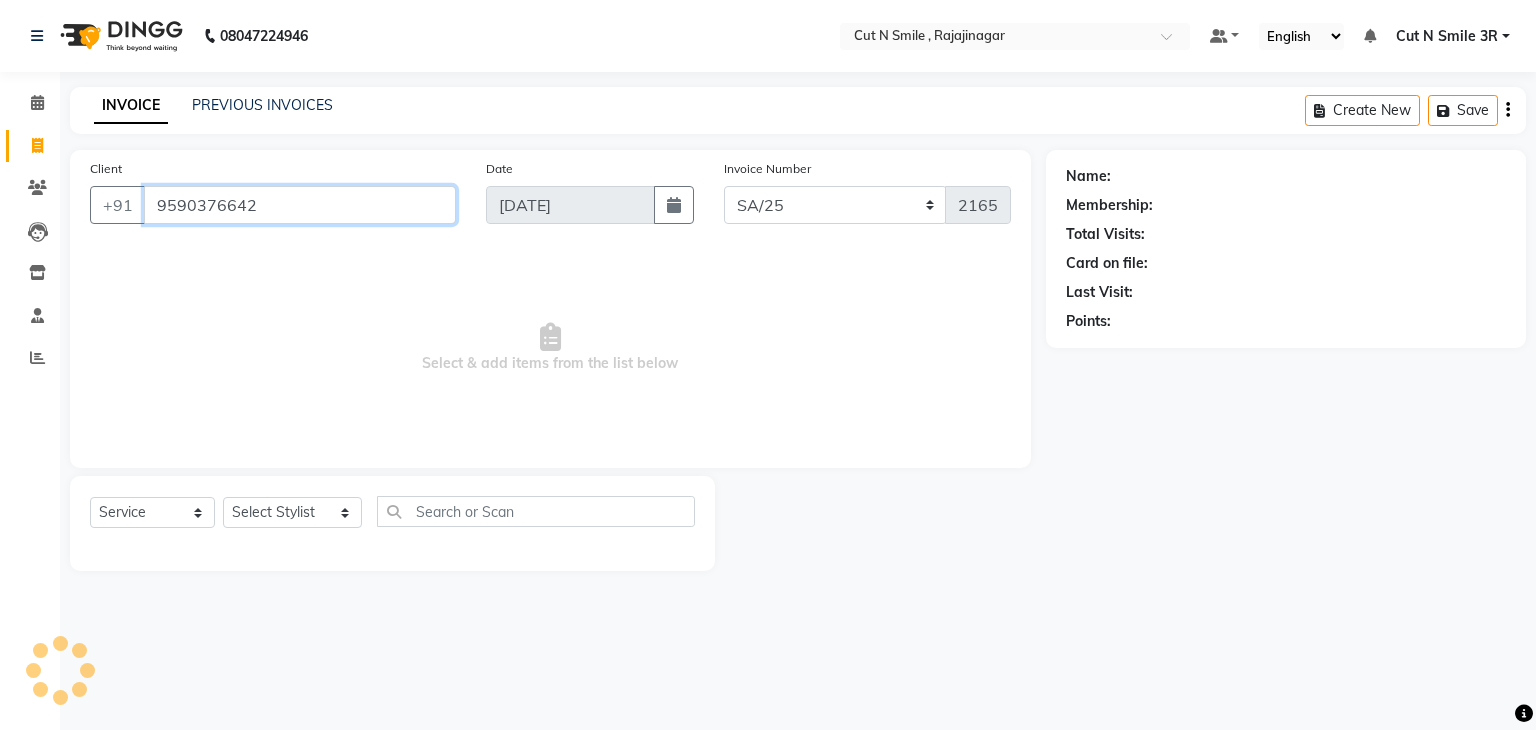 type on "9590376642" 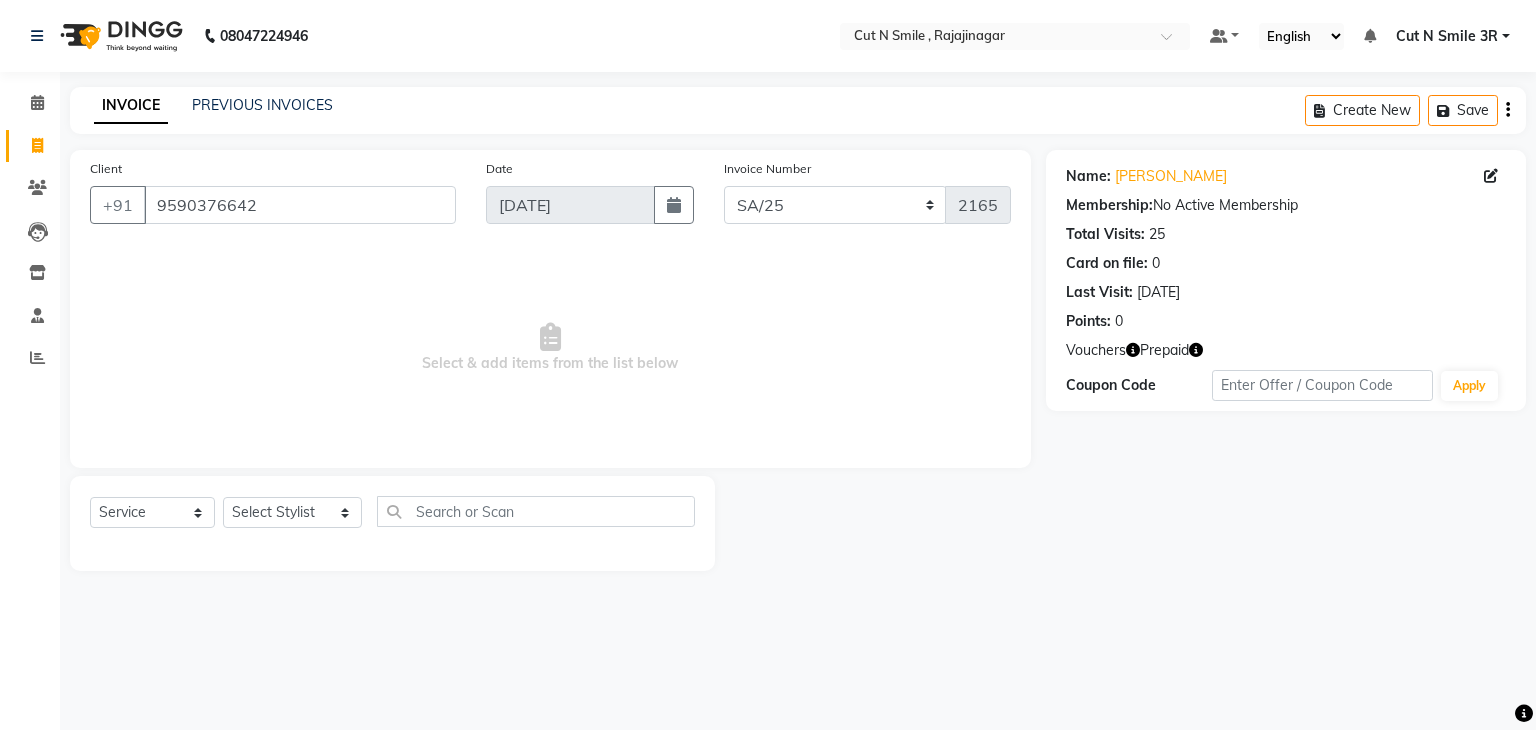 click on "Select  Service  Product  Membership  Package Voucher Prepaid Gift Card  Select Stylist [PERSON_NAME] Ammu 3R [PERSON_NAME] VN [PERSON_NAME] 3R [PERSON_NAME] 3R [PERSON_NAME] 3R [PERSON_NAME] 4R CNS [PERSON_NAME]  Cut N Smile 17M  Cut N Smile 3R Cut n Smile 4R Cut N Smile 9M Cut N Smile ML Cut N Smile V [PERSON_NAME] 4R Govind VN Hema 4R [PERSON_NAME] VN Karan VN Love 4R [PERSON_NAME] 3R Manu 4R  Muskaan VN Nadeem 4R N D M 4R NDM Alam 4R Noushad VN [PERSON_NAME] 4R [PERSON_NAME] 3R Rahul 3R Ravi 3R [PERSON_NAME] 4R [PERSON_NAME] 3R [PERSON_NAME] 4R [PERSON_NAME] [PERSON_NAME] 3R [PERSON_NAME] 4R Sameer 3R [PERSON_NAME] [PERSON_NAME]  [PERSON_NAME] [PERSON_NAME] [PERSON_NAME] VN [PERSON_NAME] 4R [PERSON_NAME] 4R [PERSON_NAME] VN Shanavaaz [PERSON_NAME] 3R [PERSON_NAME] 4R [PERSON_NAME] [PERSON_NAME] 4R Sunny VN [PERSON_NAME] 4R Vakeel 3R Varas 4R [PERSON_NAME] [PERSON_NAME] VN" 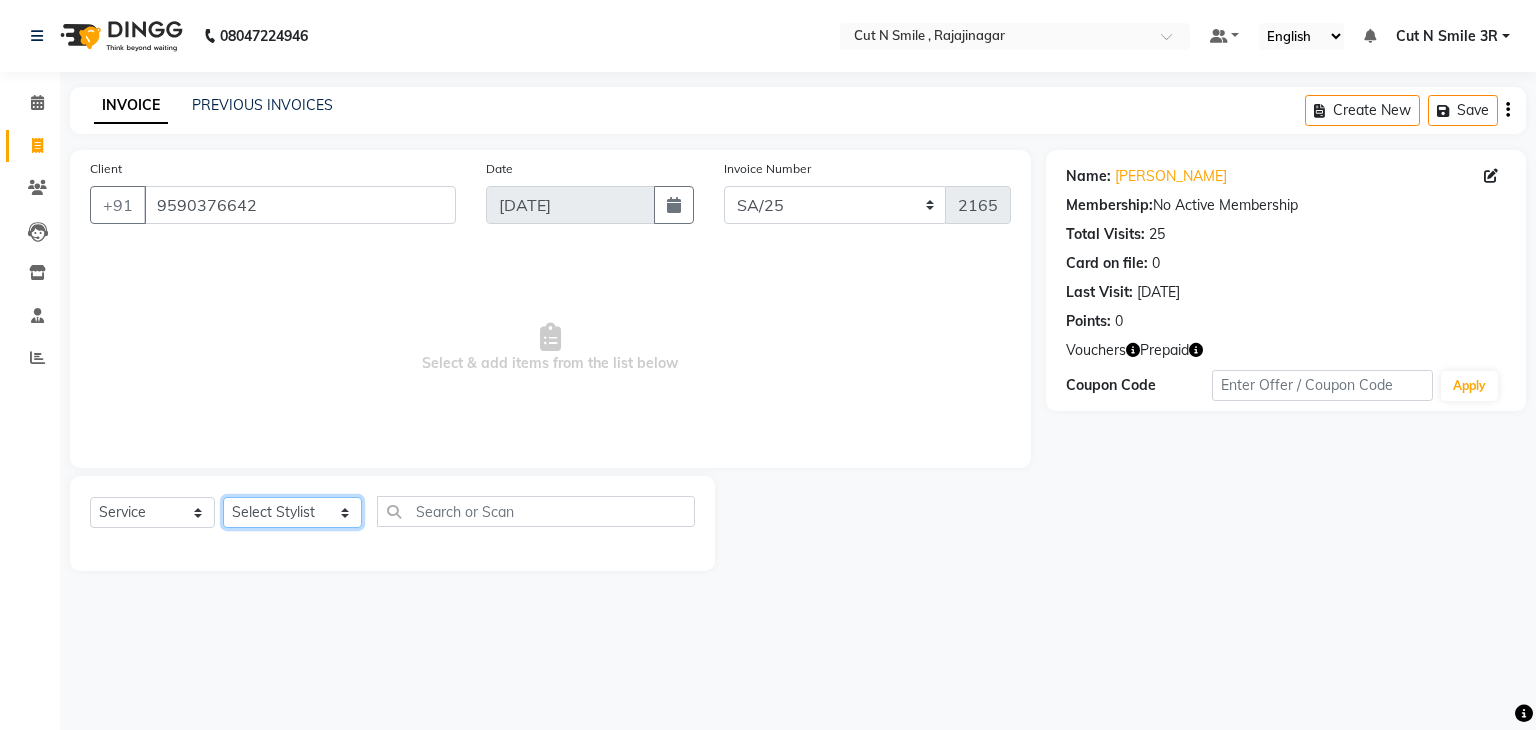 click on "Select Stylist [PERSON_NAME] Ammu 3R [PERSON_NAME] VN [PERSON_NAME] 3R [PERSON_NAME] 3R [PERSON_NAME] 3R [PERSON_NAME] 4R CNS [PERSON_NAME]  Cut N Smile 17M  Cut N Smile 3R Cut n Smile 4R Cut N Smile 9M Cut N Smile ML Cut N Smile V [PERSON_NAME] 4R Govind VN Hema 4R [PERSON_NAME] VN Karan VN Love 4R [PERSON_NAME] 3R Manu 4R  Muskaan VN [PERSON_NAME] 4R N D M 4R NDM Alam 4R Noushad VN [PERSON_NAME] 4R Priya [PERSON_NAME] 3R Rahul 3R Ravi 3R [PERSON_NAME] 4R [PERSON_NAME] 3R [PERSON_NAME] 4R [PERSON_NAME] [PERSON_NAME] 3R [PERSON_NAME] 4R Sameer 3R [PERSON_NAME] [PERSON_NAME]  [PERSON_NAME] [PERSON_NAME] [PERSON_NAME] VN [PERSON_NAME] 4R [PERSON_NAME] 4R [PERSON_NAME] VN Shanavaaz [PERSON_NAME] 3R [PERSON_NAME] 4R [PERSON_NAME] [PERSON_NAME] 4R Sunny VN [PERSON_NAME] 4R Vakeel 3R Varas 4R [PERSON_NAME] [PERSON_NAME] VN" 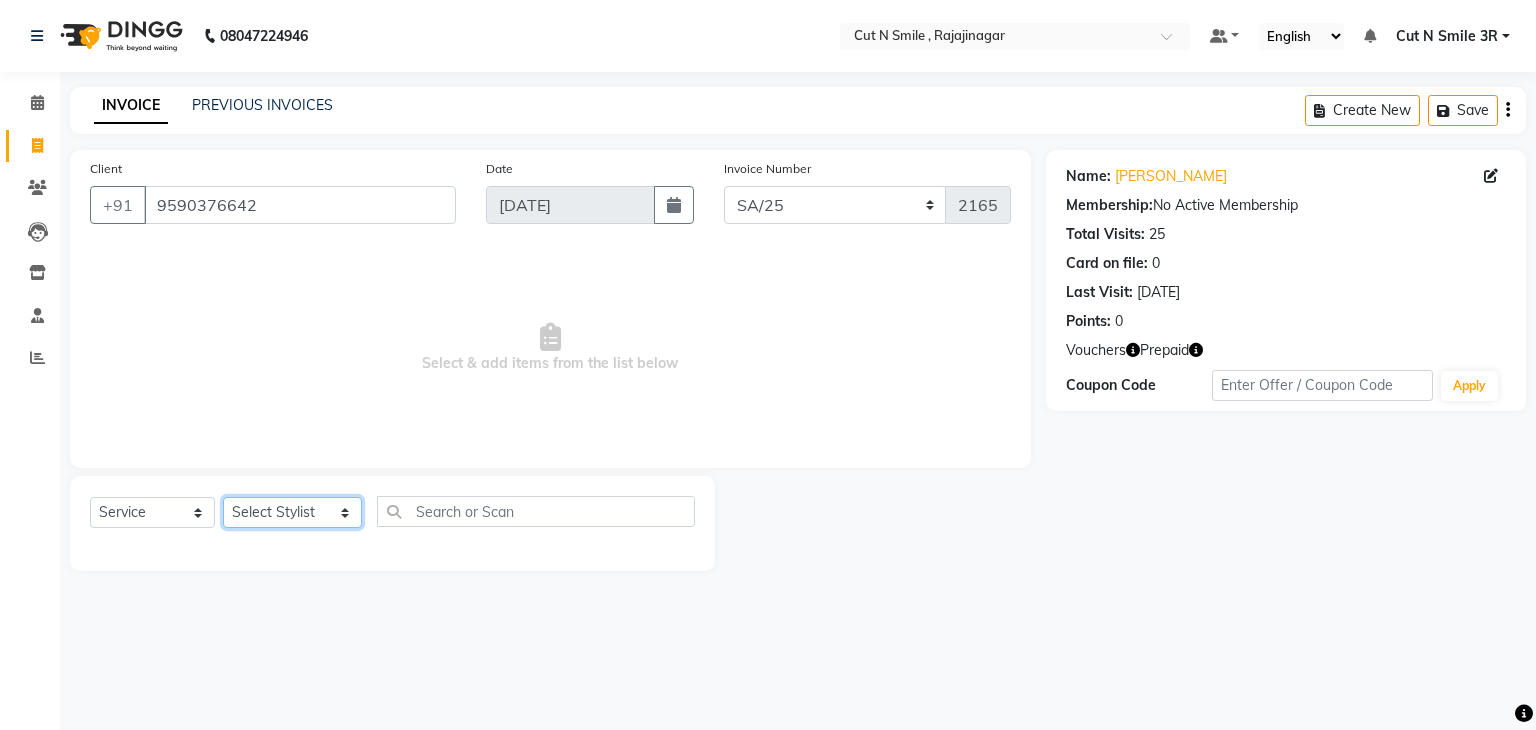 select on "57482" 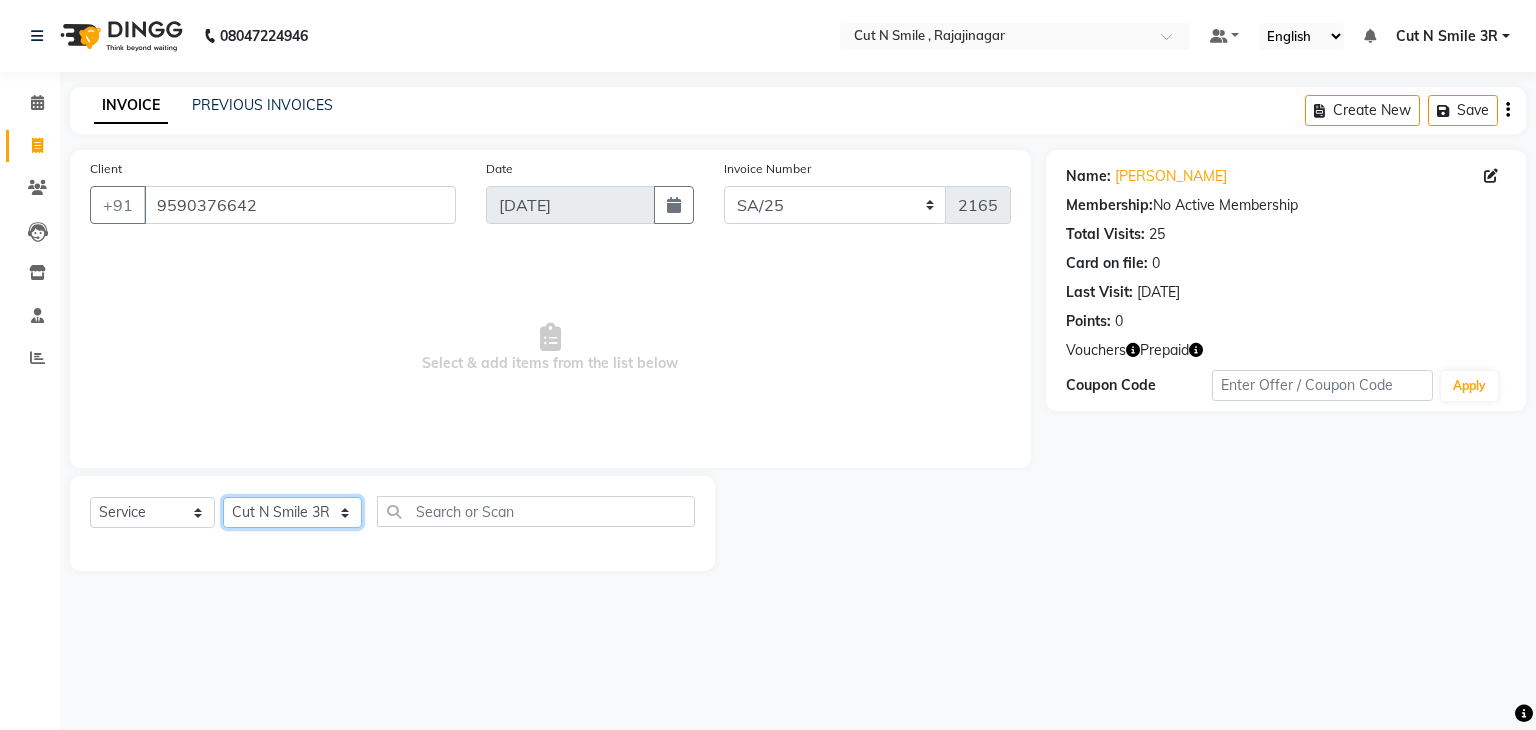 click on "Select Stylist [PERSON_NAME] Ammu 3R [PERSON_NAME] VN [PERSON_NAME] 3R [PERSON_NAME] 3R [PERSON_NAME] 3R [PERSON_NAME] 4R CNS [PERSON_NAME]  Cut N Smile 17M  Cut N Smile 3R Cut n Smile 4R Cut N Smile 9M Cut N Smile ML Cut N Smile V [PERSON_NAME] 4R Govind VN Hema 4R [PERSON_NAME] VN Karan VN Love 4R [PERSON_NAME] 3R Manu 4R  Muskaan VN [PERSON_NAME] 4R N D M 4R NDM Alam 4R Noushad VN [PERSON_NAME] 4R Priya [PERSON_NAME] 3R Rahul 3R Ravi 3R [PERSON_NAME] 4R [PERSON_NAME] 3R [PERSON_NAME] 4R [PERSON_NAME] [PERSON_NAME] 3R [PERSON_NAME] 4R Sameer 3R [PERSON_NAME] [PERSON_NAME]  [PERSON_NAME] [PERSON_NAME] [PERSON_NAME] VN [PERSON_NAME] 4R [PERSON_NAME] 4R [PERSON_NAME] VN Shanavaaz [PERSON_NAME] 3R [PERSON_NAME] 4R [PERSON_NAME] [PERSON_NAME] 4R Sunny VN [PERSON_NAME] 4R Vakeel 3R Varas 4R [PERSON_NAME] [PERSON_NAME] VN" 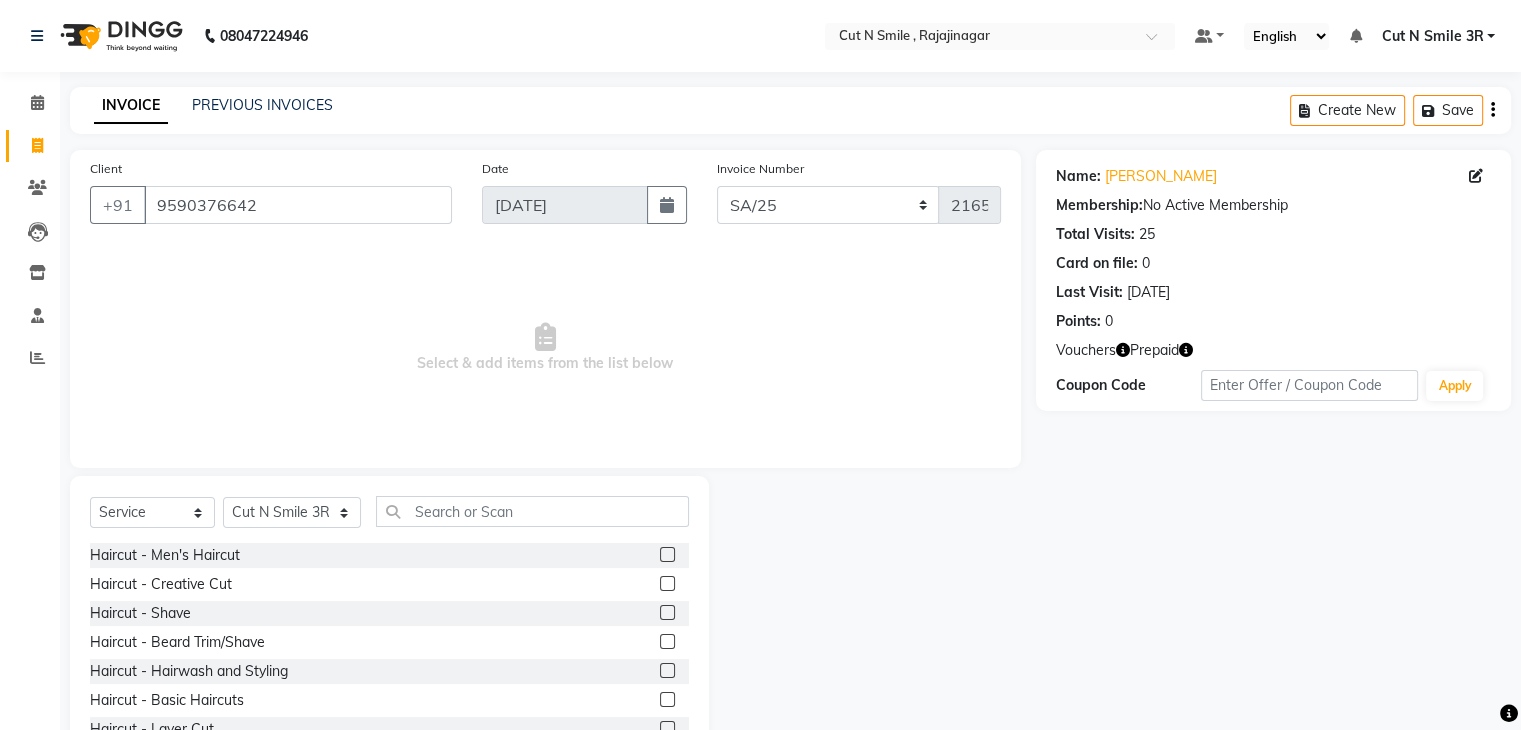click 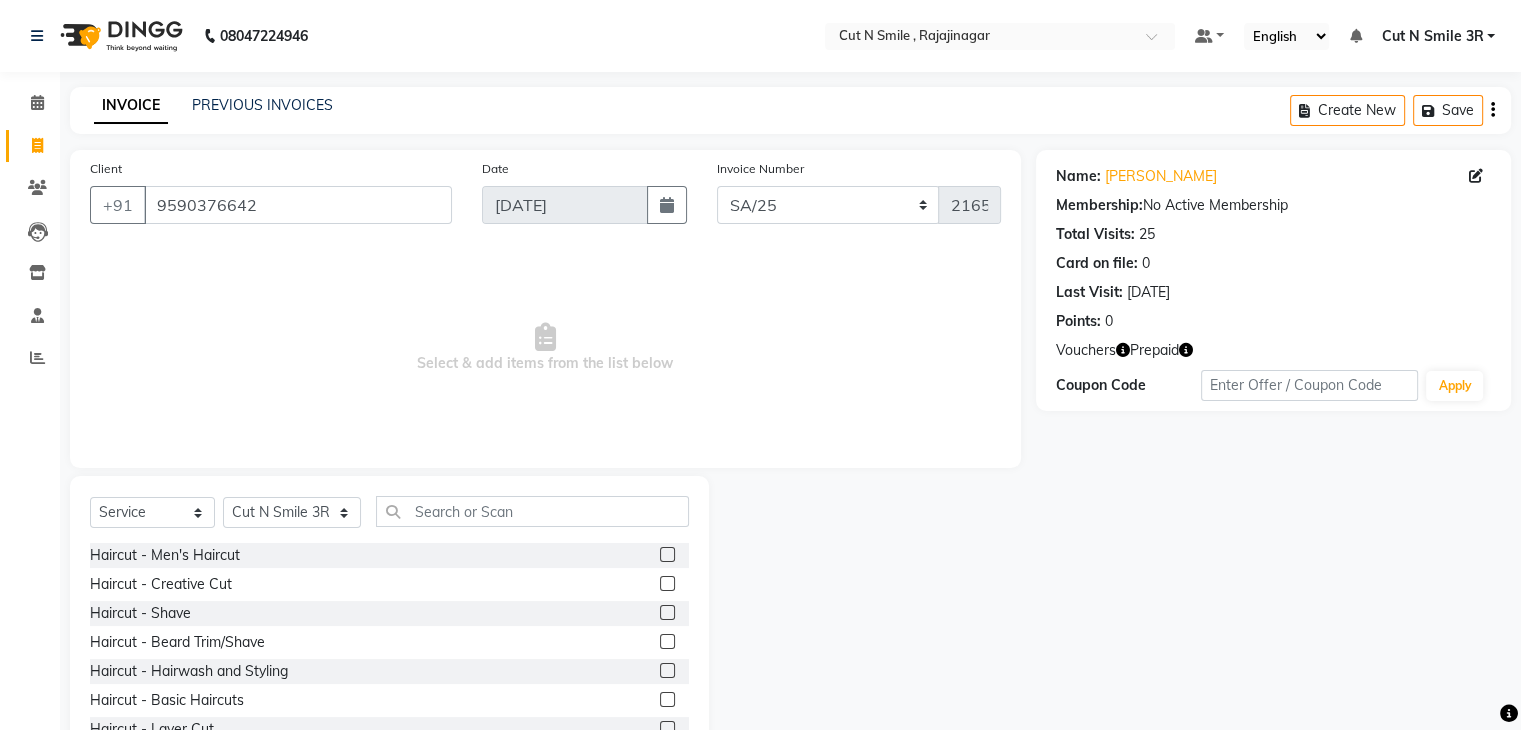 click at bounding box center [666, 584] 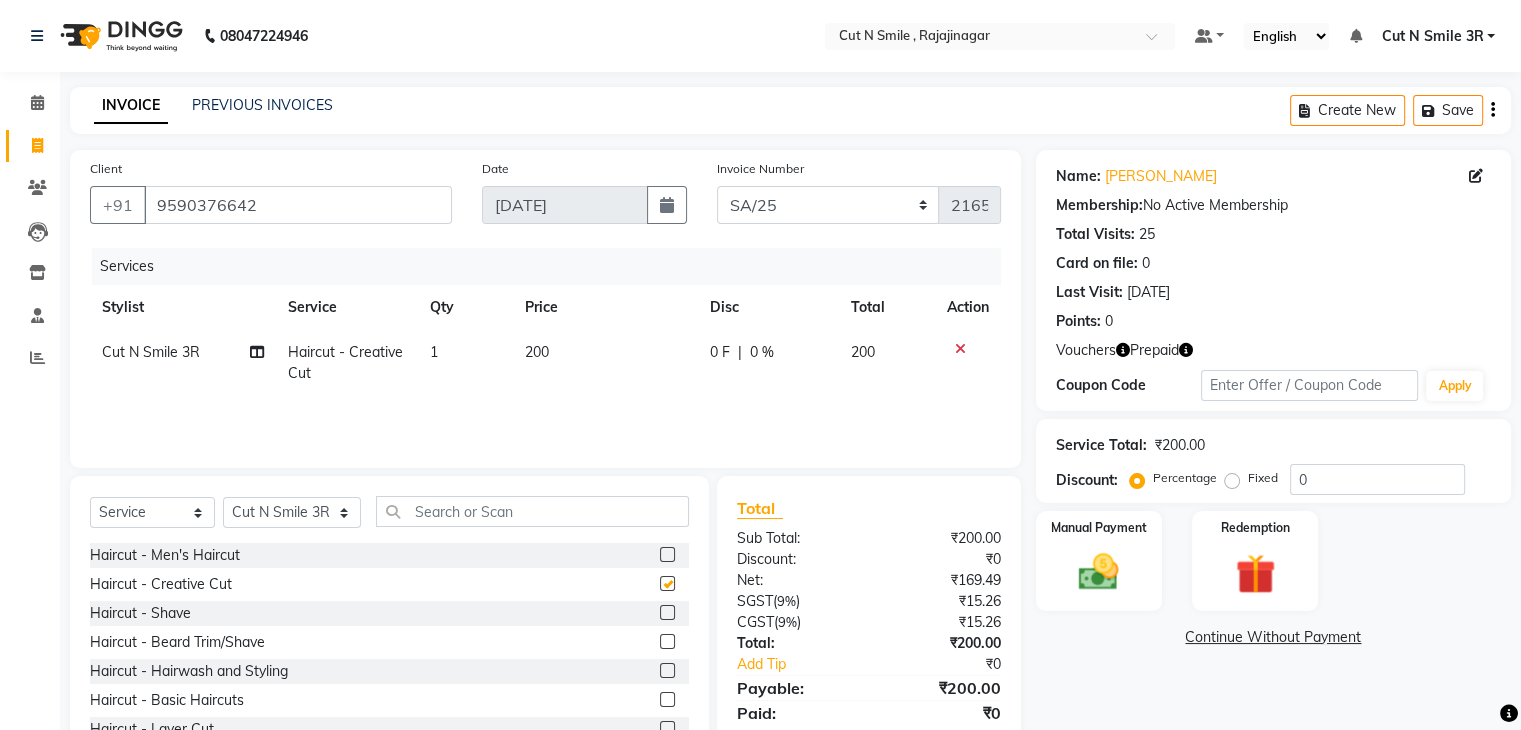 checkbox on "false" 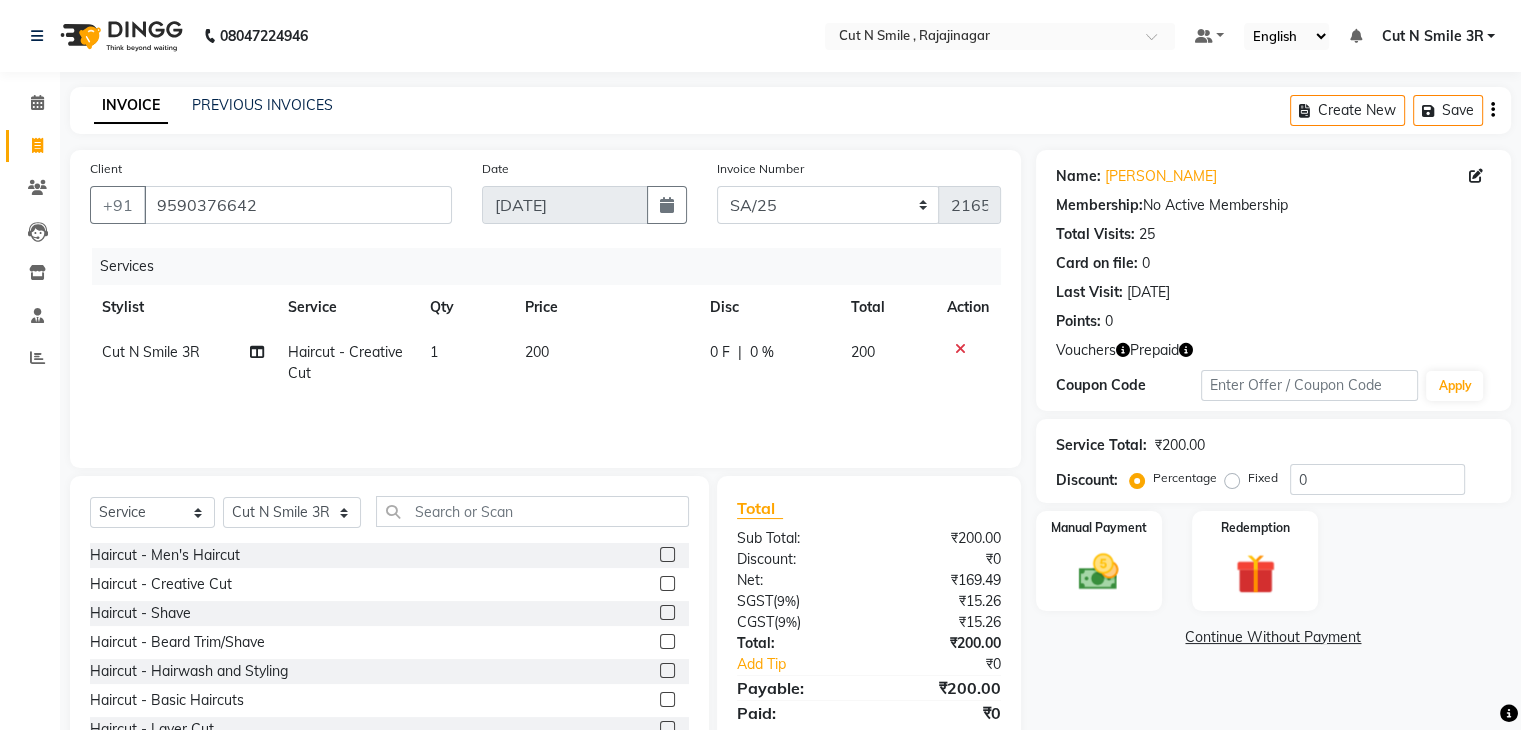 click 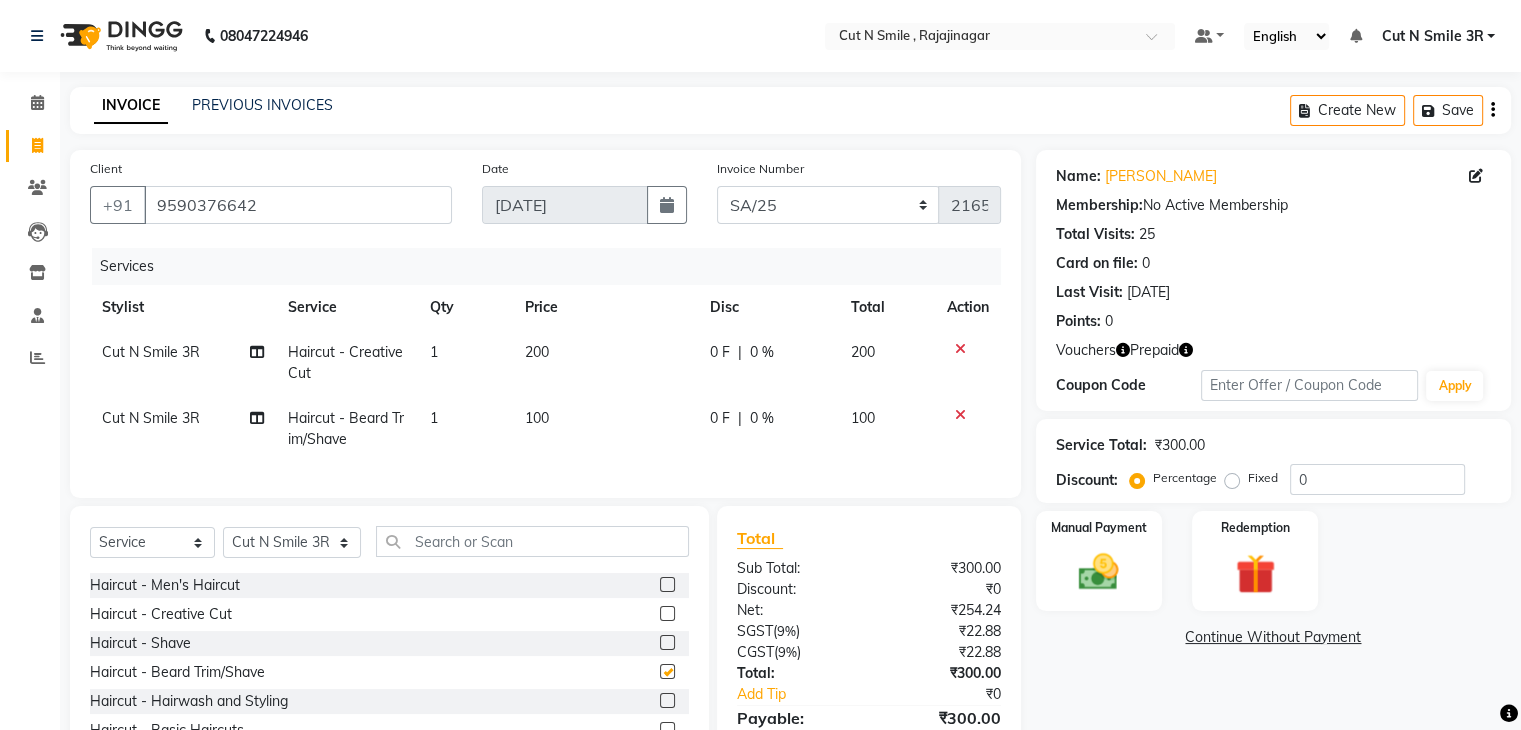 checkbox on "false" 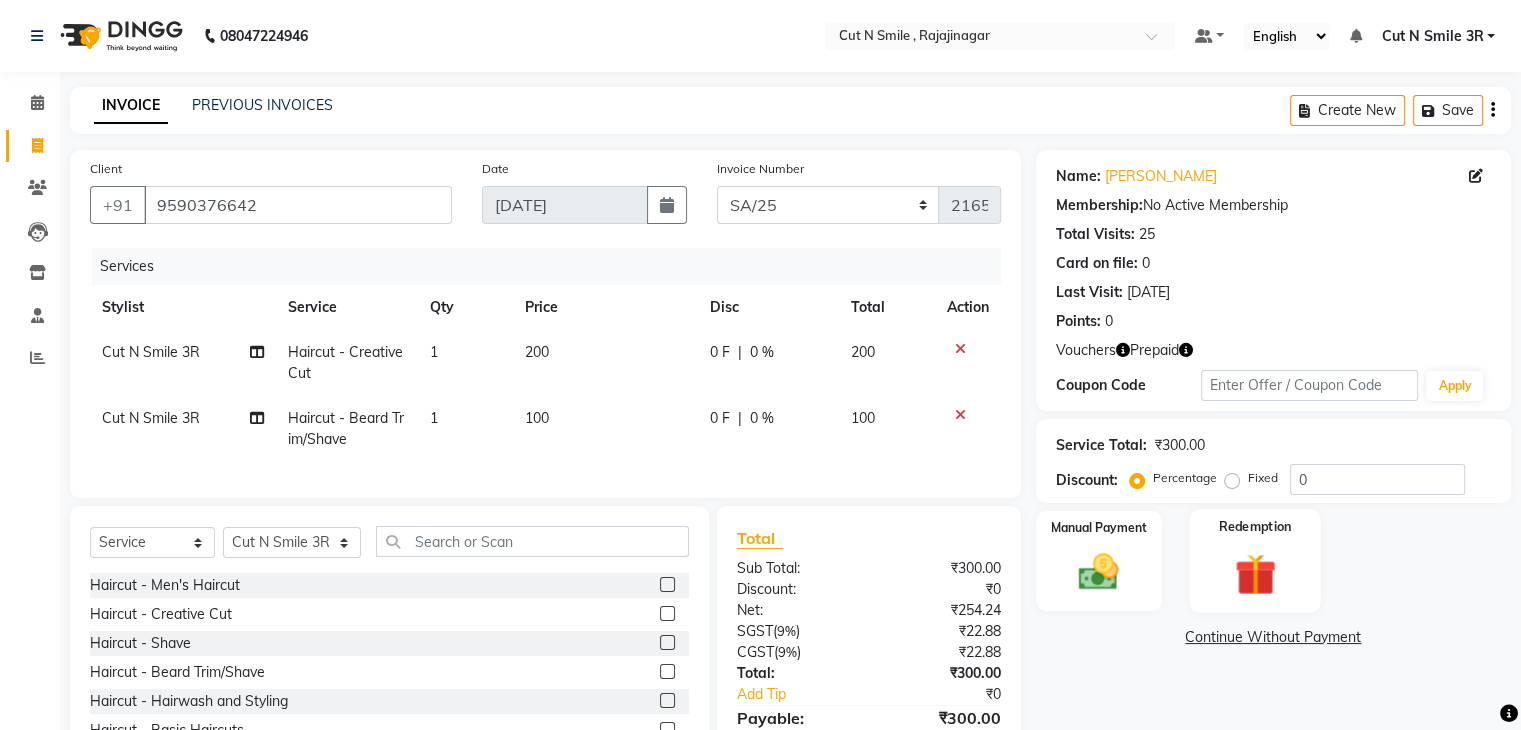 click 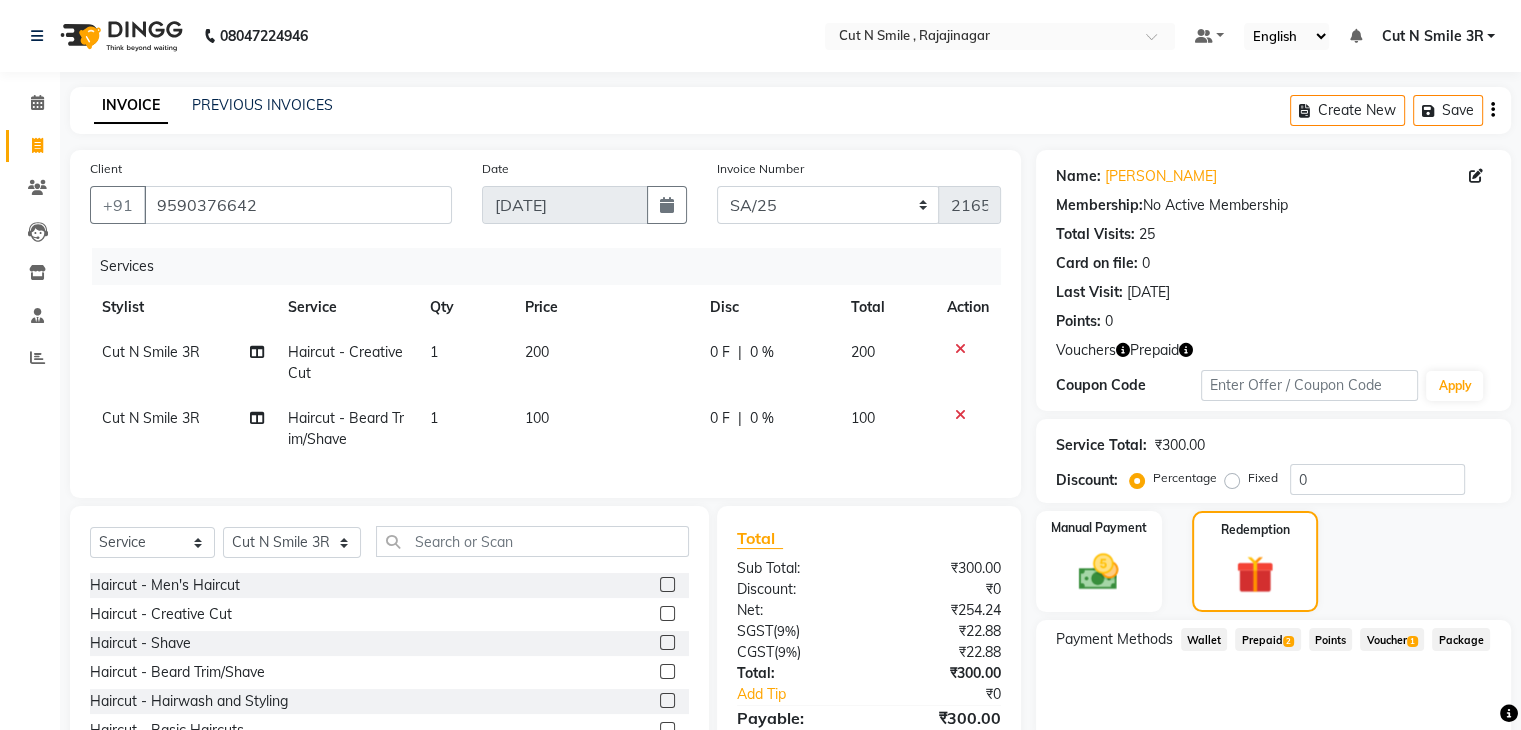 click on "Prepaid  2" 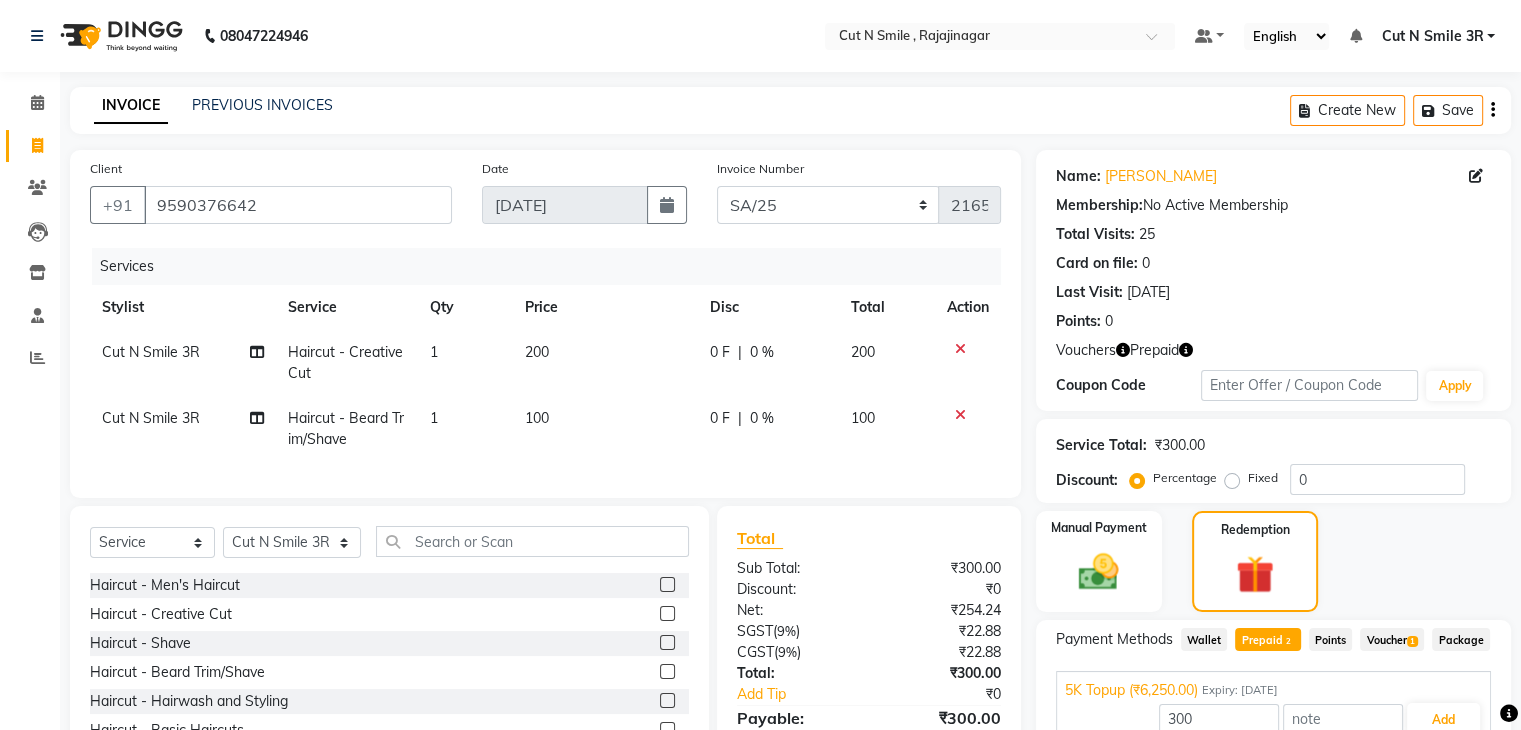 scroll, scrollTop: 172, scrollLeft: 0, axis: vertical 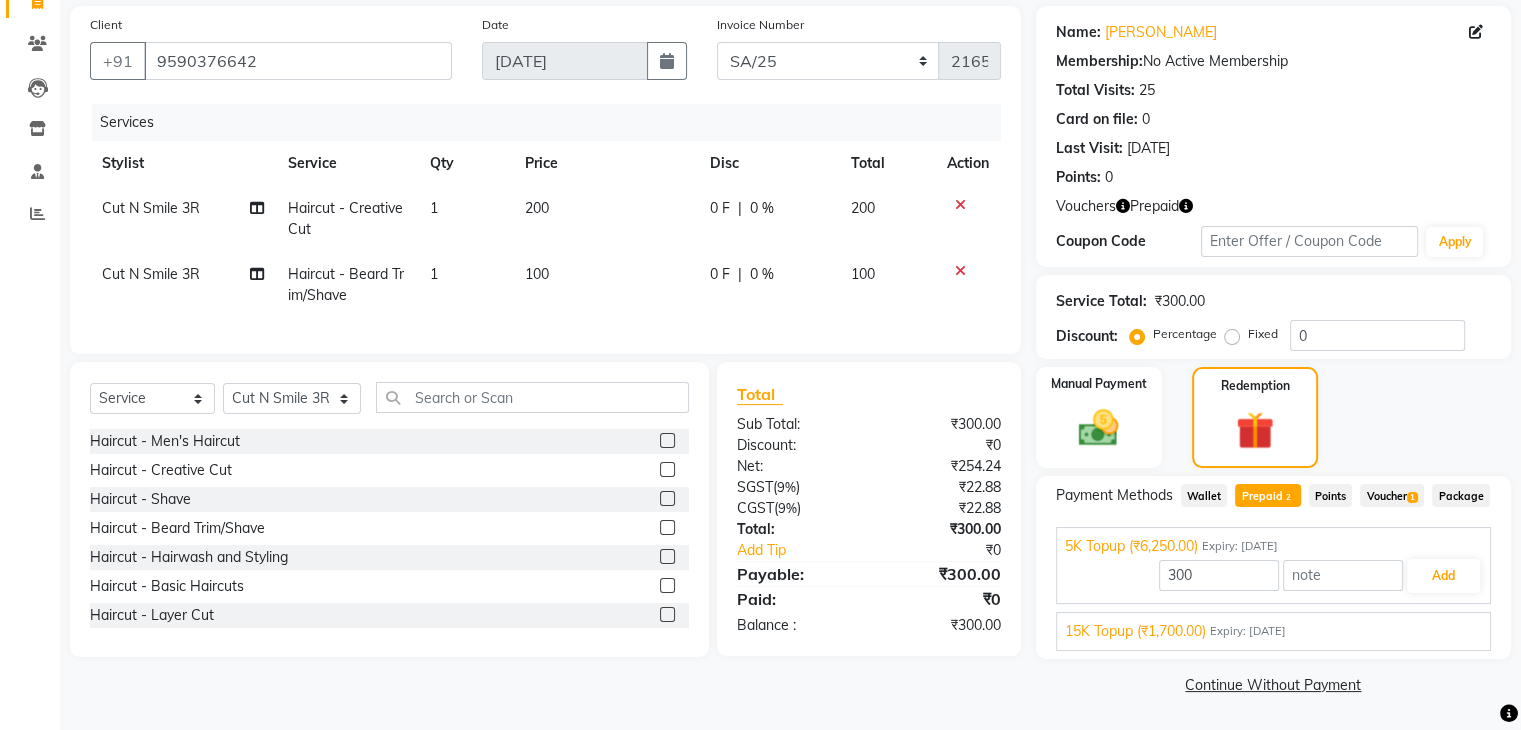 click on "Expiry: [DATE]" at bounding box center (1248, 631) 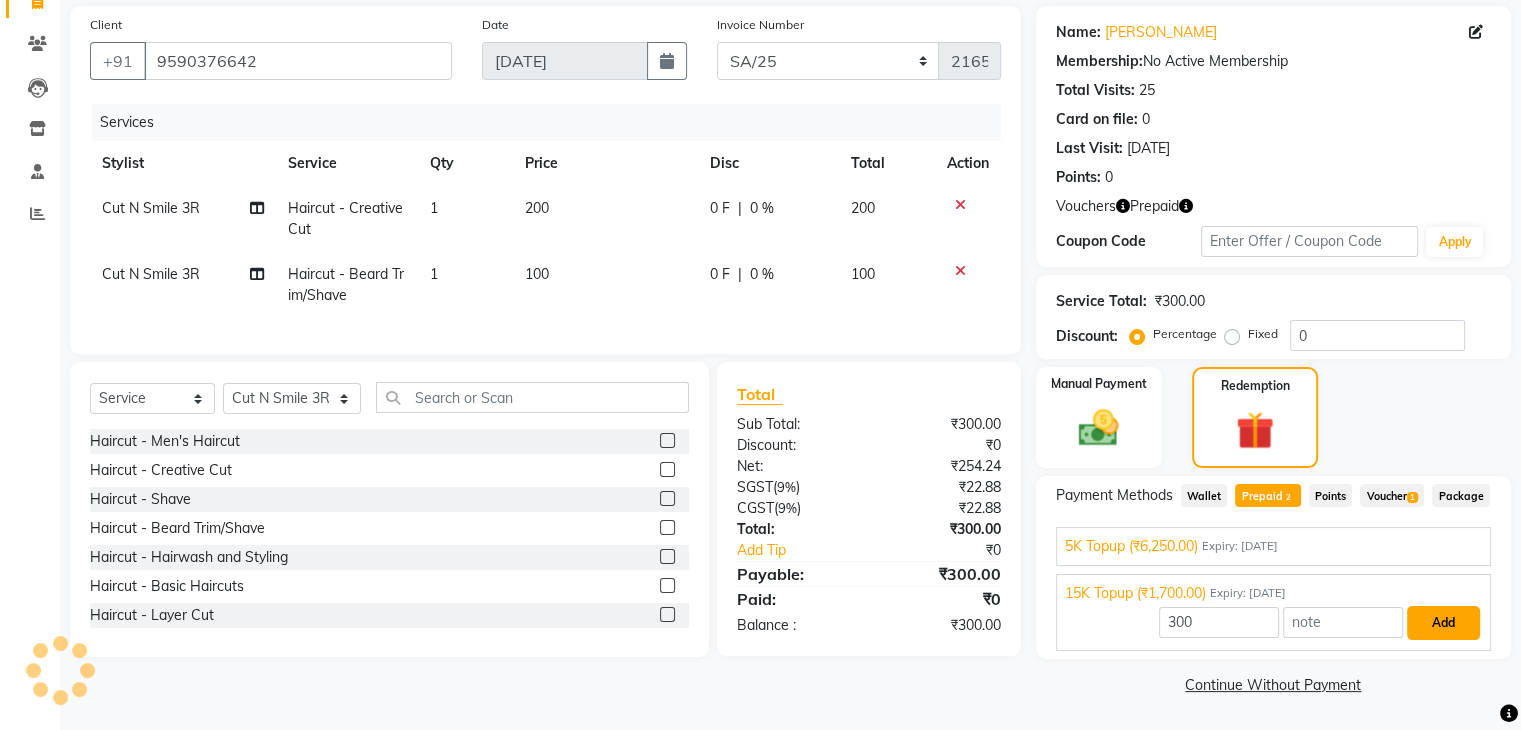 click on "Add" at bounding box center [1443, 623] 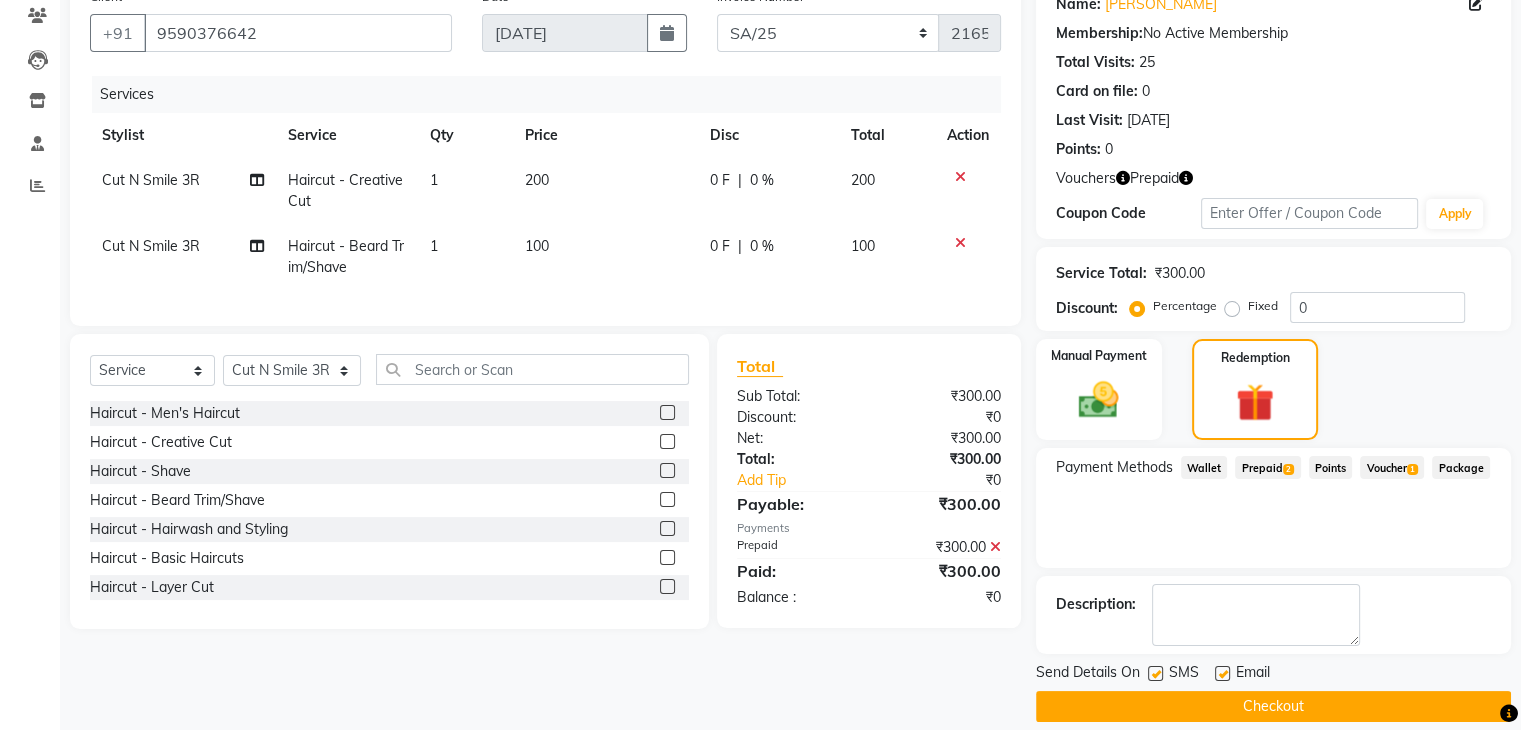 scroll, scrollTop: 193, scrollLeft: 0, axis: vertical 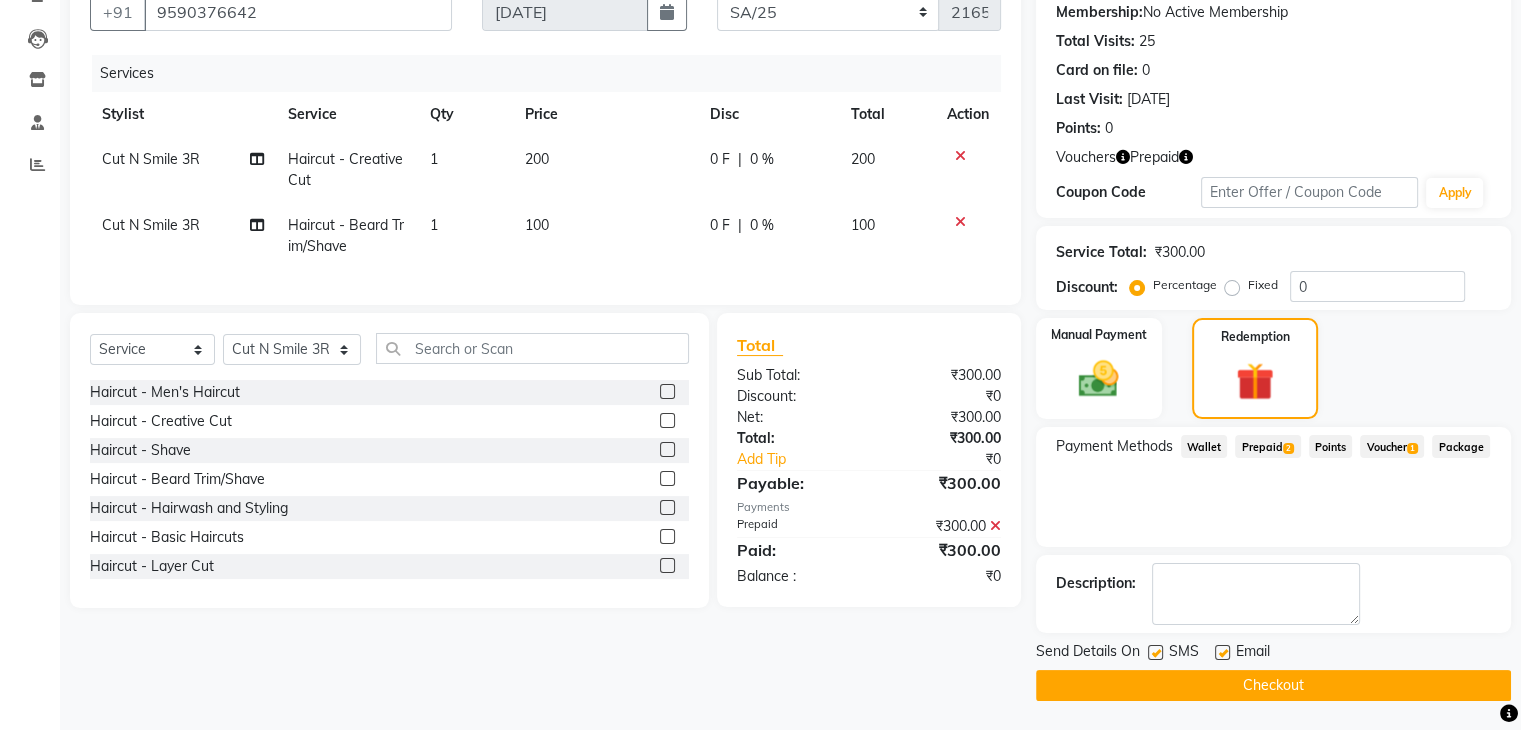 click on "Checkout" 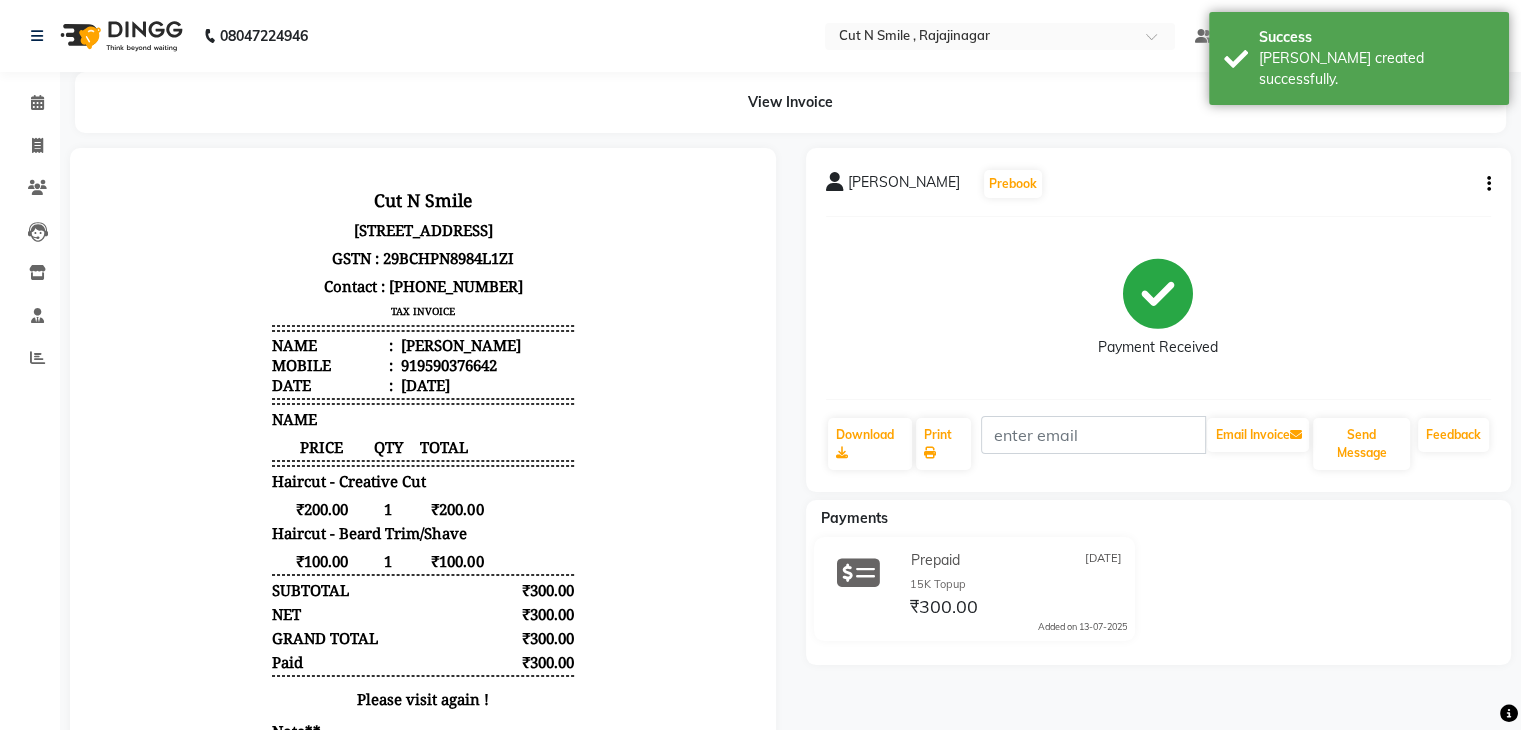 scroll, scrollTop: 0, scrollLeft: 0, axis: both 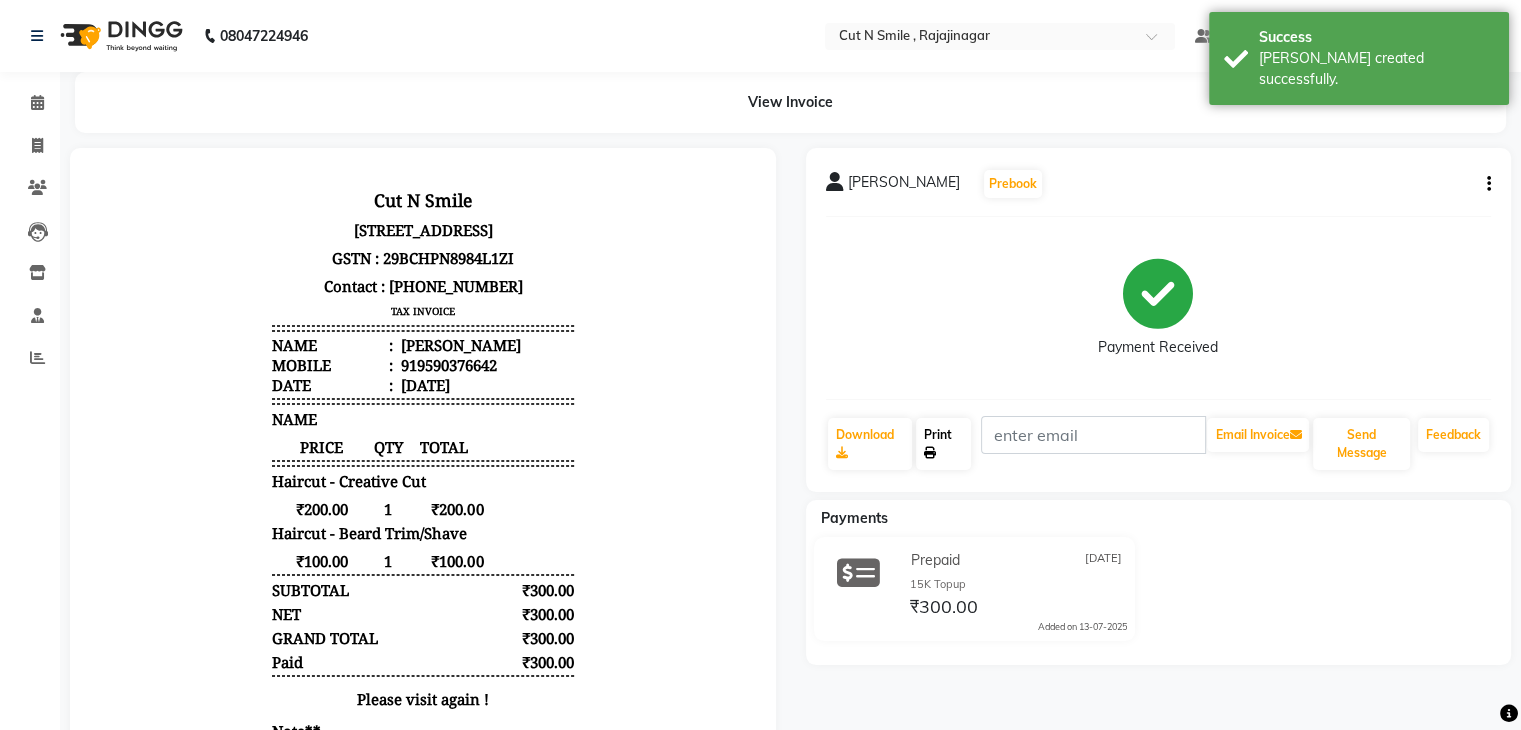 click on "Print" 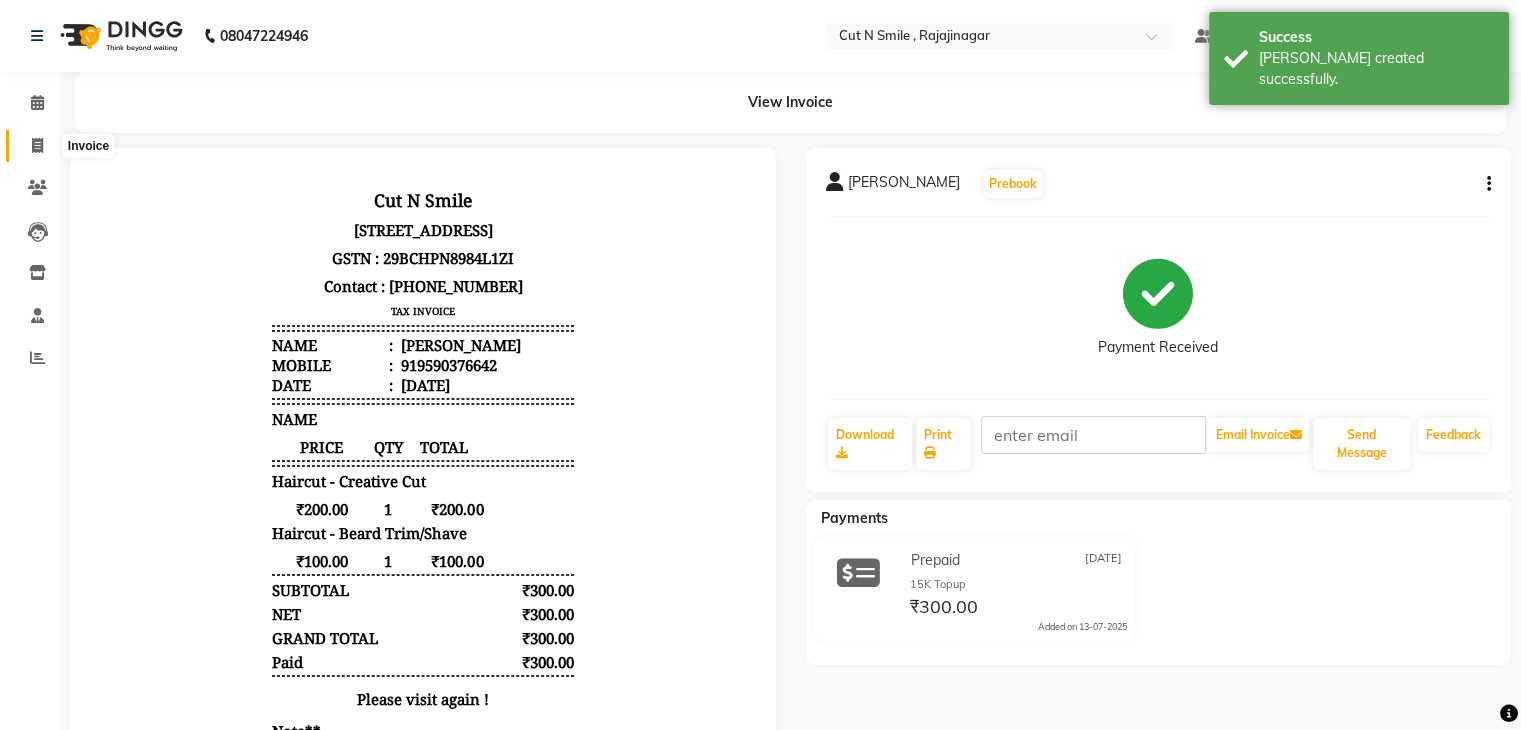 click 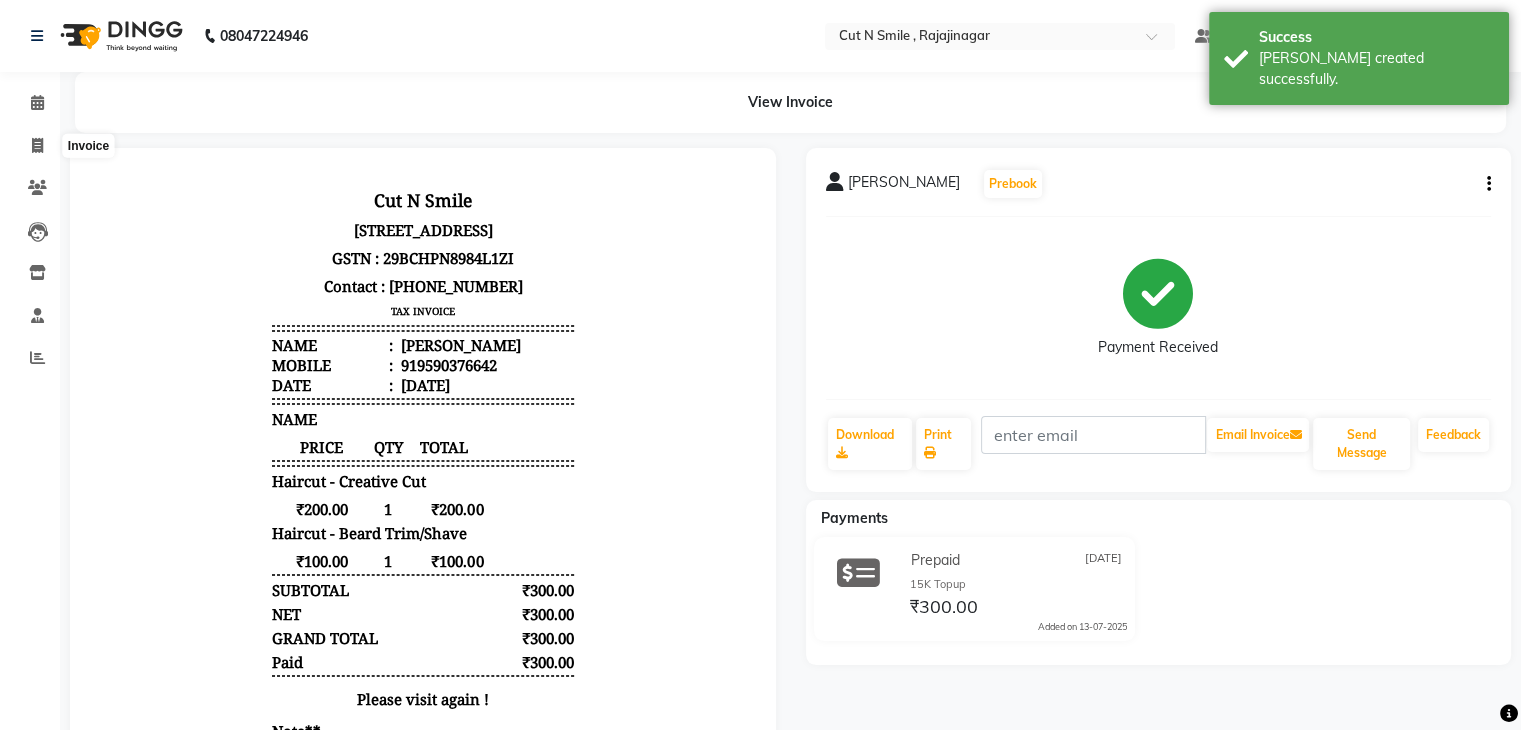 select on "service" 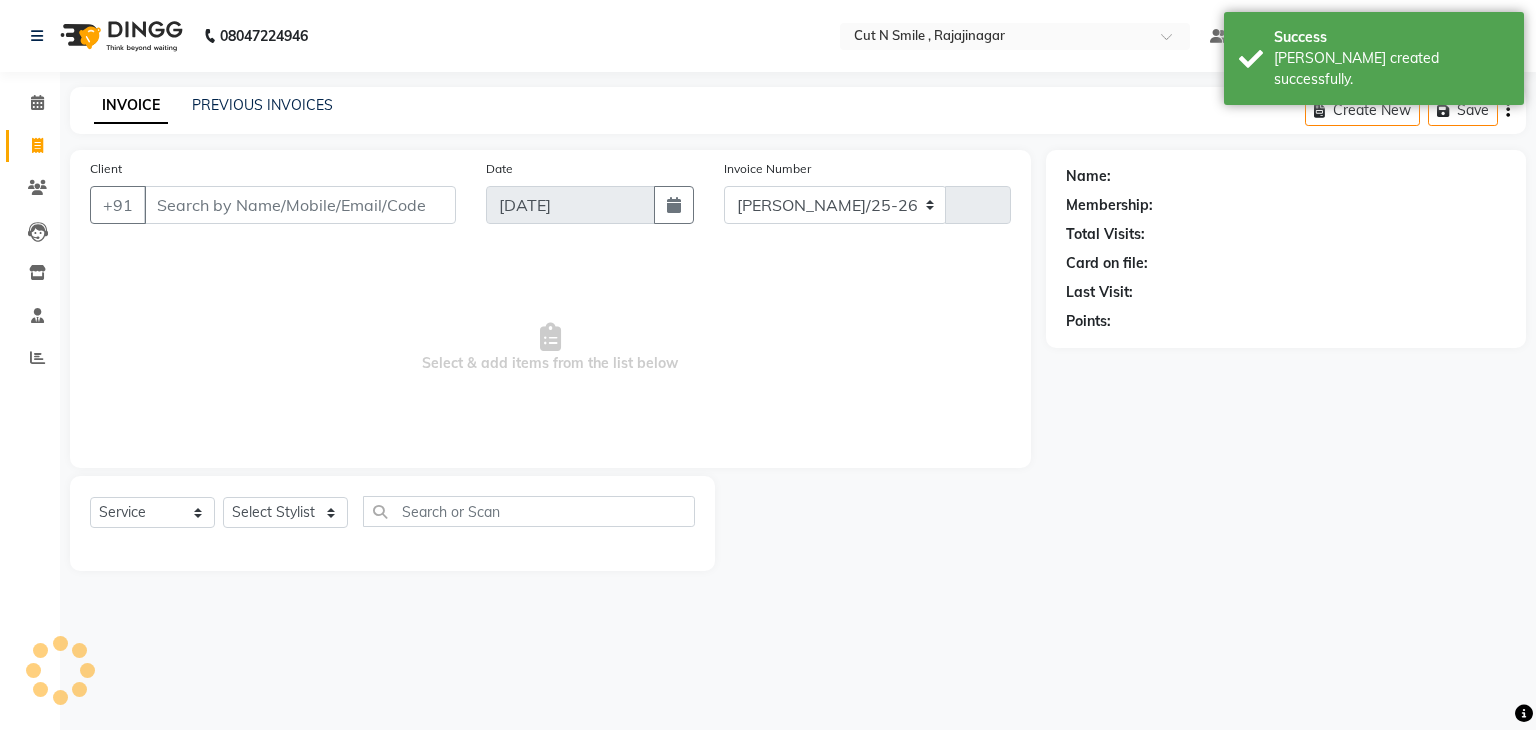 select on "7187" 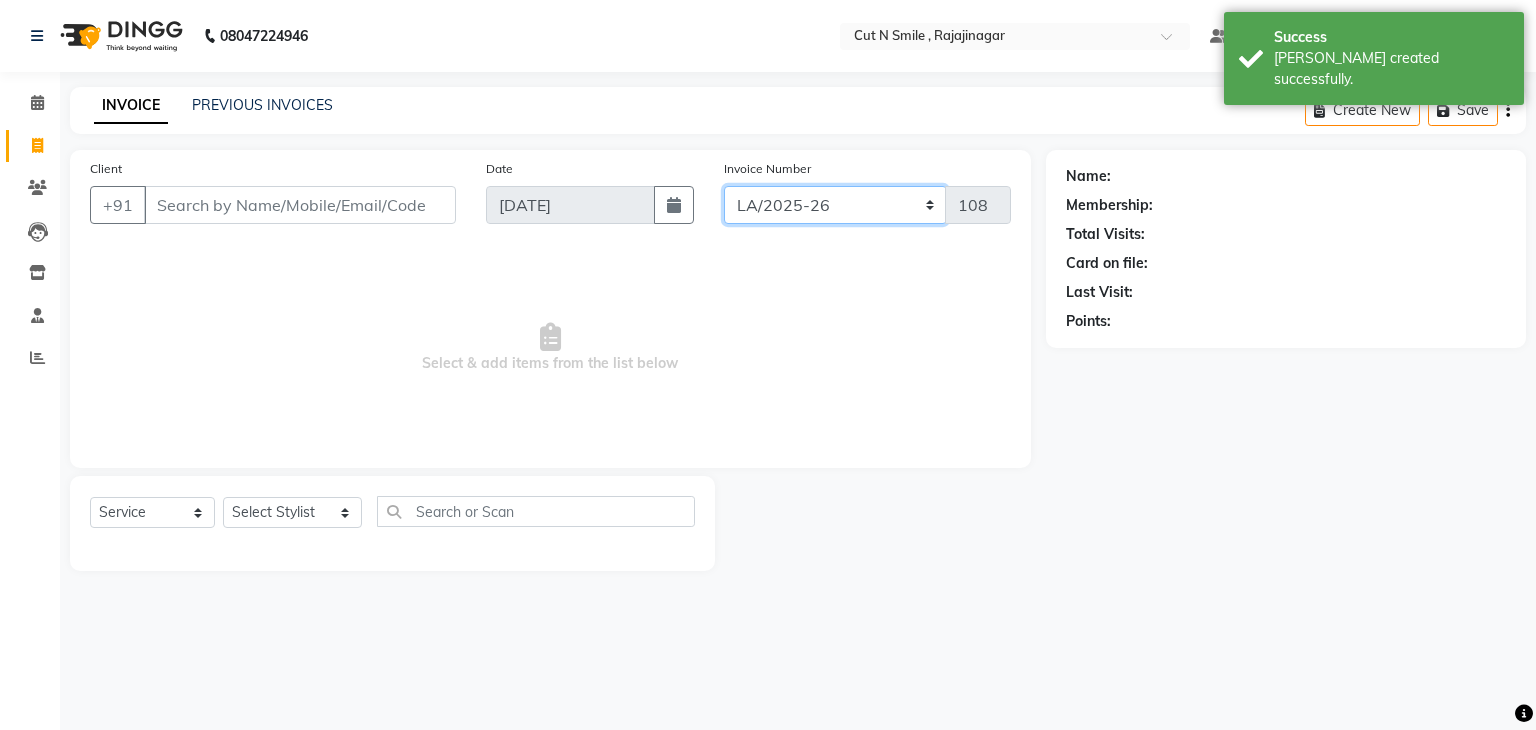 click on "[PERSON_NAME]/25-26 LA/2025-26 SH/25 CH/25 SA/25" 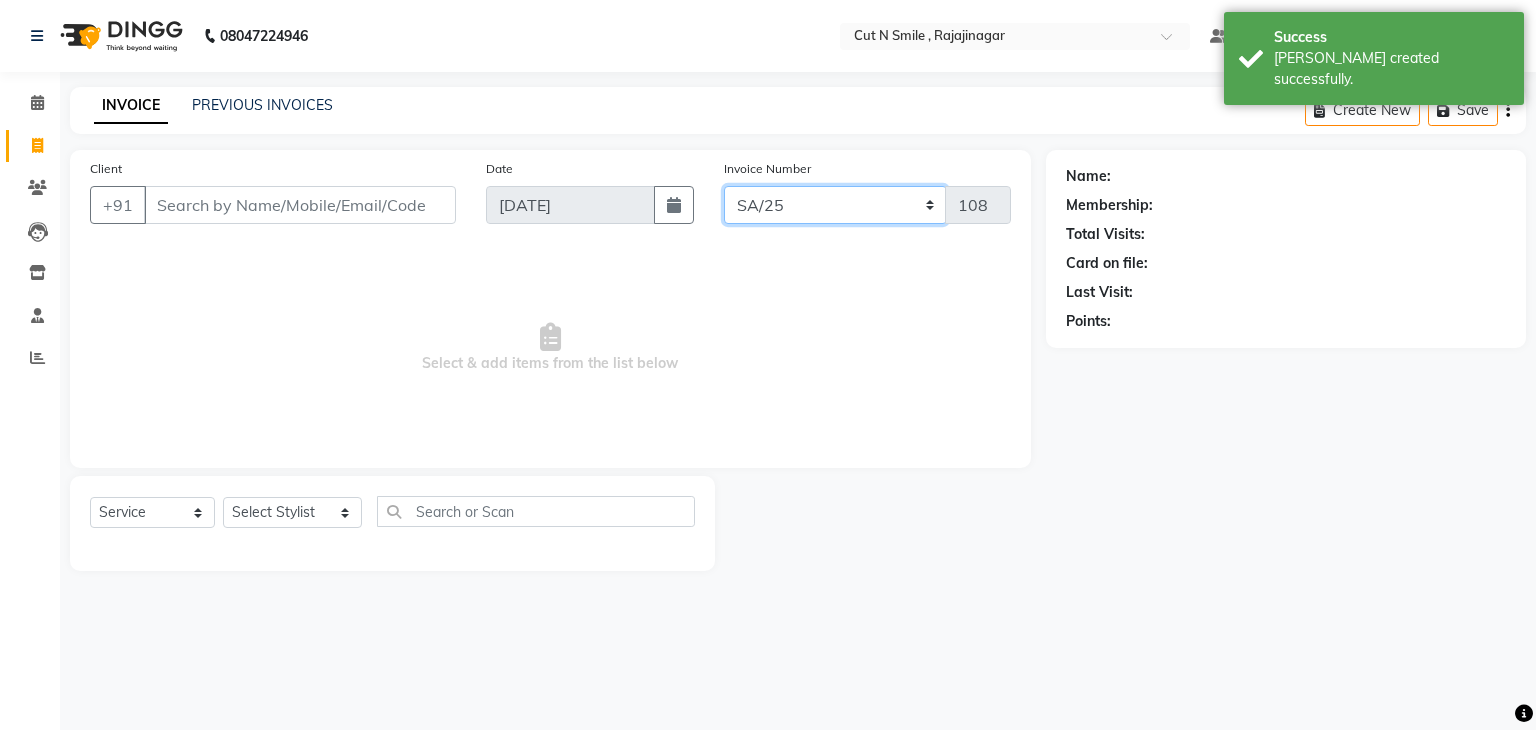 click on "[PERSON_NAME]/25-26 LA/2025-26 SH/25 CH/25 SA/25" 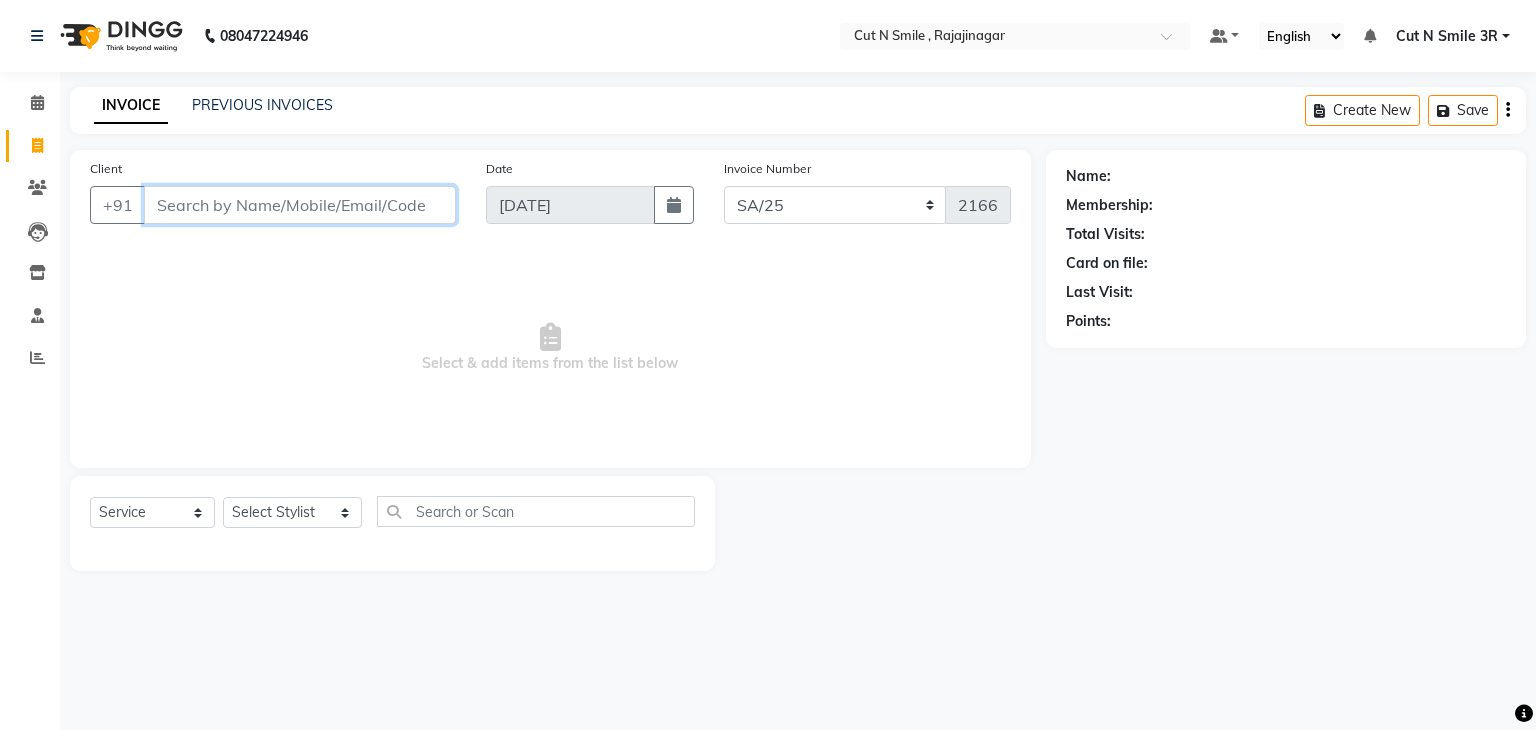 click on "Client" at bounding box center (300, 205) 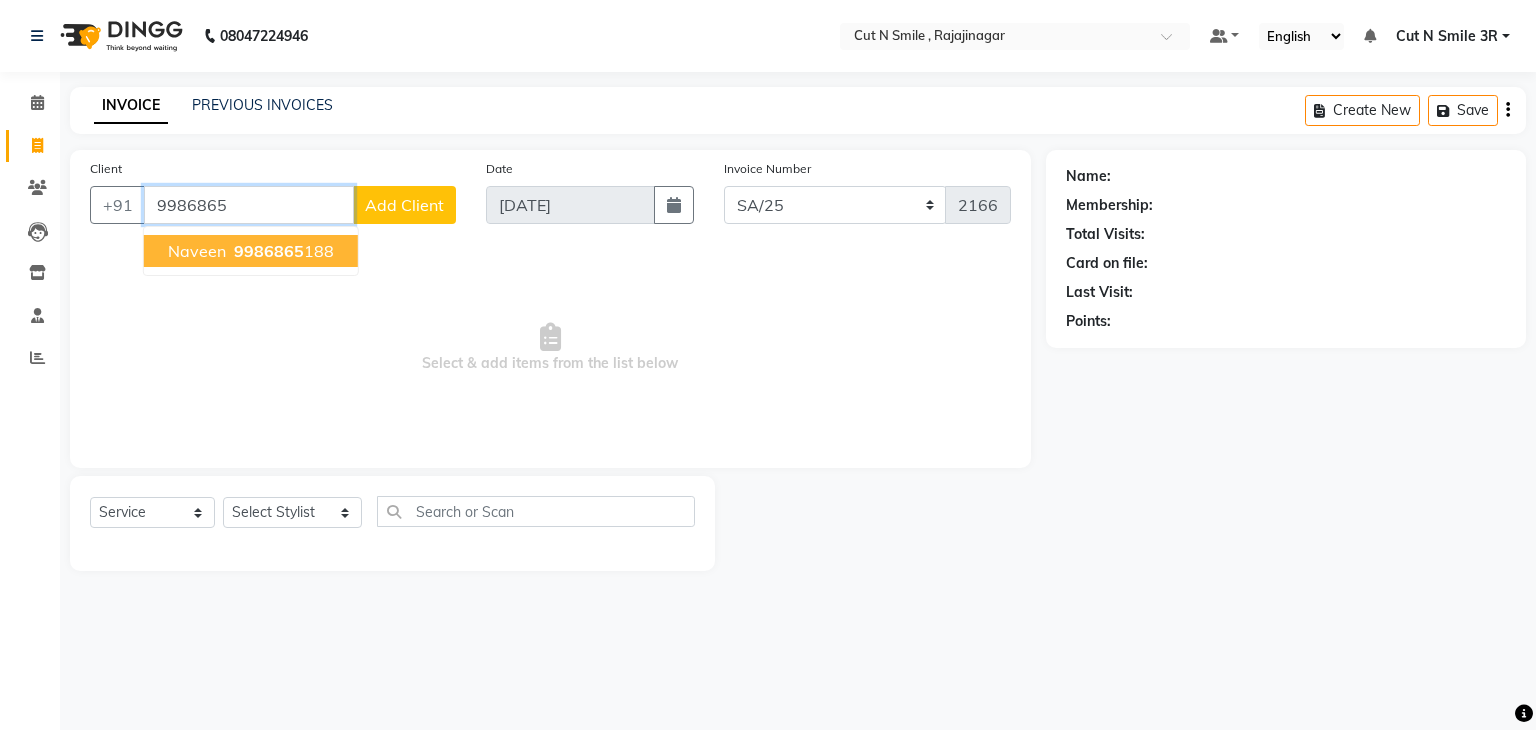 click on "Naveen   9986865 188" at bounding box center (251, 251) 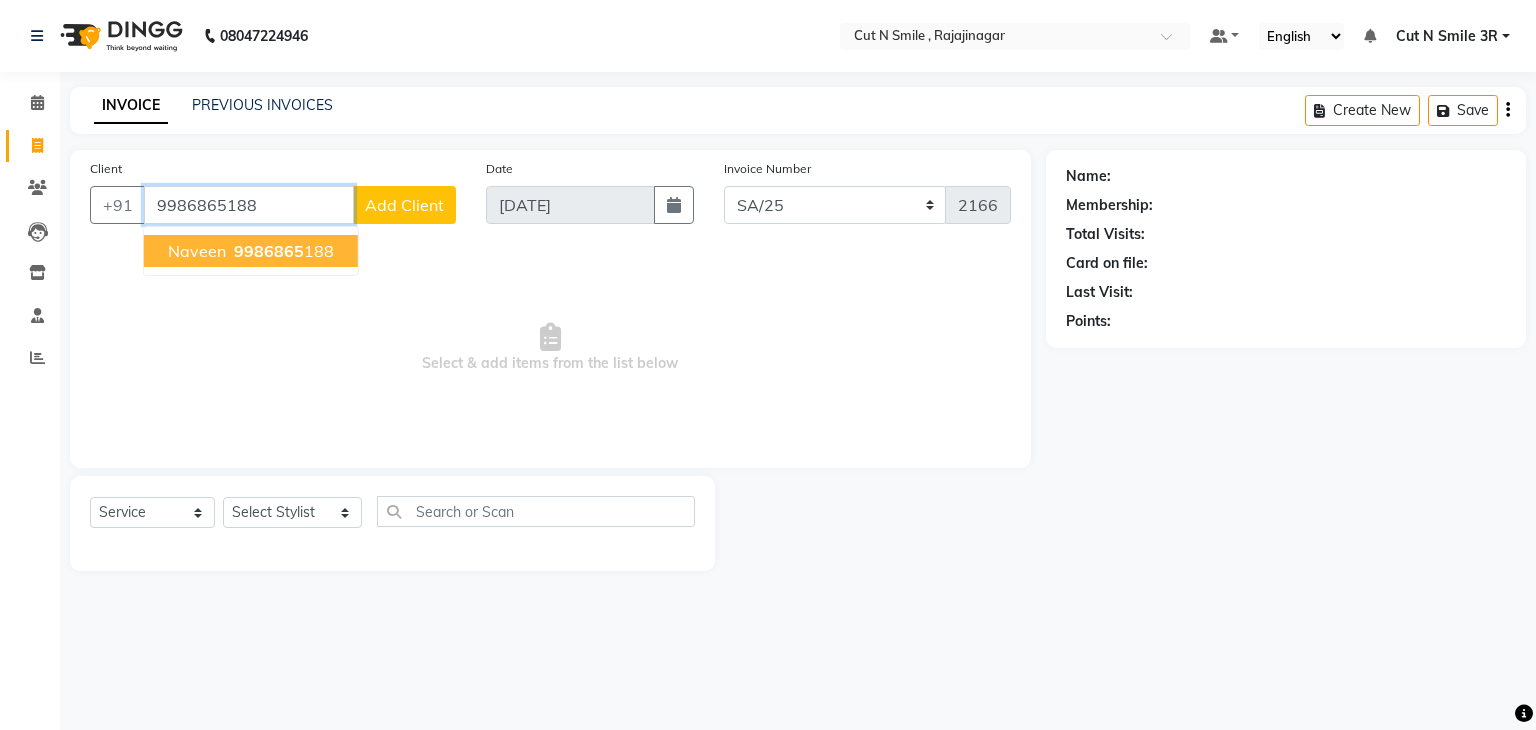 type on "9986865188" 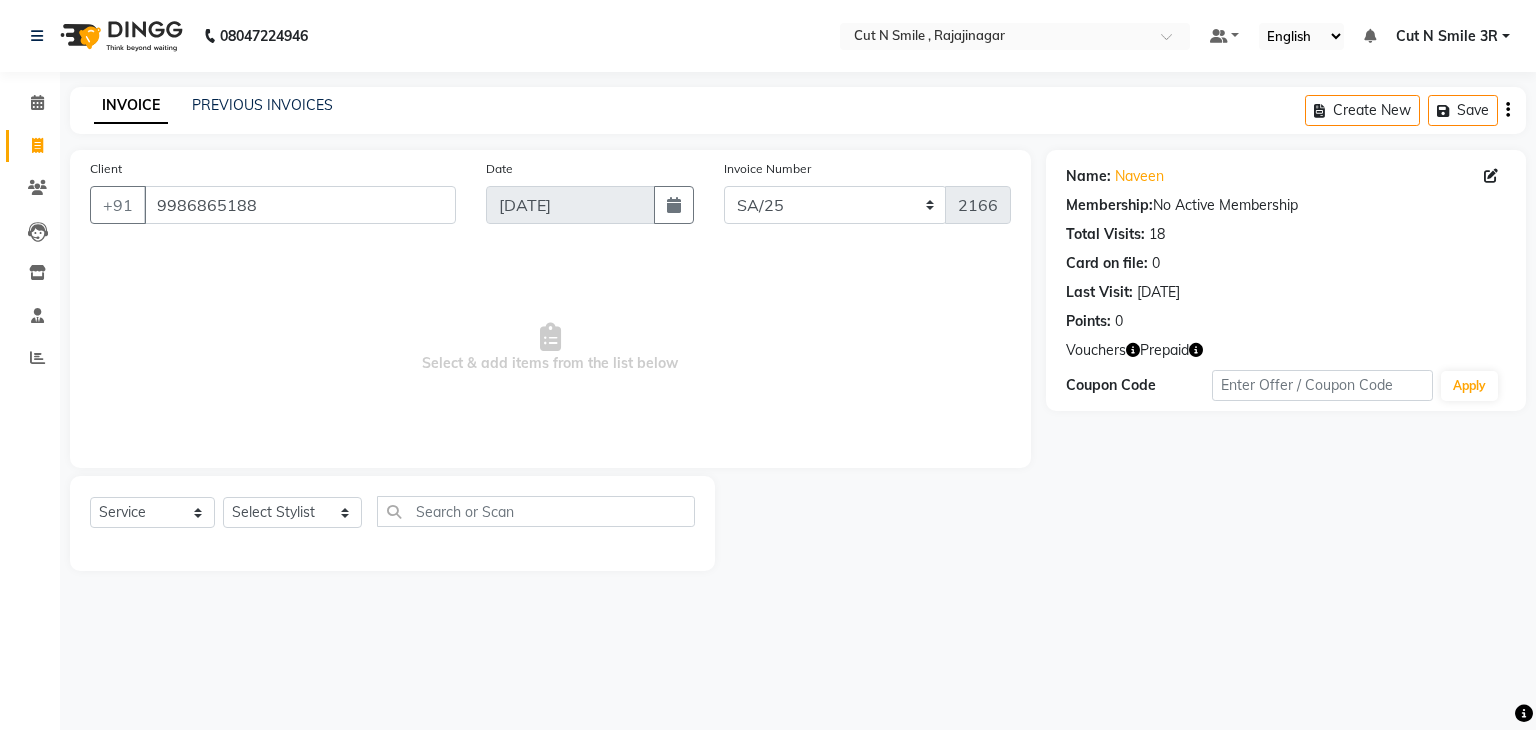 click 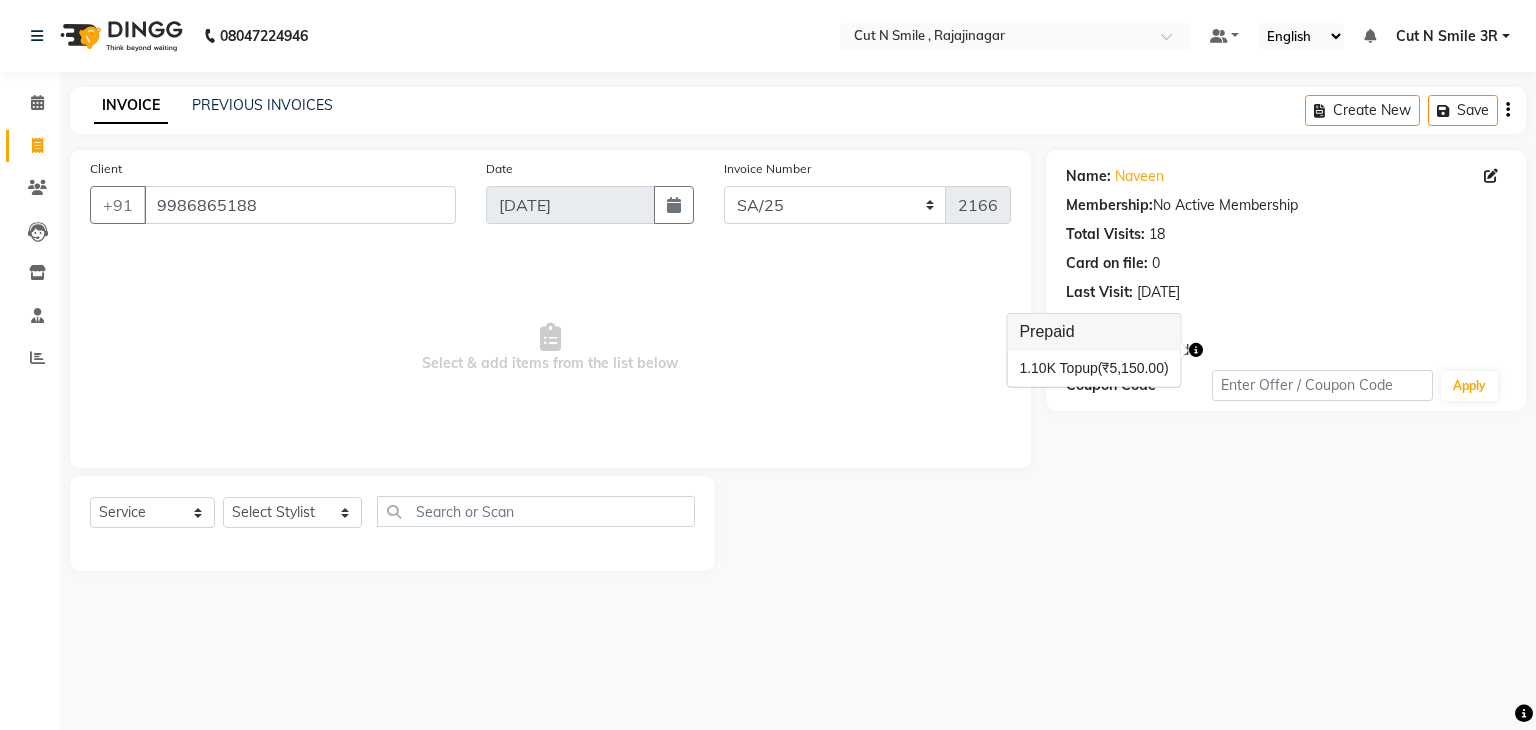 click on "Name: [PERSON_NAME]  Membership:  No Active Membership  Total Visits:  18 Card on file:  0 Last Visit:   [DATE] Points:   0  Vouchers Prepaid Coupon Code Apply" 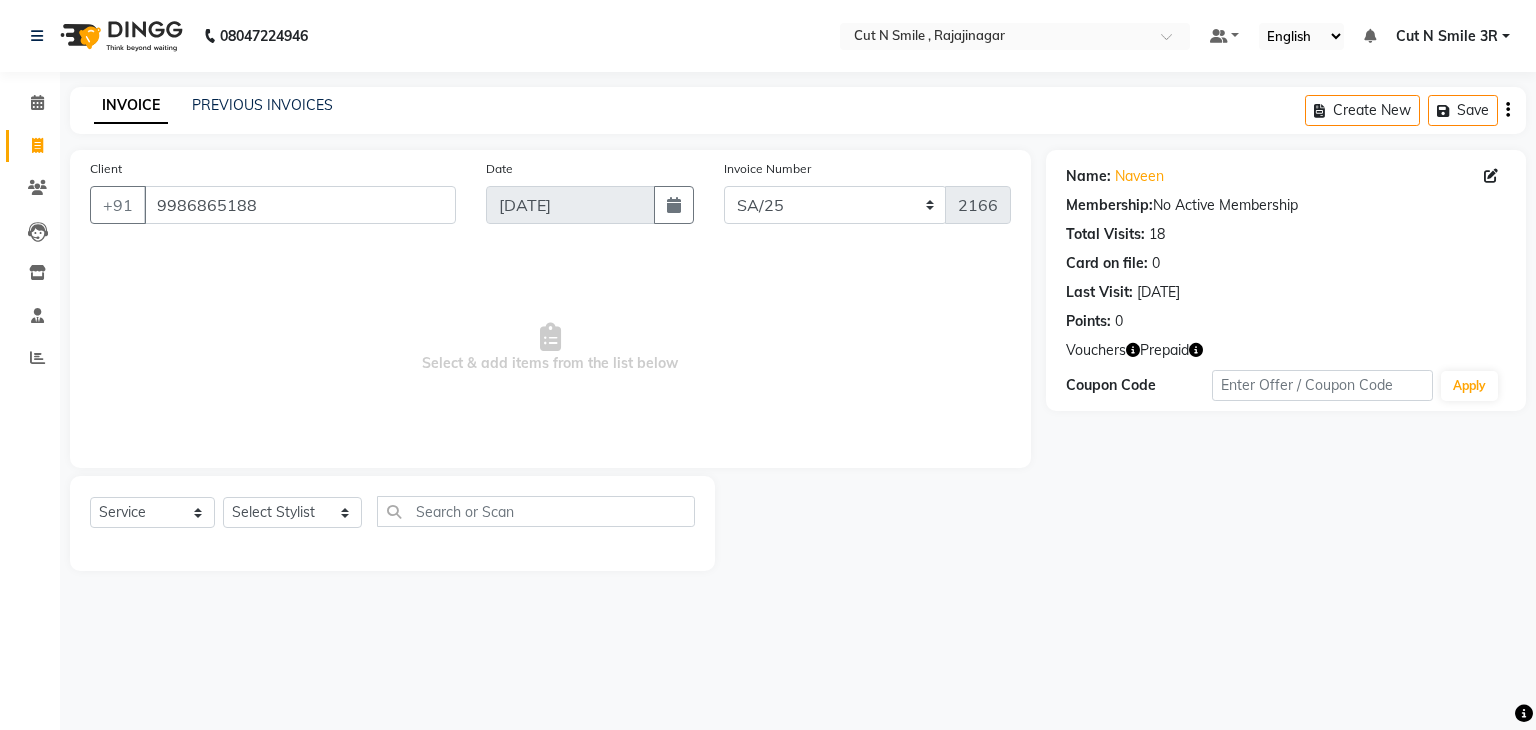 click 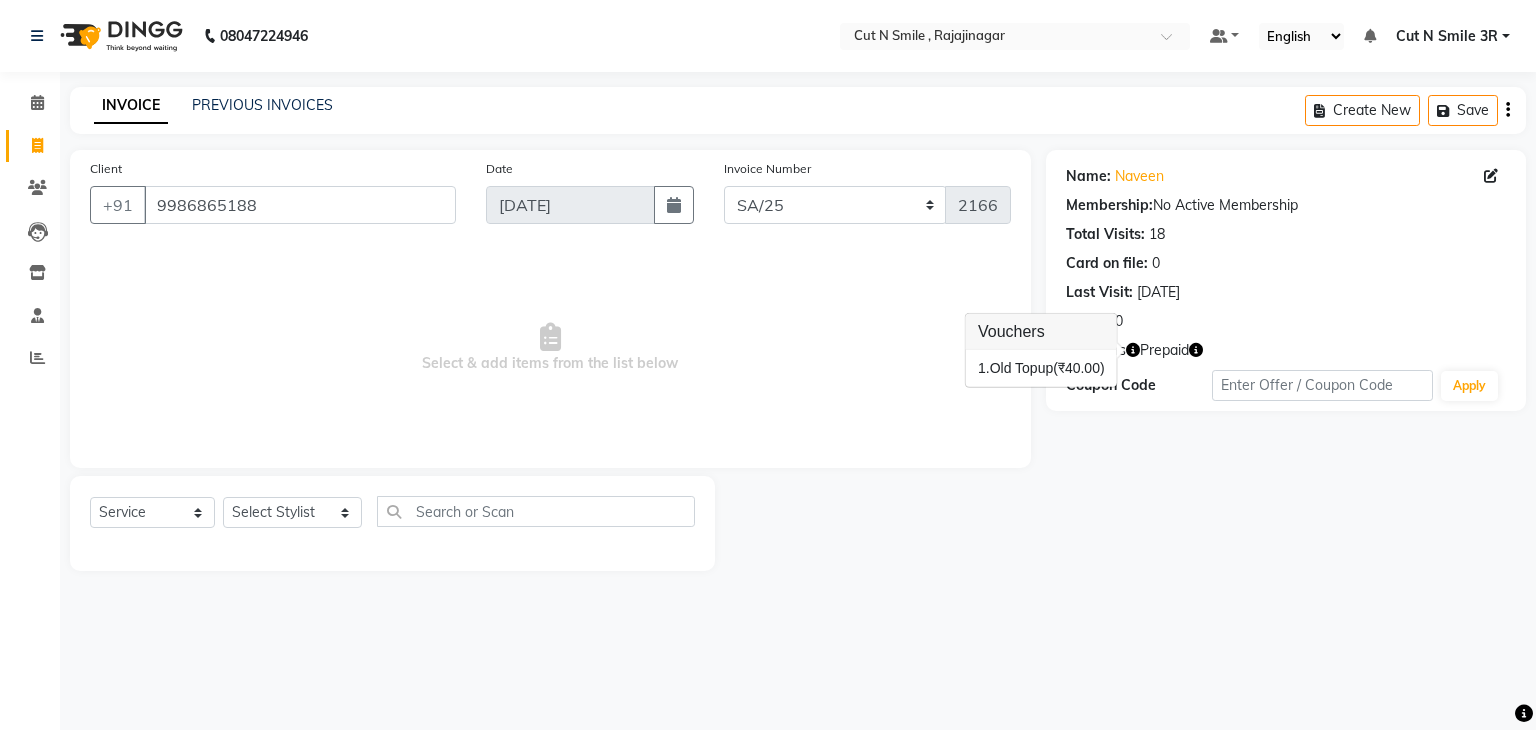 click on "Name: [PERSON_NAME]  Membership:  No Active Membership  Total Visits:  18 Card on file:  0 Last Visit:   [DATE] Points:   0  Vouchers Prepaid Coupon Code Apply" 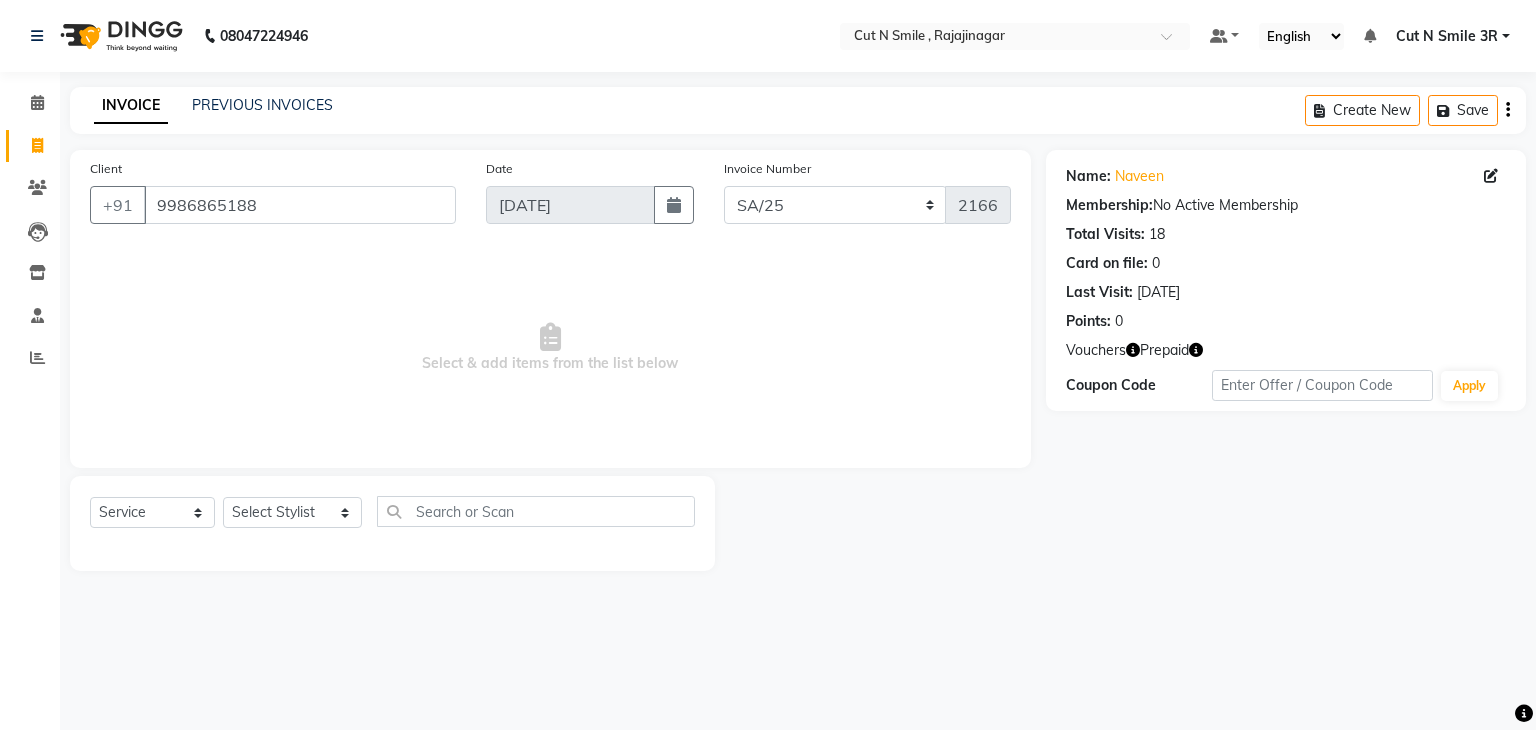 click 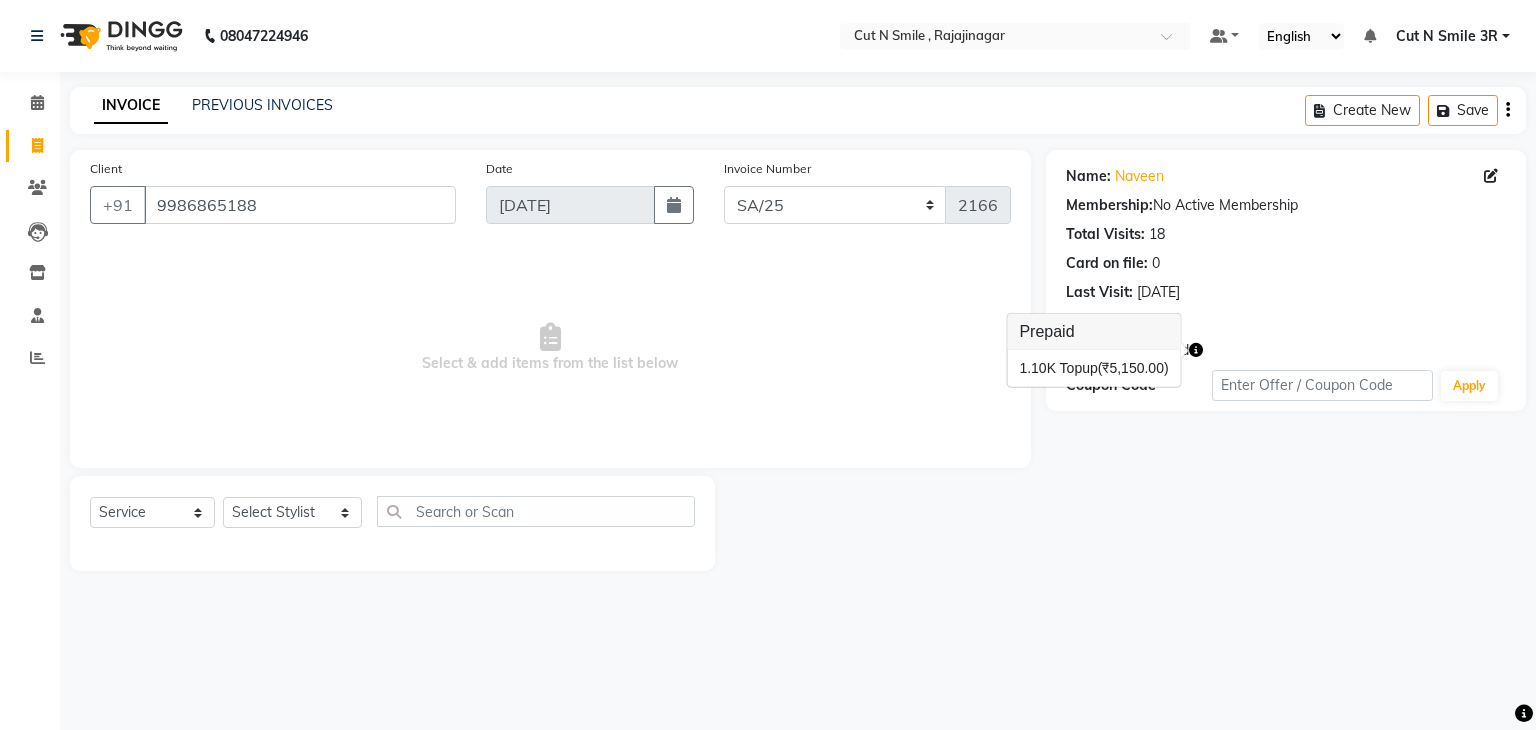 click on "Name: [PERSON_NAME]  Membership:  No Active Membership  Total Visits:  18 Card on file:  0 Last Visit:   [DATE] Points:   0  Vouchers Prepaid Coupon Code Apply" 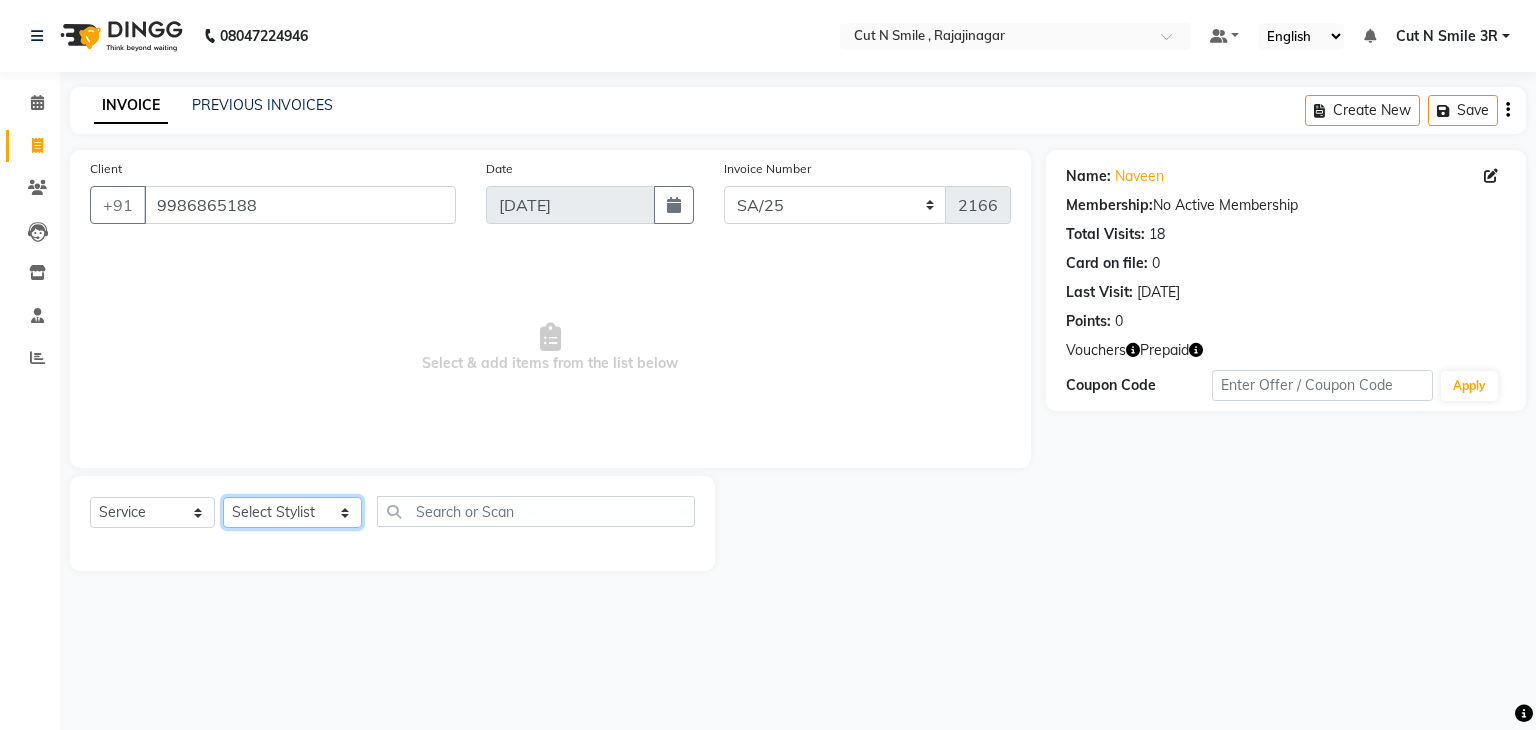 click on "Select Stylist [PERSON_NAME] Ammu 3R [PERSON_NAME] VN [PERSON_NAME] 3R [PERSON_NAME] 3R [PERSON_NAME] 3R [PERSON_NAME] 4R CNS [PERSON_NAME]  Cut N Smile 17M  Cut N Smile 3R Cut n Smile 4R Cut N Smile 9M Cut N Smile ML Cut N Smile V [PERSON_NAME] 4R Govind VN Hema 4R [PERSON_NAME] VN Karan VN Love 4R [PERSON_NAME] 3R Manu 4R  Muskaan VN [PERSON_NAME] 4R N D M 4R NDM Alam 4R Noushad VN [PERSON_NAME] 4R Priya [PERSON_NAME] 3R Rahul 3R Ravi 3R [PERSON_NAME] 4R [PERSON_NAME] 3R [PERSON_NAME] 4R [PERSON_NAME] [PERSON_NAME] 3R [PERSON_NAME] 4R Sameer 3R [PERSON_NAME] [PERSON_NAME]  [PERSON_NAME] [PERSON_NAME] [PERSON_NAME] VN [PERSON_NAME] 4R [PERSON_NAME] 4R [PERSON_NAME] VN Shanavaaz [PERSON_NAME] 3R [PERSON_NAME] 4R [PERSON_NAME] [PERSON_NAME] 4R Sunny VN [PERSON_NAME] 4R Vakeel 3R Varas 4R [PERSON_NAME] [PERSON_NAME] VN" 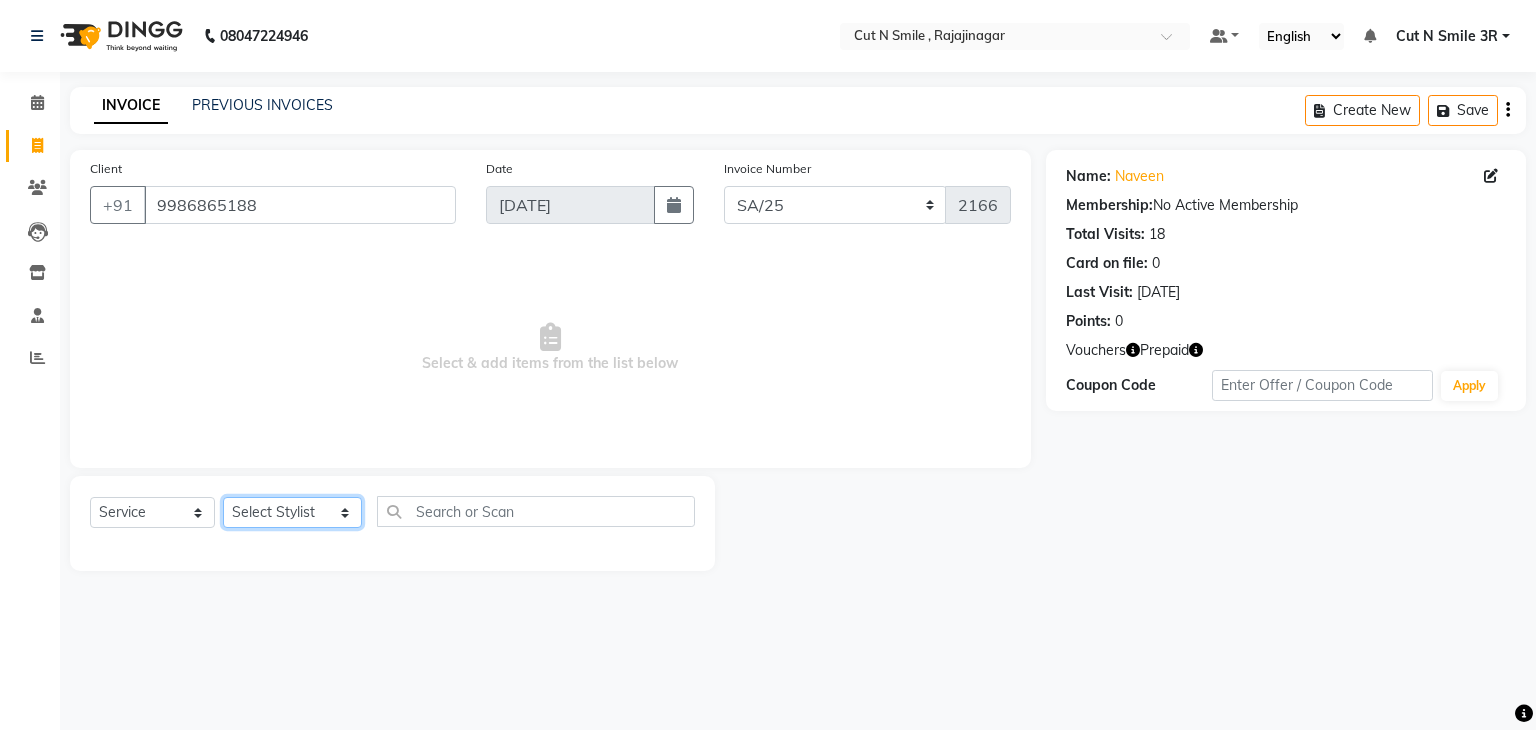 select on "57483" 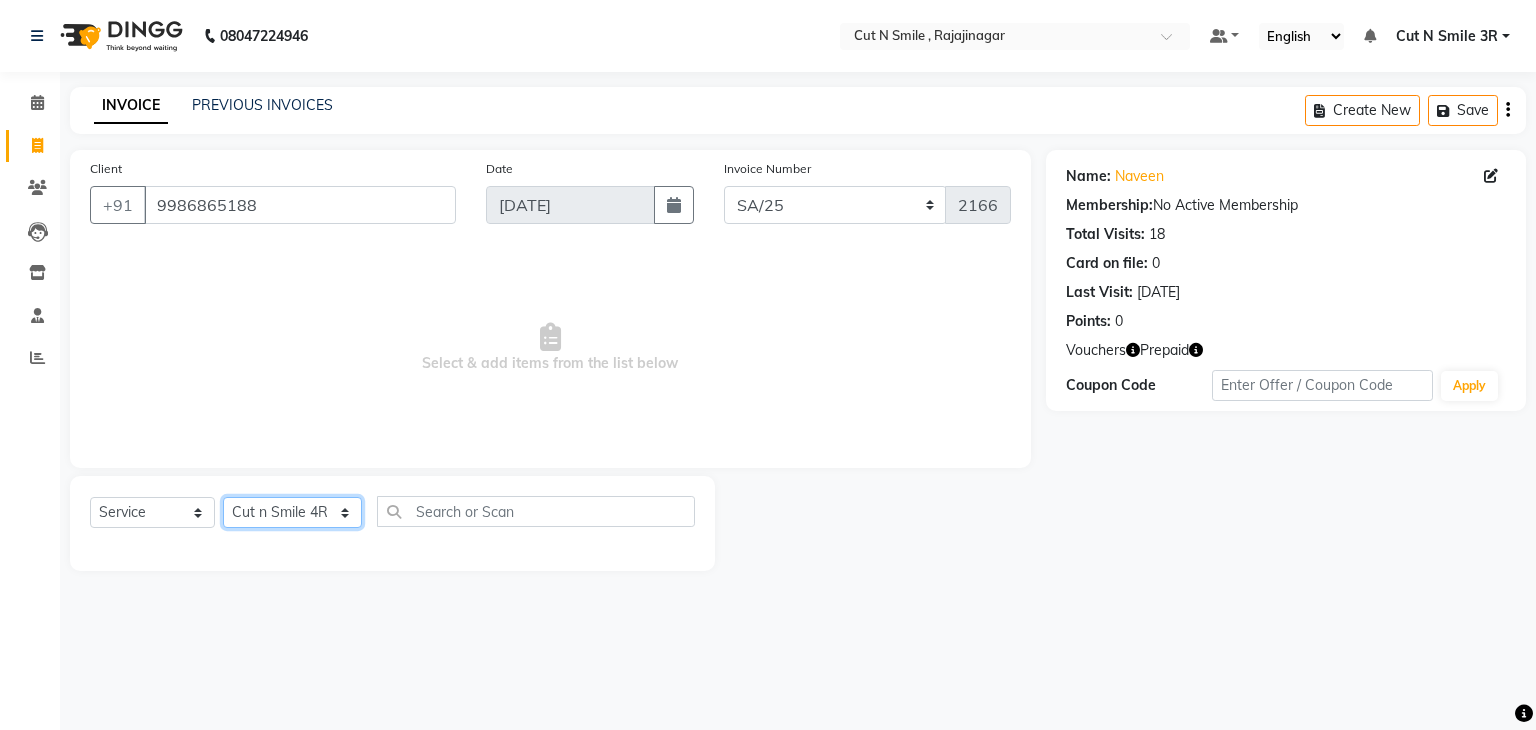 click on "Select Stylist [PERSON_NAME] Ammu 3R [PERSON_NAME] VN [PERSON_NAME] 3R [PERSON_NAME] 3R [PERSON_NAME] 3R [PERSON_NAME] 4R CNS [PERSON_NAME]  Cut N Smile 17M  Cut N Smile 3R Cut n Smile 4R Cut N Smile 9M Cut N Smile ML Cut N Smile V [PERSON_NAME] 4R Govind VN Hema 4R [PERSON_NAME] VN Karan VN Love 4R [PERSON_NAME] 3R Manu 4R  Muskaan VN [PERSON_NAME] 4R N D M 4R NDM Alam 4R Noushad VN [PERSON_NAME] 4R Priya [PERSON_NAME] 3R Rahul 3R Ravi 3R [PERSON_NAME] 4R [PERSON_NAME] 3R [PERSON_NAME] 4R [PERSON_NAME] [PERSON_NAME] 3R [PERSON_NAME] 4R Sameer 3R [PERSON_NAME] [PERSON_NAME]  [PERSON_NAME] [PERSON_NAME] [PERSON_NAME] VN [PERSON_NAME] 4R [PERSON_NAME] 4R [PERSON_NAME] VN Shanavaaz [PERSON_NAME] 3R [PERSON_NAME] 4R [PERSON_NAME] [PERSON_NAME] 4R Sunny VN [PERSON_NAME] 4R Vakeel 3R Varas 4R [PERSON_NAME] [PERSON_NAME] VN" 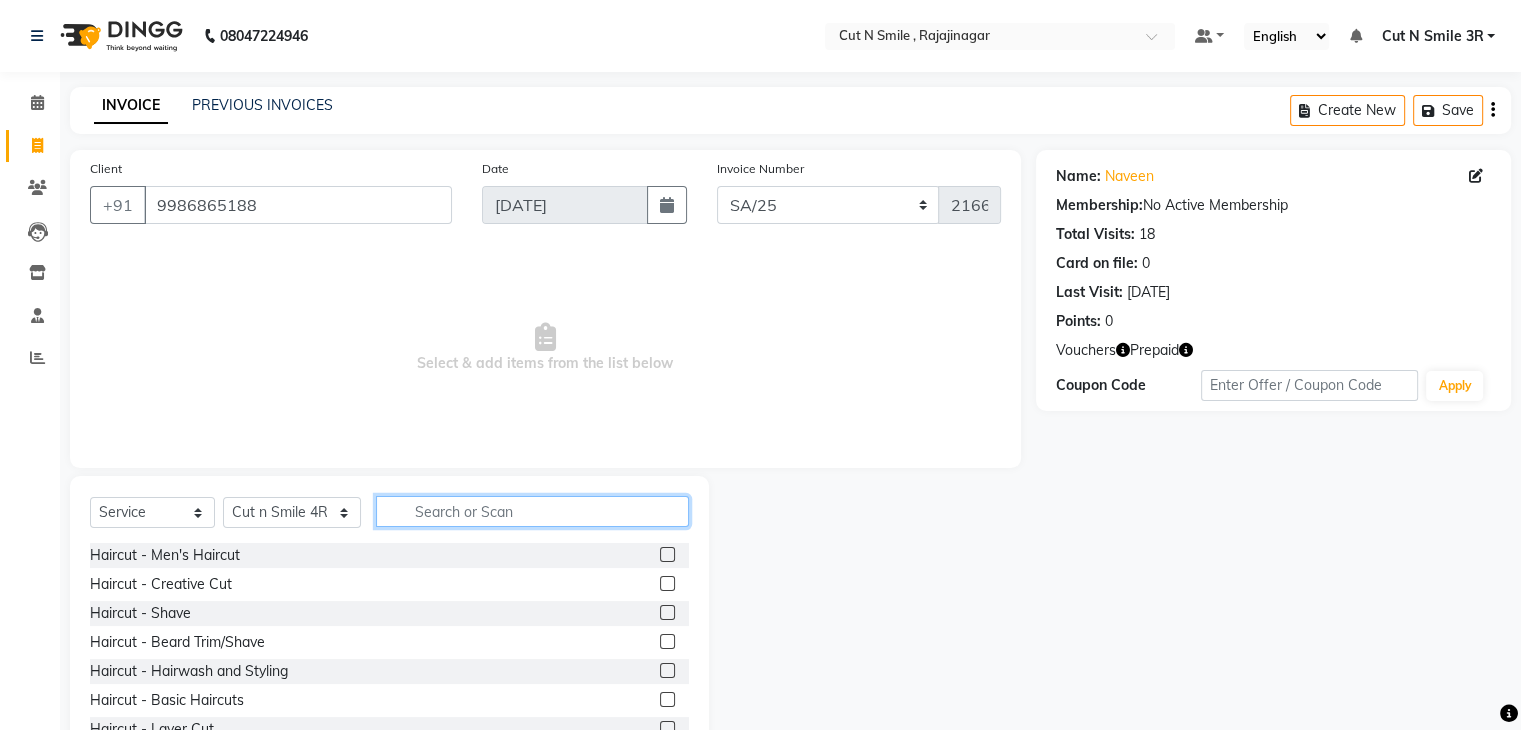 click 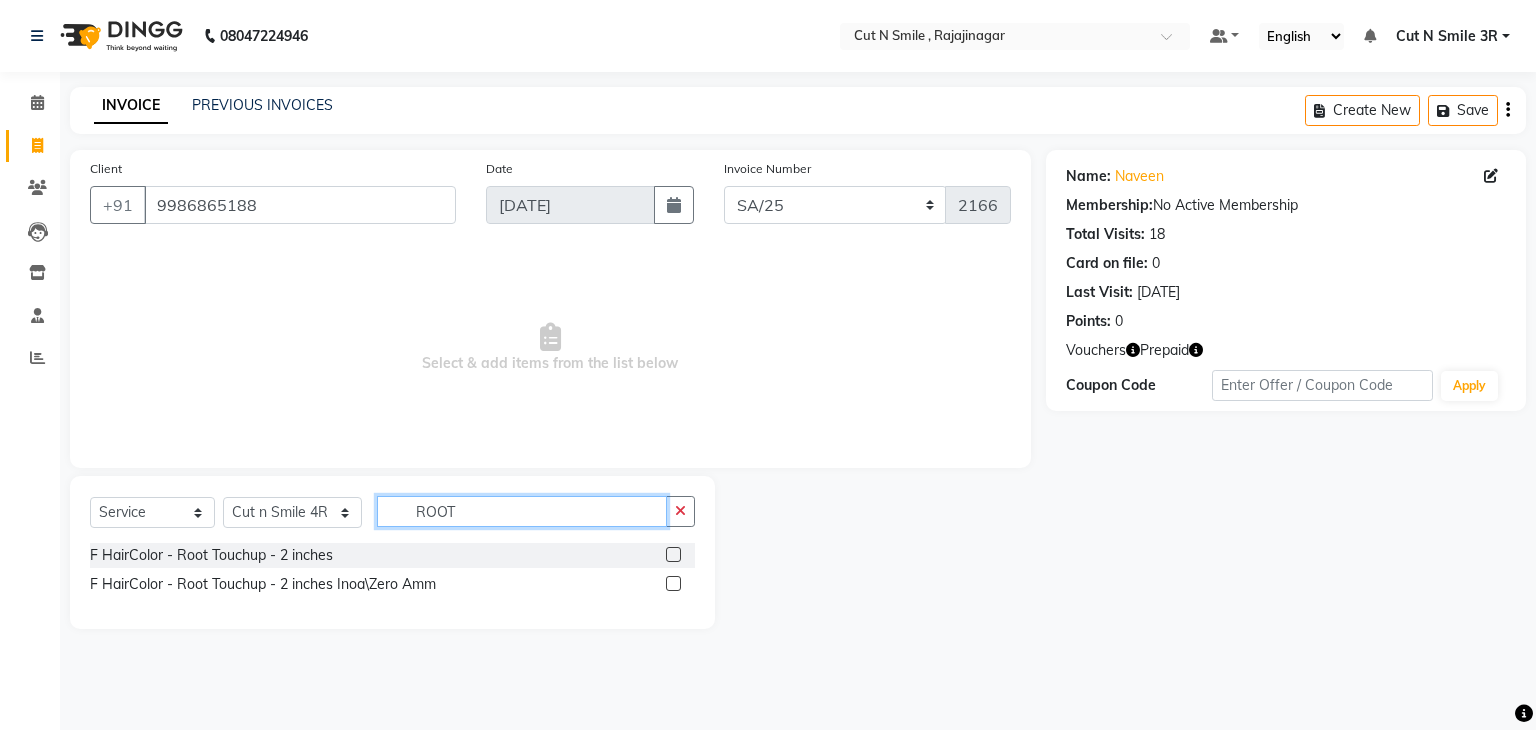 type on "ROOT" 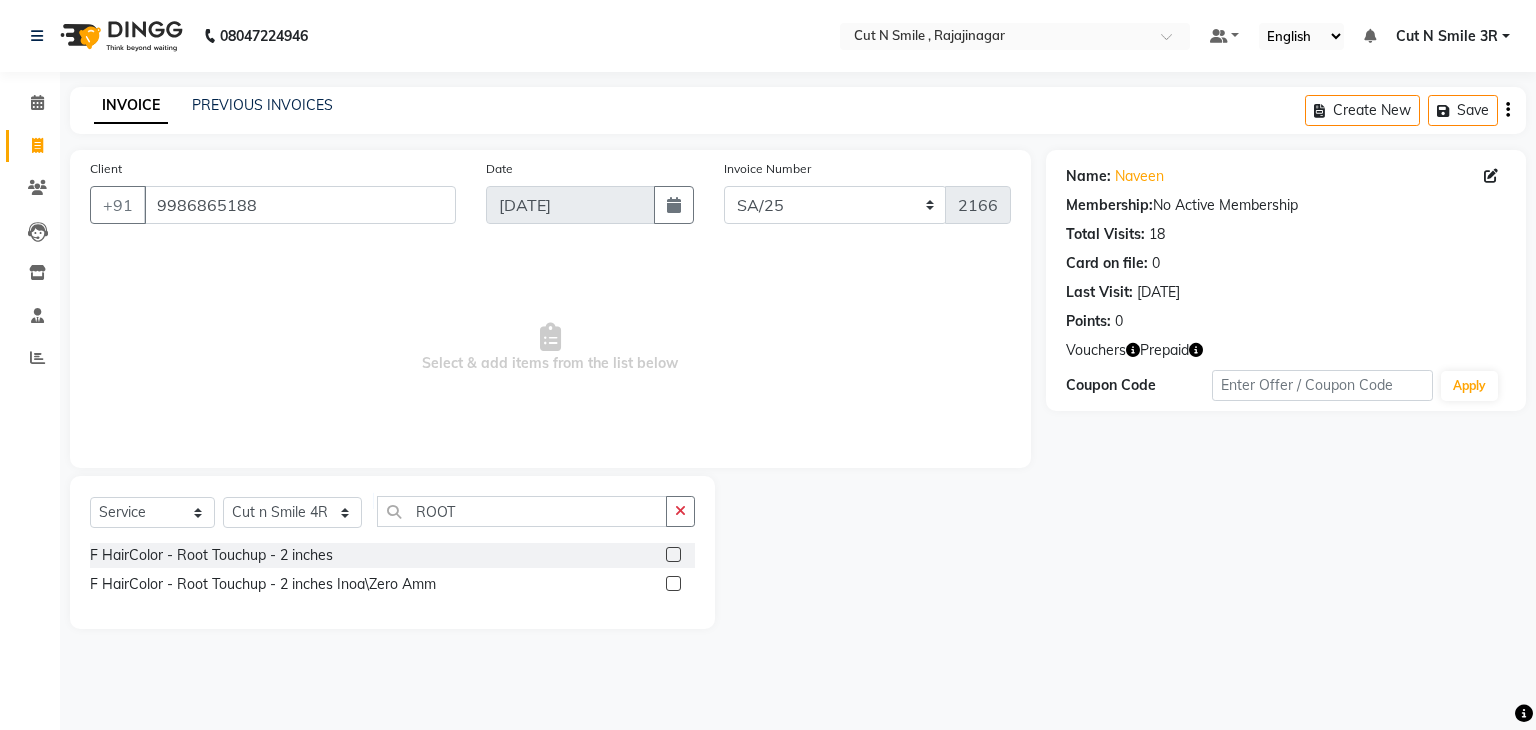click 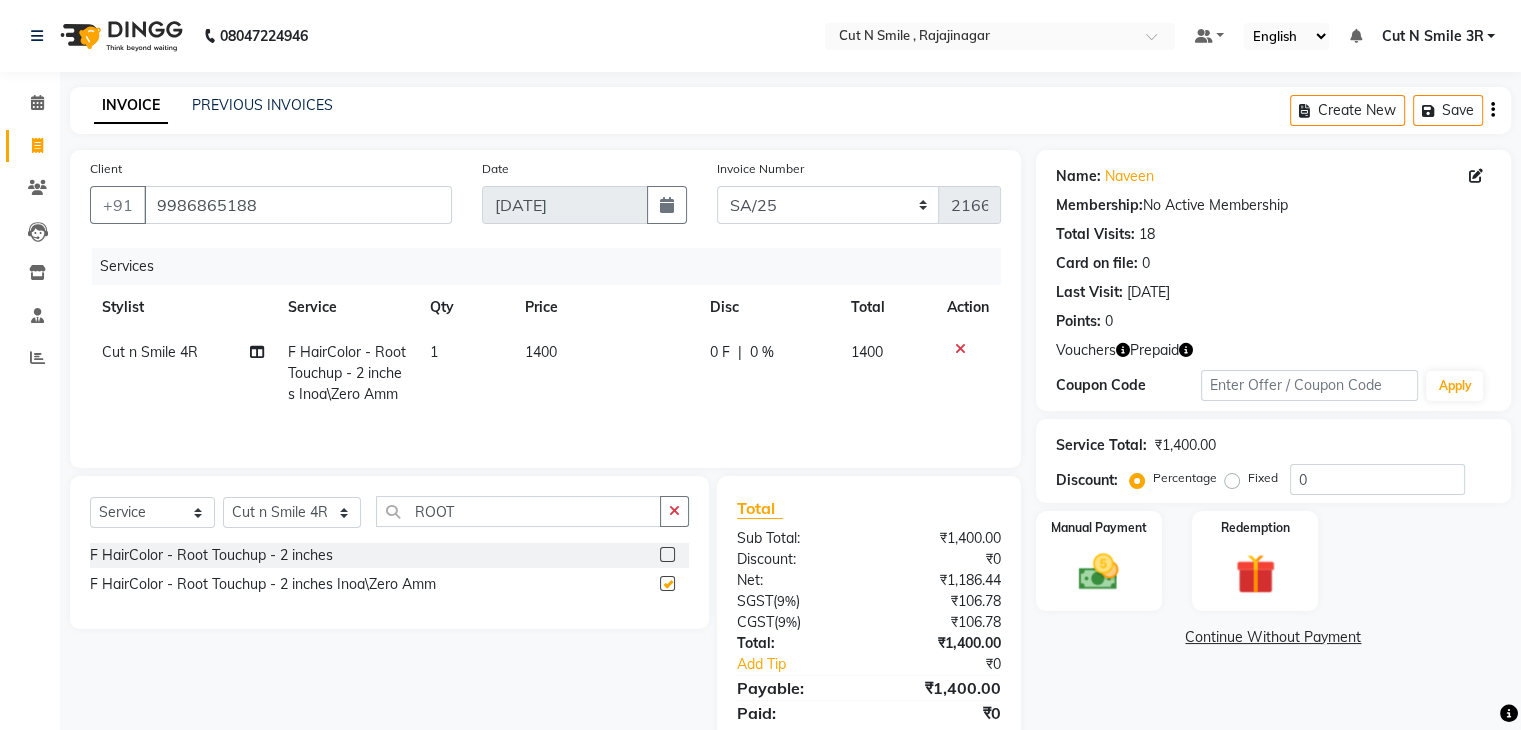 checkbox on "false" 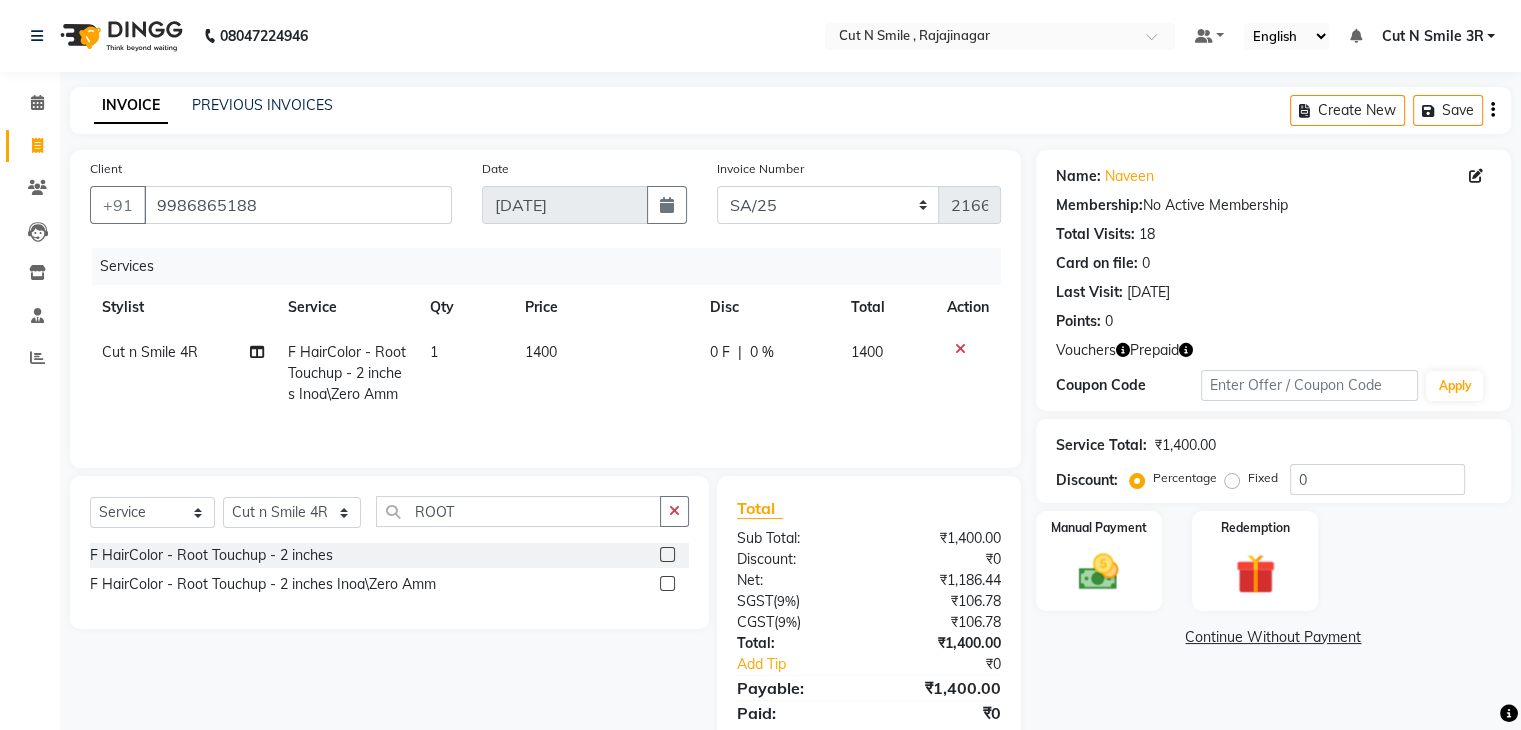 click on "1400" 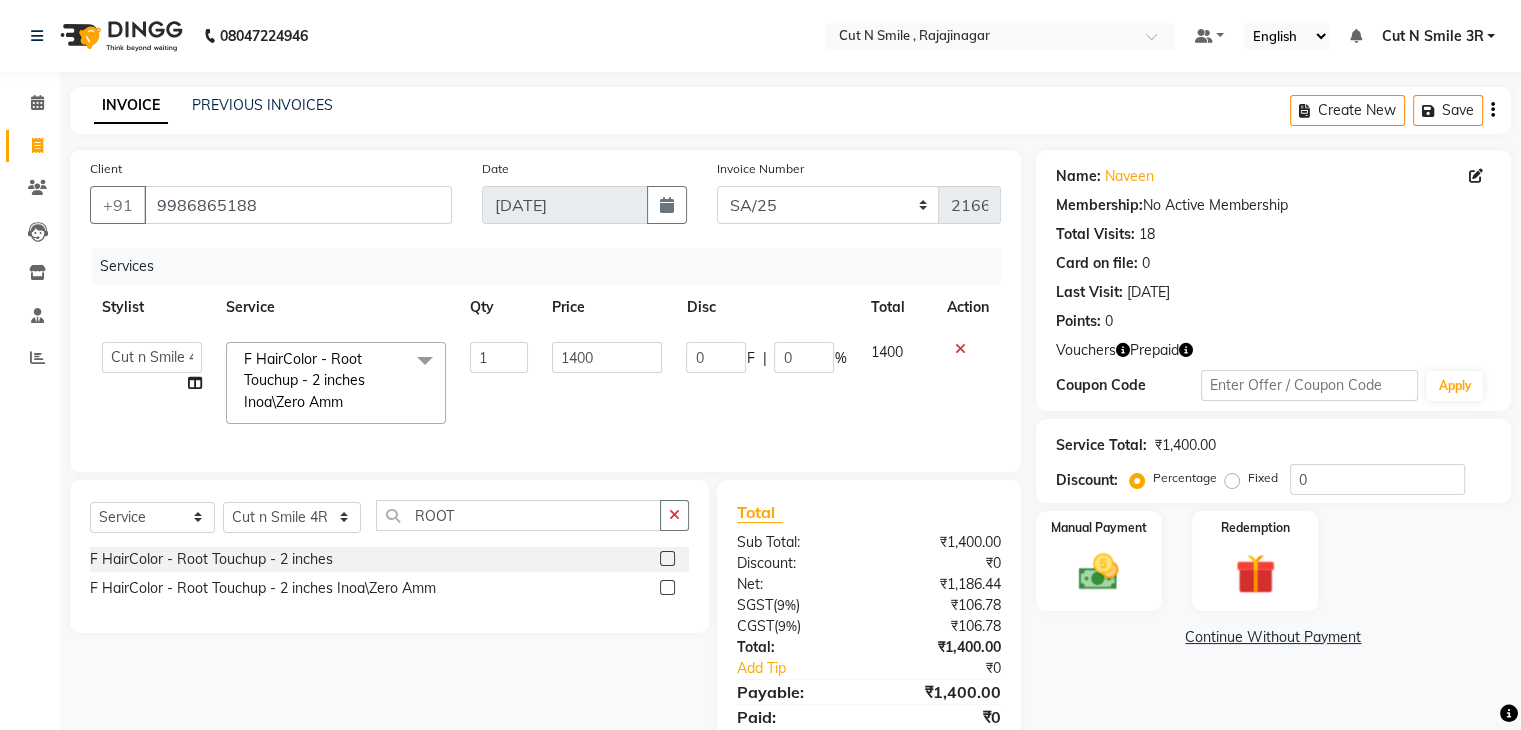 click on "1400" 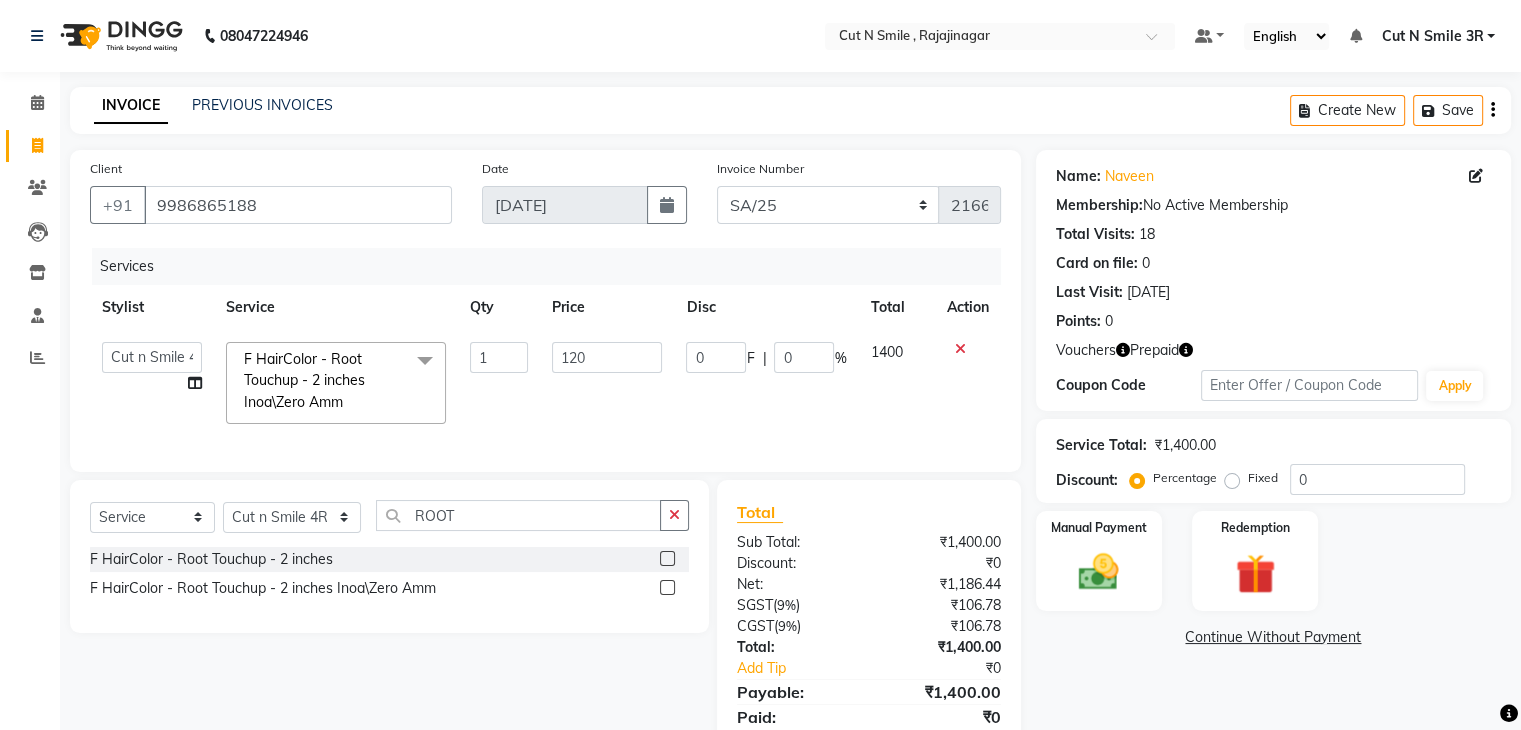 type on "1200" 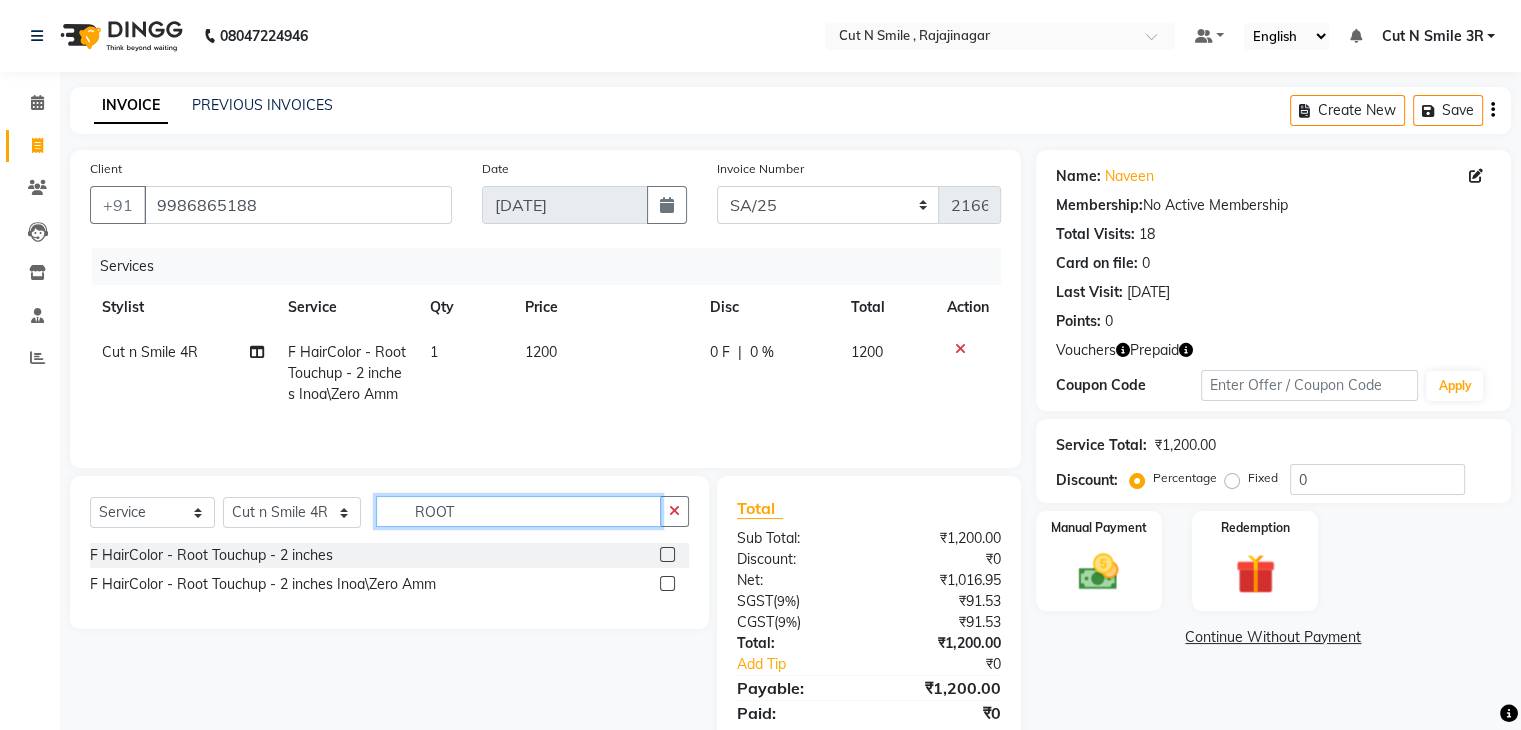 click on "Select  Service  Product  Membership  Package Voucher Prepaid Gift Card  Select Stylist [PERSON_NAME] Ammu 3R [PERSON_NAME] VN [PERSON_NAME] 3R [PERSON_NAME] 3R [PERSON_NAME] 3R [PERSON_NAME] 4R CNS [PERSON_NAME]  Cut N Smile 17M  Cut N Smile 3R Cut n Smile 4R Cut N Smile 9M Cut N Smile ML Cut N Smile V [PERSON_NAME] 4R Govind VN Hema 4R [PERSON_NAME] VN Karan VN Love 4R [PERSON_NAME] 3R Manu 4R  Muskaan VN Nadeem 4R N D M 4R NDM Alam 4R Noushad VN [PERSON_NAME] 4R [PERSON_NAME] 3R Rahul 3R Ravi 3R [PERSON_NAME] 4R [PERSON_NAME] 3R [PERSON_NAME] 4R [PERSON_NAME] [PERSON_NAME] 3R [PERSON_NAME] 4R Sameer 3R [PERSON_NAME] [PERSON_NAME]  [PERSON_NAME] [PERSON_NAME] [PERSON_NAME] VN [PERSON_NAME] 4R [PERSON_NAME] 4R [PERSON_NAME] VN Shanavaaz [PERSON_NAME] 3R [PERSON_NAME] 4R [PERSON_NAME] [PERSON_NAME] 4R Sunny VN [PERSON_NAME] 4R Vakeel 3R Varas 4R [PERSON_NAME] [PERSON_NAME] VN ROOT" 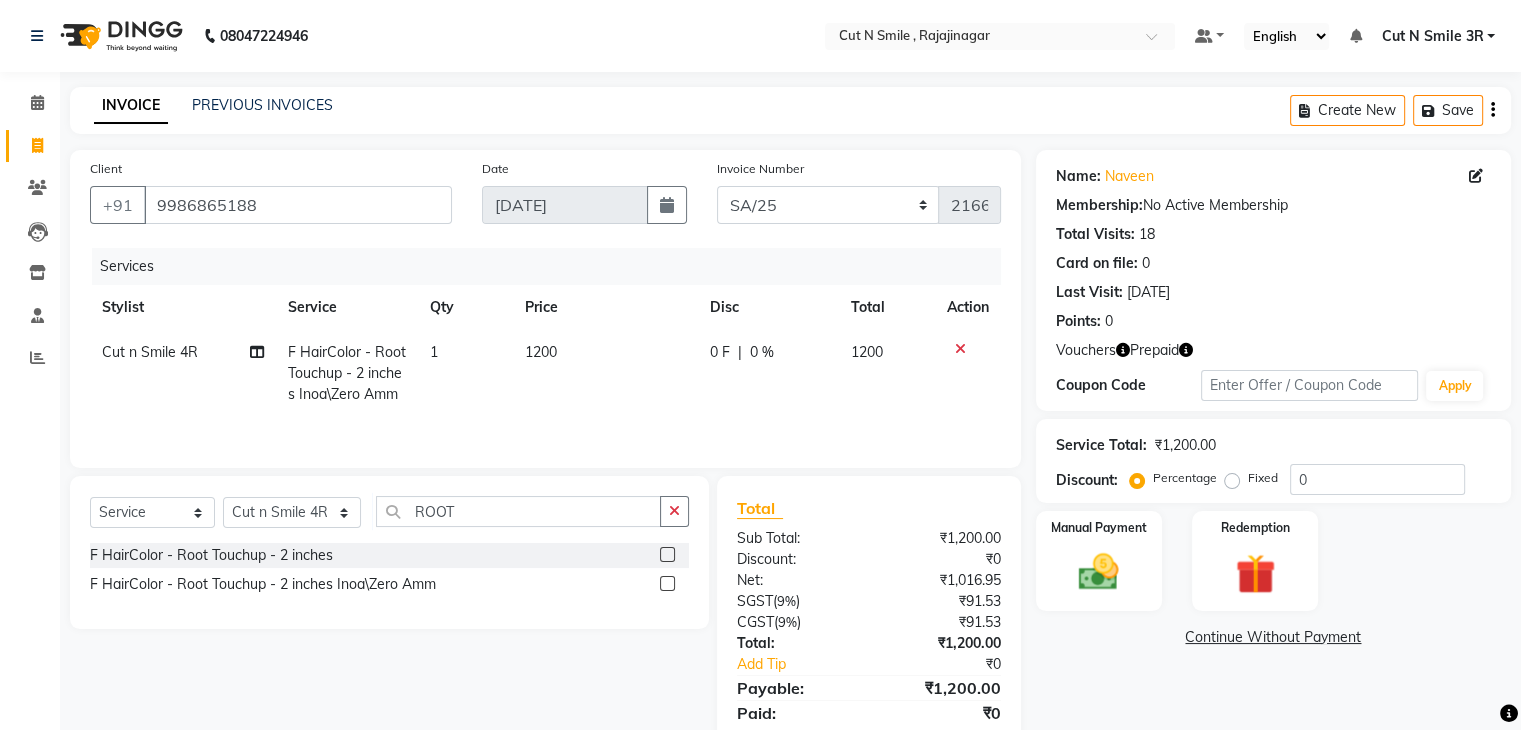 click on "Select  Service  Product  Membership  Package Voucher Prepaid Gift Card  Select Stylist [PERSON_NAME] Ammu 3R [PERSON_NAME] VN [PERSON_NAME] 3R [PERSON_NAME] 3R [PERSON_NAME] 3R [PERSON_NAME] 4R CNS [PERSON_NAME]  Cut N Smile 17M  Cut N Smile 3R Cut n Smile 4R Cut N Smile 9M Cut N Smile ML Cut N Smile V [PERSON_NAME] 4R Govind VN Hema 4R [PERSON_NAME] VN Karan VN Love 4R [PERSON_NAME] 3R Manu 4R  Muskaan VN Nadeem 4R N D M 4R NDM Alam 4R Noushad VN [PERSON_NAME] 4R [PERSON_NAME] 3R Rahul 3R Ravi 3R [PERSON_NAME] 4R [PERSON_NAME] 3R [PERSON_NAME] 4R [PERSON_NAME] [PERSON_NAME] 3R [PERSON_NAME] 4R Sameer 3R [PERSON_NAME] [PERSON_NAME]  [PERSON_NAME] [PERSON_NAME] [PERSON_NAME] VN [PERSON_NAME] 4R [PERSON_NAME] 4R [PERSON_NAME] VN Shanavaaz [PERSON_NAME] 3R [PERSON_NAME] 4R [PERSON_NAME] [PERSON_NAME] 4R Sunny VN [PERSON_NAME] 4R Vakeel 3R Varas 4R [PERSON_NAME] [PERSON_NAME] VN ROOT" 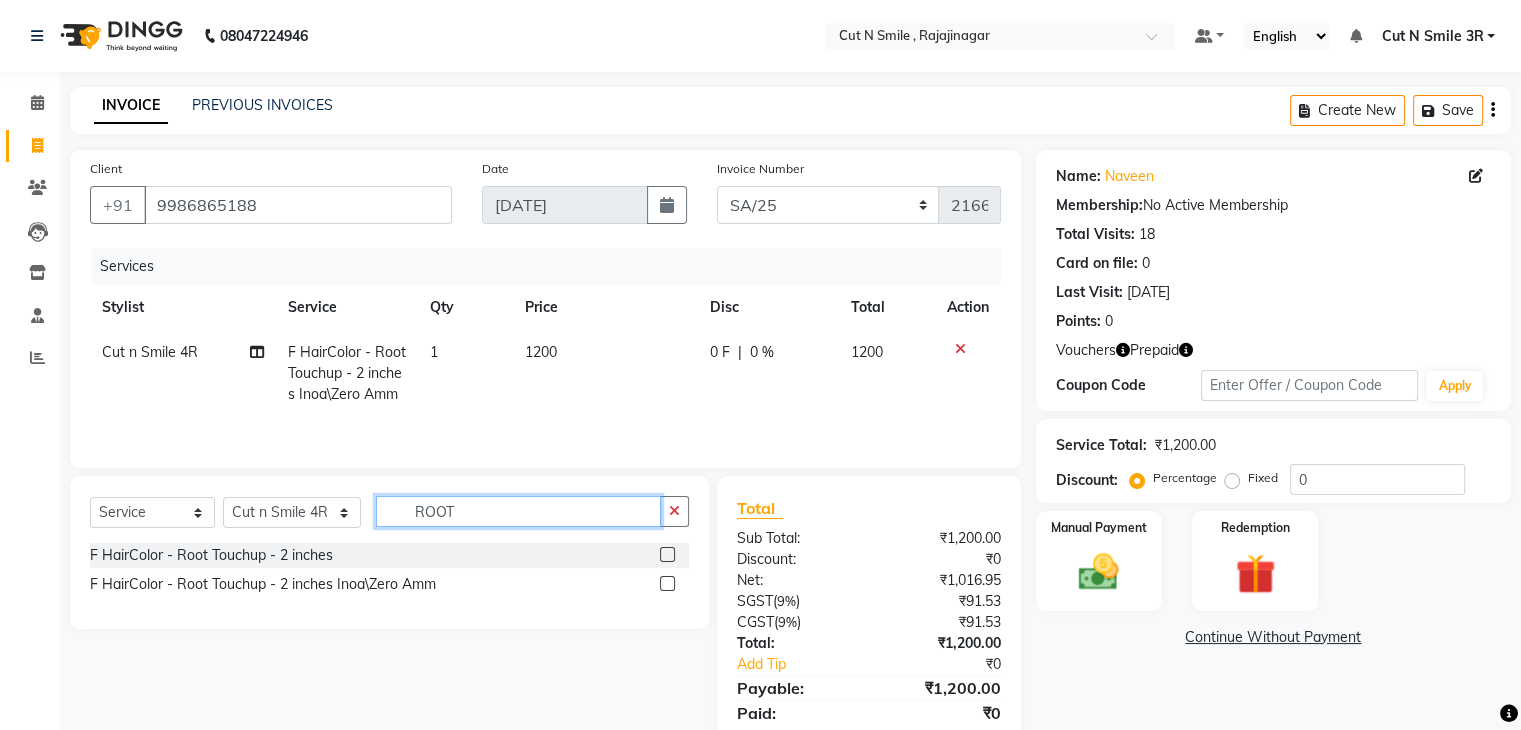 click on "ROOT" 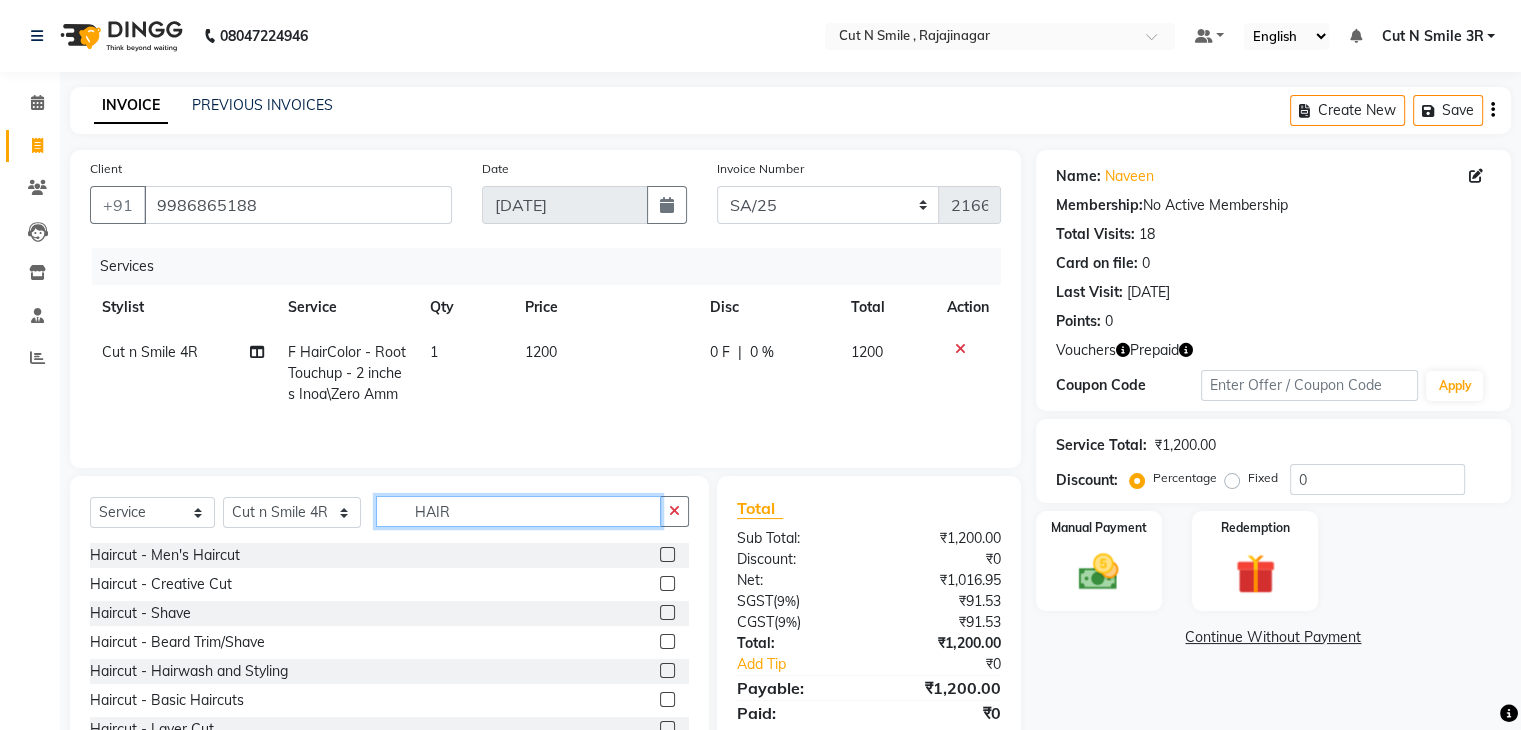 type on "HAIR" 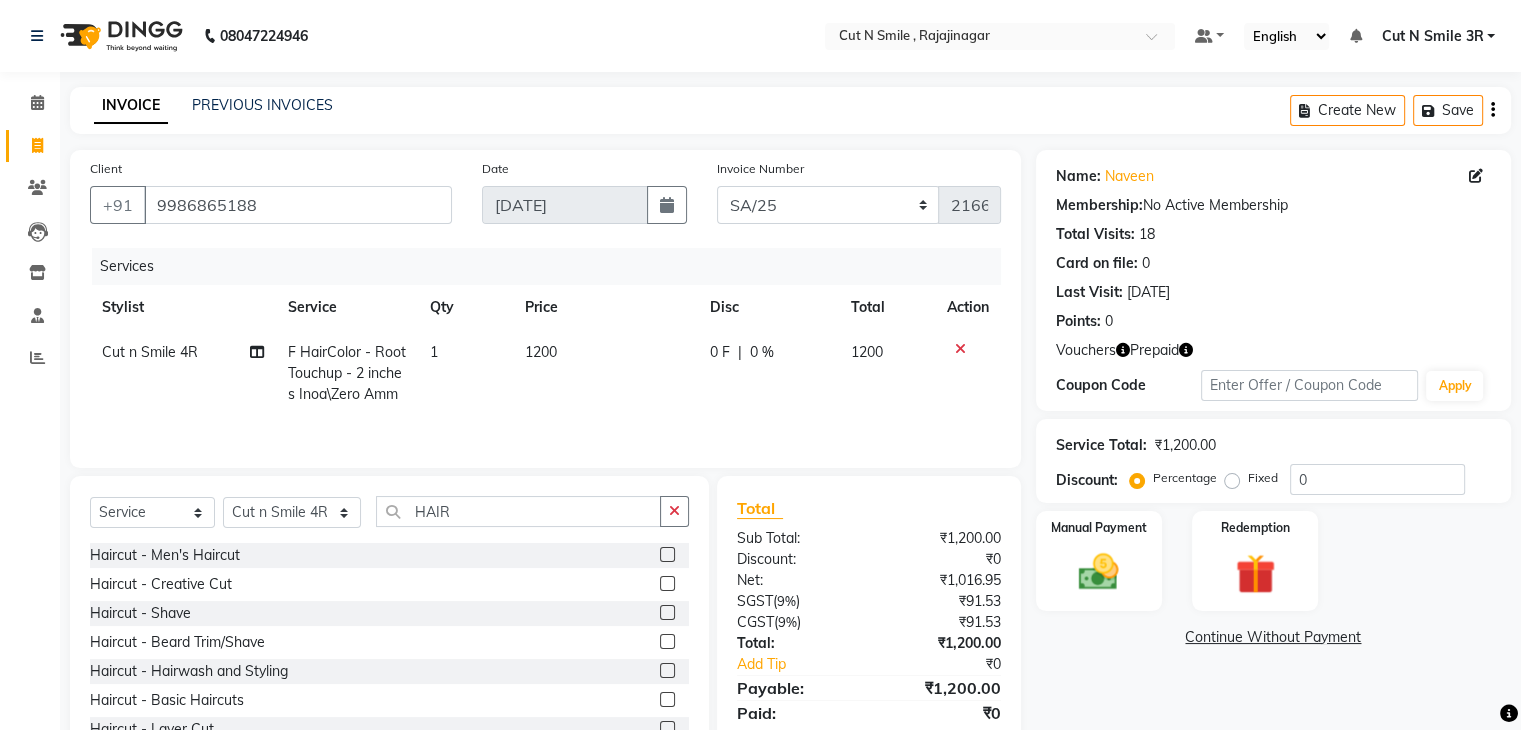 click 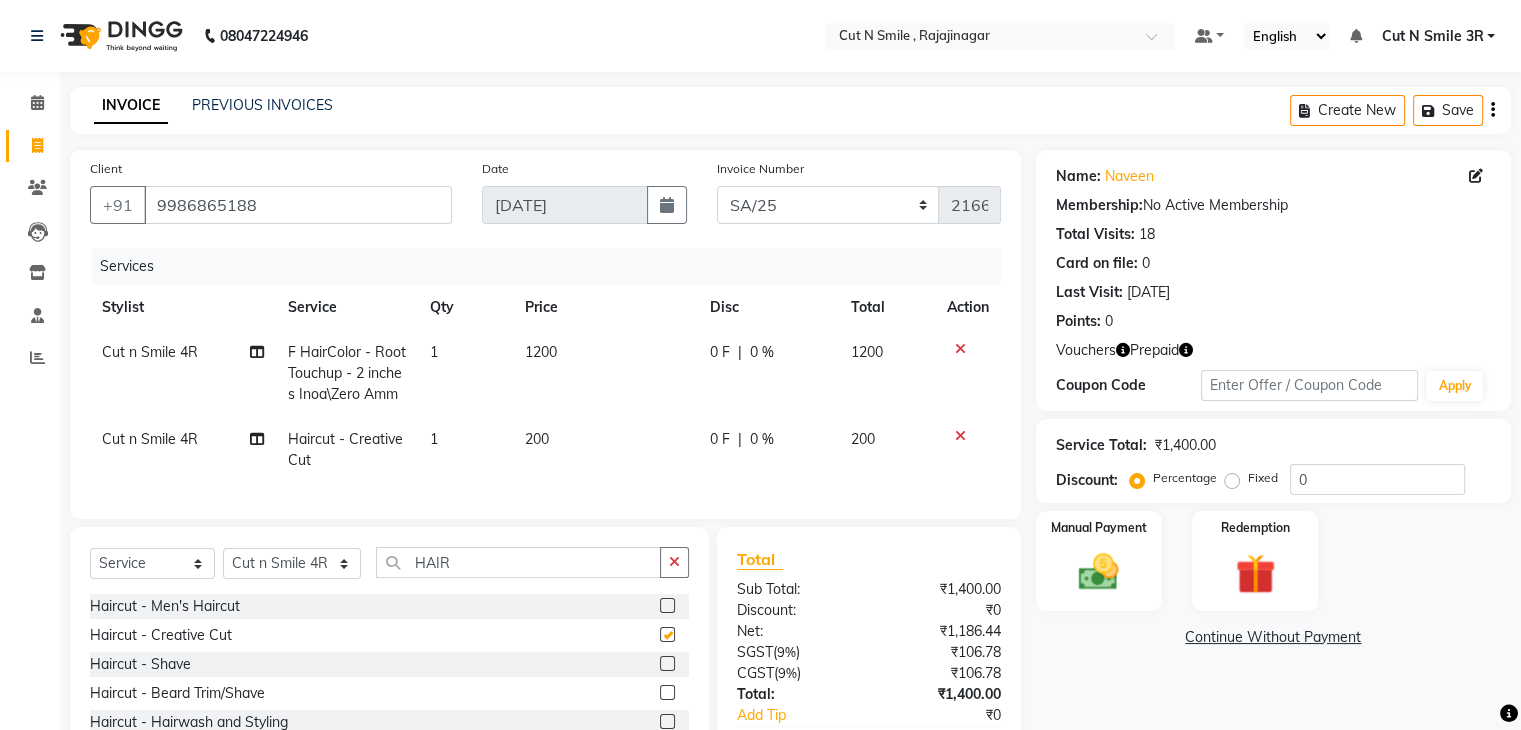 checkbox on "false" 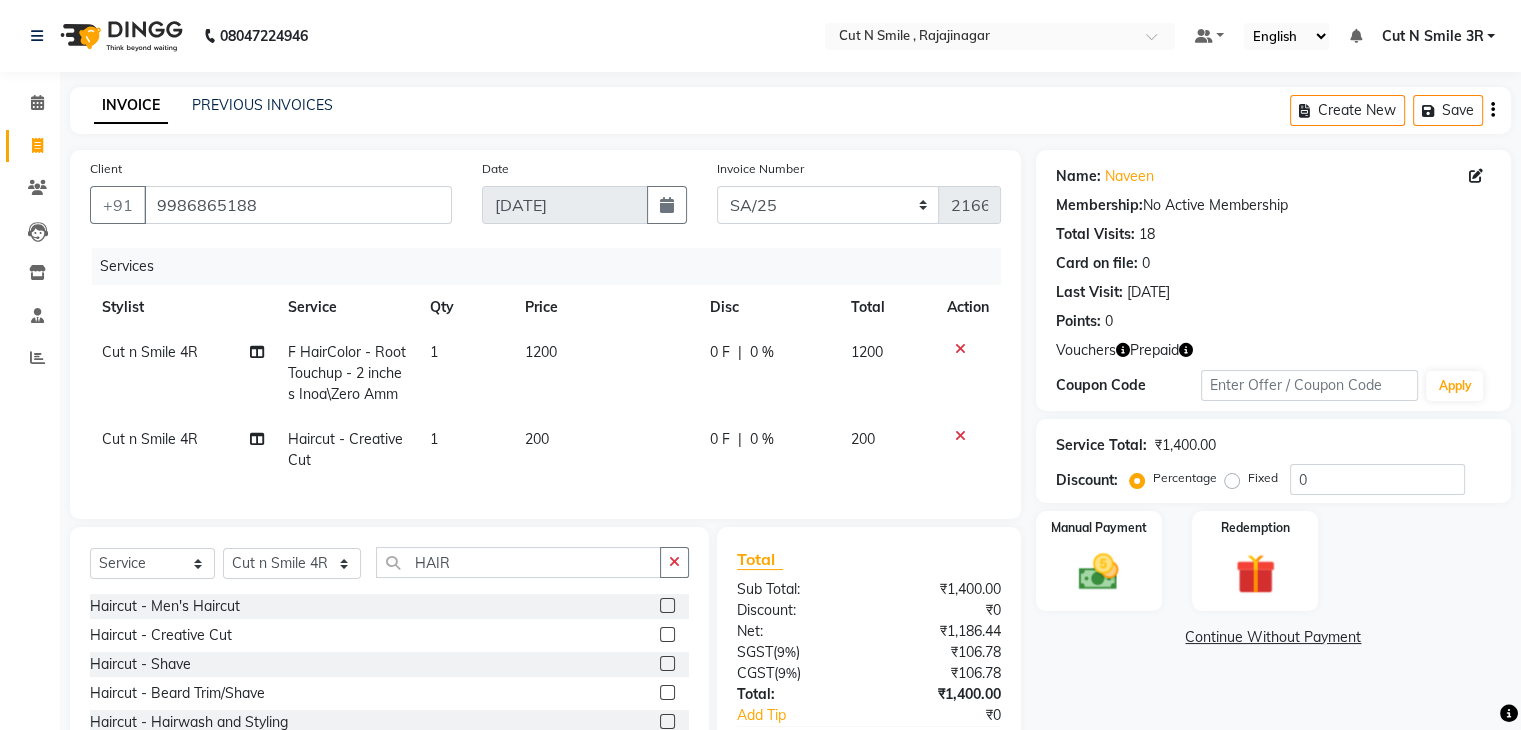 click 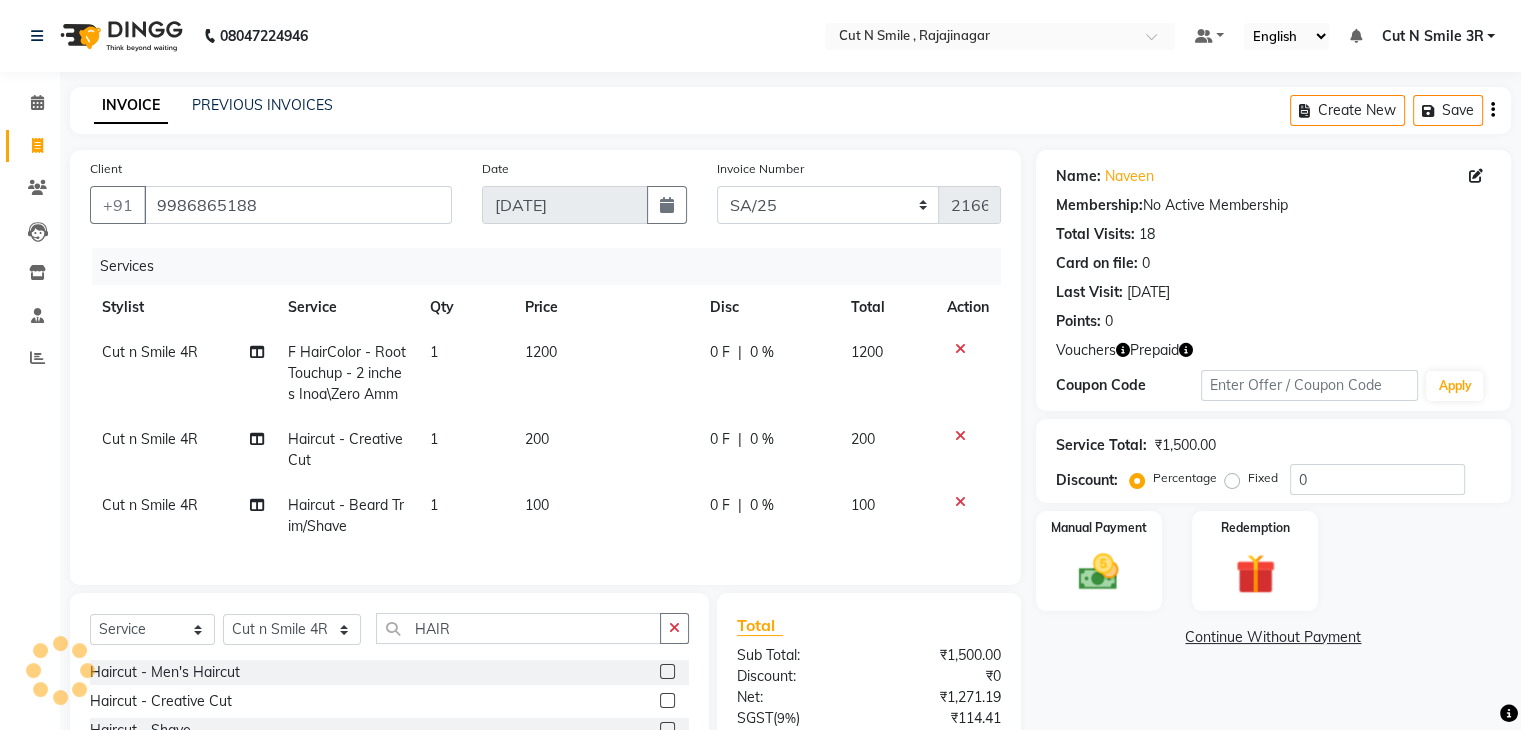 checkbox on "false" 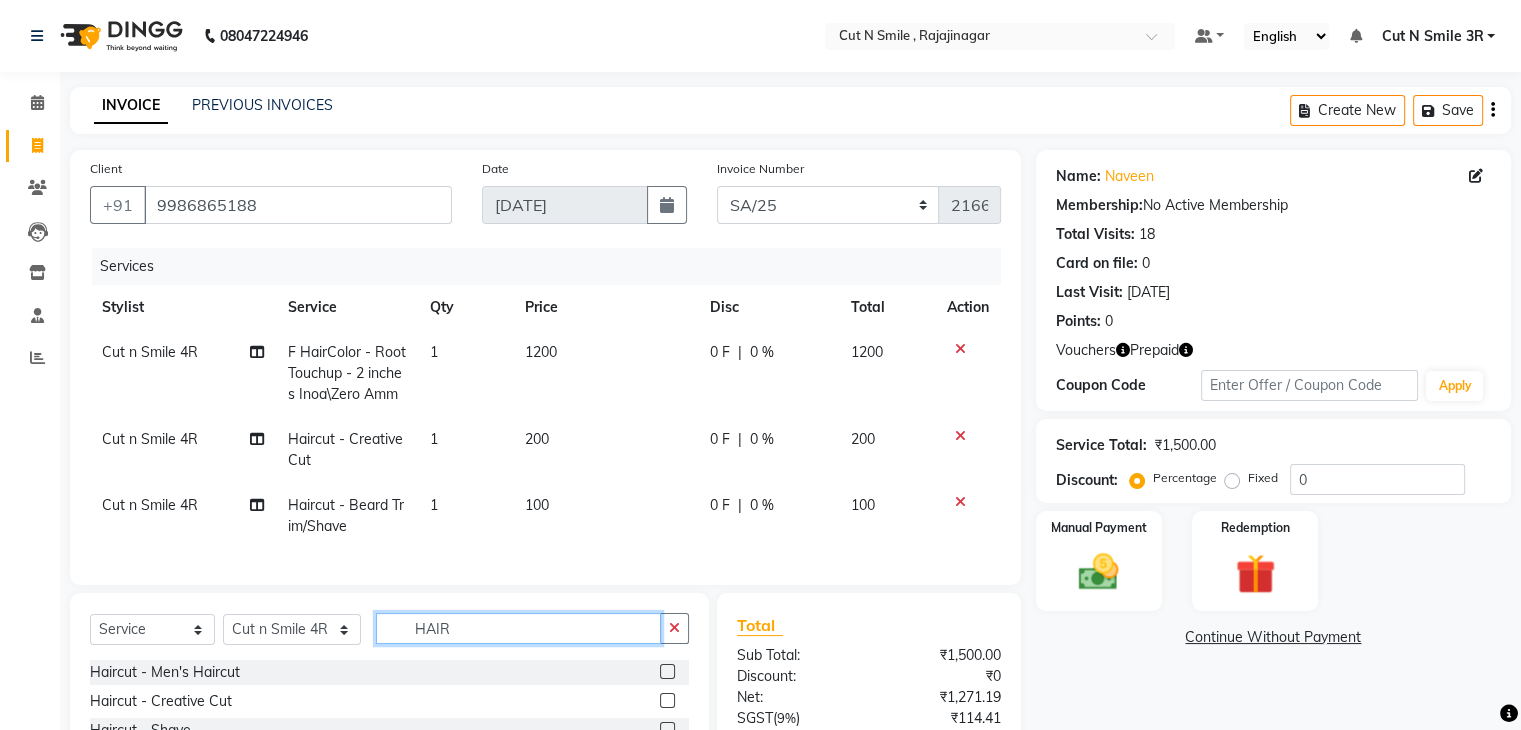 click on "HAIR" 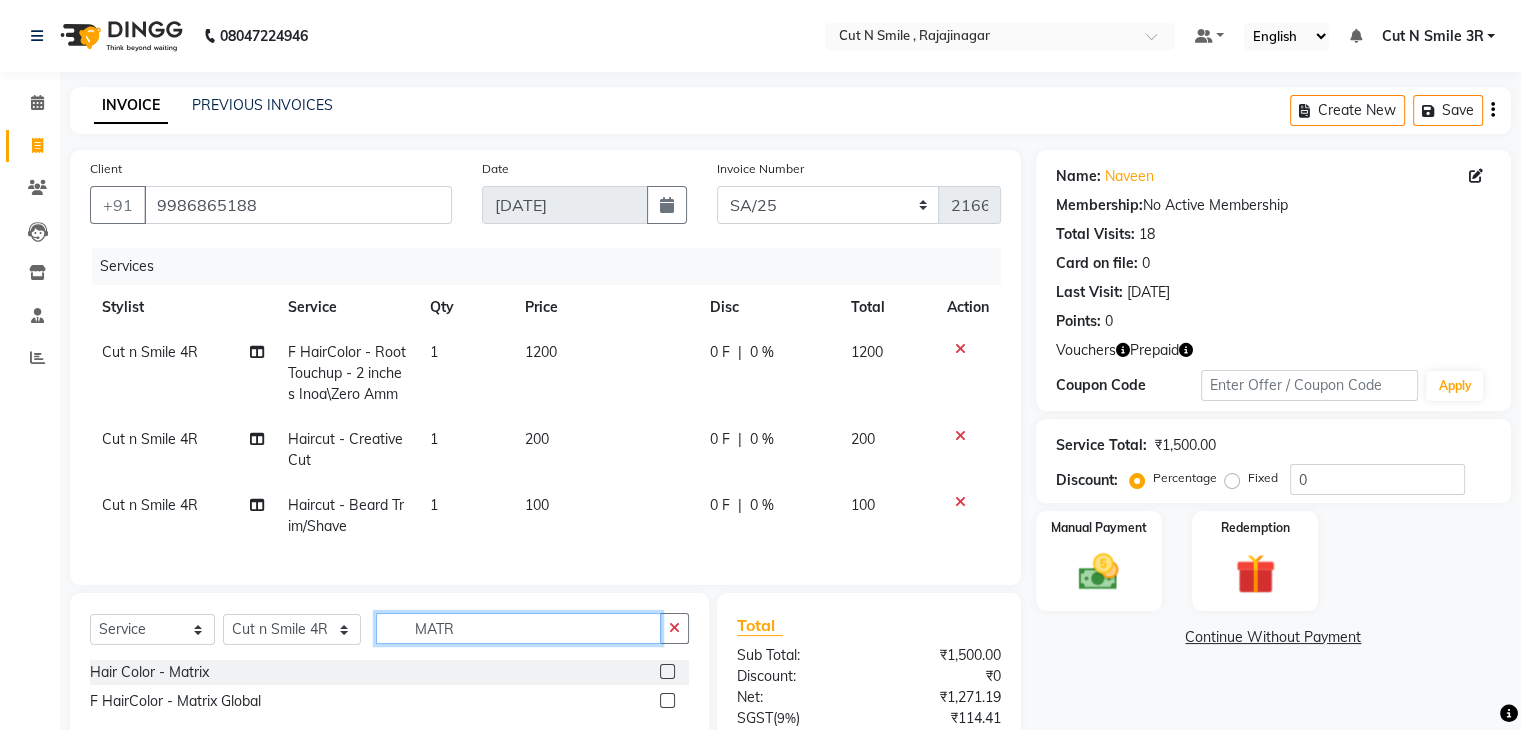 type on "MATR" 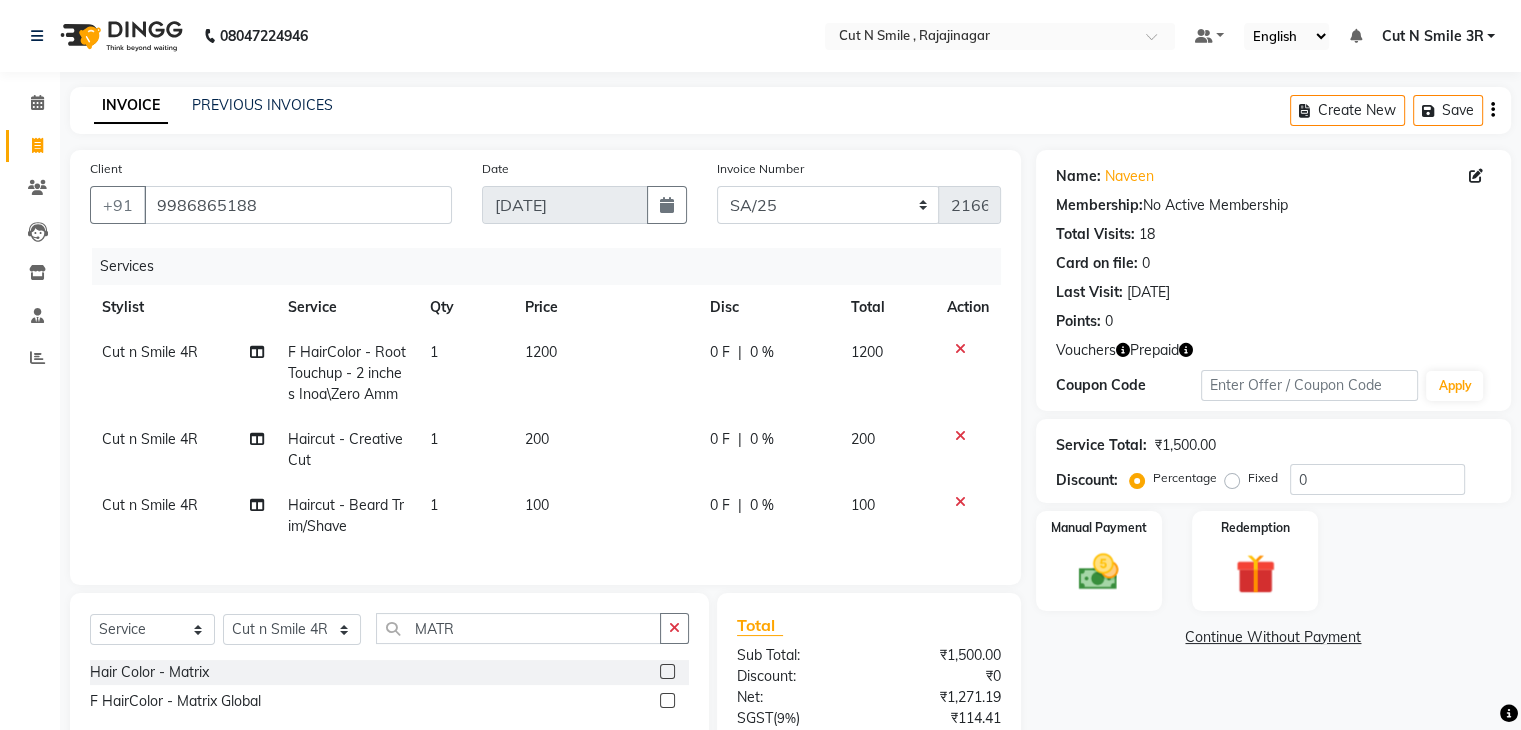 click 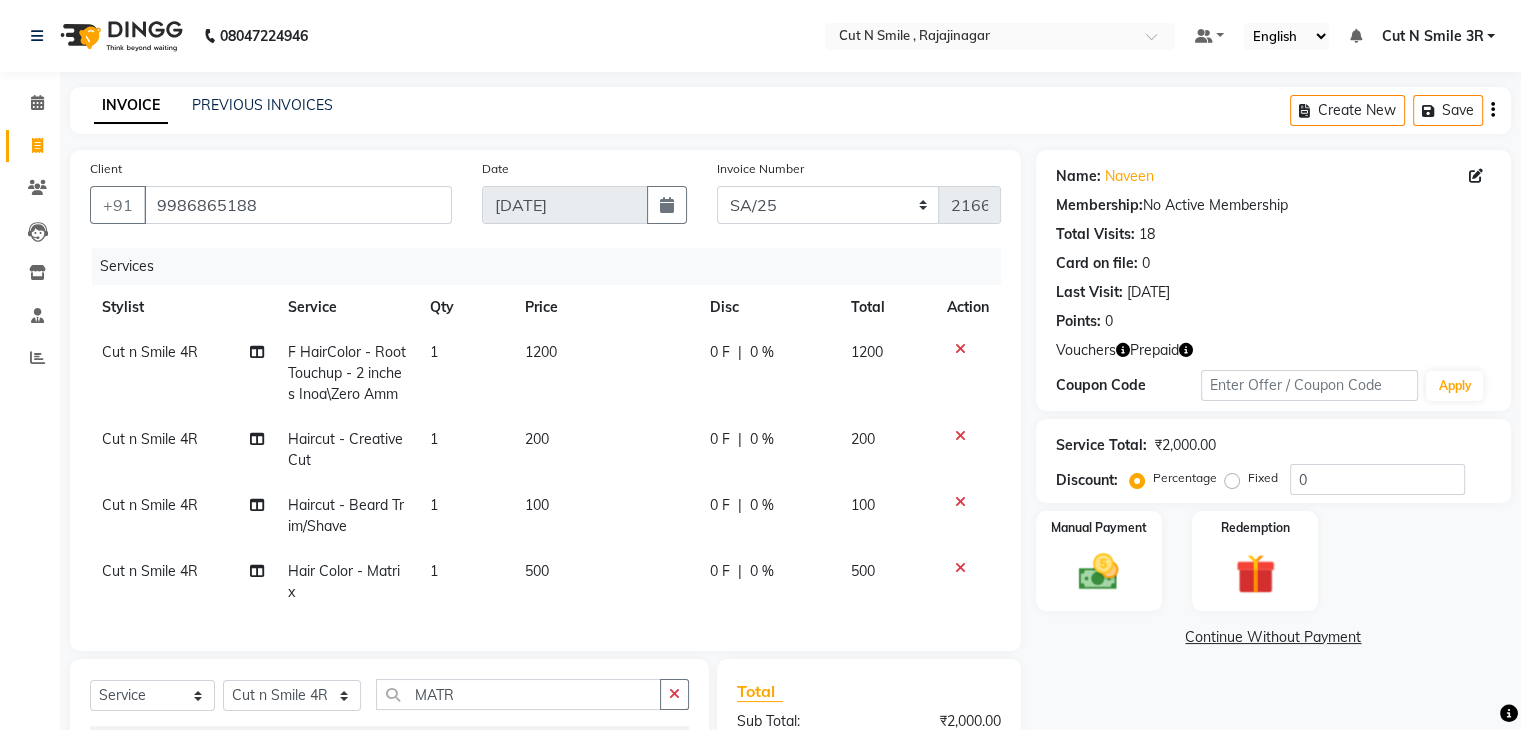 checkbox on "false" 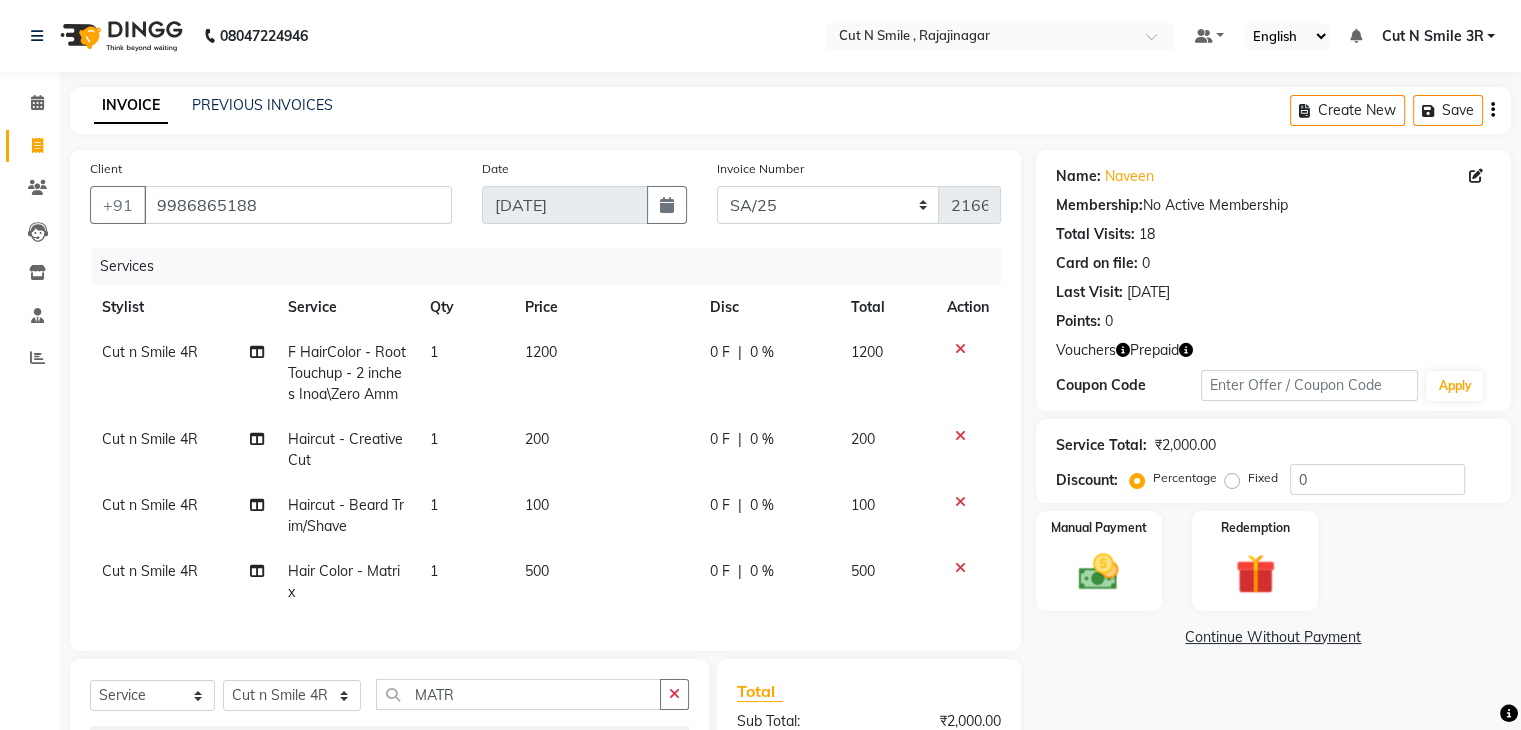 scroll, scrollTop: 269, scrollLeft: 0, axis: vertical 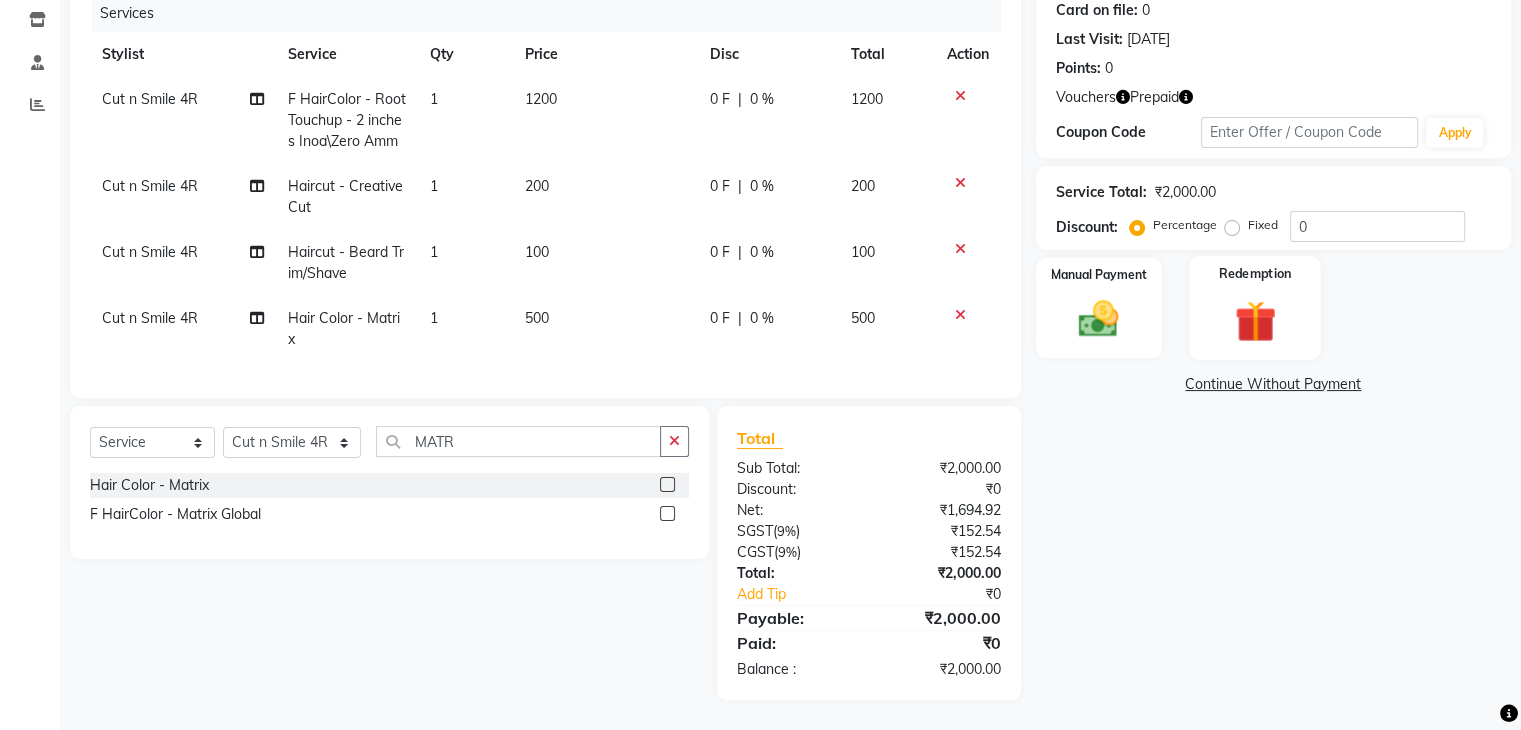 click 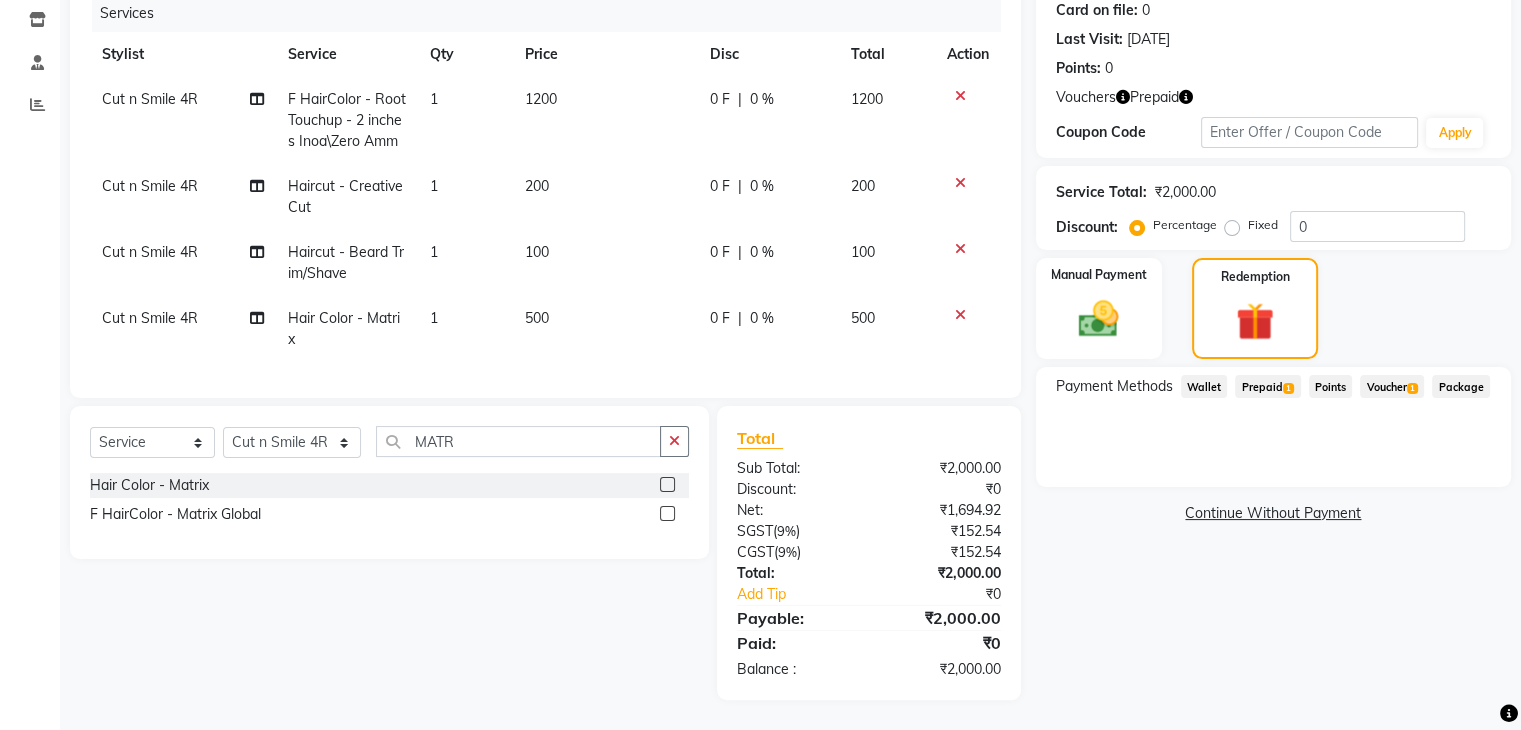 click on "1" 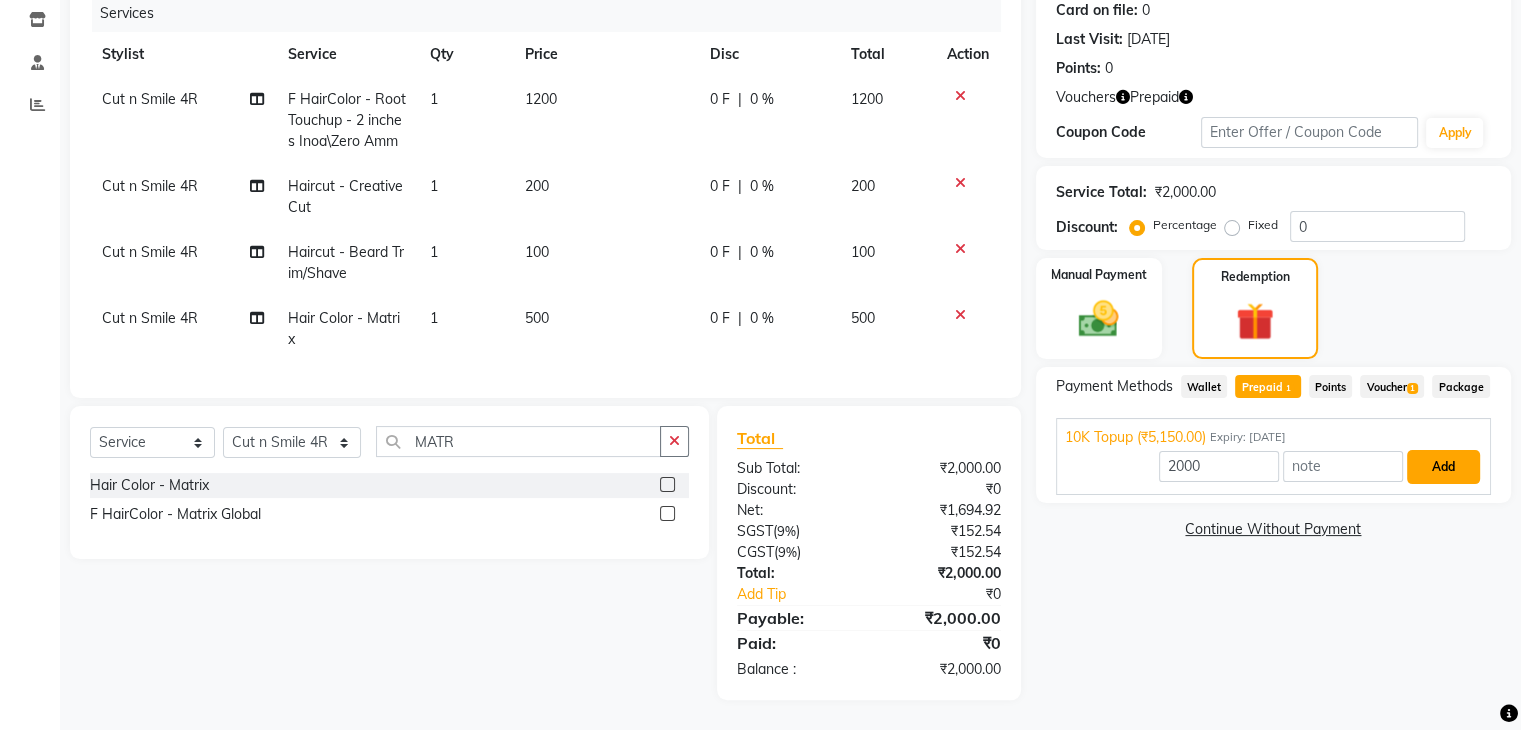 click on "Add" at bounding box center (1443, 467) 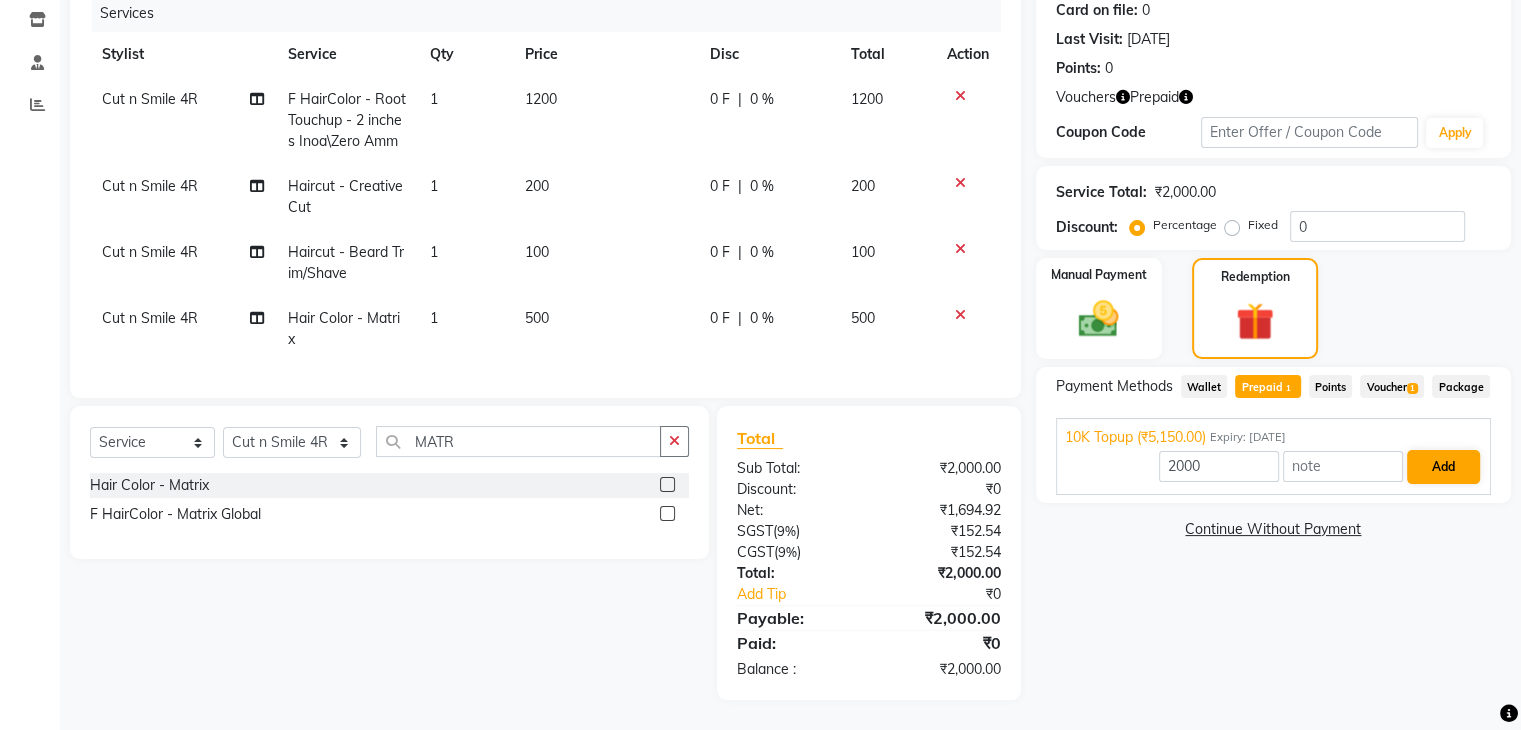 scroll, scrollTop: 268, scrollLeft: 0, axis: vertical 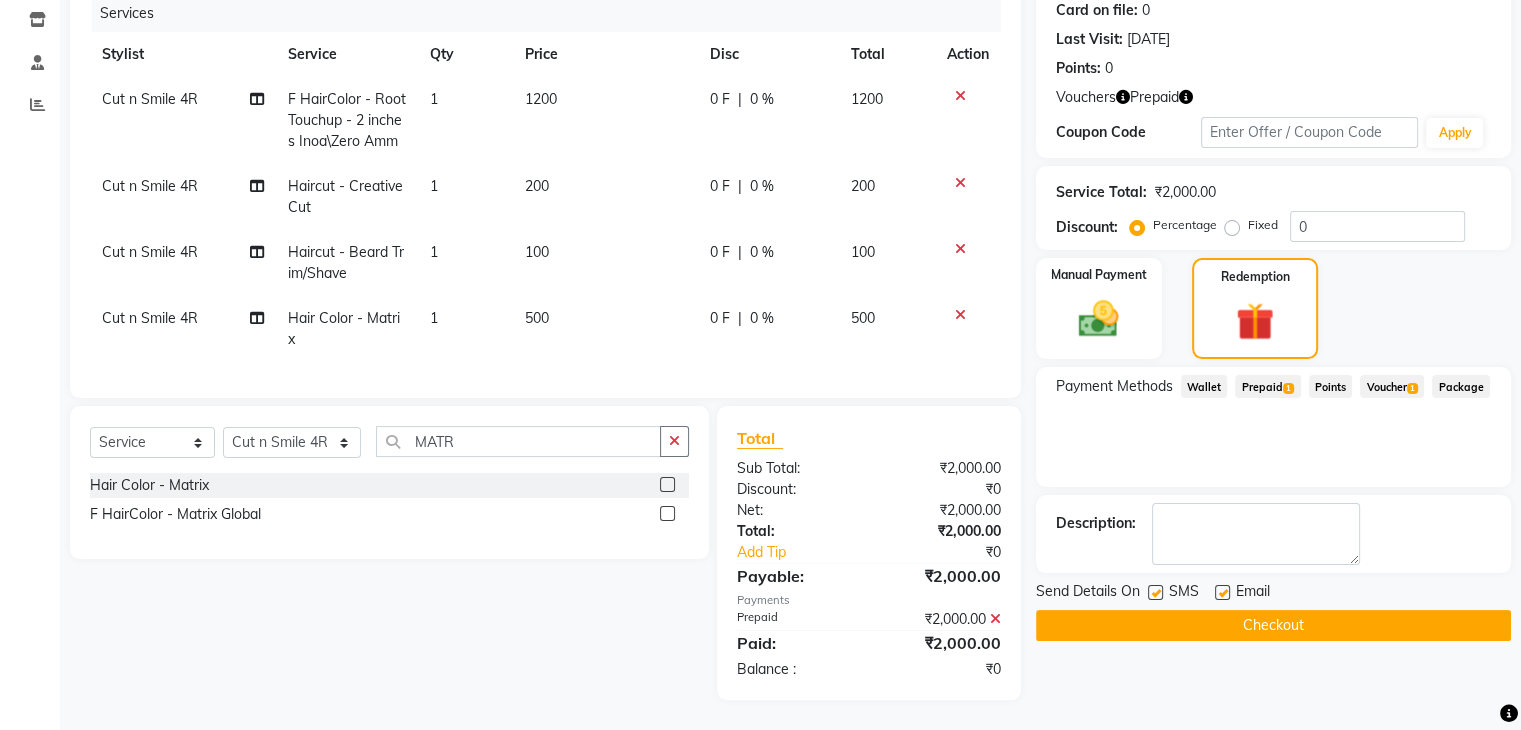 click on "Checkout" 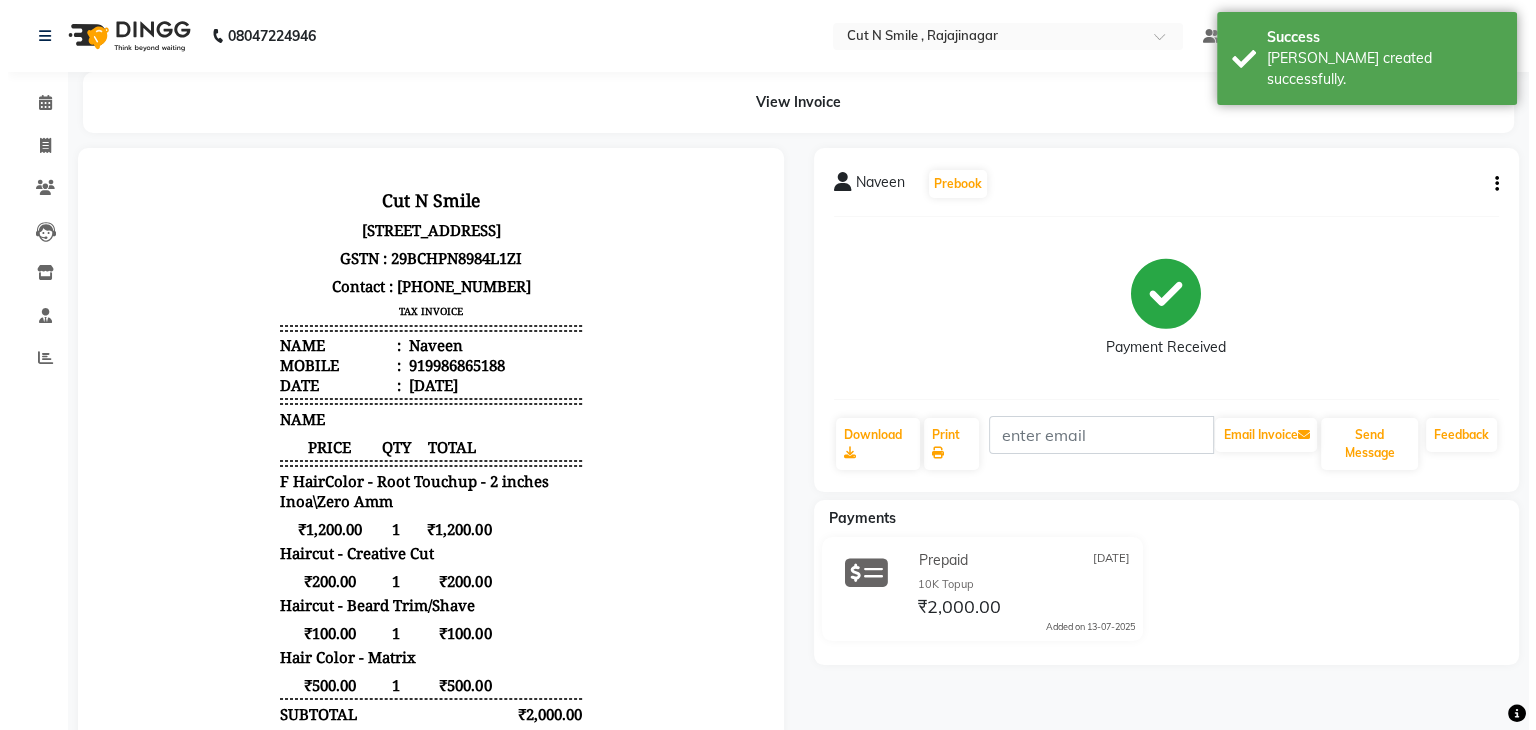 scroll, scrollTop: 0, scrollLeft: 0, axis: both 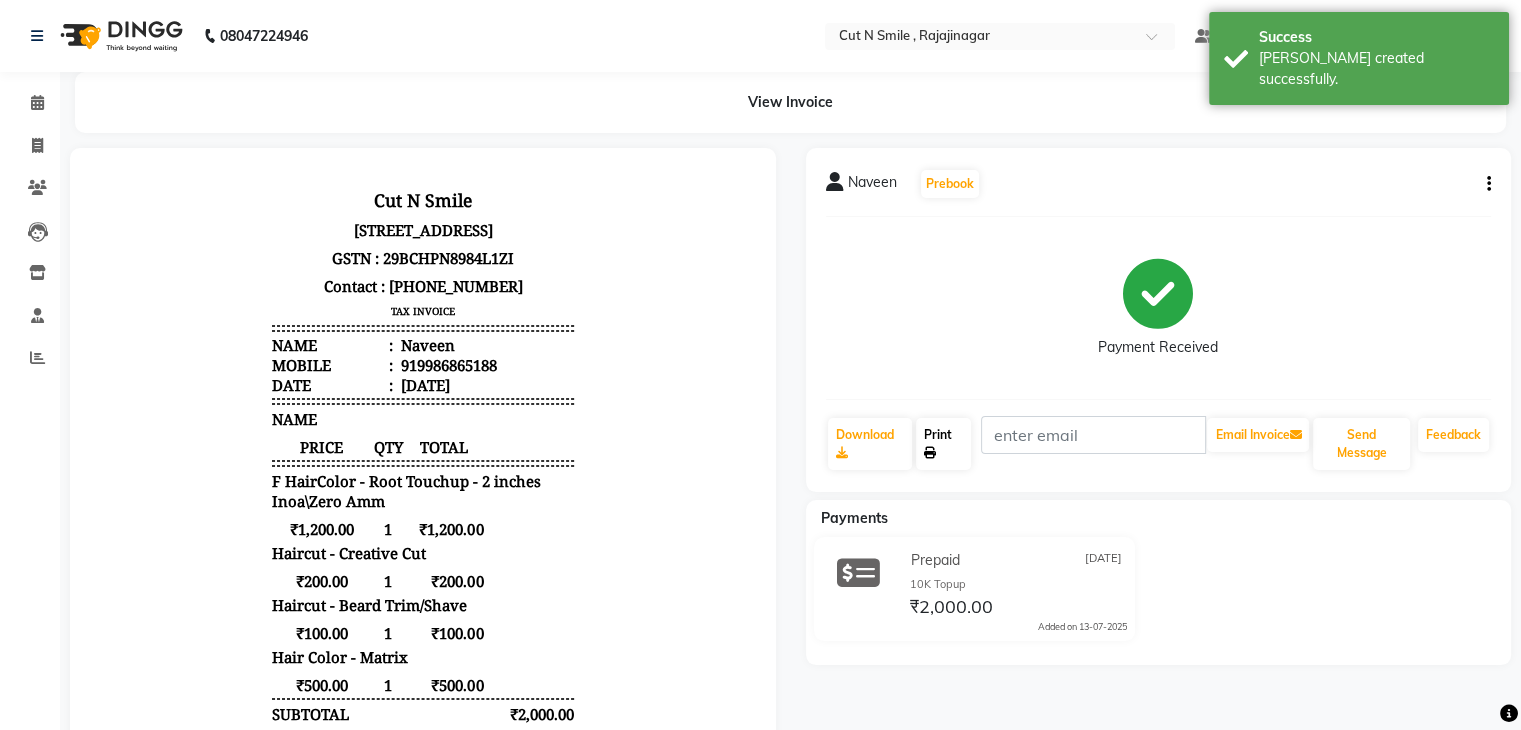 click on "Print" 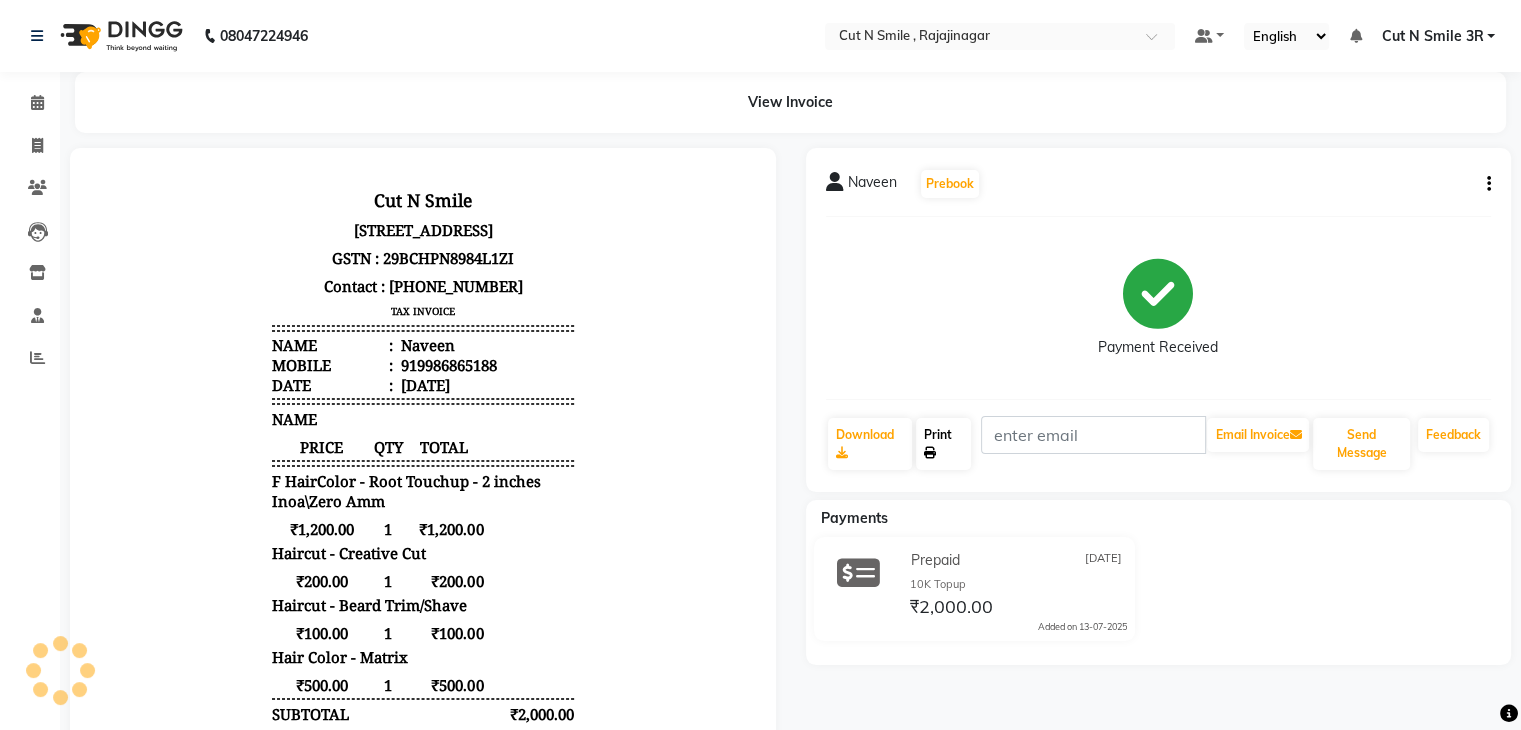 click on "Print" 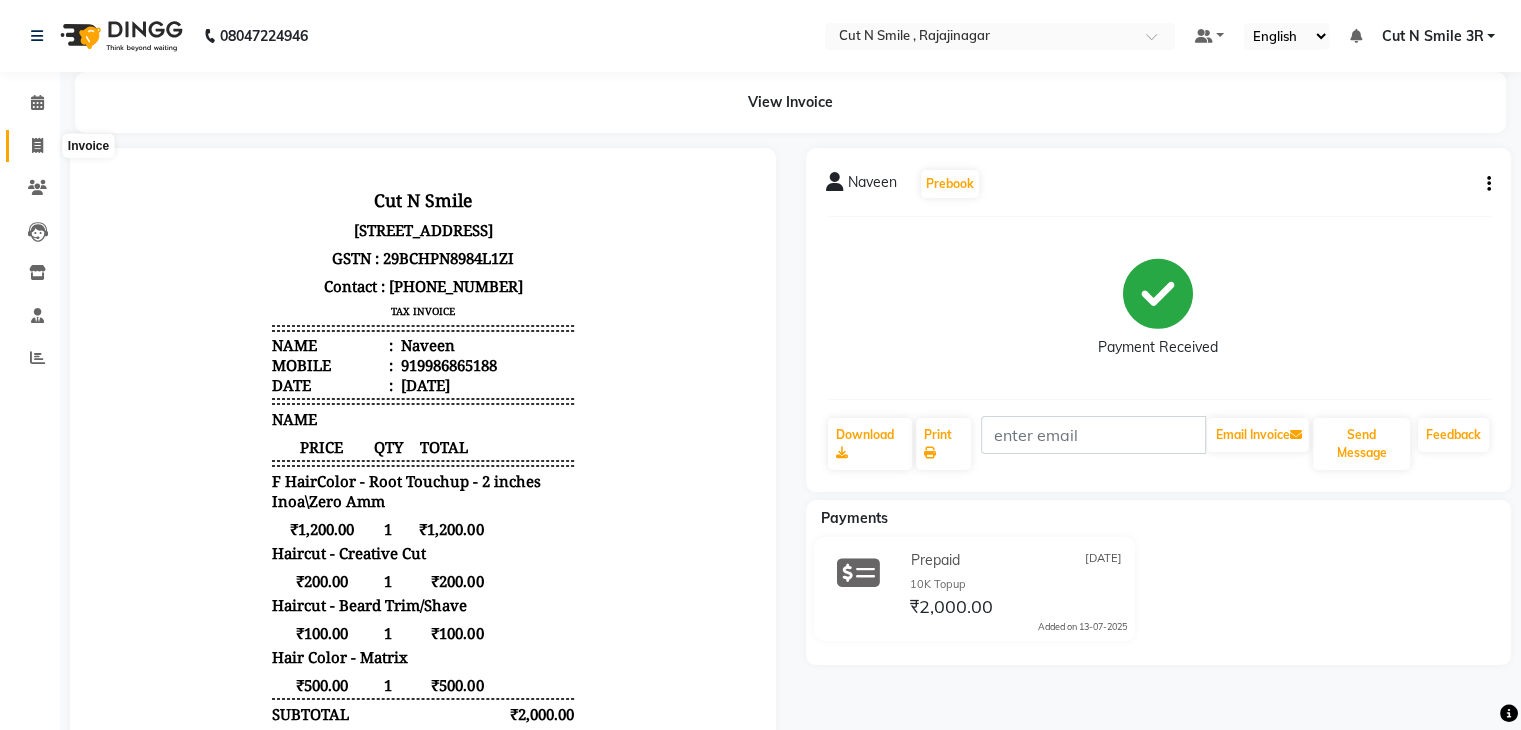 click 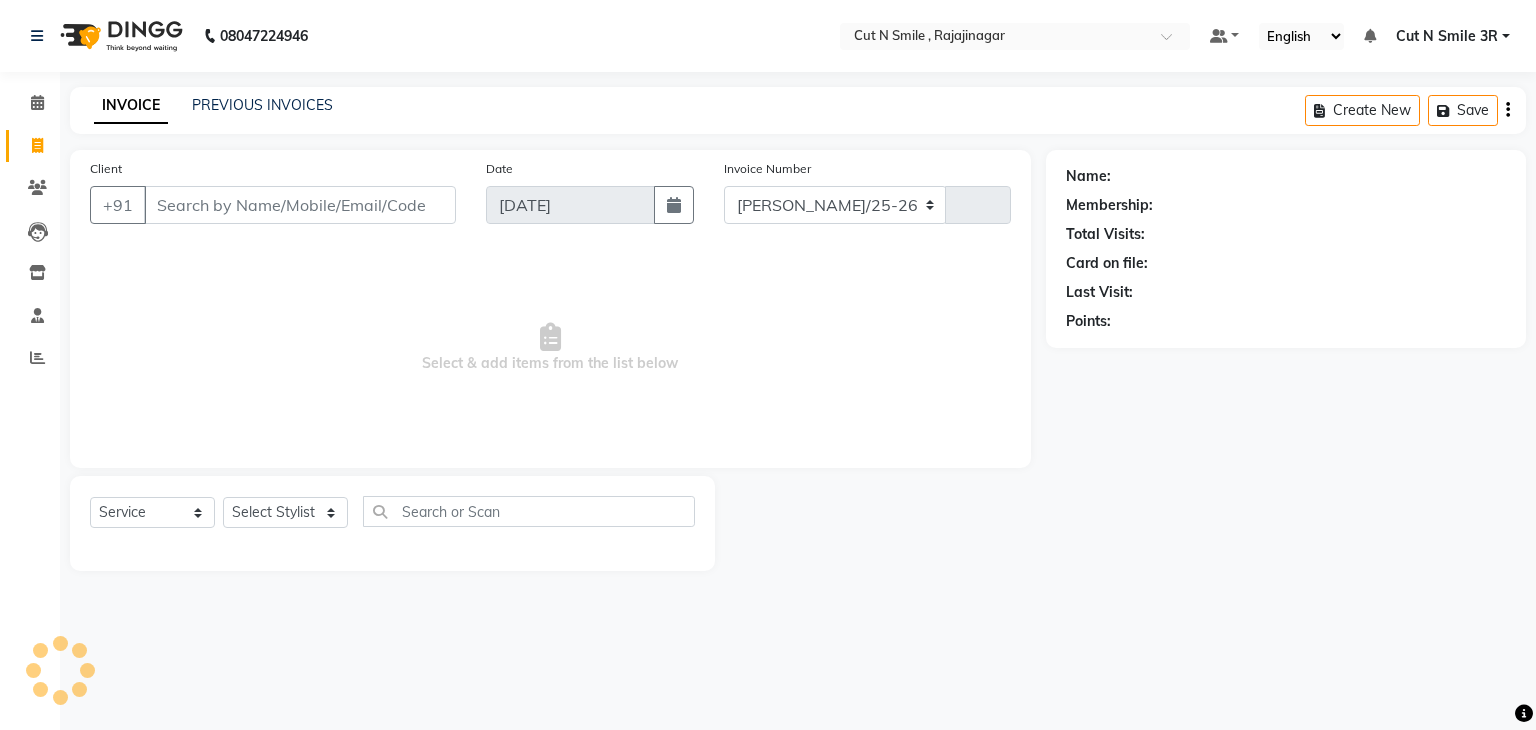 select on "7187" 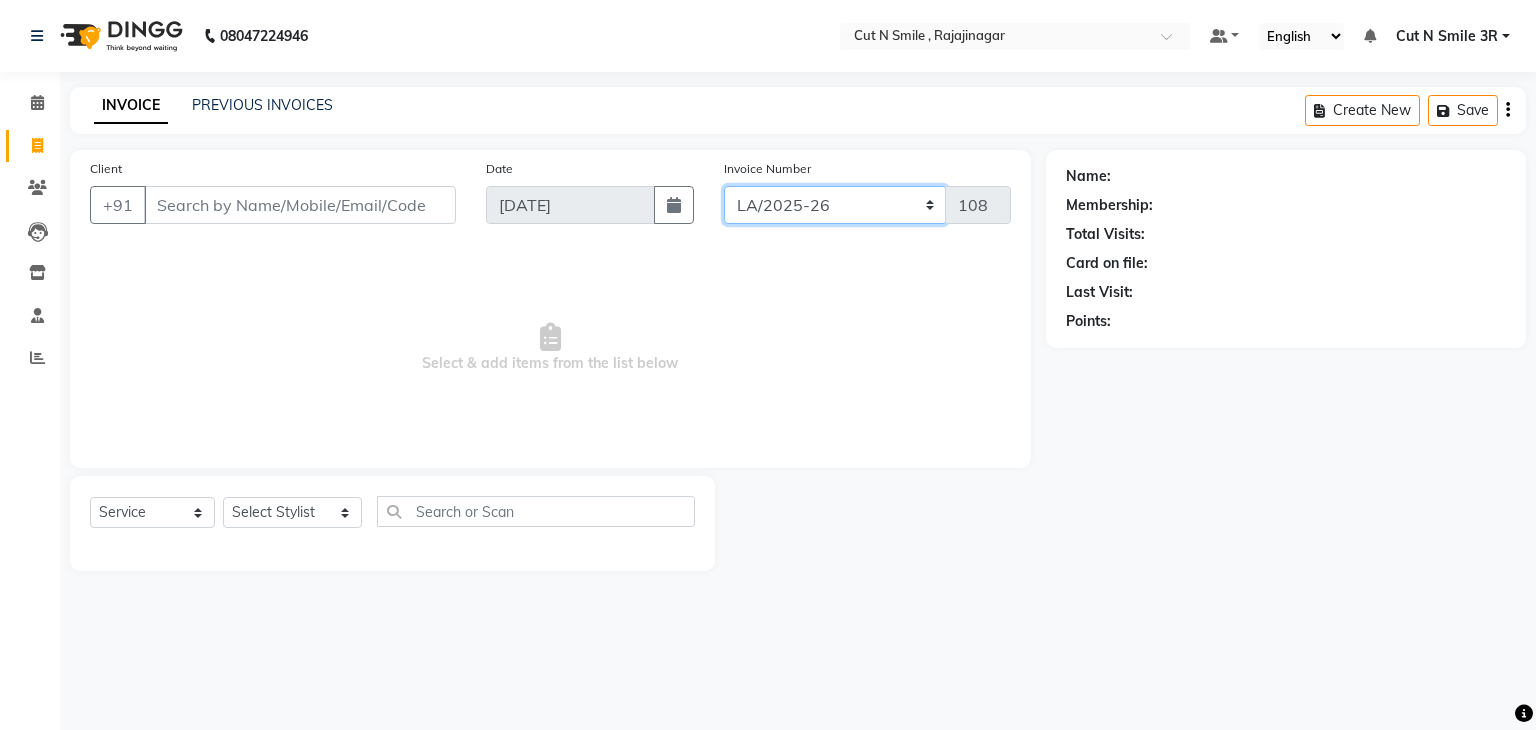 click on "[PERSON_NAME]/25-26 LA/2025-26 SH/25 CH/25 SA/25" 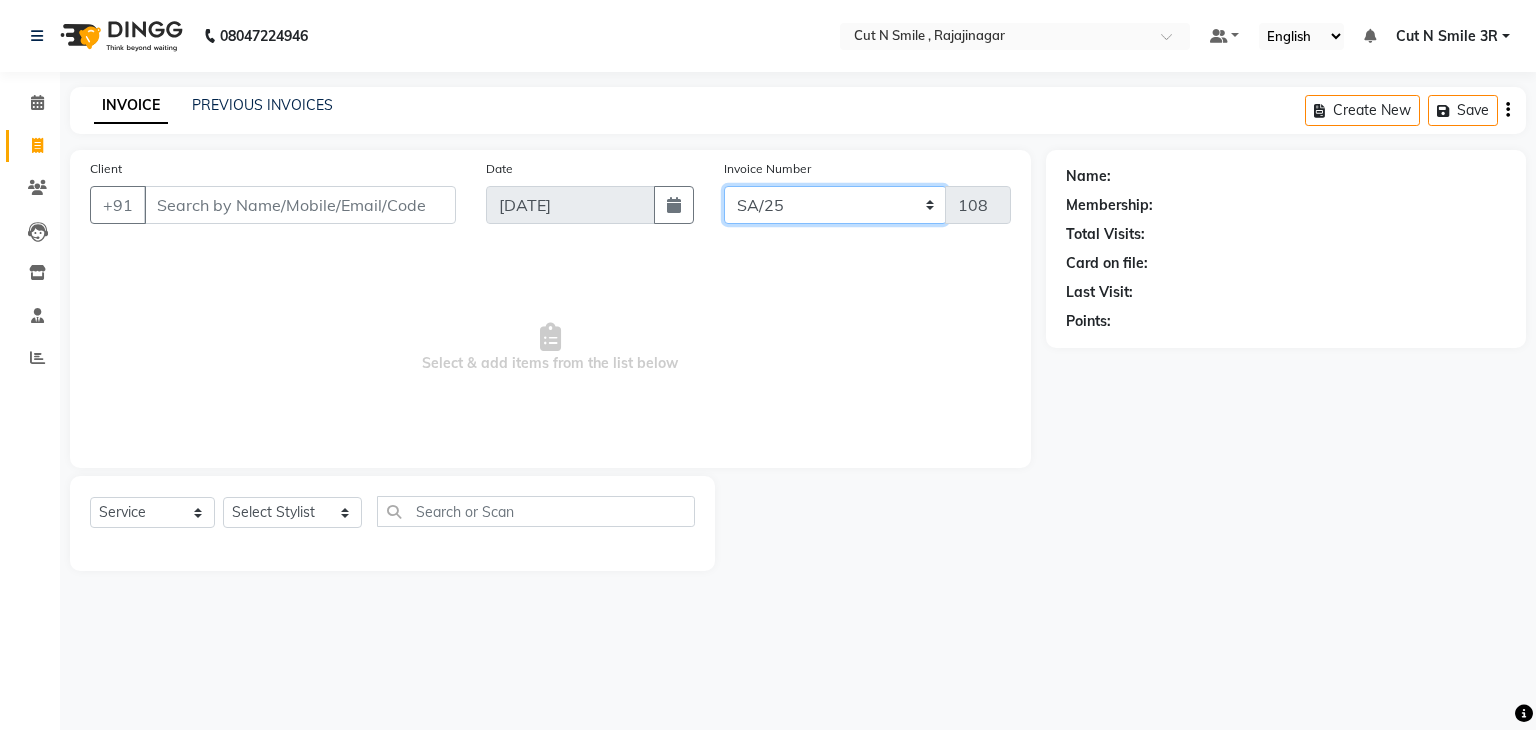 click on "[PERSON_NAME]/25-26 LA/2025-26 SH/25 CH/25 SA/25" 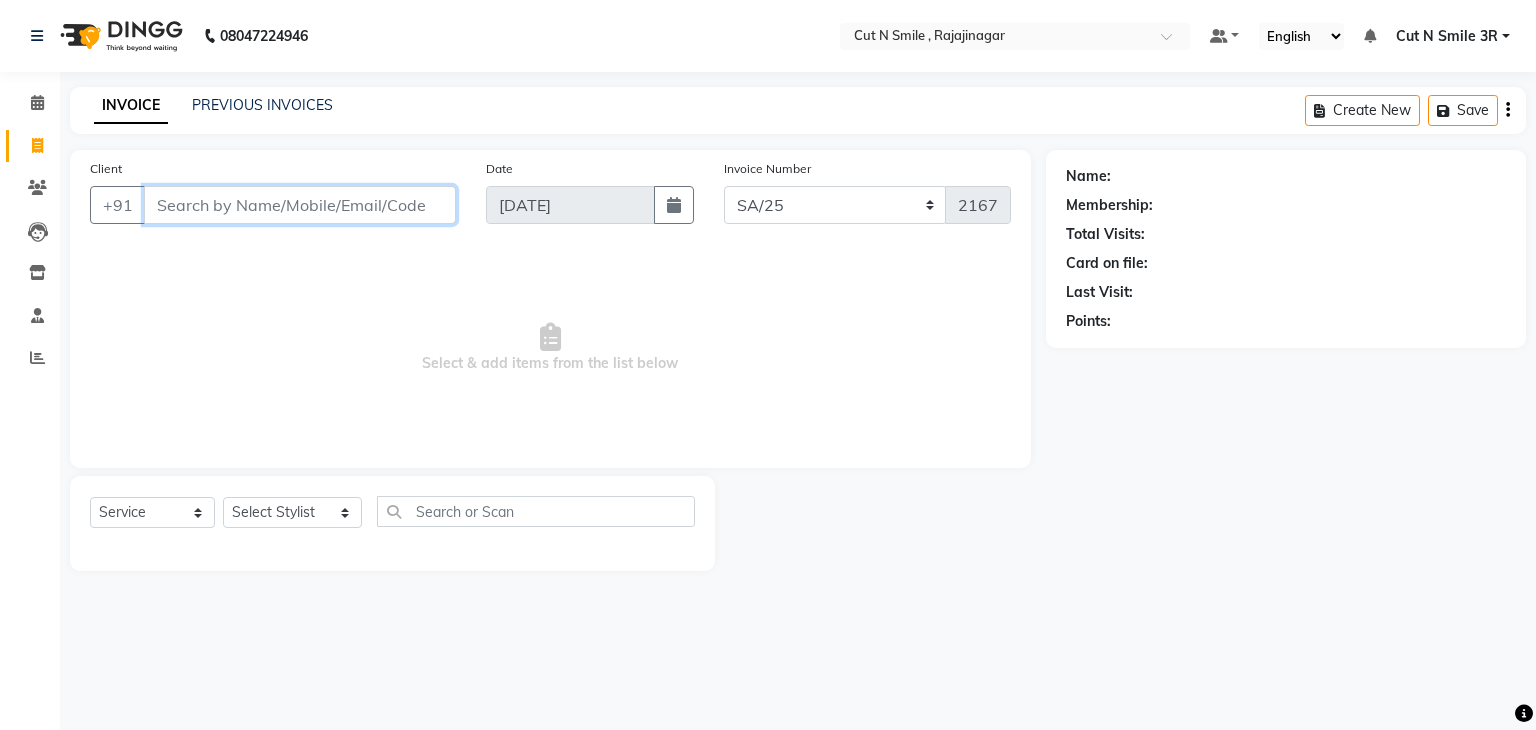 click on "Client" at bounding box center [300, 205] 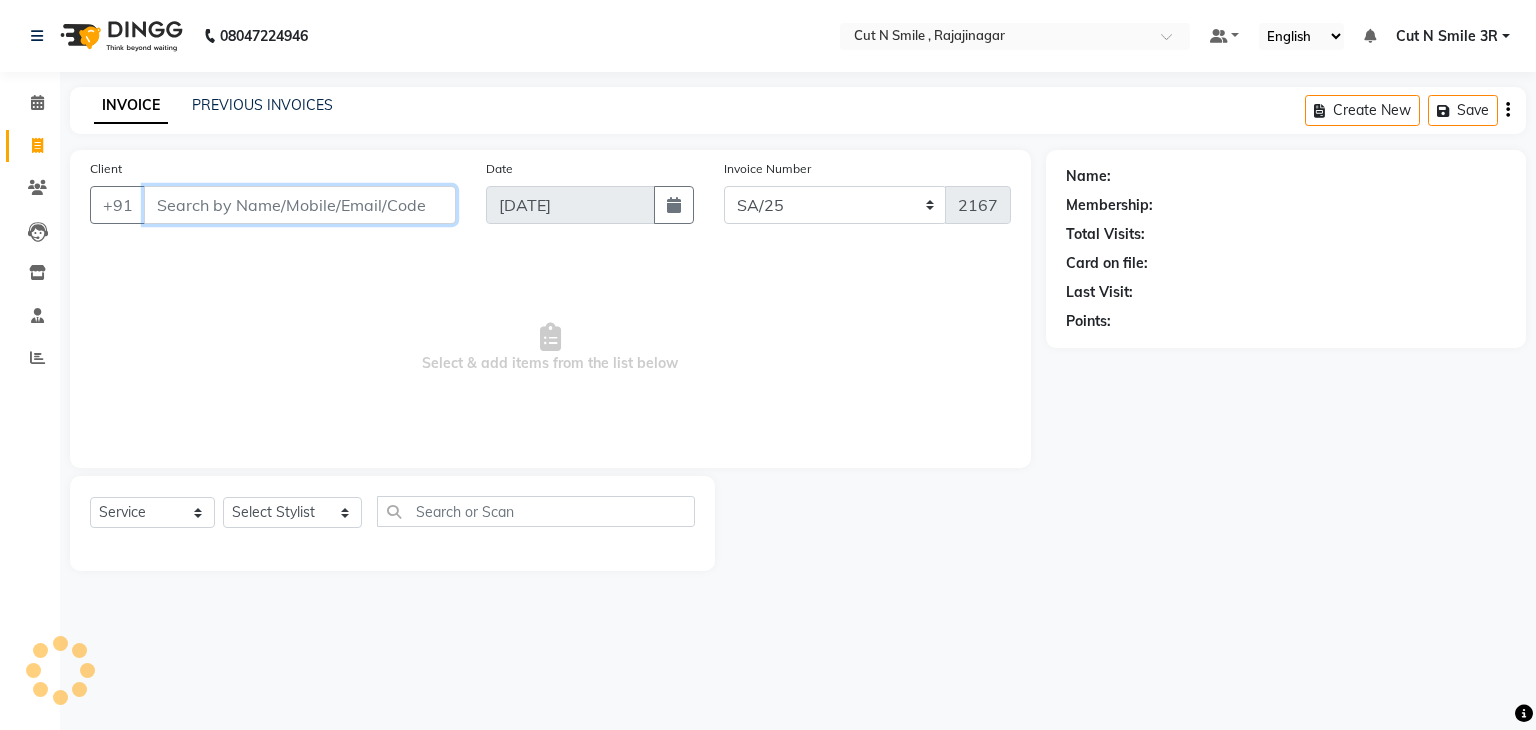 click on "Client" at bounding box center (300, 205) 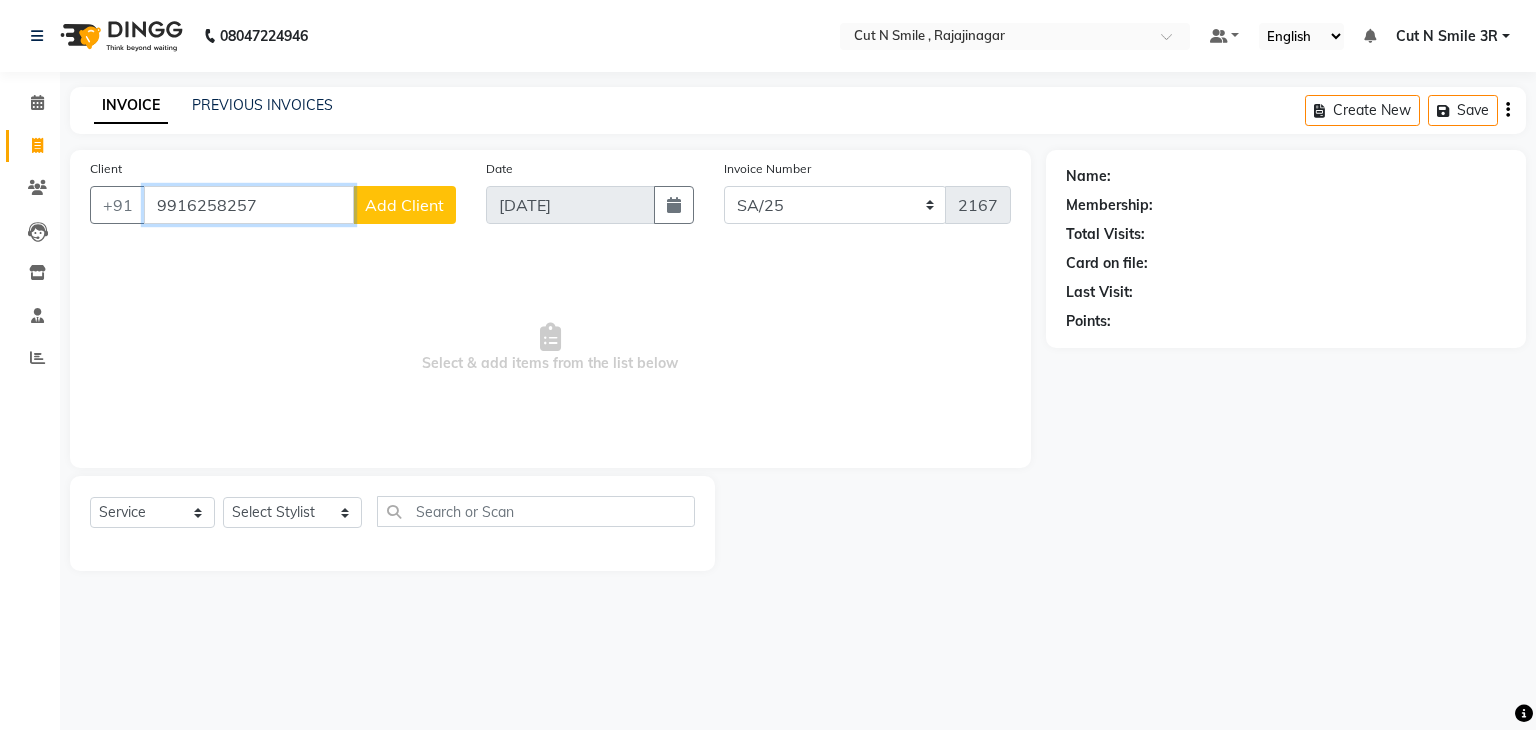 type on "9916258257" 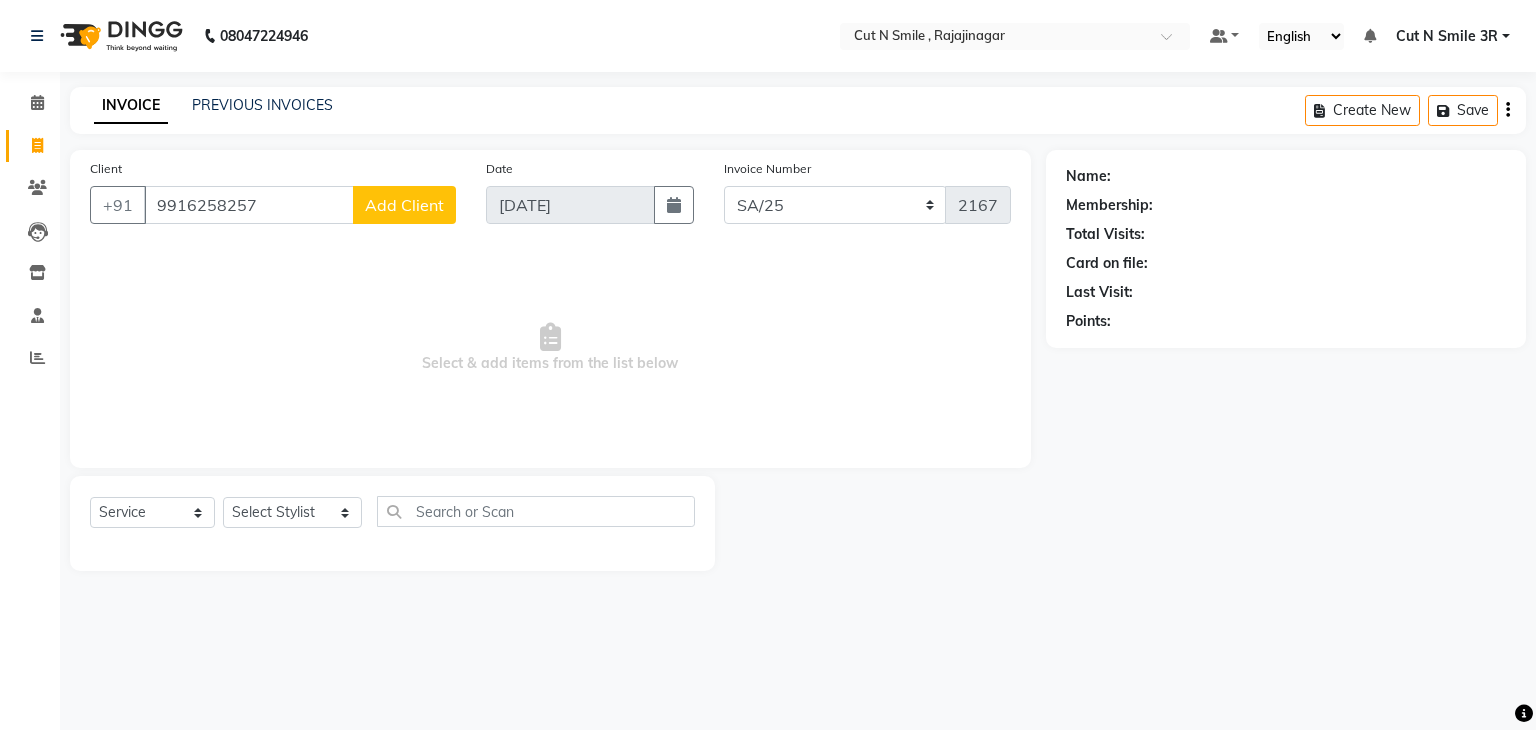 click on "Add Client" 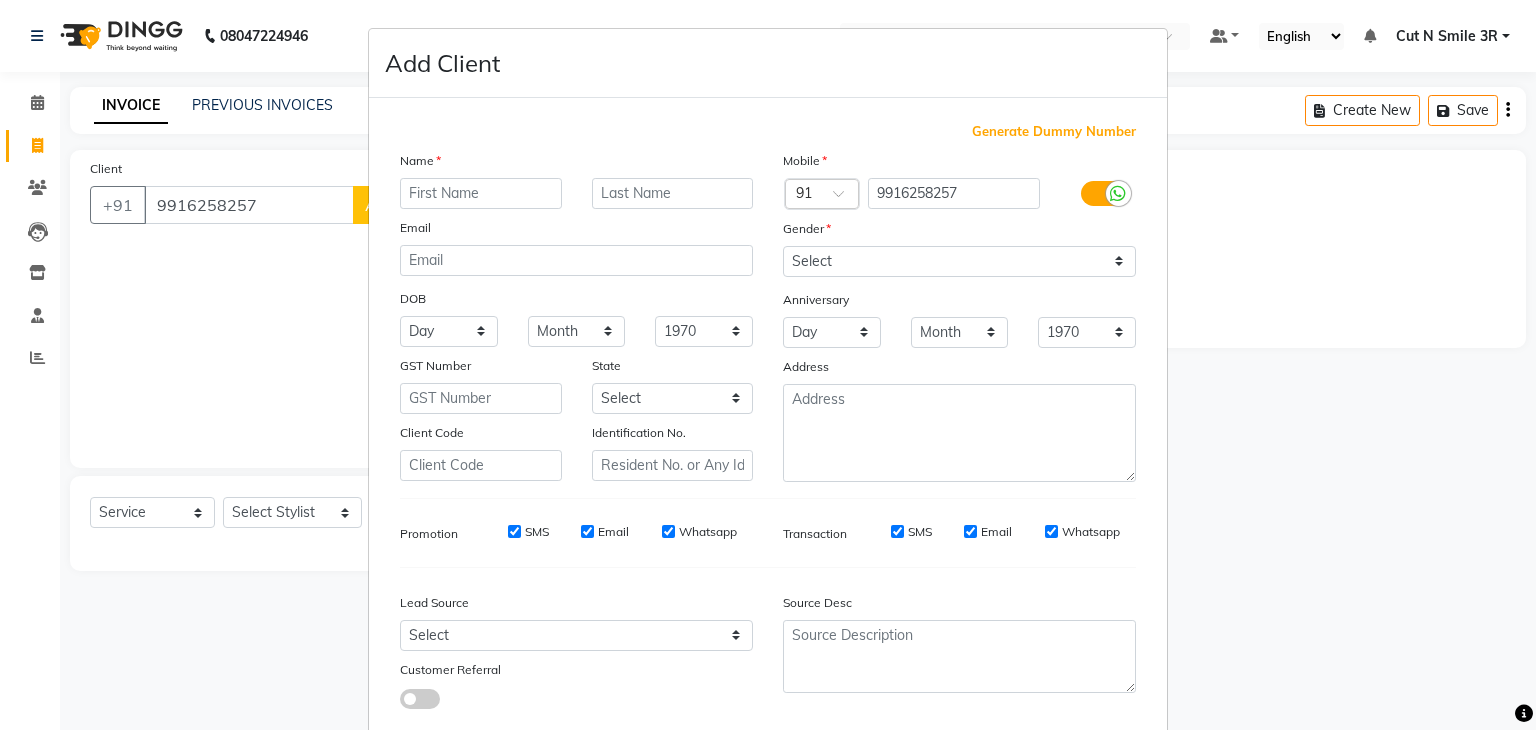 click at bounding box center (481, 193) 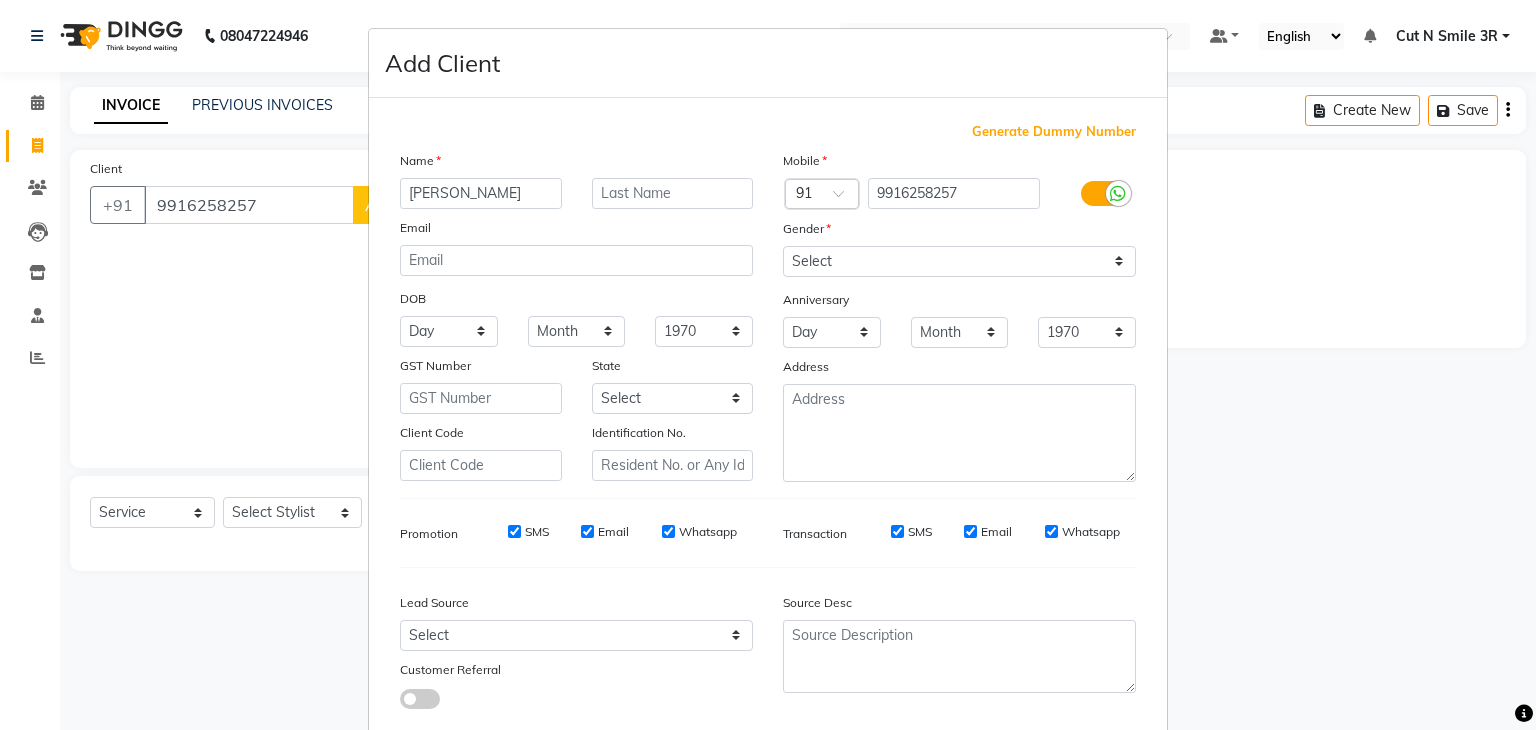 type on "[PERSON_NAME]" 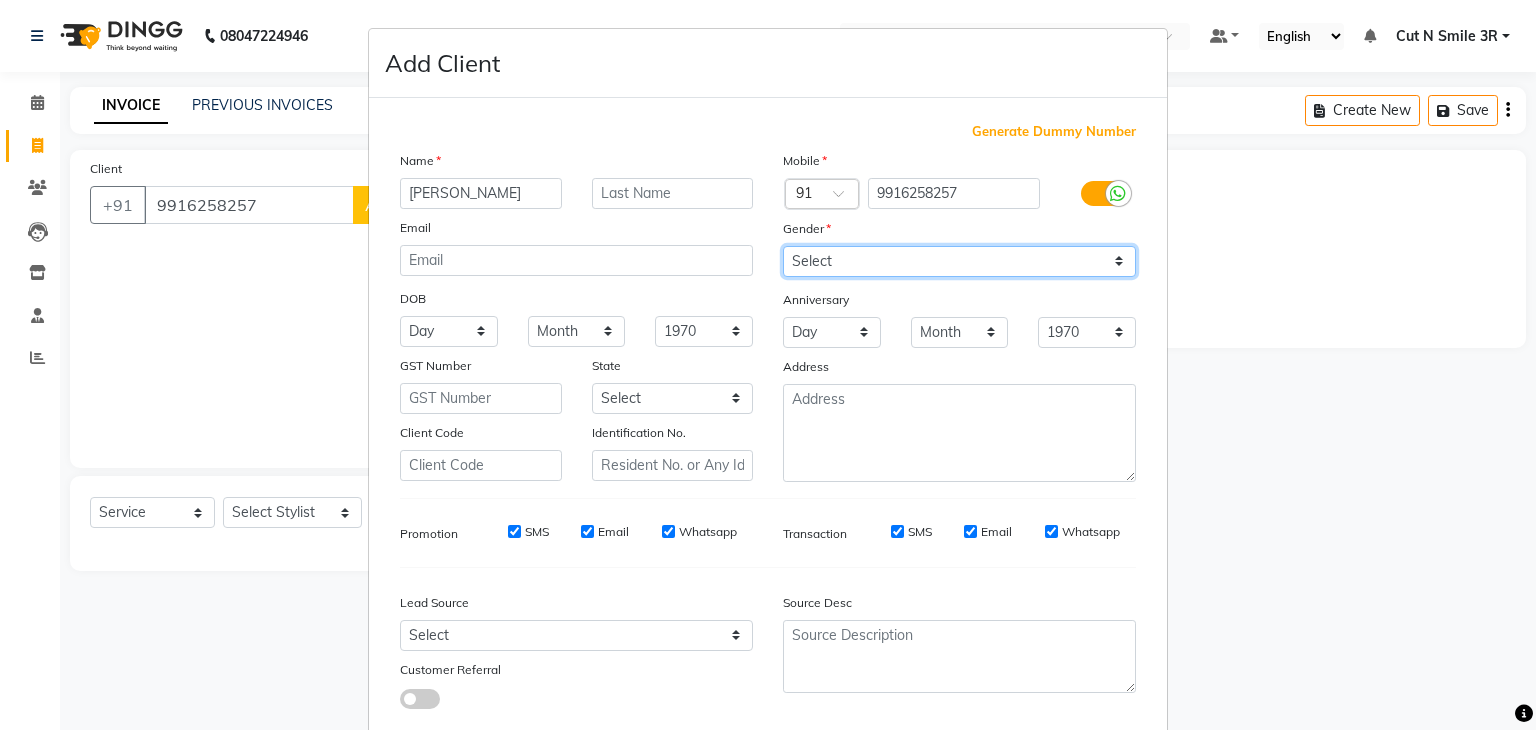 click on "Select [DEMOGRAPHIC_DATA] [DEMOGRAPHIC_DATA] Other Prefer Not To Say" at bounding box center [959, 261] 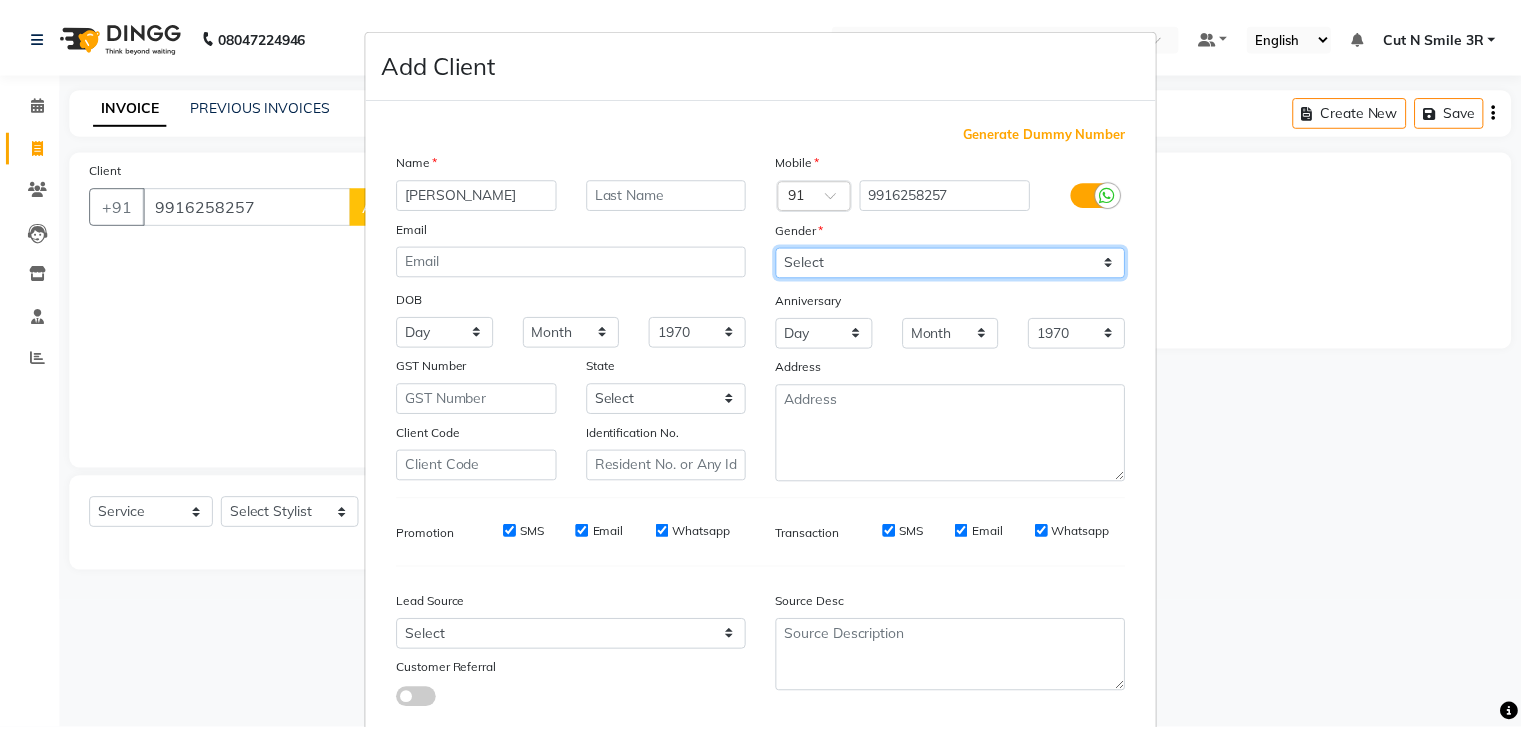 scroll, scrollTop: 127, scrollLeft: 0, axis: vertical 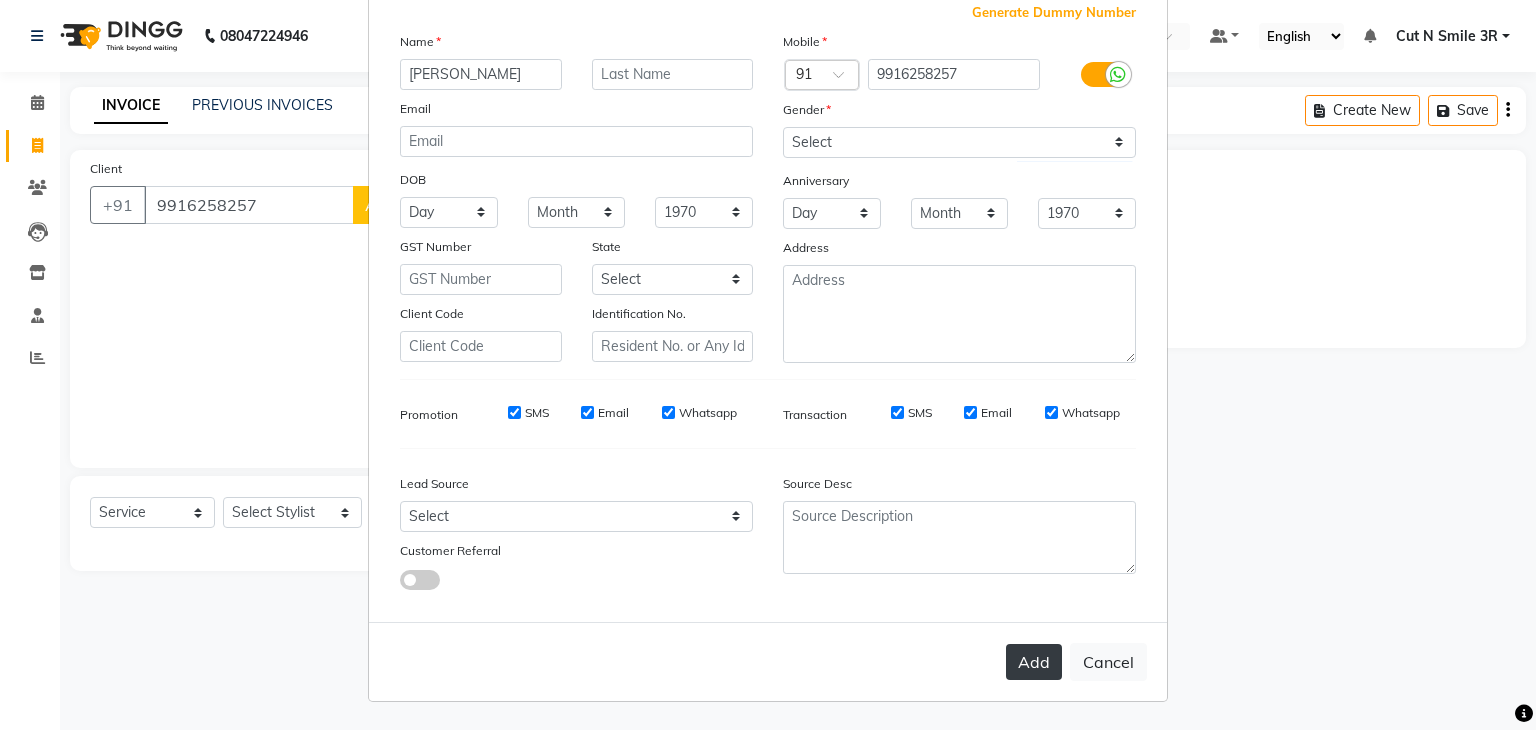 click on "Add" at bounding box center [1034, 662] 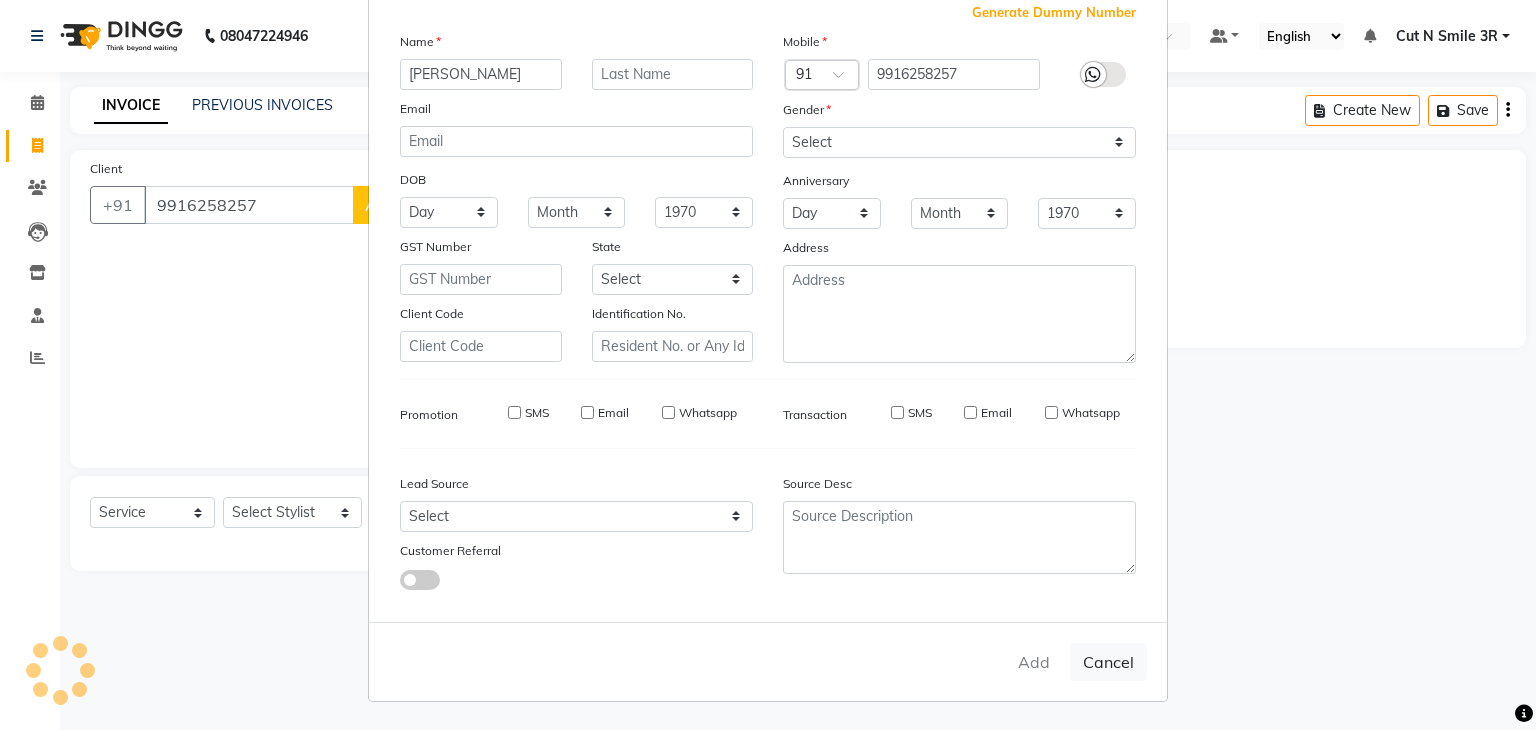 type 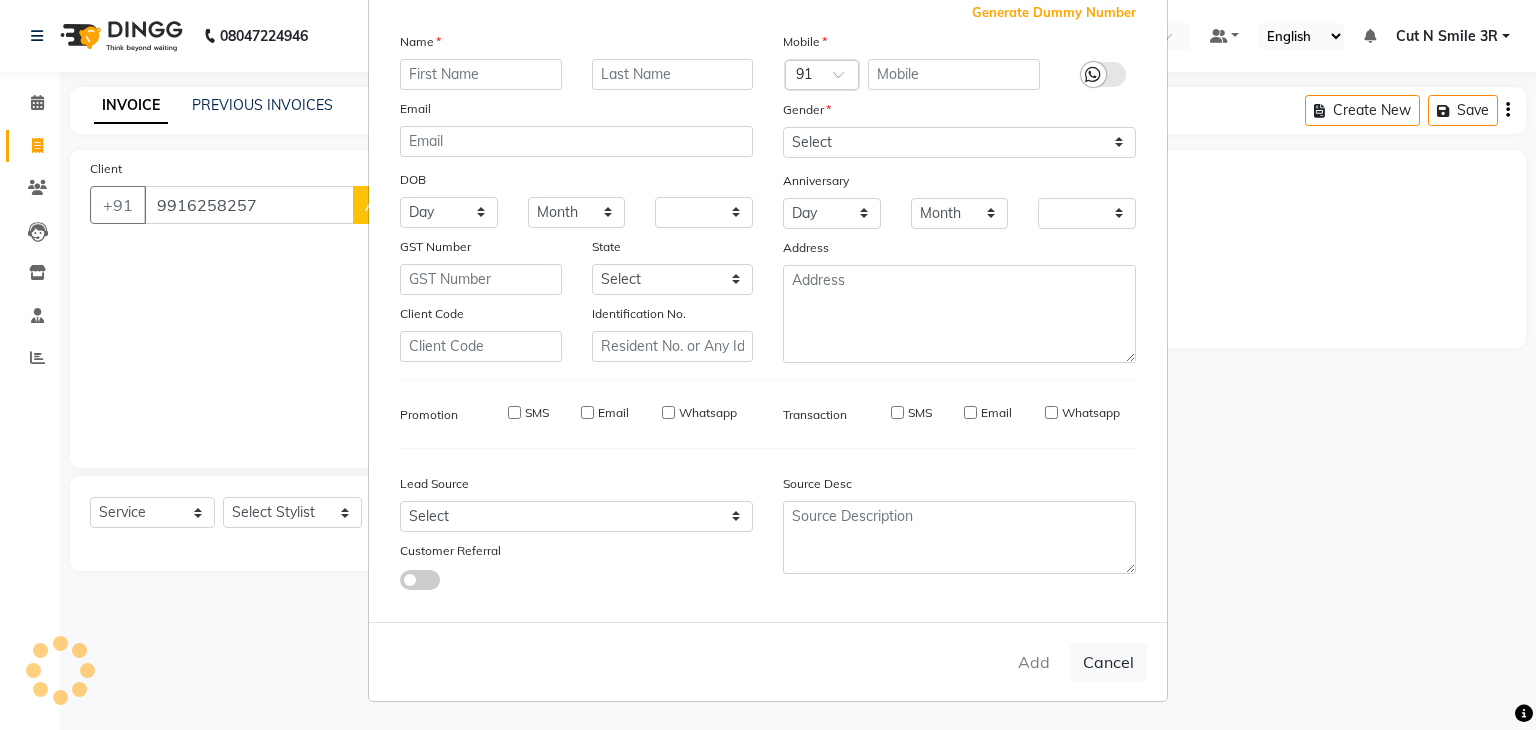 checkbox on "false" 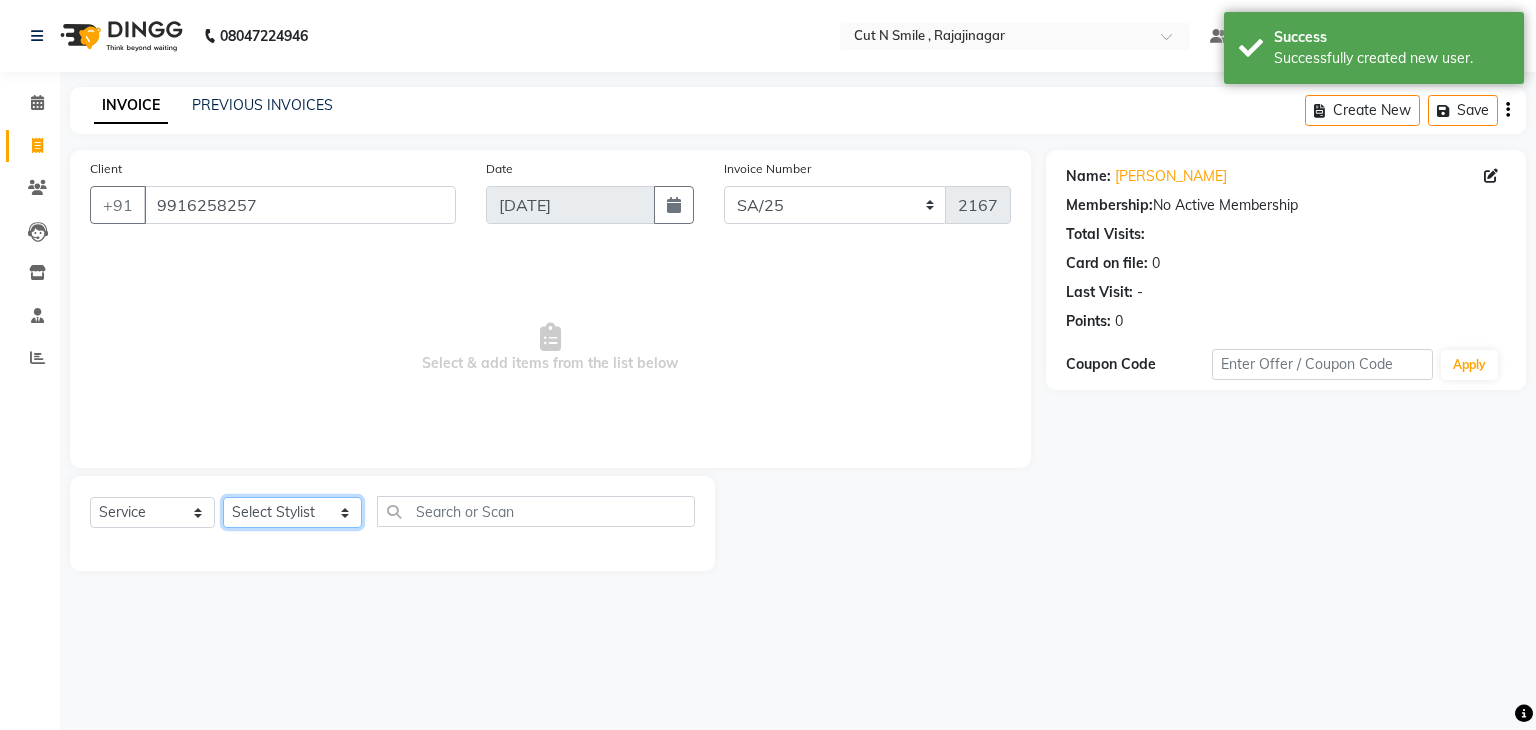 click on "Select Stylist [PERSON_NAME] Ammu 3R [PERSON_NAME] VN [PERSON_NAME] 3R [PERSON_NAME] 3R [PERSON_NAME] 3R [PERSON_NAME] 4R CNS [PERSON_NAME]  Cut N Smile 17M  Cut N Smile 3R Cut n Smile 4R Cut N Smile 9M Cut N Smile ML Cut N Smile V [PERSON_NAME] 4R Govind VN Hema 4R [PERSON_NAME] VN Karan VN Love 4R [PERSON_NAME] 3R Manu 4R  Muskaan VN [PERSON_NAME] 4R N D M 4R NDM Alam 4R Noushad VN [PERSON_NAME] 4R Priya [PERSON_NAME] 3R Rahul 3R Ravi 3R [PERSON_NAME] 4R [PERSON_NAME] 3R [PERSON_NAME] 4R [PERSON_NAME] [PERSON_NAME] 3R [PERSON_NAME] 4R Sameer 3R [PERSON_NAME] [PERSON_NAME]  [PERSON_NAME] [PERSON_NAME] [PERSON_NAME] VN [PERSON_NAME] 4R [PERSON_NAME] 4R [PERSON_NAME] VN Shanavaaz [PERSON_NAME] 3R [PERSON_NAME] 4R [PERSON_NAME] [PERSON_NAME] 4R Sunny VN [PERSON_NAME] 4R Vakeel 3R Varas 4R [PERSON_NAME] [PERSON_NAME] VN" 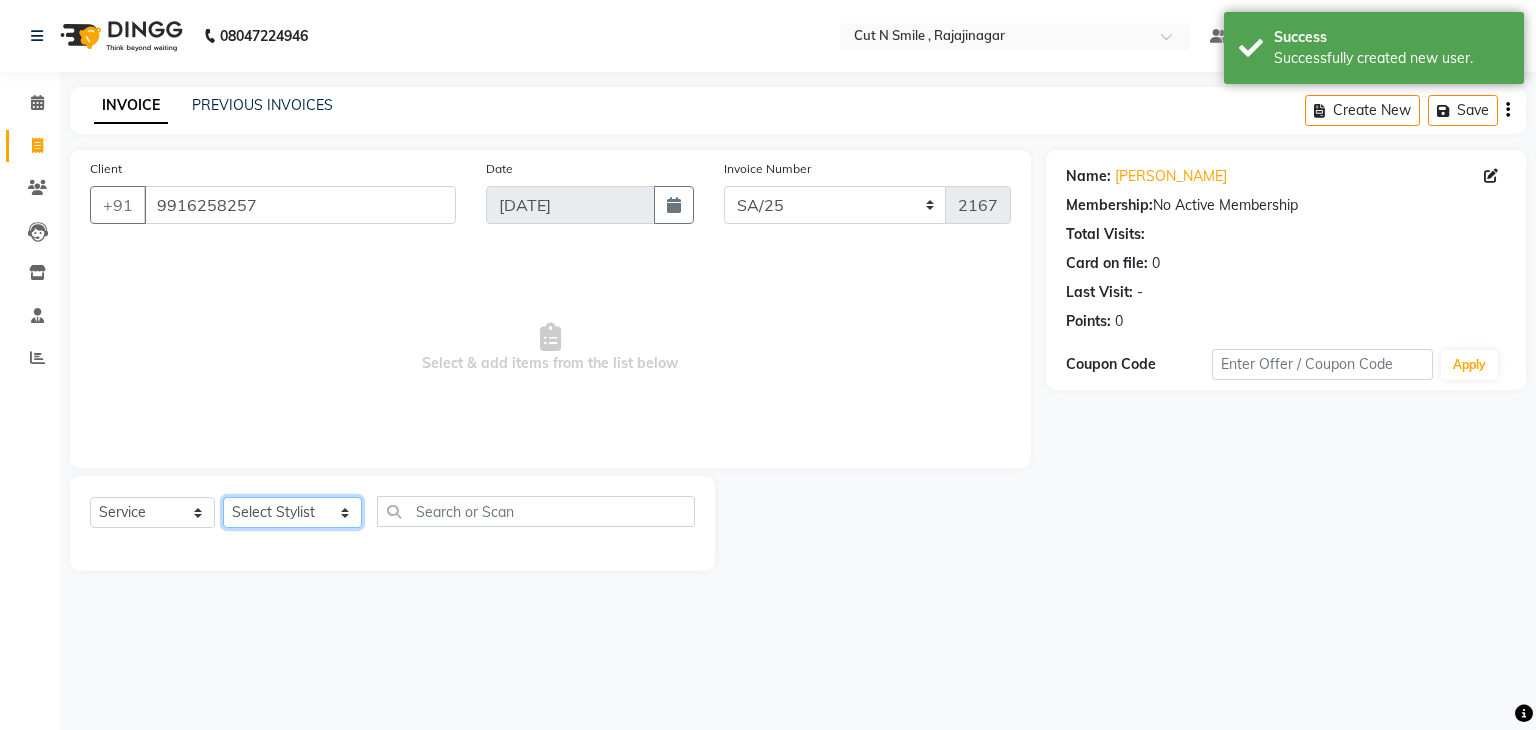 select on "58697" 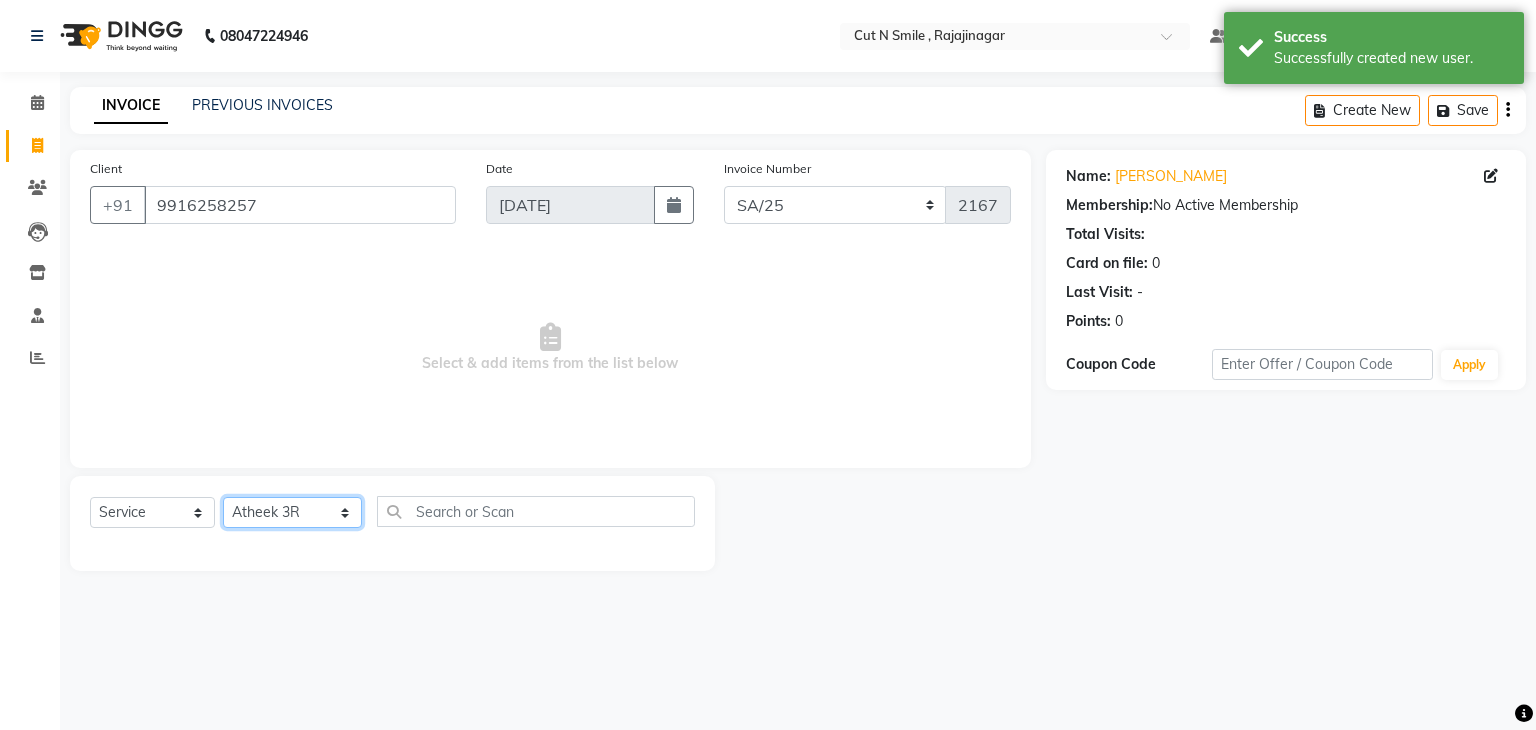 click on "Select Stylist [PERSON_NAME] Ammu 3R [PERSON_NAME] VN [PERSON_NAME] 3R [PERSON_NAME] 3R [PERSON_NAME] 3R [PERSON_NAME] 4R CNS [PERSON_NAME]  Cut N Smile 17M  Cut N Smile 3R Cut n Smile 4R Cut N Smile 9M Cut N Smile ML Cut N Smile V [PERSON_NAME] 4R Govind VN Hema 4R [PERSON_NAME] VN Karan VN Love 4R [PERSON_NAME] 3R Manu 4R  Muskaan VN [PERSON_NAME] 4R N D M 4R NDM Alam 4R Noushad VN [PERSON_NAME] 4R Priya [PERSON_NAME] 3R Rahul 3R Ravi 3R [PERSON_NAME] 4R [PERSON_NAME] 3R [PERSON_NAME] 4R [PERSON_NAME] [PERSON_NAME] 3R [PERSON_NAME] 4R Sameer 3R [PERSON_NAME] [PERSON_NAME]  [PERSON_NAME] [PERSON_NAME] [PERSON_NAME] VN [PERSON_NAME] 4R [PERSON_NAME] 4R [PERSON_NAME] VN Shanavaaz [PERSON_NAME] 3R [PERSON_NAME] 4R [PERSON_NAME] [PERSON_NAME] 4R Sunny VN [PERSON_NAME] 4R Vakeel 3R Varas 4R [PERSON_NAME] [PERSON_NAME] VN" 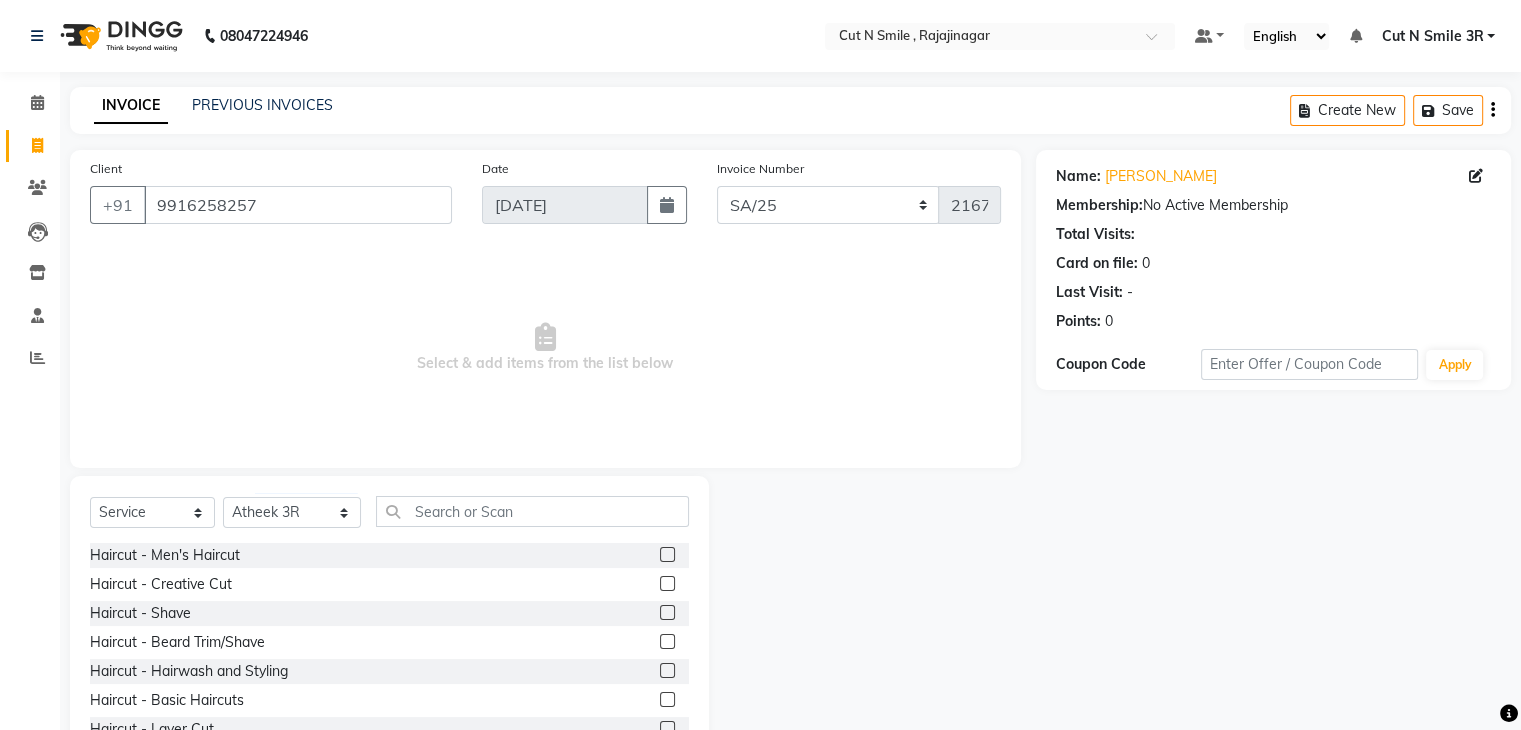 click 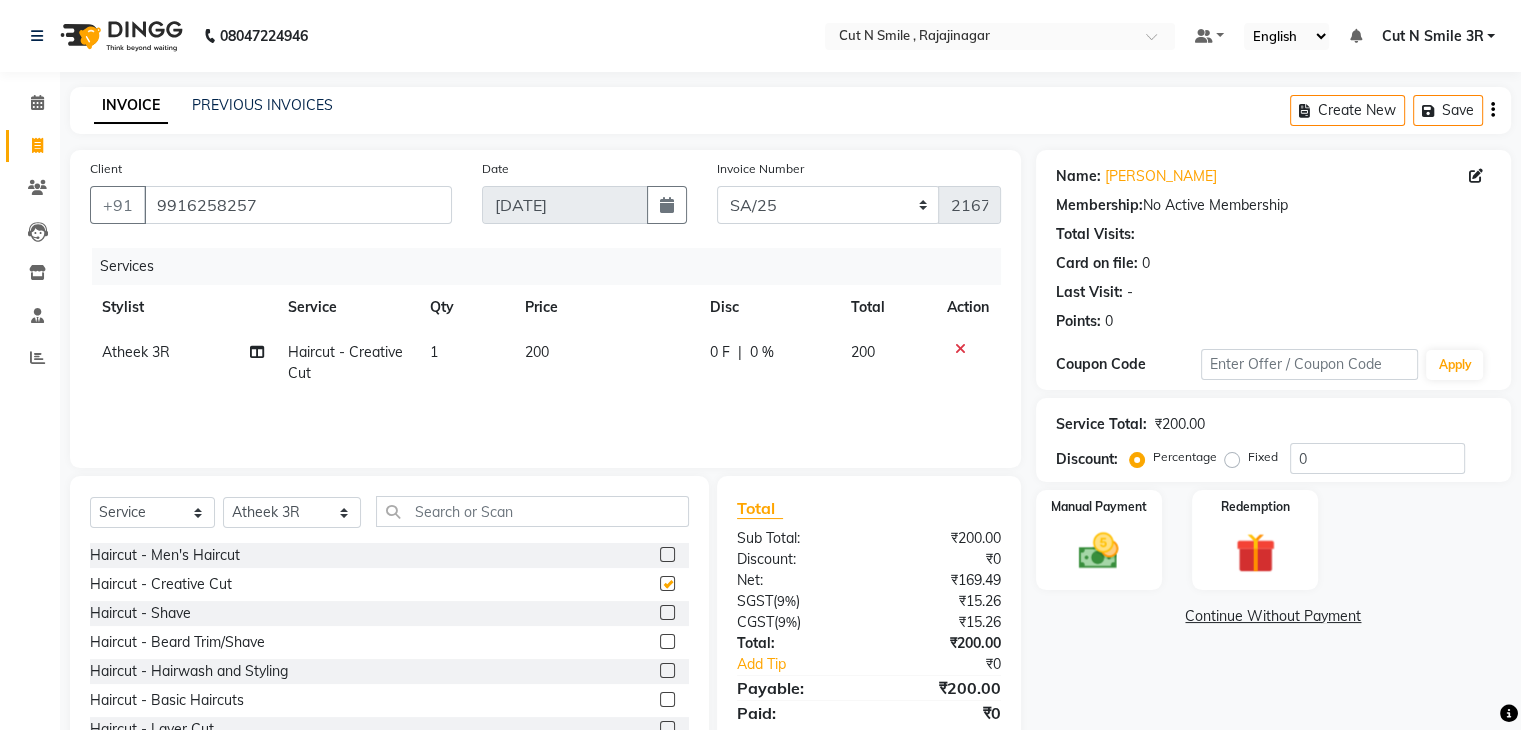 checkbox on "false" 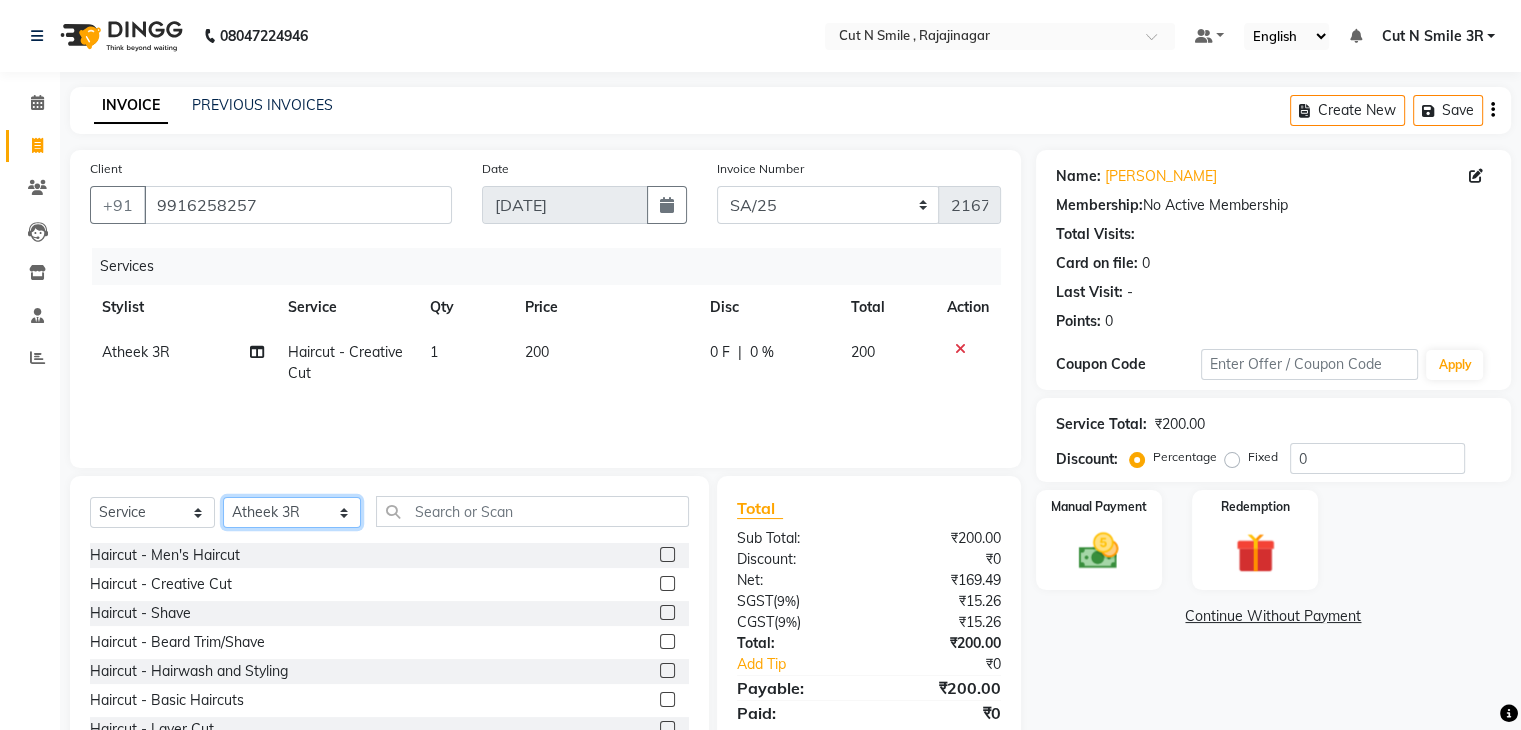 click on "Select Stylist [PERSON_NAME] Ammu 3R [PERSON_NAME] VN [PERSON_NAME] 3R [PERSON_NAME] 3R [PERSON_NAME] 3R [PERSON_NAME] 4R CNS [PERSON_NAME]  Cut N Smile 17M  Cut N Smile 3R Cut n Smile 4R Cut N Smile 9M Cut N Smile ML Cut N Smile V [PERSON_NAME] 4R Govind VN Hema 4R [PERSON_NAME] VN Karan VN Love 4R [PERSON_NAME] 3R Manu 4R  Muskaan VN [PERSON_NAME] 4R N D M 4R NDM Alam 4R Noushad VN [PERSON_NAME] 4R Priya [PERSON_NAME] 3R Rahul 3R Ravi 3R [PERSON_NAME] 4R [PERSON_NAME] 3R [PERSON_NAME] 4R [PERSON_NAME] [PERSON_NAME] 3R [PERSON_NAME] 4R Sameer 3R [PERSON_NAME] [PERSON_NAME]  [PERSON_NAME] [PERSON_NAME] [PERSON_NAME] VN [PERSON_NAME] 4R [PERSON_NAME] 4R [PERSON_NAME] VN Shanavaaz [PERSON_NAME] 3R [PERSON_NAME] 4R [PERSON_NAME] [PERSON_NAME] 4R Sunny VN [PERSON_NAME] 4R Vakeel 3R Varas 4R [PERSON_NAME] [PERSON_NAME] VN" 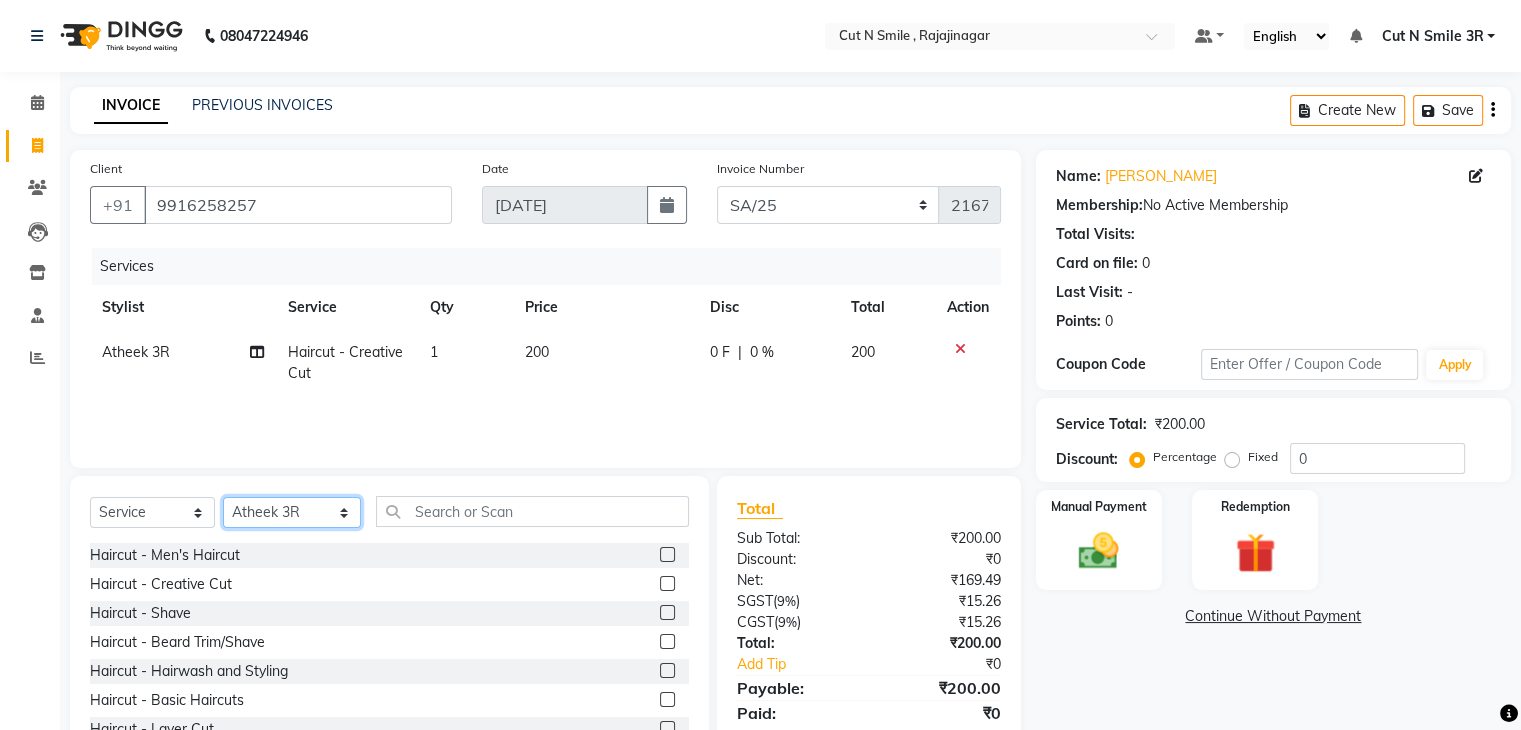 select on "57482" 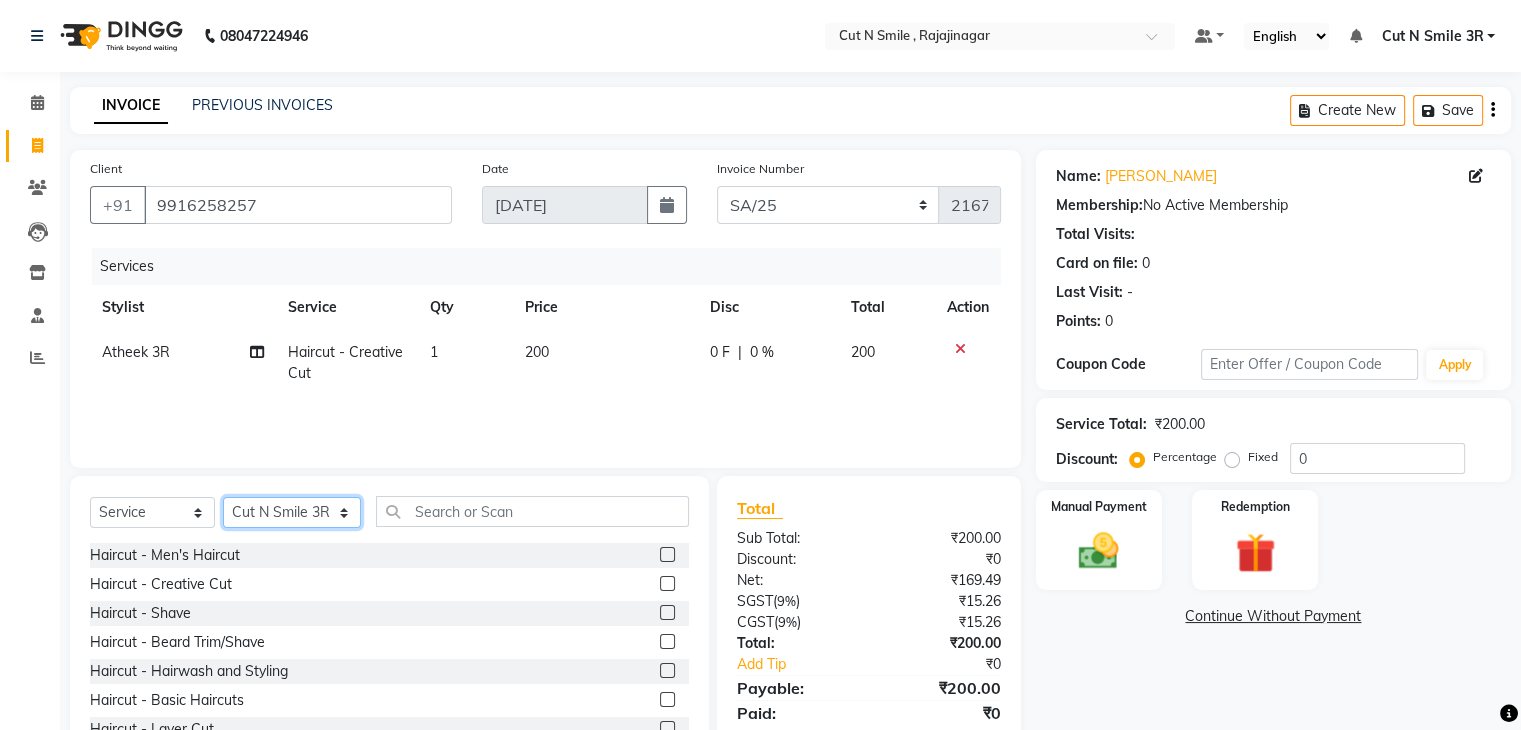 click on "Select Stylist [PERSON_NAME] Ammu 3R [PERSON_NAME] VN [PERSON_NAME] 3R [PERSON_NAME] 3R [PERSON_NAME] 3R [PERSON_NAME] 4R CNS [PERSON_NAME]  Cut N Smile 17M  Cut N Smile 3R Cut n Smile 4R Cut N Smile 9M Cut N Smile ML Cut N Smile V [PERSON_NAME] 4R Govind VN Hema 4R [PERSON_NAME] VN Karan VN Love 4R [PERSON_NAME] 3R Manu 4R  Muskaan VN [PERSON_NAME] 4R N D M 4R NDM Alam 4R Noushad VN [PERSON_NAME] 4R Priya [PERSON_NAME] 3R Rahul 3R Ravi 3R [PERSON_NAME] 4R [PERSON_NAME] 3R [PERSON_NAME] 4R [PERSON_NAME] [PERSON_NAME] 3R [PERSON_NAME] 4R Sameer 3R [PERSON_NAME] [PERSON_NAME]  [PERSON_NAME] [PERSON_NAME] [PERSON_NAME] VN [PERSON_NAME] 4R [PERSON_NAME] 4R [PERSON_NAME] VN Shanavaaz [PERSON_NAME] 3R [PERSON_NAME] 4R [PERSON_NAME] [PERSON_NAME] 4R Sunny VN [PERSON_NAME] 4R Vakeel 3R Varas 4R [PERSON_NAME] [PERSON_NAME] VN" 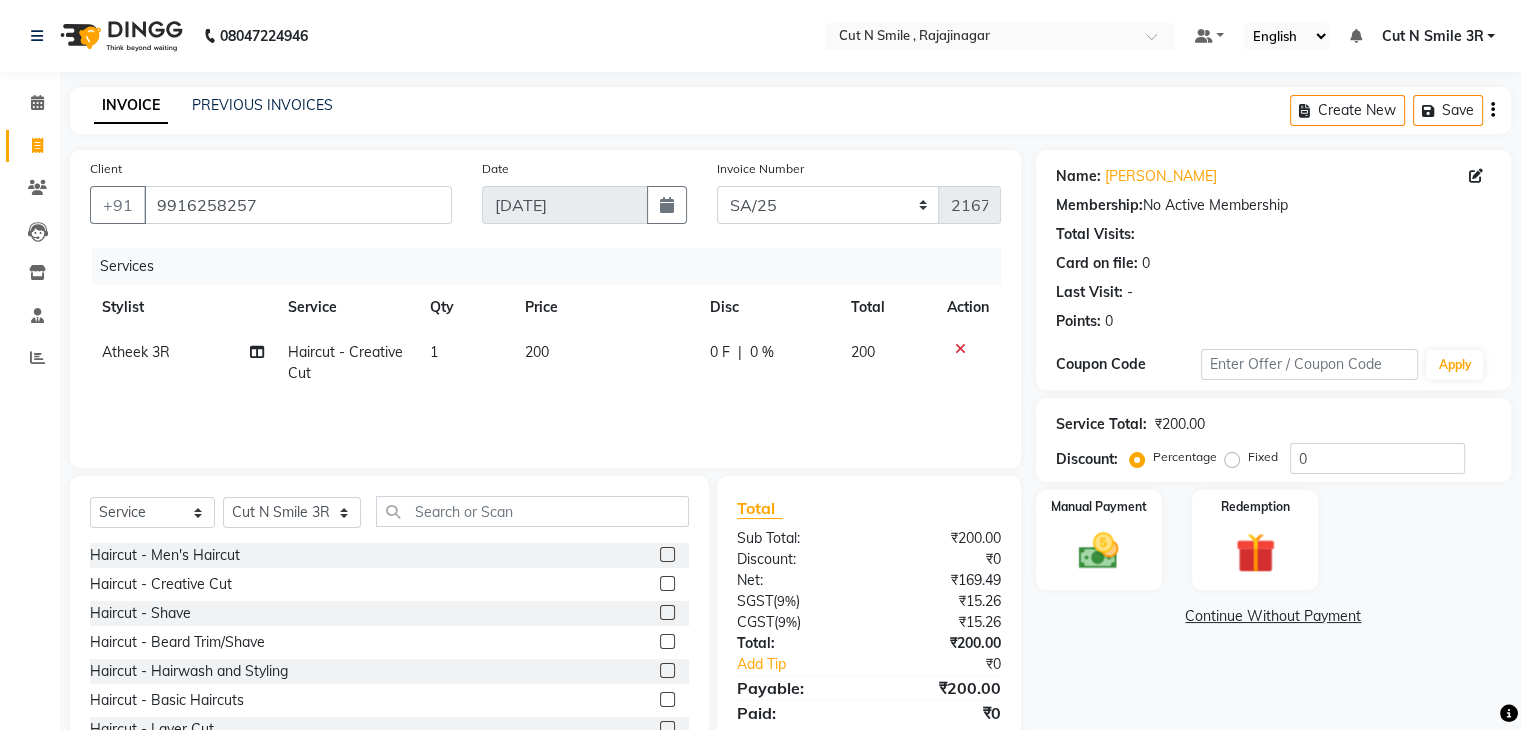 click 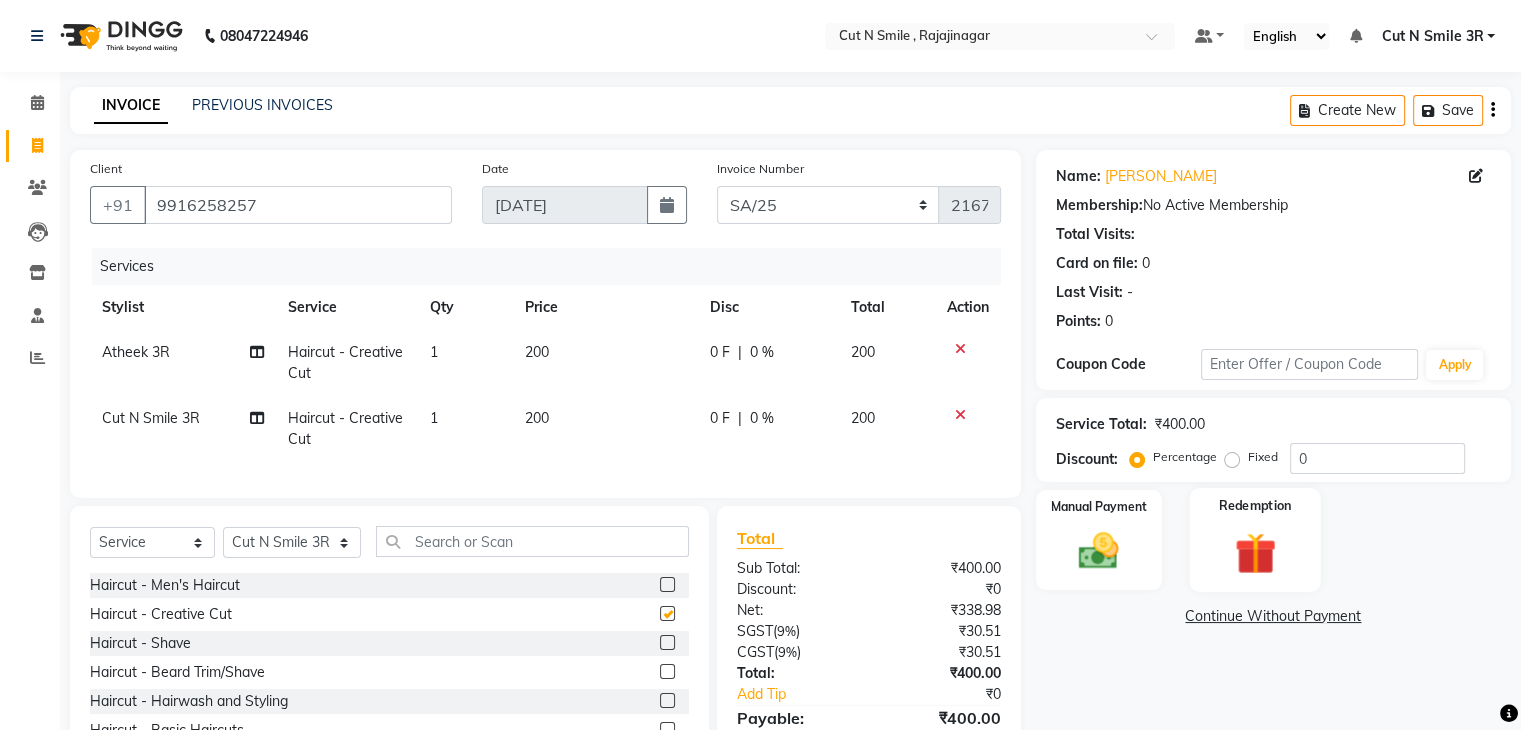 checkbox on "false" 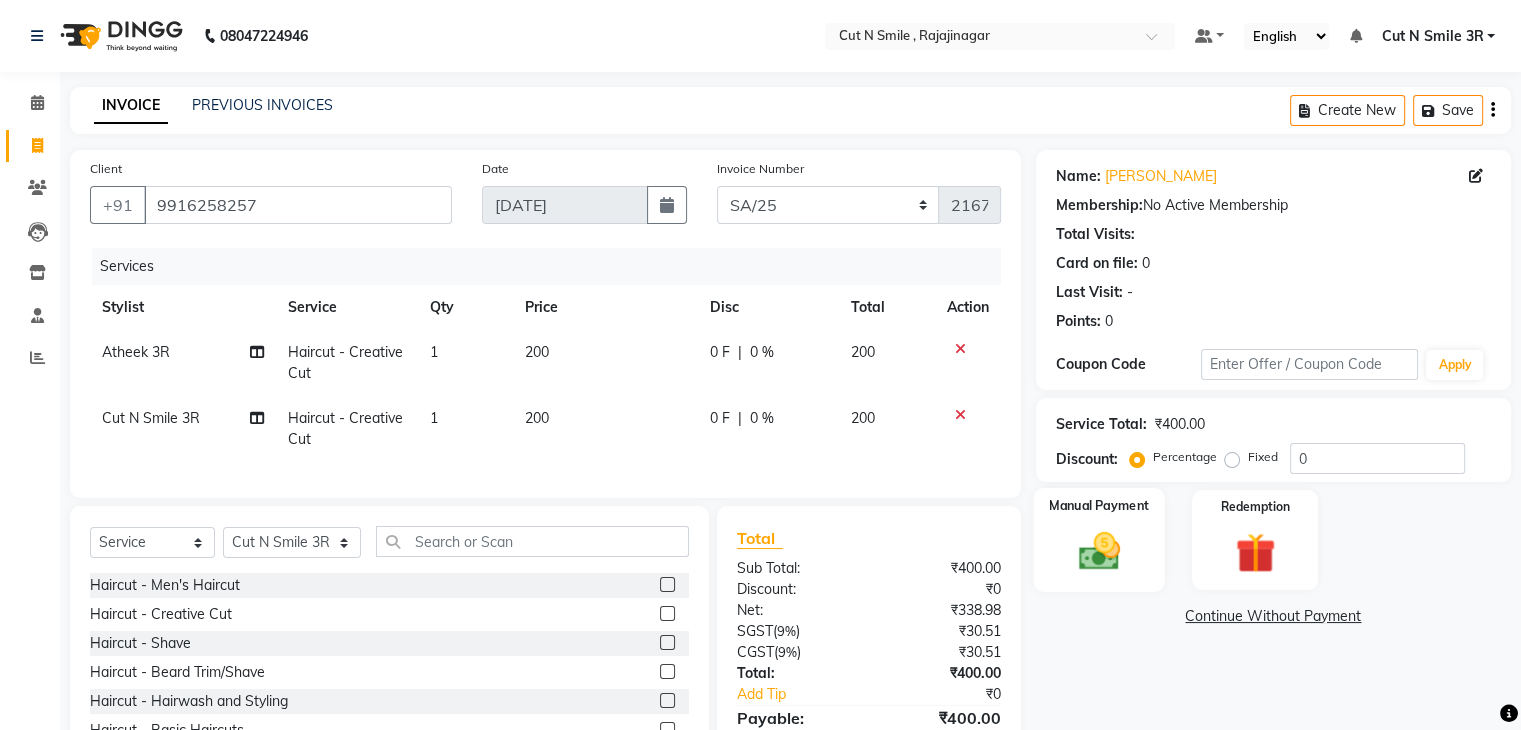 click 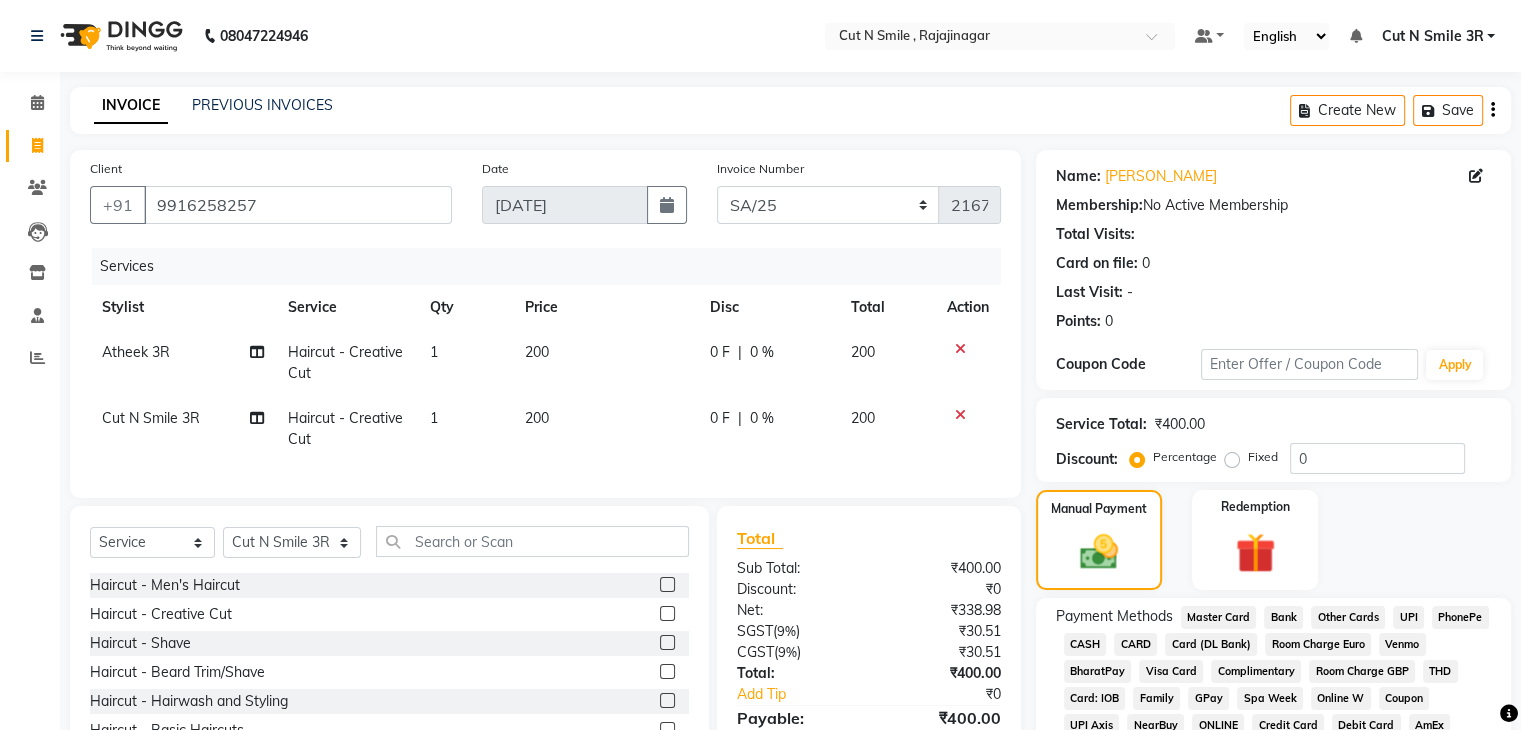 click on "CASH" 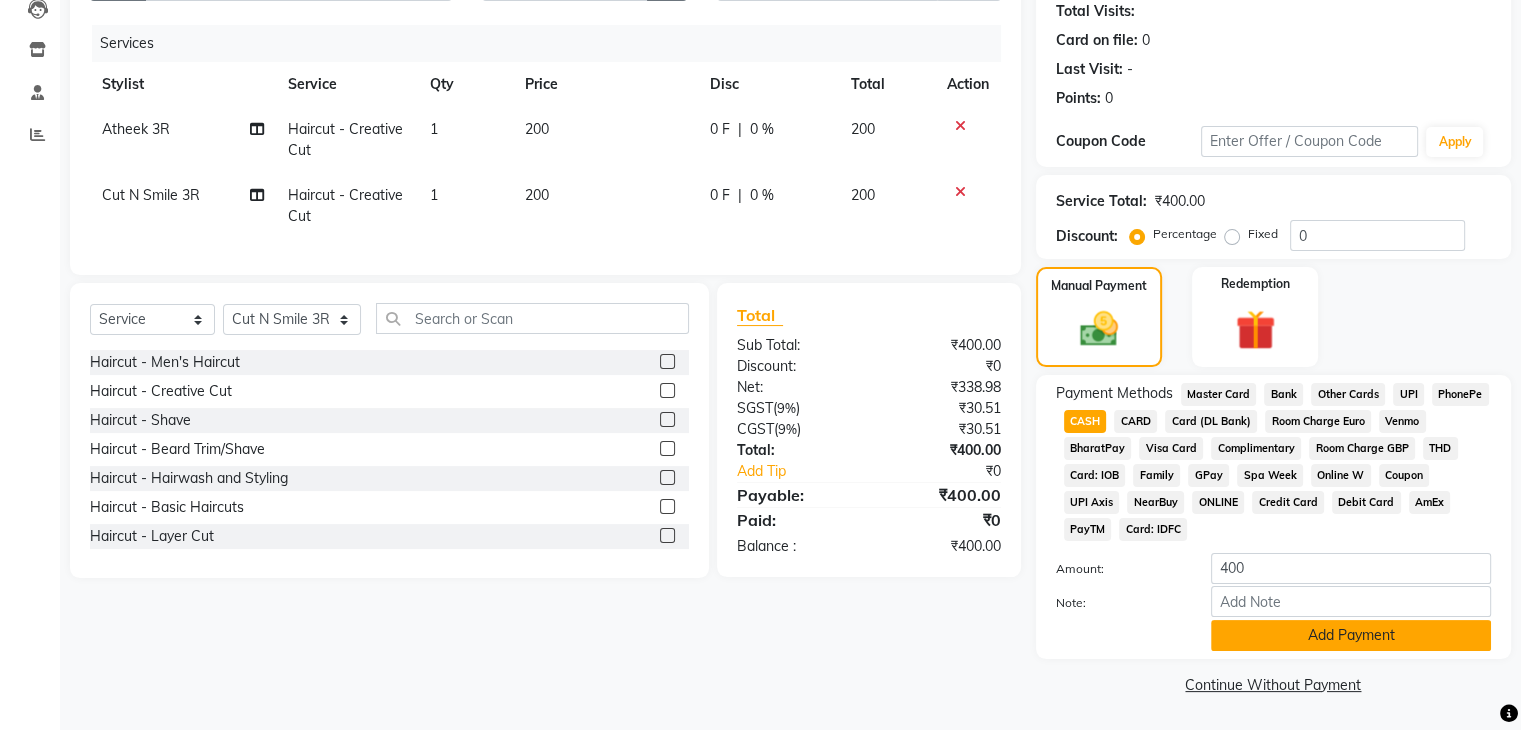 scroll, scrollTop: 228, scrollLeft: 0, axis: vertical 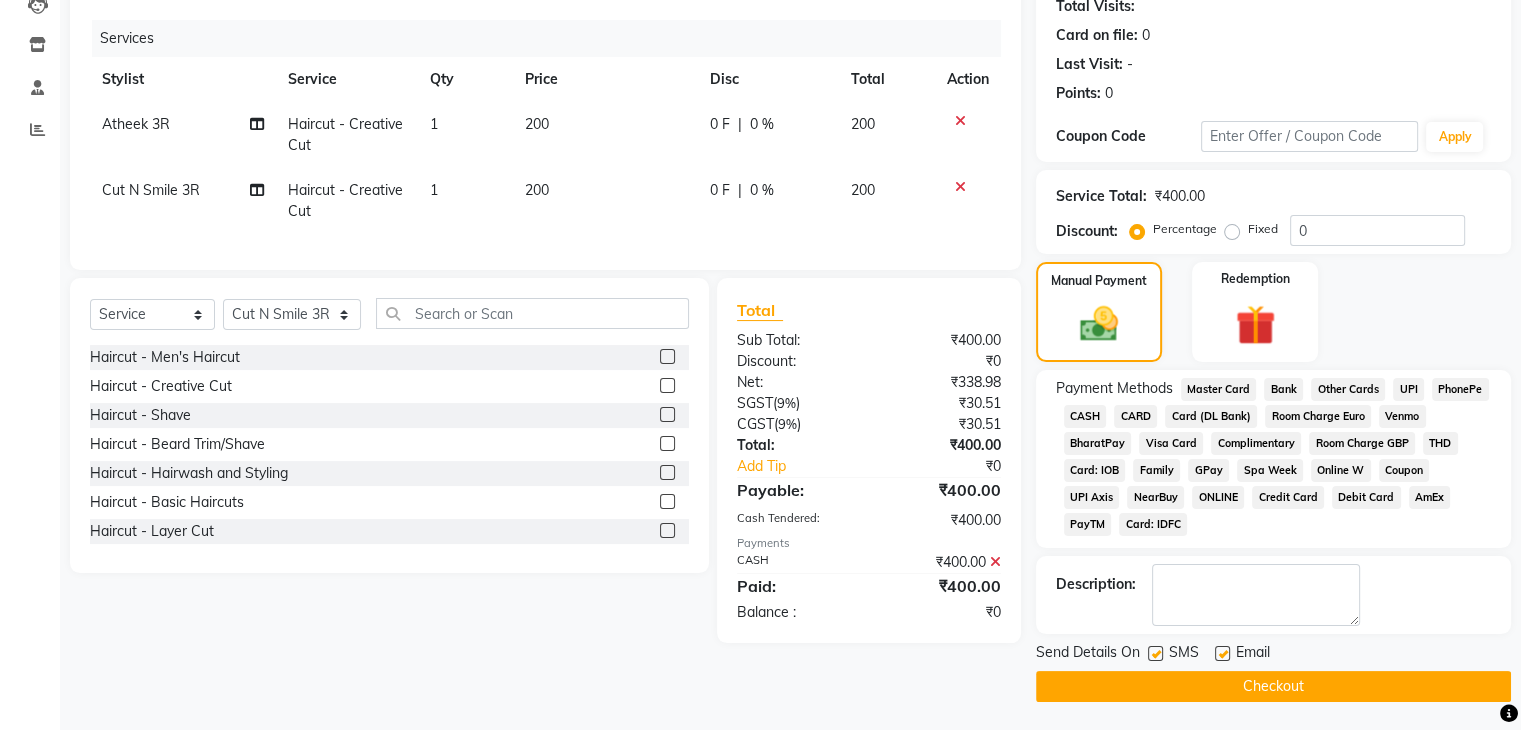click on "Checkout" 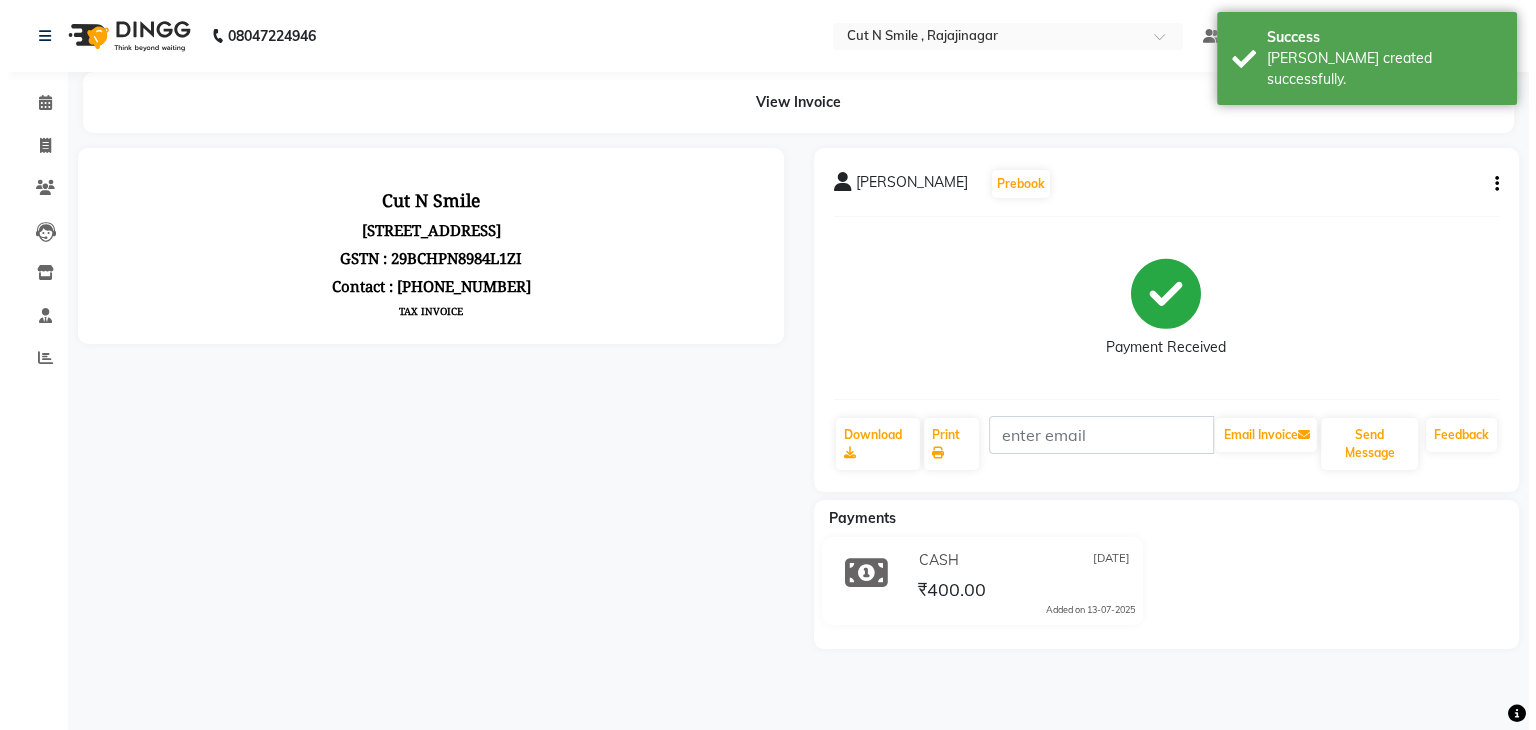 scroll, scrollTop: 0, scrollLeft: 0, axis: both 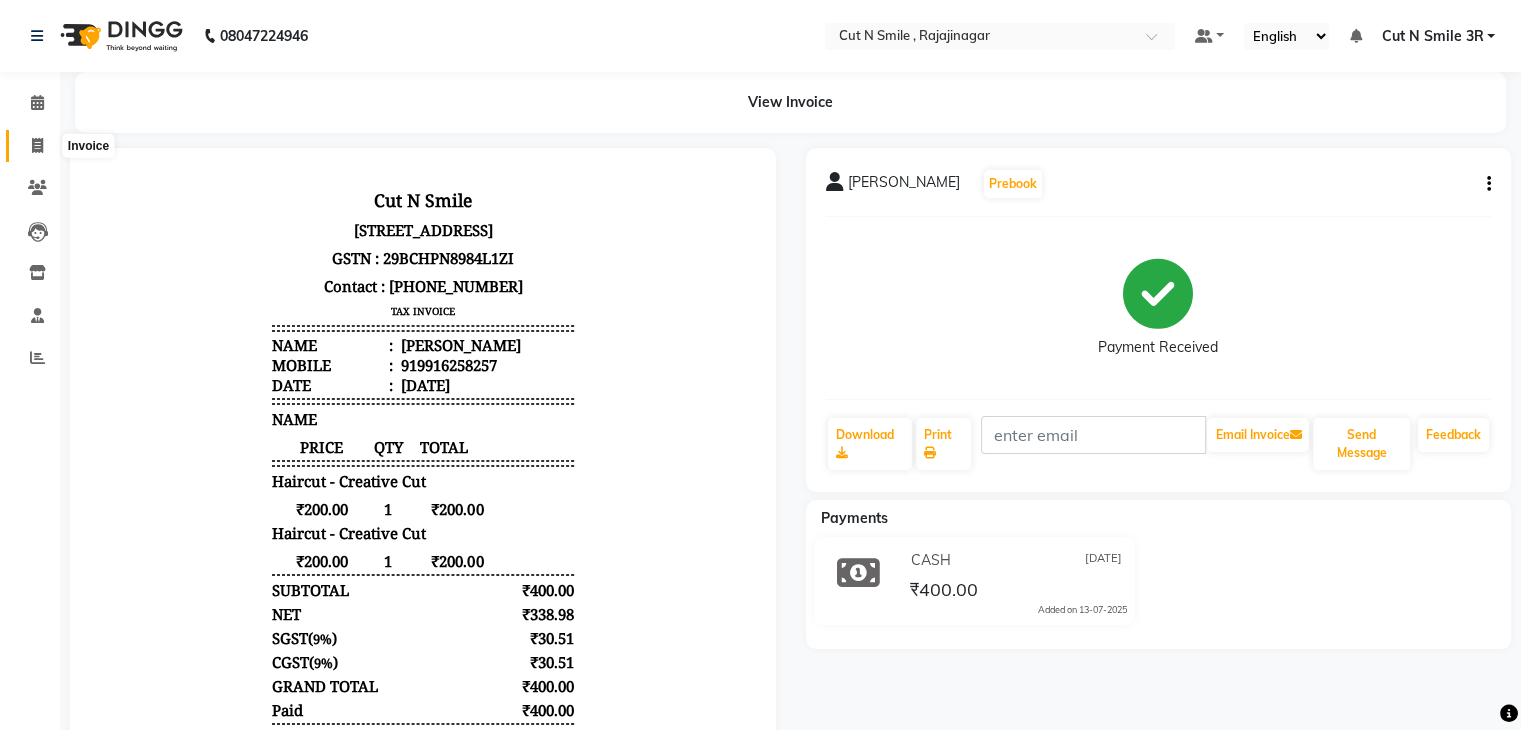 click 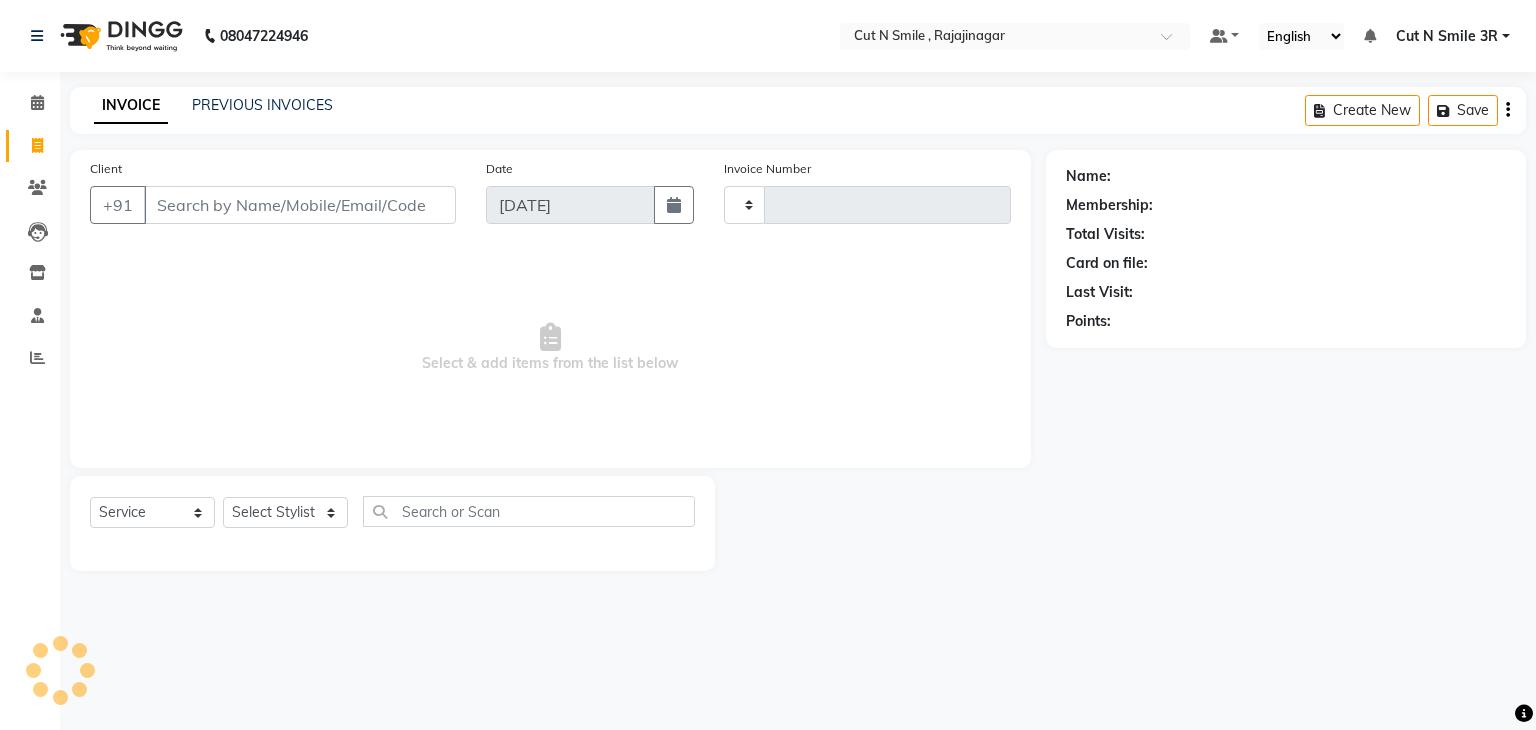 type on "108" 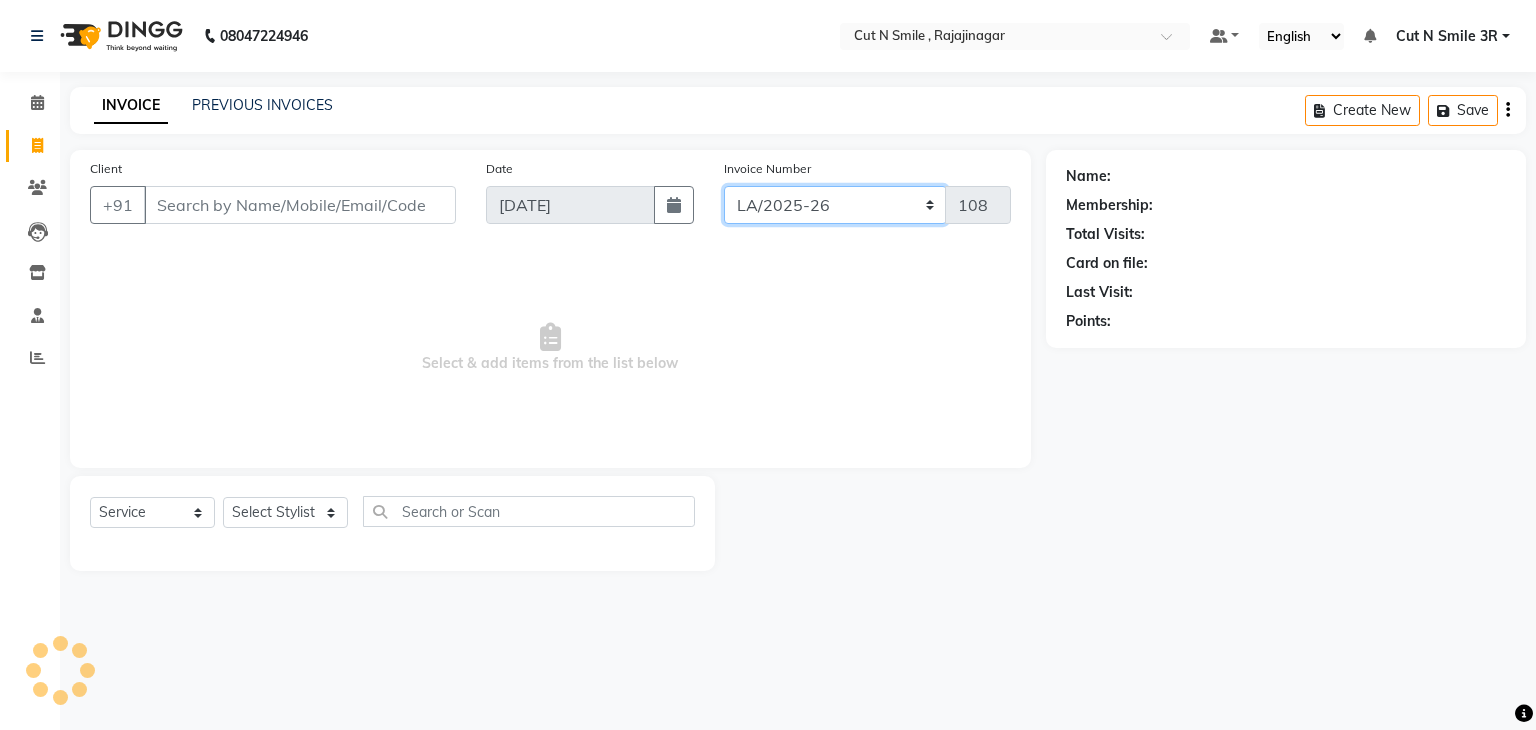 click on "[PERSON_NAME]/25-26 LA/2025-26 SH/25 CH/25 SA/25" 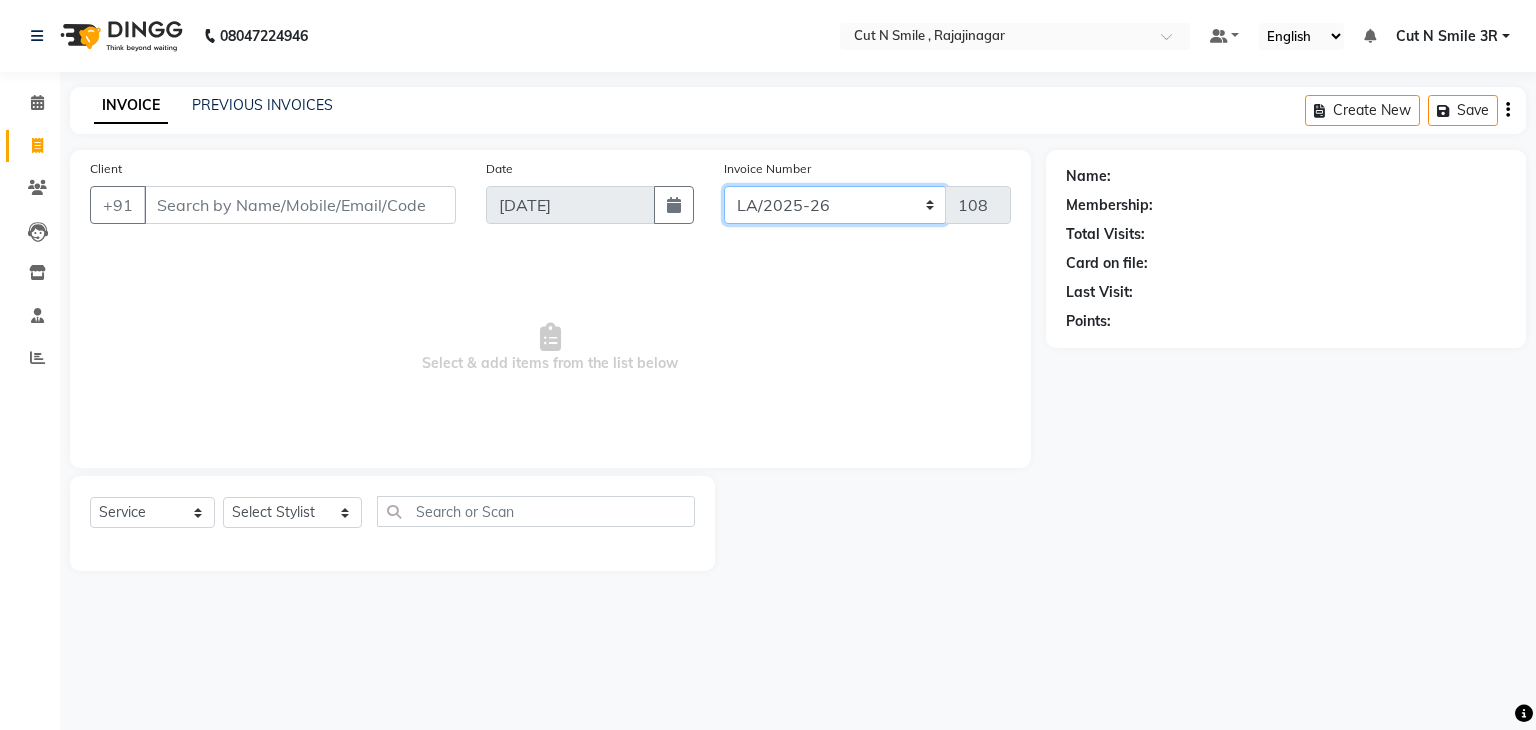 select on "7181" 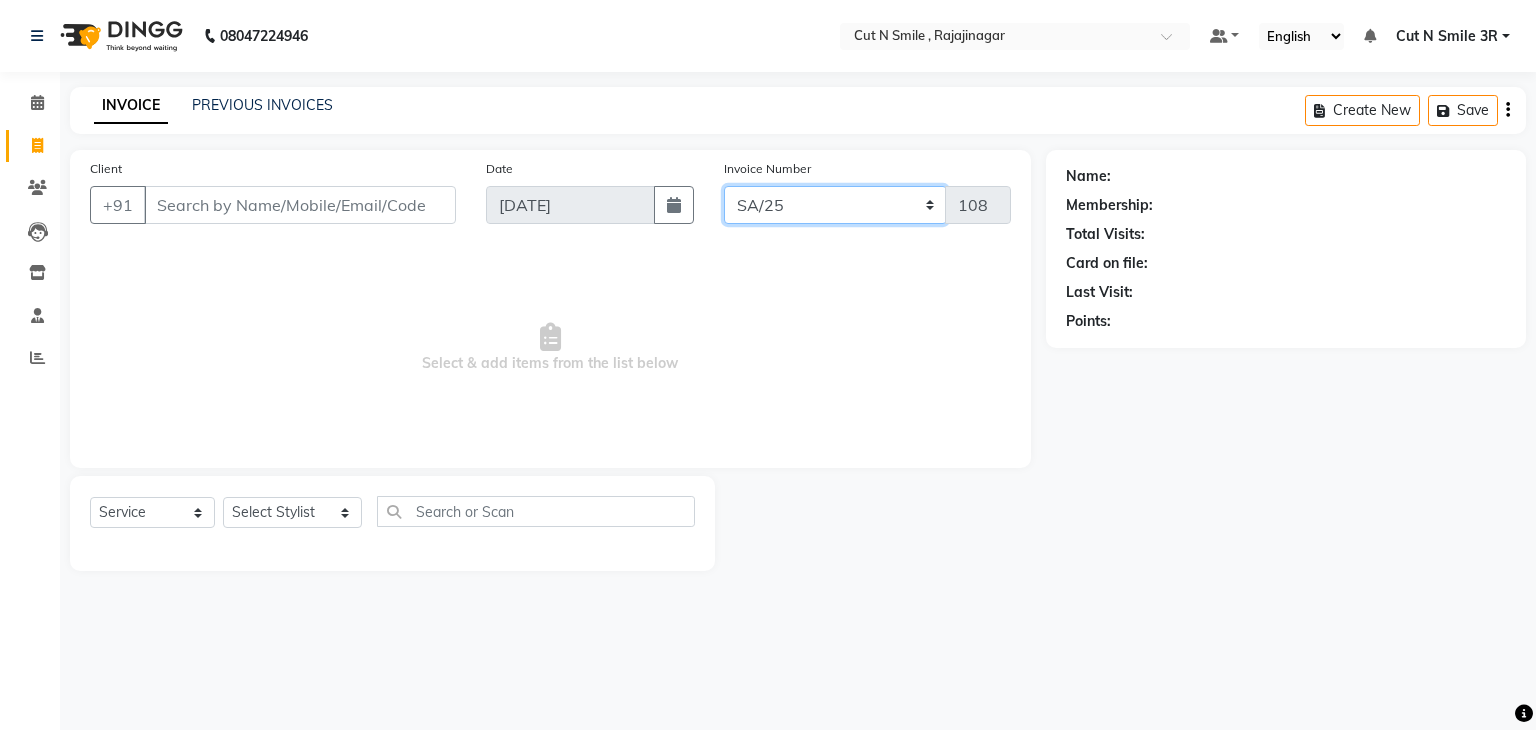 click on "[PERSON_NAME]/25-26 LA/2025-26 SH/25 CH/25 SA/25" 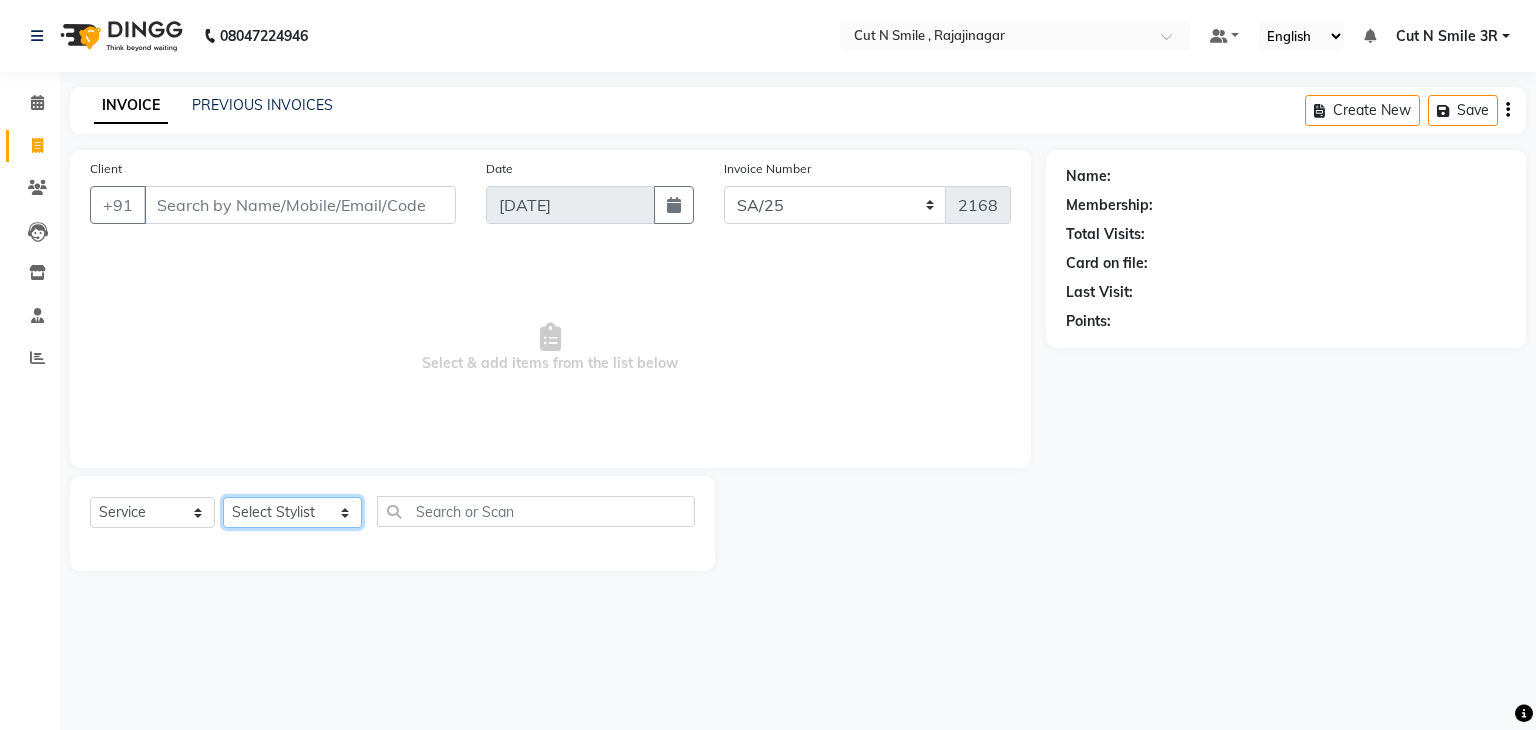click on "Select Stylist [PERSON_NAME] Ammu 3R [PERSON_NAME] VN [PERSON_NAME] 3R [PERSON_NAME] 3R [PERSON_NAME] 3R [PERSON_NAME] 4R CNS [PERSON_NAME]  Cut N Smile 17M  Cut N Smile 3R Cut n Smile 4R Cut N Smile 9M Cut N Smile ML Cut N Smile V [PERSON_NAME] 4R Govind VN Hema 4R [PERSON_NAME] VN Karan VN Love 4R [PERSON_NAME] 3R Manu 4R  Muskaan VN [PERSON_NAME] 4R N D M 4R NDM Alam 4R Noushad VN [PERSON_NAME] 4R Priya [PERSON_NAME] 3R Rahul 3R Ravi 3R [PERSON_NAME] 4R [PERSON_NAME] 3R [PERSON_NAME] 4R [PERSON_NAME] [PERSON_NAME] 3R [PERSON_NAME] 4R Sameer 3R [PERSON_NAME] [PERSON_NAME]  [PERSON_NAME] [PERSON_NAME] [PERSON_NAME] VN [PERSON_NAME] 4R [PERSON_NAME] 4R [PERSON_NAME] VN Shanavaaz [PERSON_NAME] 3R [PERSON_NAME] 4R [PERSON_NAME] [PERSON_NAME] 4R Sunny VN [PERSON_NAME] 4R Vakeel 3R Varas 4R [PERSON_NAME] [PERSON_NAME] VN" 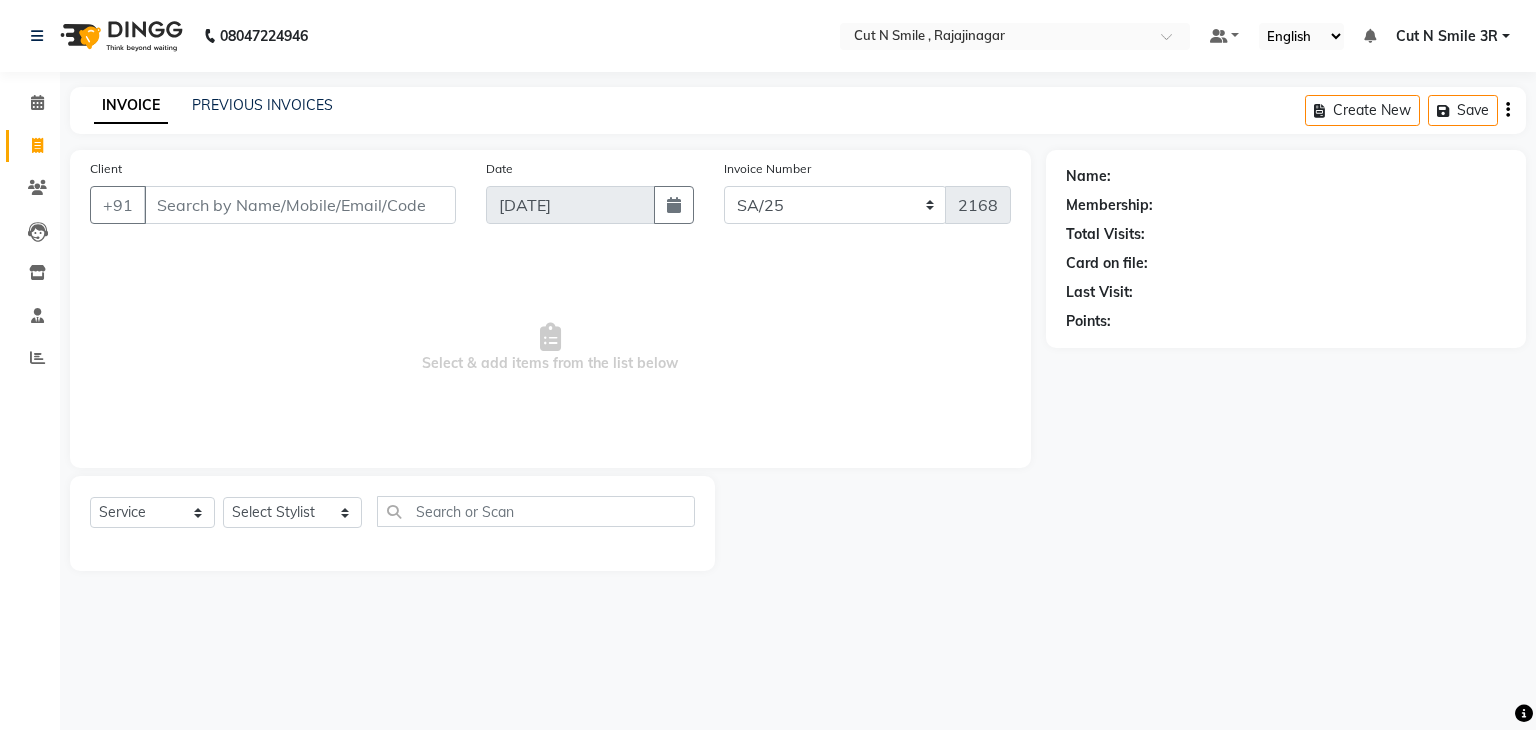 click on "Select & add items from the list below" at bounding box center [550, 348] 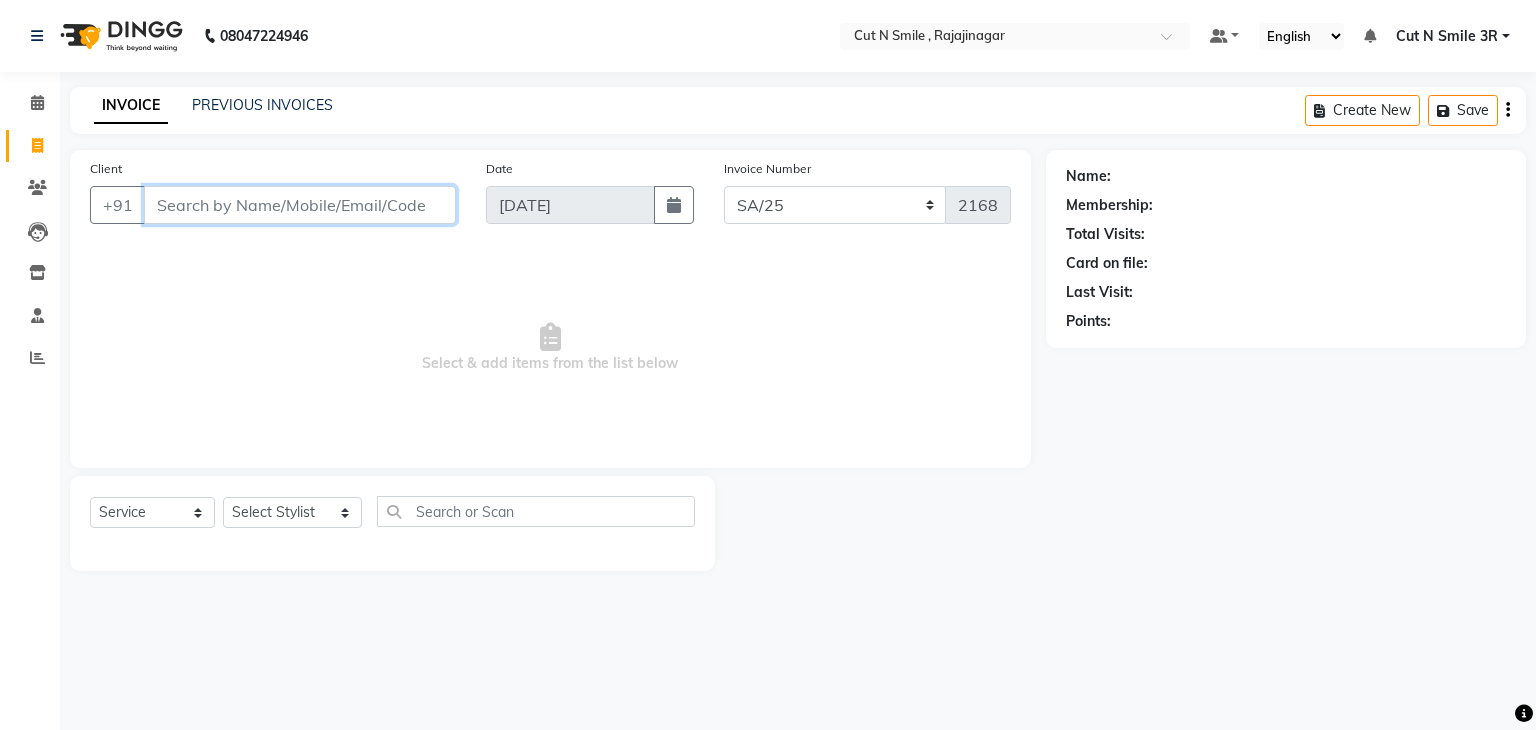 click on "Client" at bounding box center (300, 205) 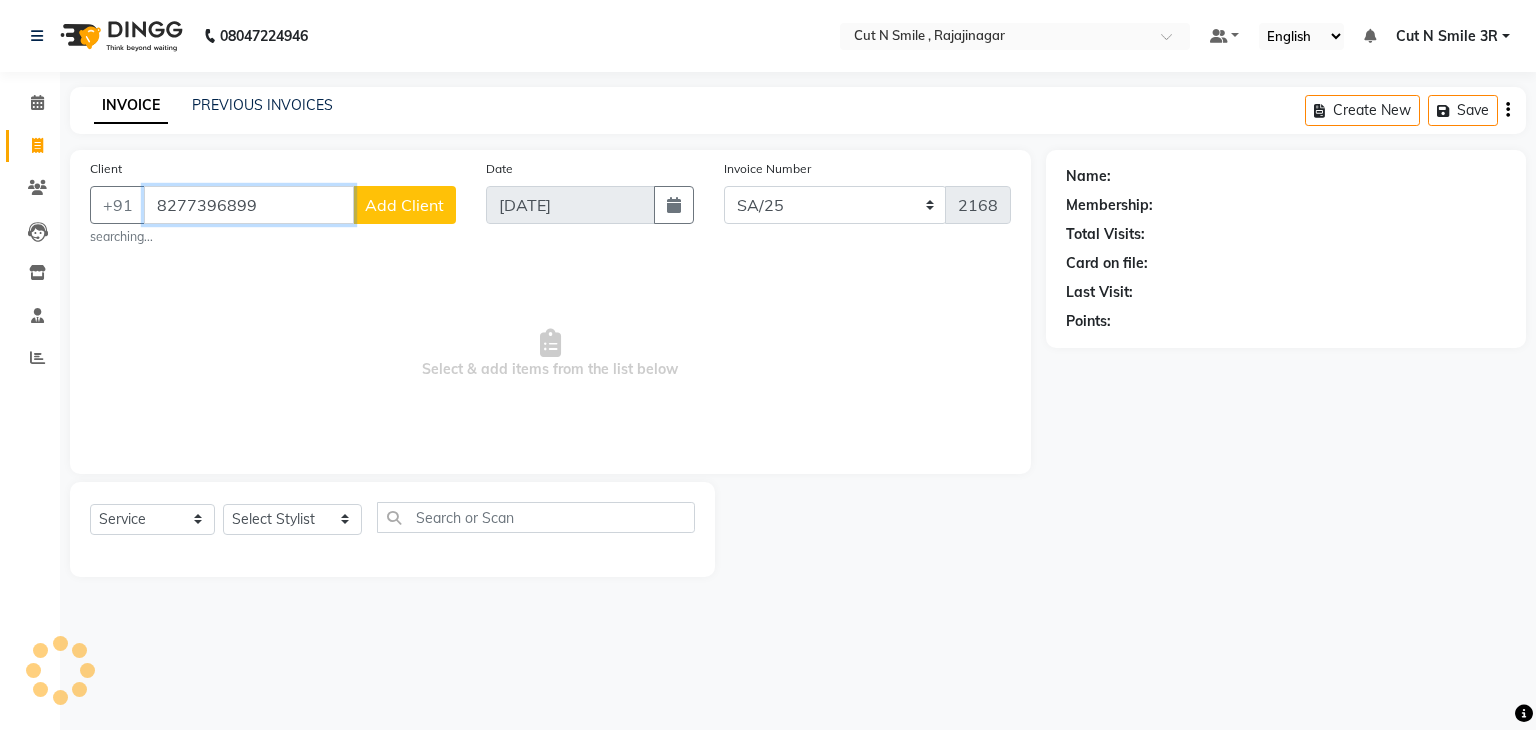 type on "8277396899" 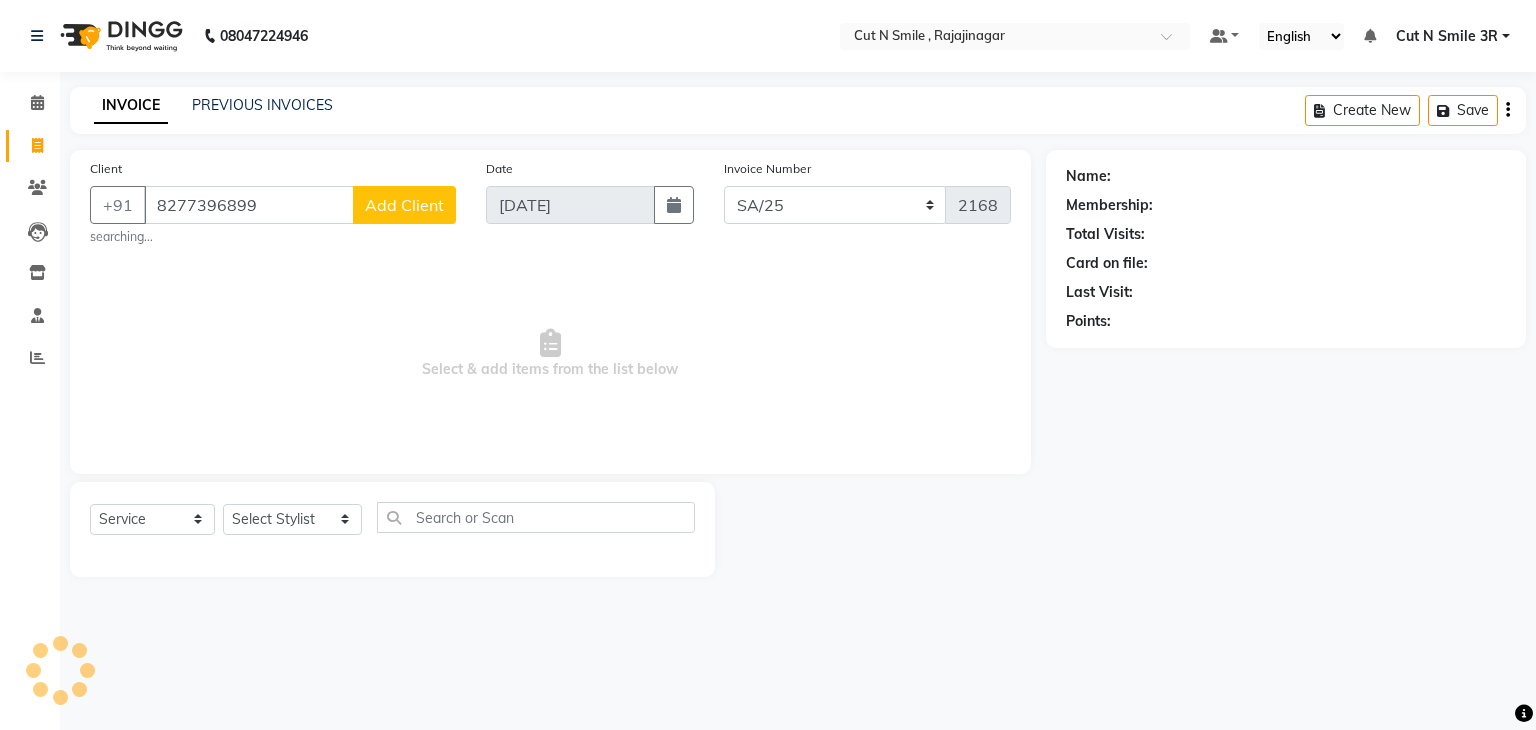 click on "Add Client" 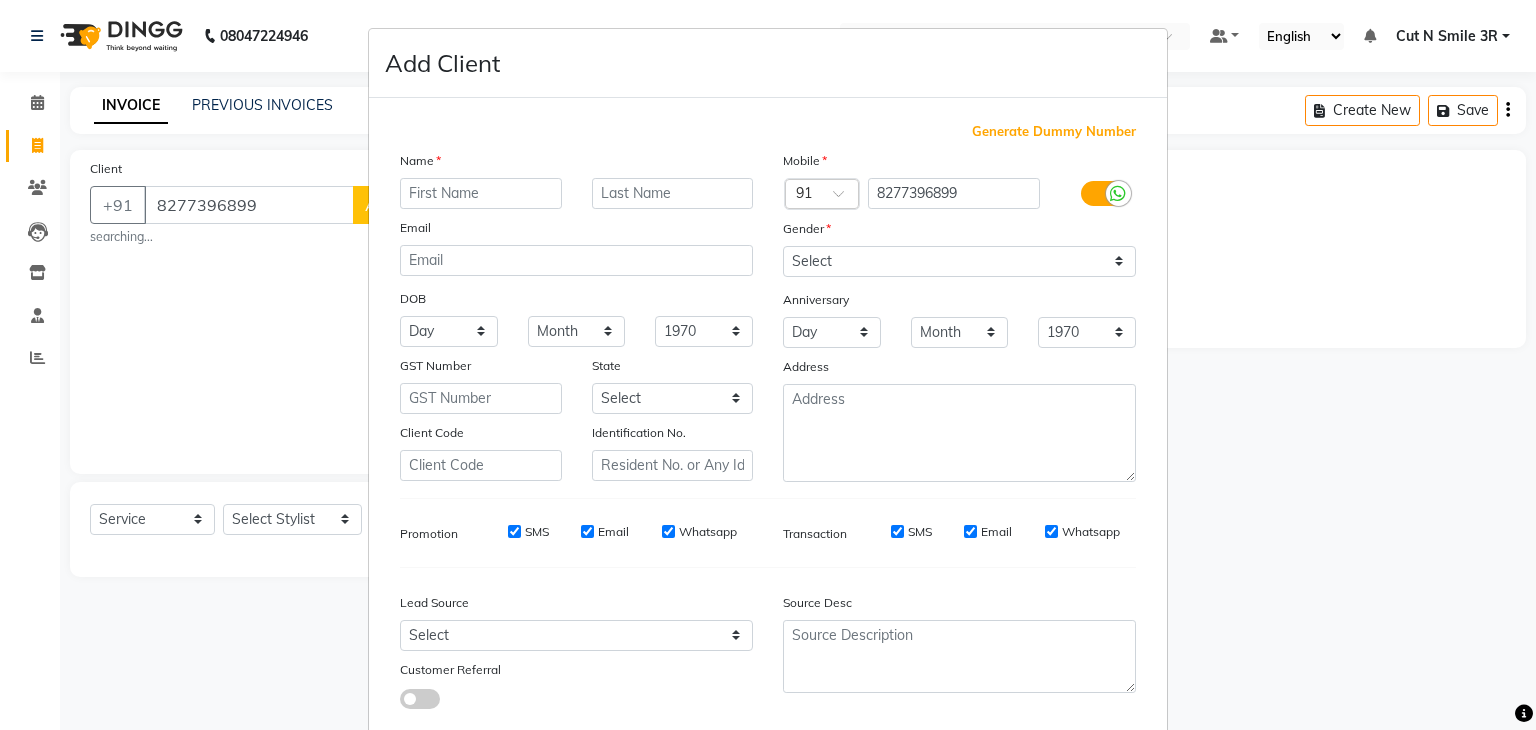 click at bounding box center (481, 193) 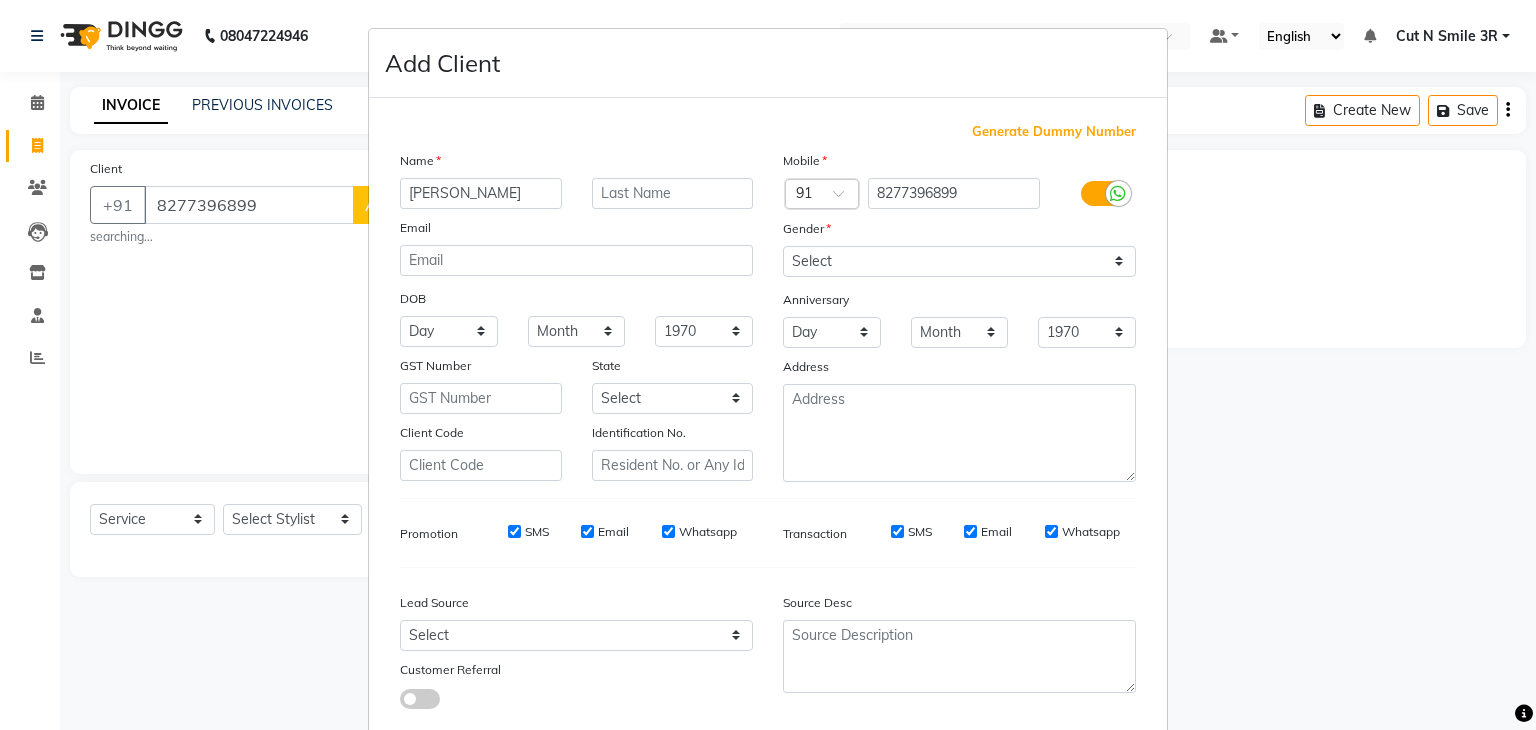 type on "[PERSON_NAME]" 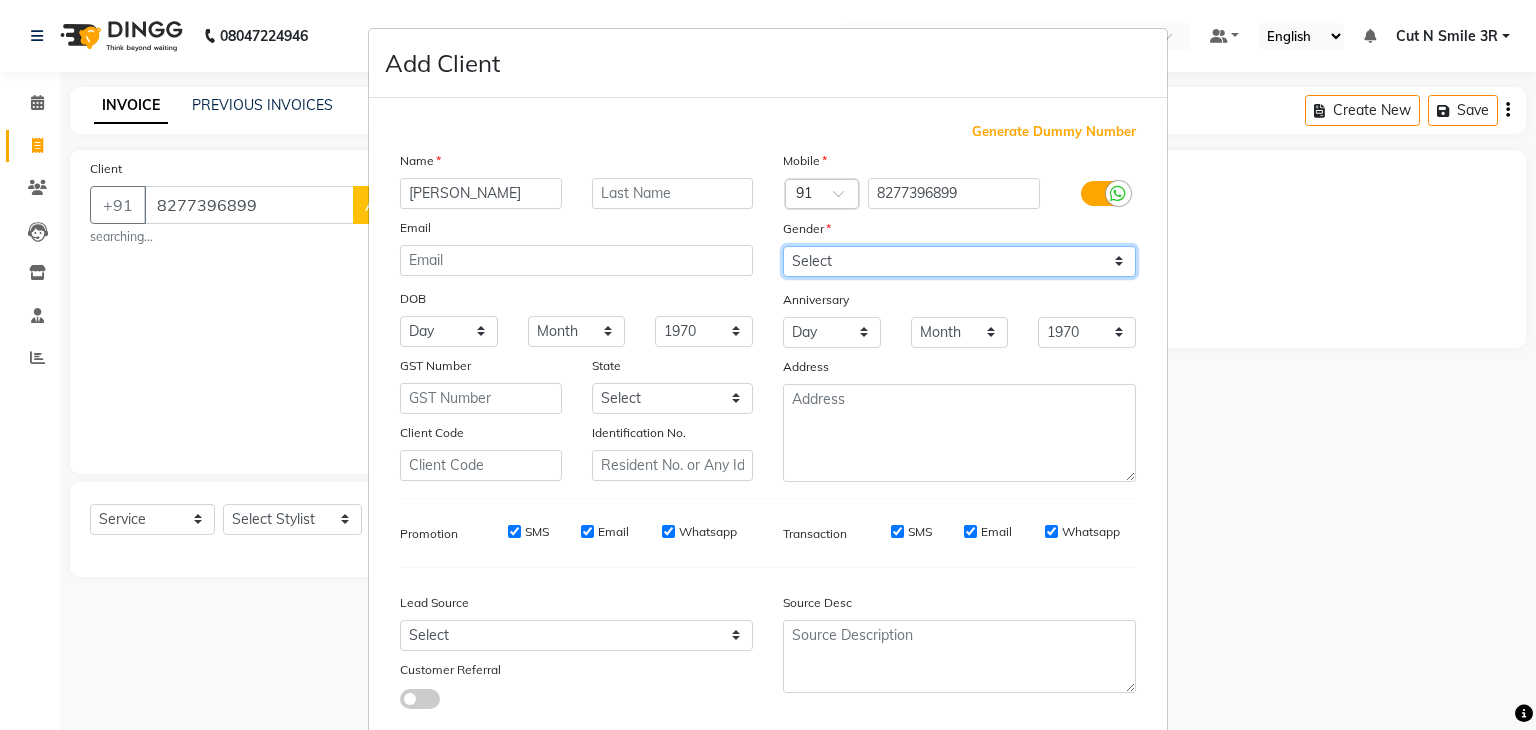 click on "Select [DEMOGRAPHIC_DATA] [DEMOGRAPHIC_DATA] Other Prefer Not To Say" at bounding box center (959, 261) 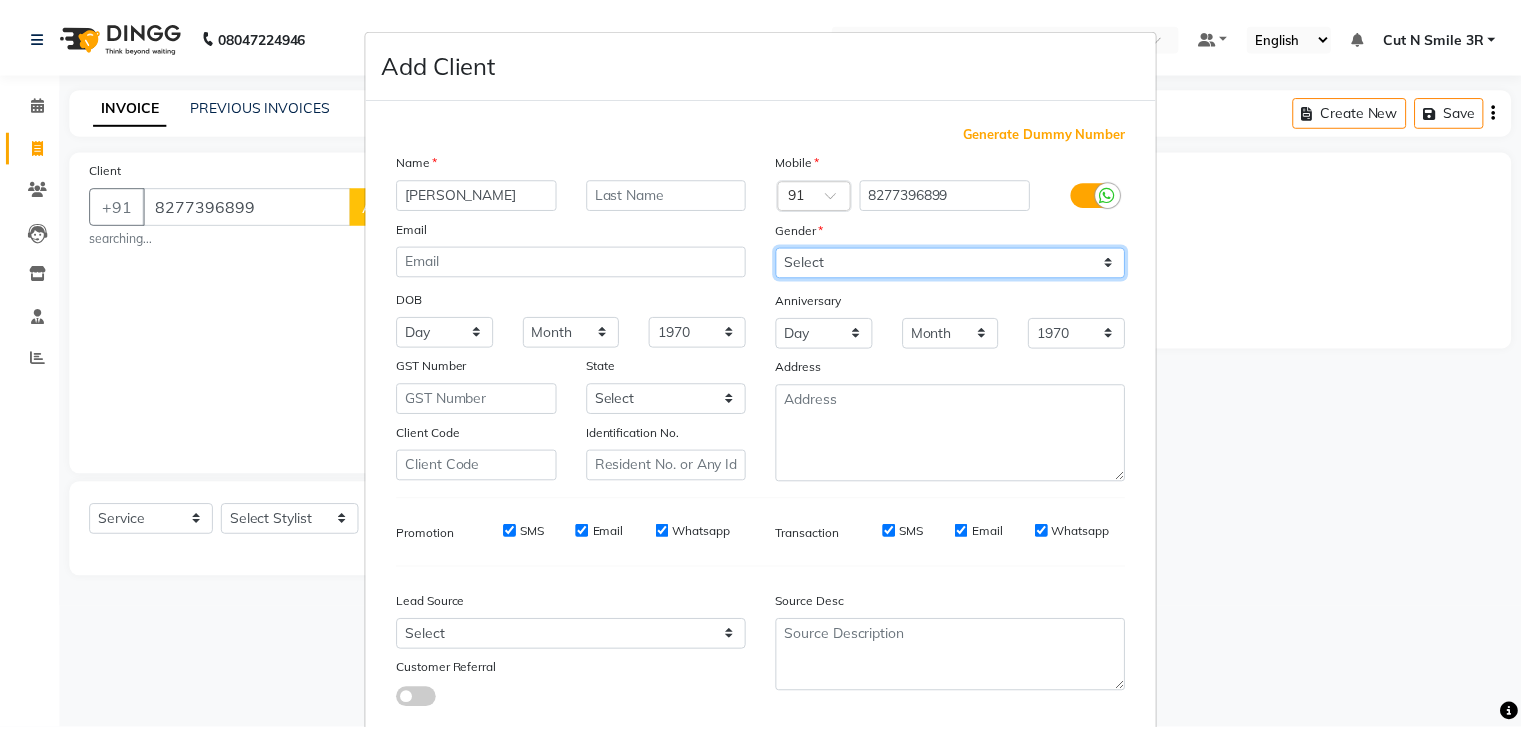 scroll, scrollTop: 127, scrollLeft: 0, axis: vertical 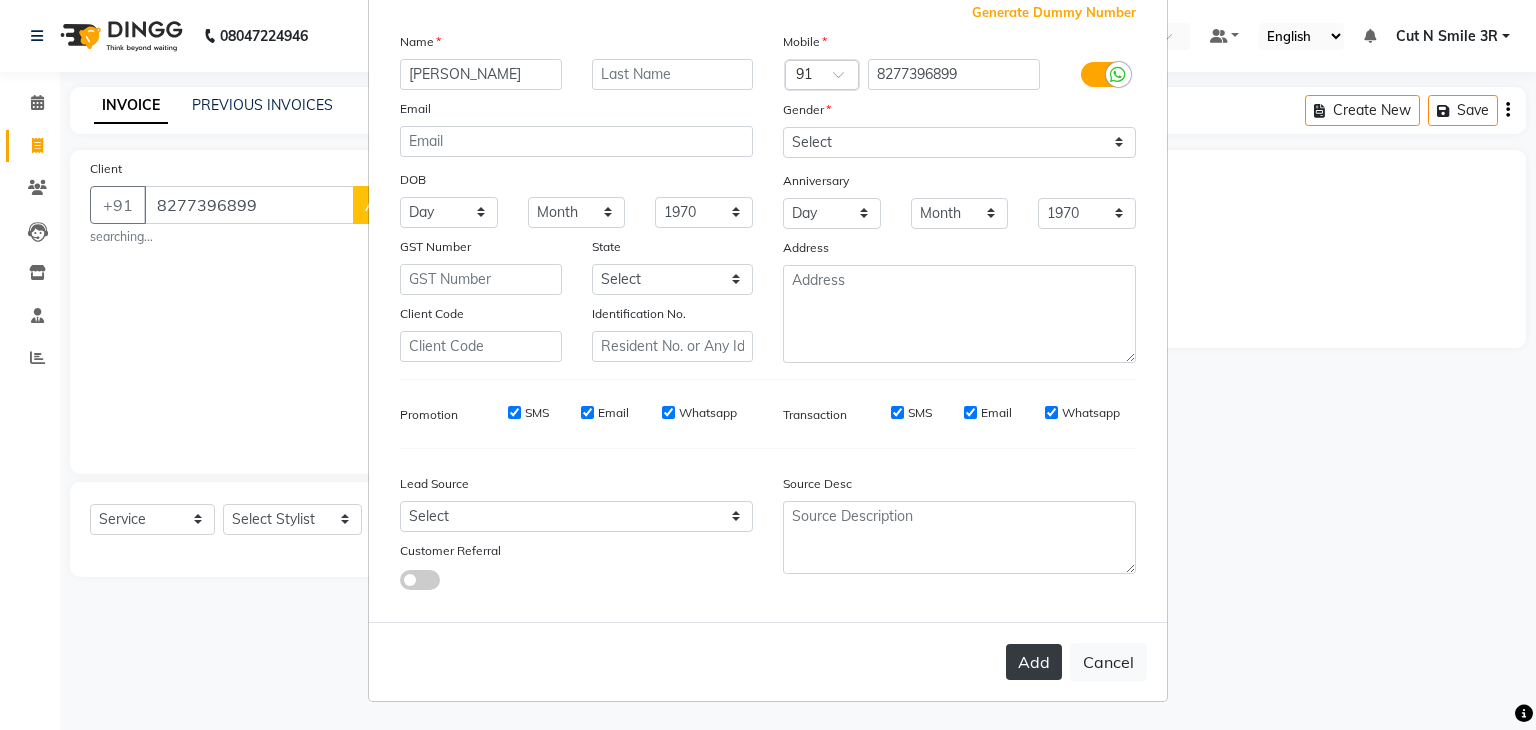 click on "Add" at bounding box center (1034, 662) 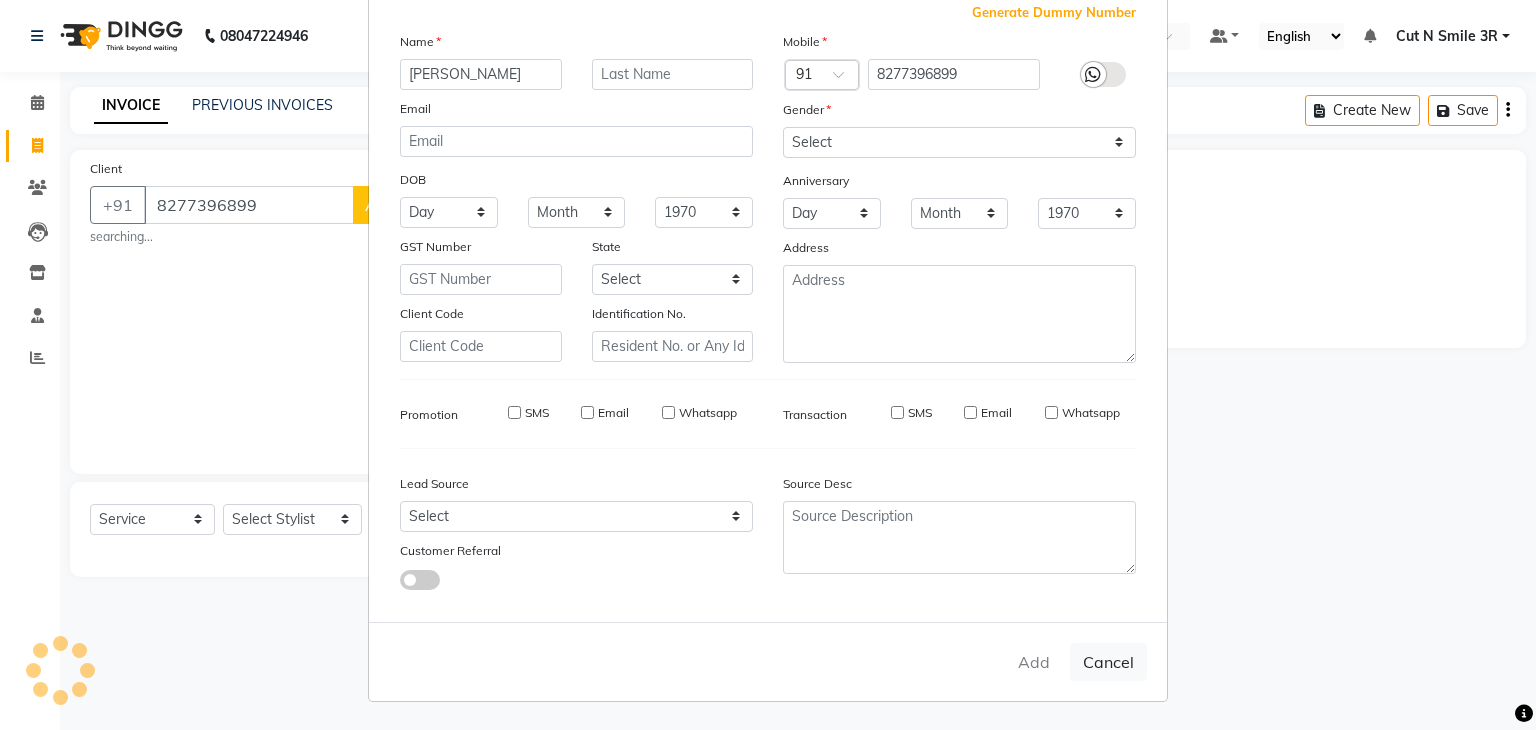 type 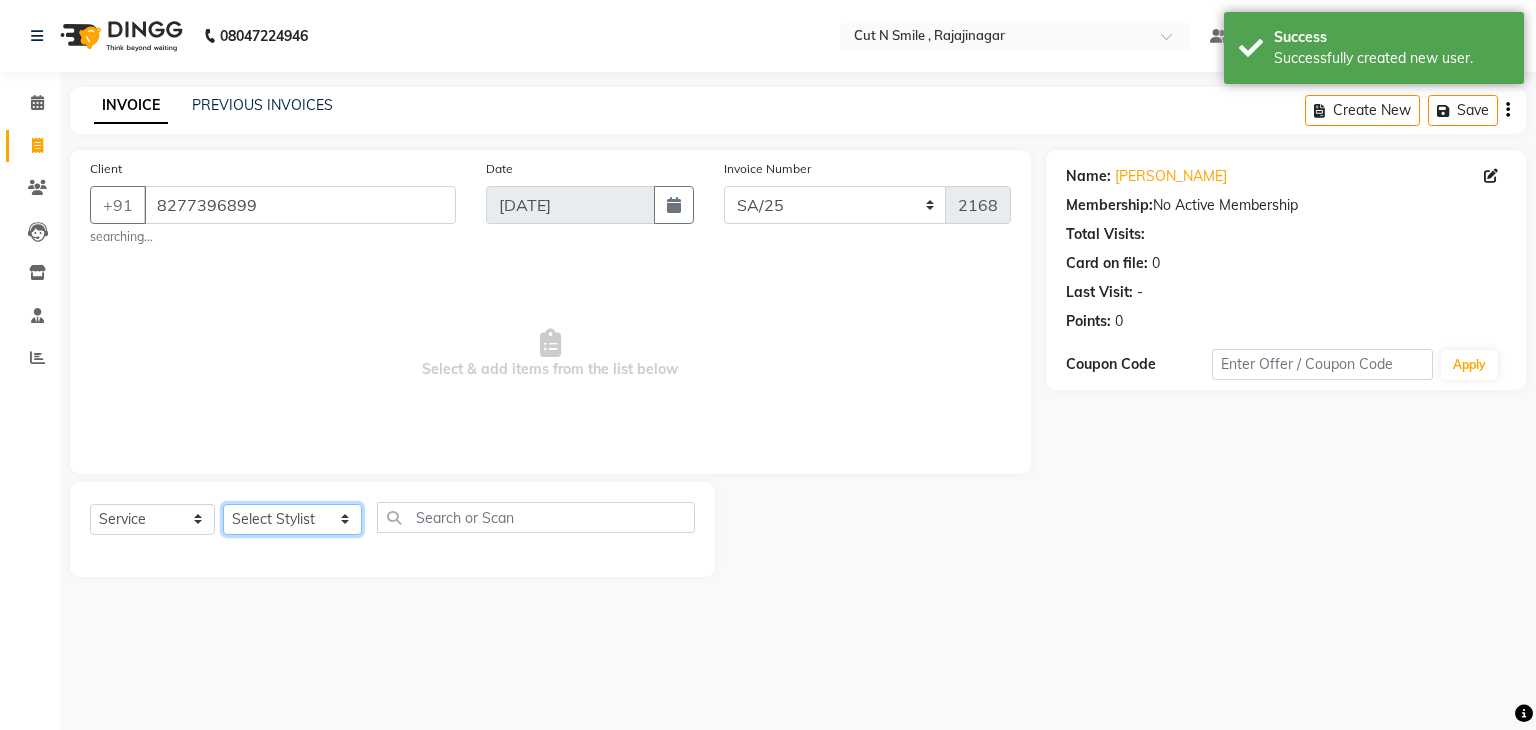 click on "Select Stylist [PERSON_NAME] Ammu 3R [PERSON_NAME] VN [PERSON_NAME] 3R [PERSON_NAME] 3R [PERSON_NAME] 3R [PERSON_NAME] 4R CNS [PERSON_NAME]  Cut N Smile 17M  Cut N Smile 3R Cut n Smile 4R Cut N Smile 9M Cut N Smile ML Cut N Smile V [PERSON_NAME] 4R Govind VN Hema 4R [PERSON_NAME] VN Karan VN Love 4R [PERSON_NAME] 3R Manu 4R  Muskaan VN [PERSON_NAME] 4R N D M 4R NDM Alam 4R Noushad VN [PERSON_NAME] 4R Priya [PERSON_NAME] 3R Rahul 3R Ravi 3R [PERSON_NAME] 4R [PERSON_NAME] 3R [PERSON_NAME] 4R [PERSON_NAME] [PERSON_NAME] 3R [PERSON_NAME] 4R Sameer 3R [PERSON_NAME] [PERSON_NAME]  [PERSON_NAME] [PERSON_NAME] [PERSON_NAME] VN [PERSON_NAME] 4R [PERSON_NAME] 4R [PERSON_NAME] VN Shanavaaz [PERSON_NAME] 3R [PERSON_NAME] 4R [PERSON_NAME] [PERSON_NAME] 4R Sunny VN [PERSON_NAME] 4R Vakeel 3R Varas 4R [PERSON_NAME] [PERSON_NAME] VN" 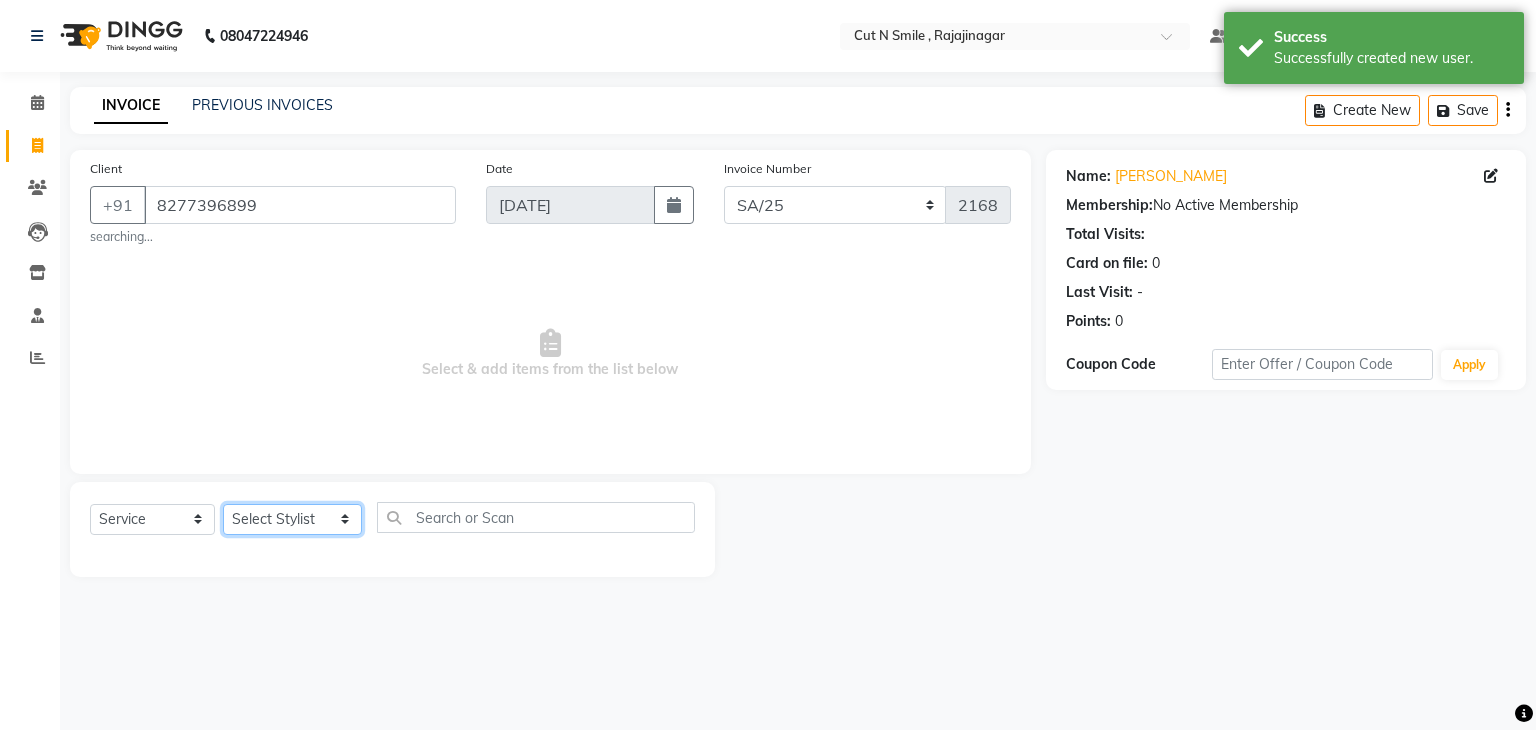 select on "57482" 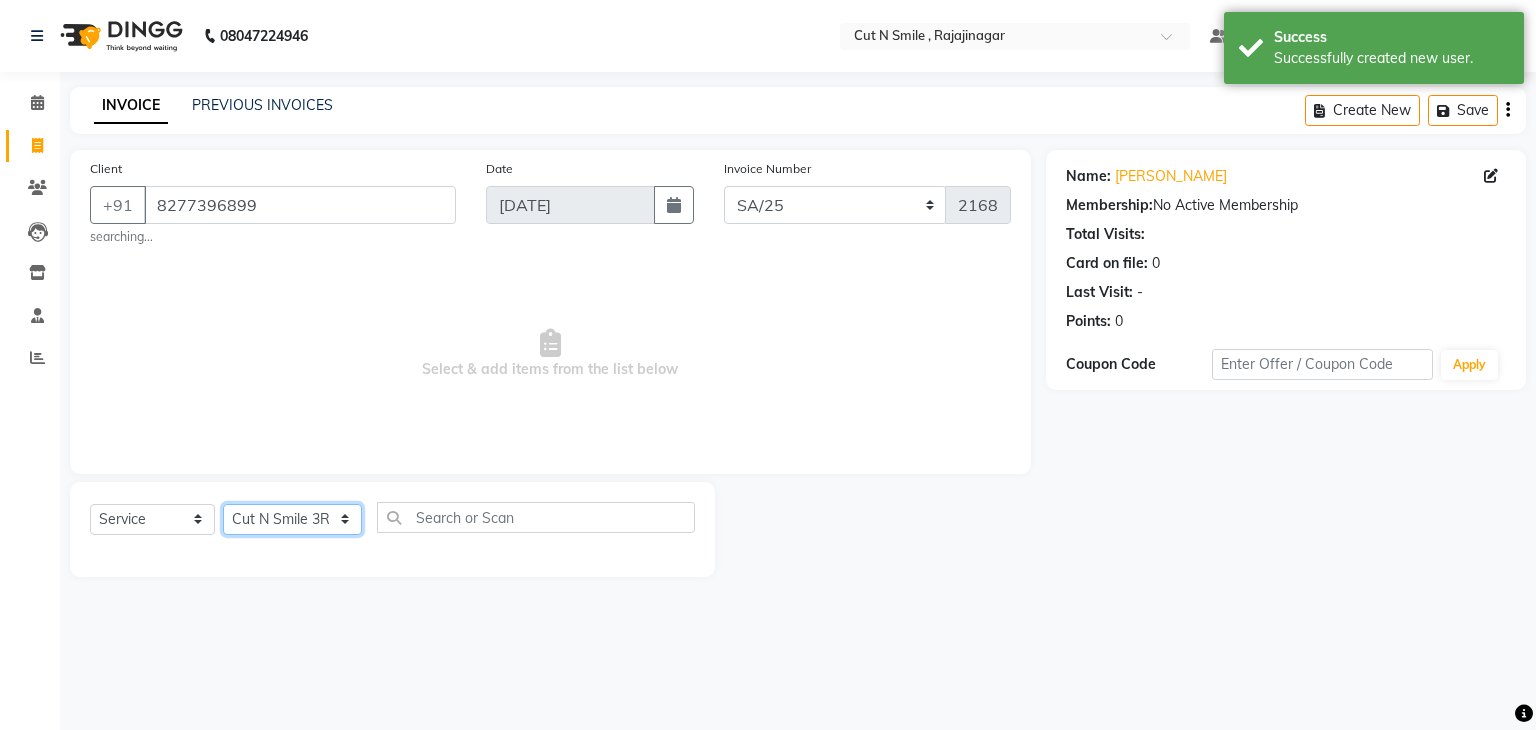 click on "Select Stylist [PERSON_NAME] Ammu 3R [PERSON_NAME] VN [PERSON_NAME] 3R [PERSON_NAME] 3R [PERSON_NAME] 3R [PERSON_NAME] 4R CNS [PERSON_NAME]  Cut N Smile 17M  Cut N Smile 3R Cut n Smile 4R Cut N Smile 9M Cut N Smile ML Cut N Smile V [PERSON_NAME] 4R Govind VN Hema 4R [PERSON_NAME] VN Karan VN Love 4R [PERSON_NAME] 3R Manu 4R  Muskaan VN [PERSON_NAME] 4R N D M 4R NDM Alam 4R Noushad VN [PERSON_NAME] 4R Priya [PERSON_NAME] 3R Rahul 3R Ravi 3R [PERSON_NAME] 4R [PERSON_NAME] 3R [PERSON_NAME] 4R [PERSON_NAME] [PERSON_NAME] 3R [PERSON_NAME] 4R Sameer 3R [PERSON_NAME] [PERSON_NAME]  [PERSON_NAME] [PERSON_NAME] [PERSON_NAME] VN [PERSON_NAME] 4R [PERSON_NAME] 4R [PERSON_NAME] VN Shanavaaz [PERSON_NAME] 3R [PERSON_NAME] 4R [PERSON_NAME] [PERSON_NAME] 4R Sunny VN [PERSON_NAME] 4R Vakeel 3R Varas 4R [PERSON_NAME] [PERSON_NAME] VN" 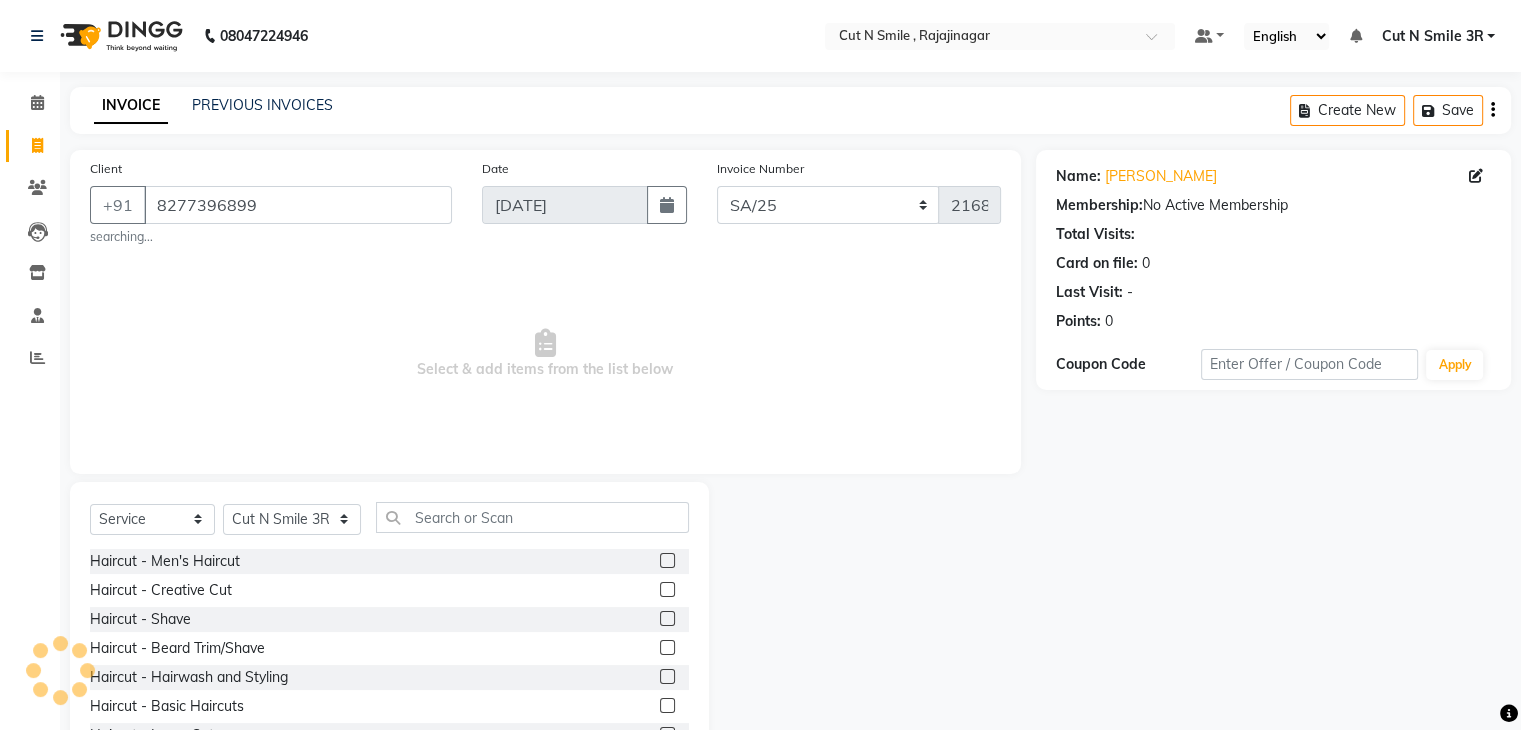 click 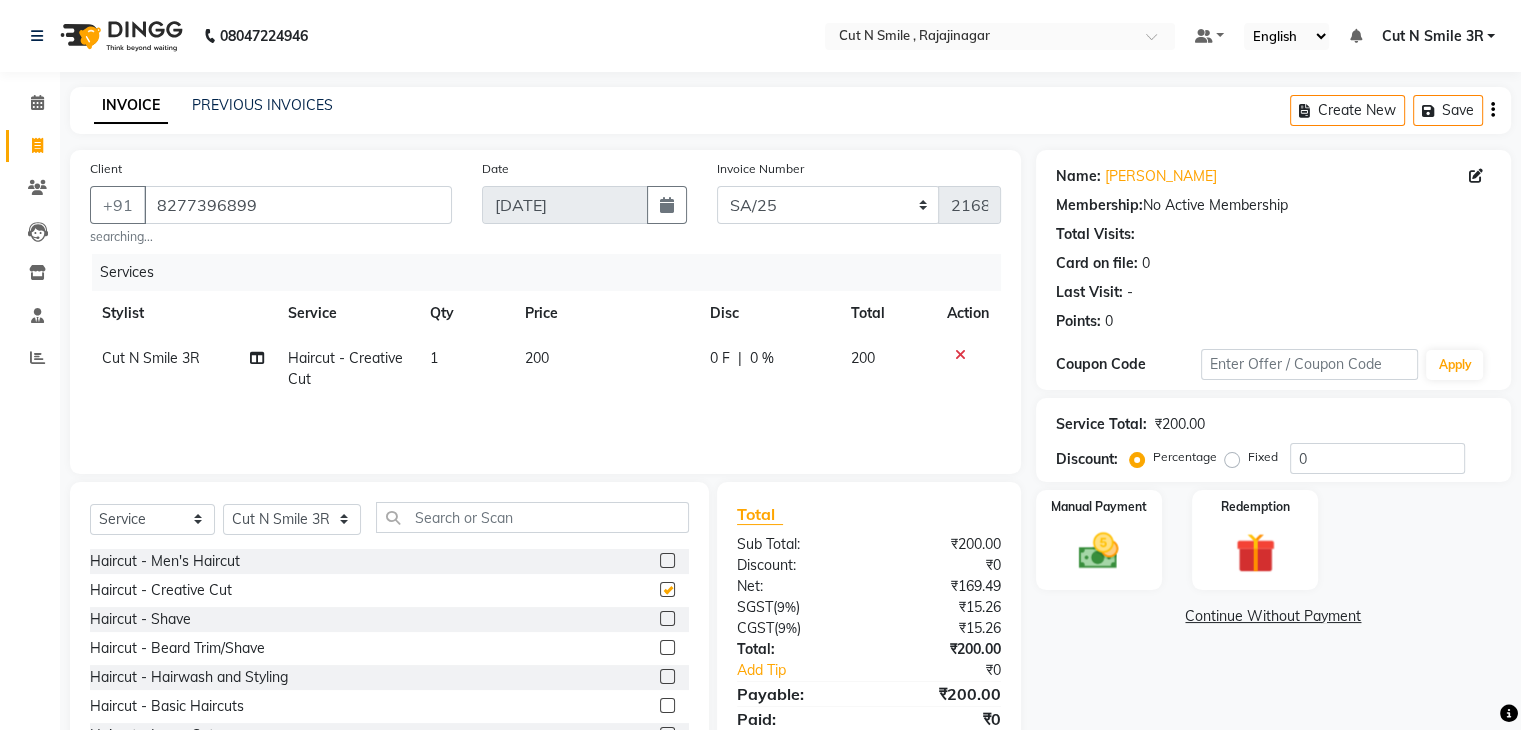 checkbox on "false" 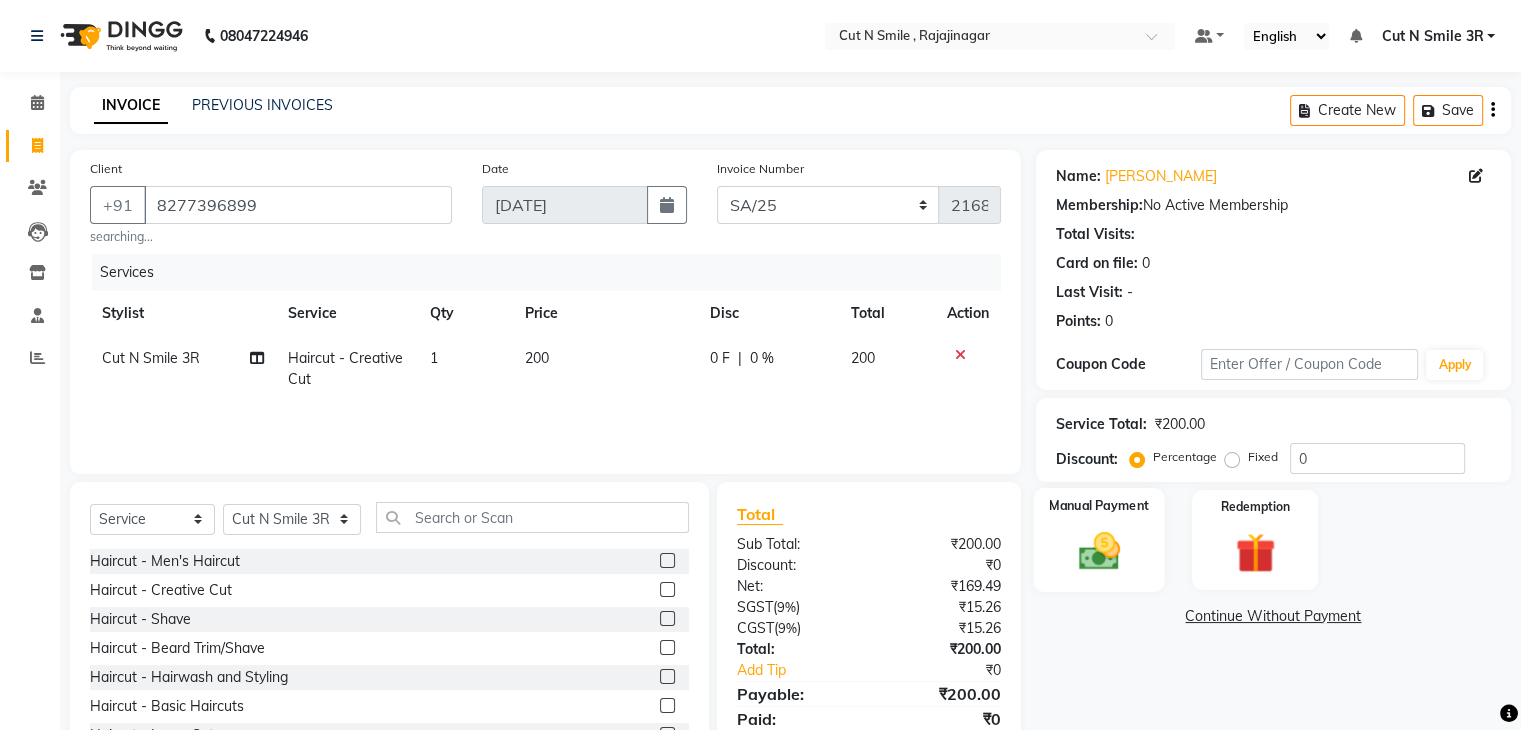 click 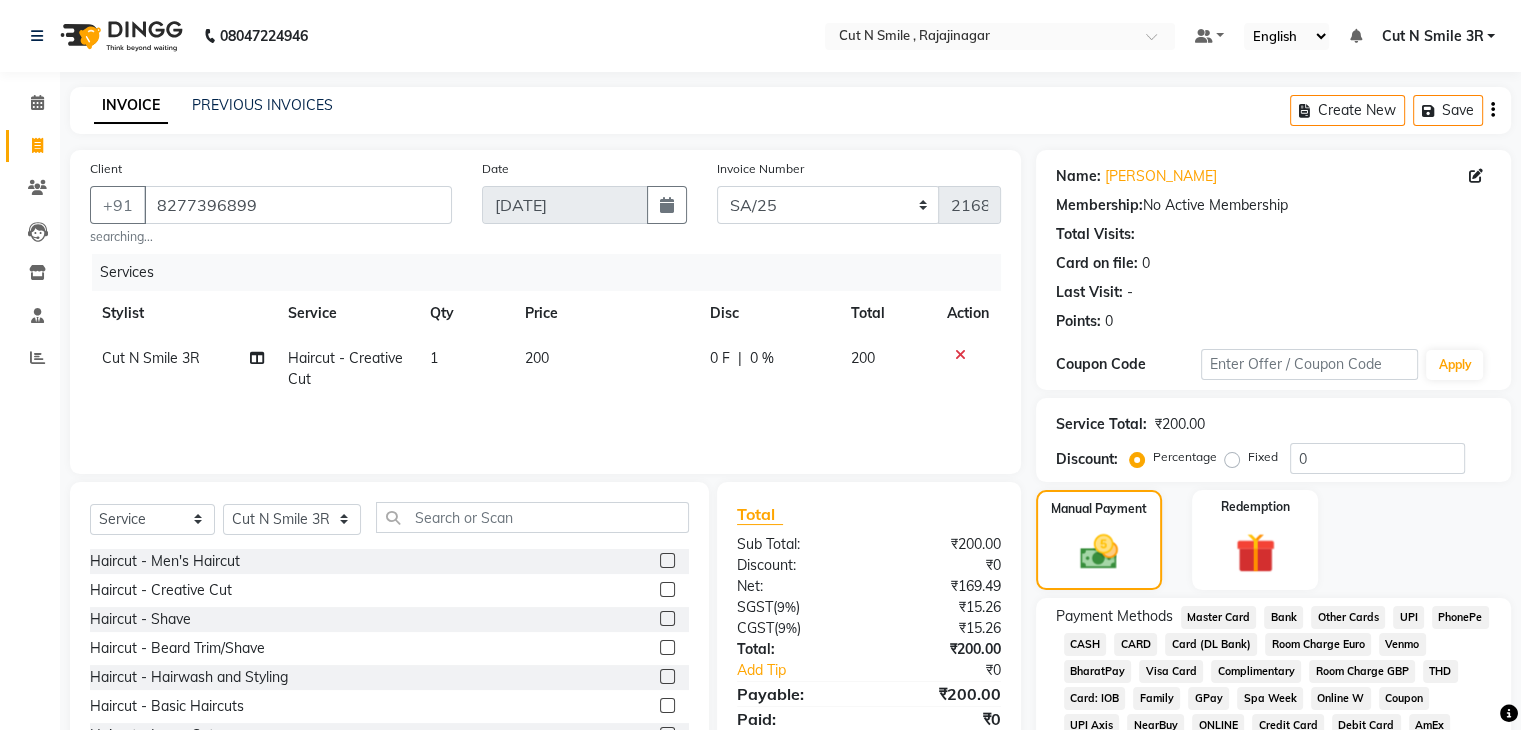 click on "UPI" 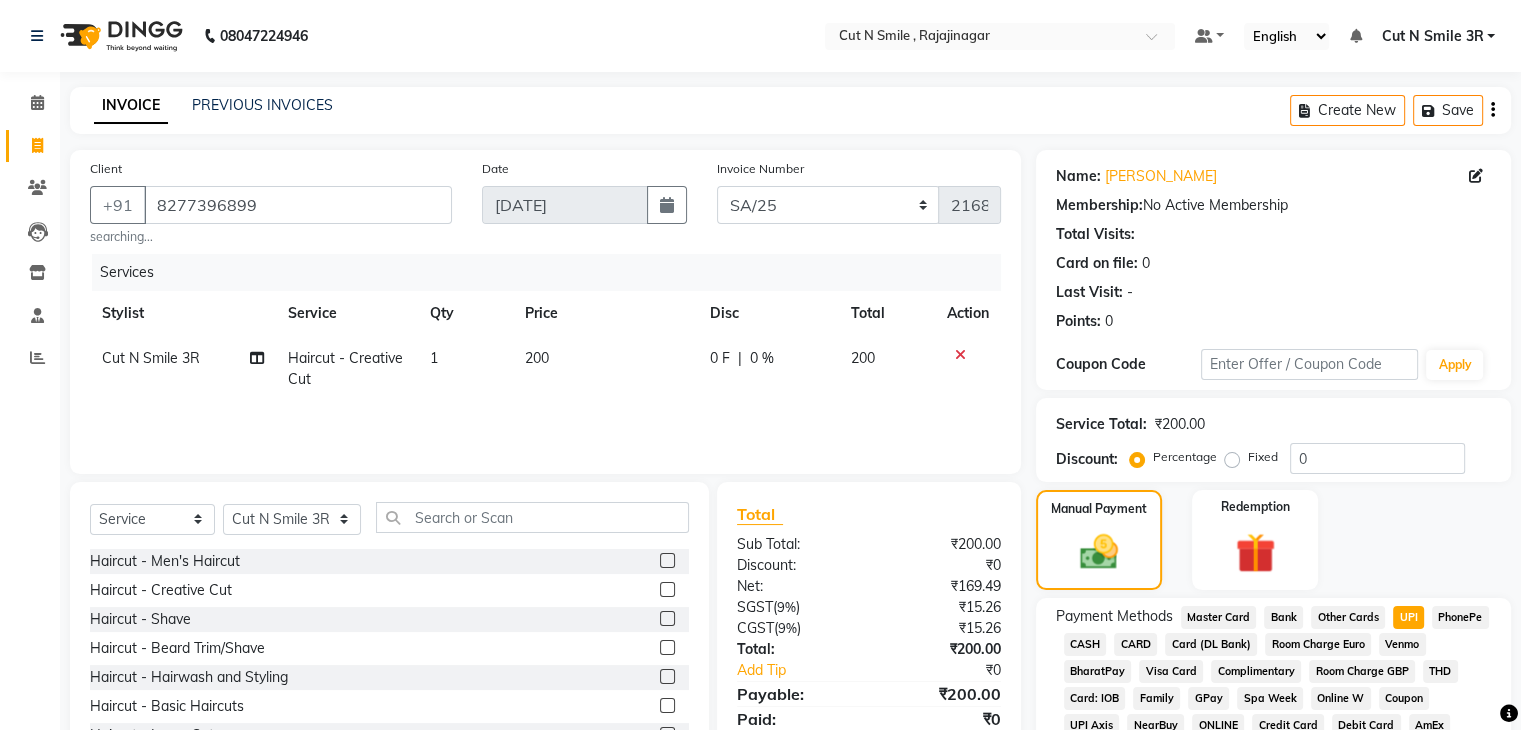 scroll, scrollTop: 228, scrollLeft: 0, axis: vertical 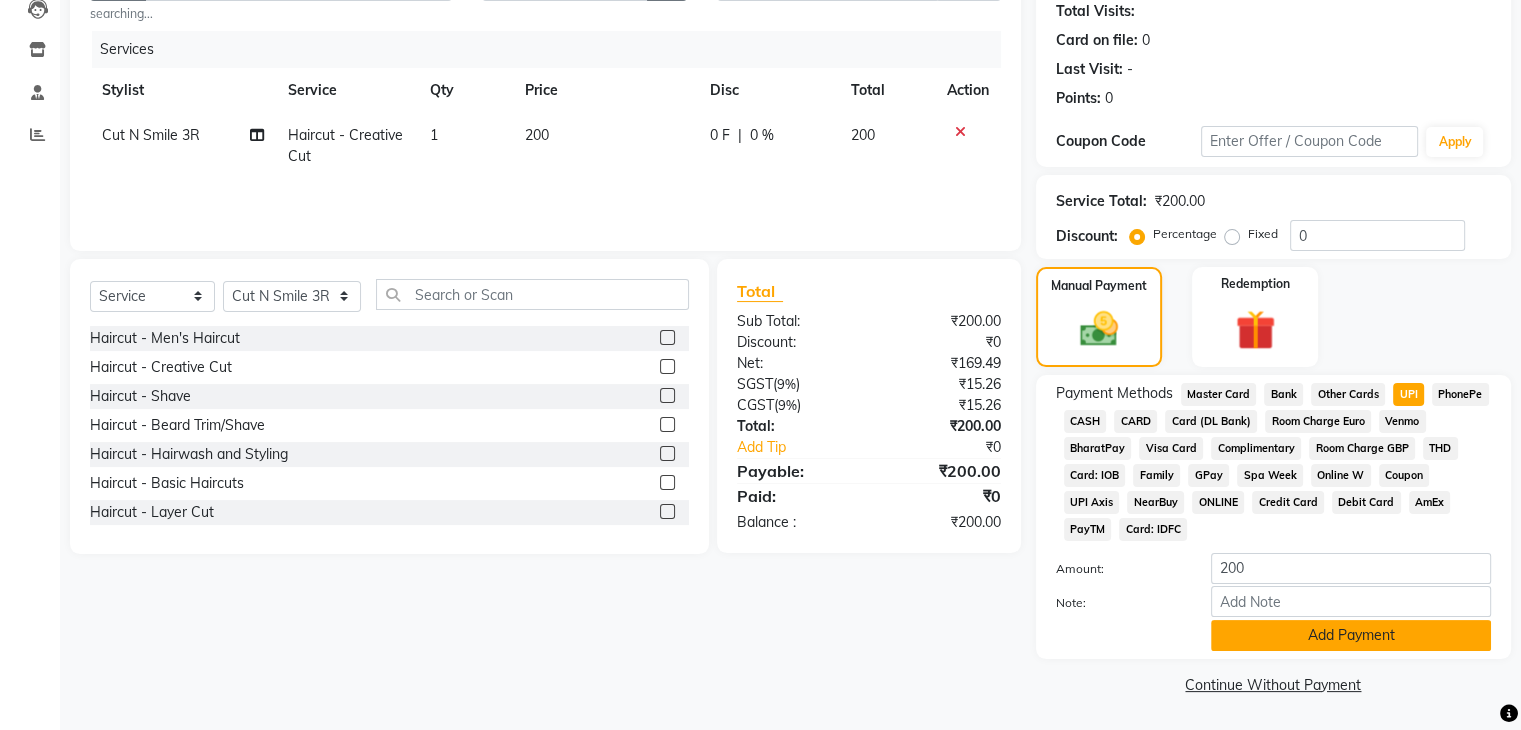 click on "Add Payment" 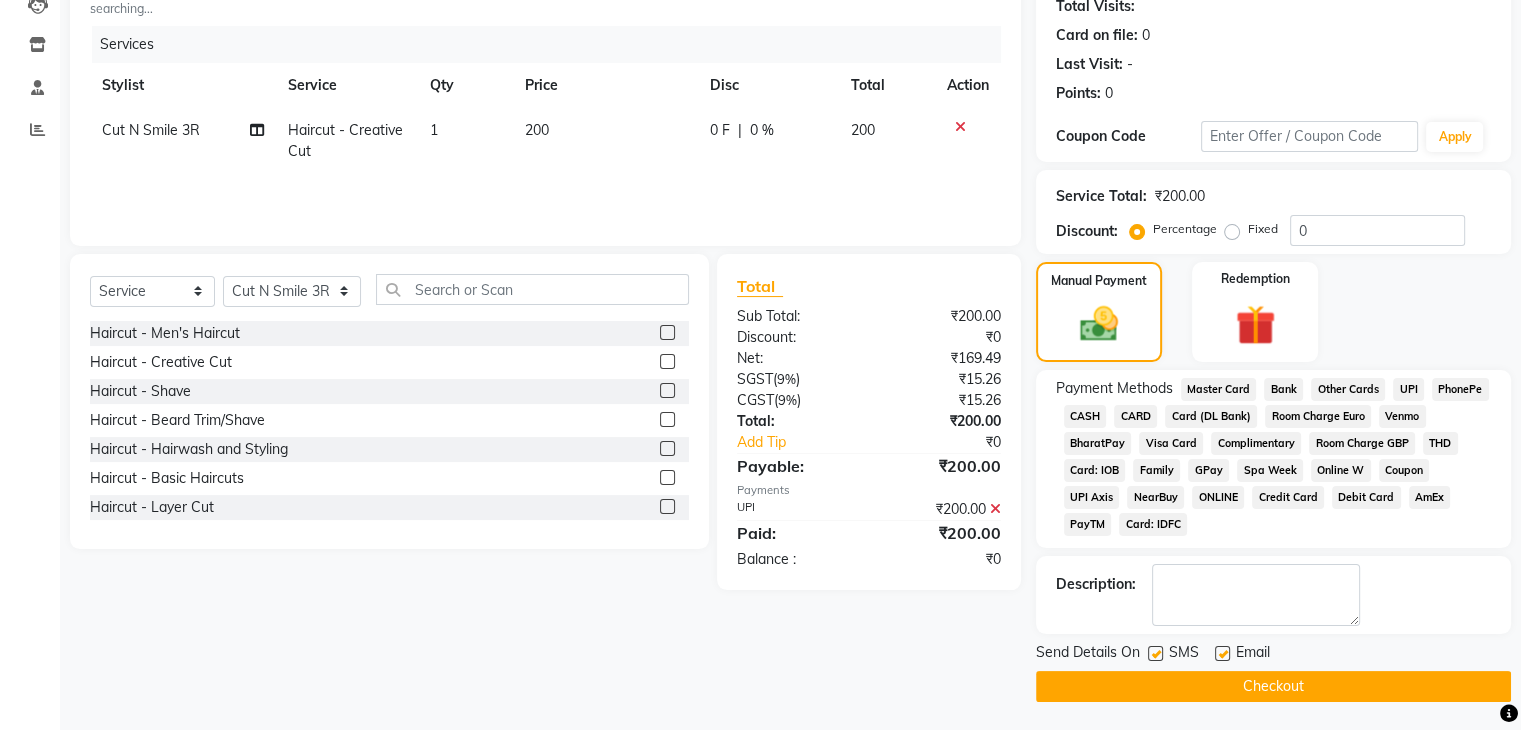 click on "Checkout" 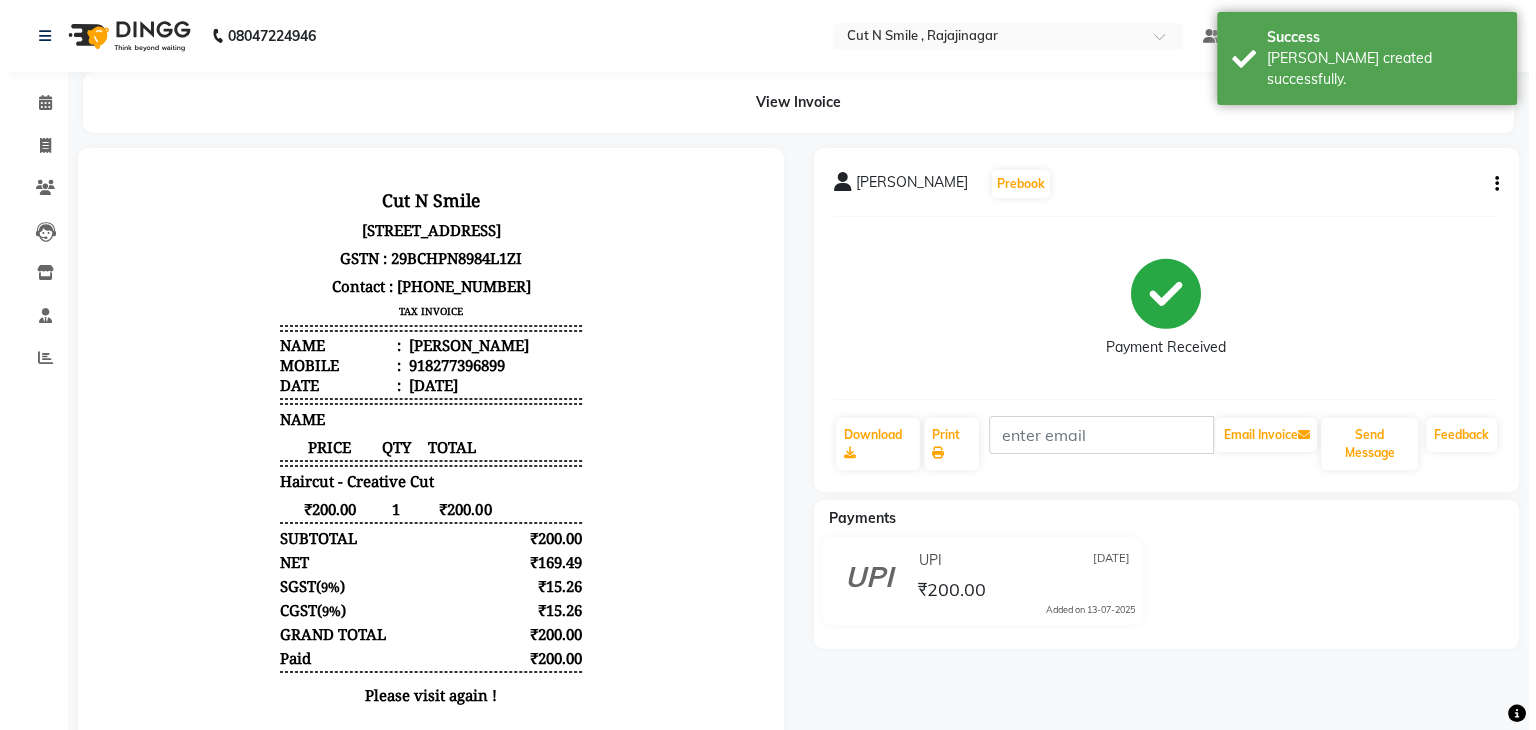 scroll, scrollTop: 0, scrollLeft: 0, axis: both 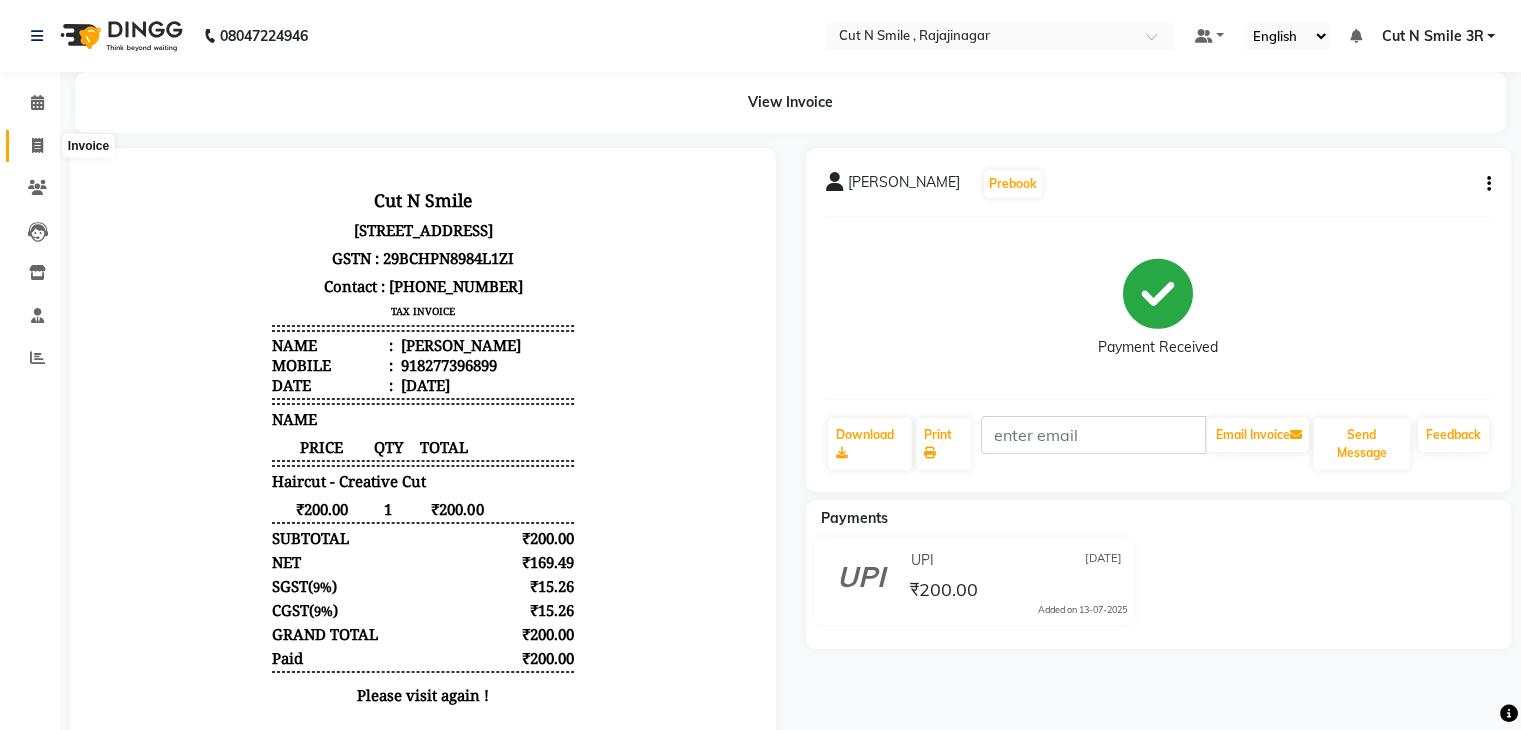 click 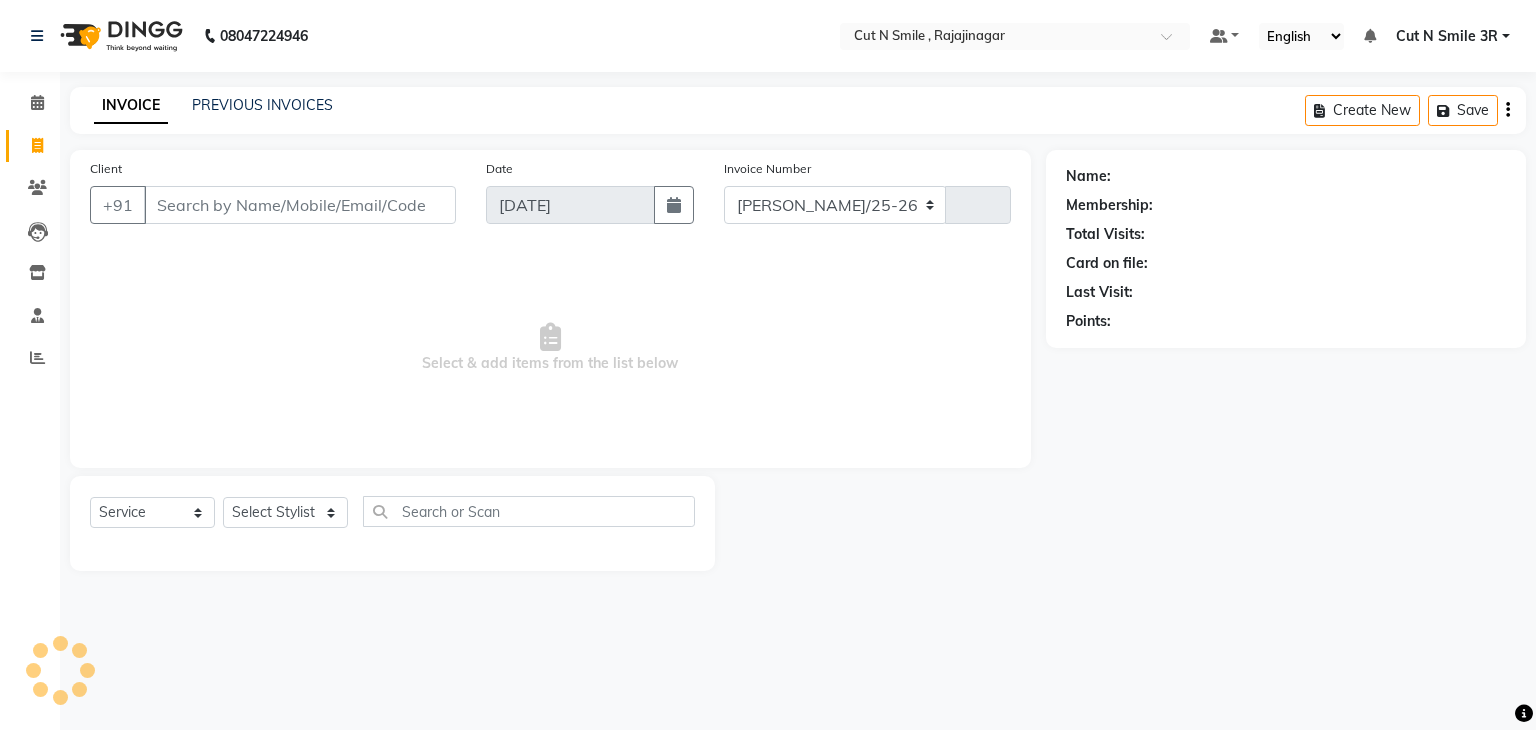select on "7187" 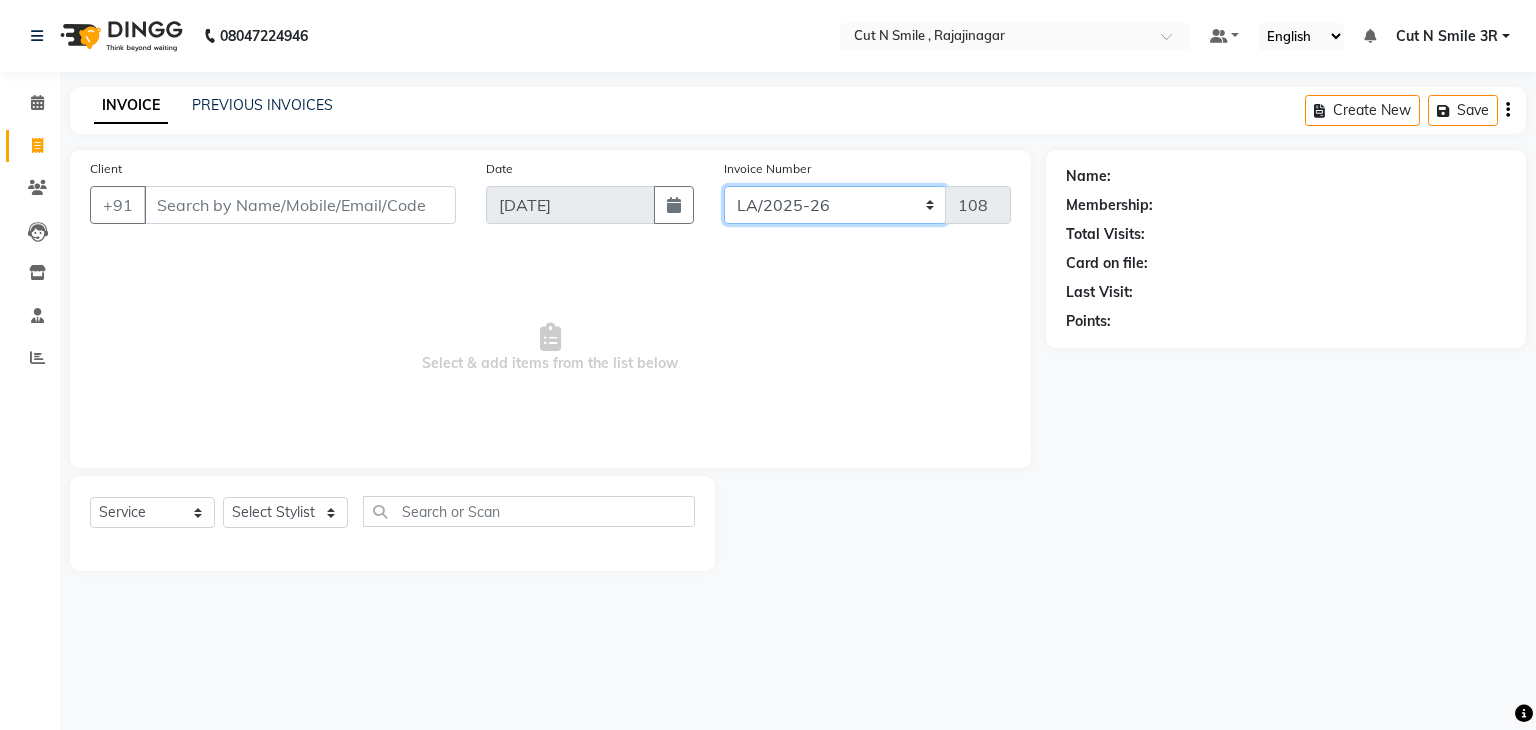 click on "[PERSON_NAME]/25-26 LA/2025-26 SH/25 CH/25 SA/25" 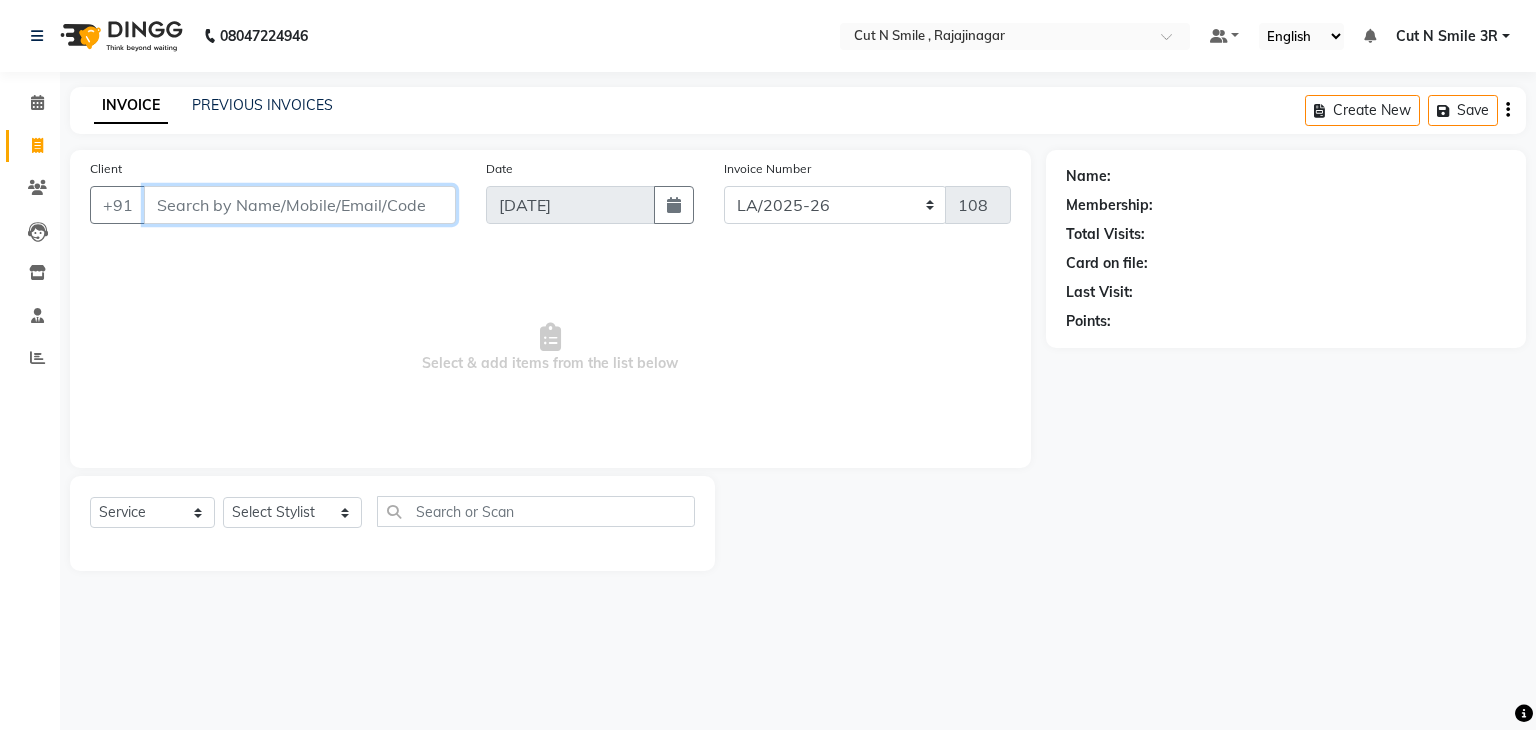 click on "Client" at bounding box center (300, 205) 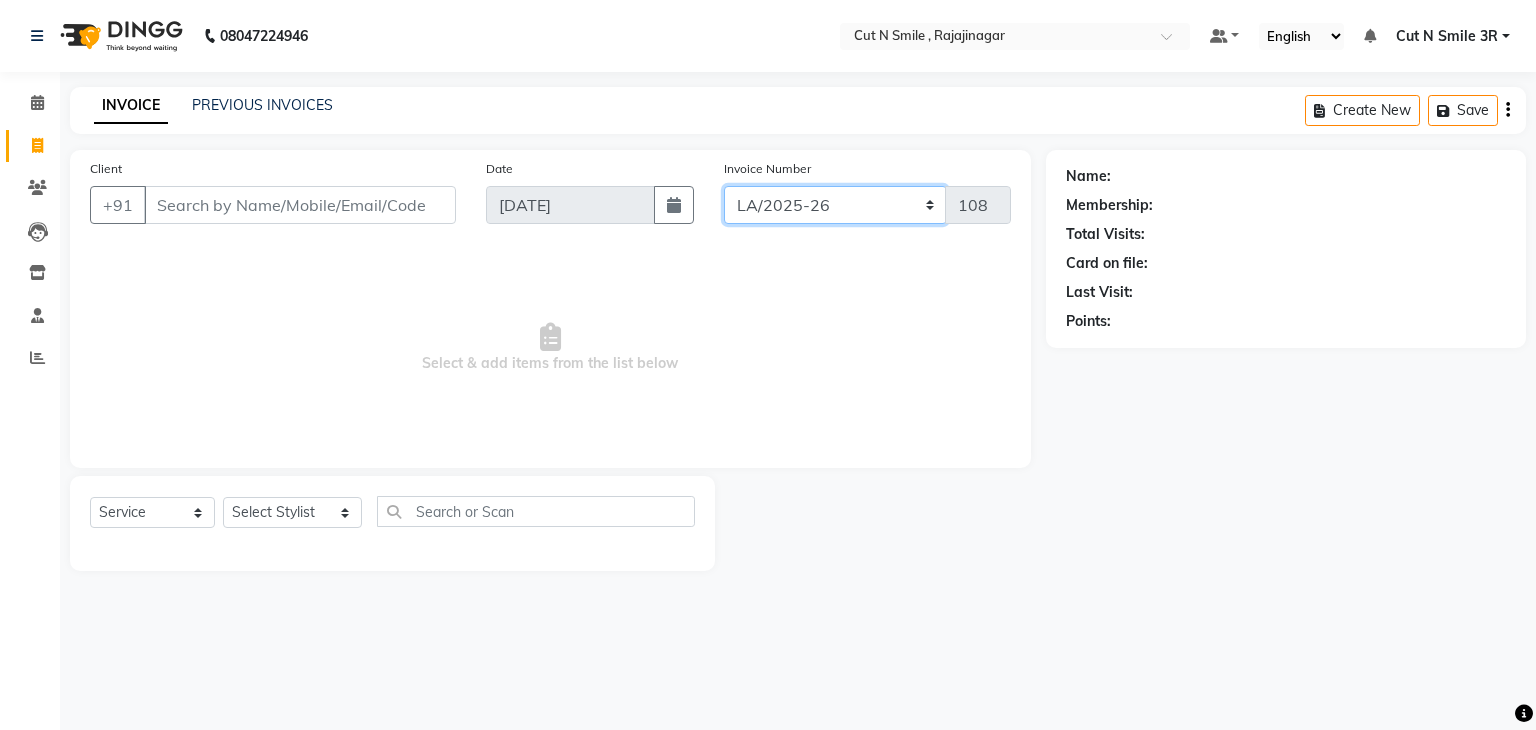 click on "[PERSON_NAME]/25-26 LA/2025-26 SH/25 CH/25 SA/25" 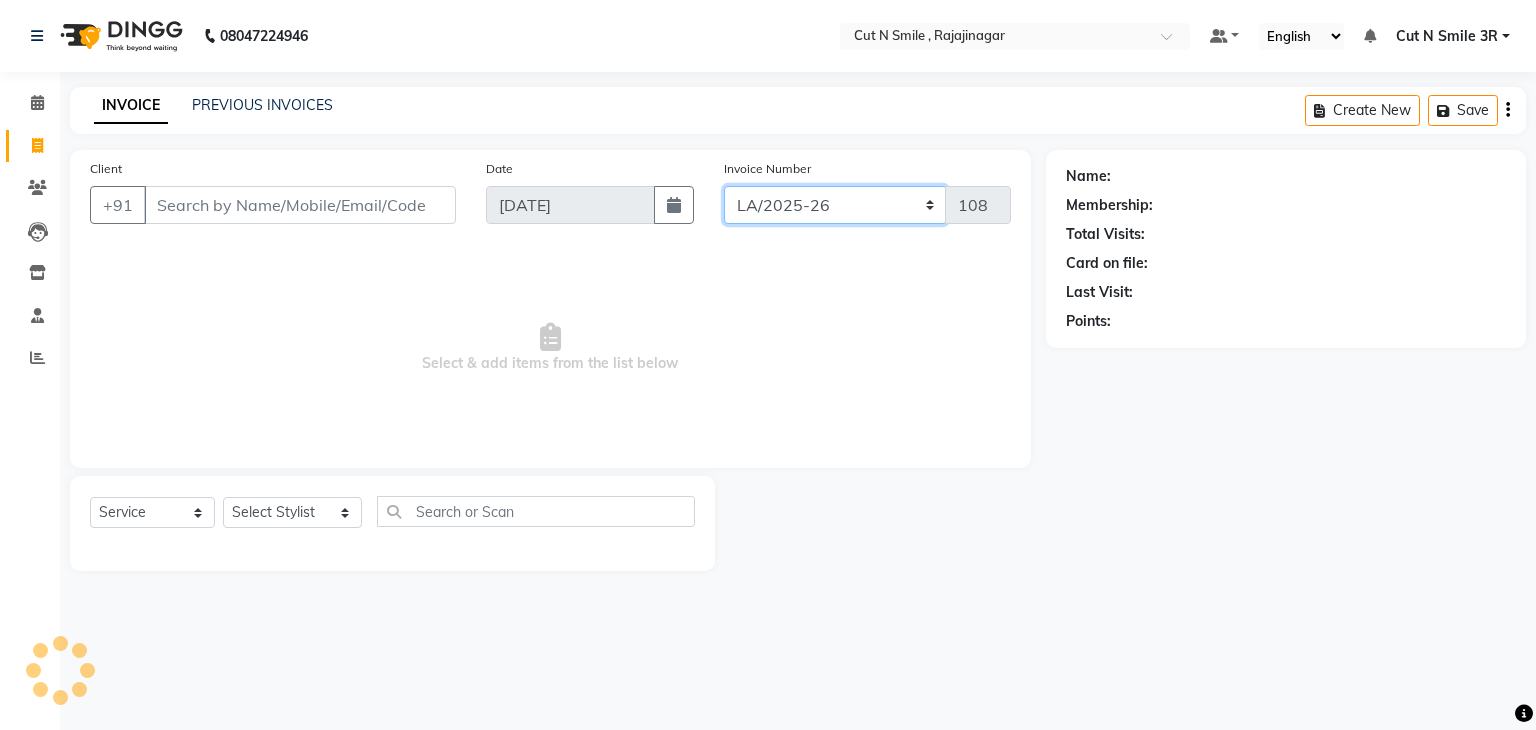 select on "7181" 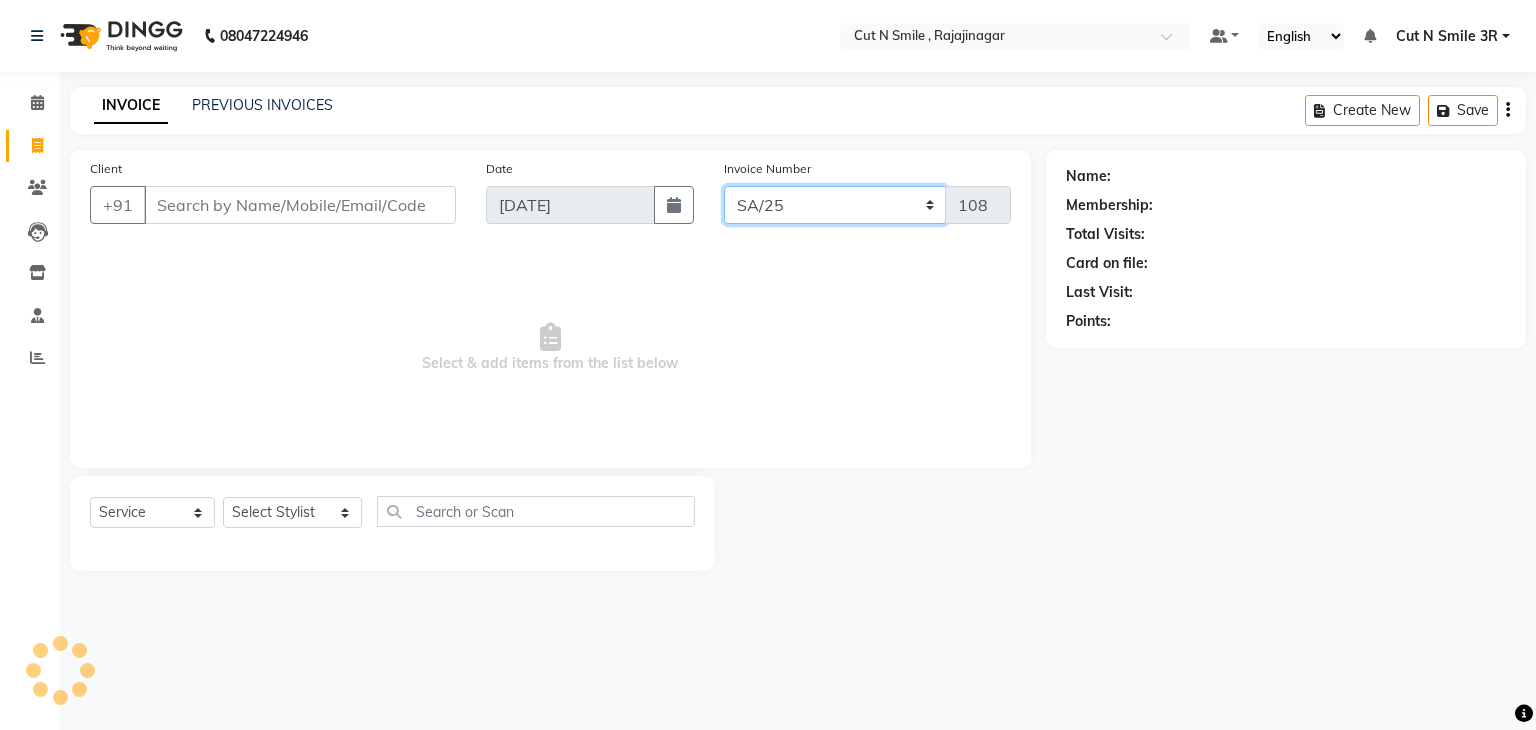 click on "[PERSON_NAME]/25-26 LA/2025-26 SH/25 CH/25 SA/25" 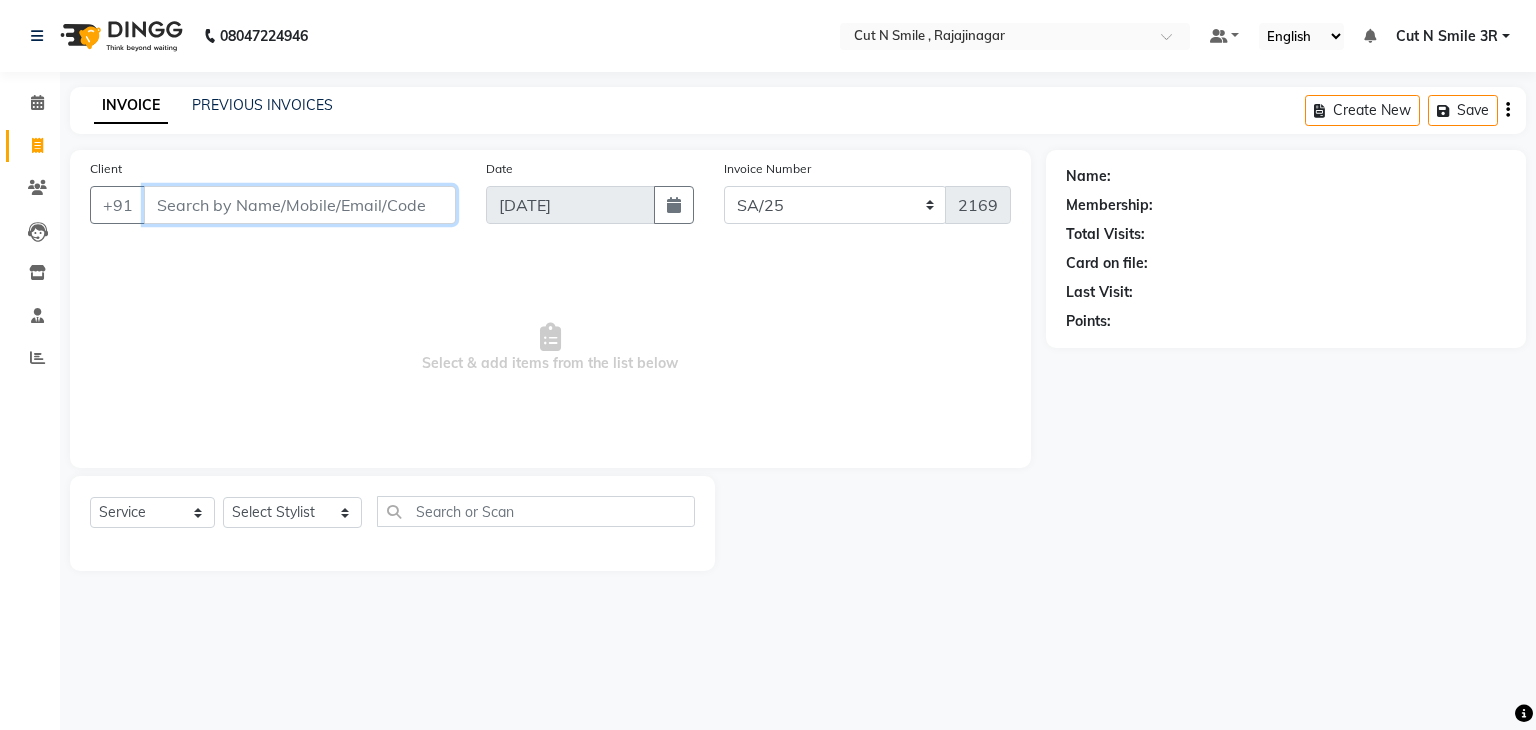 click on "Client" at bounding box center (300, 205) 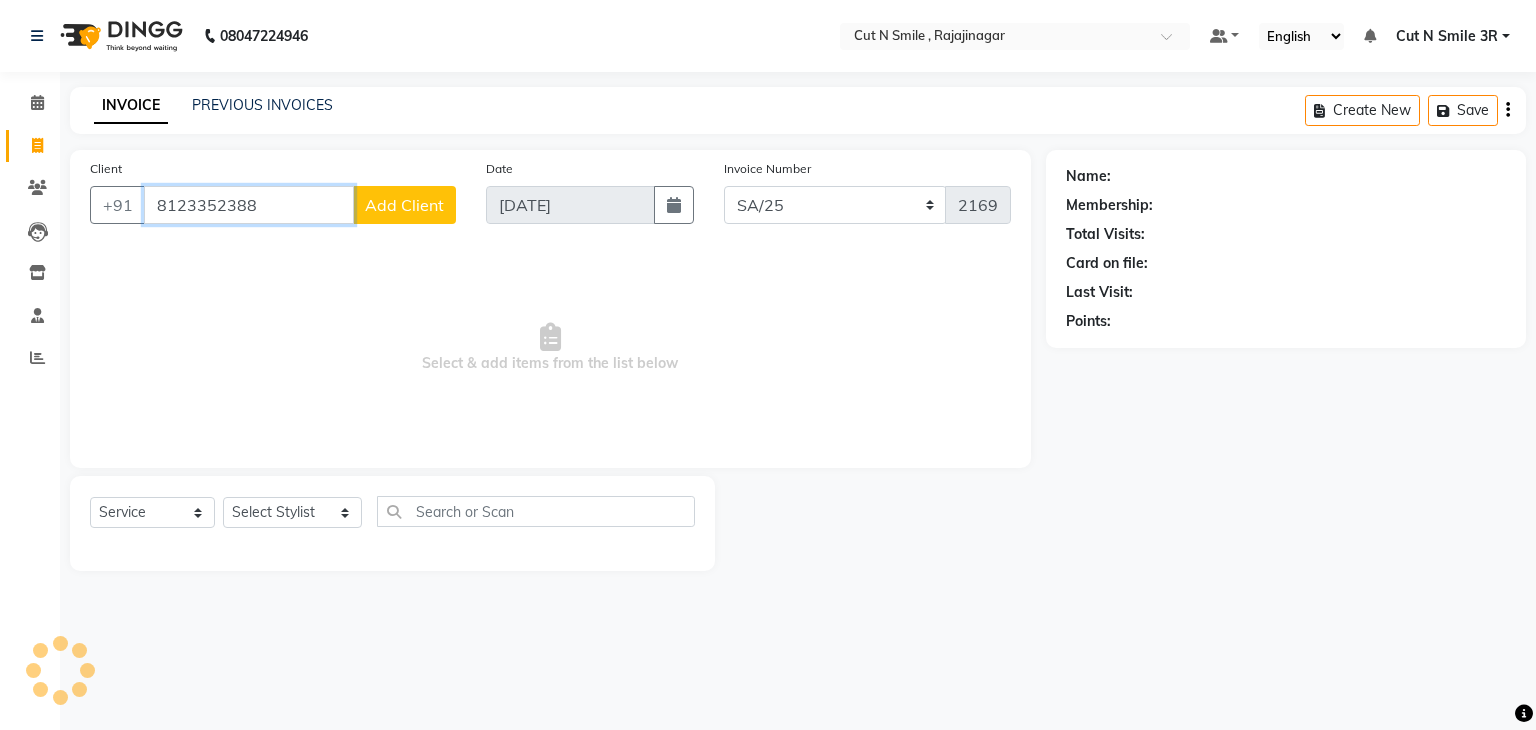 type on "8123352388" 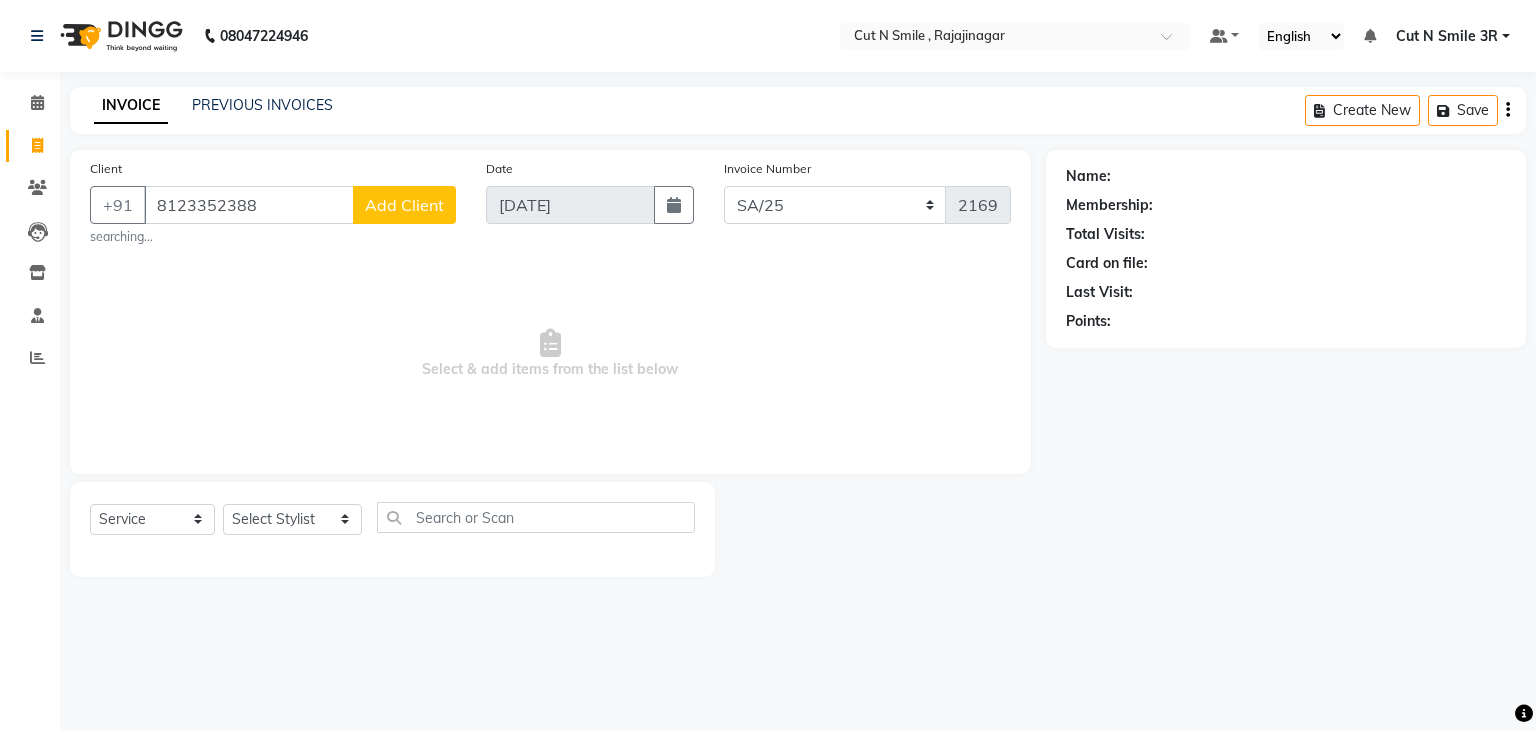 click on "Add Client" 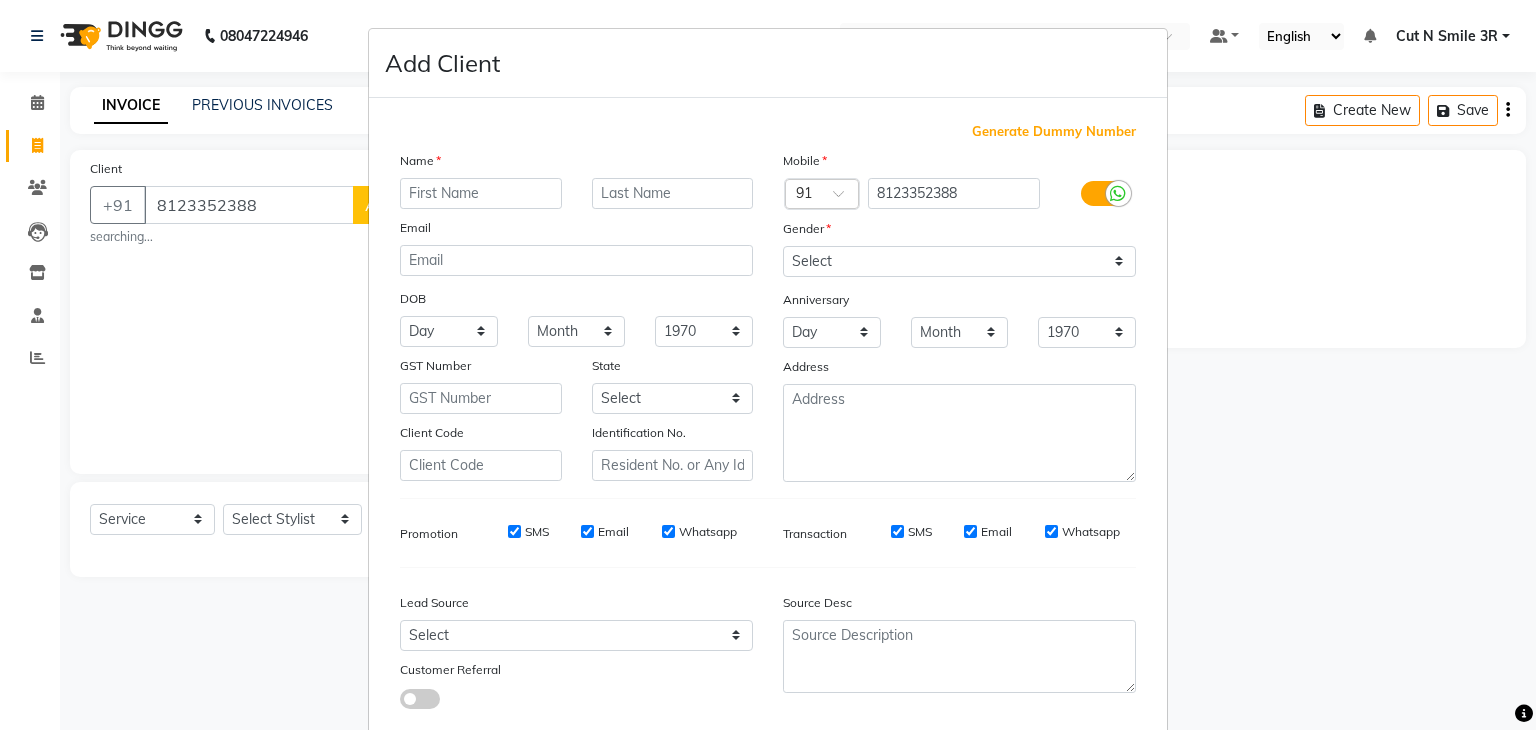 click at bounding box center [481, 193] 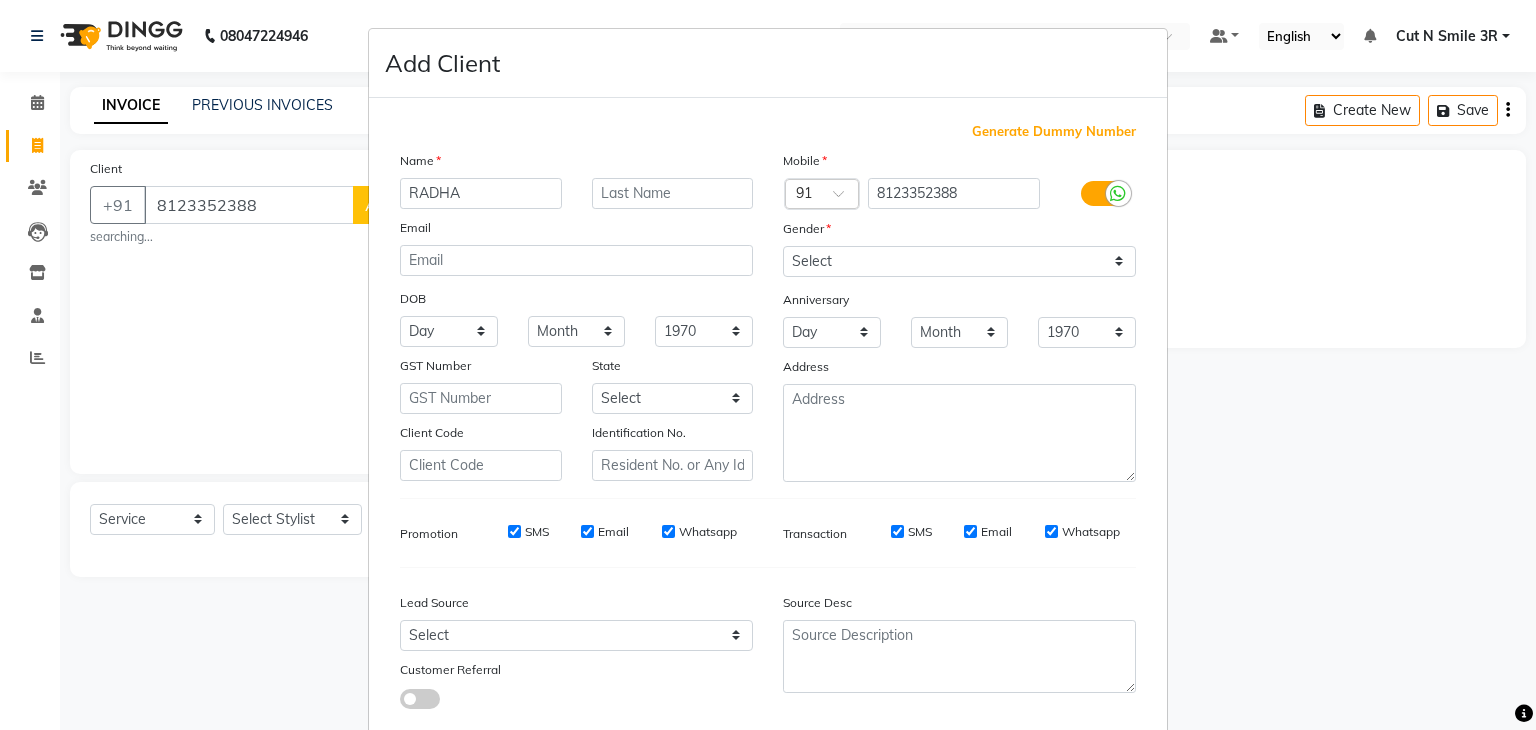 type on "RADHA" 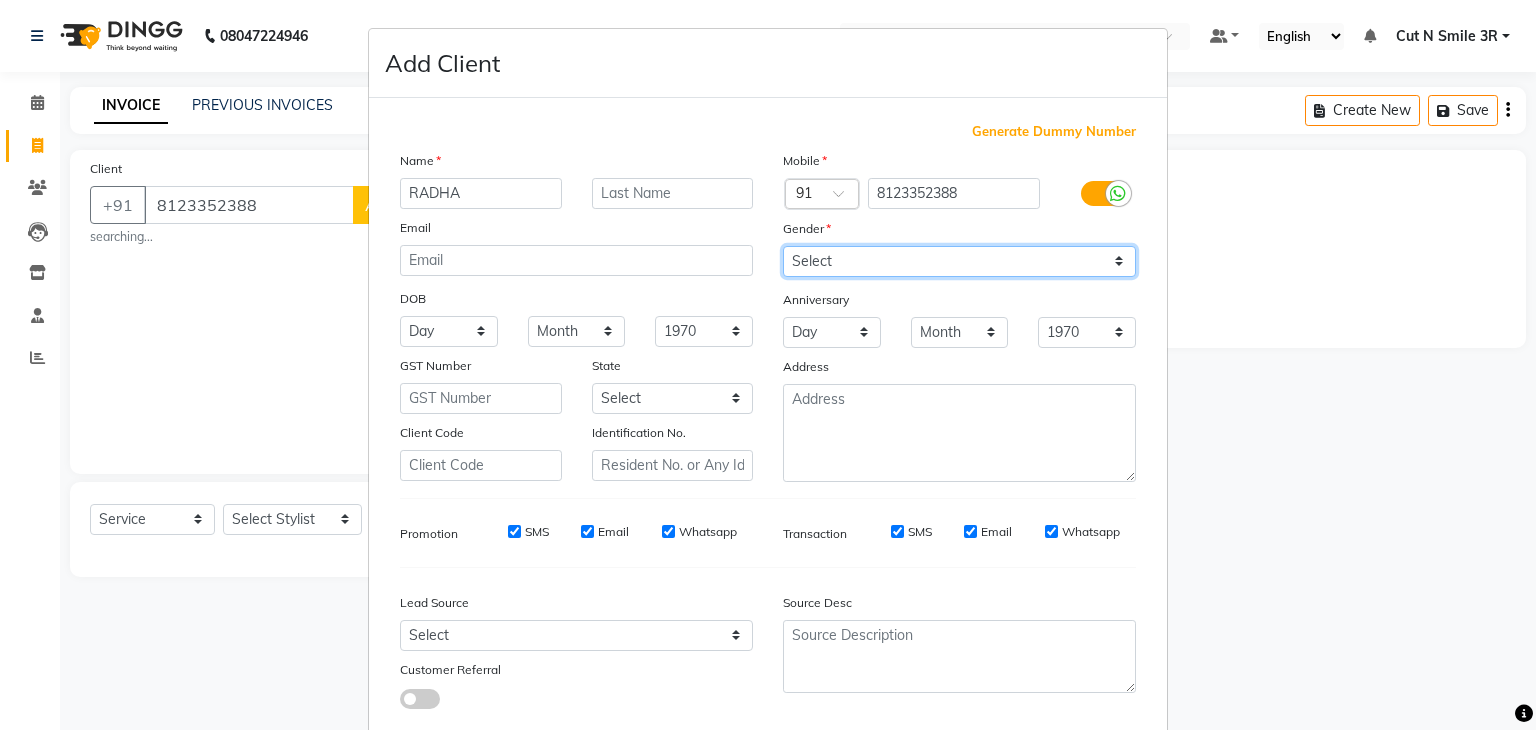 click on "Select [DEMOGRAPHIC_DATA] [DEMOGRAPHIC_DATA] Other Prefer Not To Say" at bounding box center (959, 261) 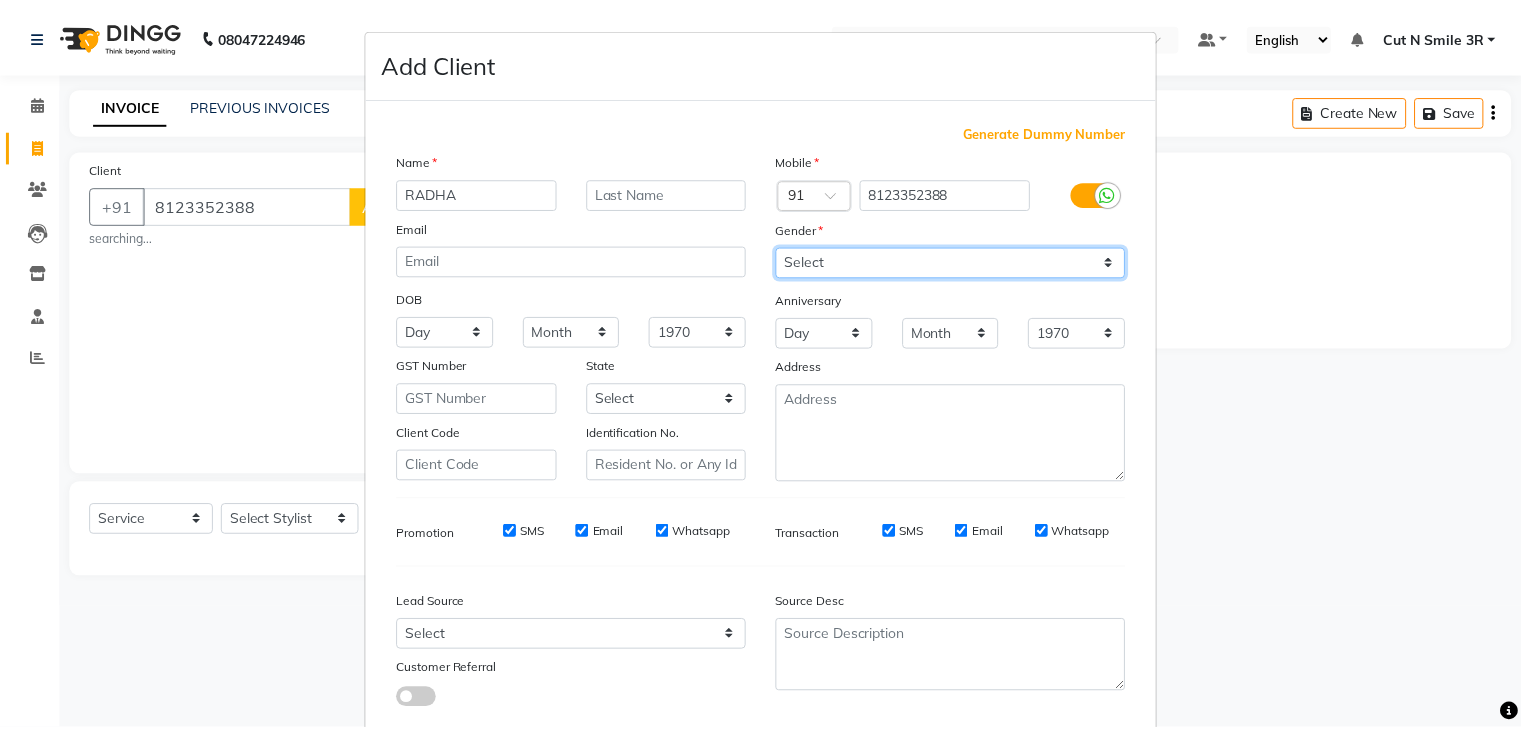 scroll, scrollTop: 127, scrollLeft: 0, axis: vertical 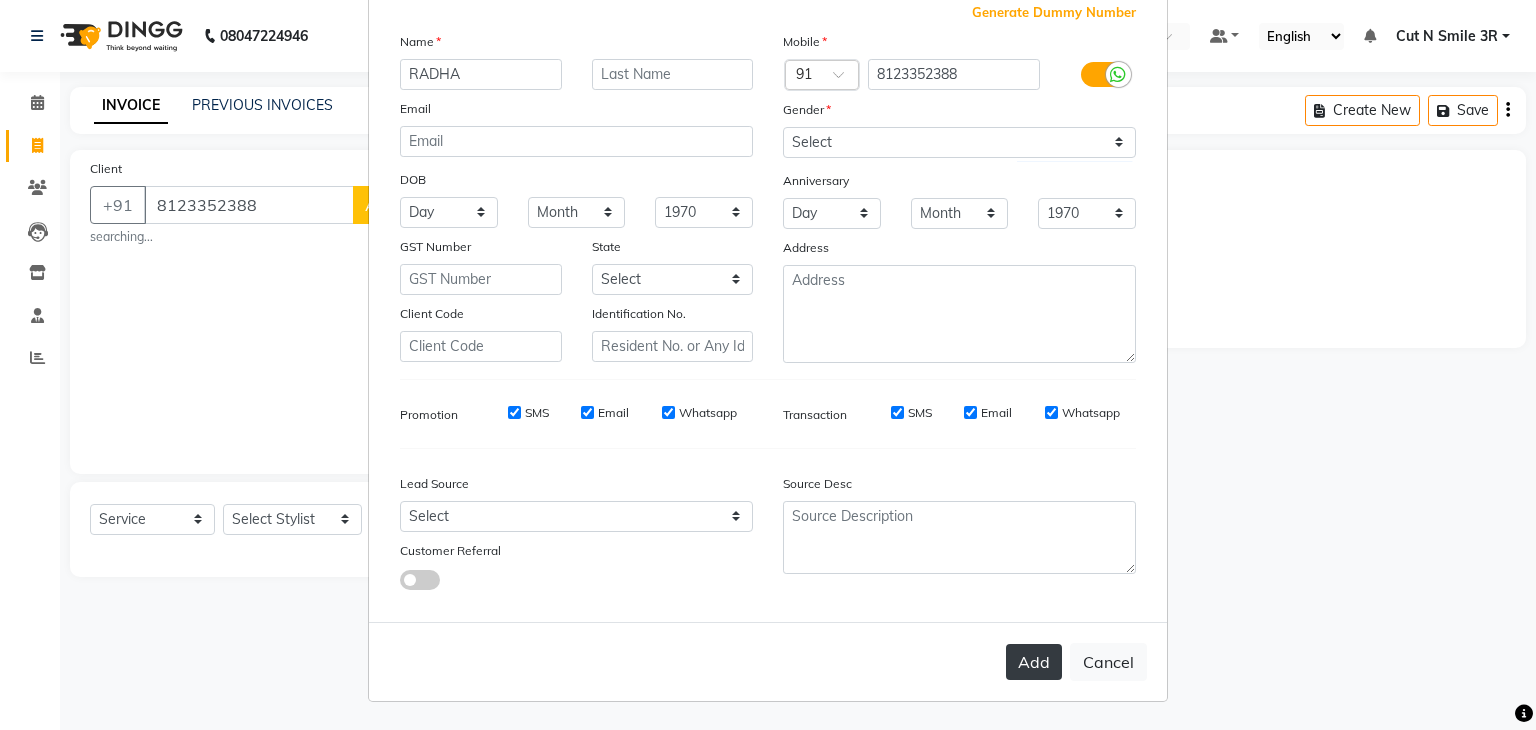 click on "Add" at bounding box center [1034, 662] 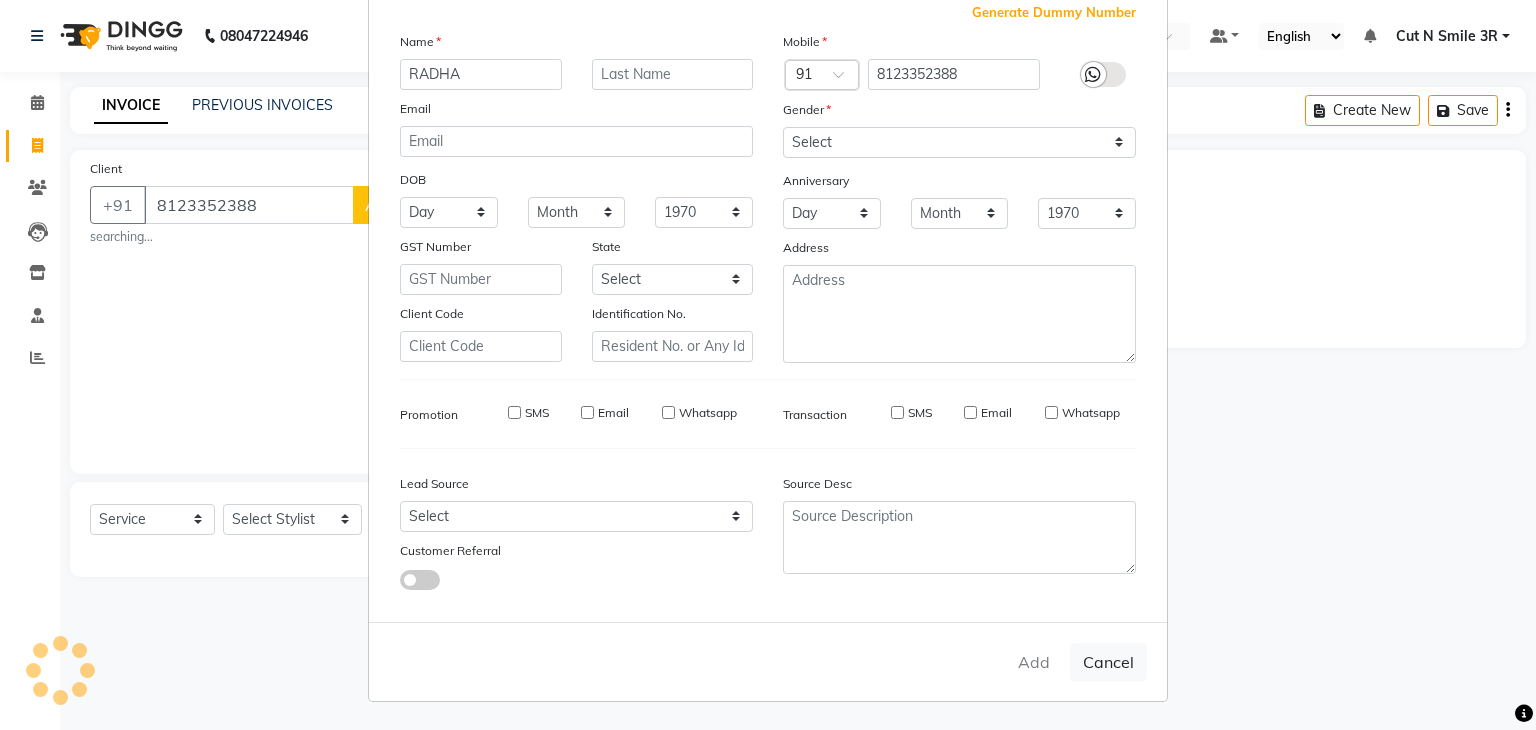 type 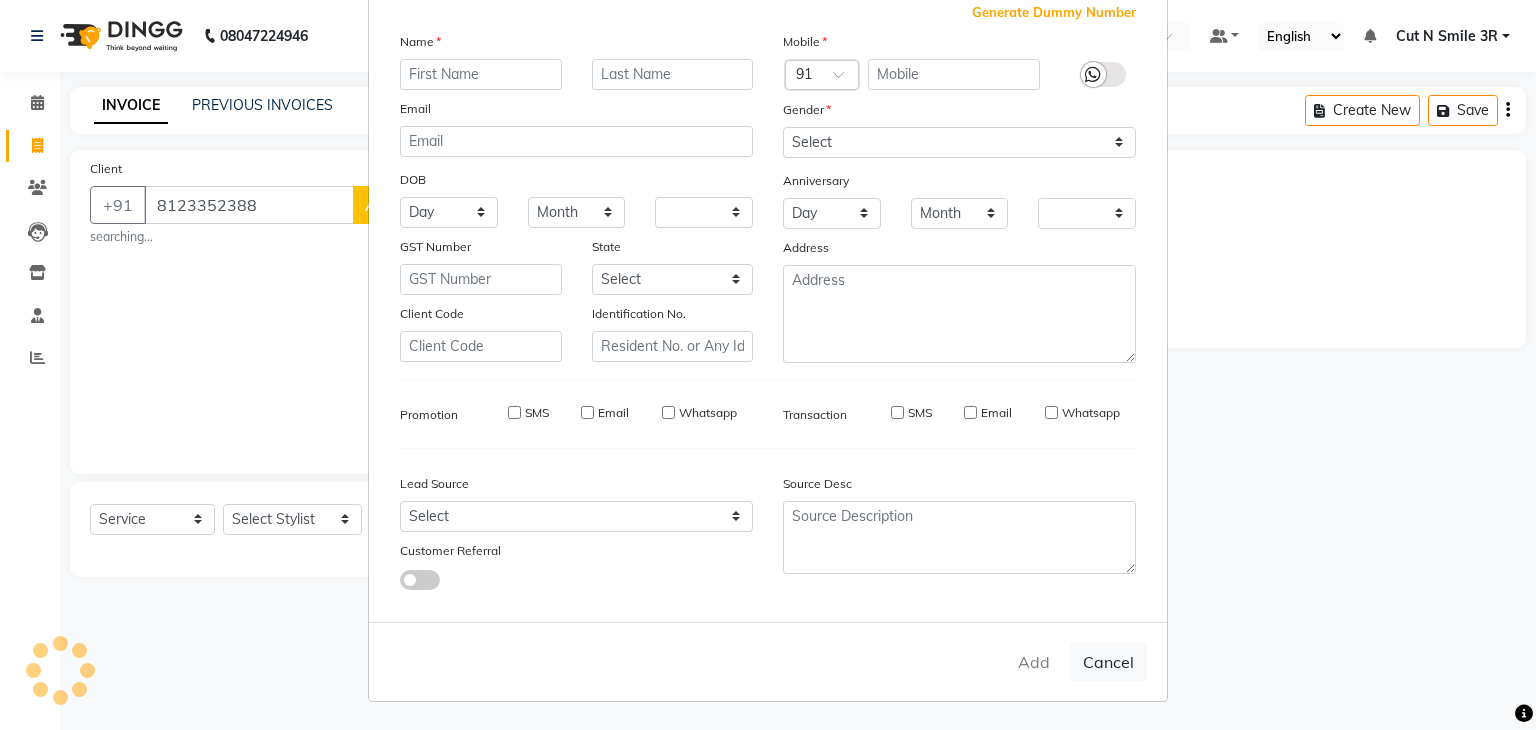 checkbox on "false" 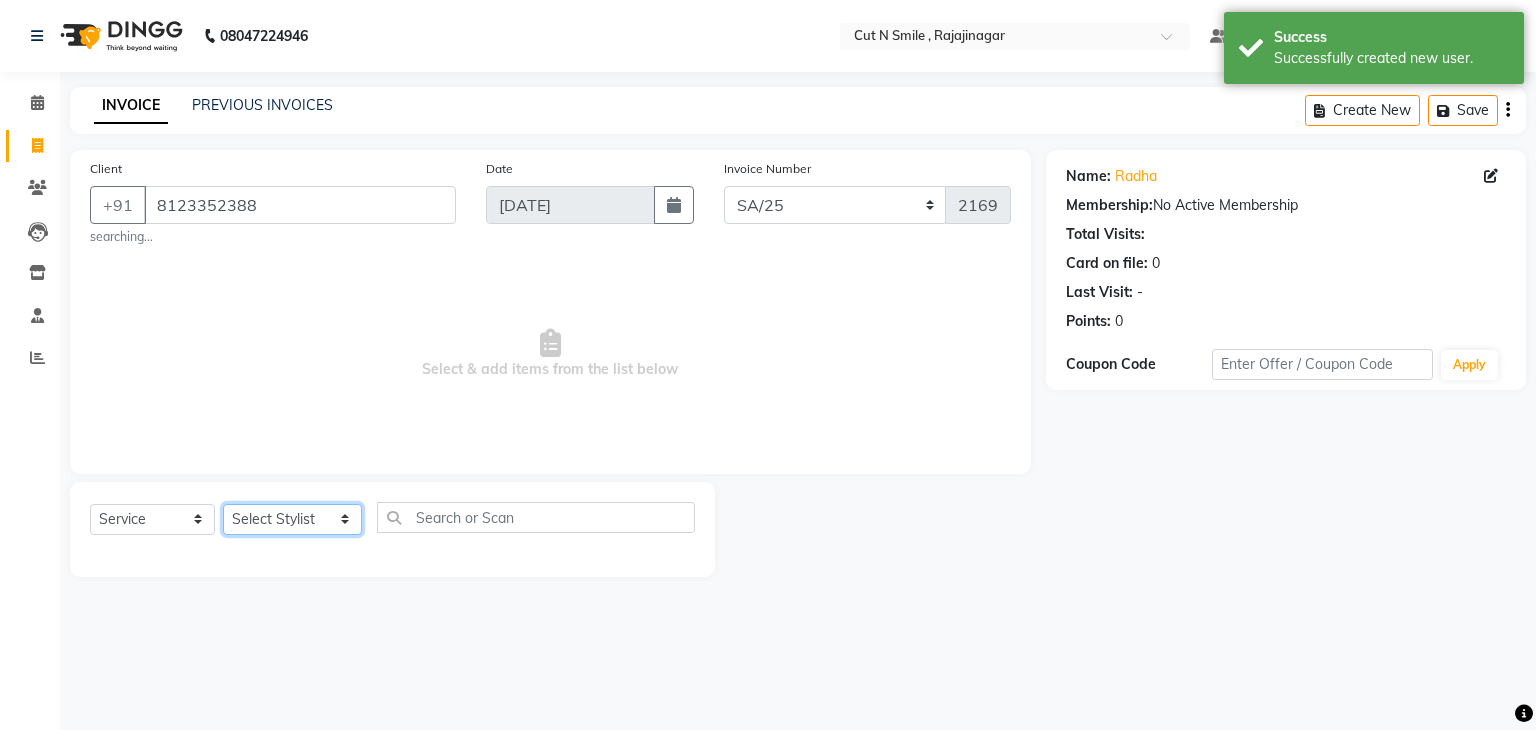 click on "Select Stylist [PERSON_NAME] Ammu 3R [PERSON_NAME] VN [PERSON_NAME] 3R [PERSON_NAME] 3R [PERSON_NAME] 3R [PERSON_NAME] 4R CNS [PERSON_NAME]  Cut N Smile 17M  Cut N Smile 3R Cut n Smile 4R Cut N Smile 9M Cut N Smile ML Cut N Smile V [PERSON_NAME] 4R Govind VN Hema 4R [PERSON_NAME] VN Karan VN Love 4R [PERSON_NAME] 3R Manu 4R  Muskaan VN [PERSON_NAME] 4R N D M 4R NDM Alam 4R Noushad VN [PERSON_NAME] 4R Priya [PERSON_NAME] 3R Rahul 3R Ravi 3R [PERSON_NAME] 4R [PERSON_NAME] 3R [PERSON_NAME] 4R [PERSON_NAME] [PERSON_NAME] 3R [PERSON_NAME] 4R Sameer 3R [PERSON_NAME] [PERSON_NAME]  [PERSON_NAME] [PERSON_NAME] [PERSON_NAME] VN [PERSON_NAME] 4R [PERSON_NAME] 4R [PERSON_NAME] VN Shanavaaz [PERSON_NAME] 3R [PERSON_NAME] 4R [PERSON_NAME] [PERSON_NAME] 4R Sunny VN [PERSON_NAME] 4R Vakeel 3R Varas 4R [PERSON_NAME] [PERSON_NAME] VN" 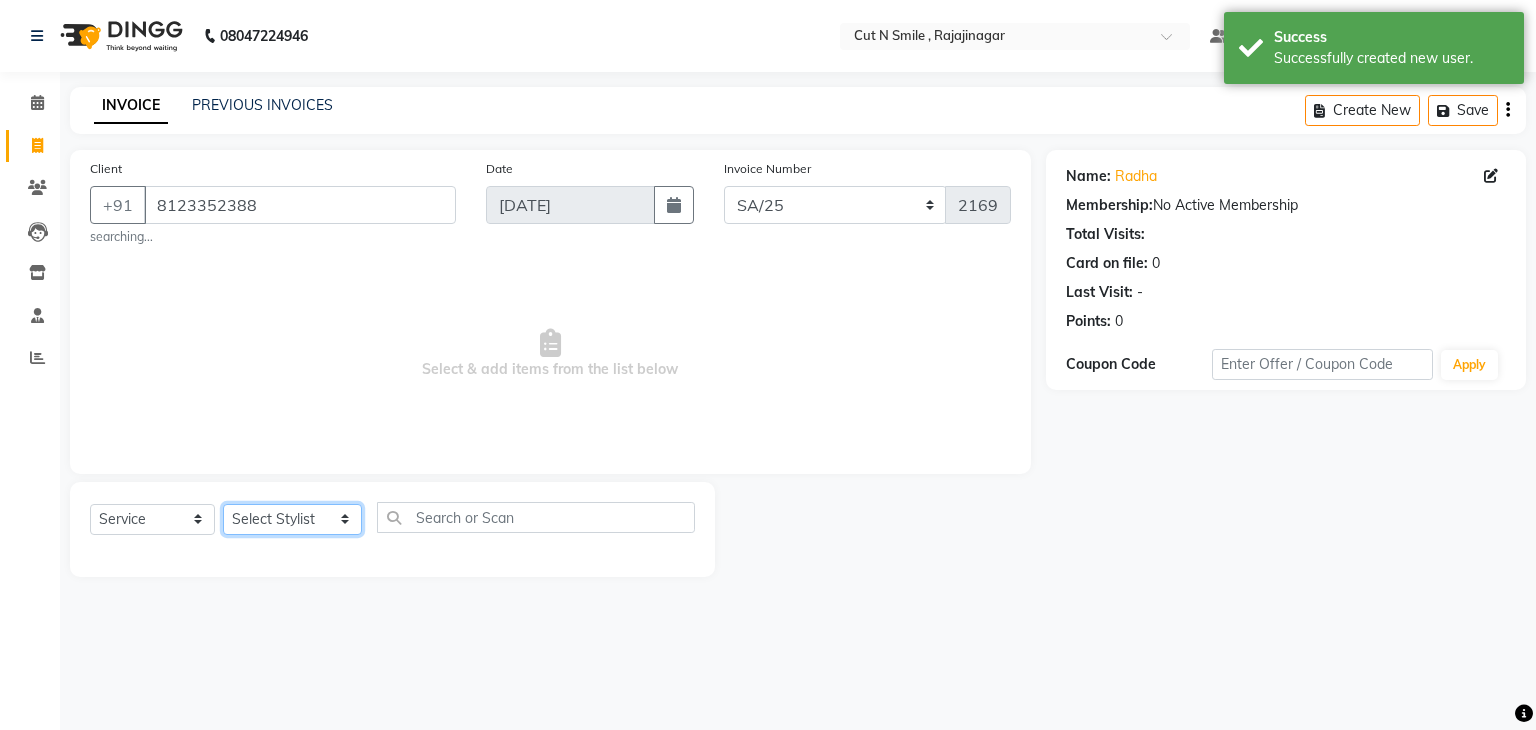 select on "79170" 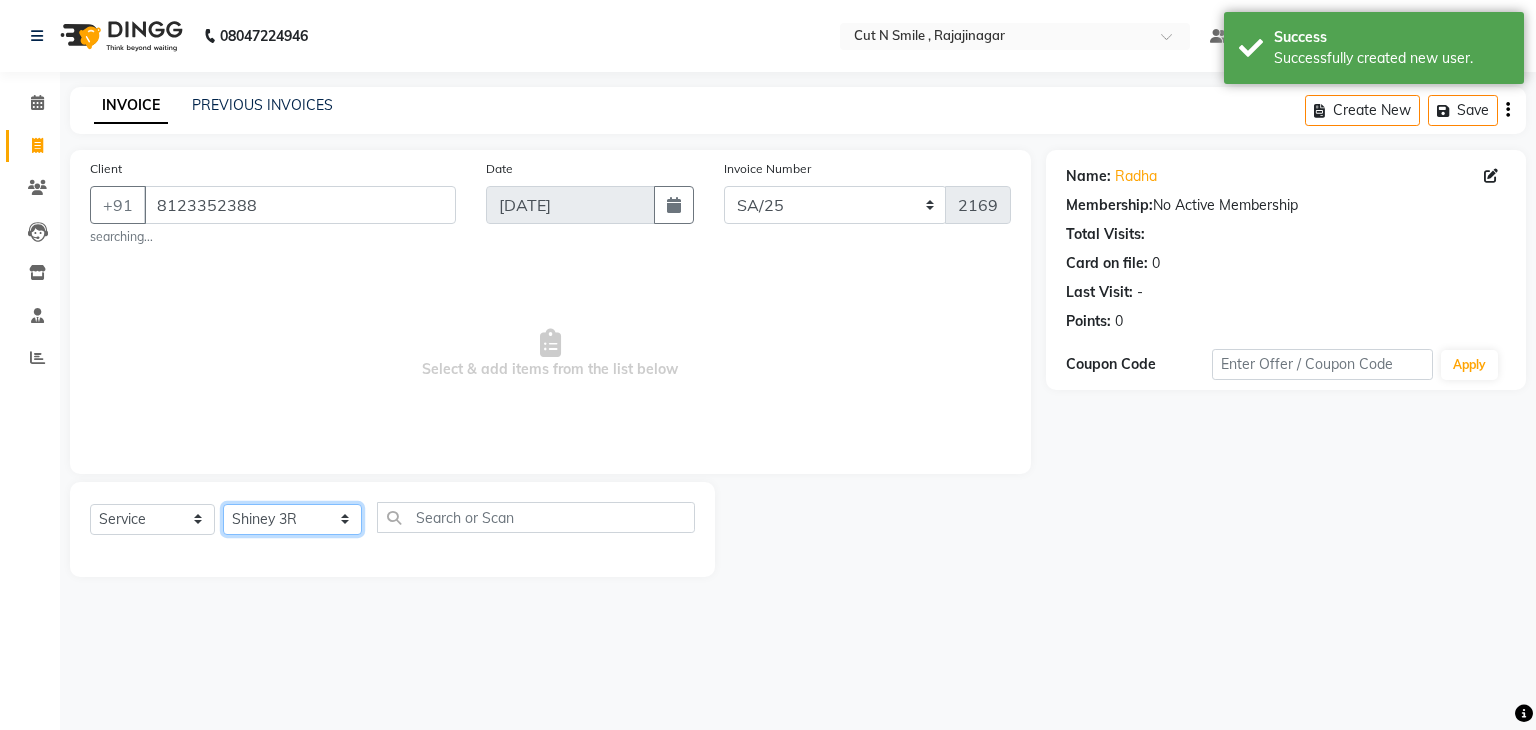 click on "Select Stylist [PERSON_NAME] Ammu 3R [PERSON_NAME] VN [PERSON_NAME] 3R [PERSON_NAME] 3R [PERSON_NAME] 3R [PERSON_NAME] 4R CNS [PERSON_NAME]  Cut N Smile 17M  Cut N Smile 3R Cut n Smile 4R Cut N Smile 9M Cut N Smile ML Cut N Smile V [PERSON_NAME] 4R Govind VN Hema 4R [PERSON_NAME] VN Karan VN Love 4R [PERSON_NAME] 3R Manu 4R  Muskaan VN [PERSON_NAME] 4R N D M 4R NDM Alam 4R Noushad VN [PERSON_NAME] 4R Priya [PERSON_NAME] 3R Rahul 3R Ravi 3R [PERSON_NAME] 4R [PERSON_NAME] 3R [PERSON_NAME] 4R [PERSON_NAME] [PERSON_NAME] 3R [PERSON_NAME] 4R Sameer 3R [PERSON_NAME] [PERSON_NAME]  [PERSON_NAME] [PERSON_NAME] [PERSON_NAME] VN [PERSON_NAME] 4R [PERSON_NAME] 4R [PERSON_NAME] VN Shanavaaz [PERSON_NAME] 3R [PERSON_NAME] 4R [PERSON_NAME] [PERSON_NAME] 4R Sunny VN [PERSON_NAME] 4R Vakeel 3R Varas 4R [PERSON_NAME] [PERSON_NAME] VN" 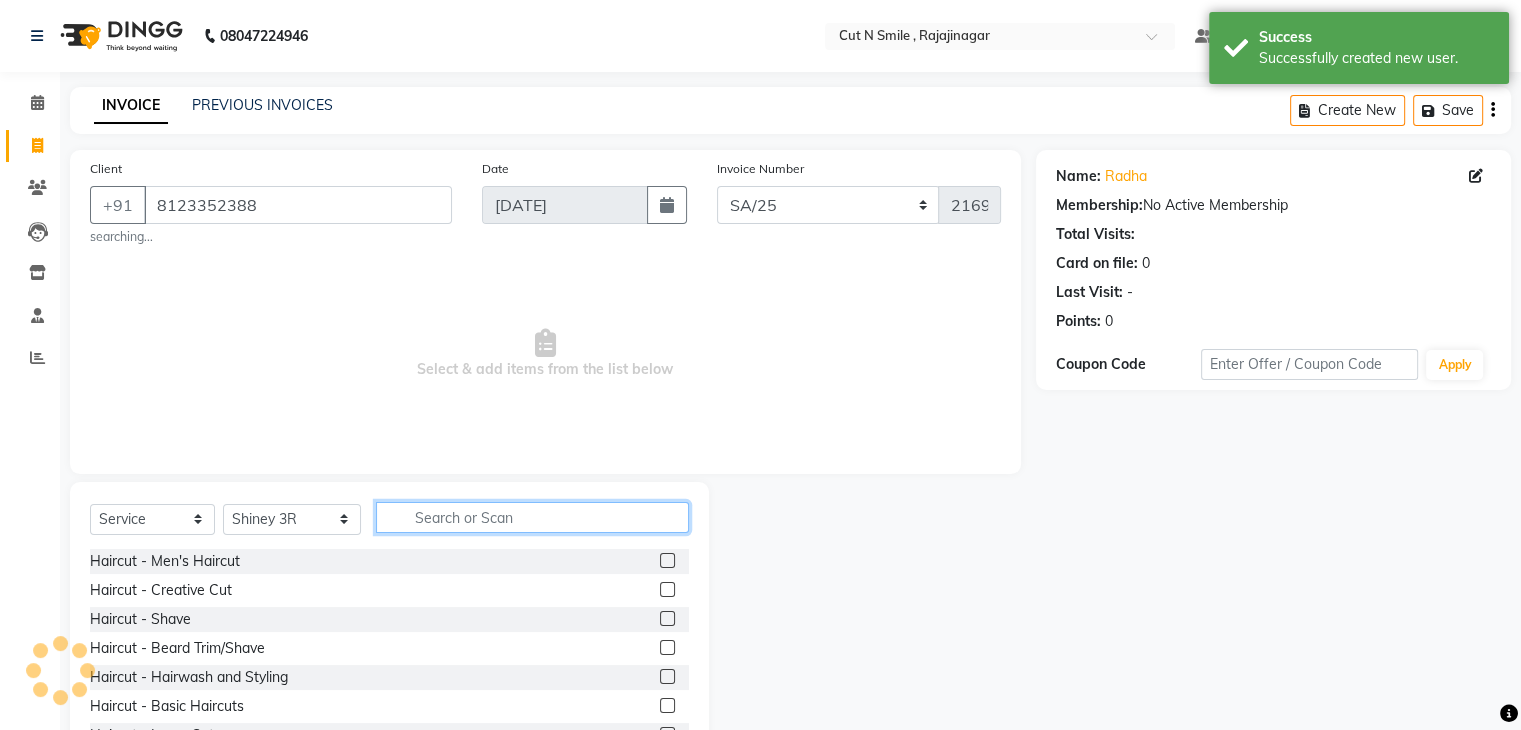 click 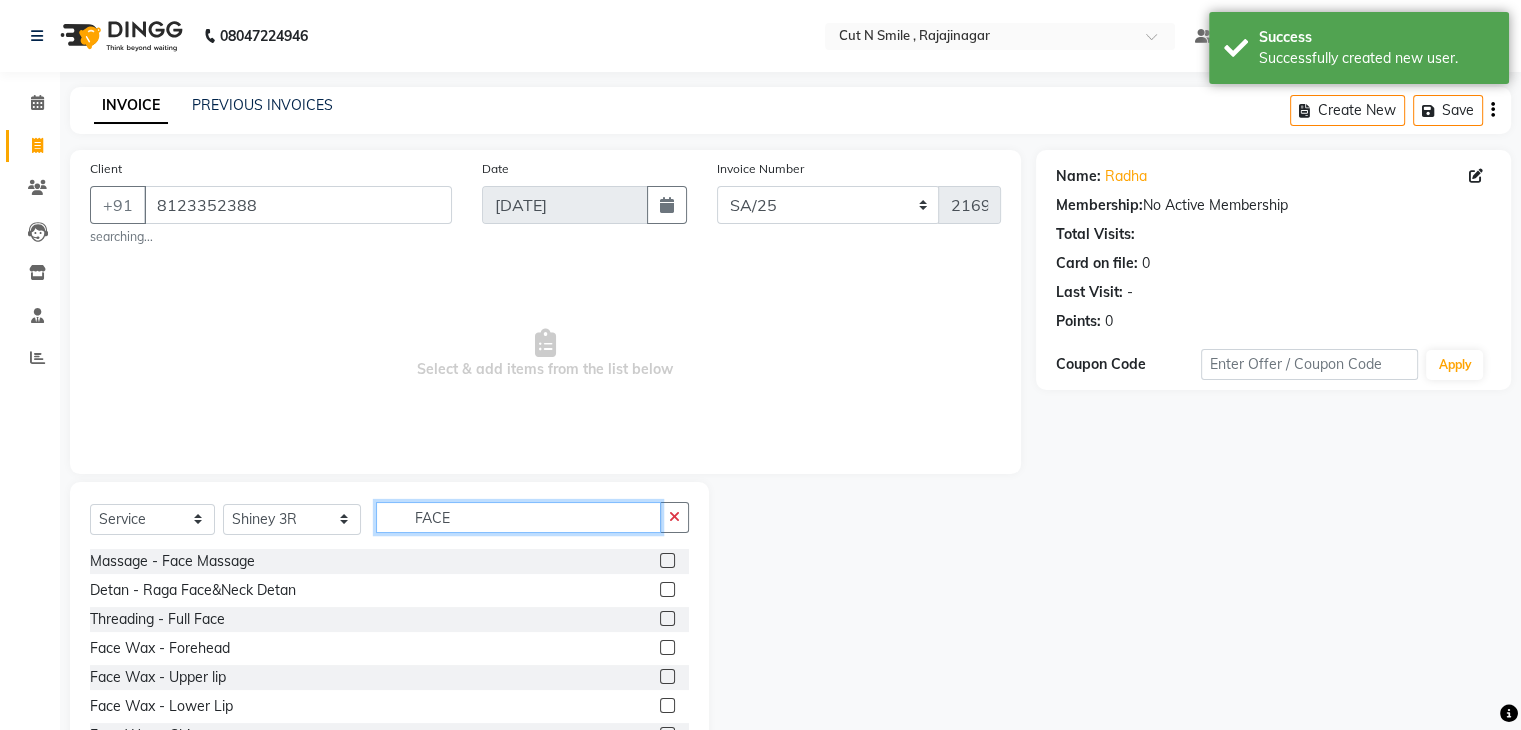 type on "FACE" 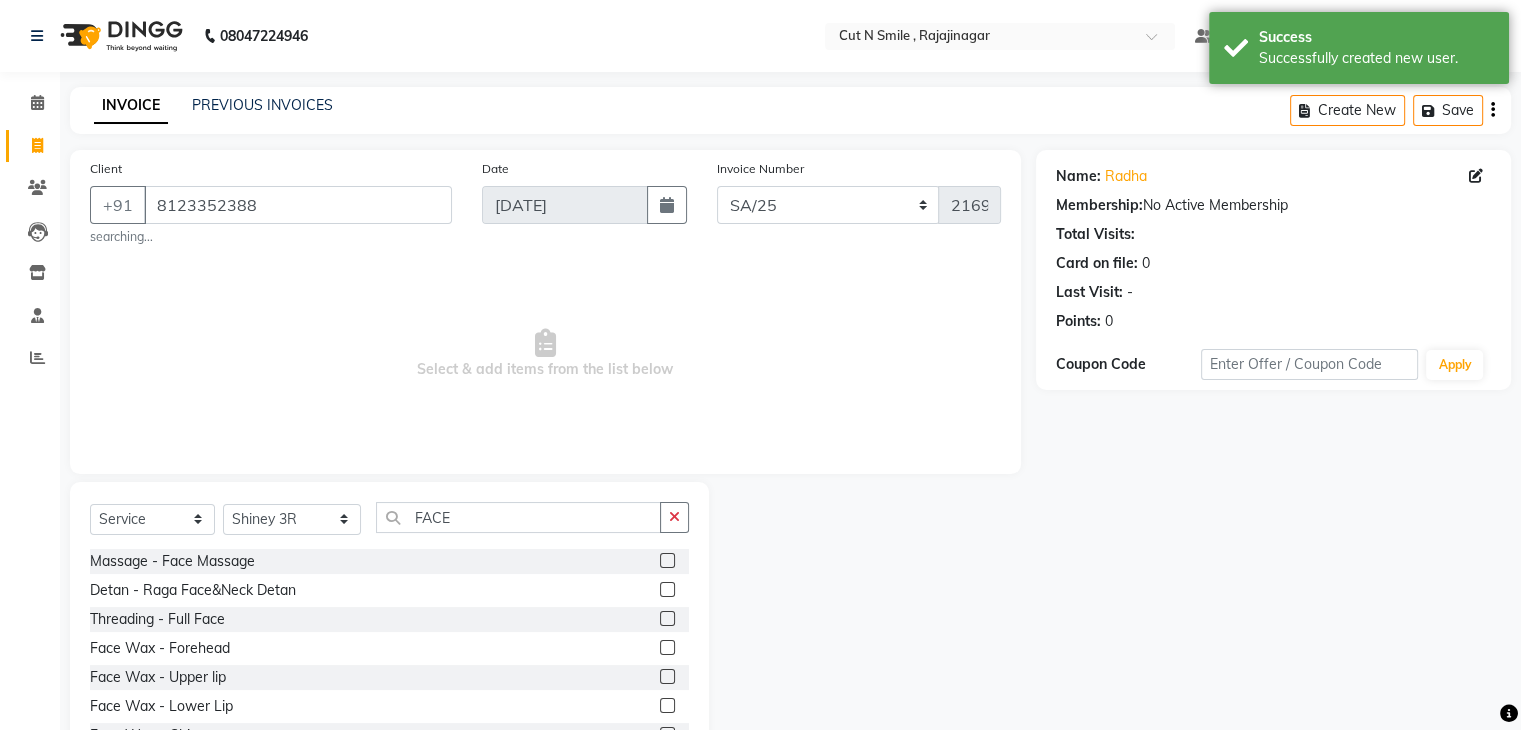 click 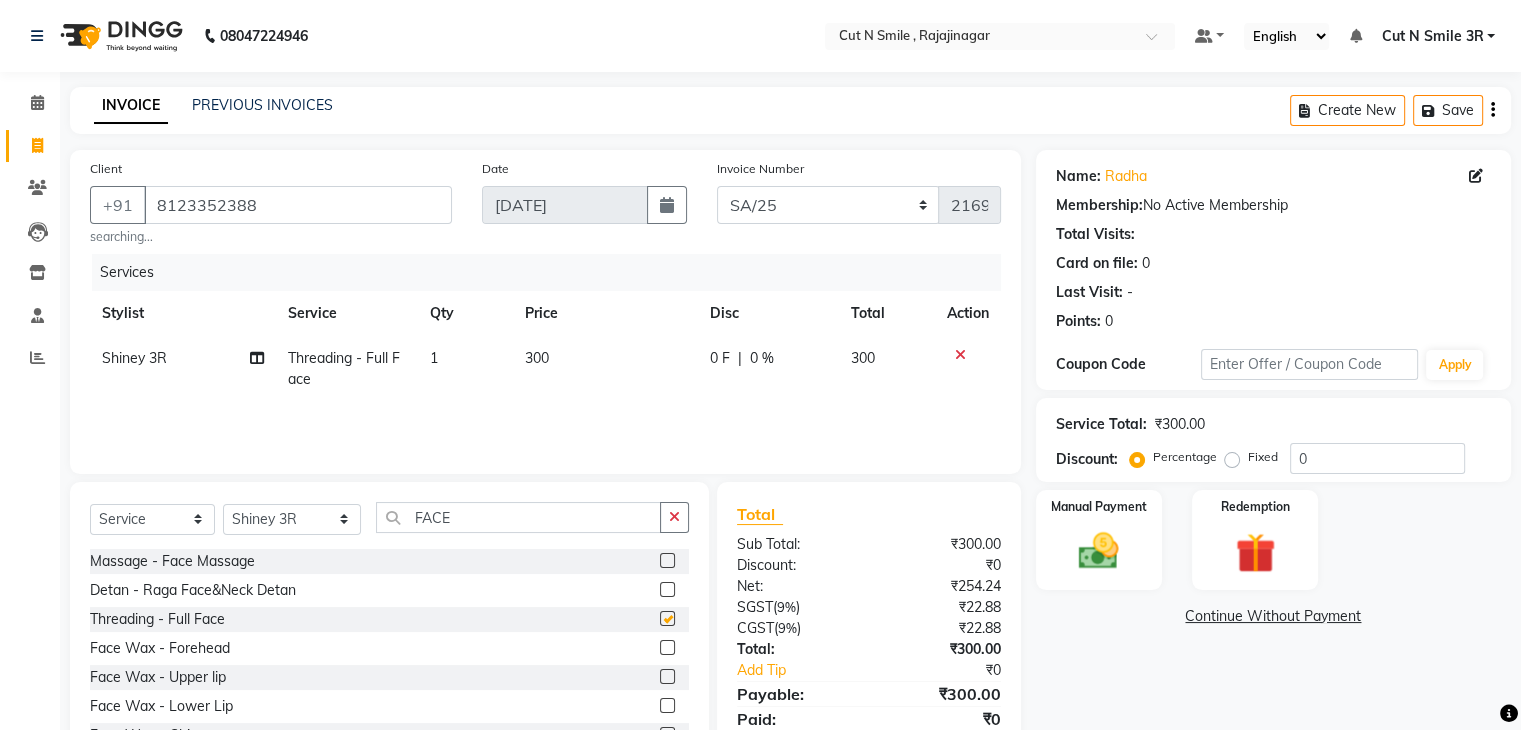 checkbox on "false" 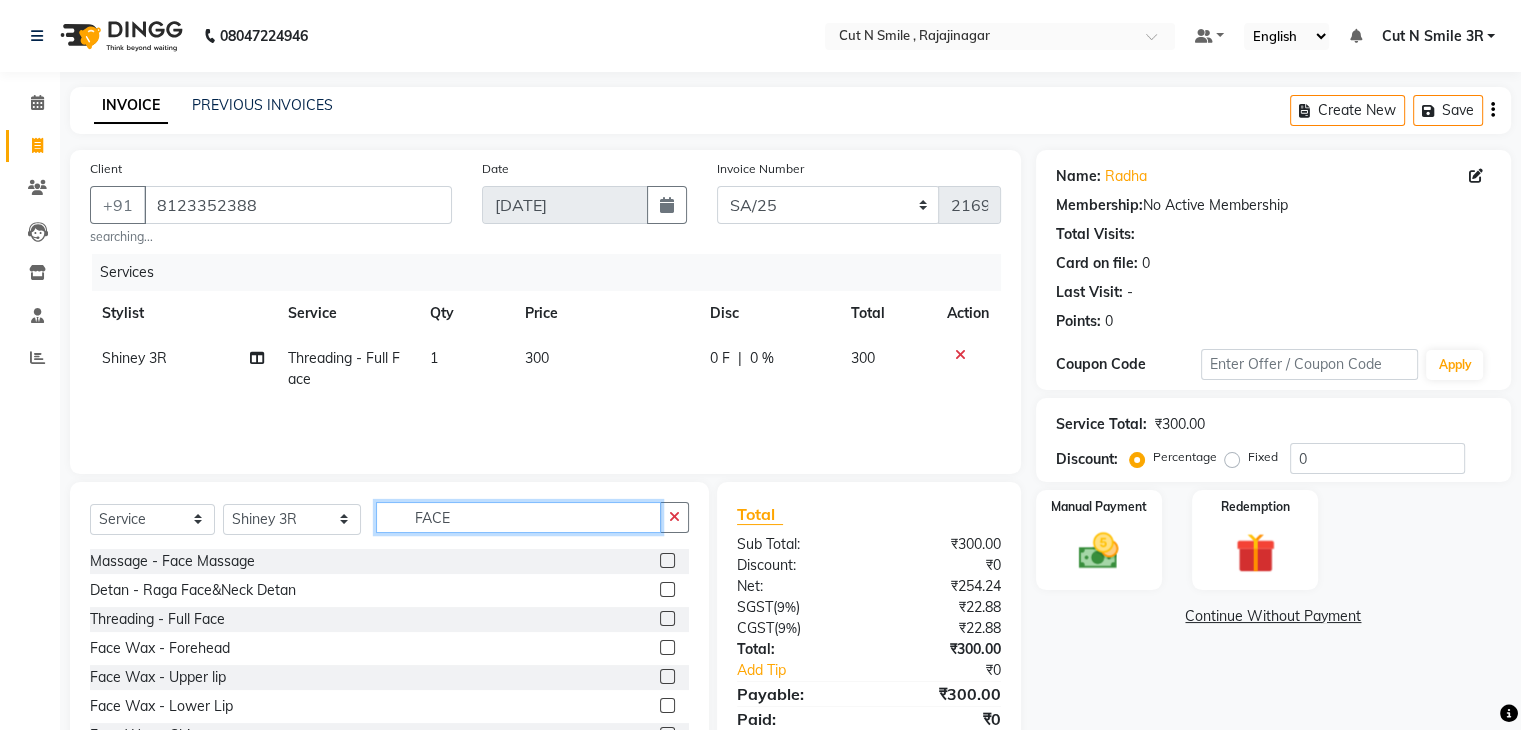 click on "FACE" 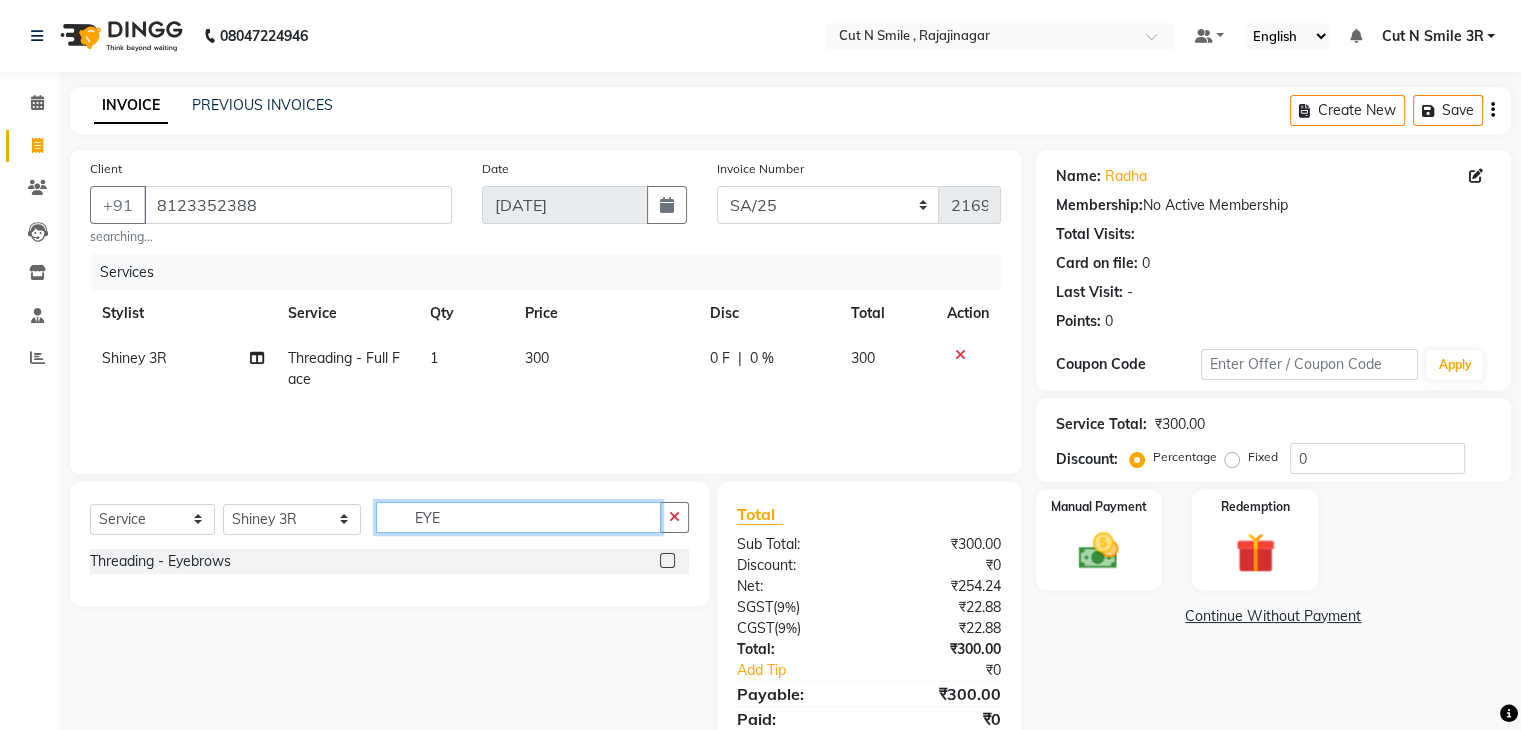 type on "EYE" 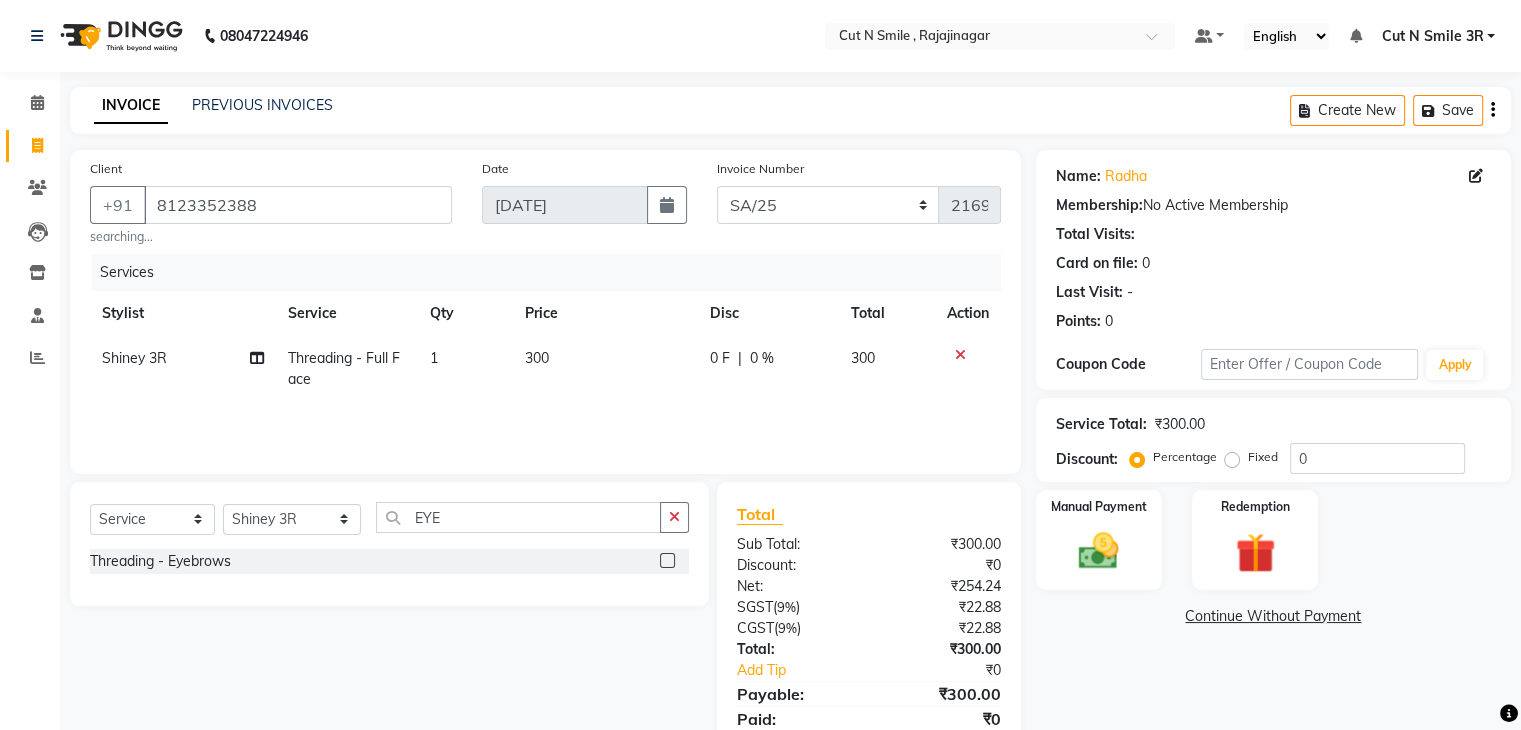 click 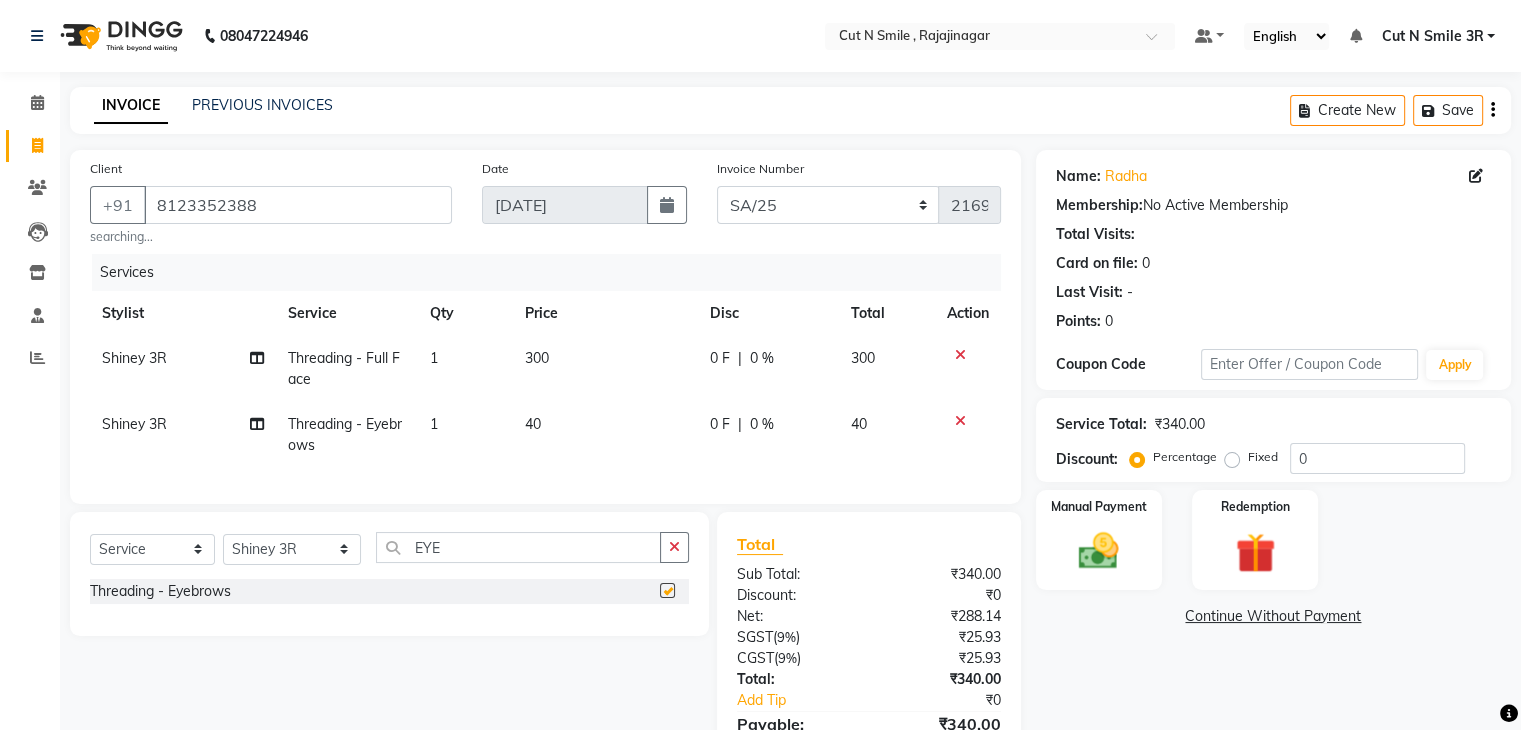 checkbox on "false" 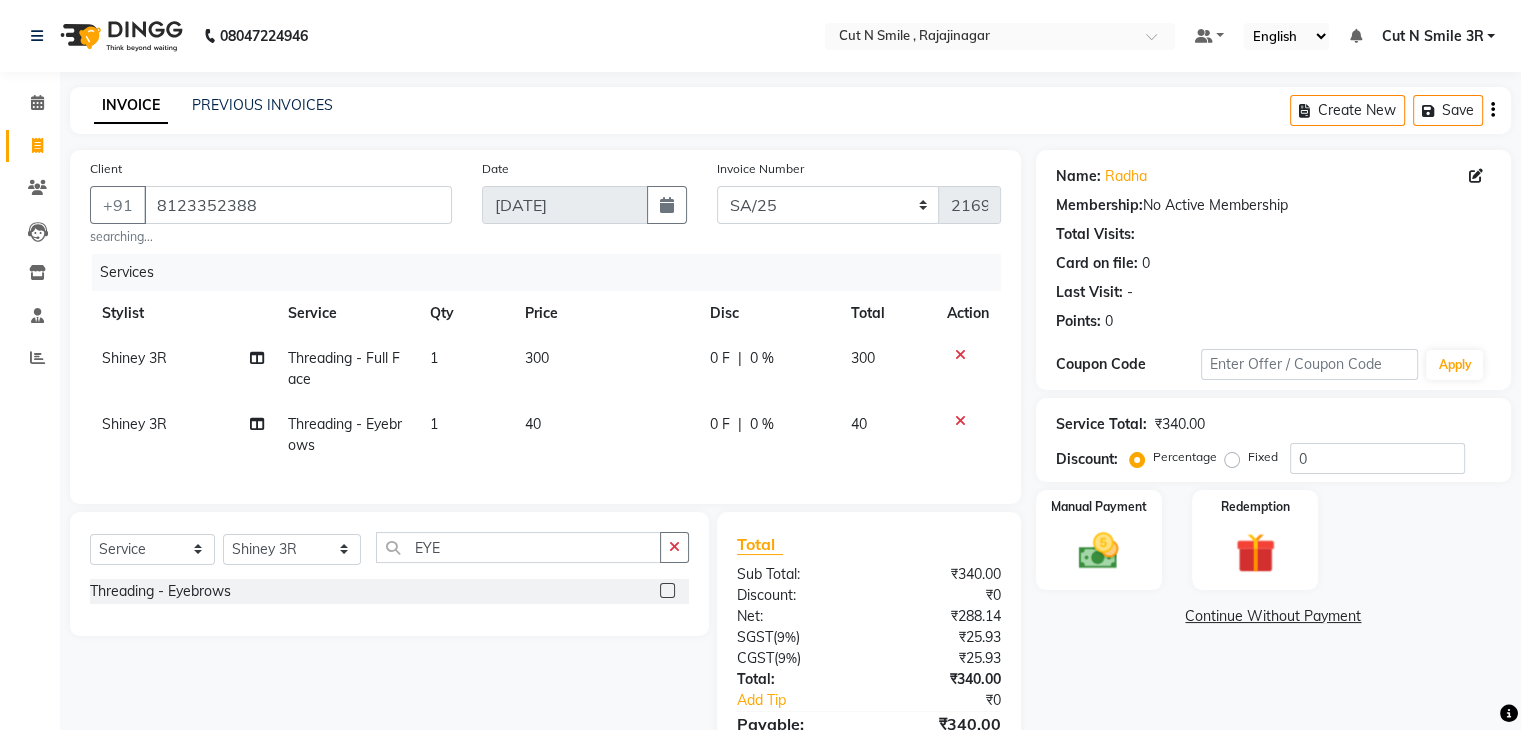 click on "40" 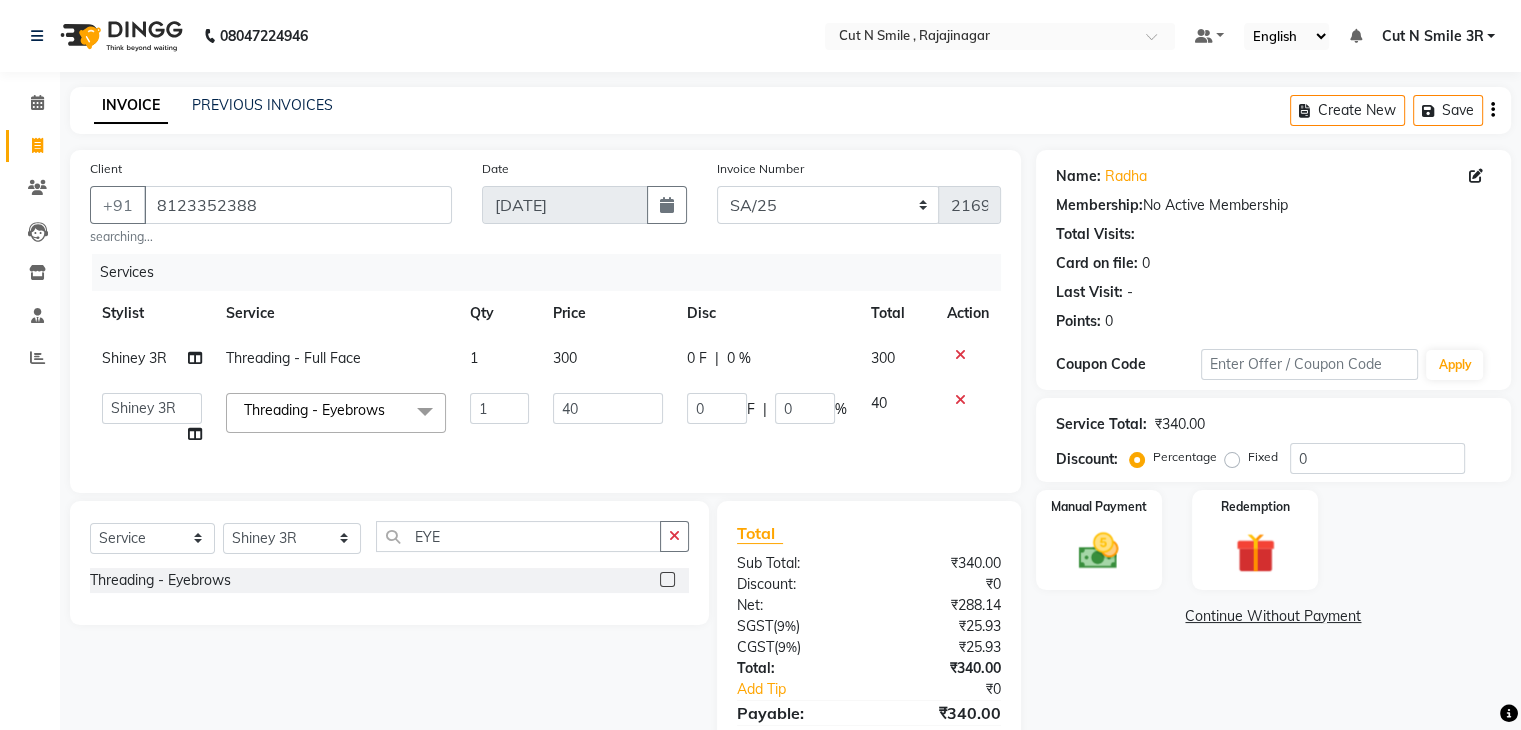 click on "40" 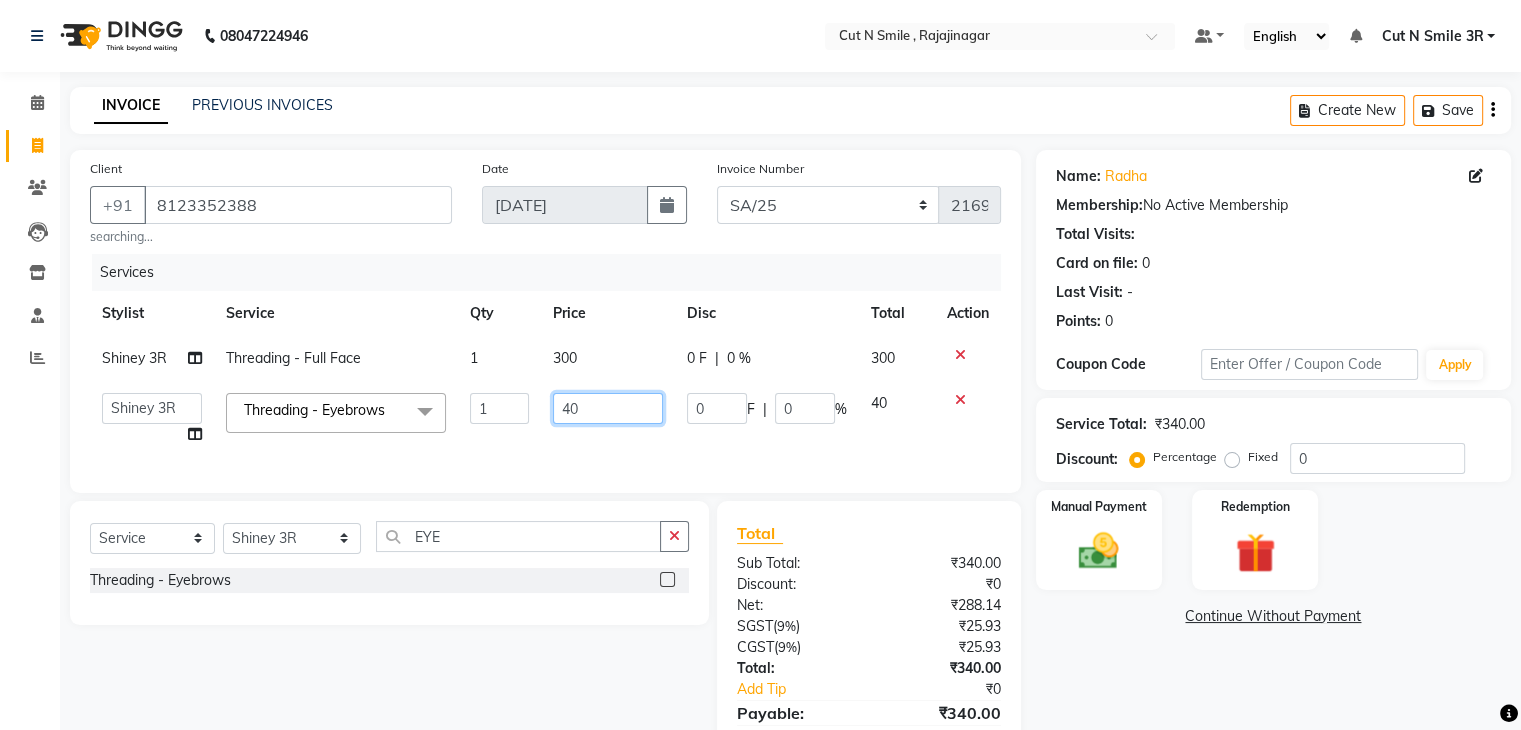click on "40" 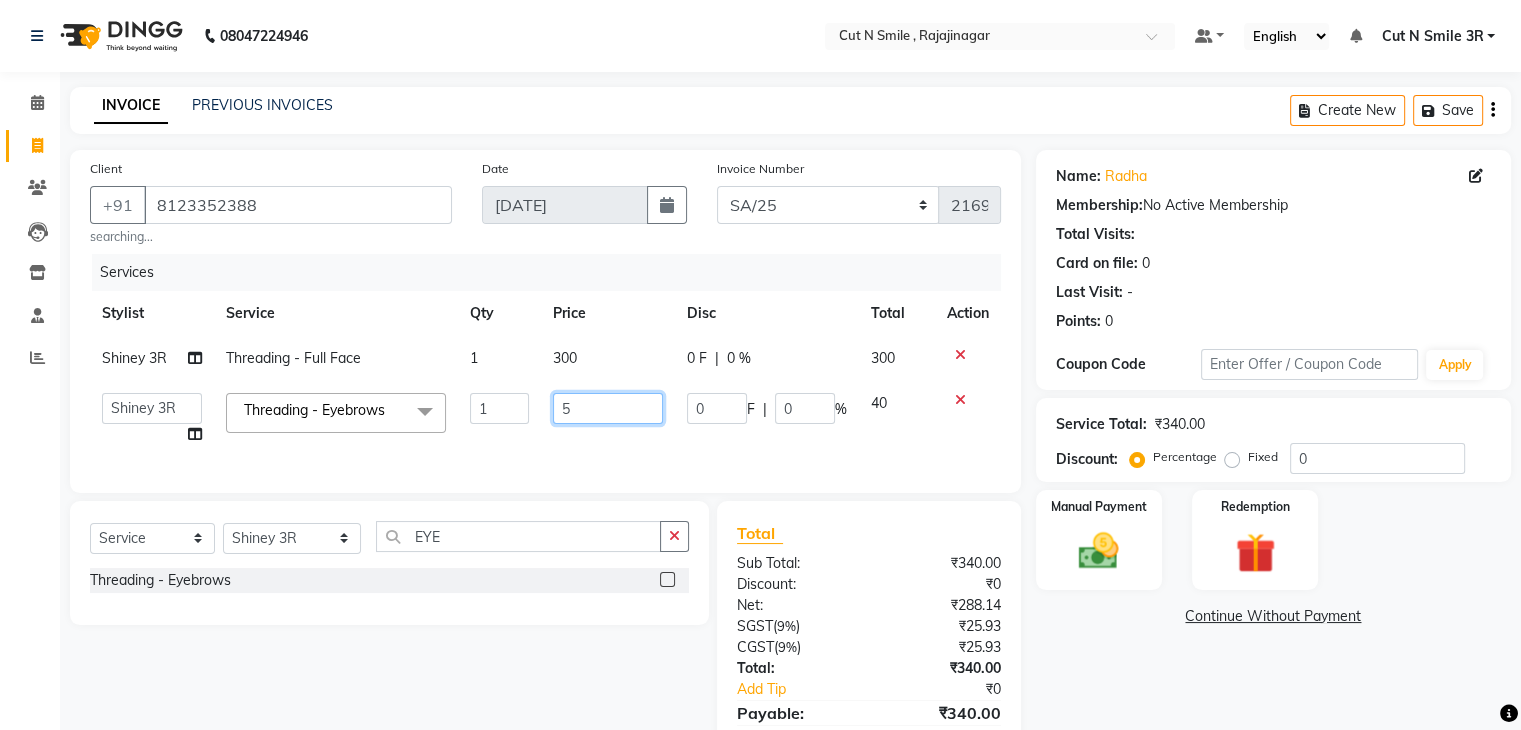 type on "50" 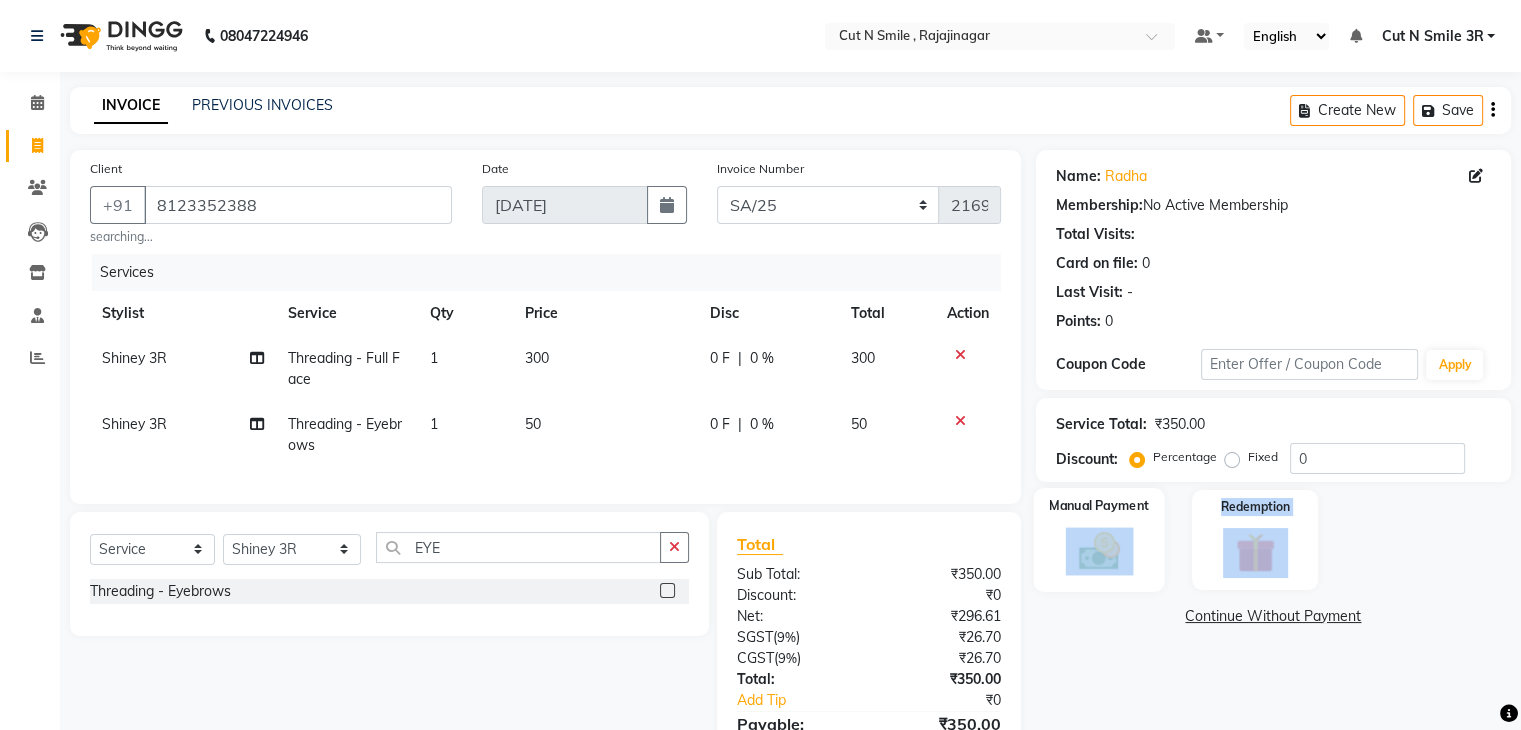 drag, startPoint x: 1125, startPoint y: 613, endPoint x: 1100, endPoint y: 533, distance: 83.81527 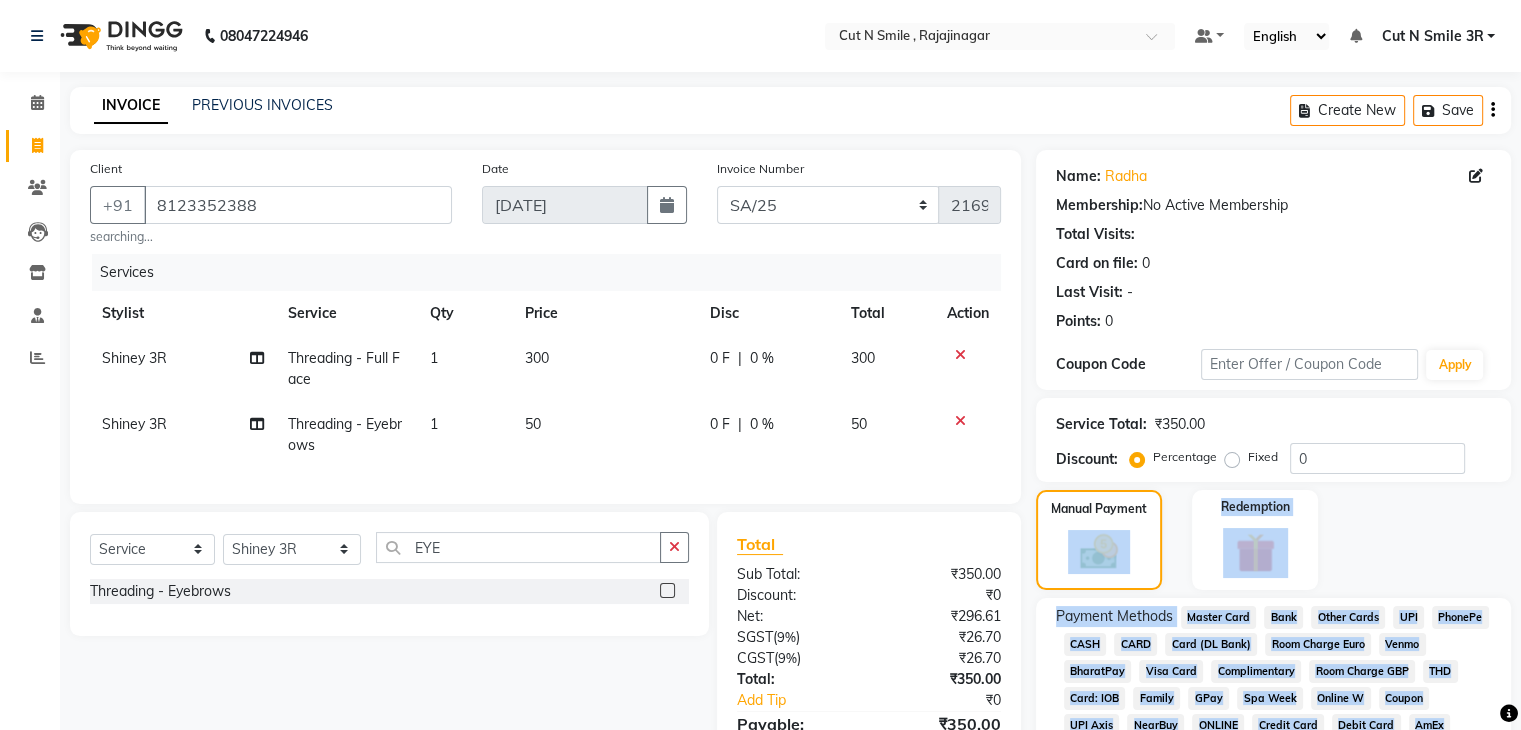 click on "CASH" 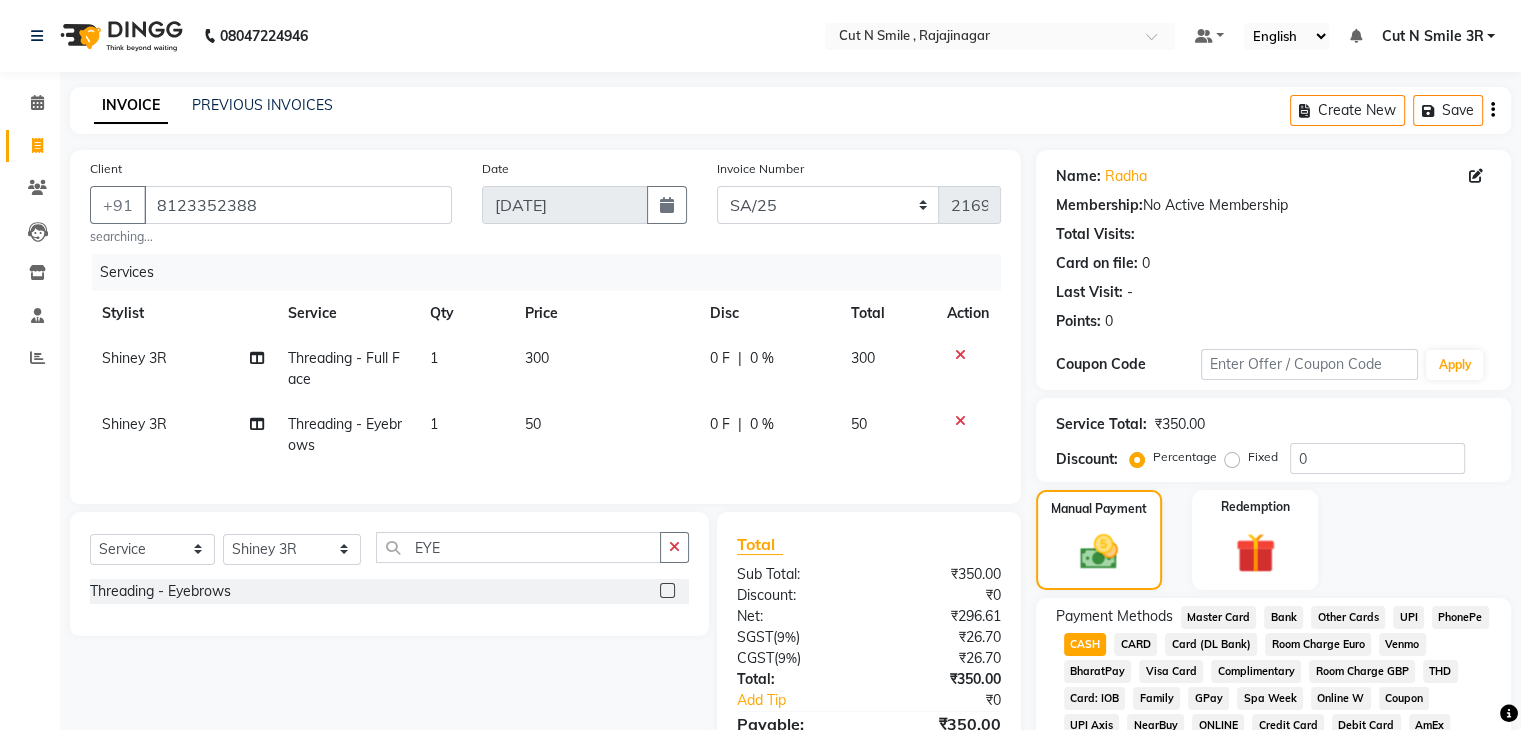 scroll, scrollTop: 228, scrollLeft: 0, axis: vertical 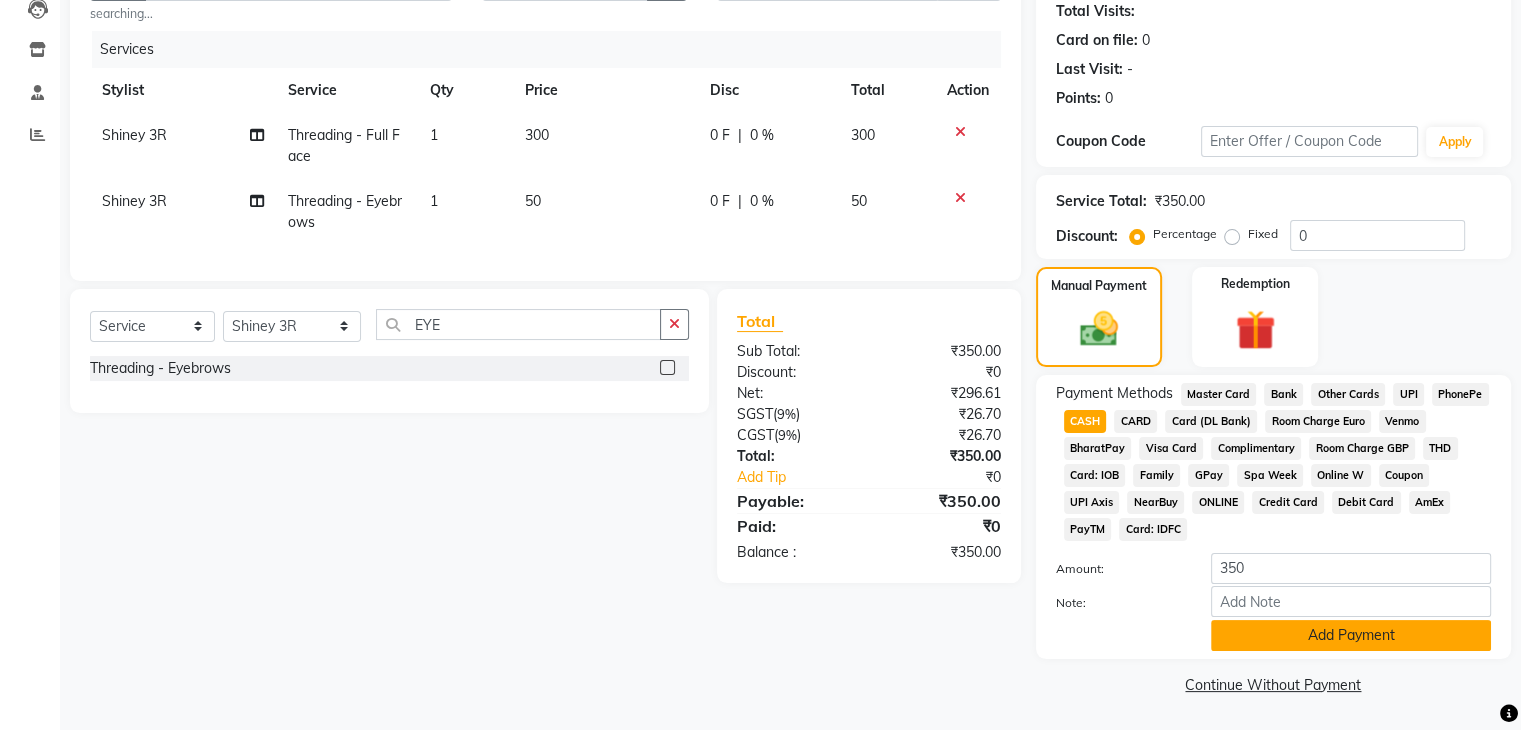 click on "Add Payment" 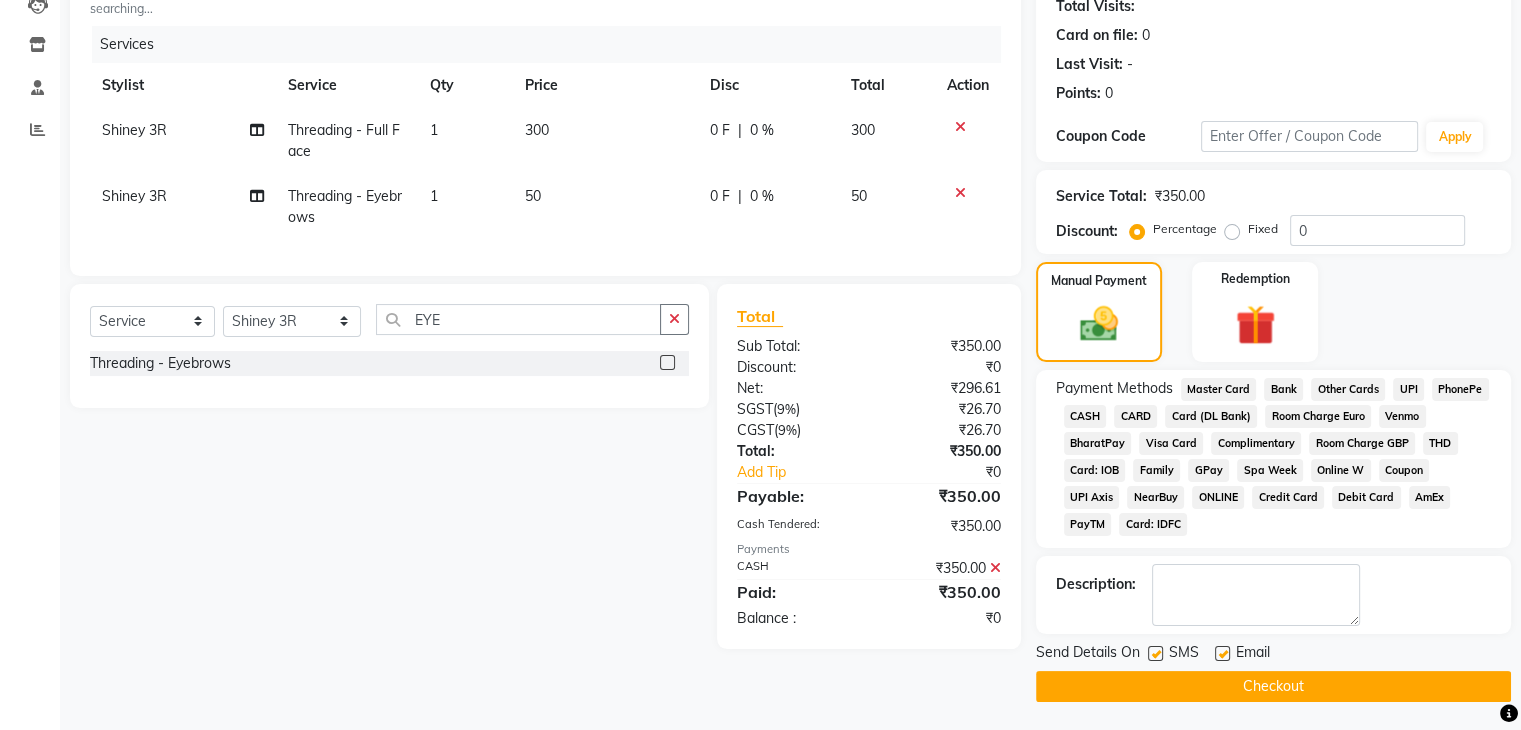 click on "Checkout" 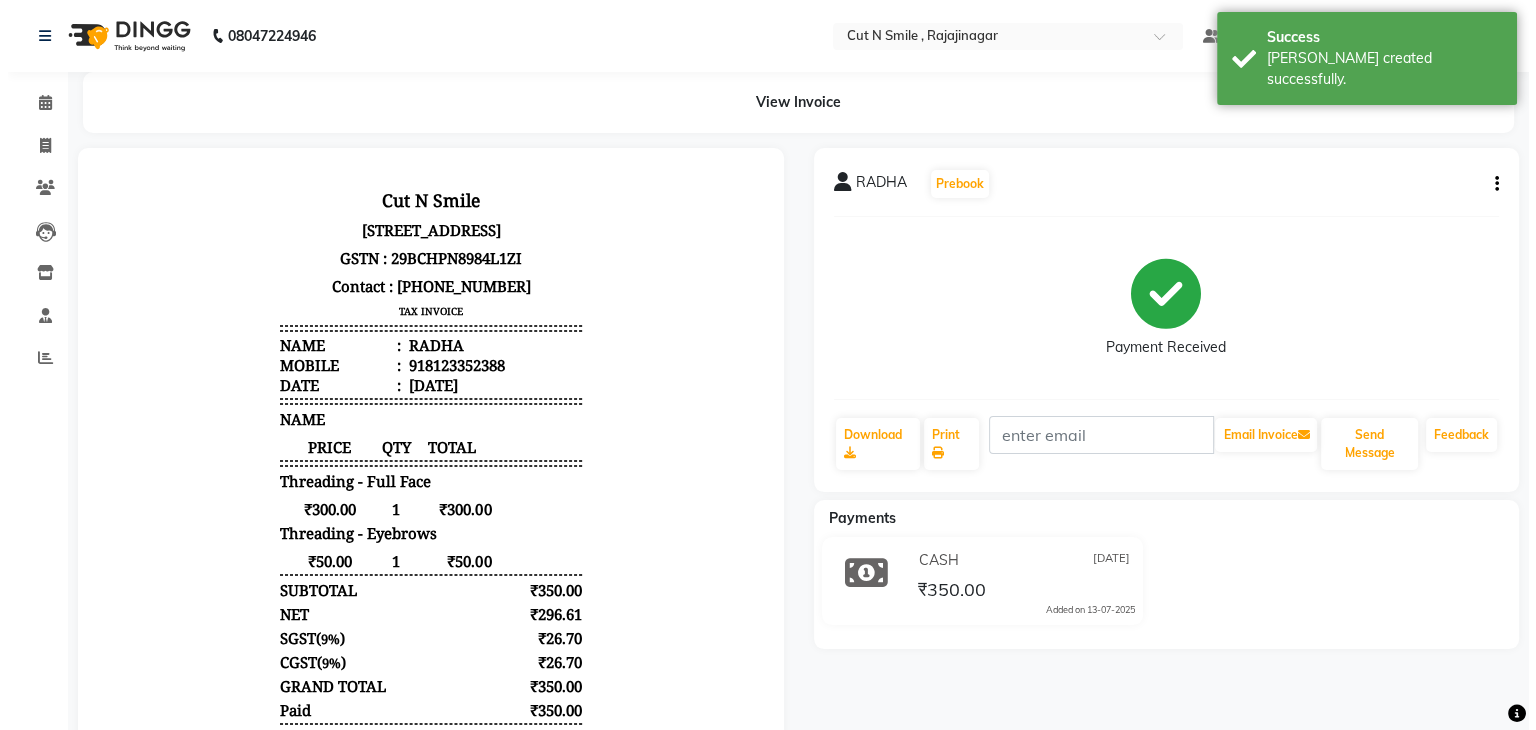 scroll, scrollTop: 0, scrollLeft: 0, axis: both 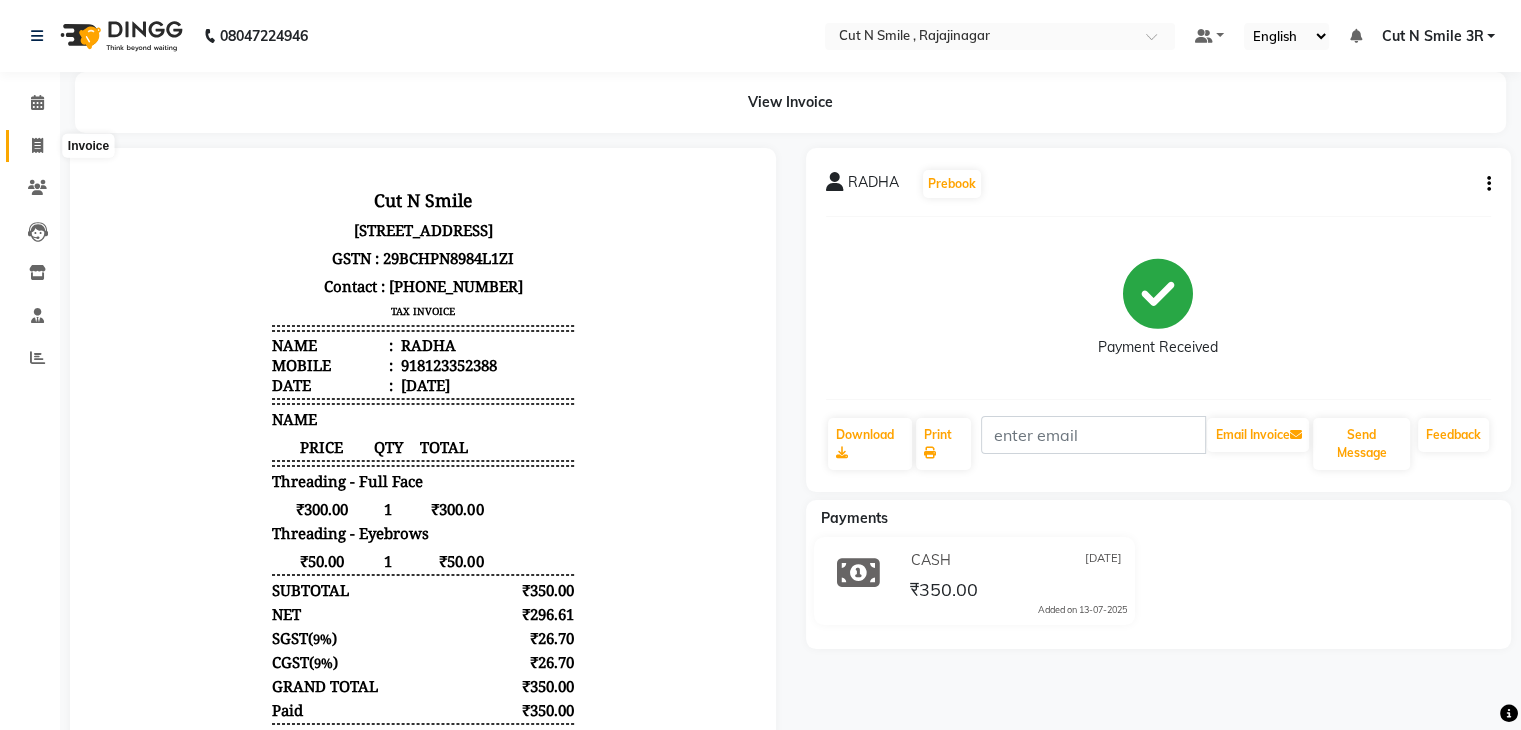 click 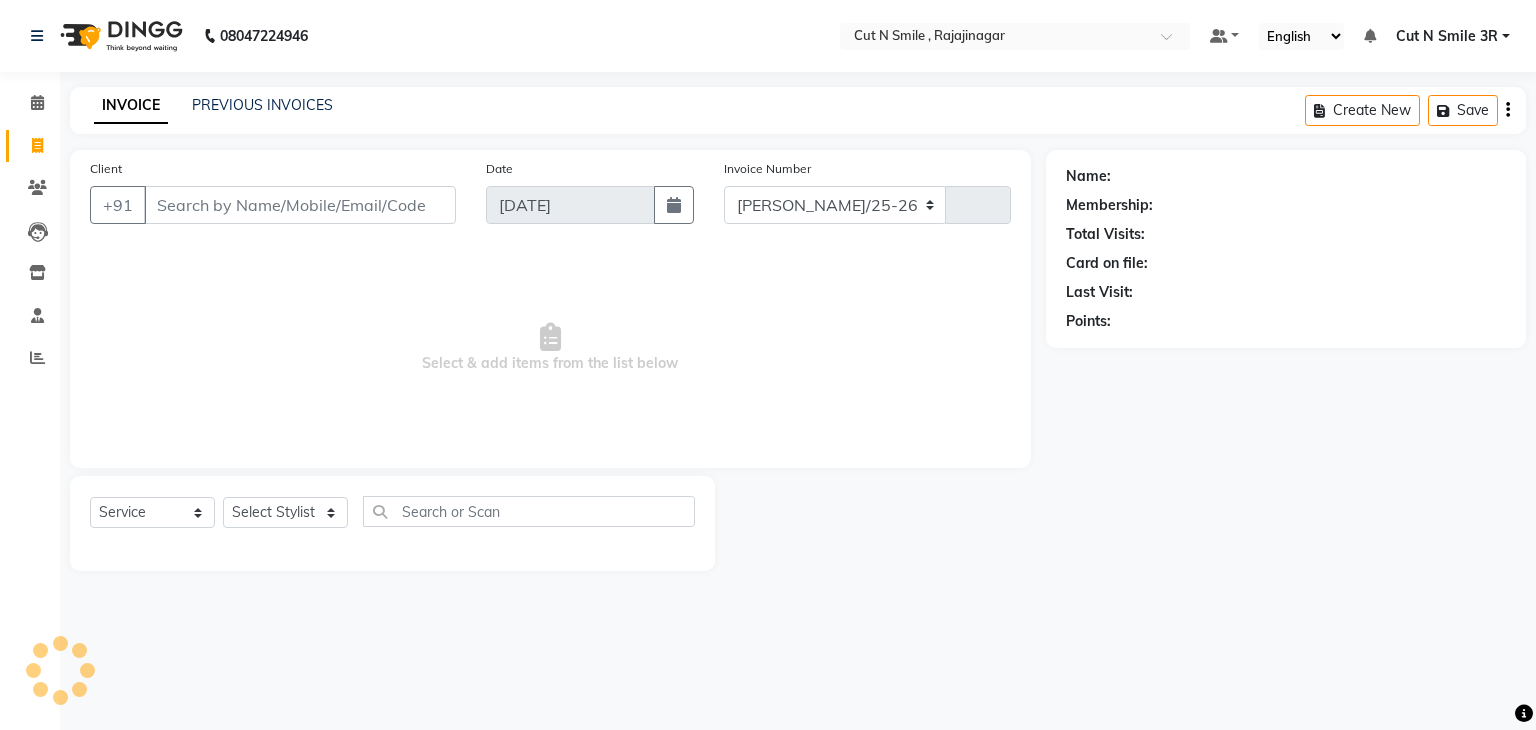 select on "7187" 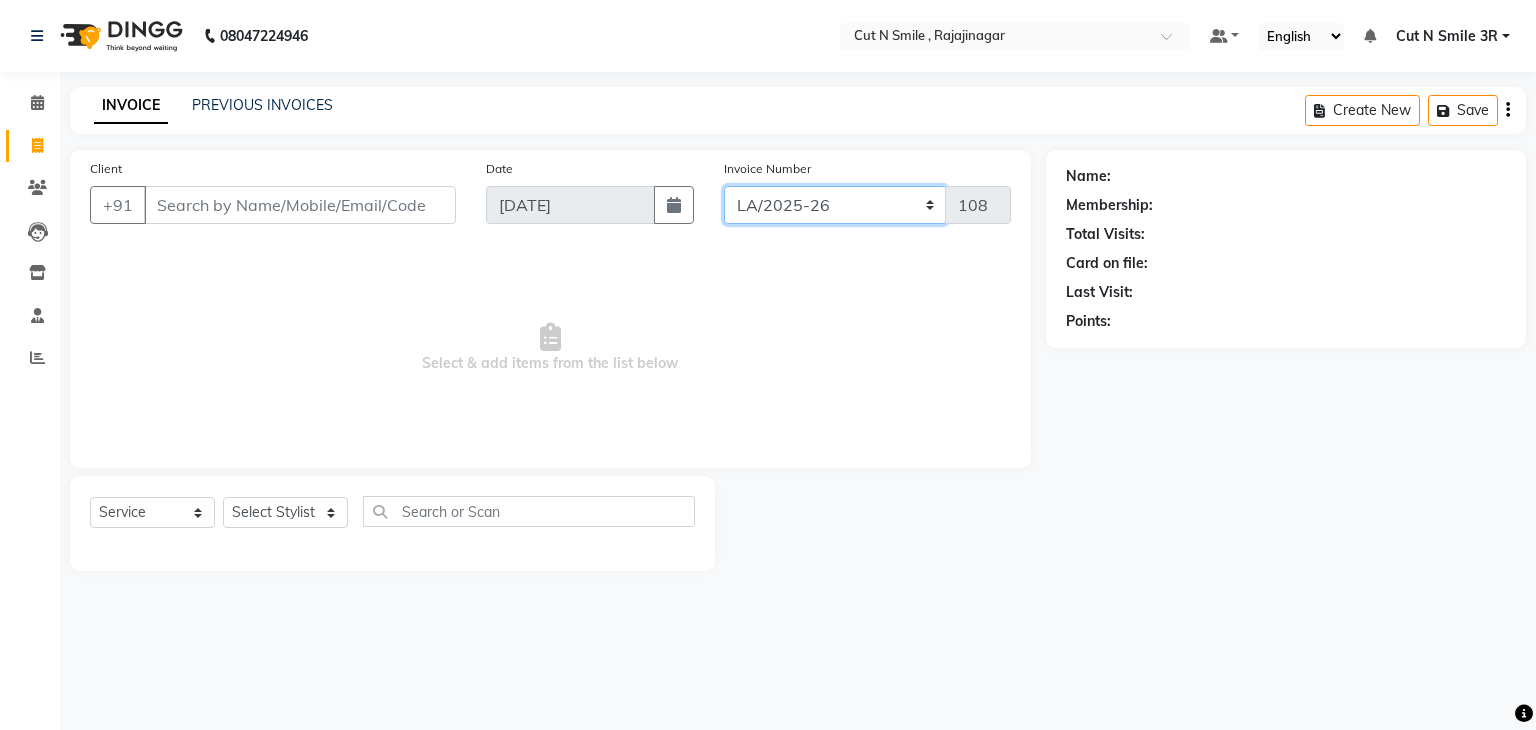 click on "[PERSON_NAME]/25-26 LA/2025-26 SH/25 CH/25 SA/25" 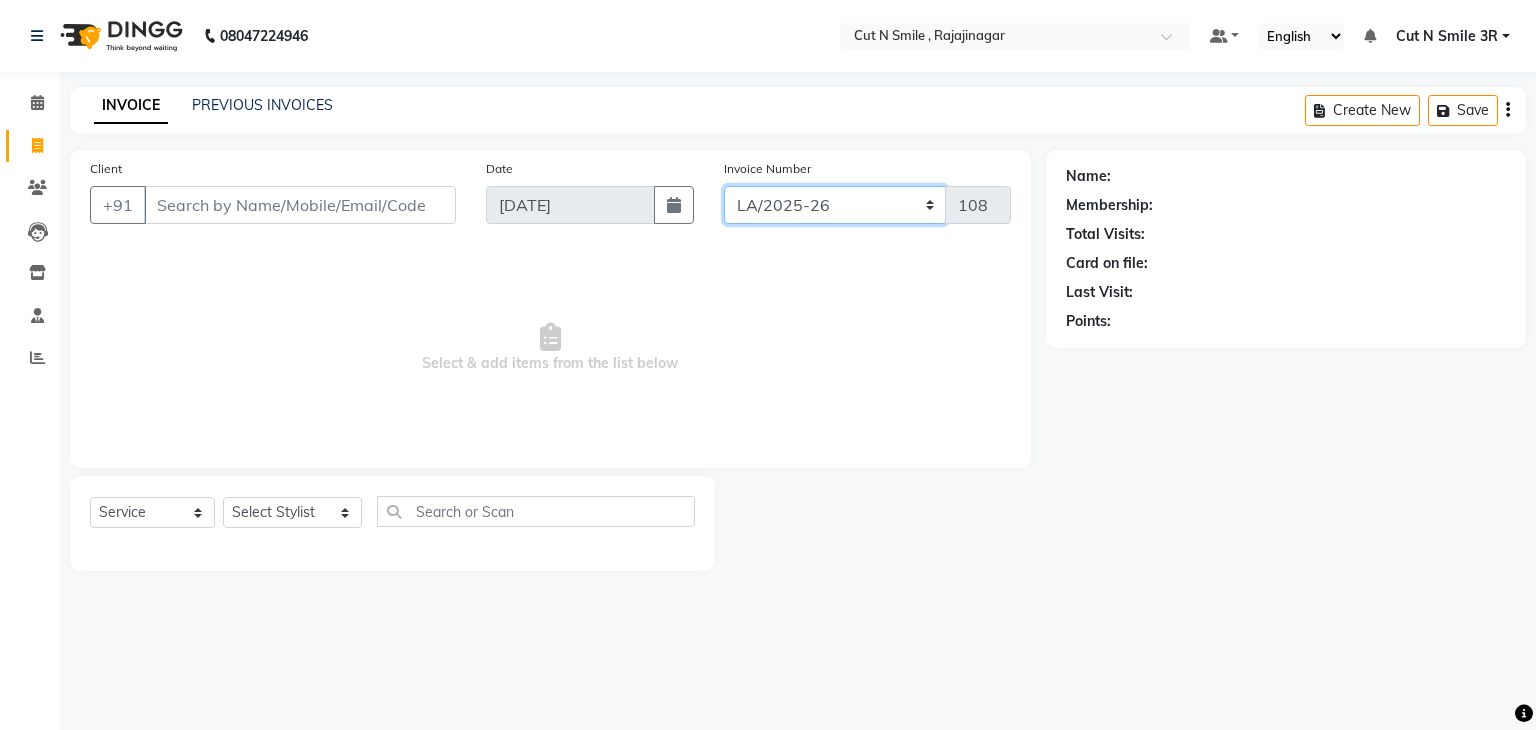 select on "7181" 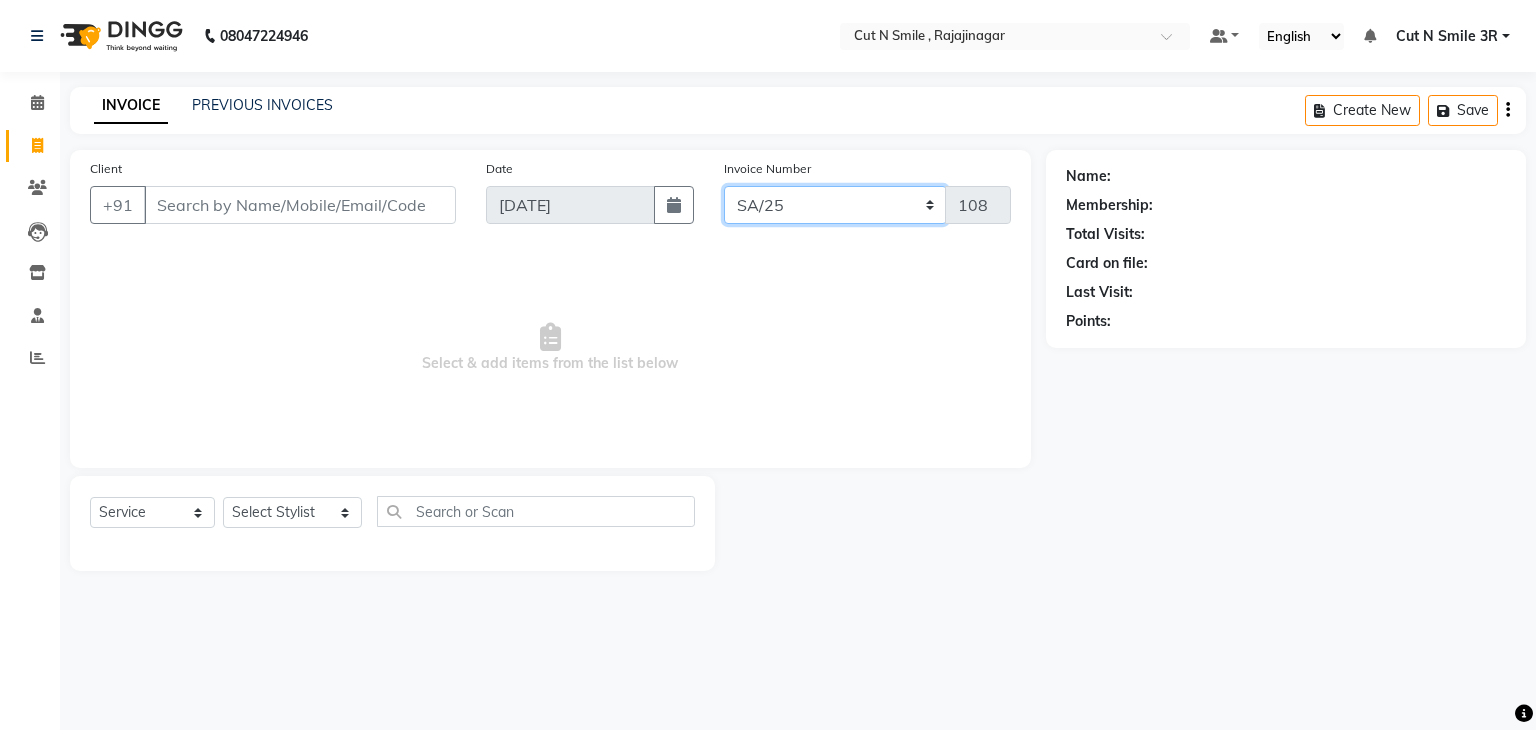 click on "[PERSON_NAME]/25-26 LA/2025-26 SH/25 CH/25 SA/25" 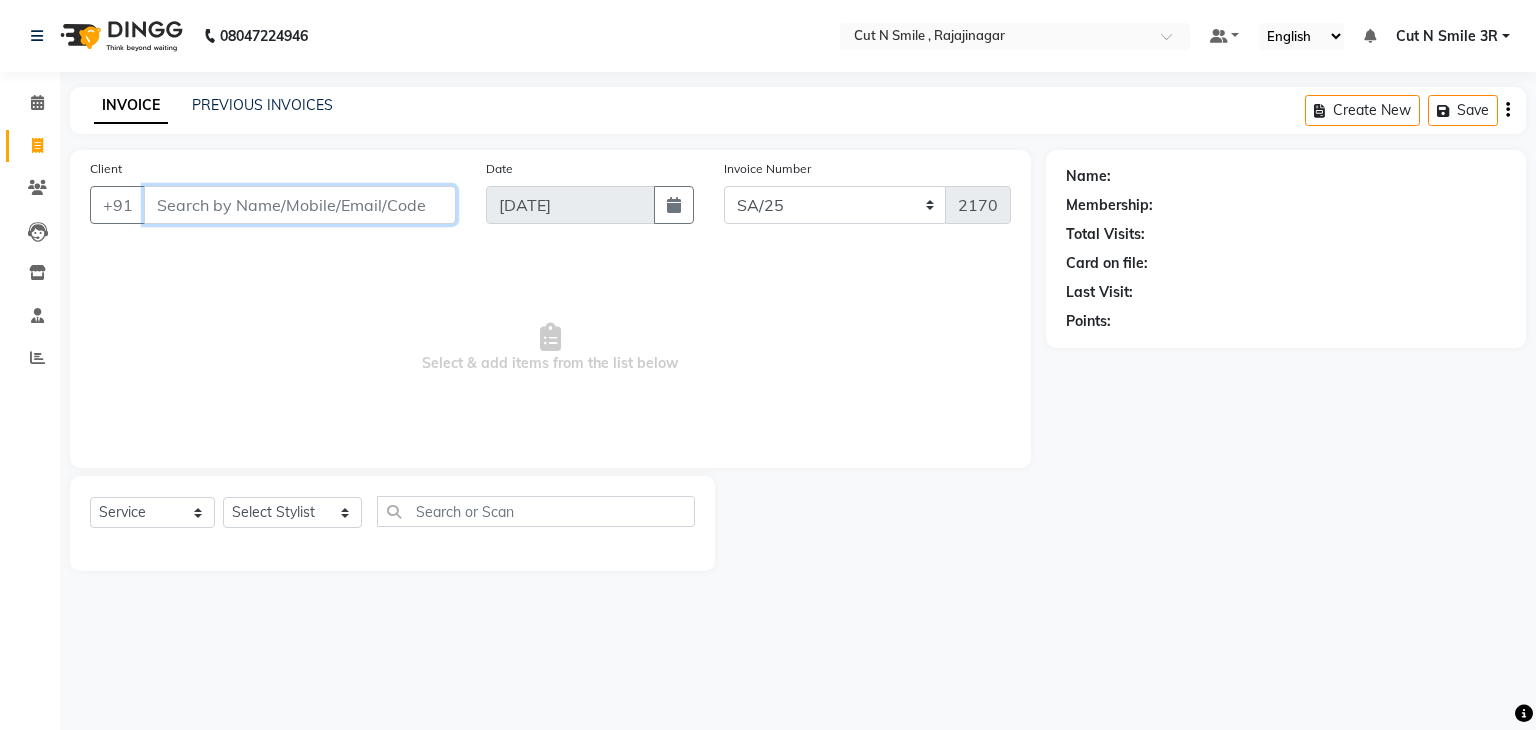 click on "Client" at bounding box center (300, 205) 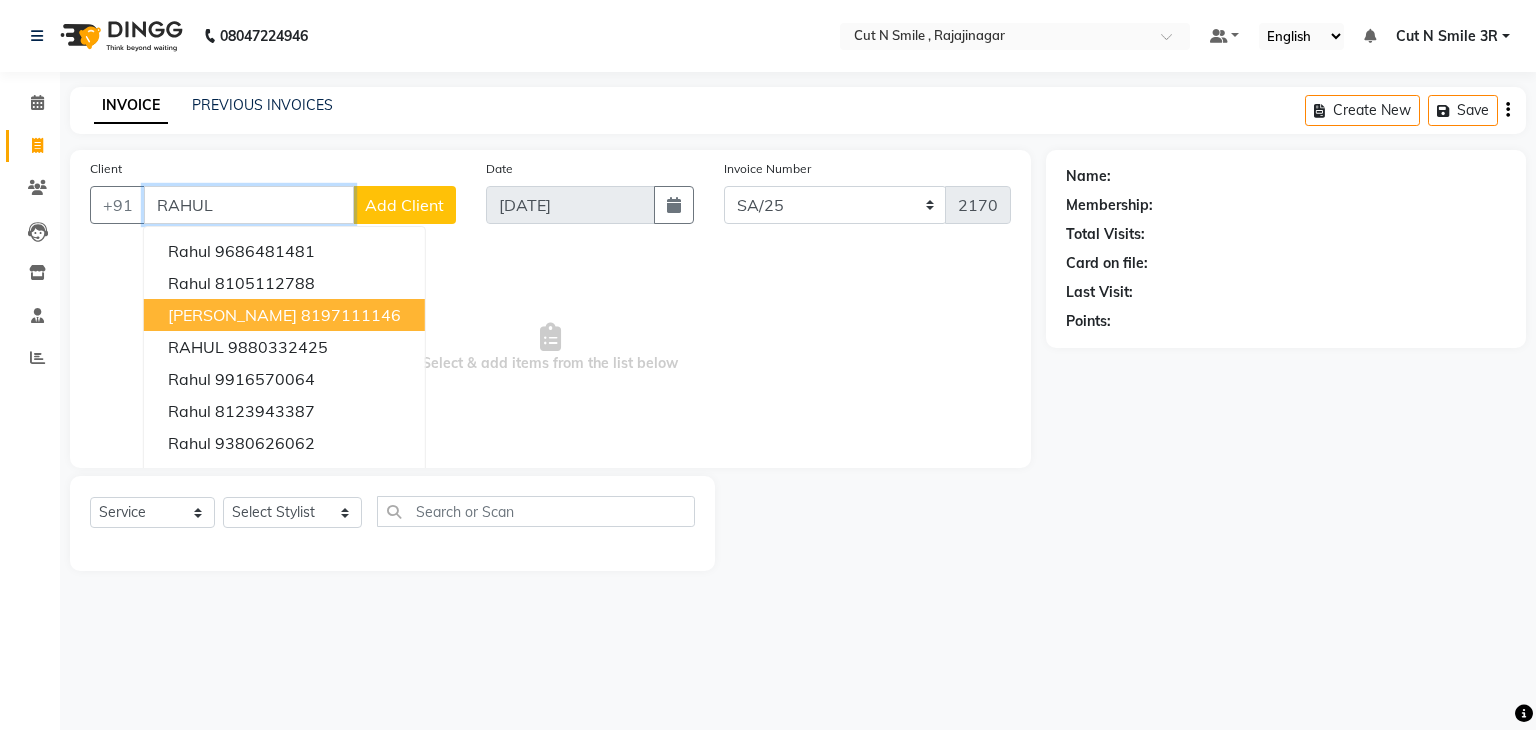 click on "[PERSON_NAME]" at bounding box center (232, 315) 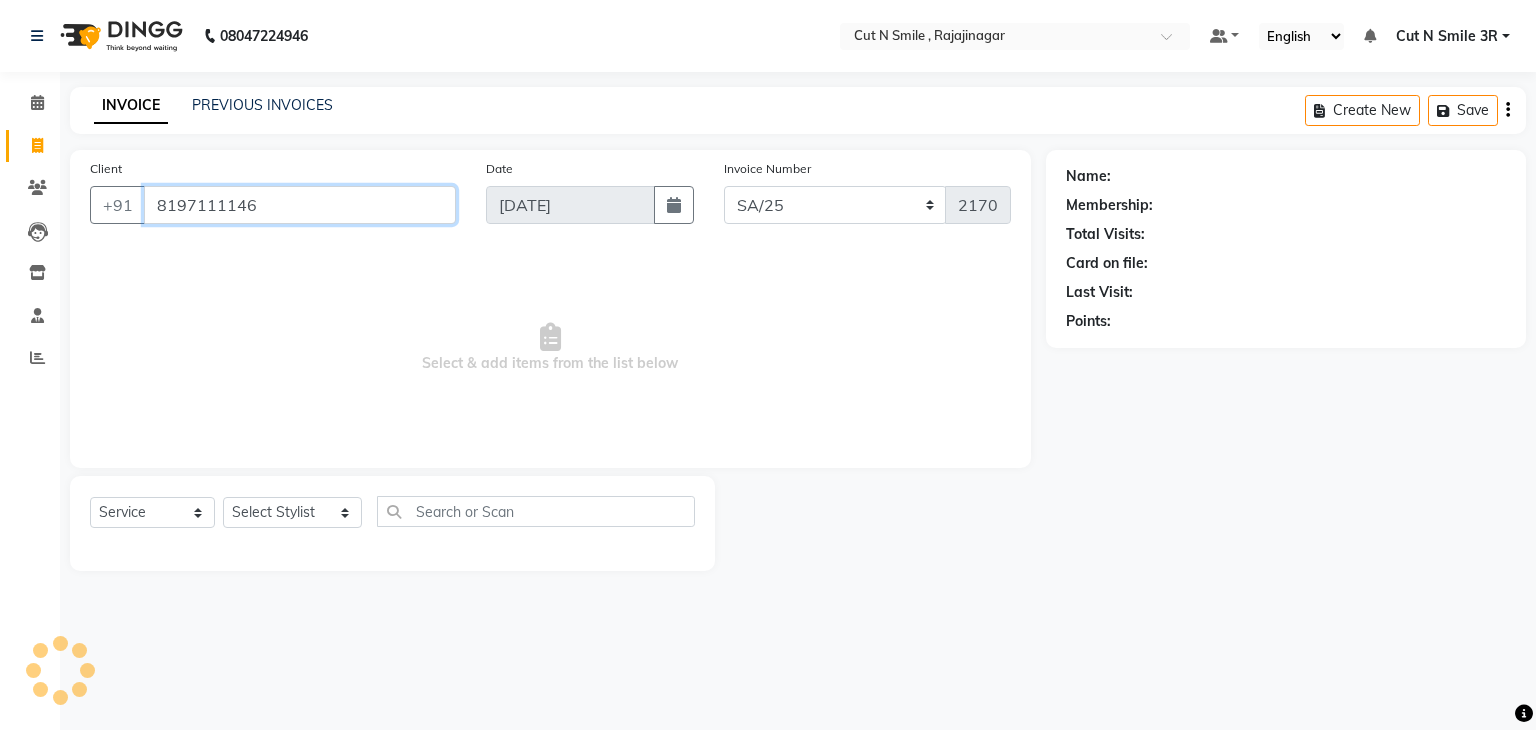 type on "8197111146" 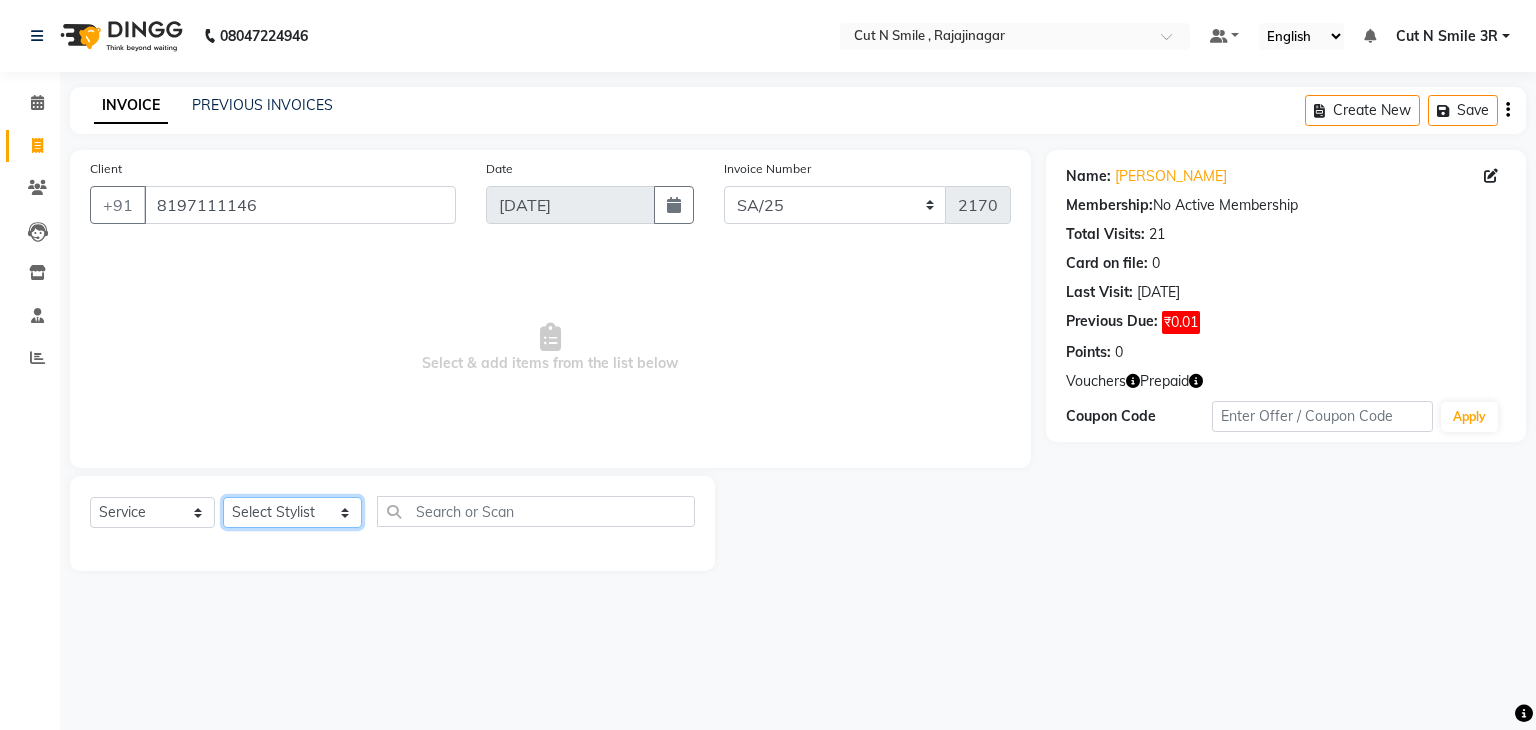 click on "Select Stylist [PERSON_NAME] Ammu 3R [PERSON_NAME] VN [PERSON_NAME] 3R [PERSON_NAME] 3R [PERSON_NAME] 3R [PERSON_NAME] 4R CNS [PERSON_NAME]  Cut N Smile 17M  Cut N Smile 3R Cut n Smile 4R Cut N Smile 9M Cut N Smile ML Cut N Smile V [PERSON_NAME] 4R Govind VN Hema 4R [PERSON_NAME] VN Karan VN Love 4R [PERSON_NAME] 3R Manu 4R  Muskaan VN [PERSON_NAME] 4R N D M 4R NDM Alam 4R Noushad VN [PERSON_NAME] 4R Priya [PERSON_NAME] 3R Rahul 3R Ravi 3R [PERSON_NAME] 4R [PERSON_NAME] 3R [PERSON_NAME] 4R [PERSON_NAME] [PERSON_NAME] 3R [PERSON_NAME] 4R Sameer 3R [PERSON_NAME] [PERSON_NAME]  [PERSON_NAME] [PERSON_NAME] [PERSON_NAME] VN [PERSON_NAME] 4R [PERSON_NAME] 4R [PERSON_NAME] VN Shanavaaz [PERSON_NAME] 3R [PERSON_NAME] 4R [PERSON_NAME] [PERSON_NAME] 4R Sunny VN [PERSON_NAME] 4R Vakeel 3R Varas 4R [PERSON_NAME] [PERSON_NAME] VN" 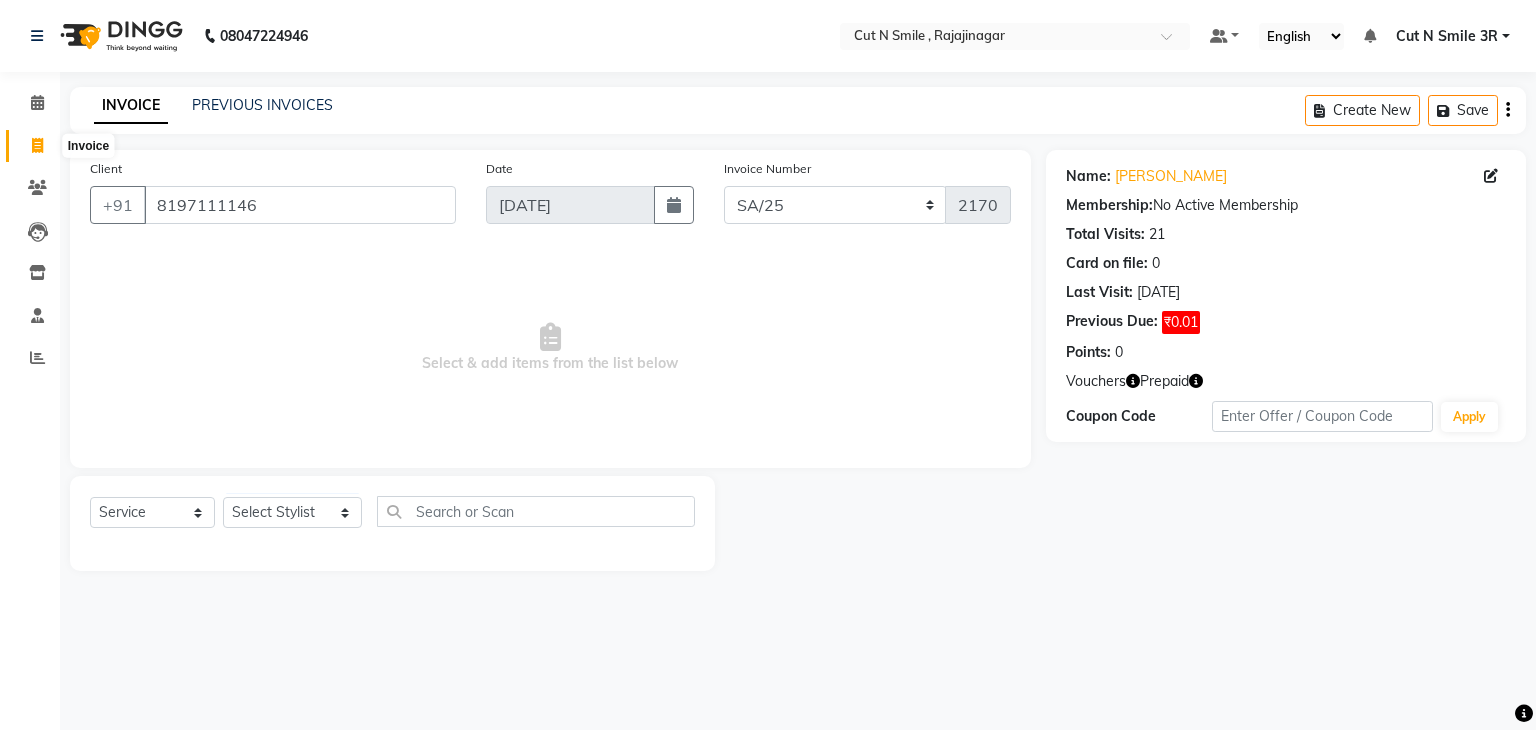 click 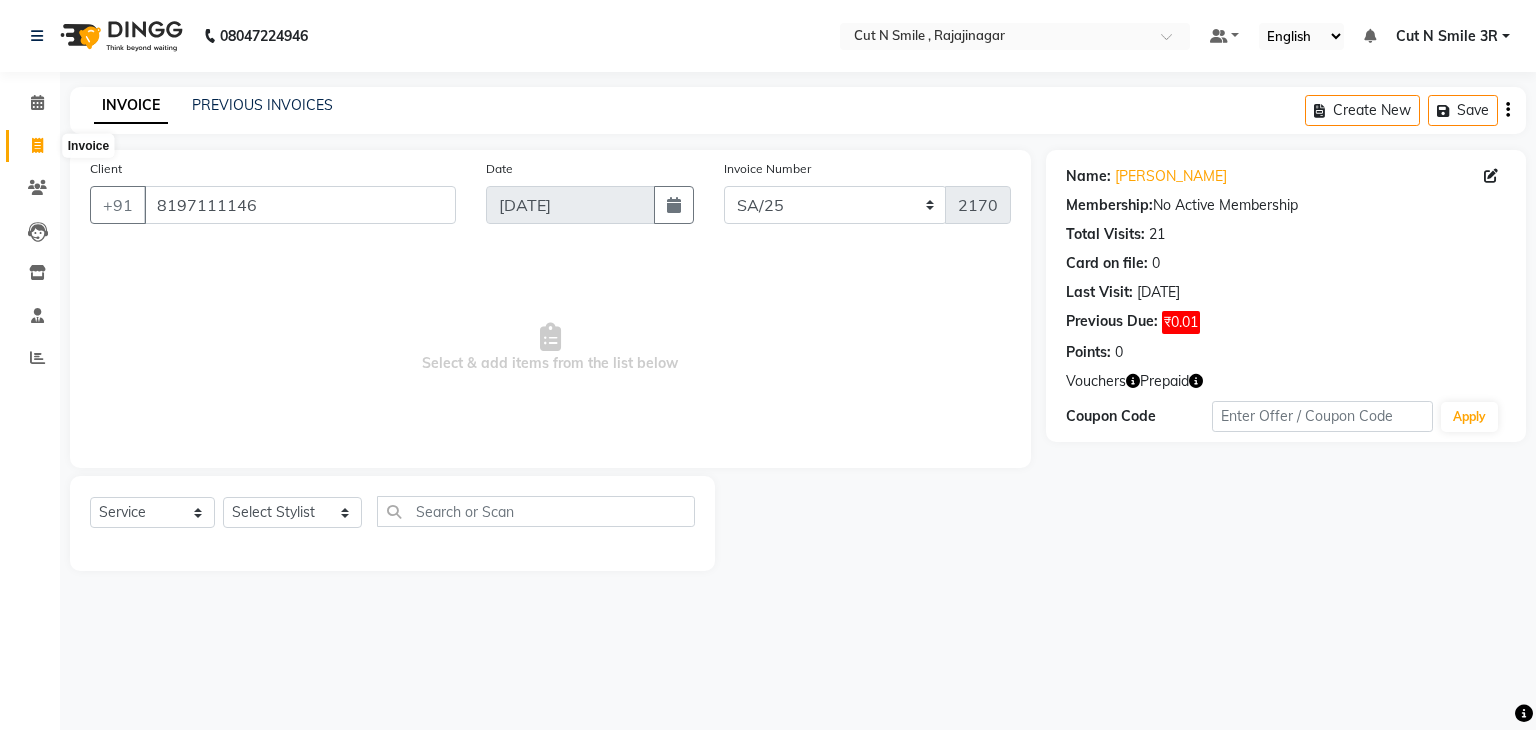 select on "service" 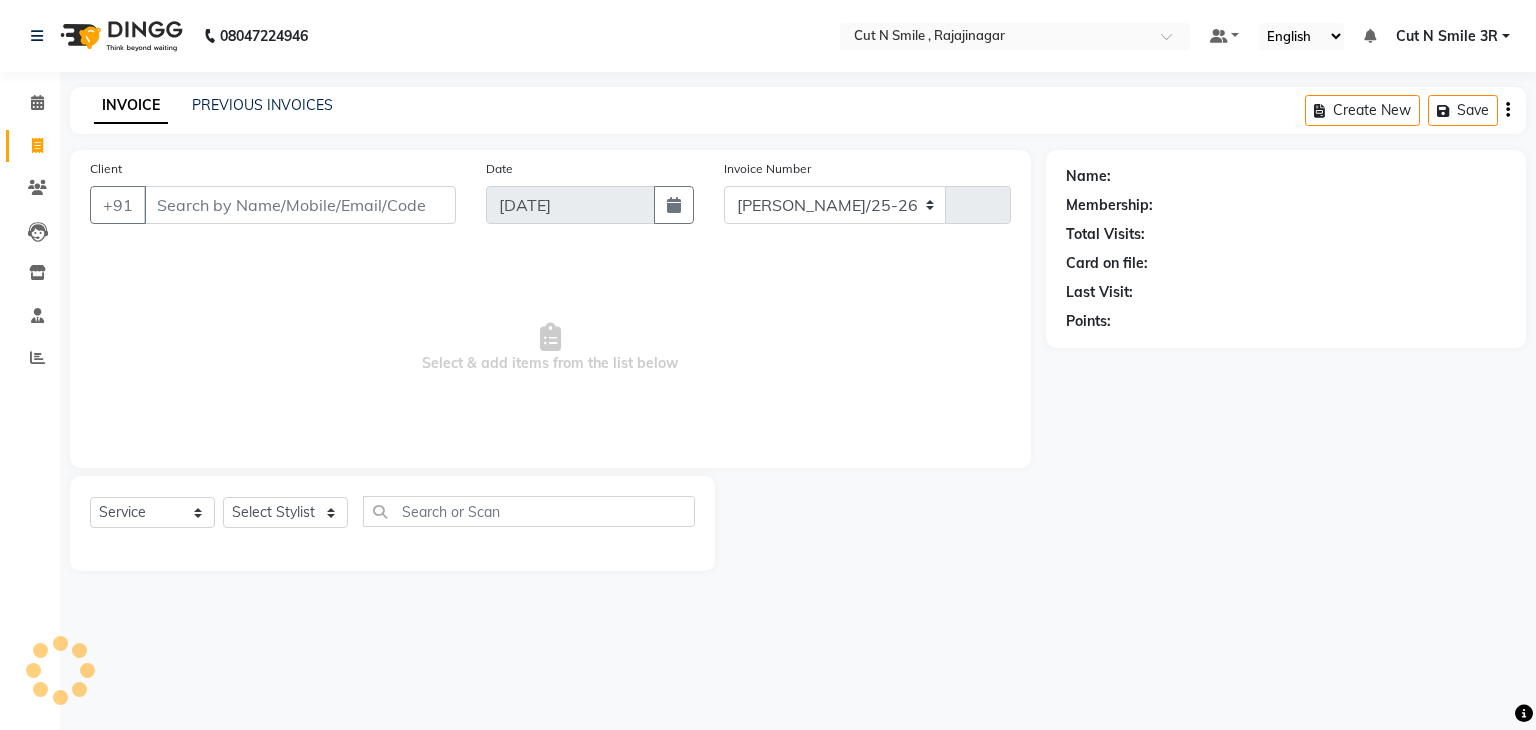 select on "7187" 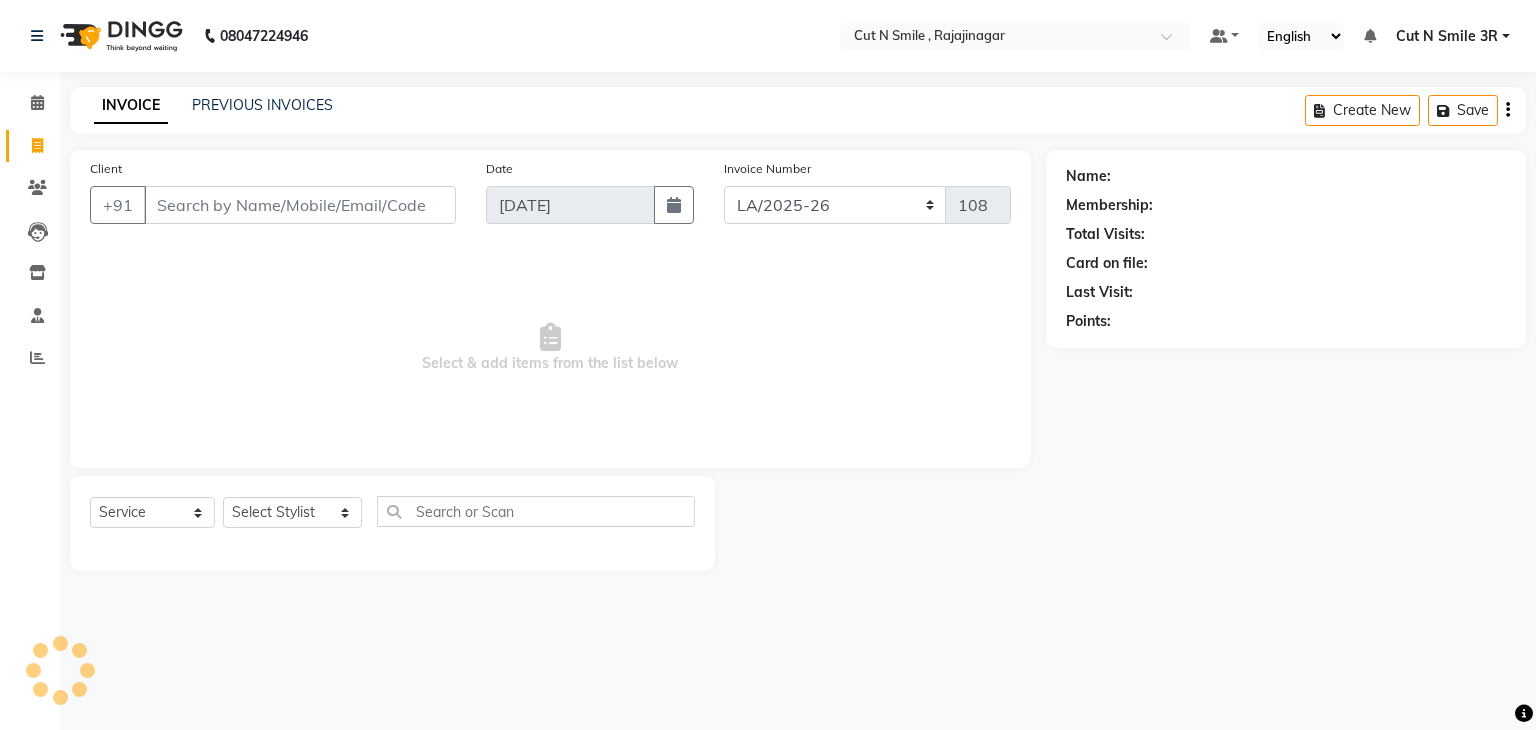 click on "Client" at bounding box center [300, 205] 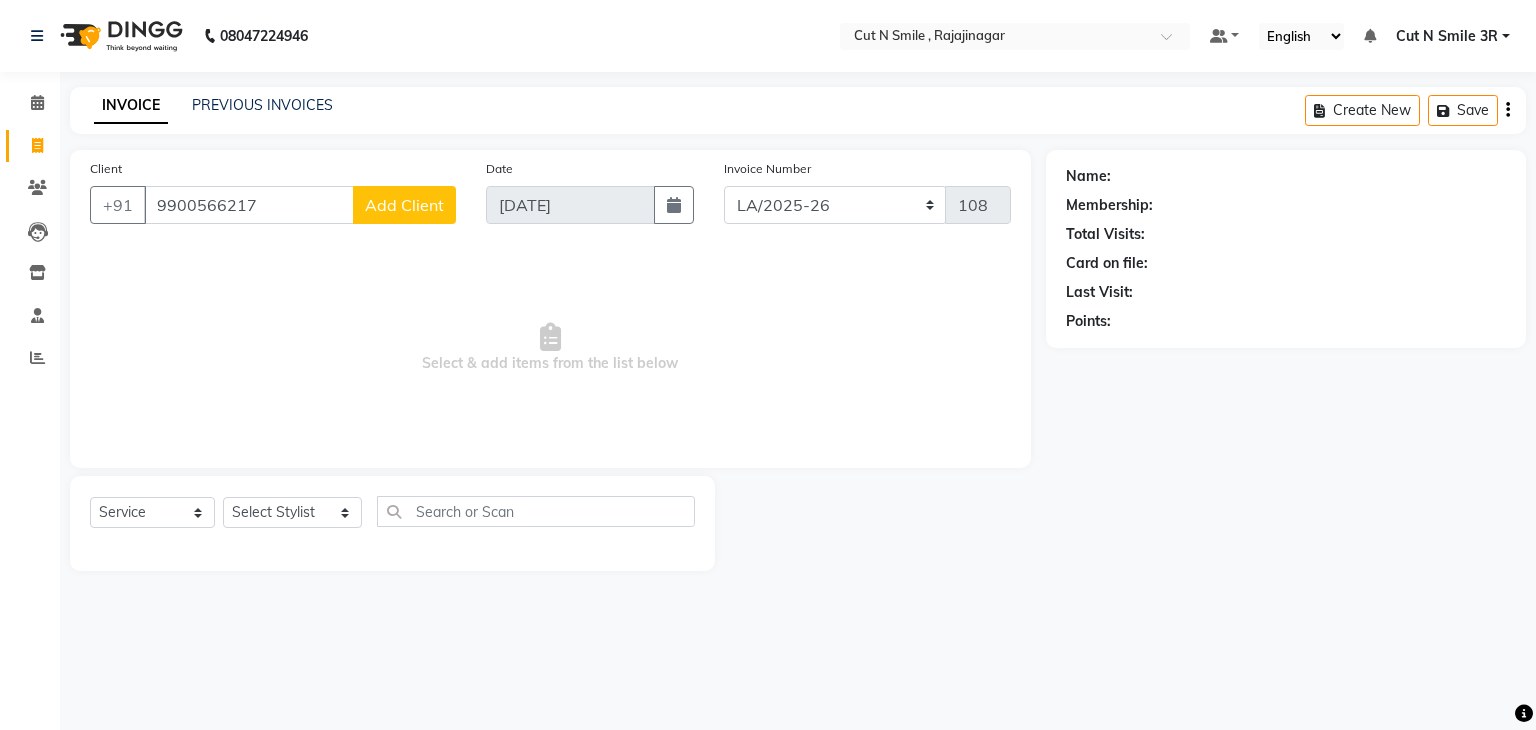 type on "9900566217" 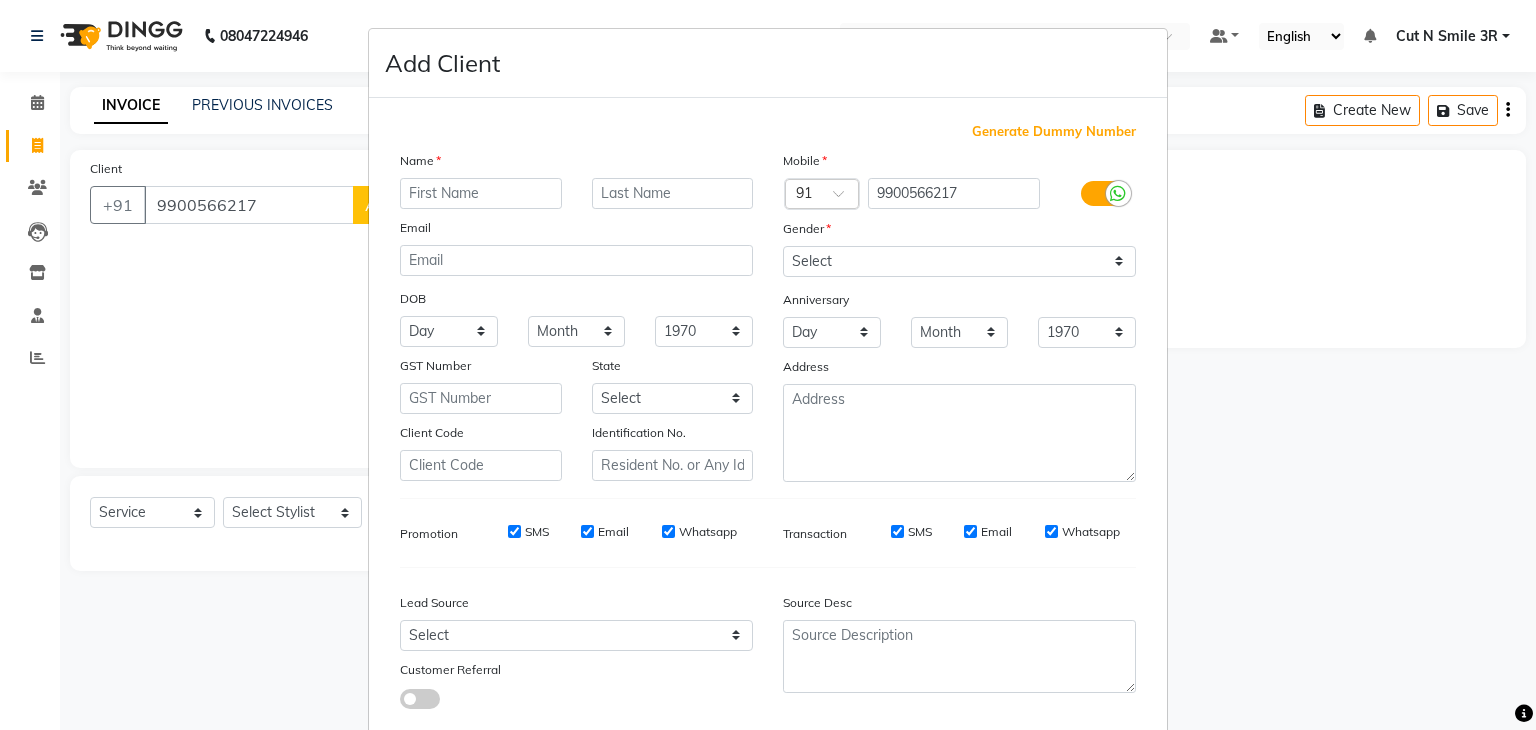 click at bounding box center [481, 193] 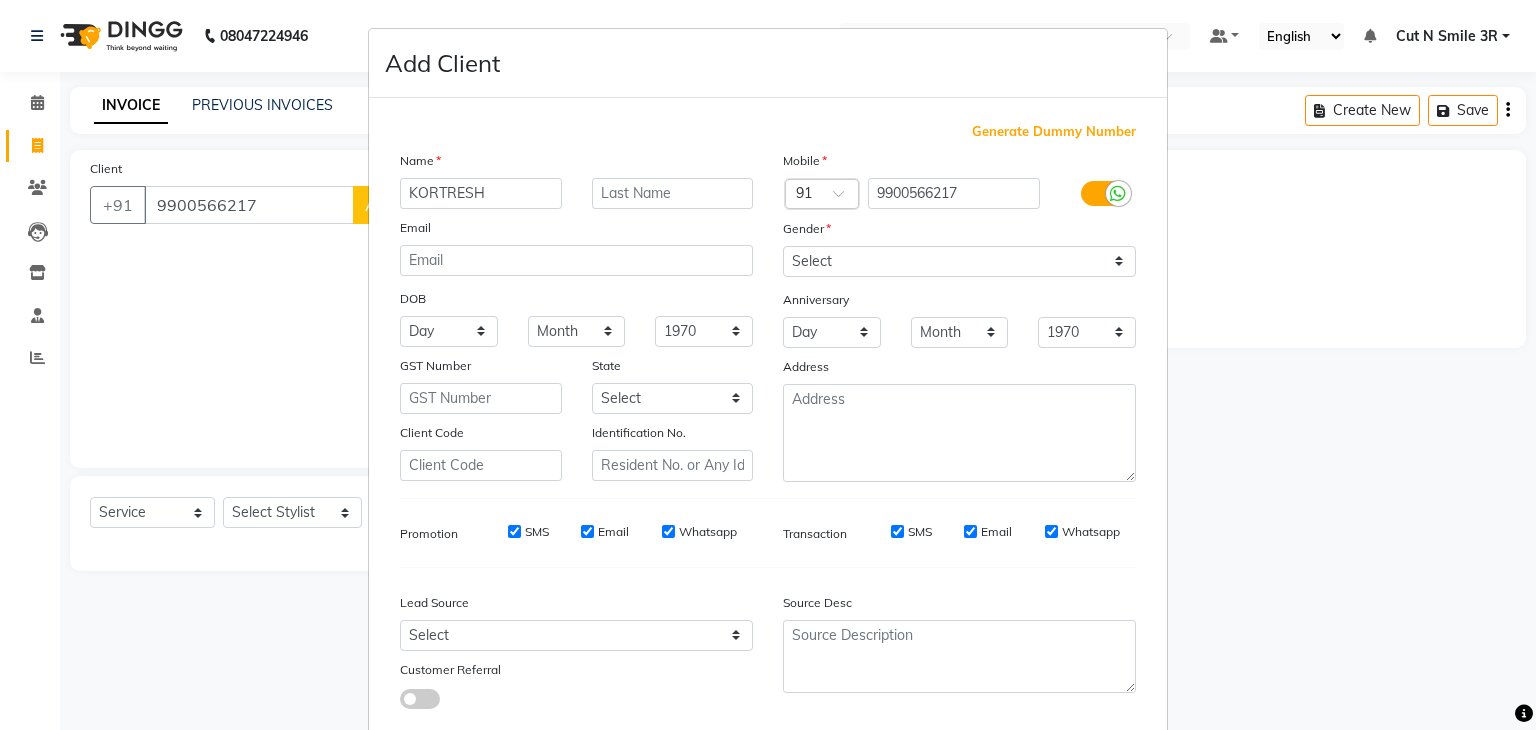 click on "KORTRESH" at bounding box center [481, 193] 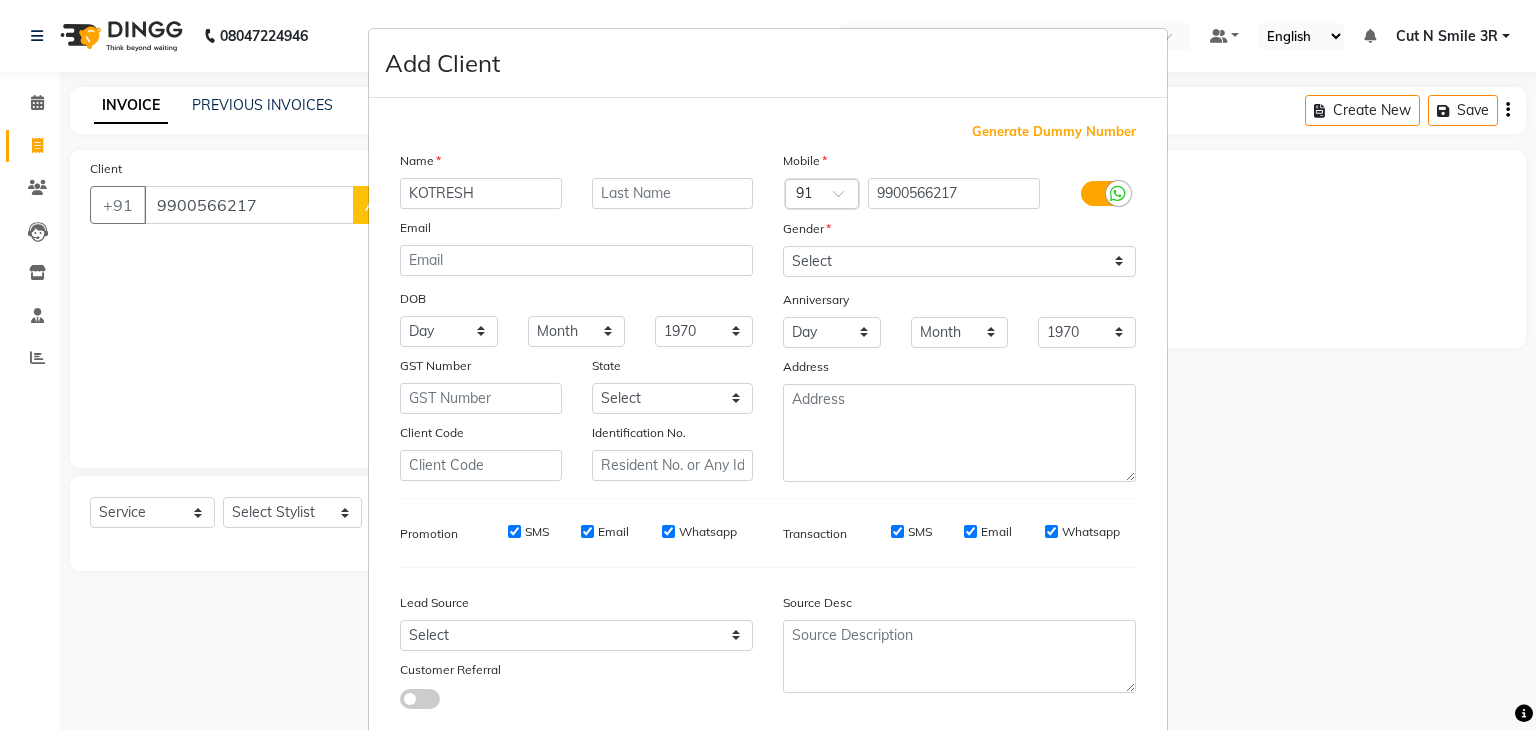 type on "KOTRESH" 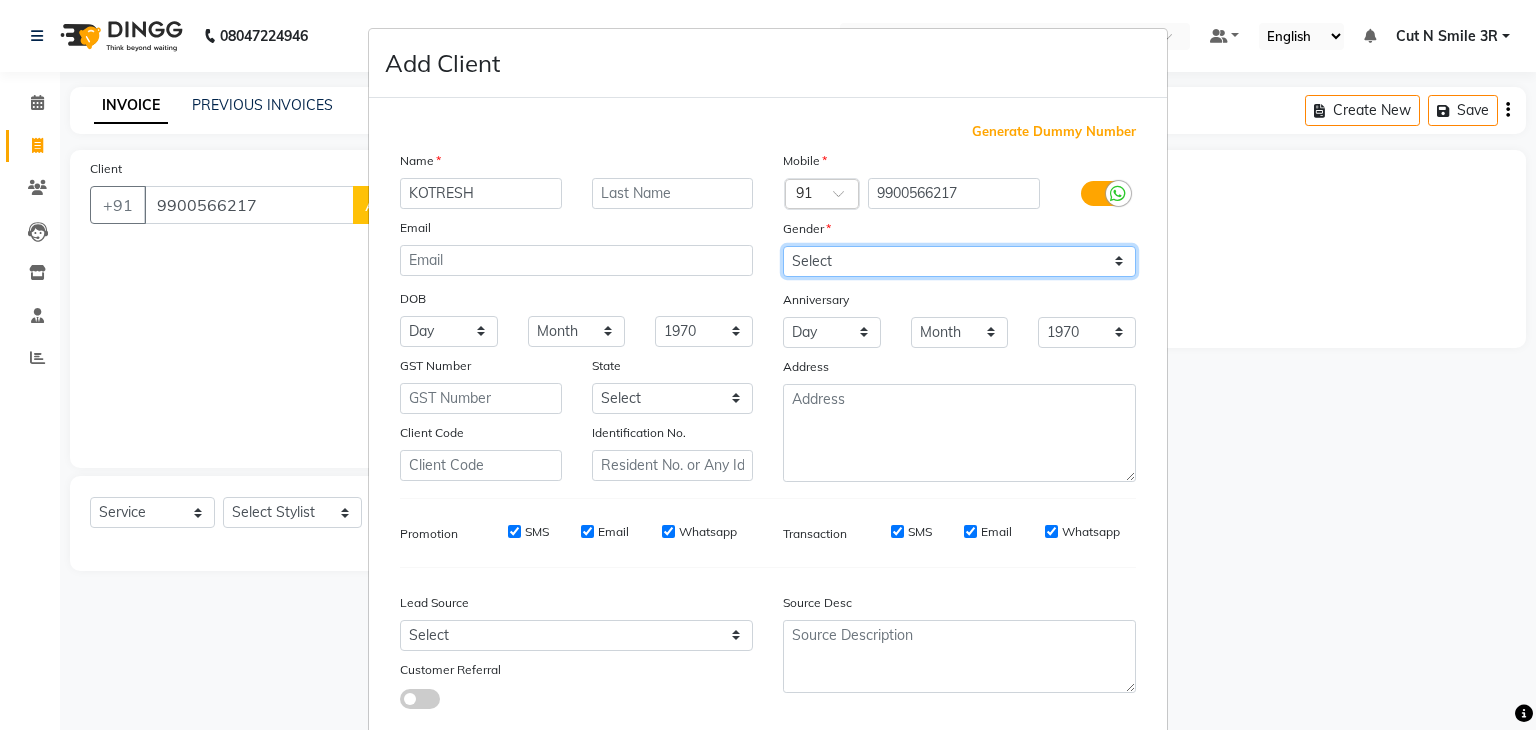 click on "Select [DEMOGRAPHIC_DATA] [DEMOGRAPHIC_DATA] Other Prefer Not To Say" at bounding box center (959, 261) 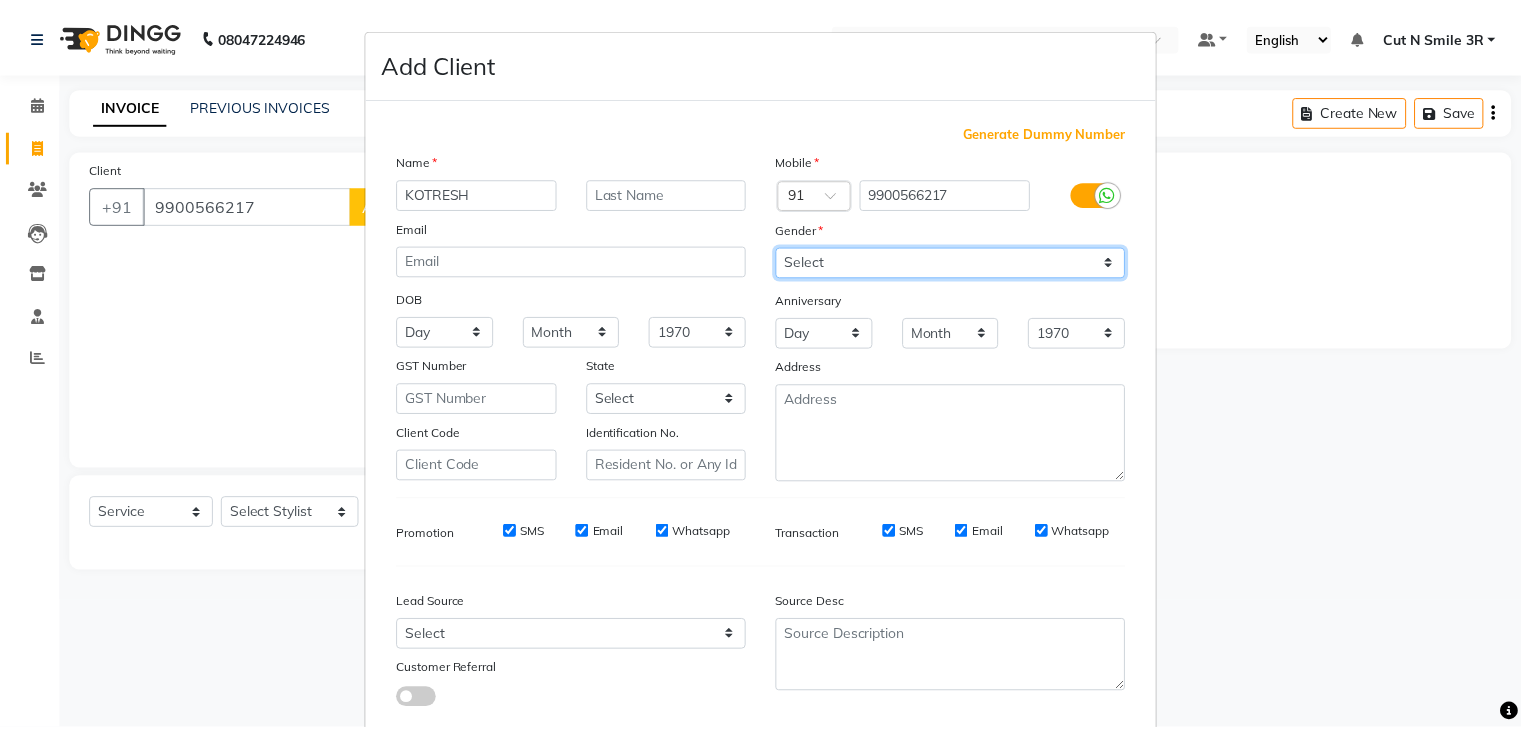 scroll, scrollTop: 127, scrollLeft: 0, axis: vertical 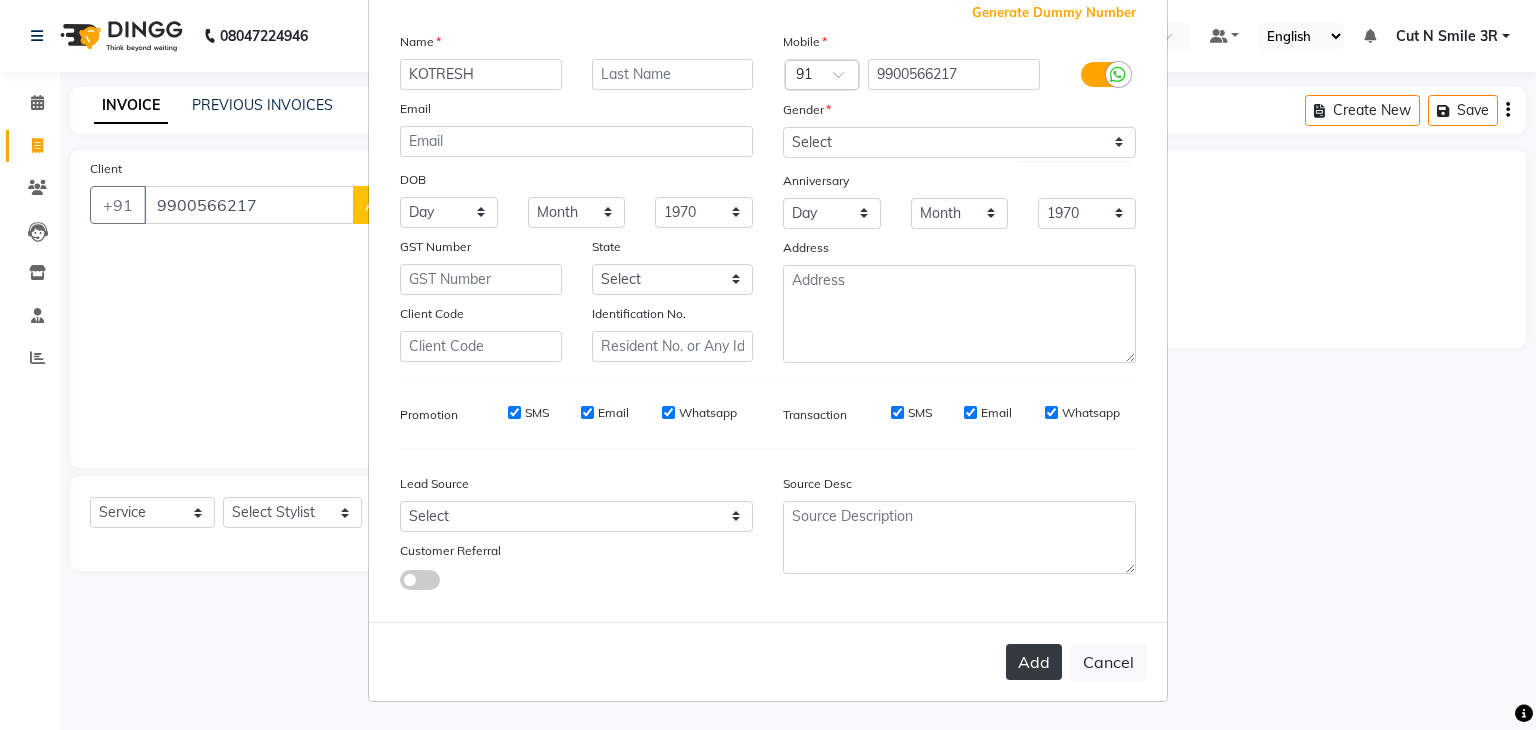 click on "Add" at bounding box center [1034, 662] 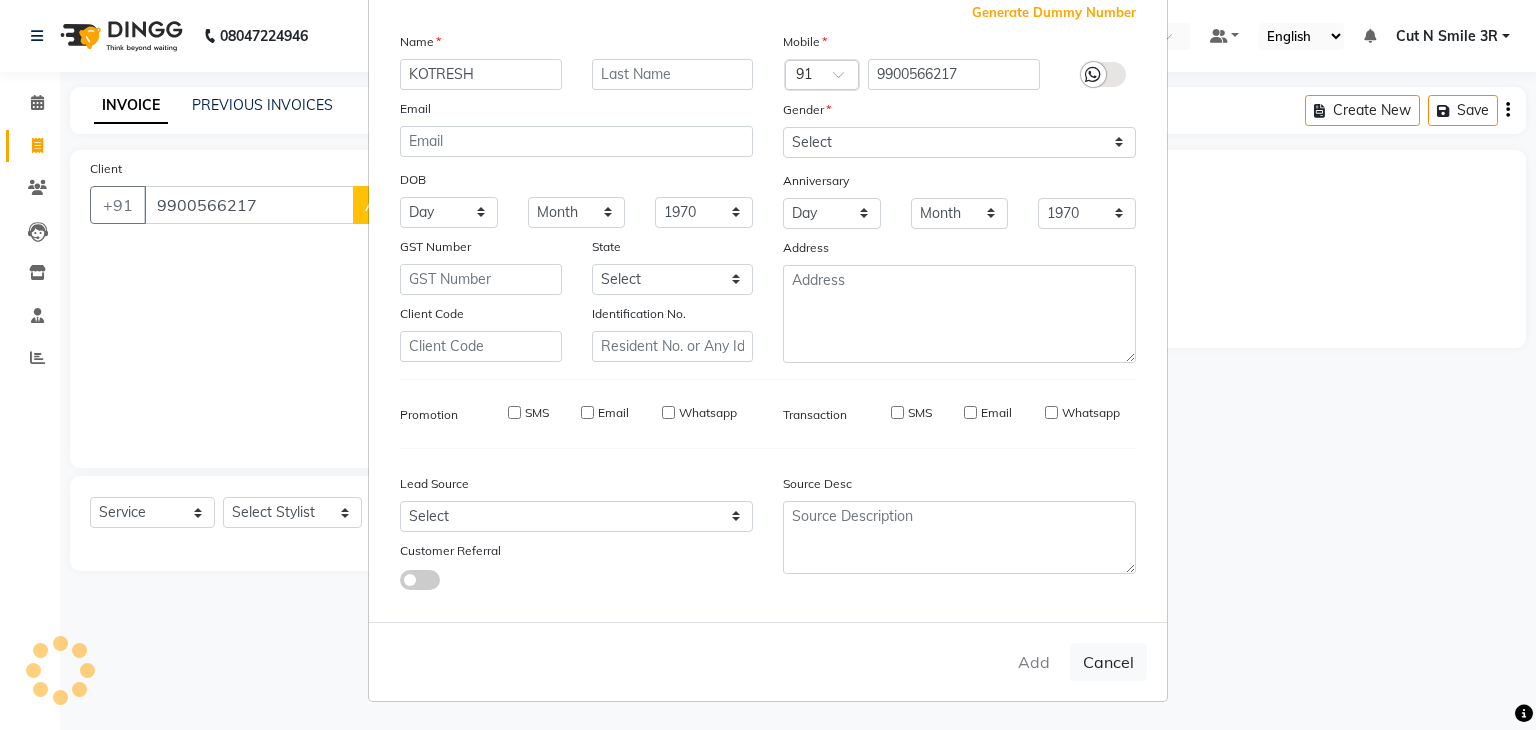 type 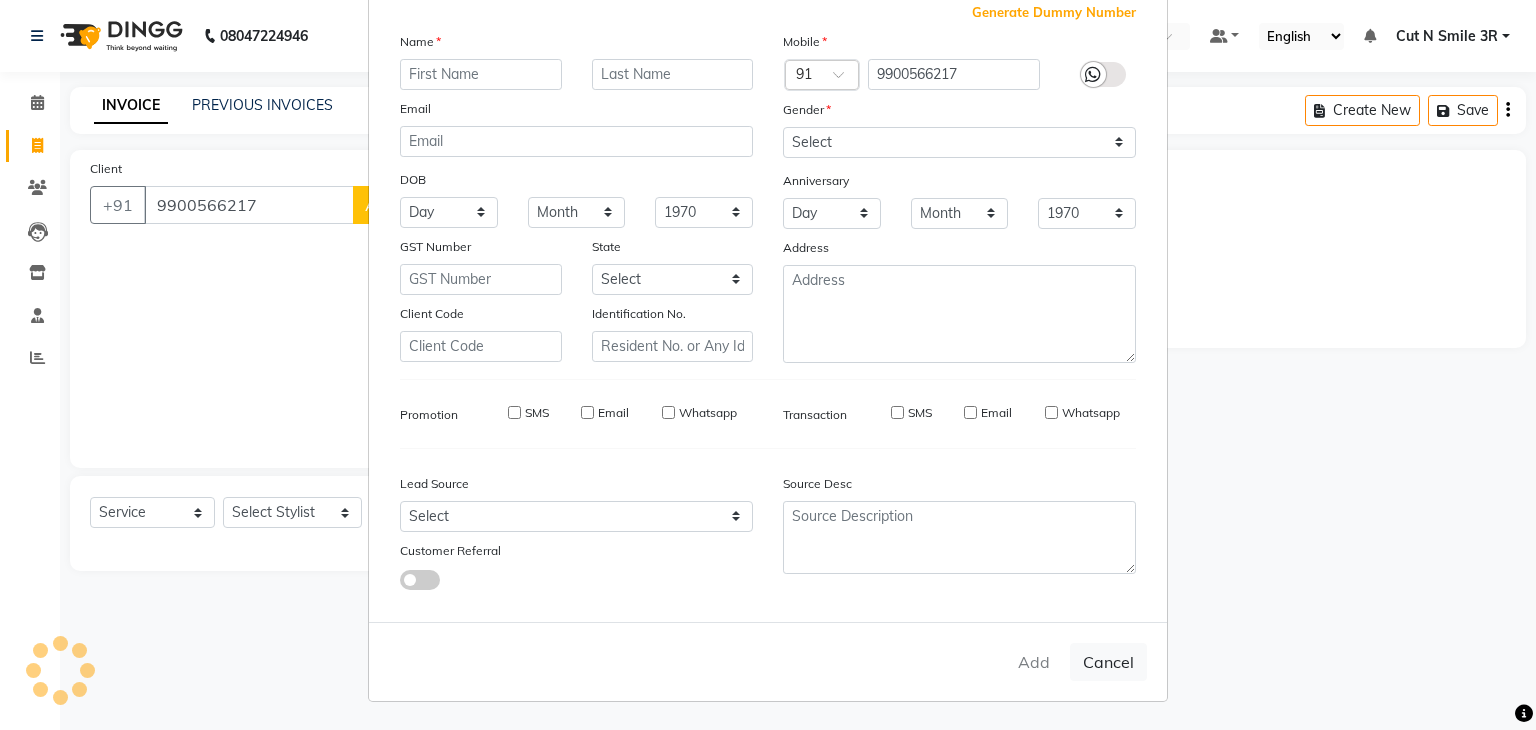 select 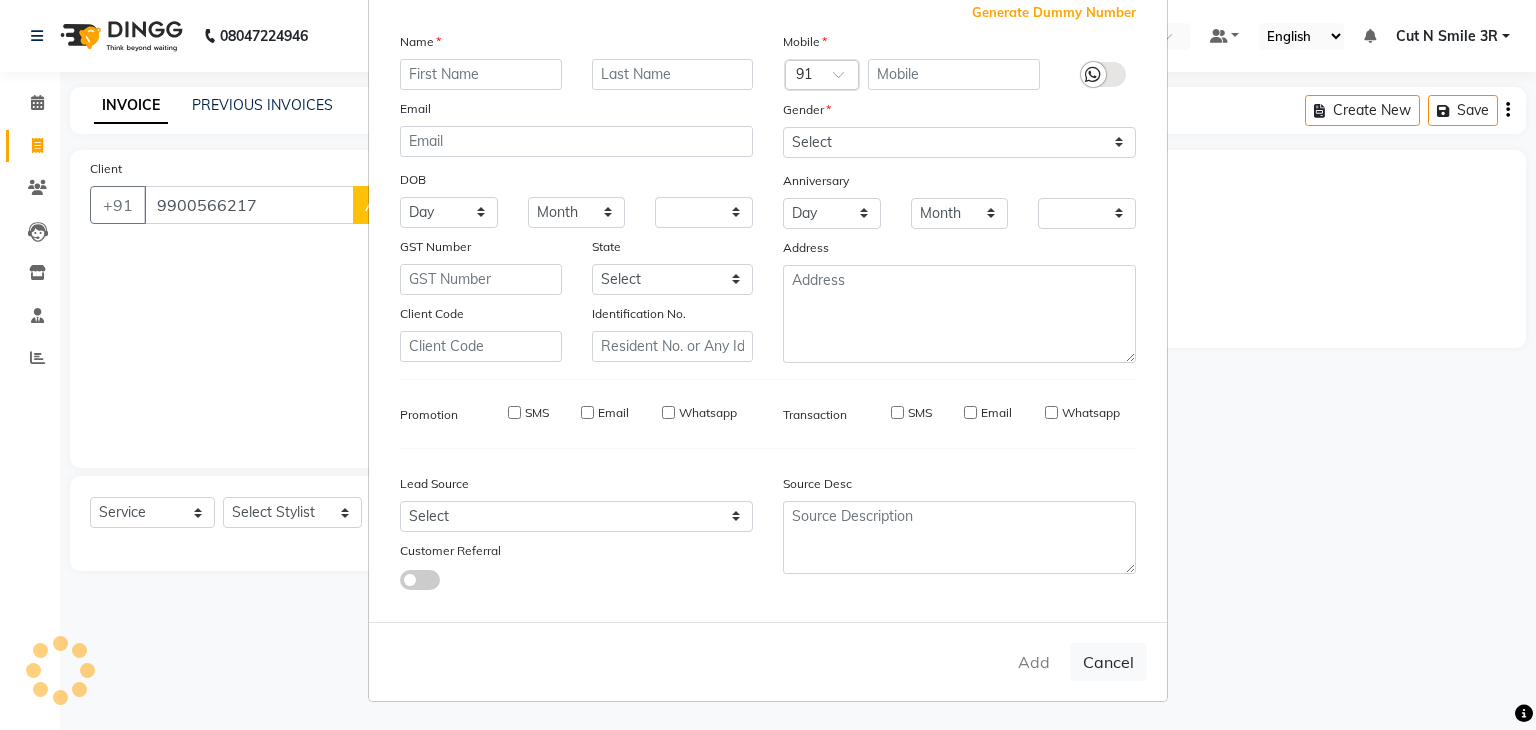 checkbox on "false" 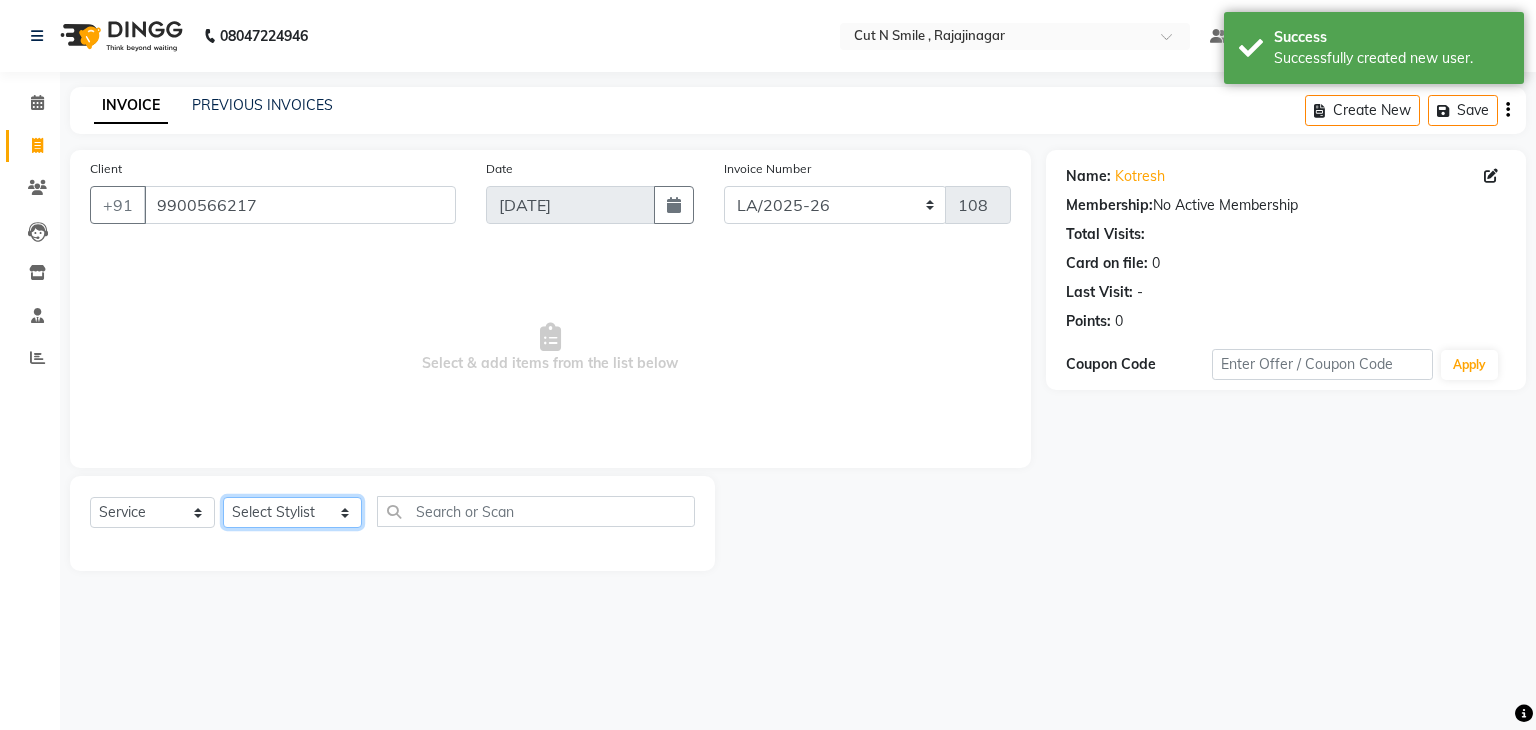 drag, startPoint x: 248, startPoint y: 517, endPoint x: 275, endPoint y: 394, distance: 125.92855 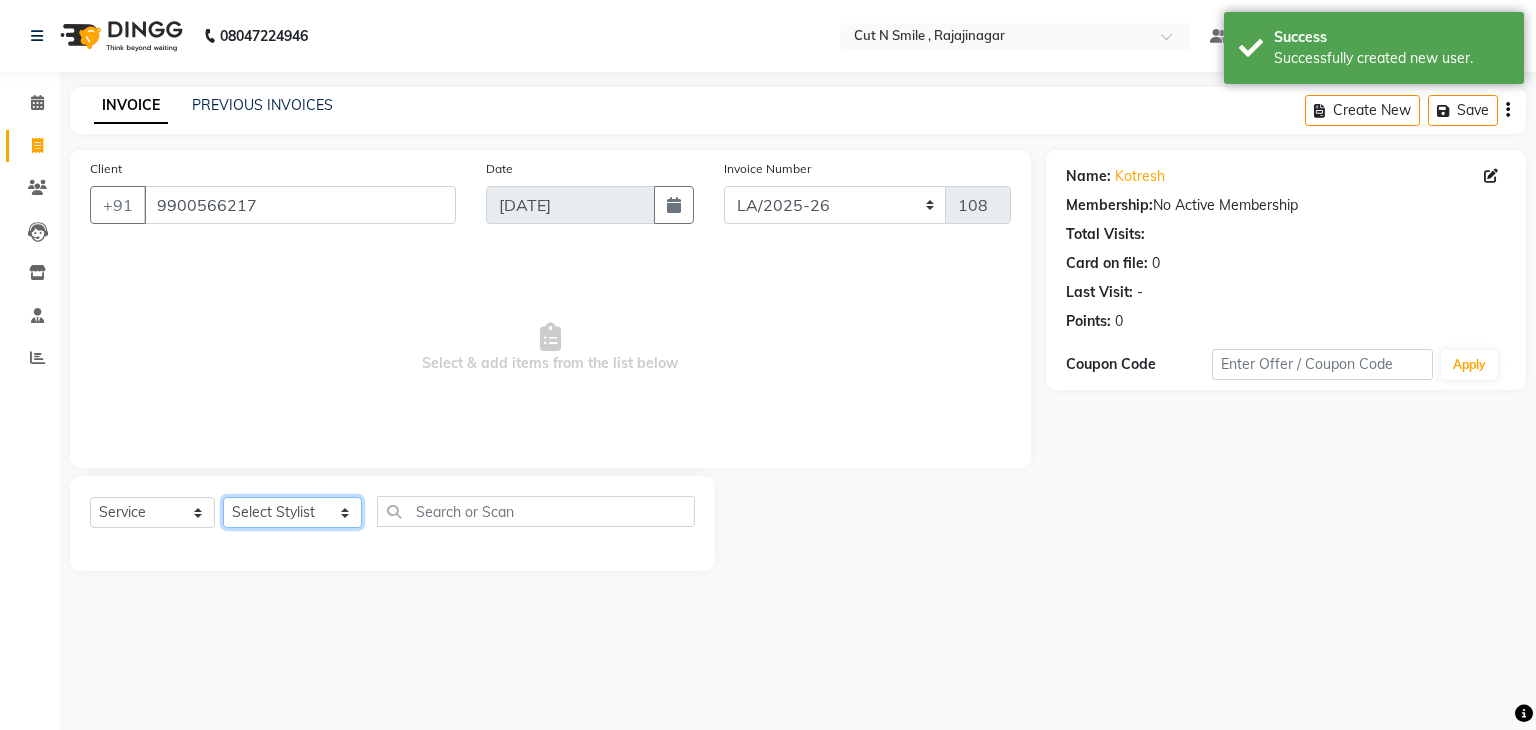 select on "84803" 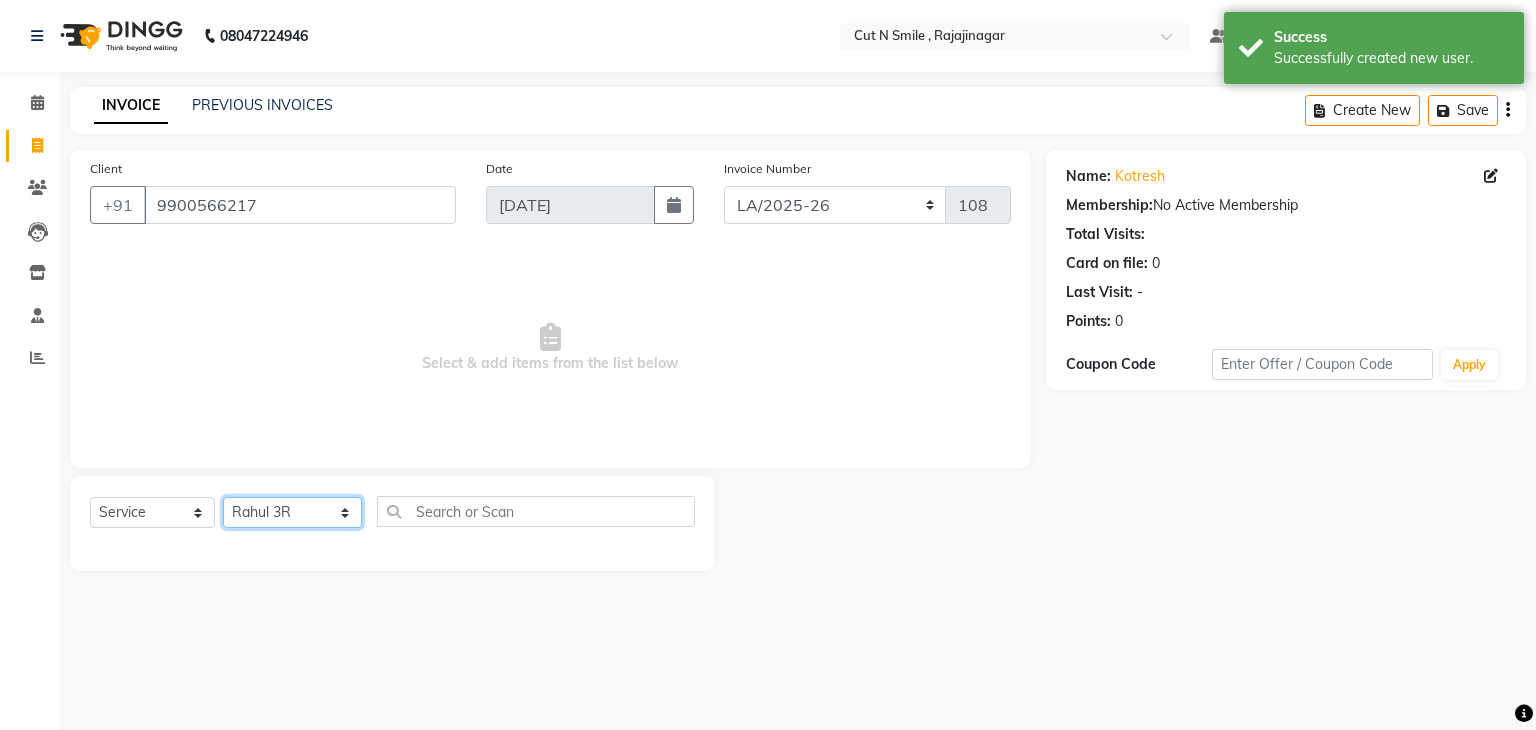 click on "Select Stylist [PERSON_NAME] Ammu 3R [PERSON_NAME] VN [PERSON_NAME] 3R [PERSON_NAME] 3R [PERSON_NAME] 3R [PERSON_NAME] 4R CNS [PERSON_NAME]  Cut N Smile 17M  Cut N Smile 3R Cut n Smile 4R Cut N Smile 9M Cut N Smile ML Cut N Smile V [PERSON_NAME] 4R Govind VN Hema 4R [PERSON_NAME] VN Karan VN Love 4R [PERSON_NAME] 3R Manu 4R  Muskaan VN [PERSON_NAME] 4R N D M 4R NDM Alam 4R Noushad VN [PERSON_NAME] 4R Priya [PERSON_NAME] 3R Rahul 3R Ravi 3R [PERSON_NAME] 4R [PERSON_NAME] 3R [PERSON_NAME] 4R [PERSON_NAME] [PERSON_NAME] 3R [PERSON_NAME] 4R Sameer 3R [PERSON_NAME] [PERSON_NAME]  [PERSON_NAME] [PERSON_NAME] [PERSON_NAME] VN [PERSON_NAME] 4R [PERSON_NAME] 4R [PERSON_NAME] VN Shanavaaz [PERSON_NAME] 3R [PERSON_NAME] 4R [PERSON_NAME] [PERSON_NAME] 4R Sunny VN [PERSON_NAME] 4R Vakeel 3R Varas 4R [PERSON_NAME] [PERSON_NAME] VN" 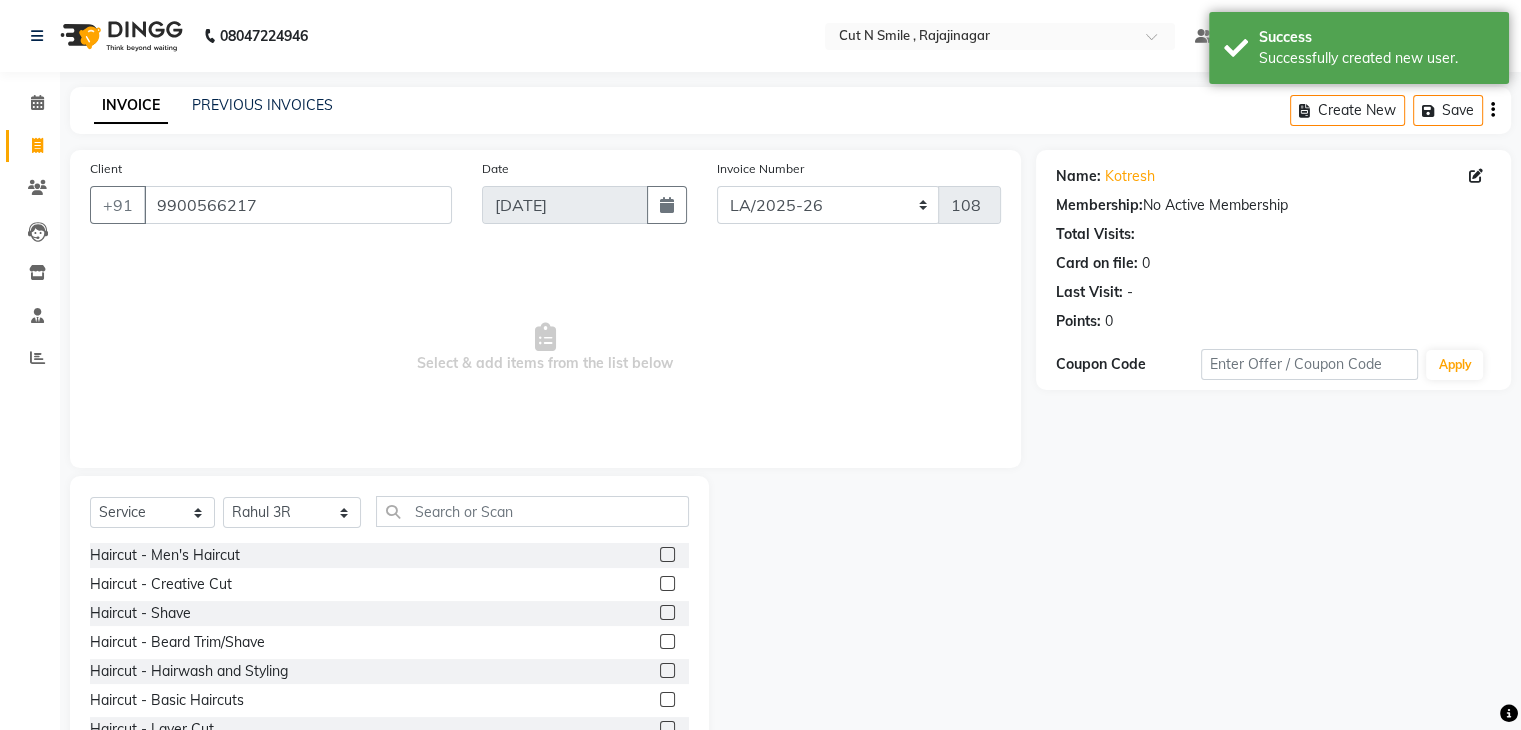 click 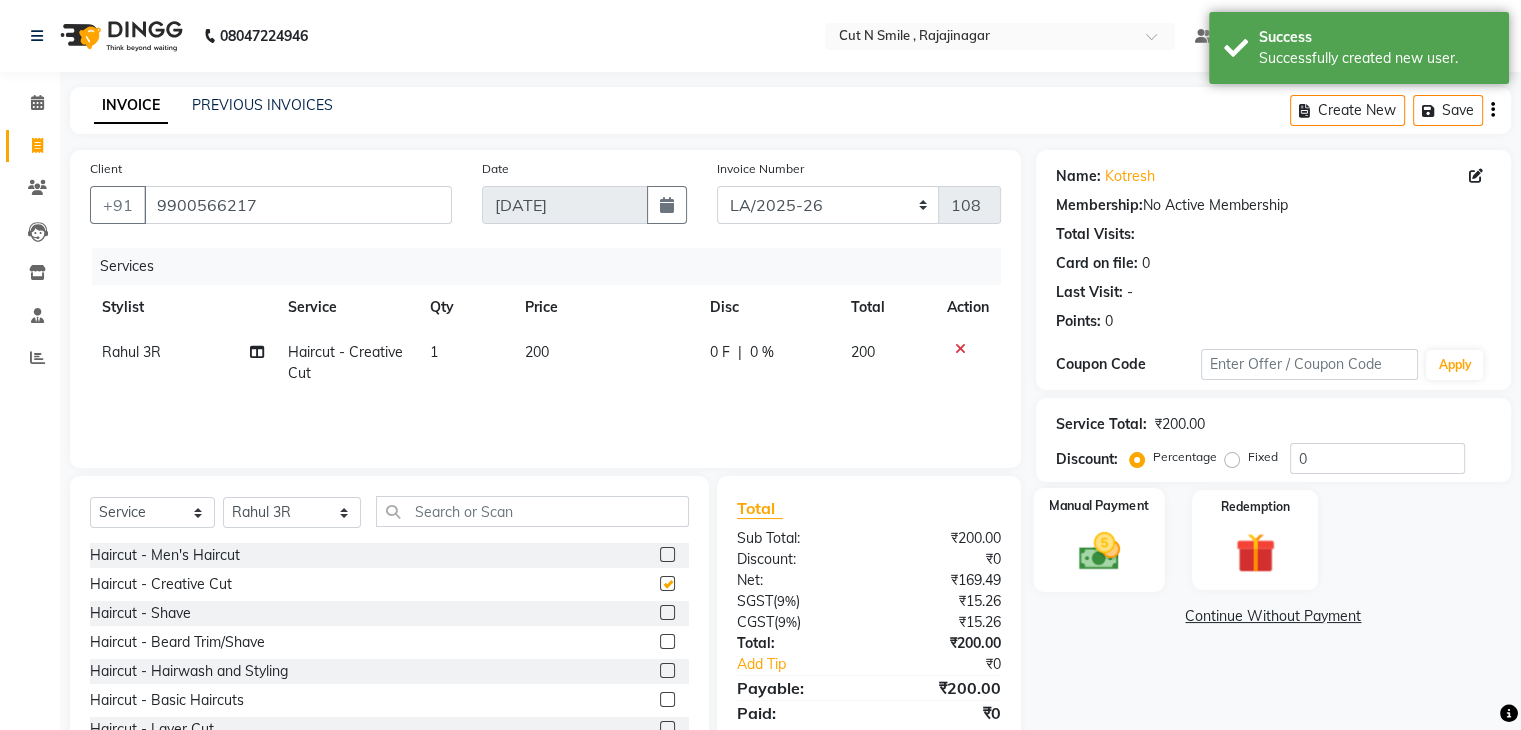 checkbox on "false" 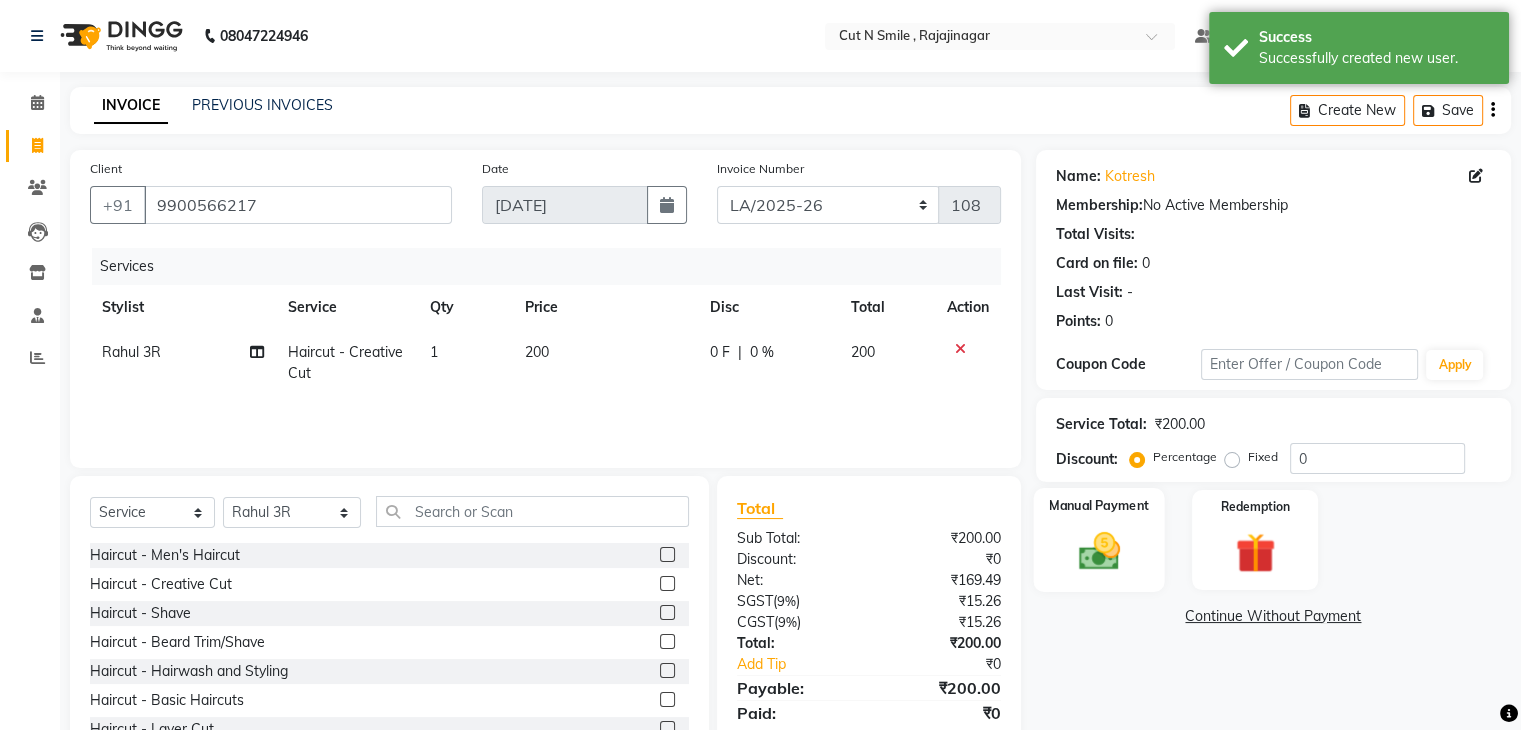 click 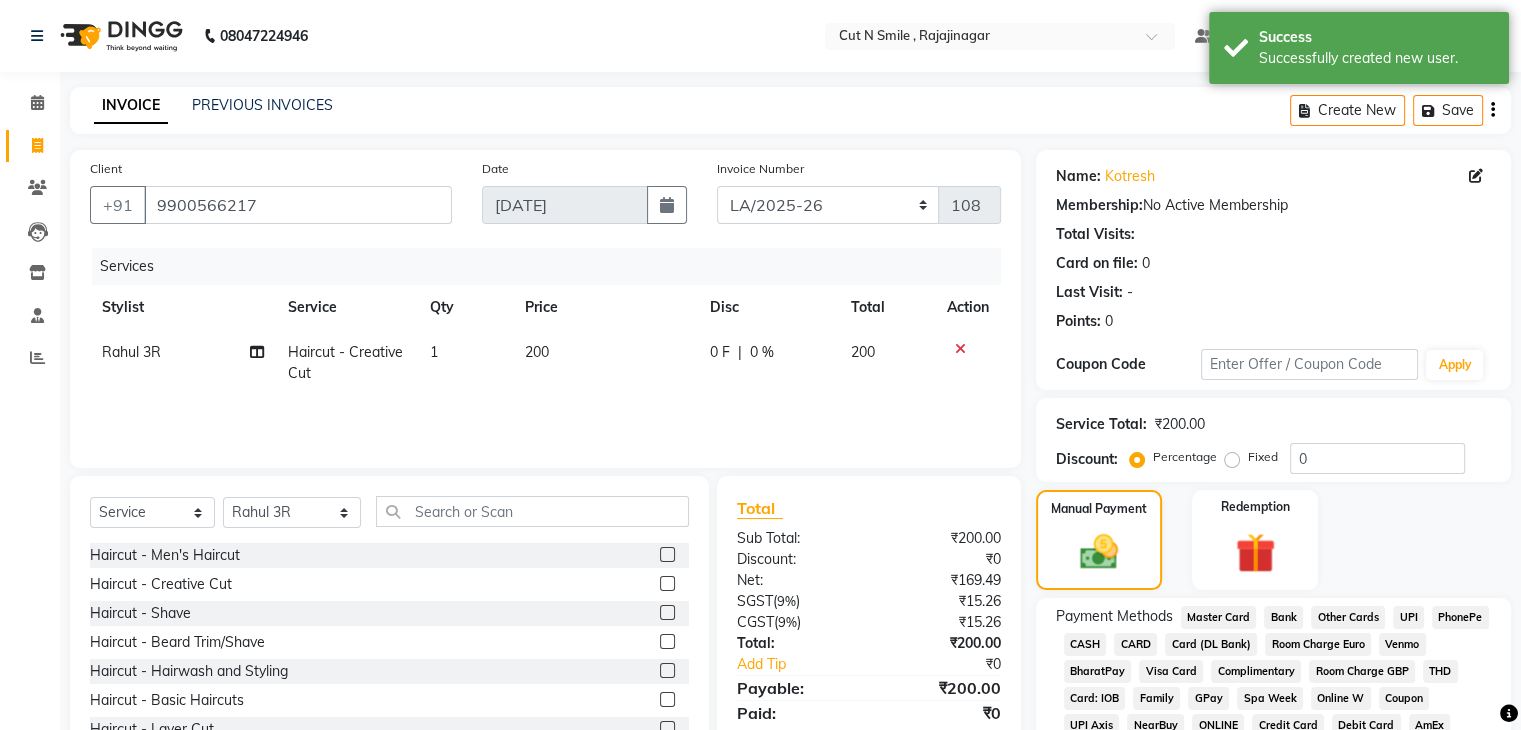 click on "CASH" 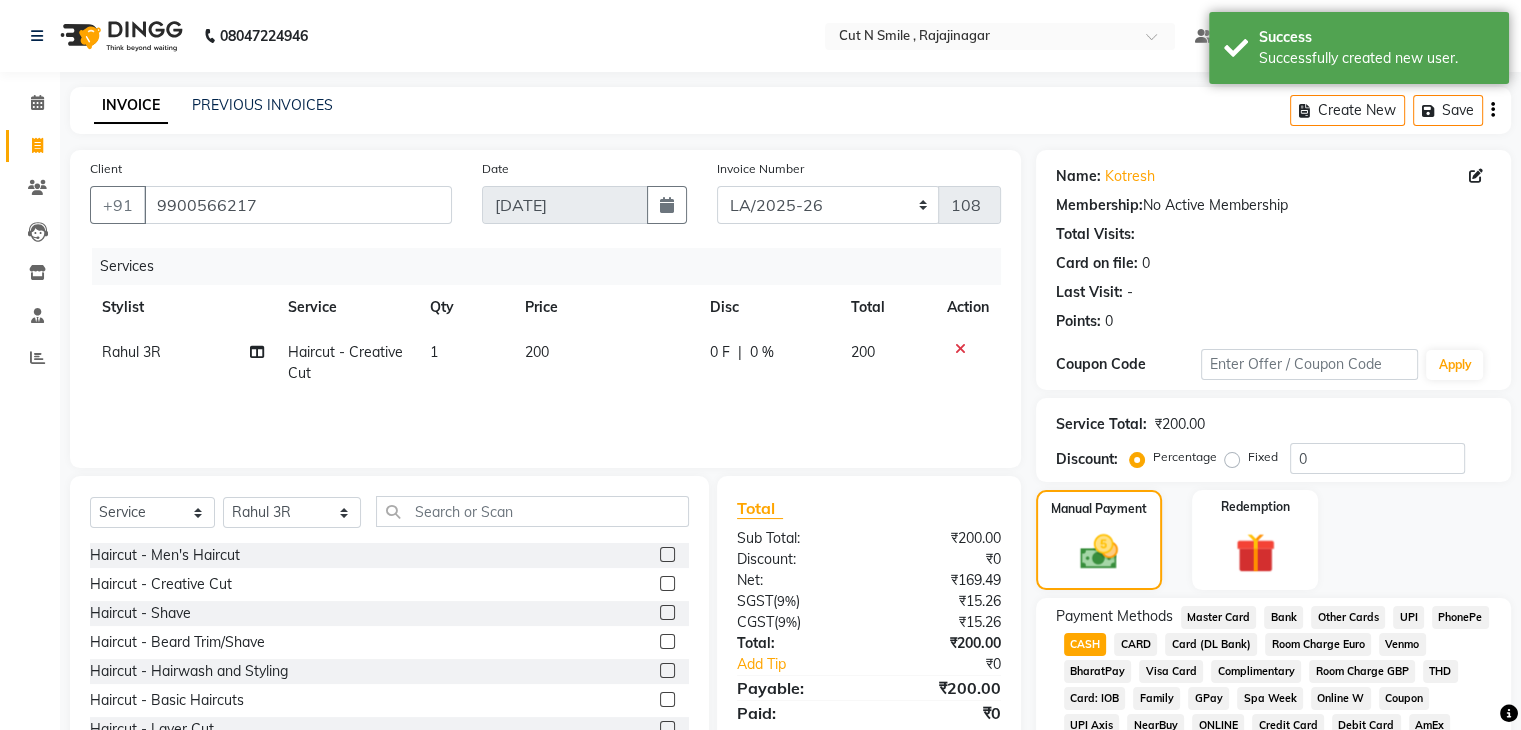 scroll, scrollTop: 228, scrollLeft: 0, axis: vertical 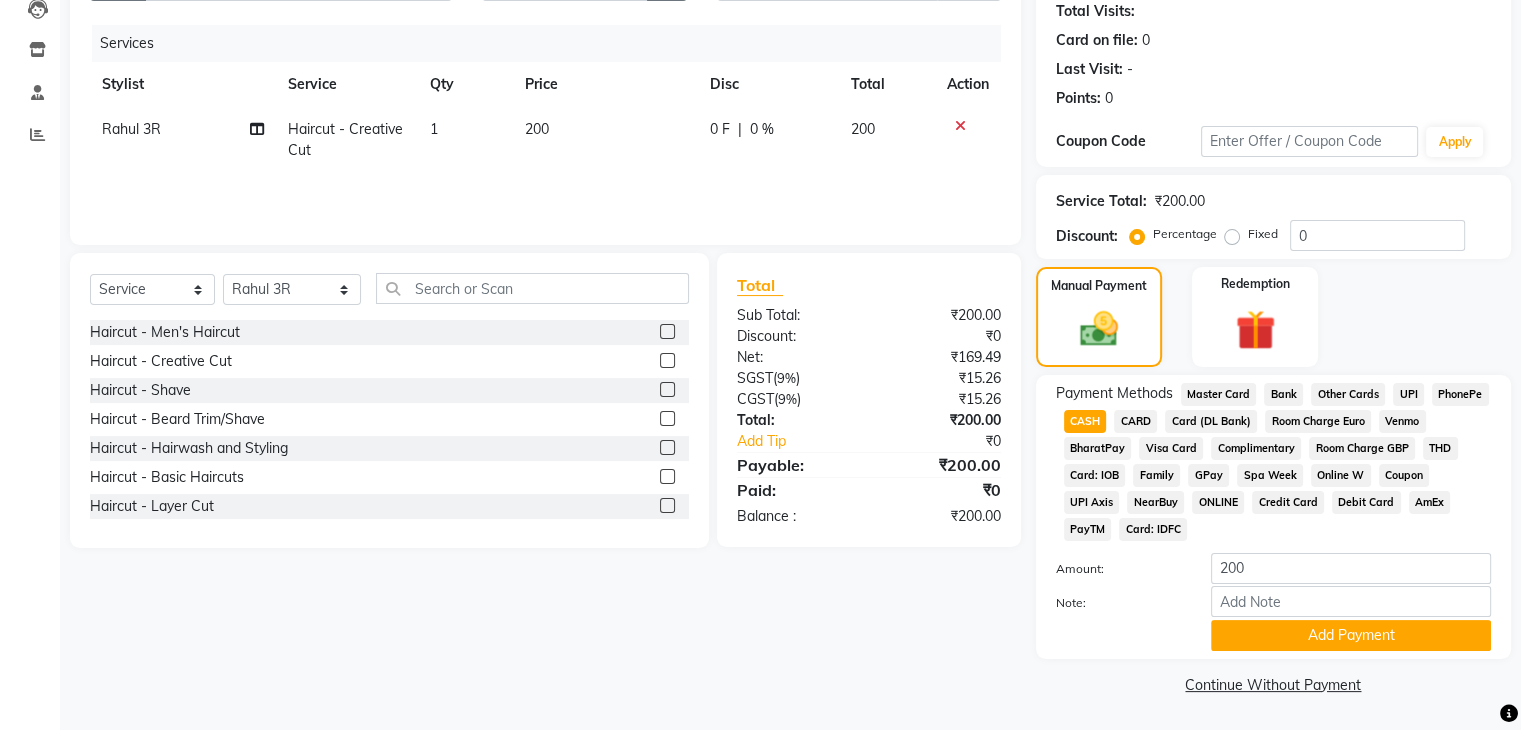 drag, startPoint x: 1254, startPoint y: 633, endPoint x: 1356, endPoint y: 639, distance: 102.176315 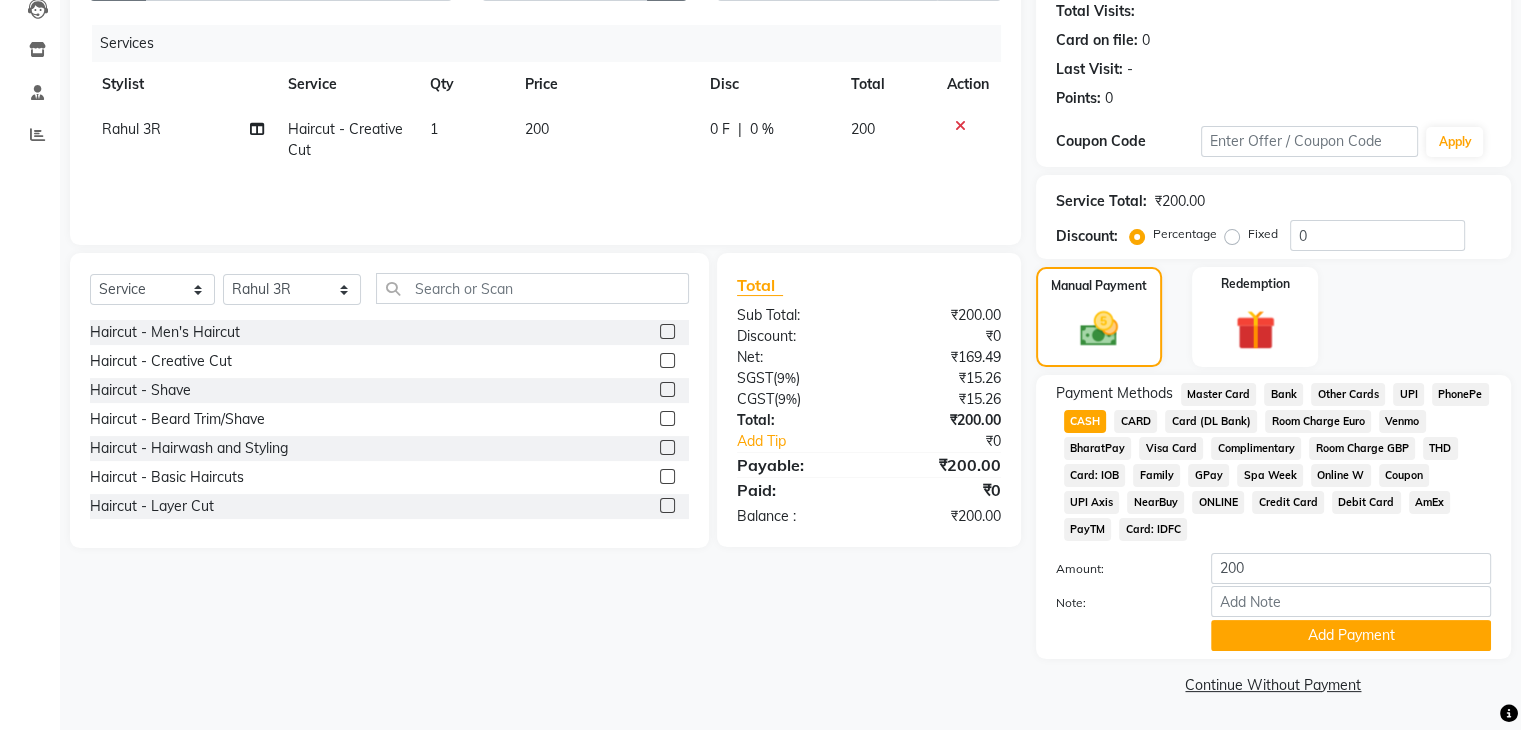 click on "Add Payment" 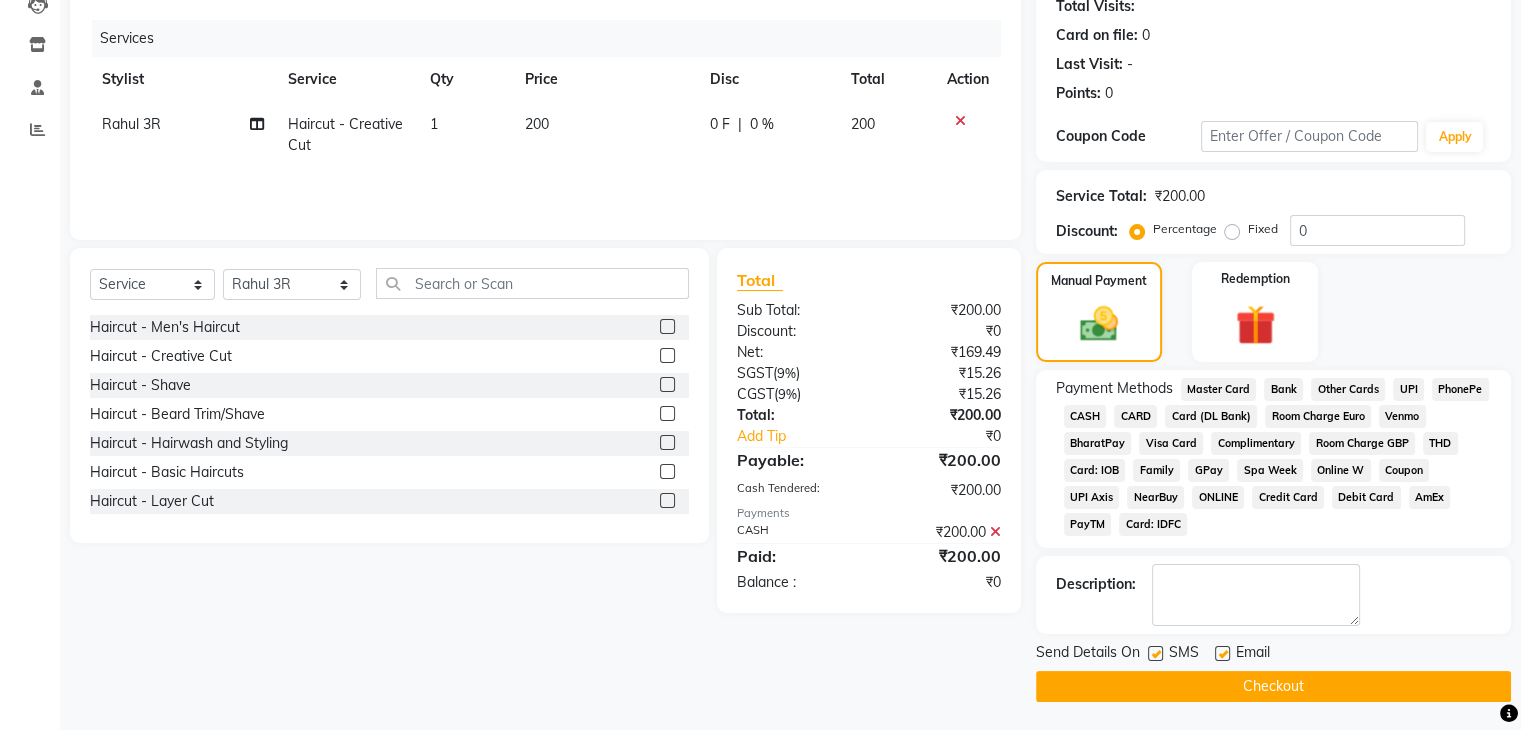 click on "Checkout" 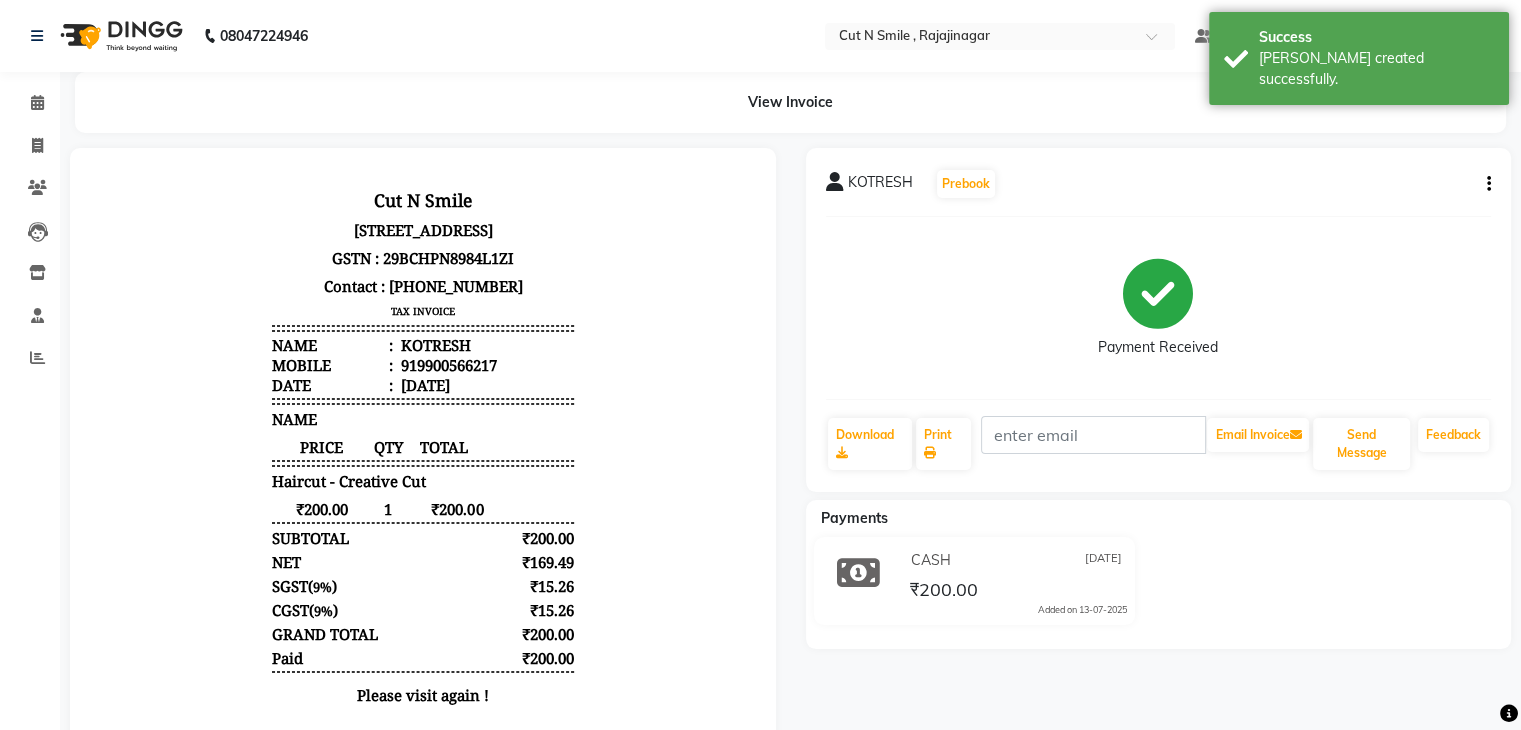 scroll, scrollTop: 0, scrollLeft: 0, axis: both 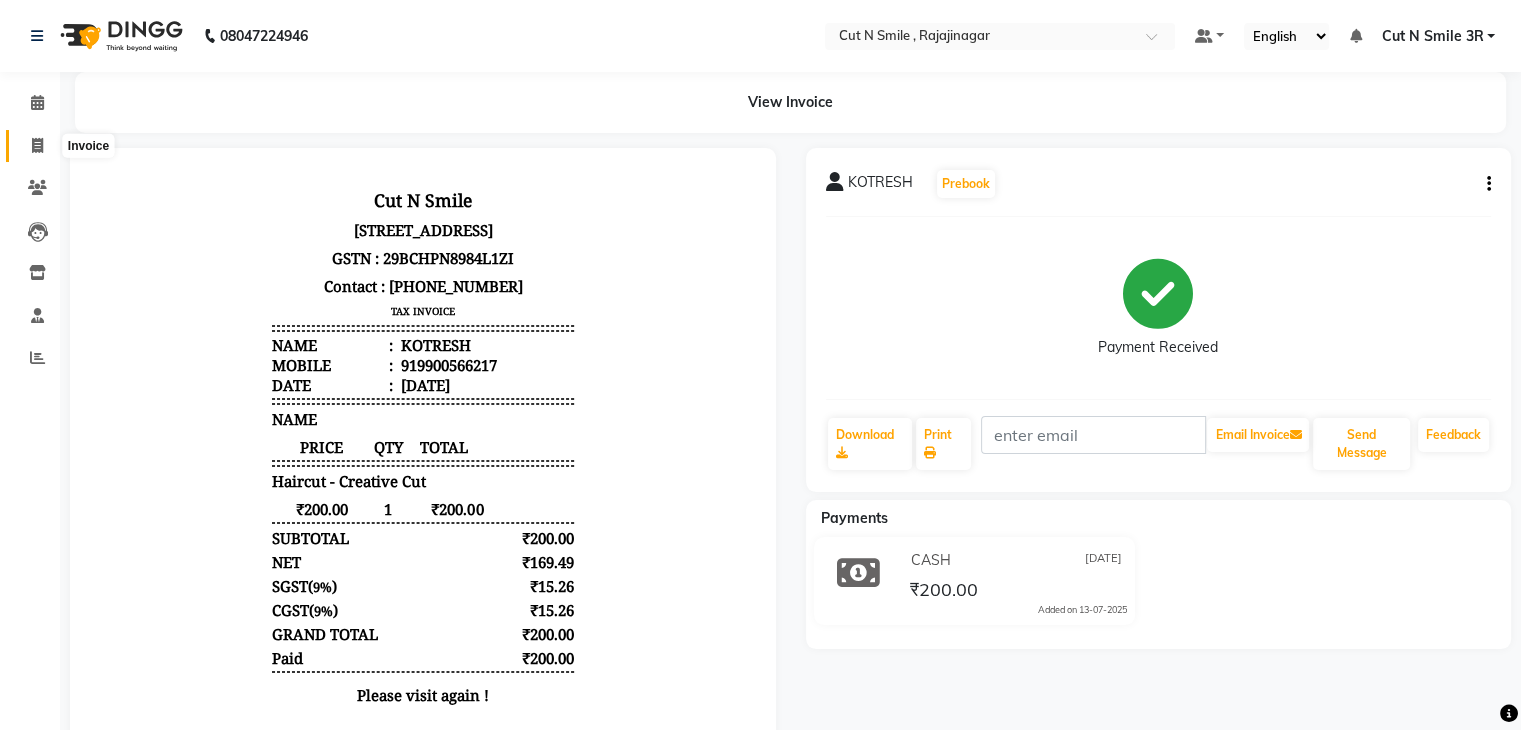click 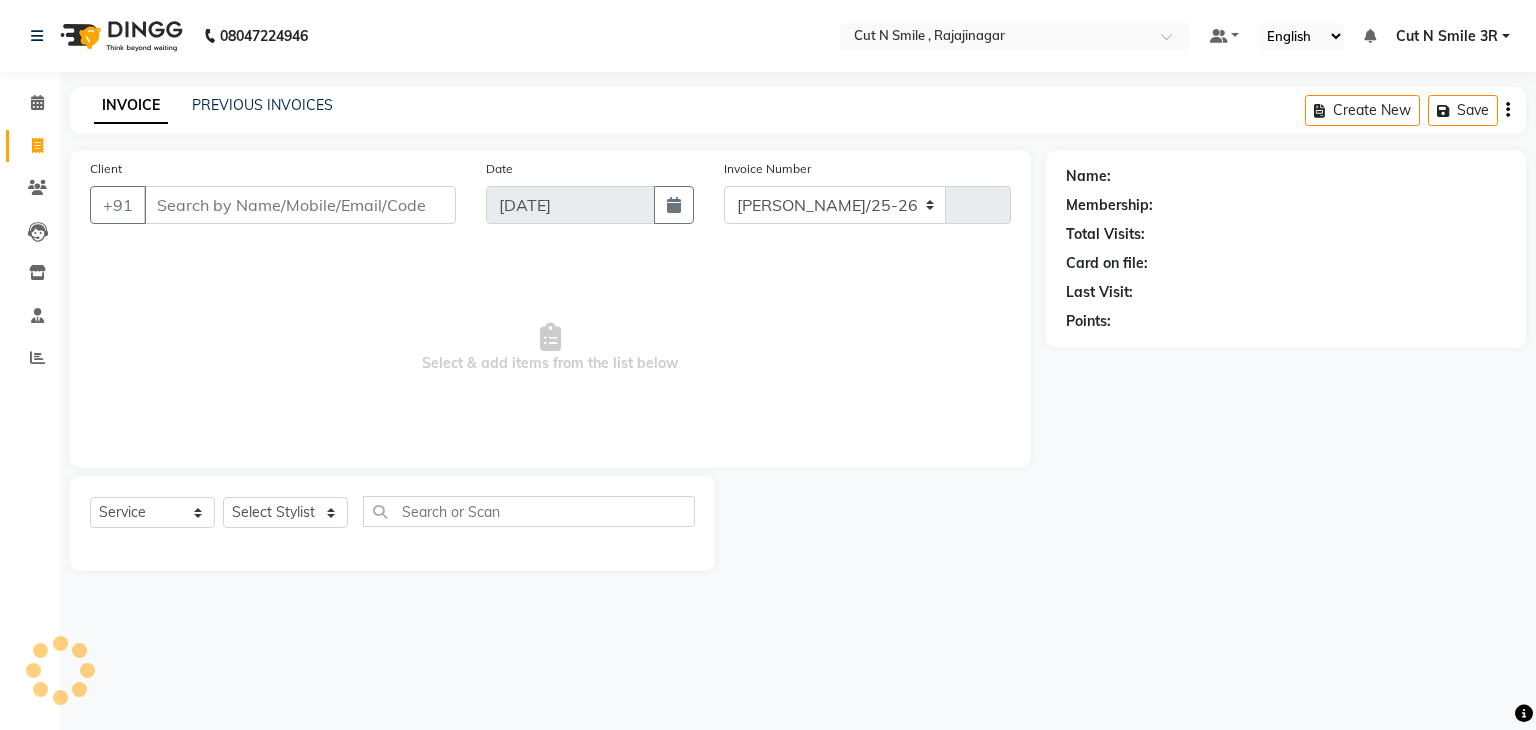 select on "7187" 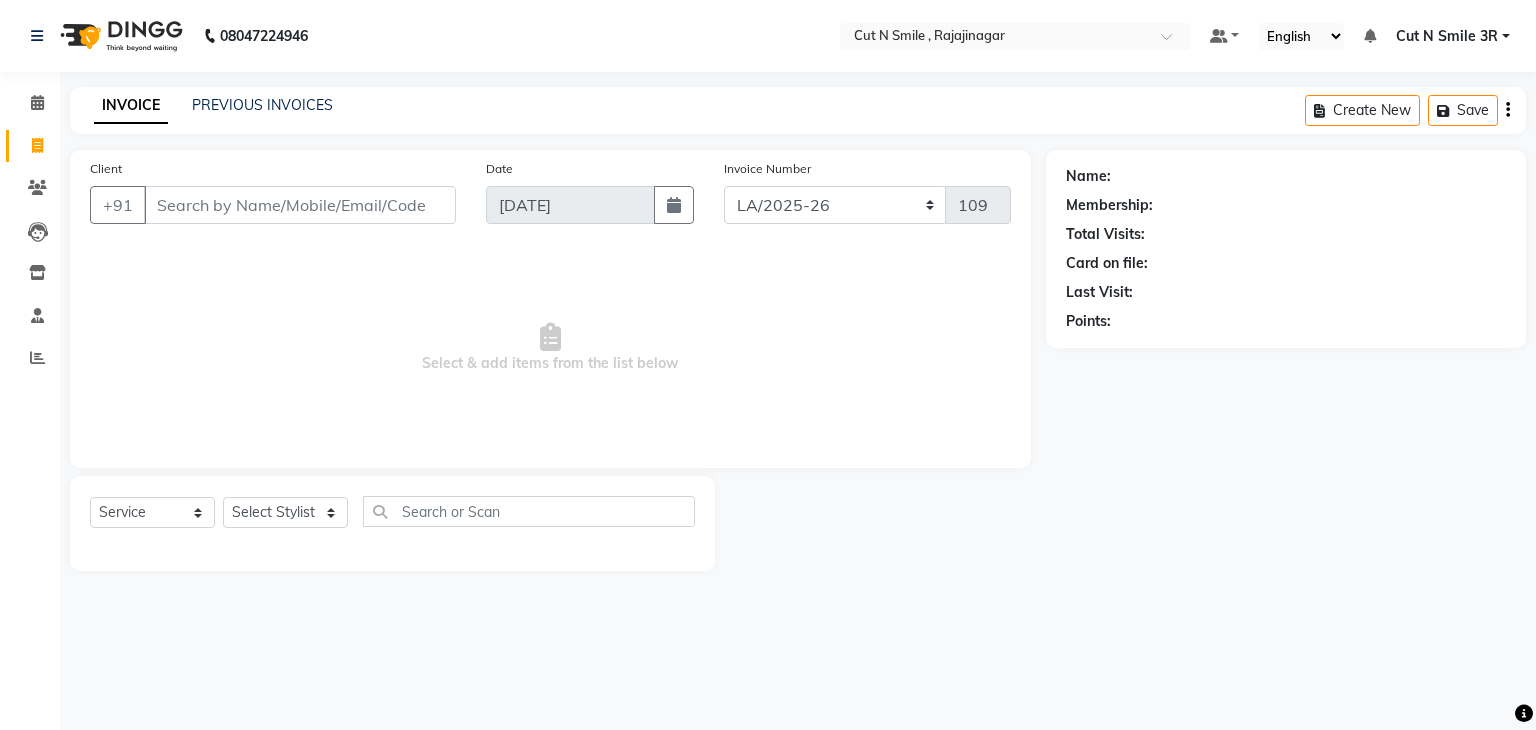 click on "Client" at bounding box center (300, 205) 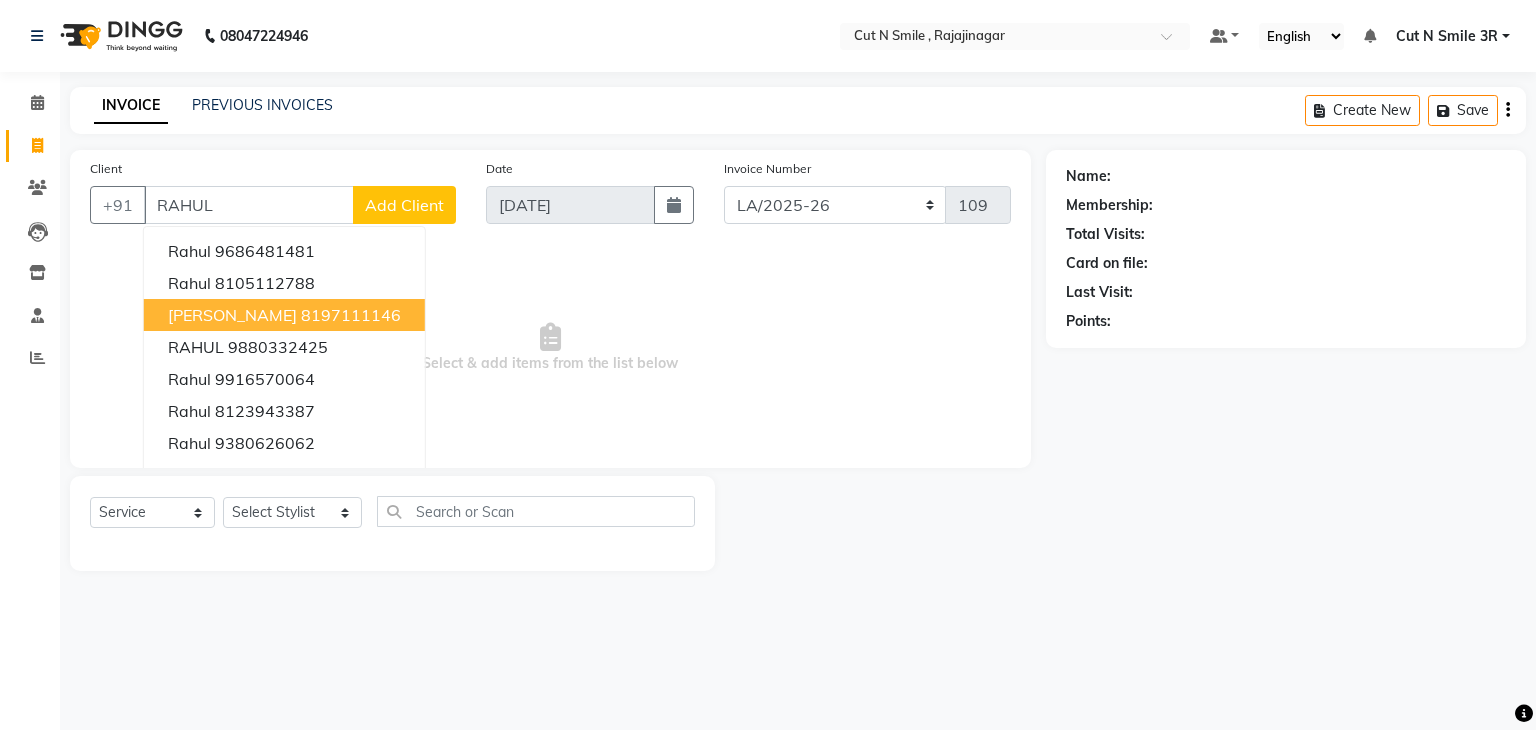 click on "[PERSON_NAME]  8197111146" at bounding box center (284, 315) 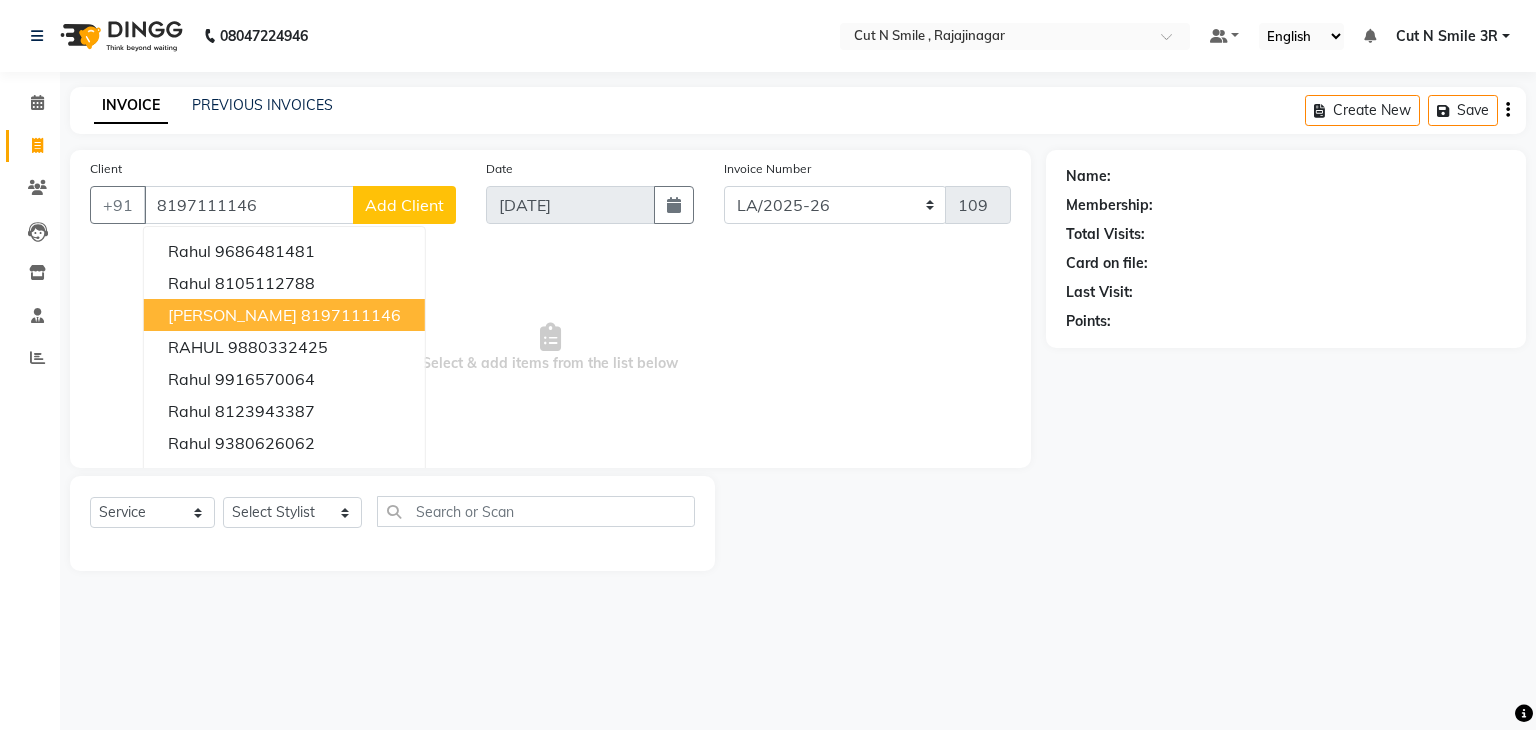 type on "8197111146" 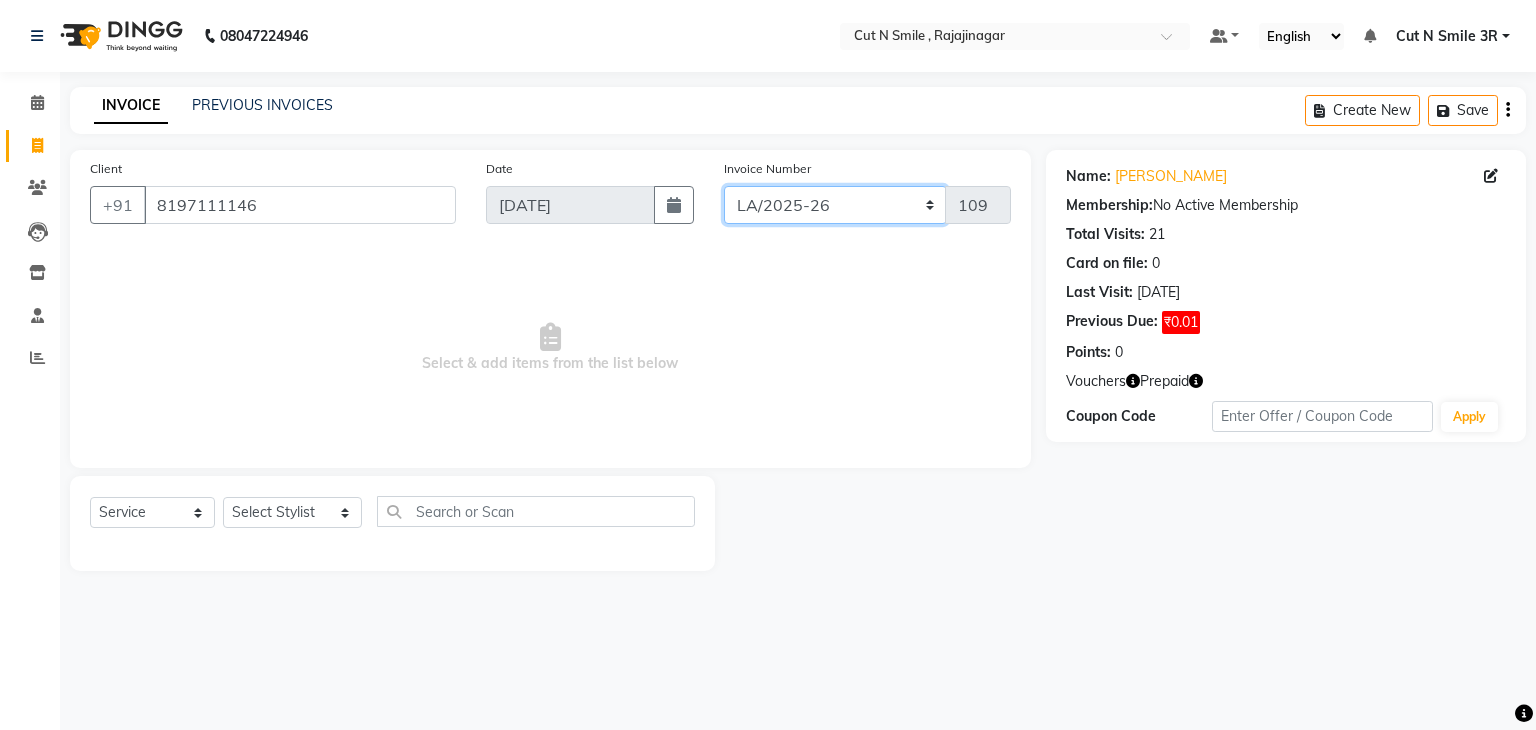 click on "[PERSON_NAME]/25-26 LA/2025-26 SH/25 CH/25 SA/25" 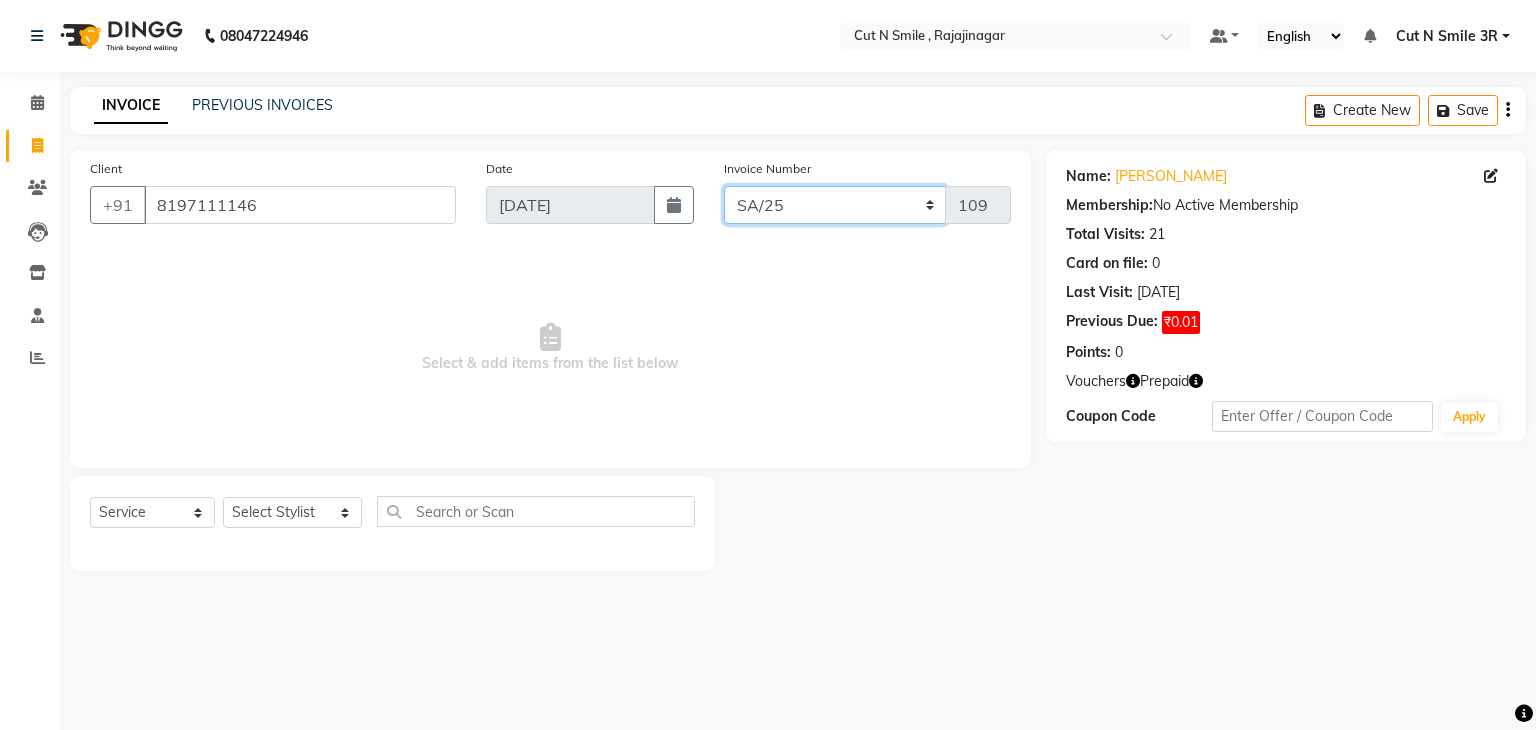 click on "[PERSON_NAME]/25-26 LA/2025-26 SH/25 CH/25 SA/25" 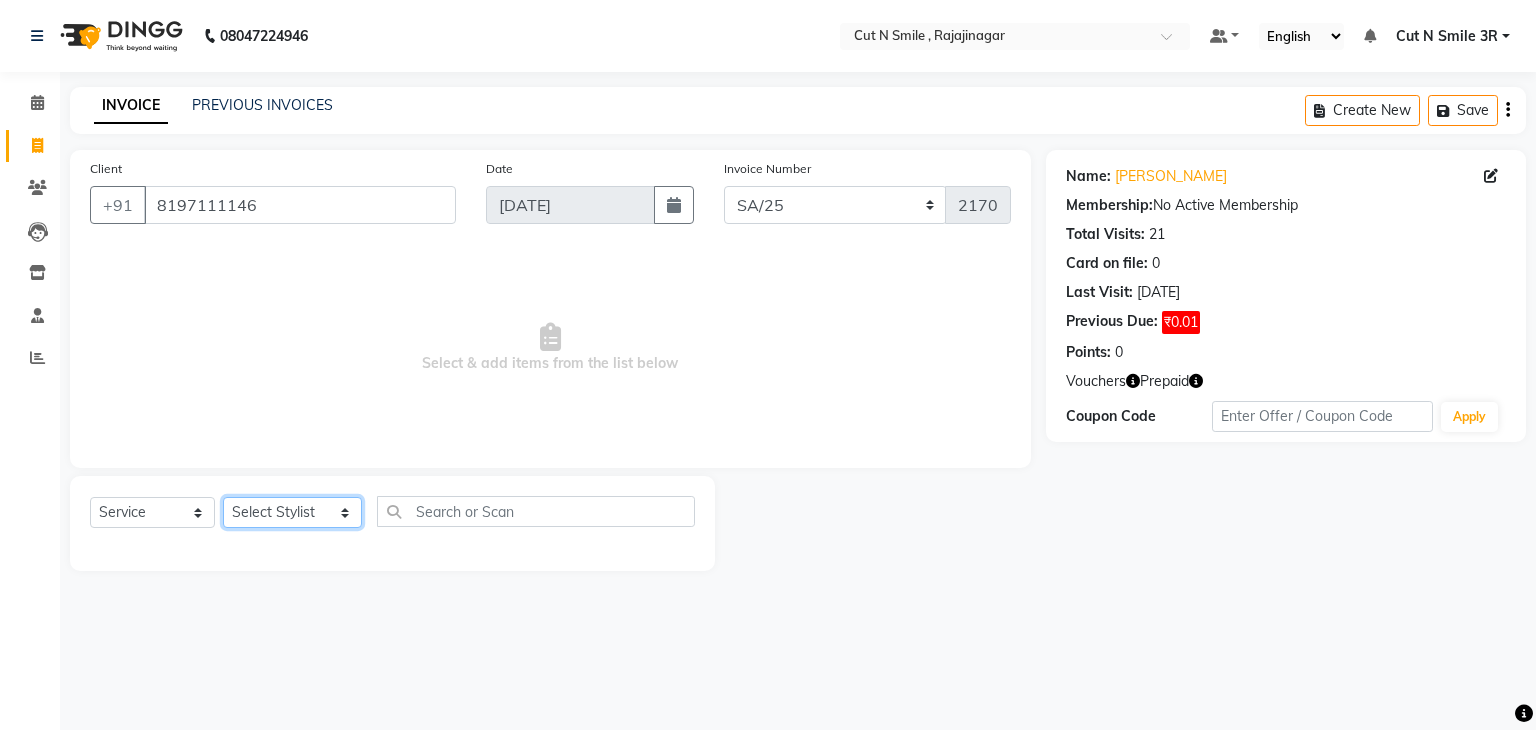 drag, startPoint x: 301, startPoint y: 518, endPoint x: 305, endPoint y: 398, distance: 120.06665 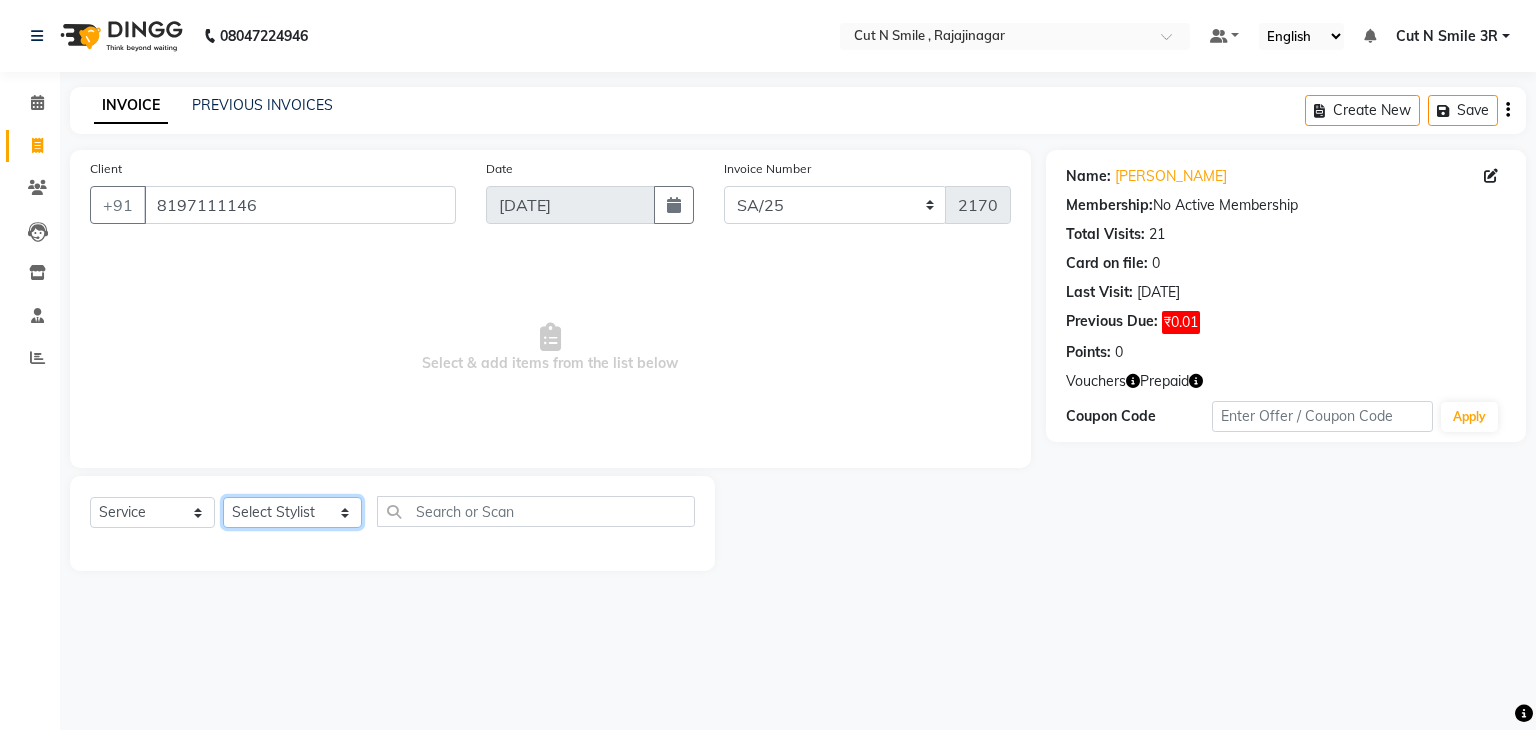 select on "79170" 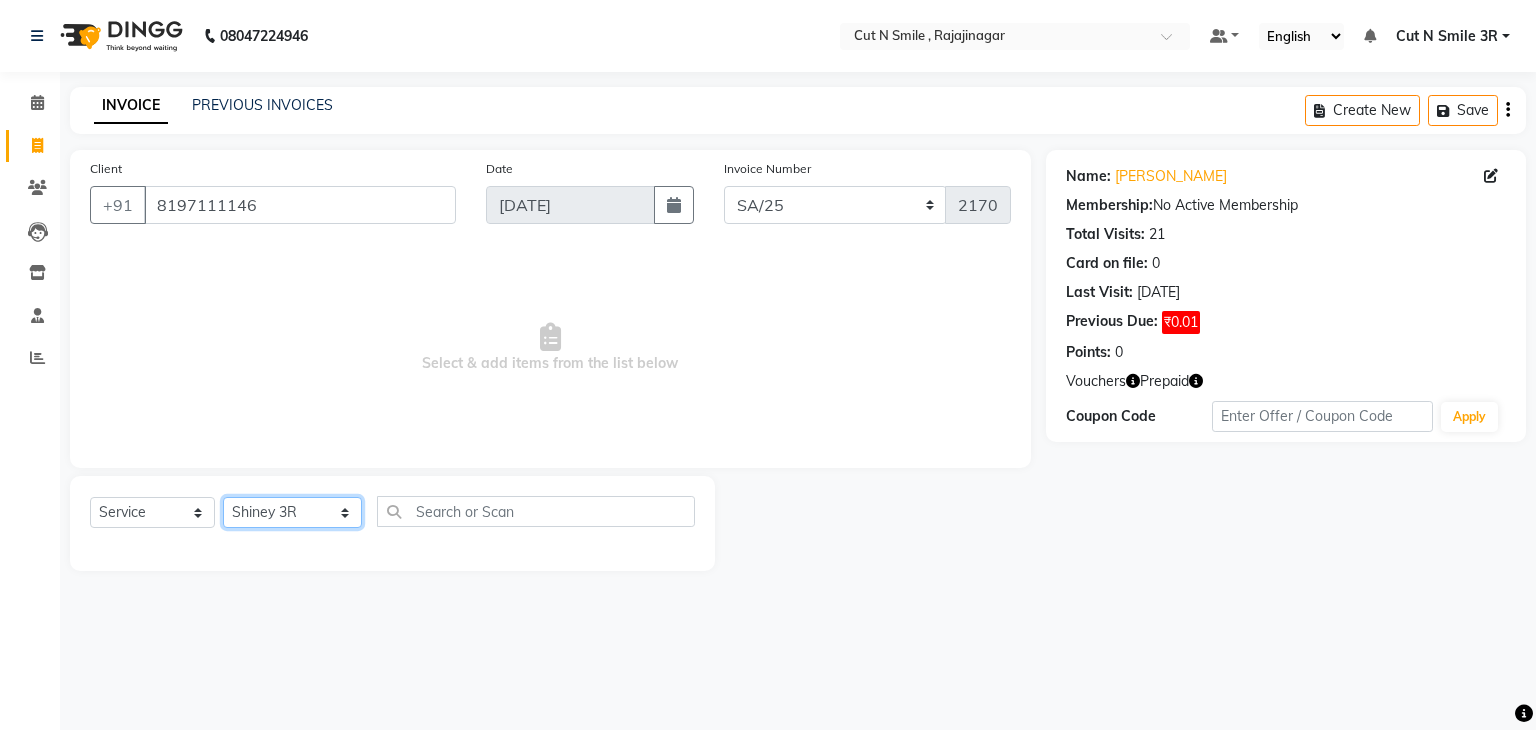 click on "Select Stylist [PERSON_NAME] Ammu 3R [PERSON_NAME] VN [PERSON_NAME] 3R [PERSON_NAME] 3R [PERSON_NAME] 3R [PERSON_NAME] 4R CNS [PERSON_NAME]  Cut N Smile 17M  Cut N Smile 3R Cut n Smile 4R Cut N Smile 9M Cut N Smile ML Cut N Smile V [PERSON_NAME] 4R Govind VN Hema 4R [PERSON_NAME] VN Karan VN Love 4R [PERSON_NAME] 3R Manu 4R  Muskaan VN [PERSON_NAME] 4R N D M 4R NDM Alam 4R Noushad VN [PERSON_NAME] 4R Priya [PERSON_NAME] 3R Rahul 3R Ravi 3R [PERSON_NAME] 4R [PERSON_NAME] 3R [PERSON_NAME] 4R [PERSON_NAME] [PERSON_NAME] 3R [PERSON_NAME] 4R Sameer 3R [PERSON_NAME] [PERSON_NAME]  [PERSON_NAME] [PERSON_NAME] [PERSON_NAME] VN [PERSON_NAME] 4R [PERSON_NAME] 4R [PERSON_NAME] VN Shanavaaz [PERSON_NAME] 3R [PERSON_NAME] 4R [PERSON_NAME] [PERSON_NAME] 4R Sunny VN [PERSON_NAME] 4R Vakeel 3R Varas 4R [PERSON_NAME] [PERSON_NAME] VN" 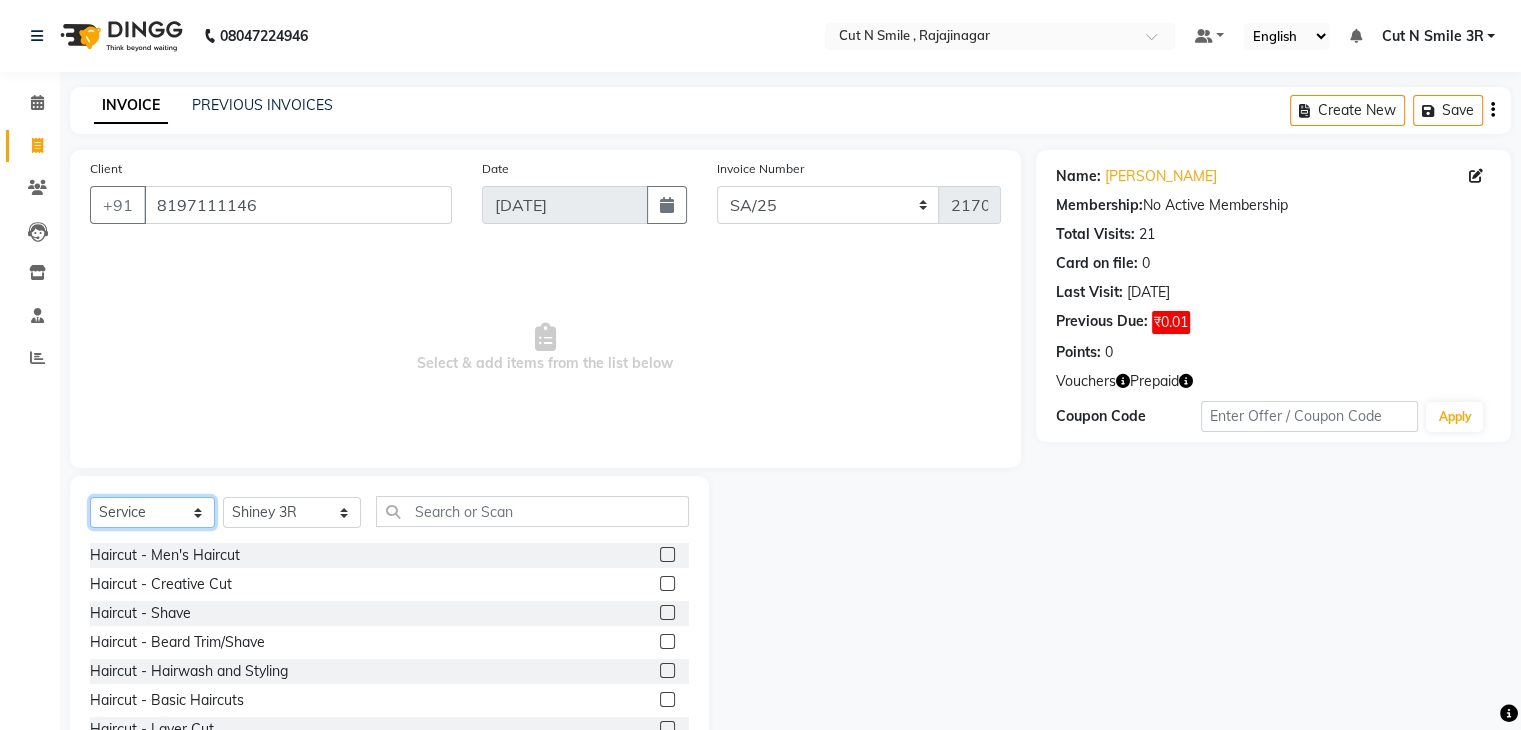 click on "Select  Service  Product  Membership  Package Voucher Prepaid Gift Card" 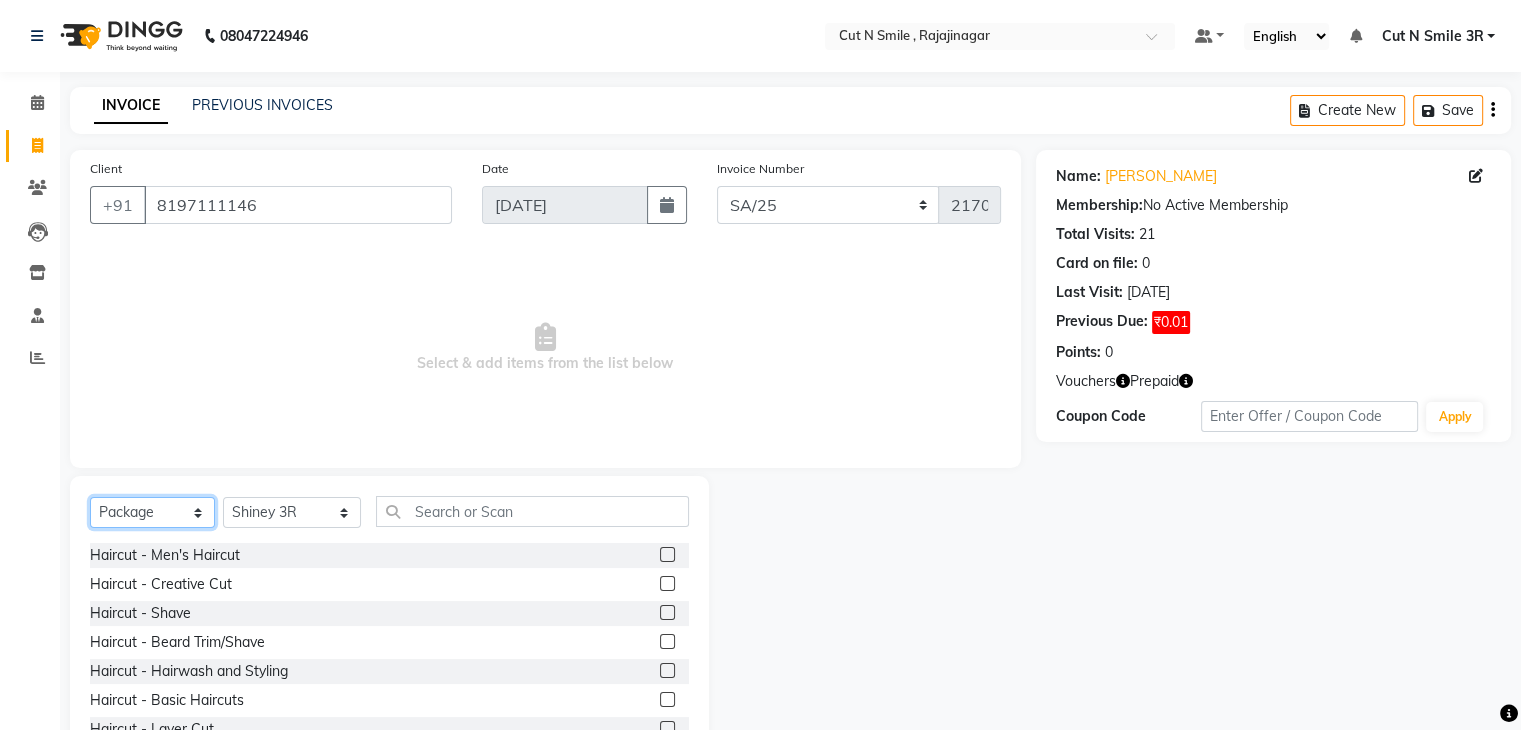 click on "Select  Service  Product  Membership  Package Voucher Prepaid Gift Card" 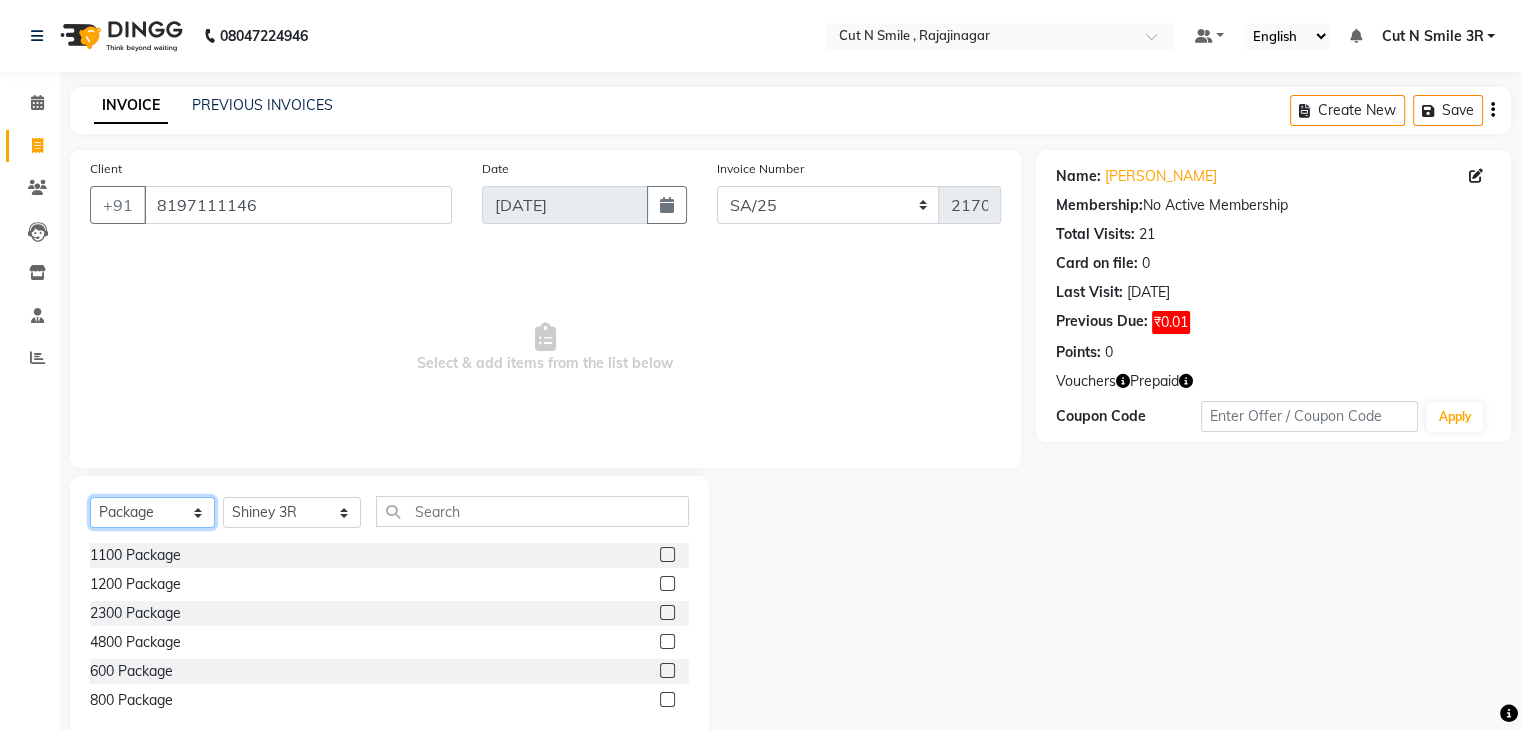 click on "Select  Service  Product  Membership  Package Voucher Prepaid Gift Card" 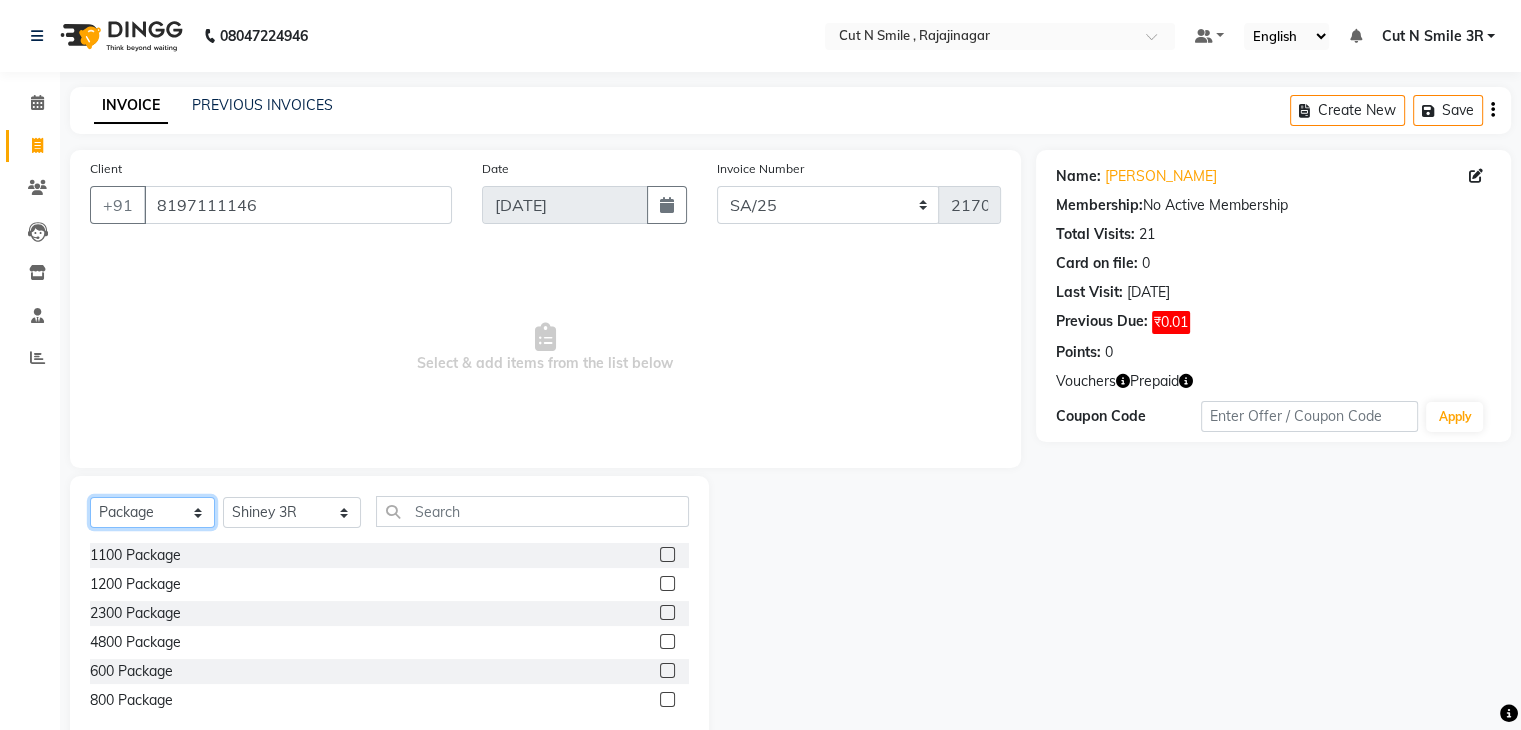 select on "service" 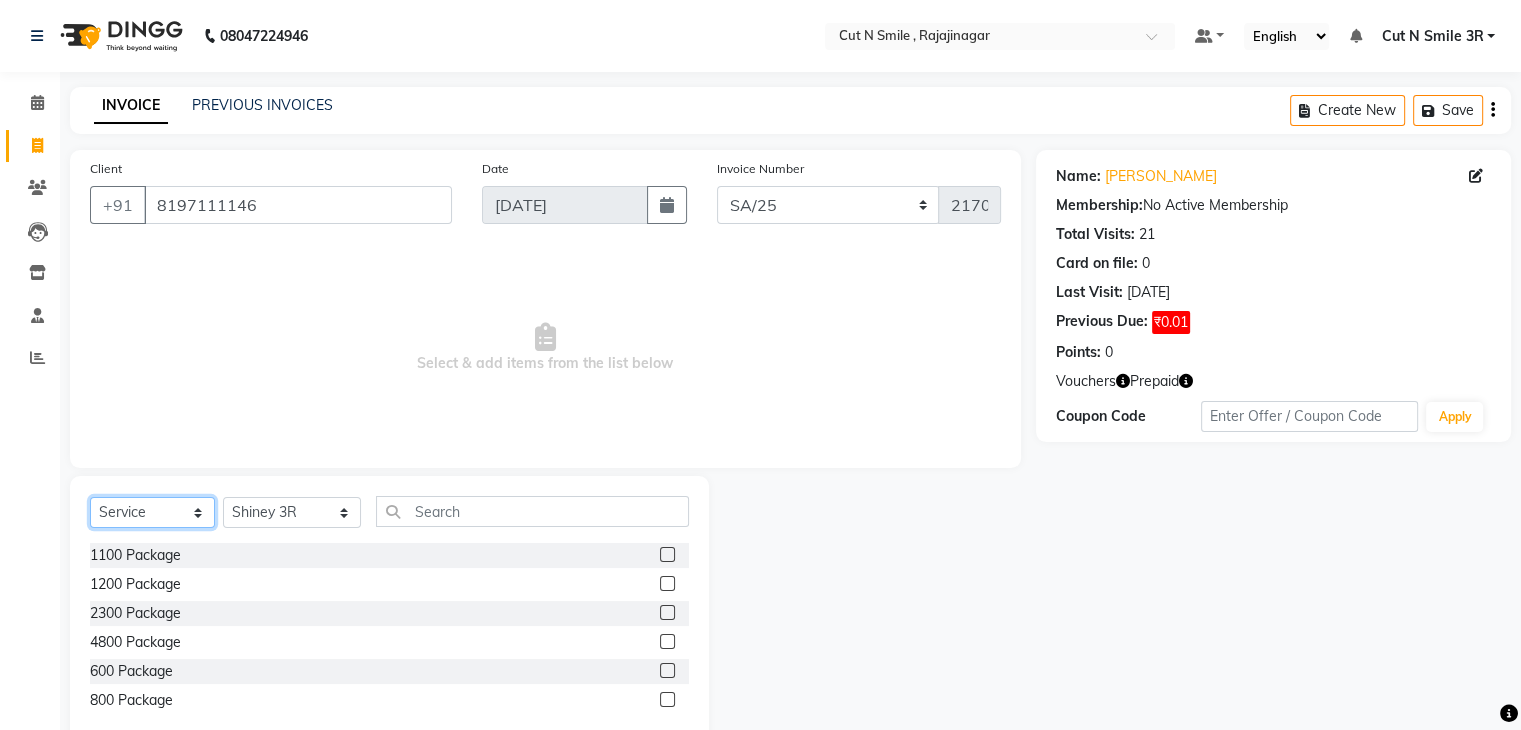 click on "Select  Service  Product  Membership  Package Voucher Prepaid Gift Card" 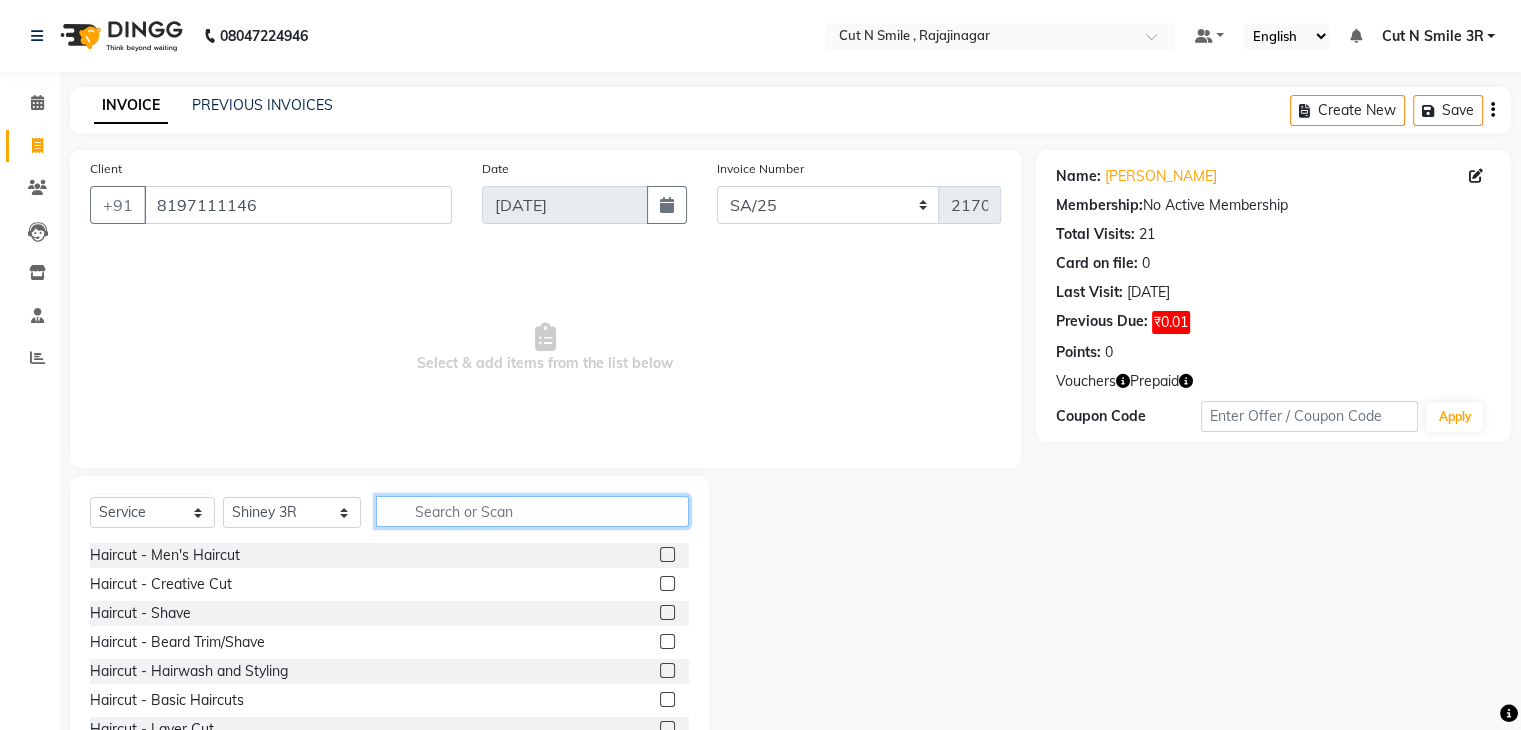 click 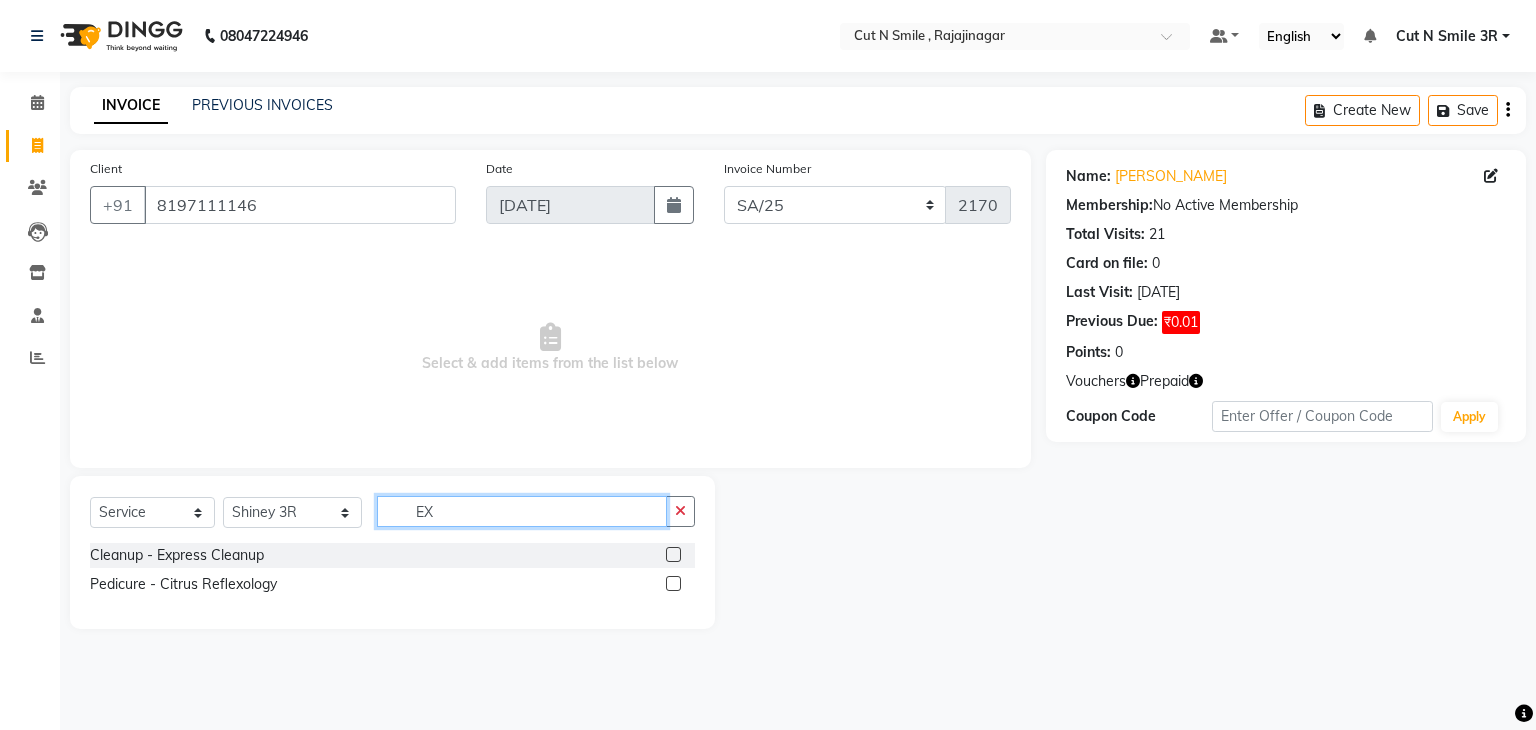 type on "EX" 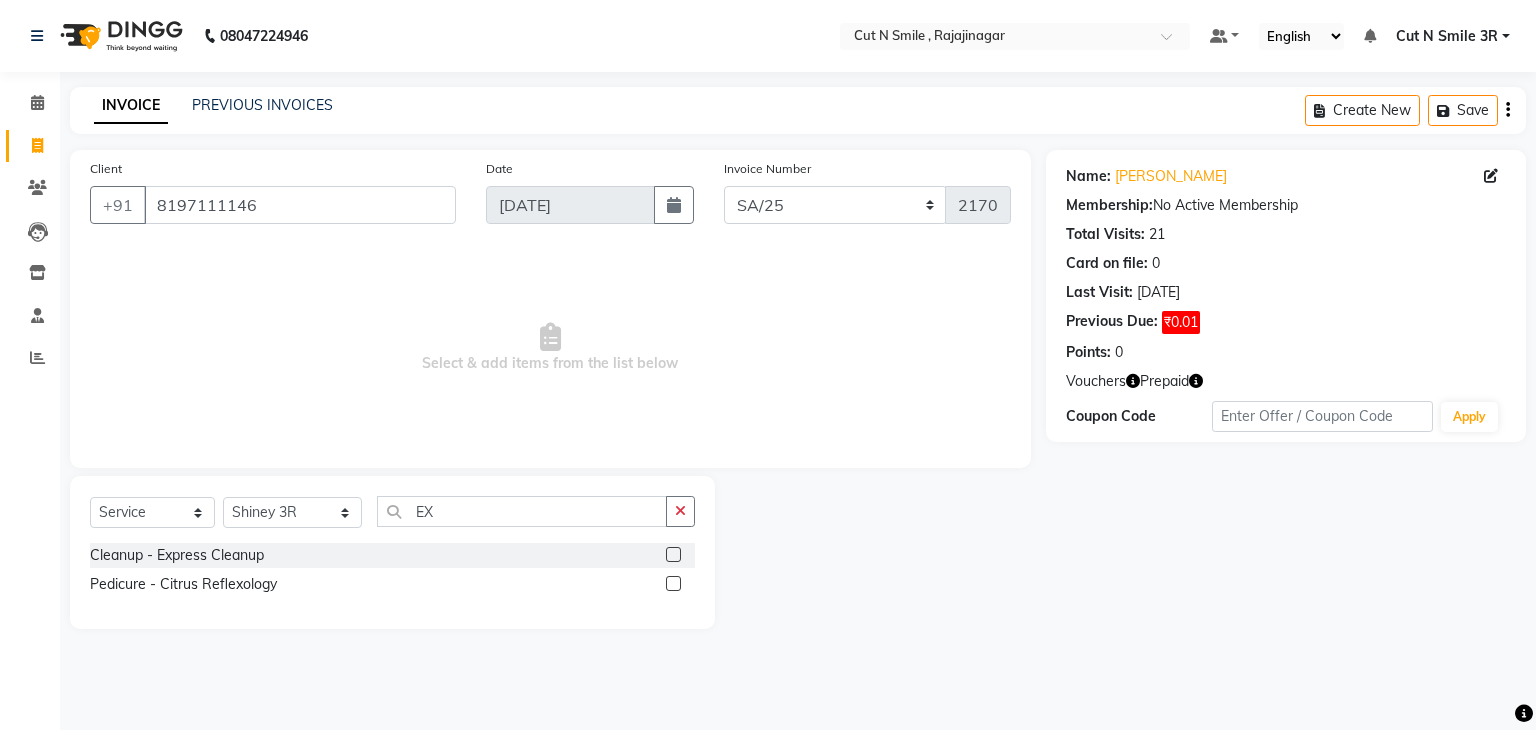 click on "Cleanup  - Express Cleanup" 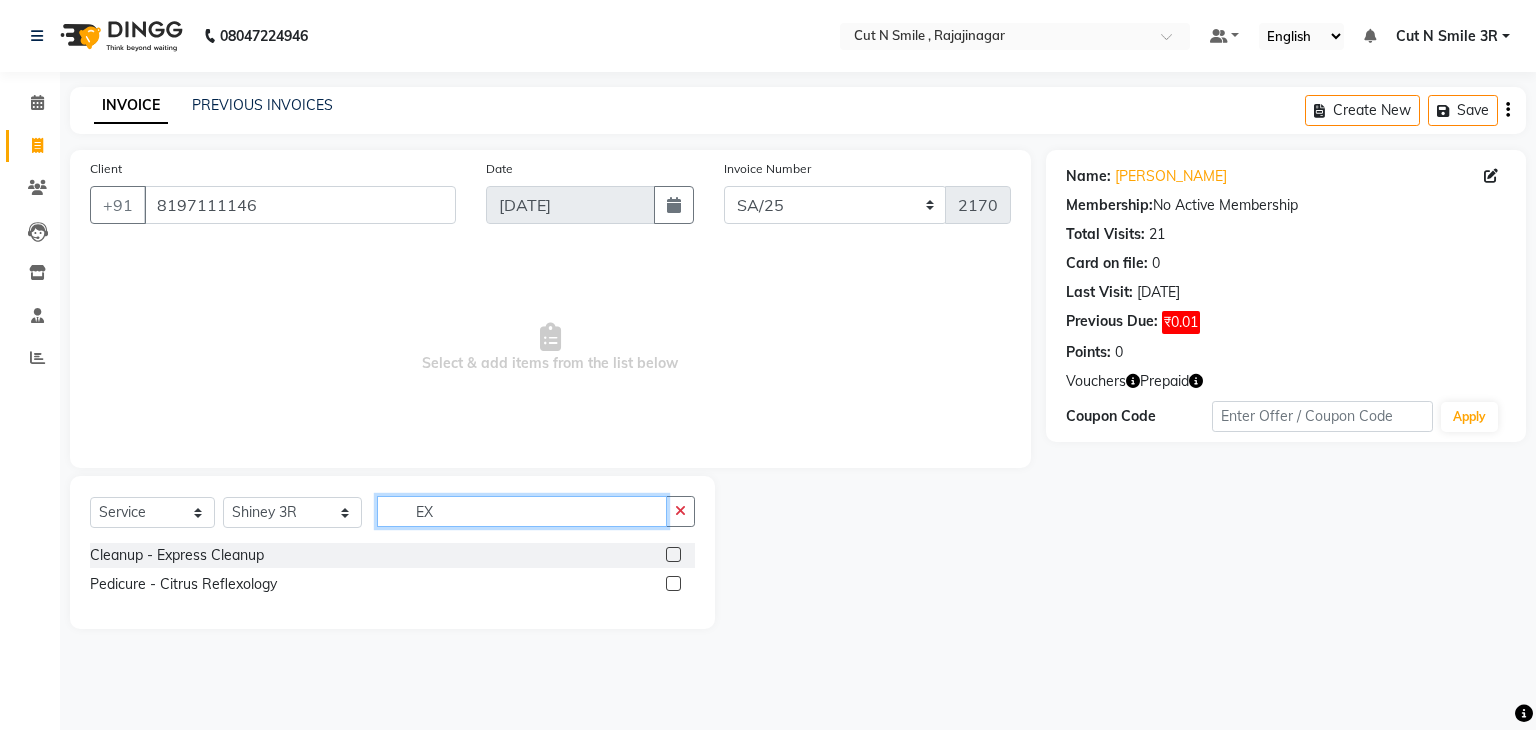 click on "EX" 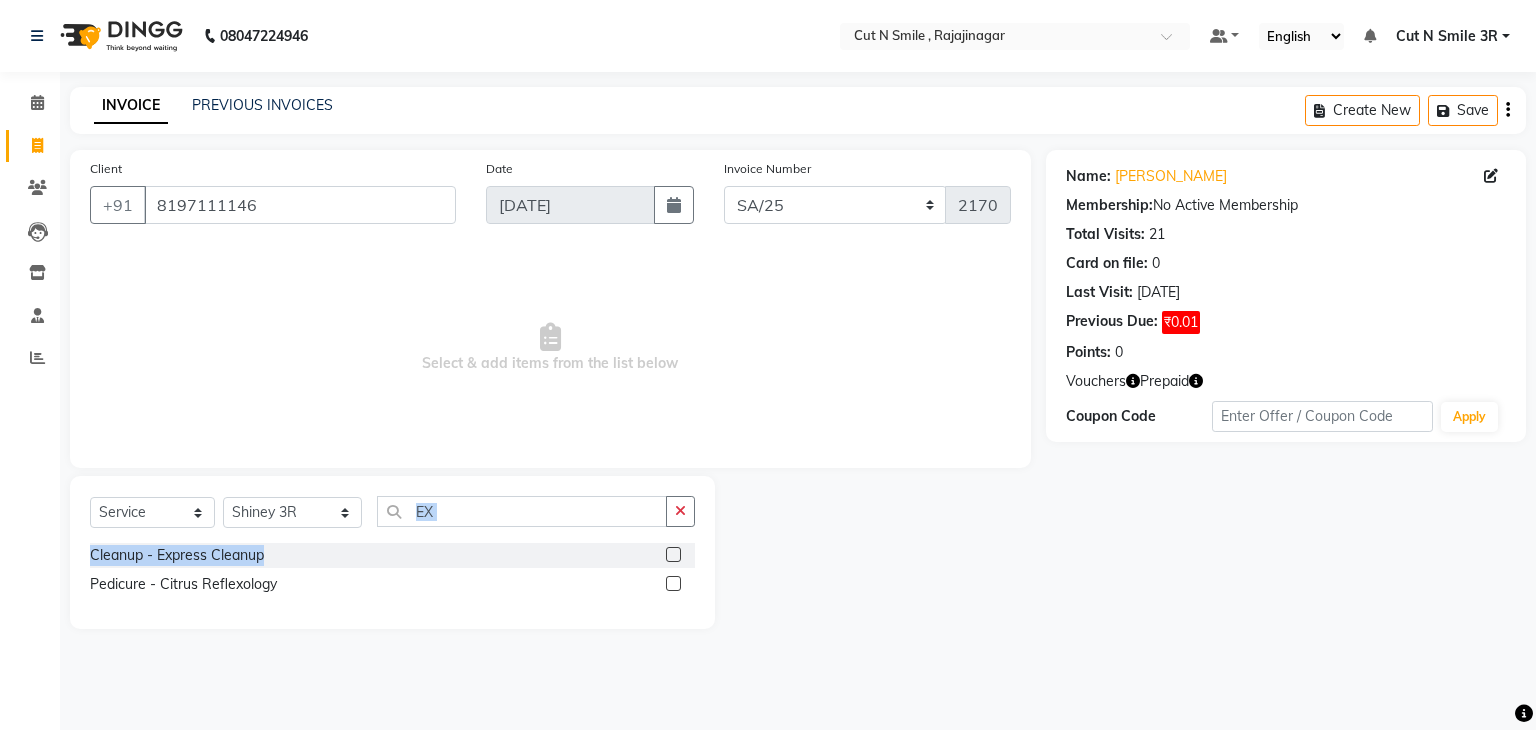 drag, startPoint x: 676, startPoint y: 552, endPoint x: 437, endPoint y: 503, distance: 243.97131 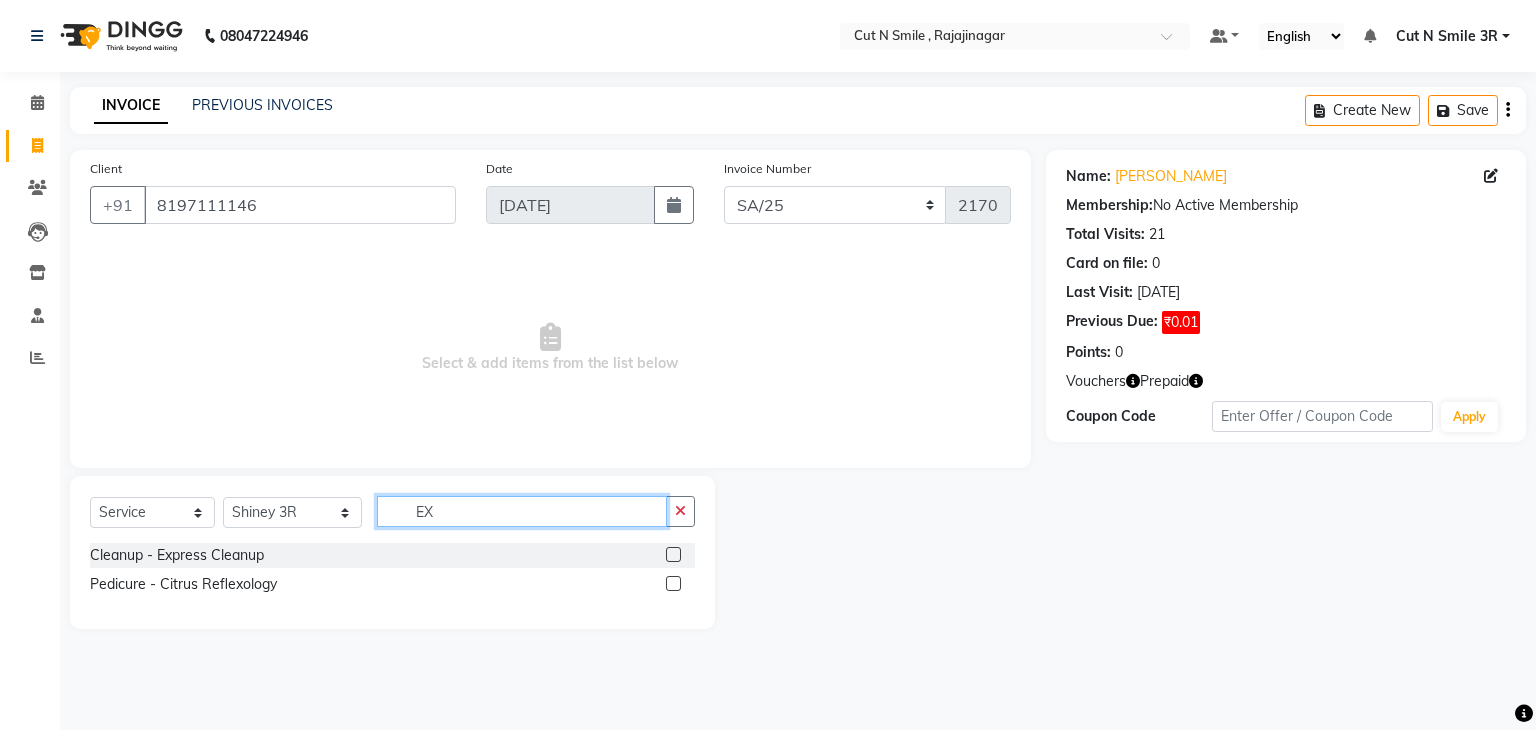 click on "EX" 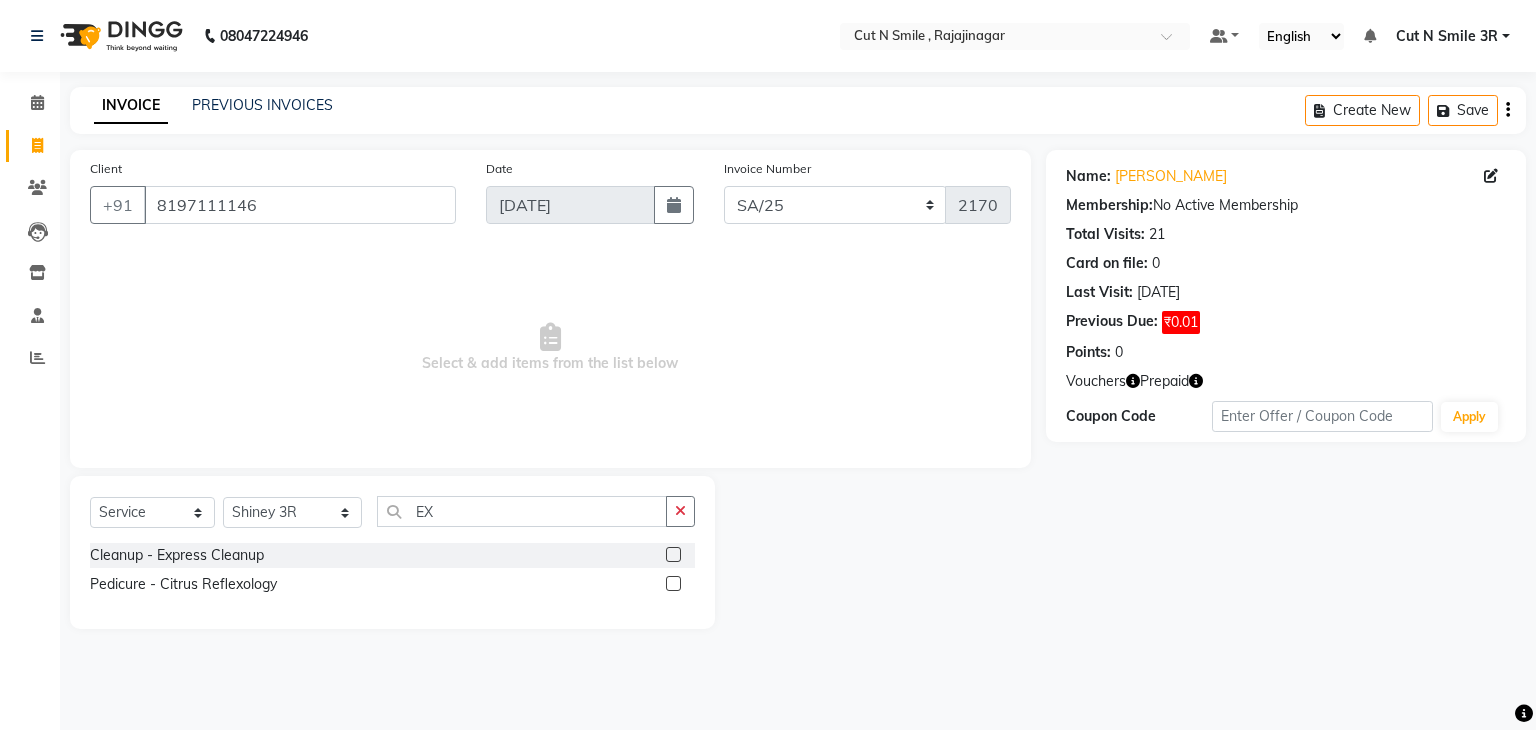 click 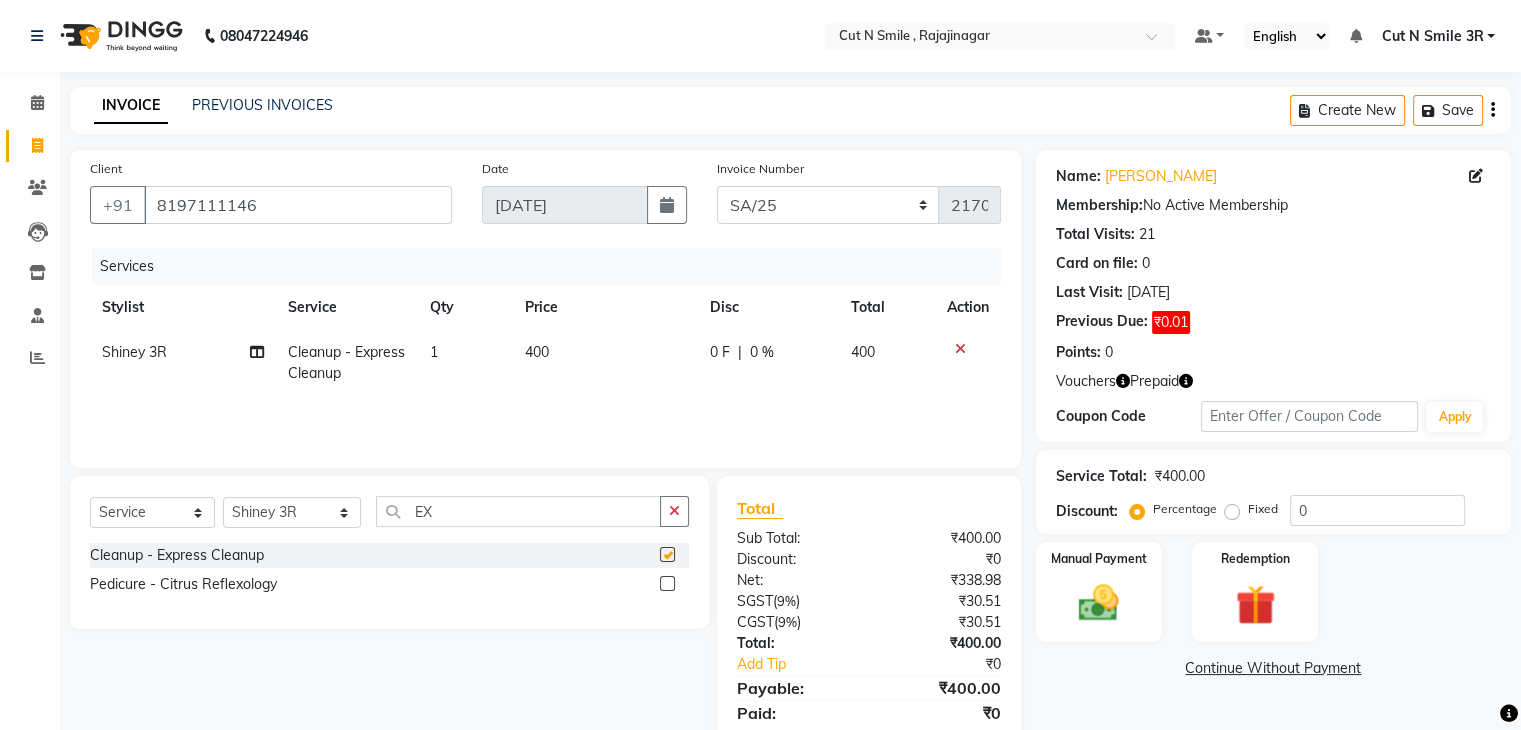 checkbox on "false" 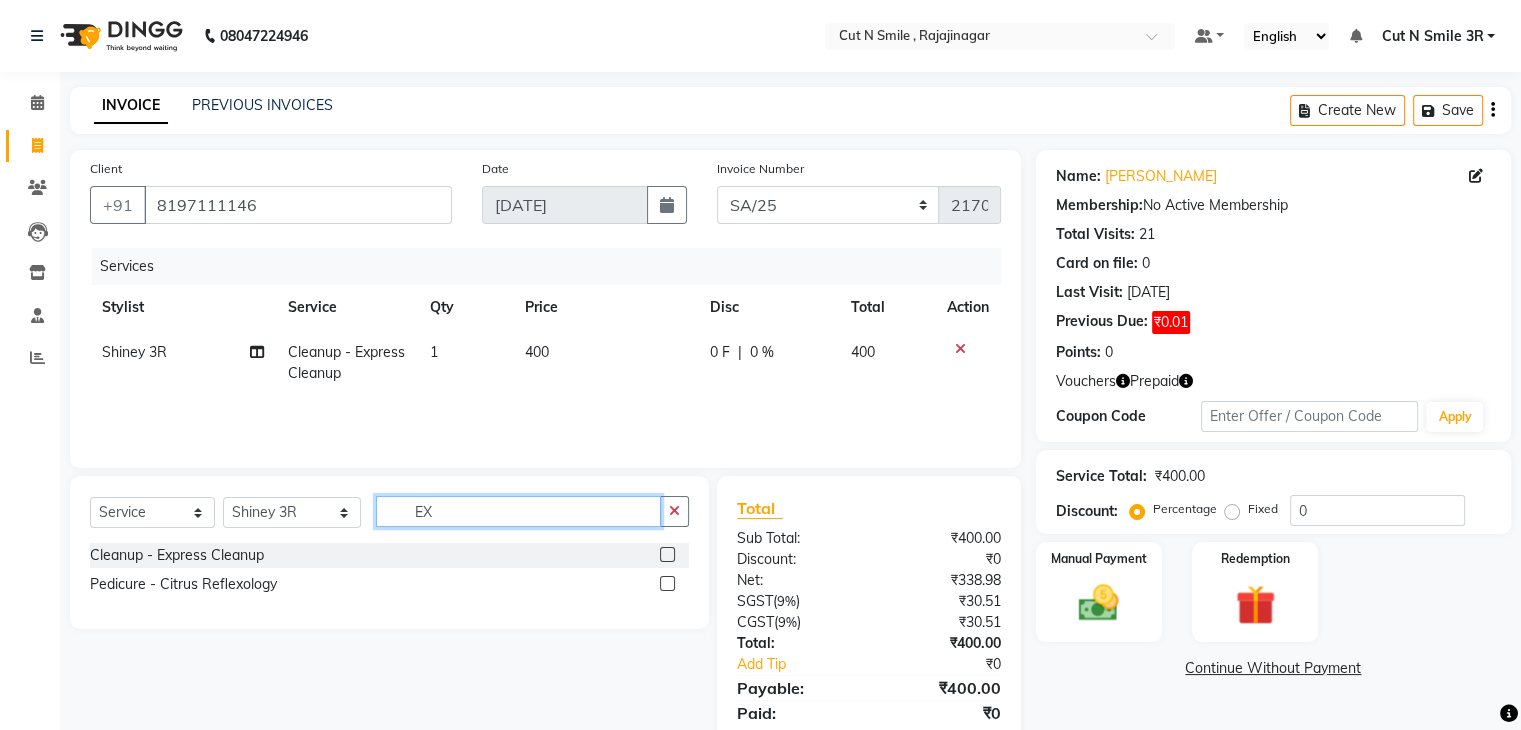 click on "EX" 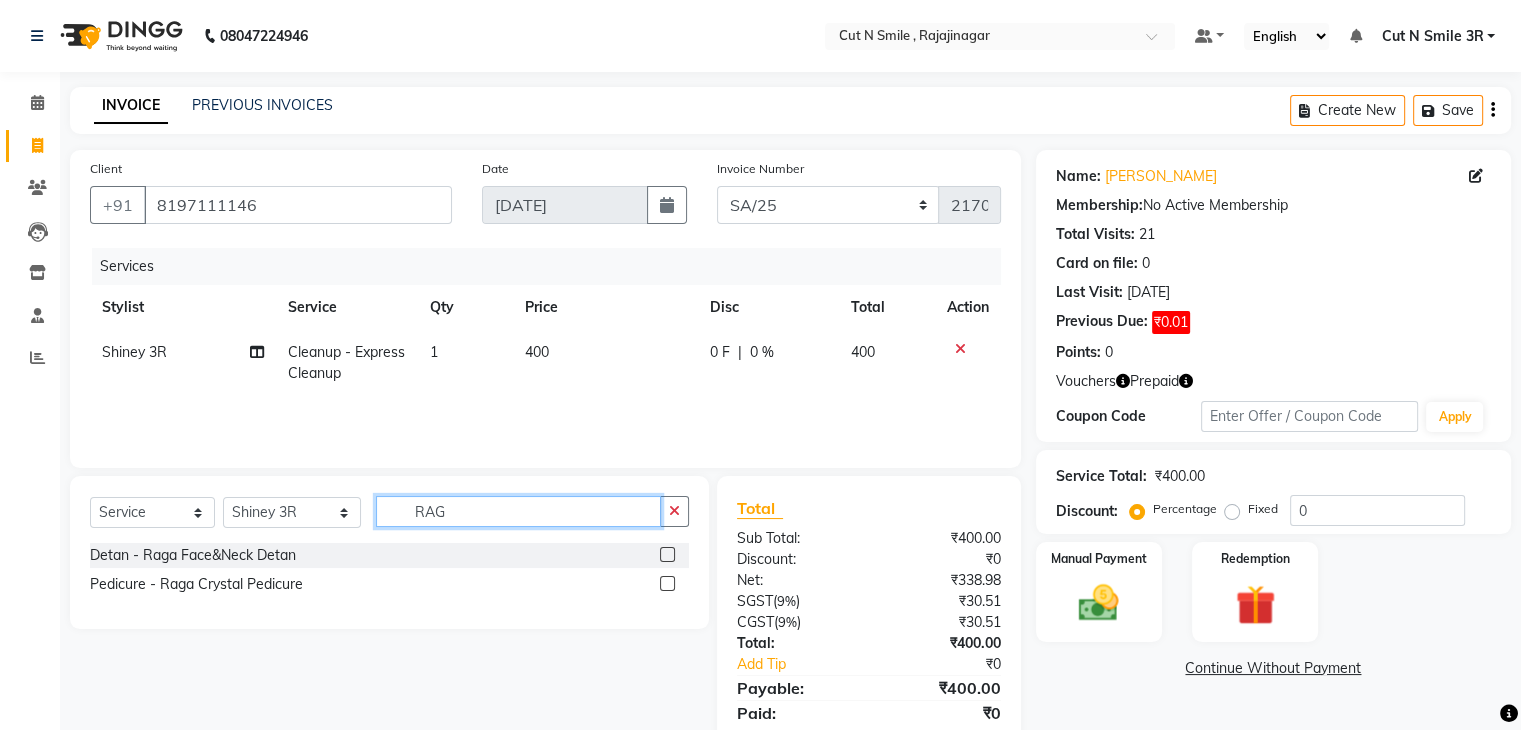 type on "RAG" 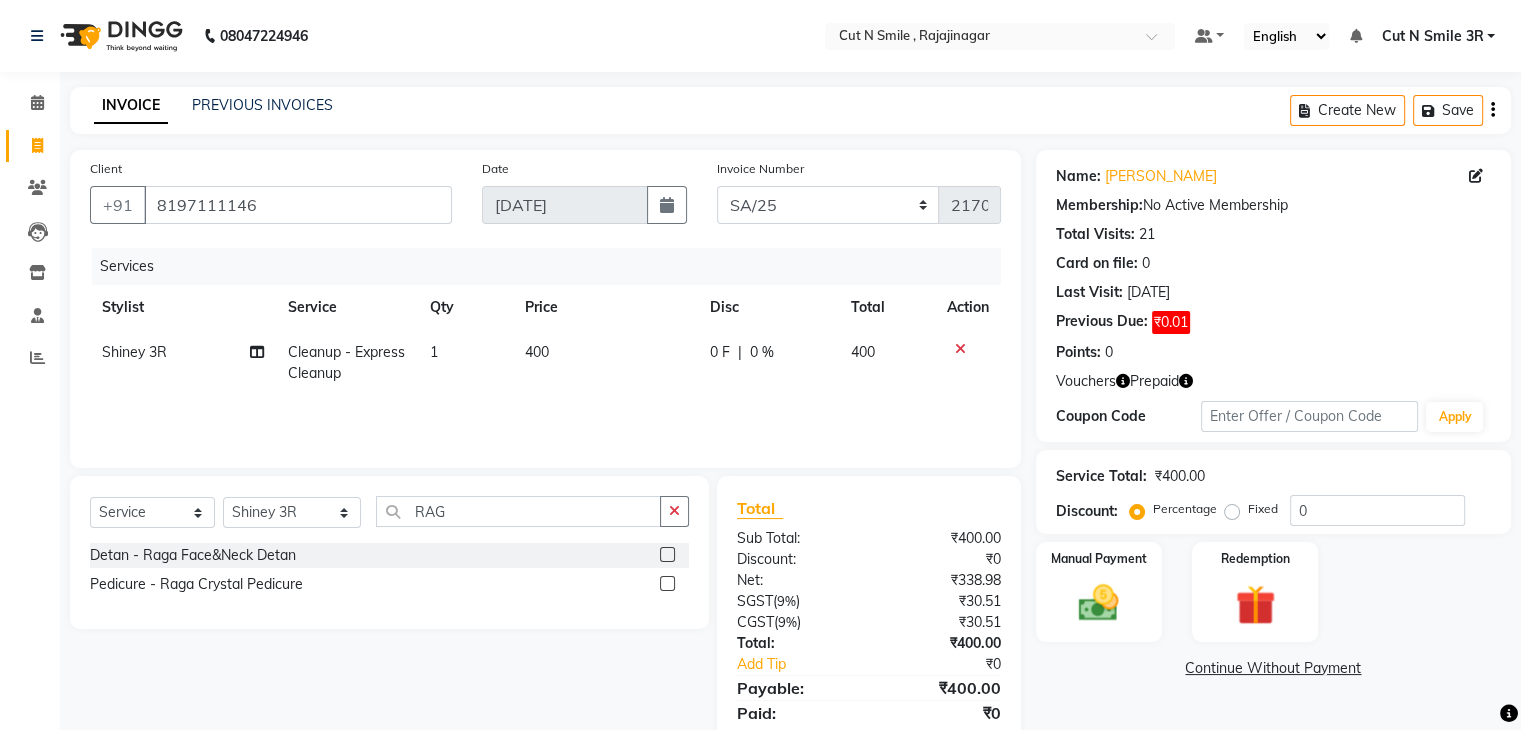click 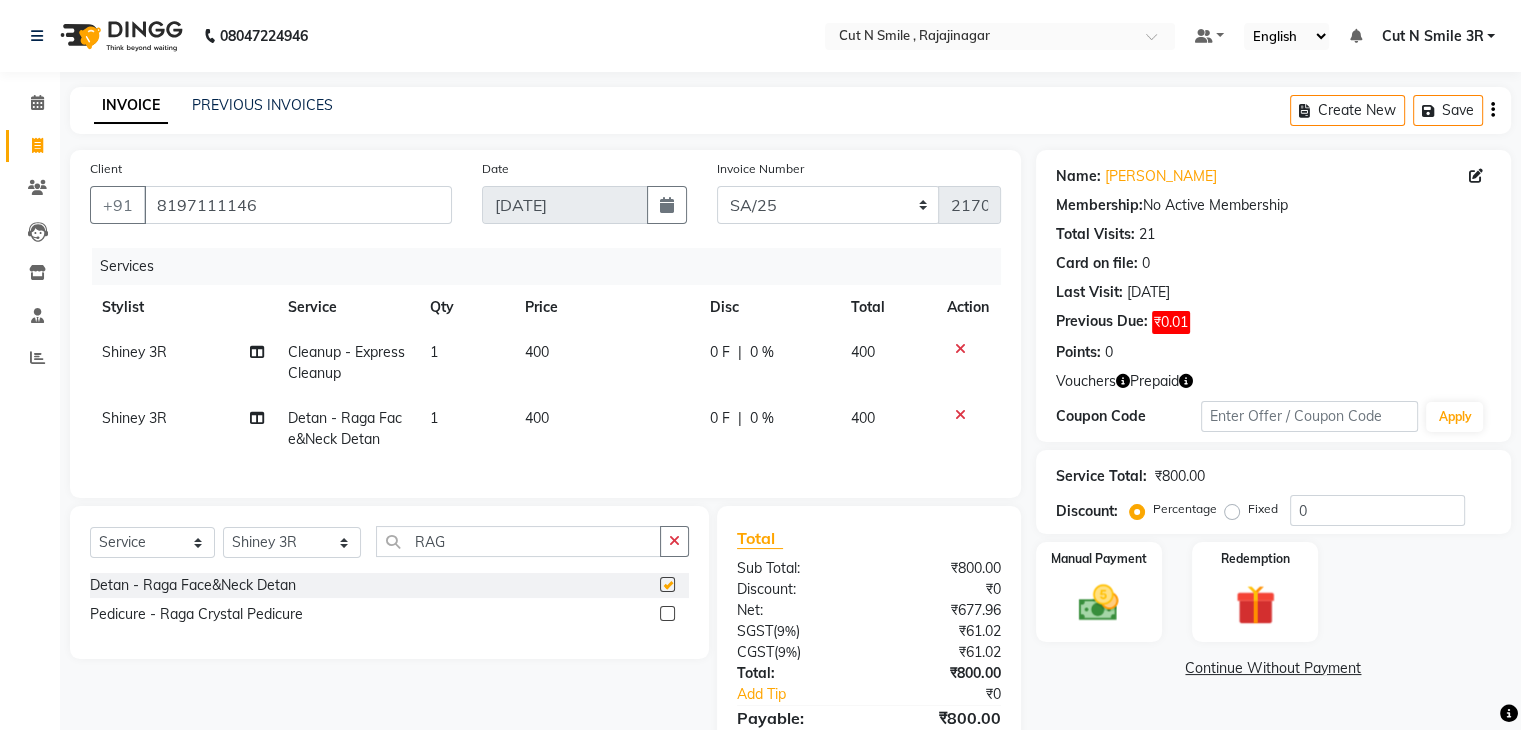 checkbox on "false" 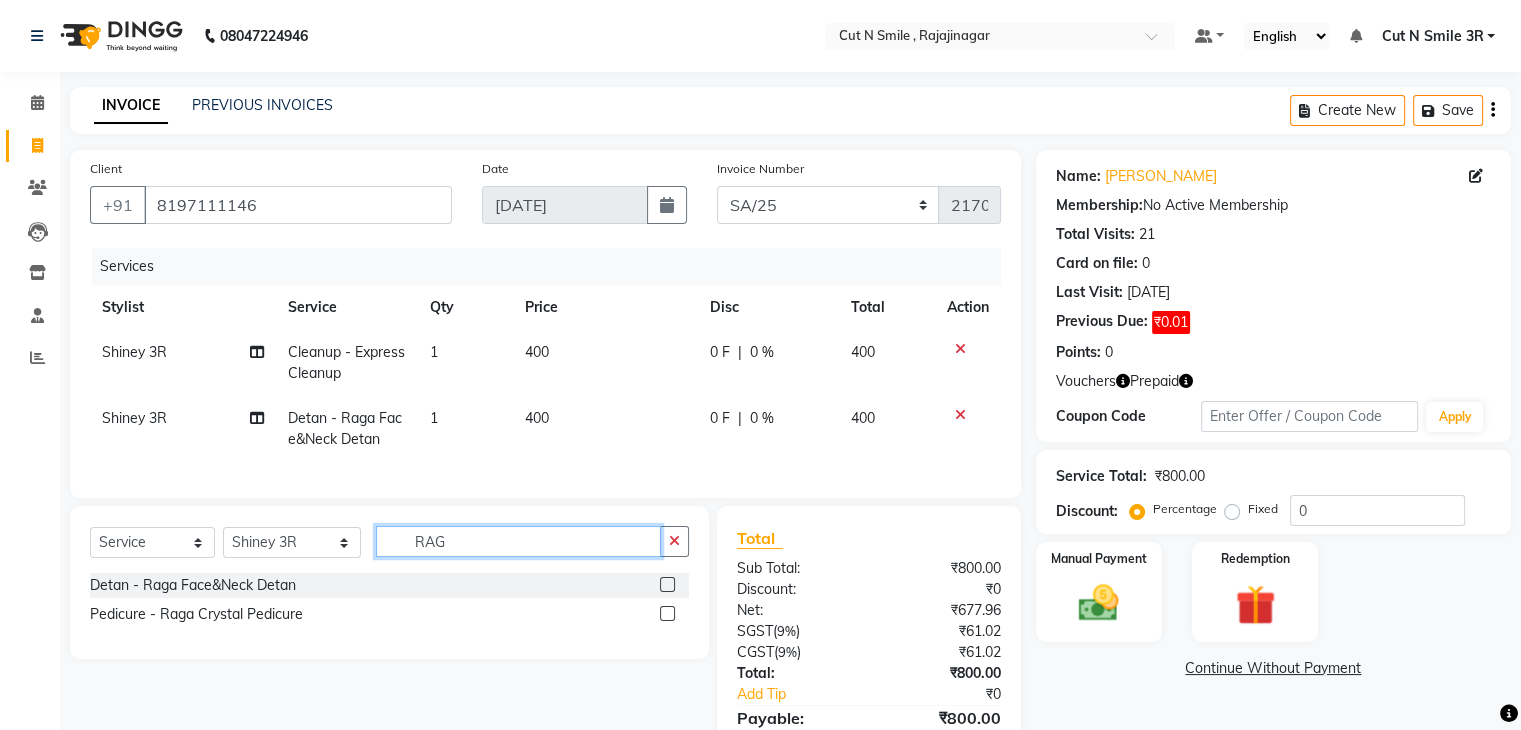 click on "RAG" 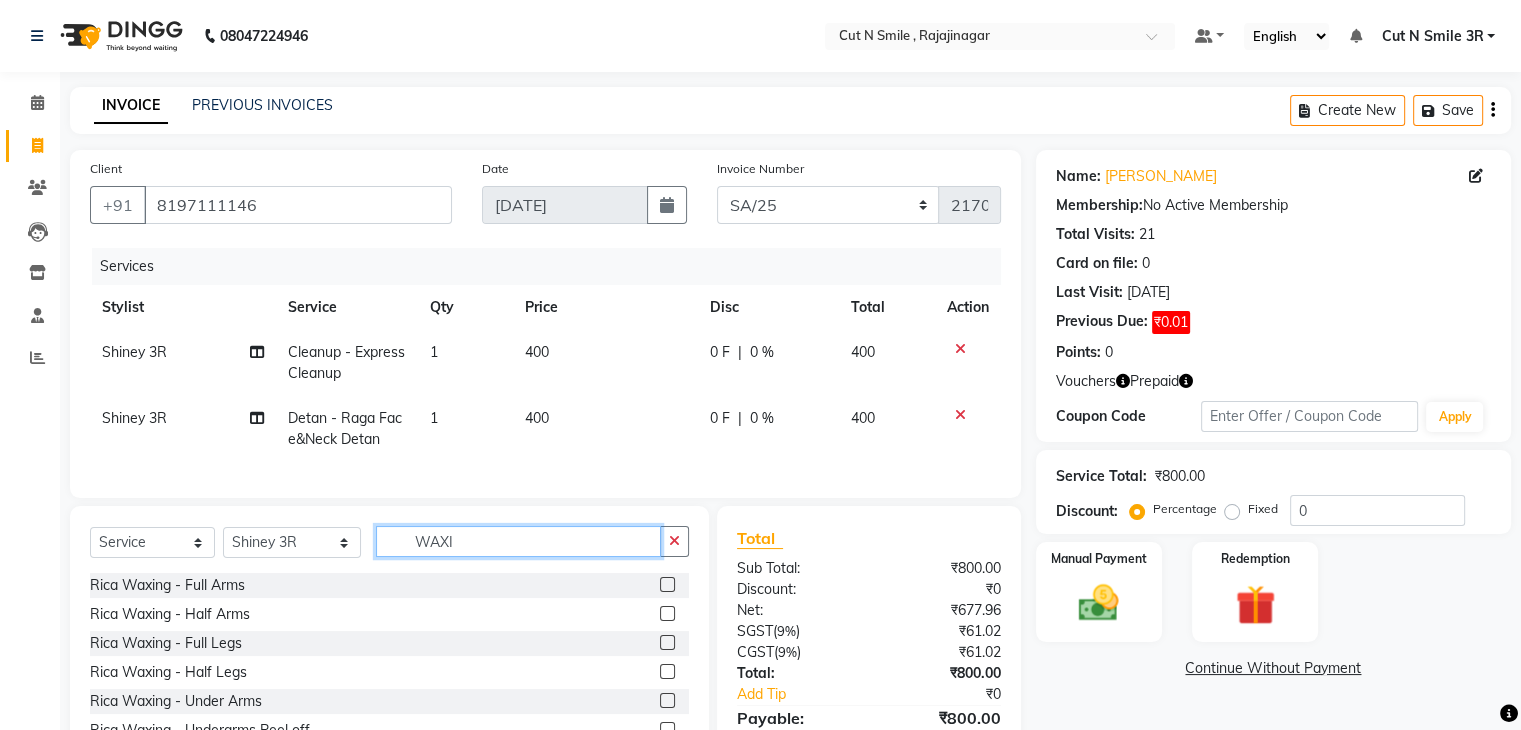 type on "WAXI" 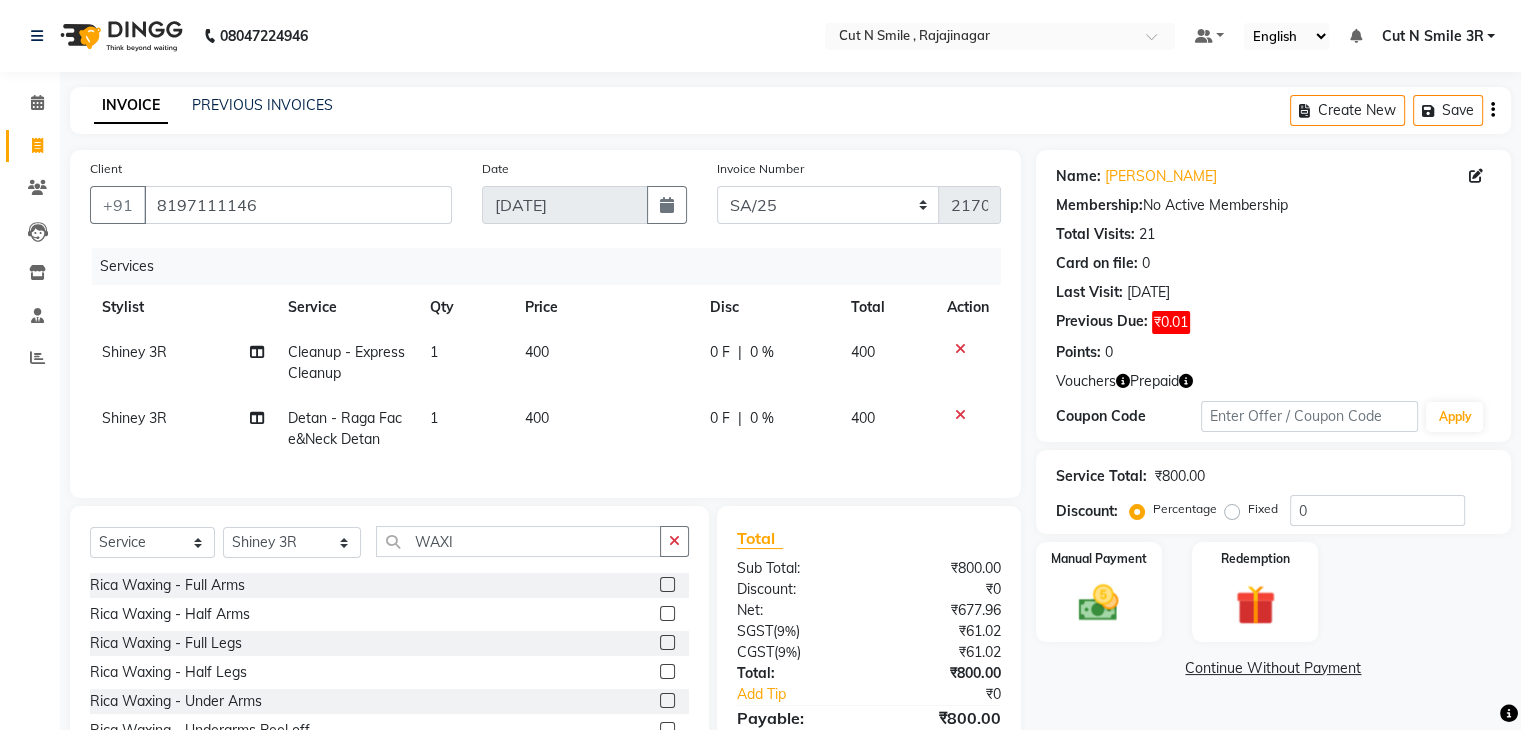 click 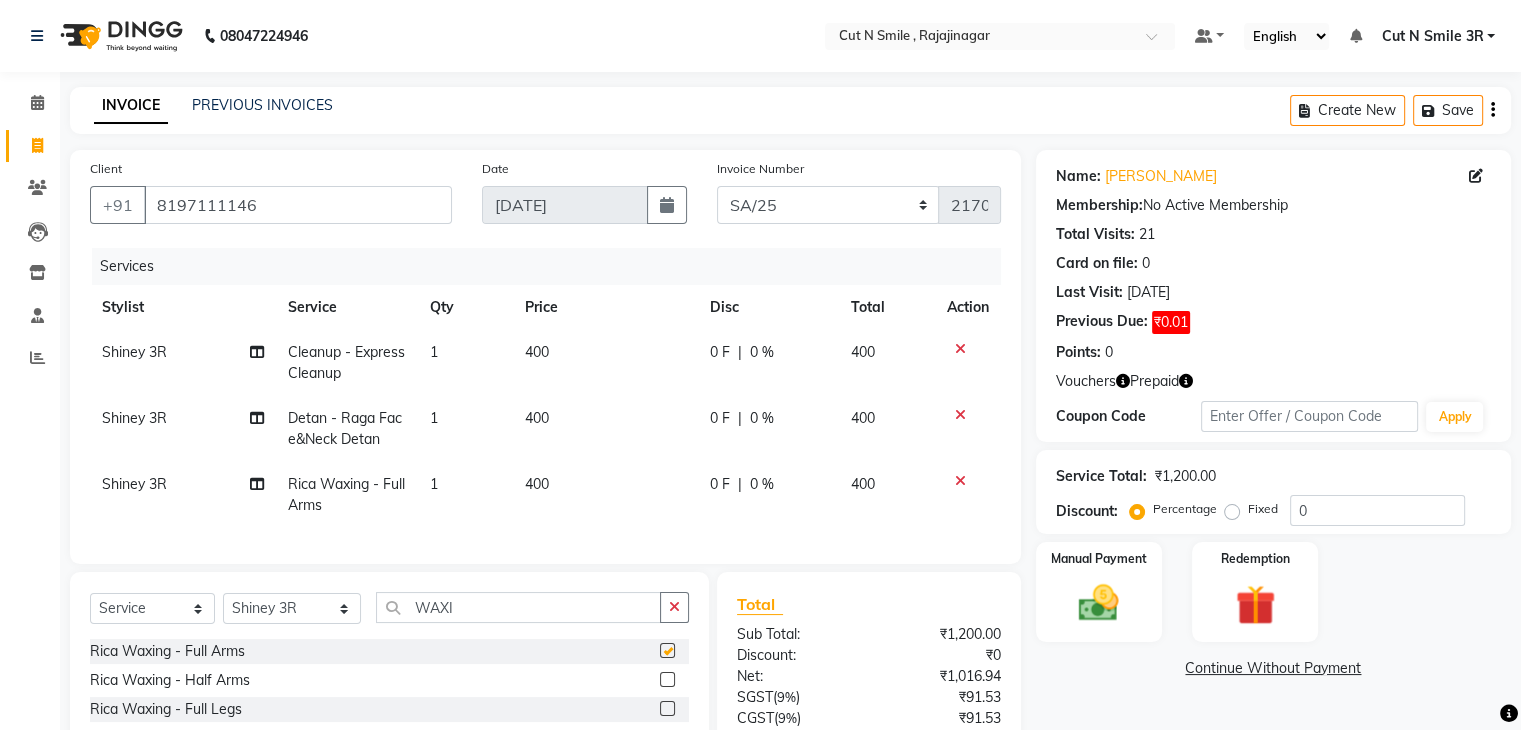 checkbox on "false" 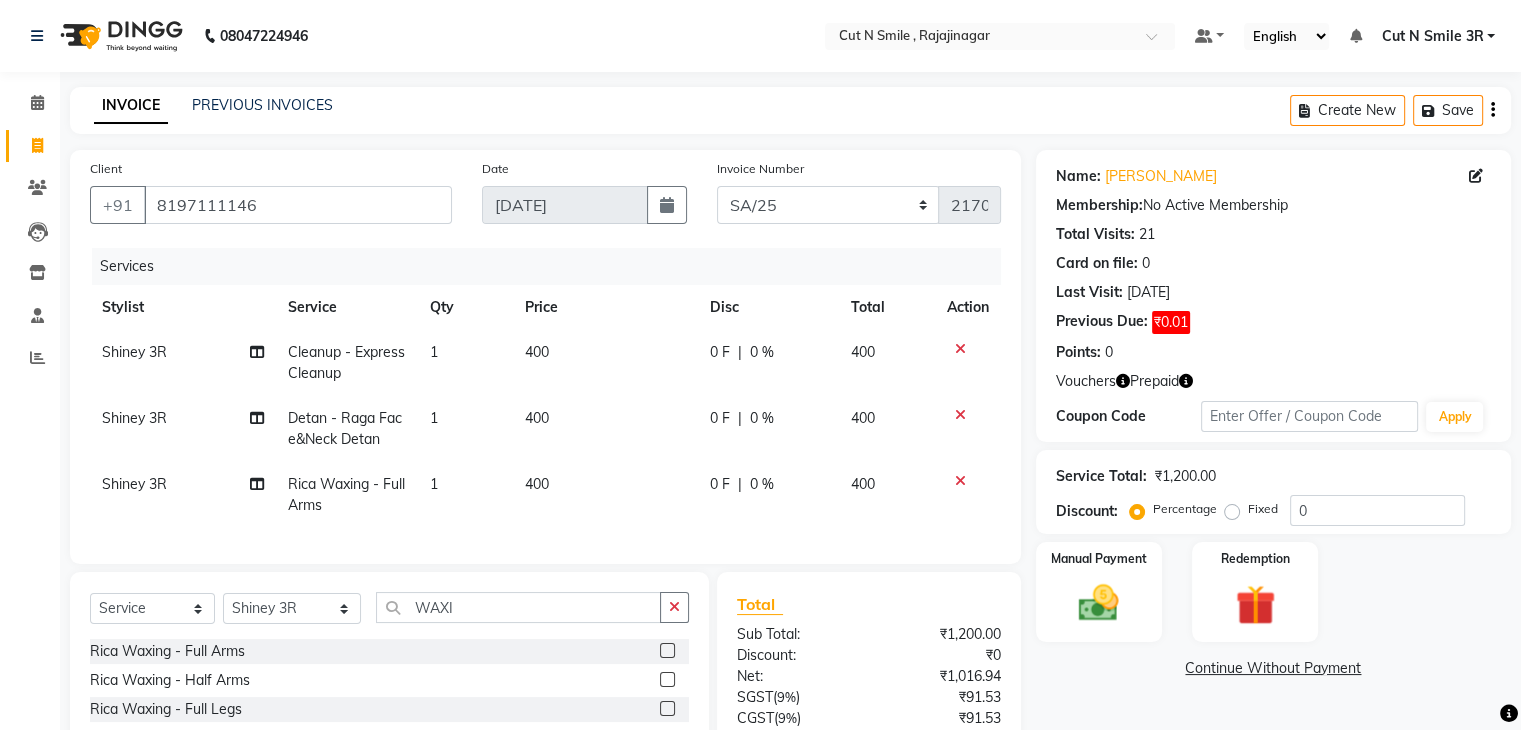 scroll, scrollTop: 183, scrollLeft: 0, axis: vertical 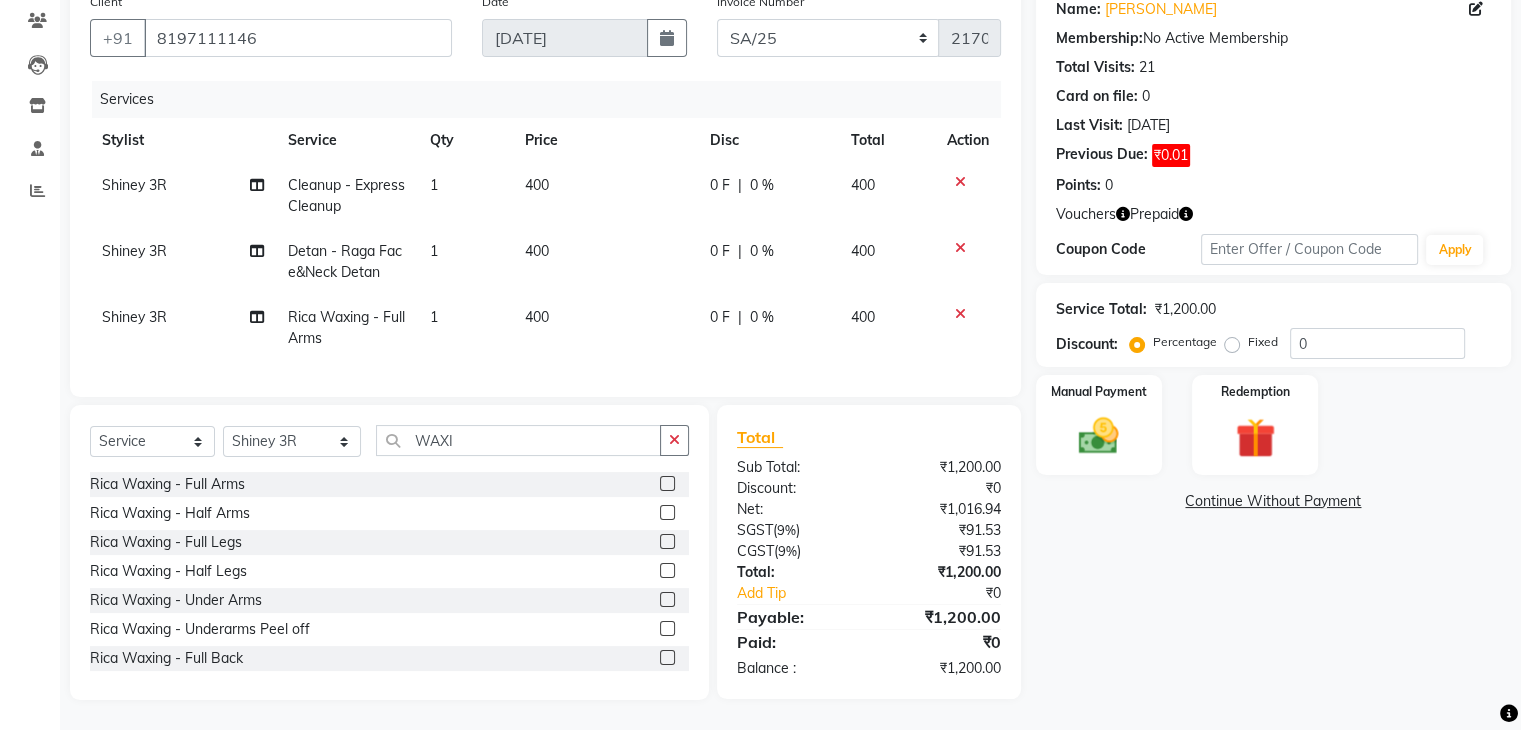 click 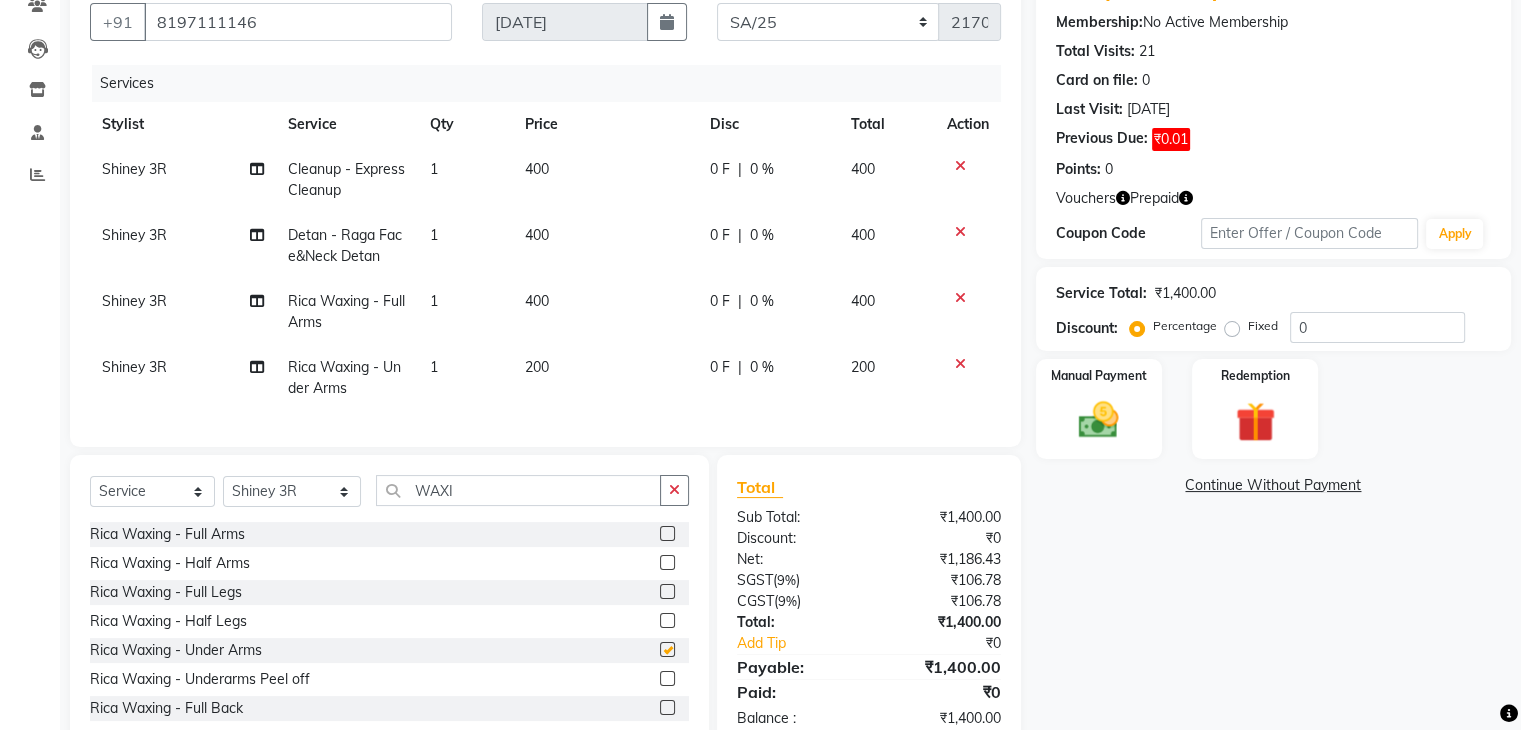 checkbox on "false" 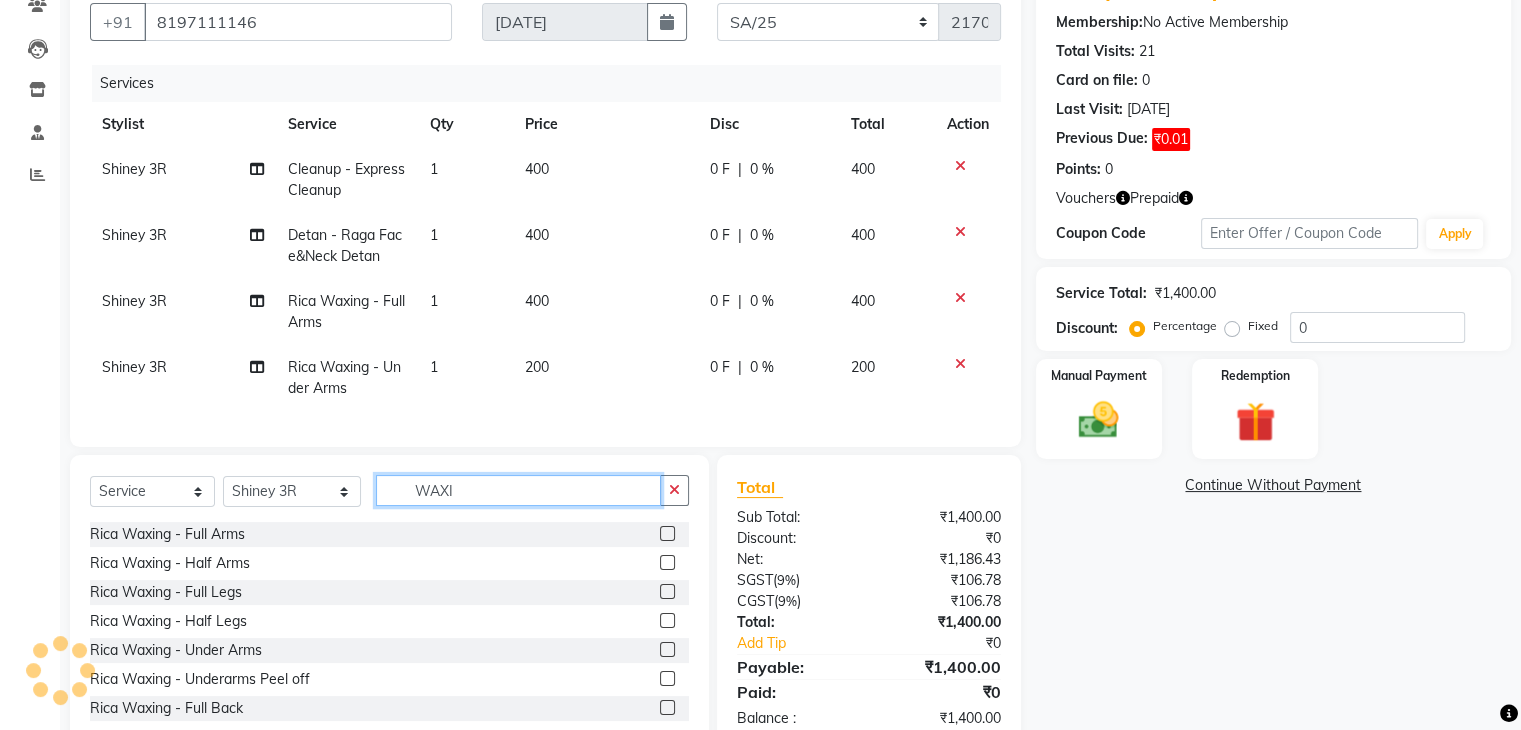 click on "WAXI" 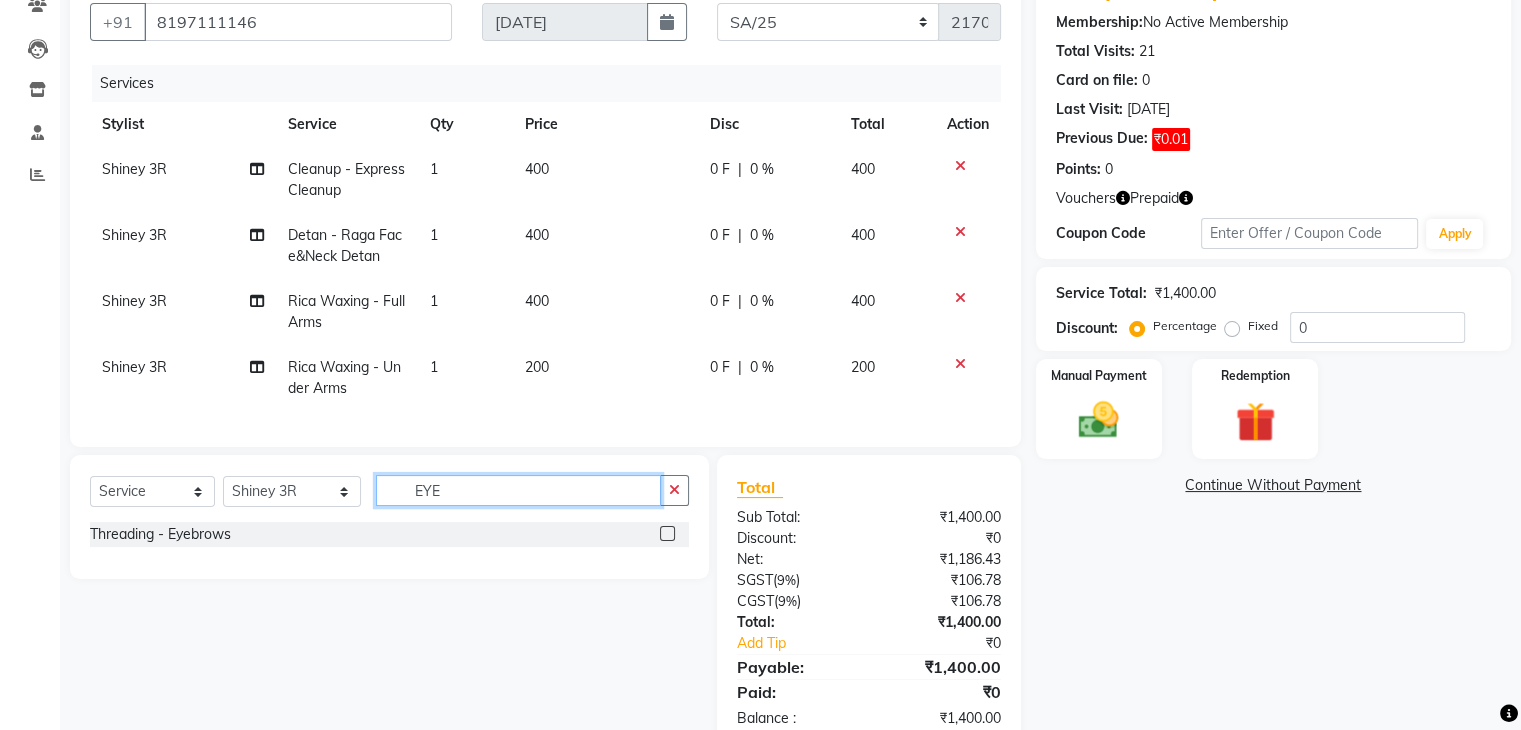 type on "EYE" 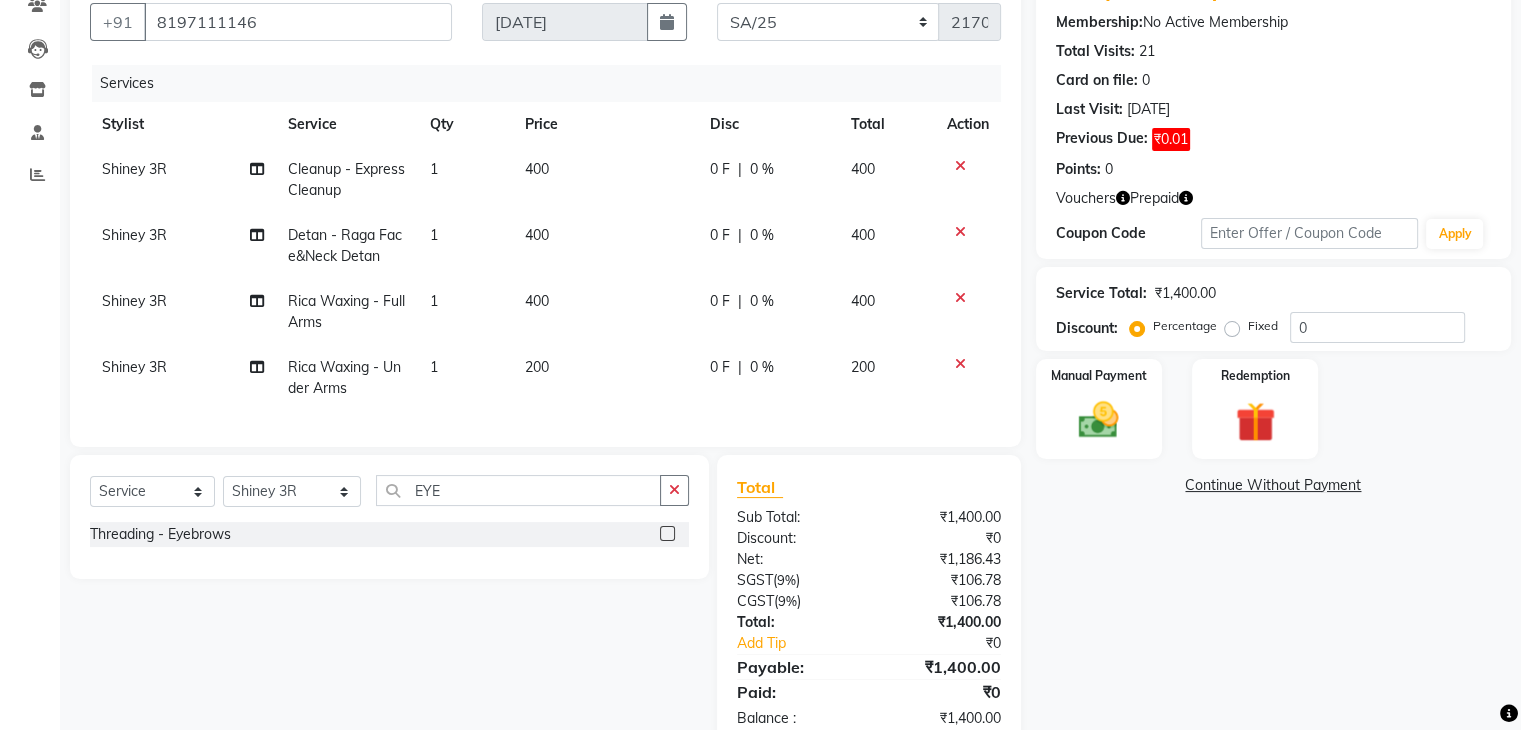 click 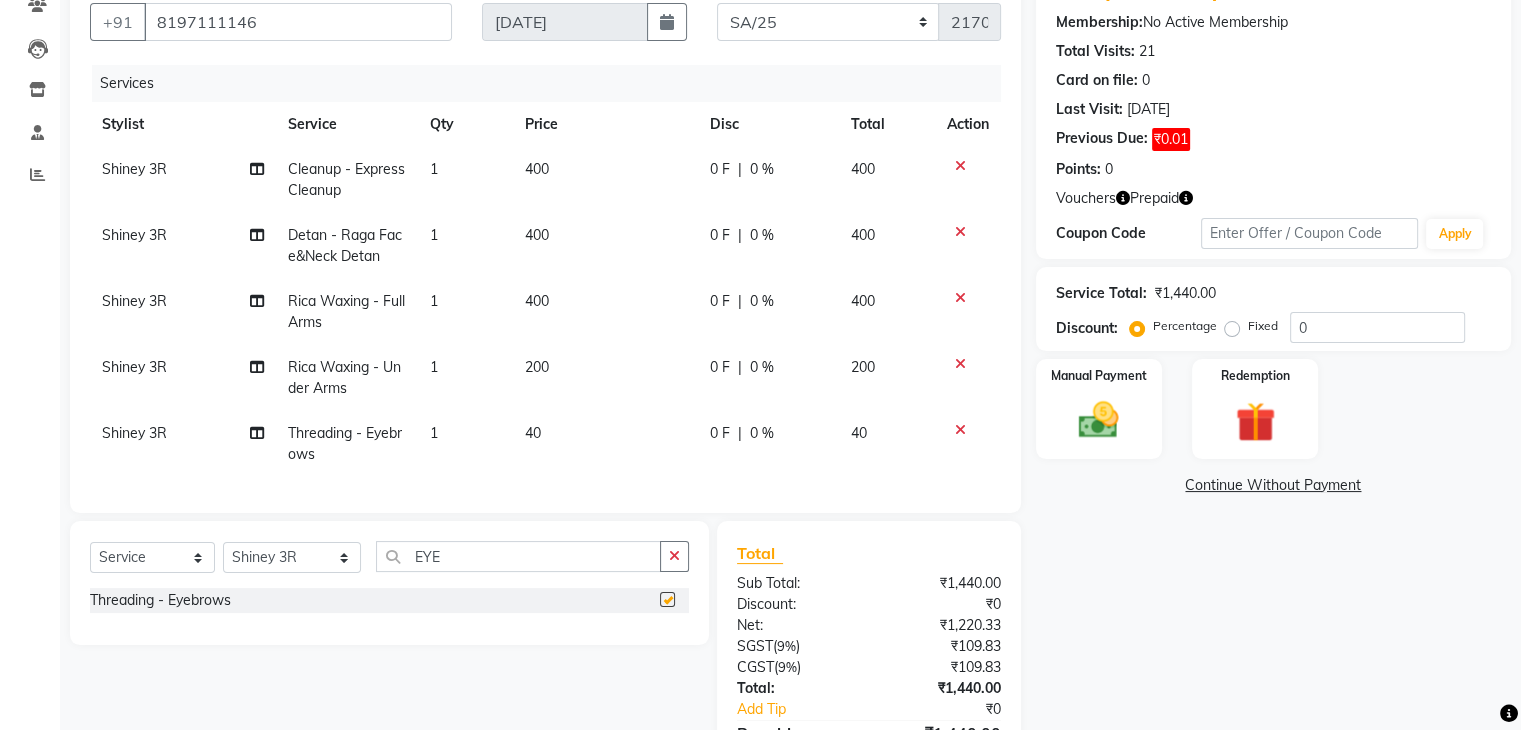checkbox on "false" 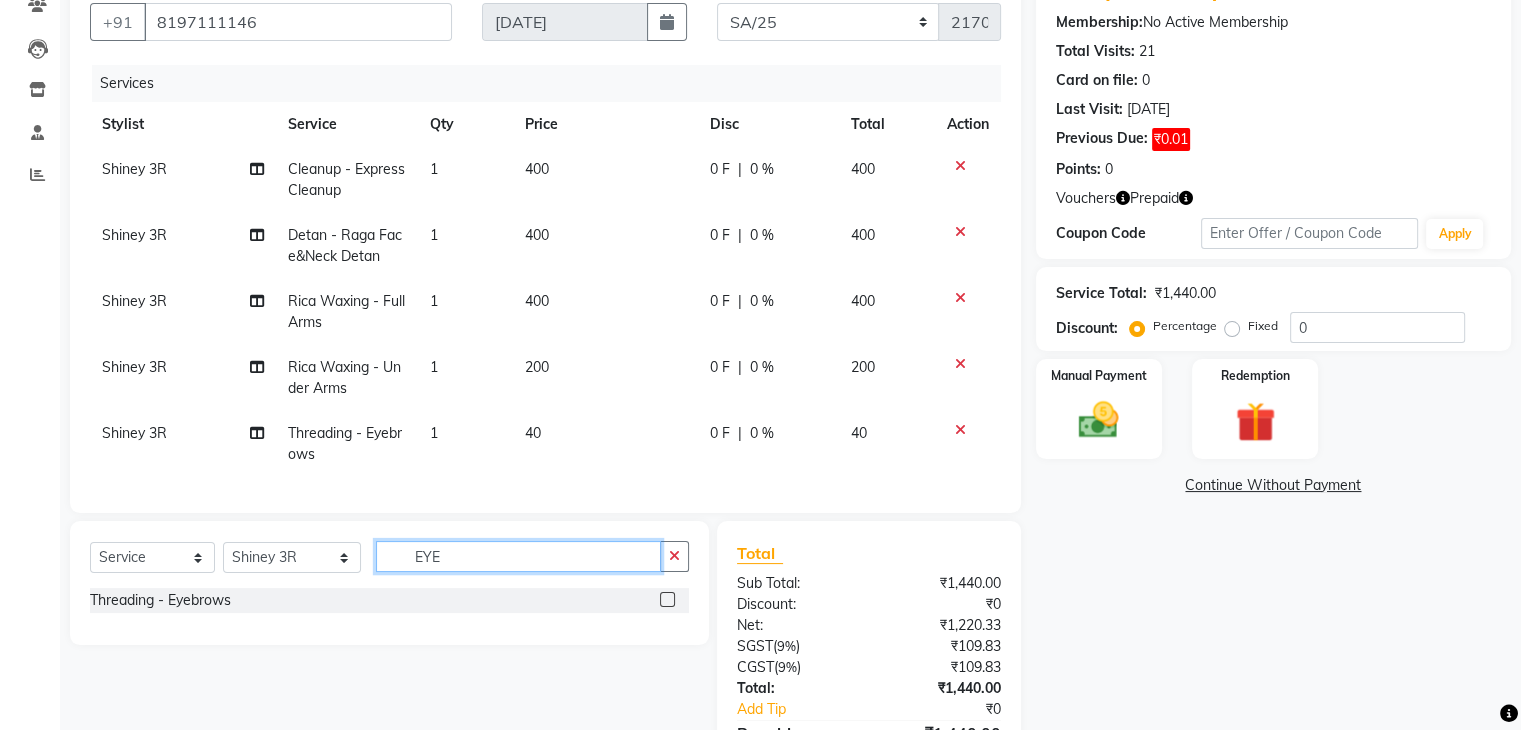 click on "EYE" 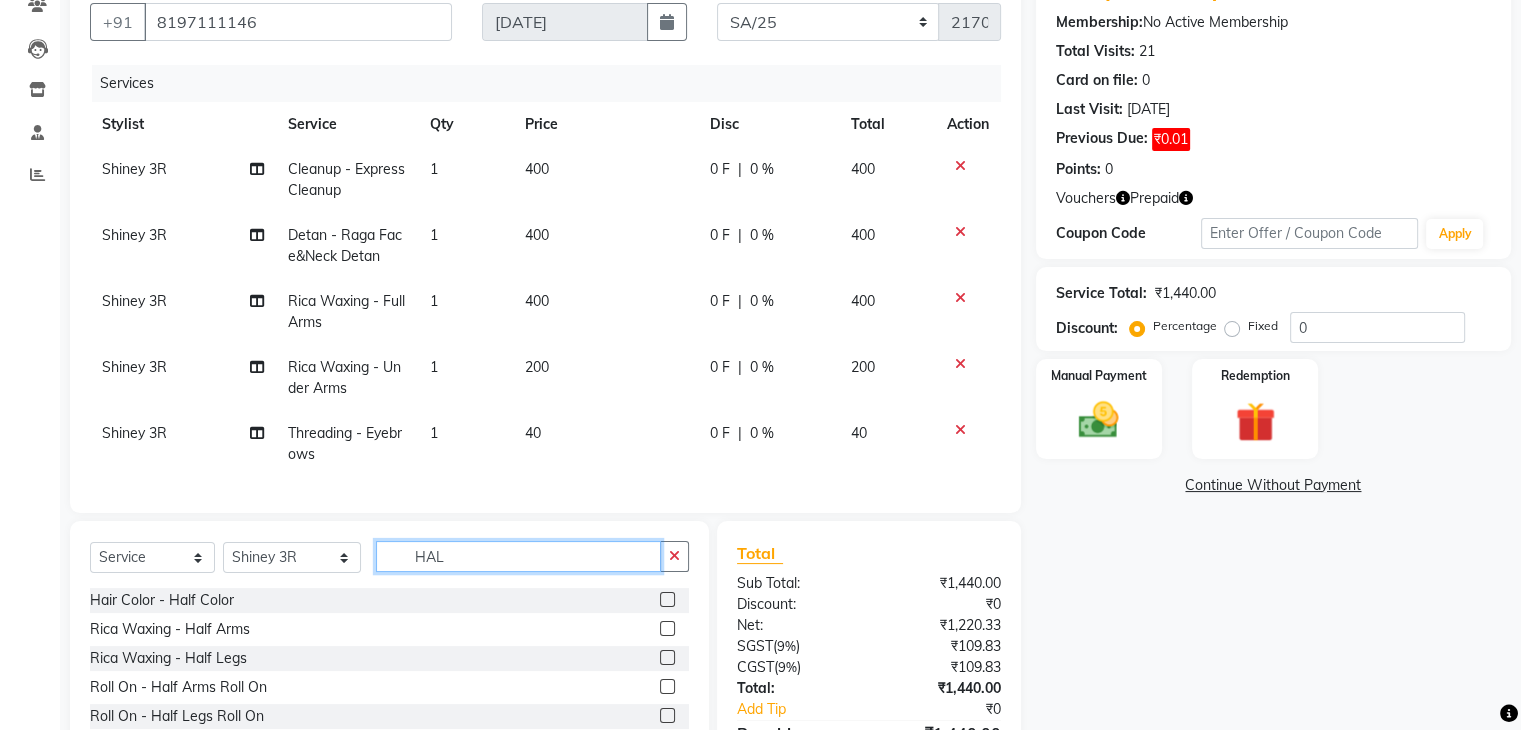 type on "HAL" 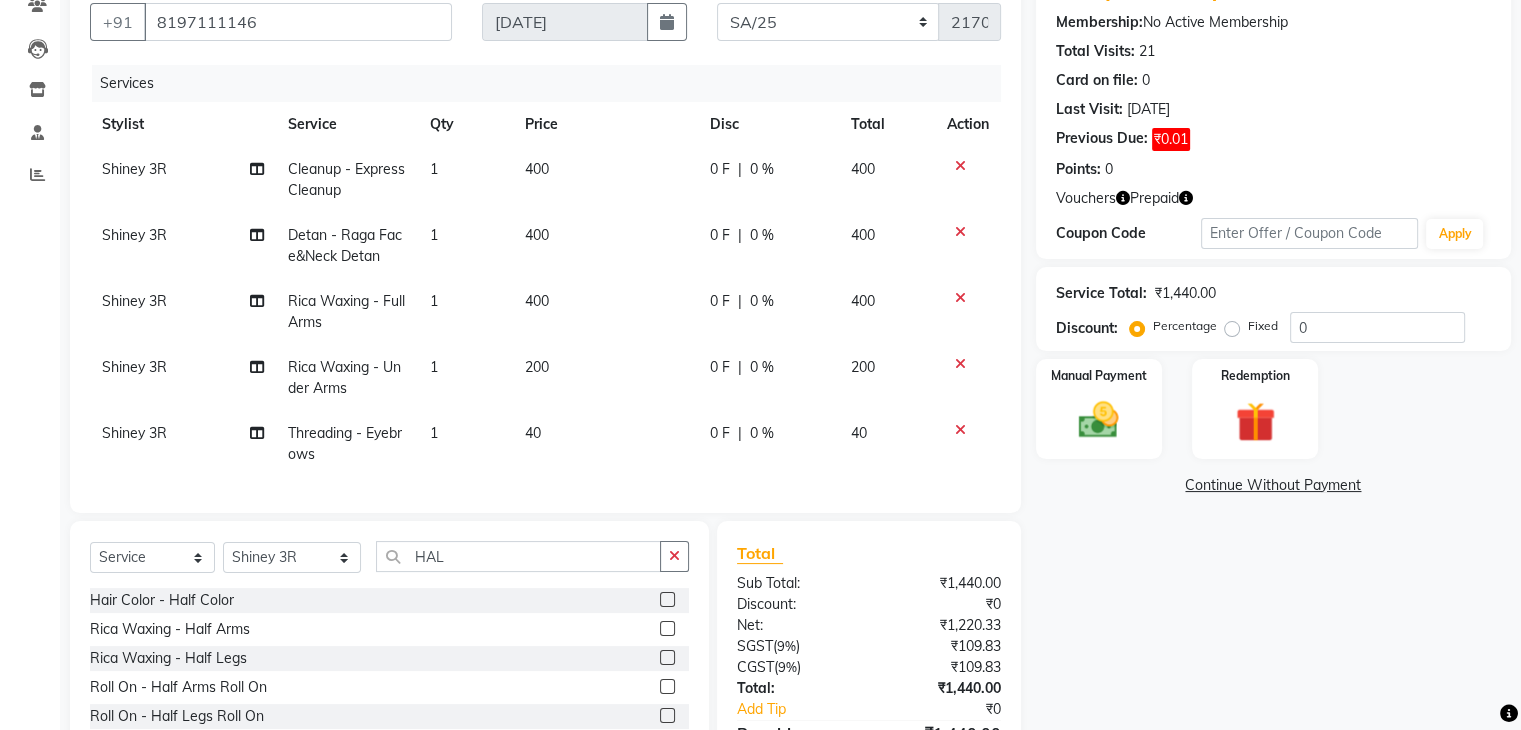 click 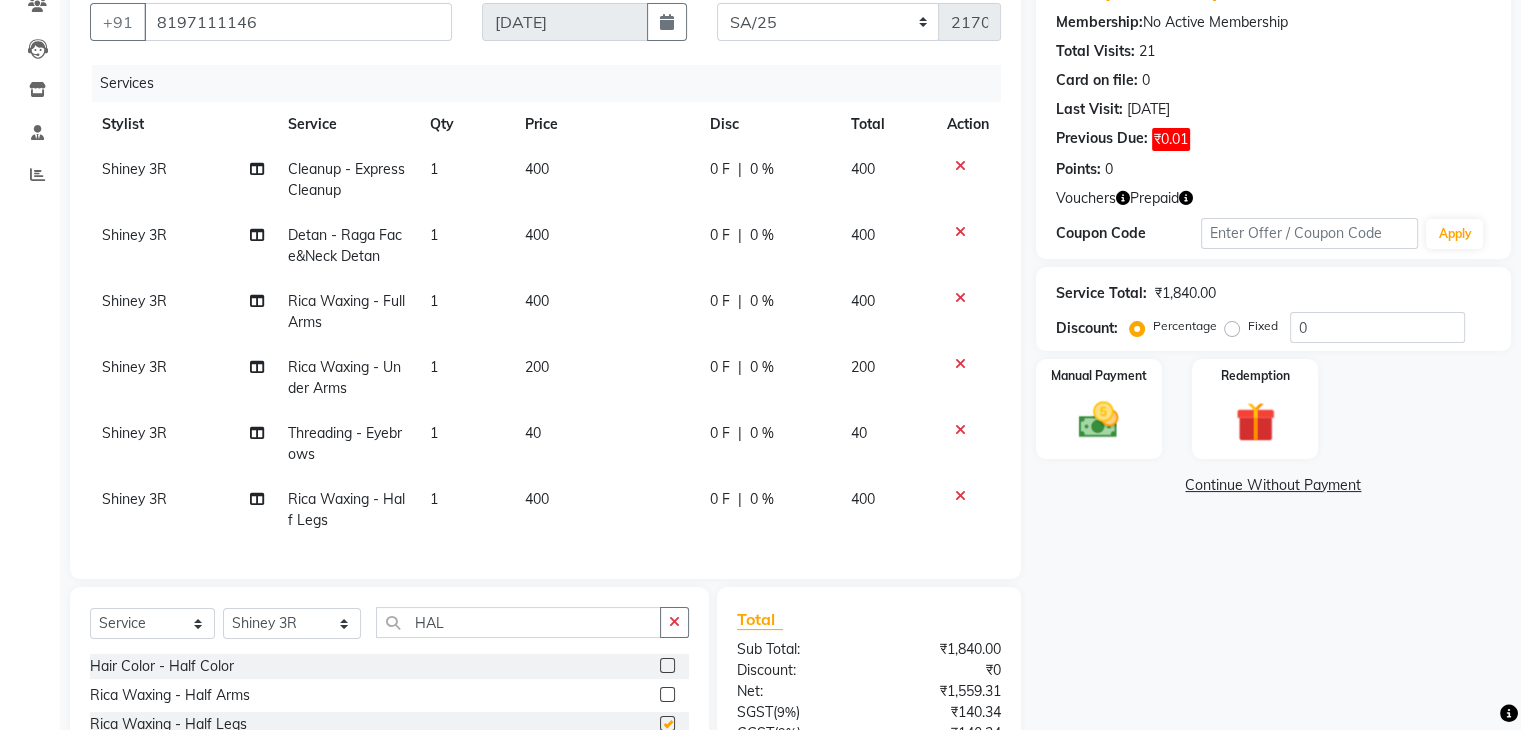 checkbox on "false" 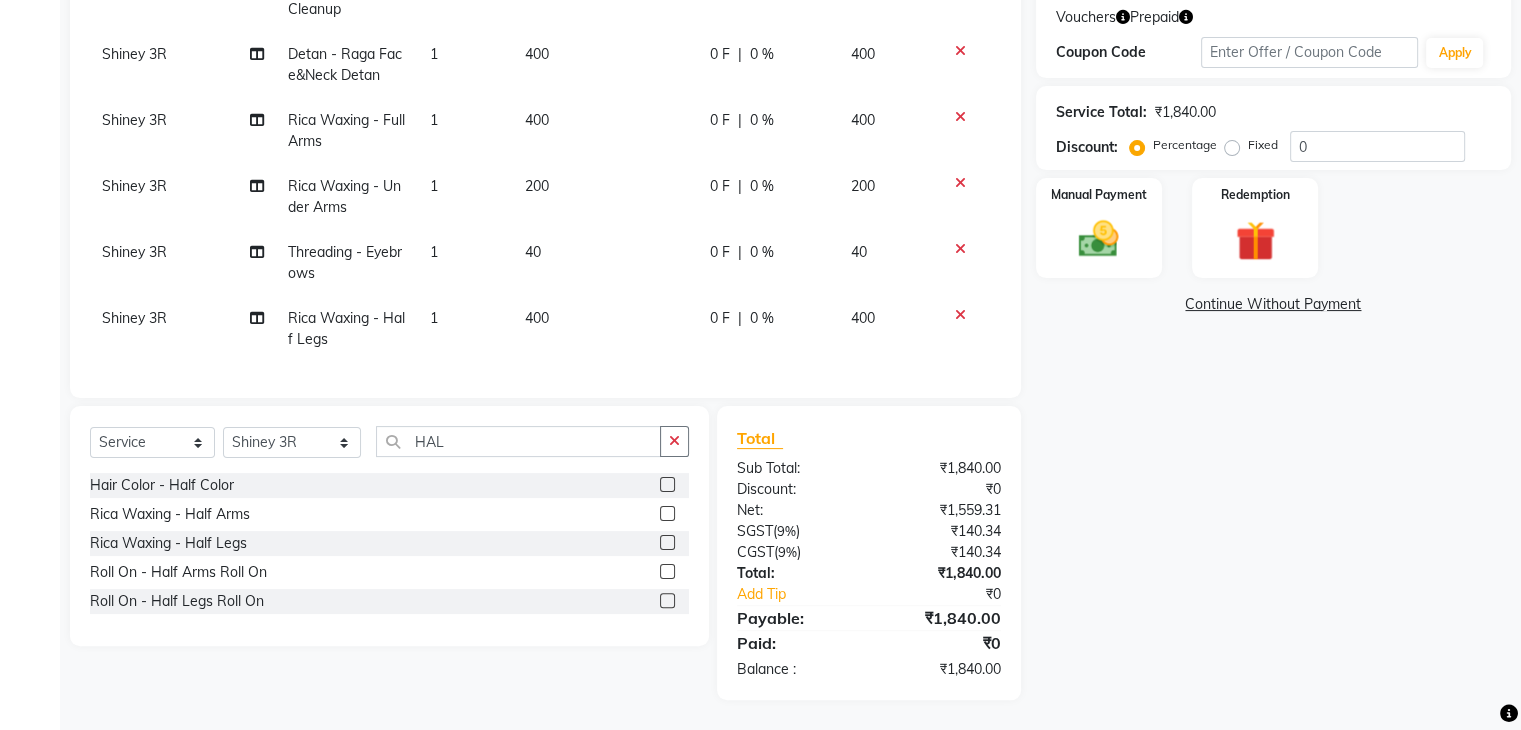 scroll, scrollTop: 371, scrollLeft: 0, axis: vertical 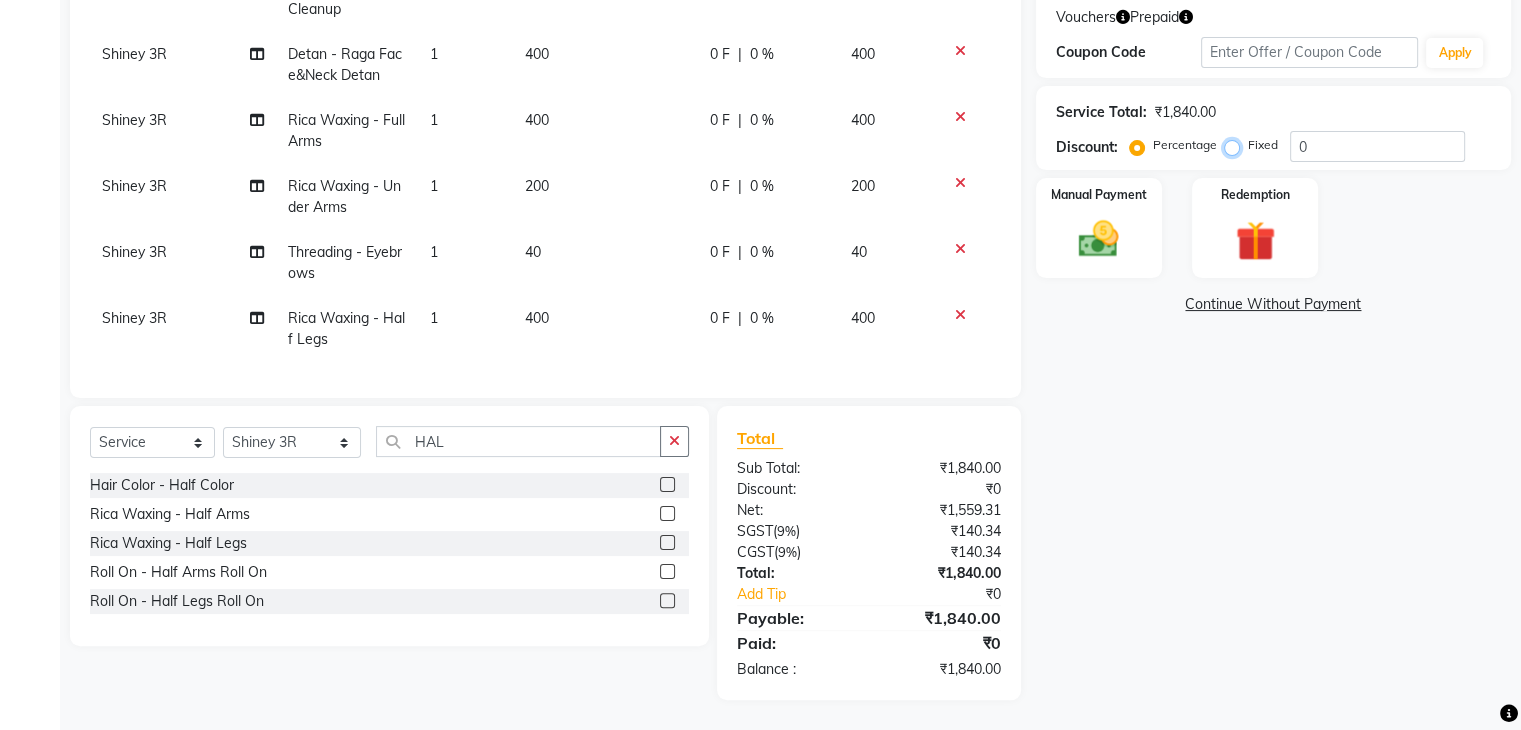 click on "Fixed" at bounding box center (1236, 145) 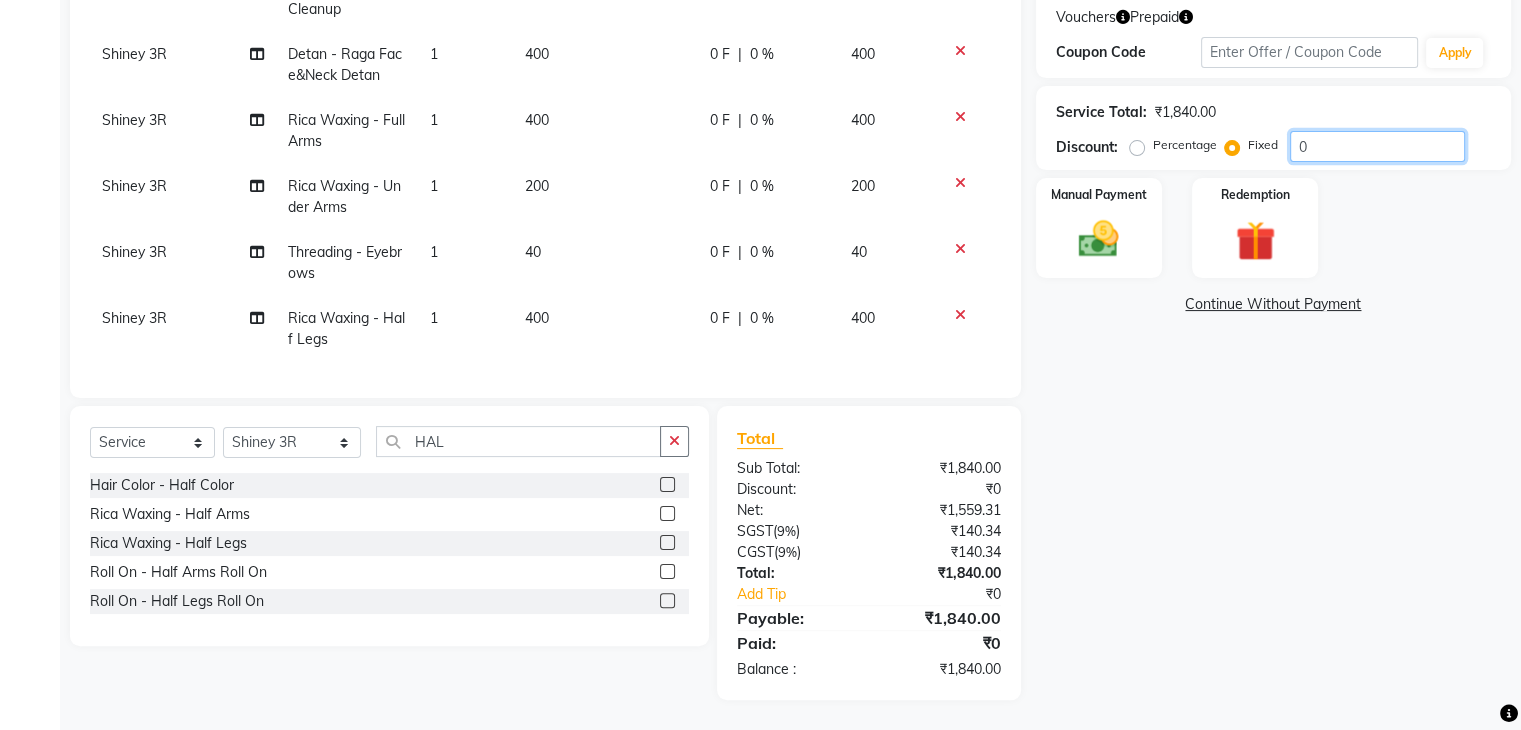 click on "0" 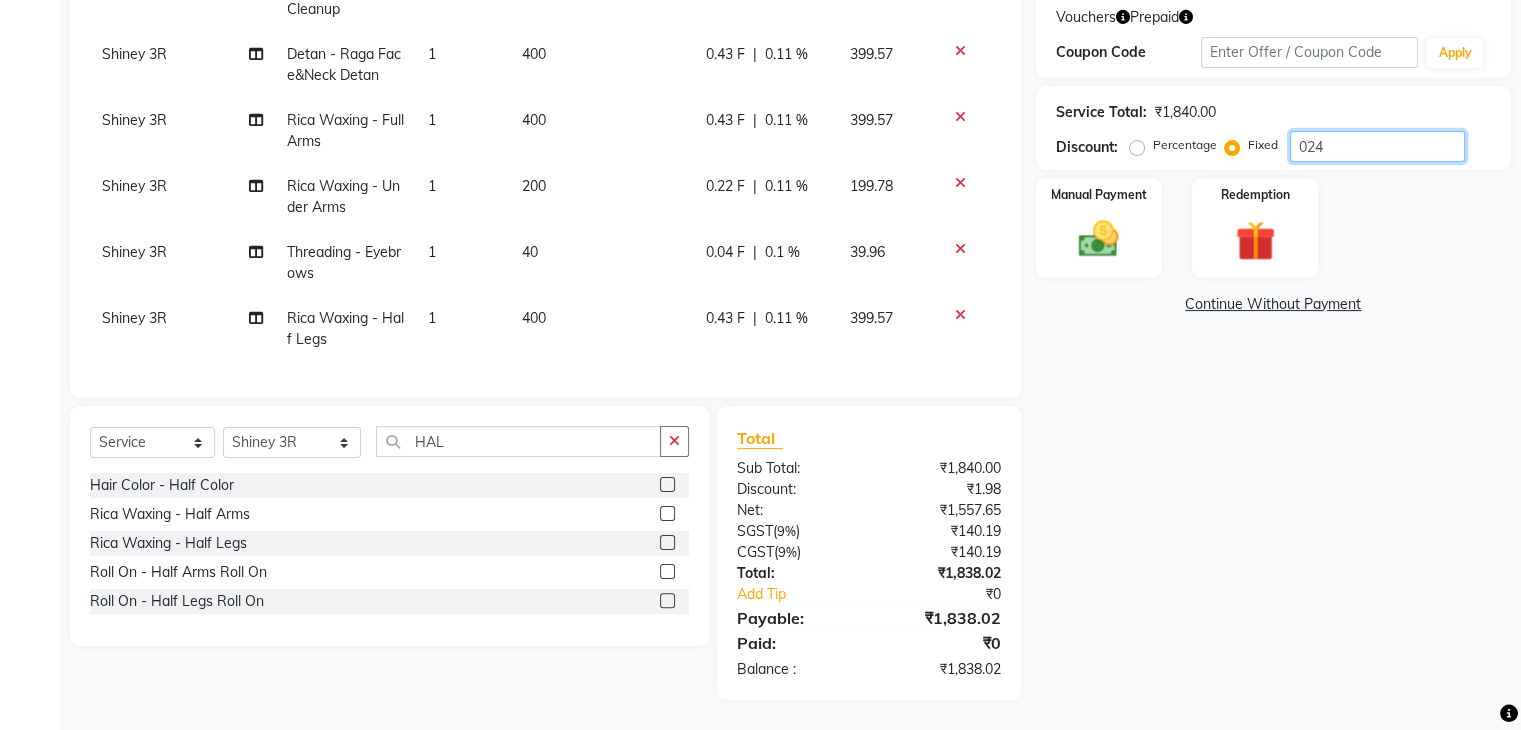 scroll, scrollTop: 371, scrollLeft: 0, axis: vertical 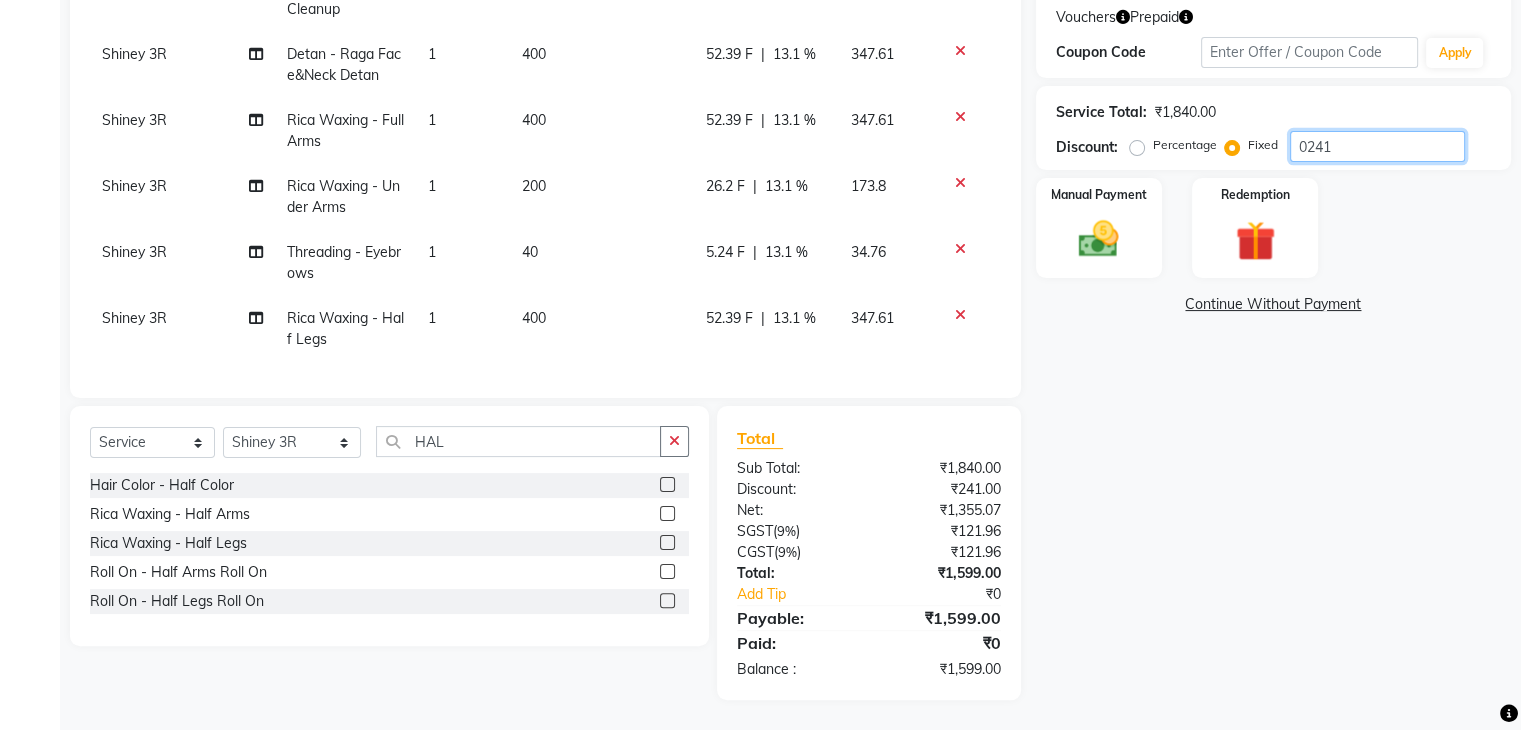 type on "0241" 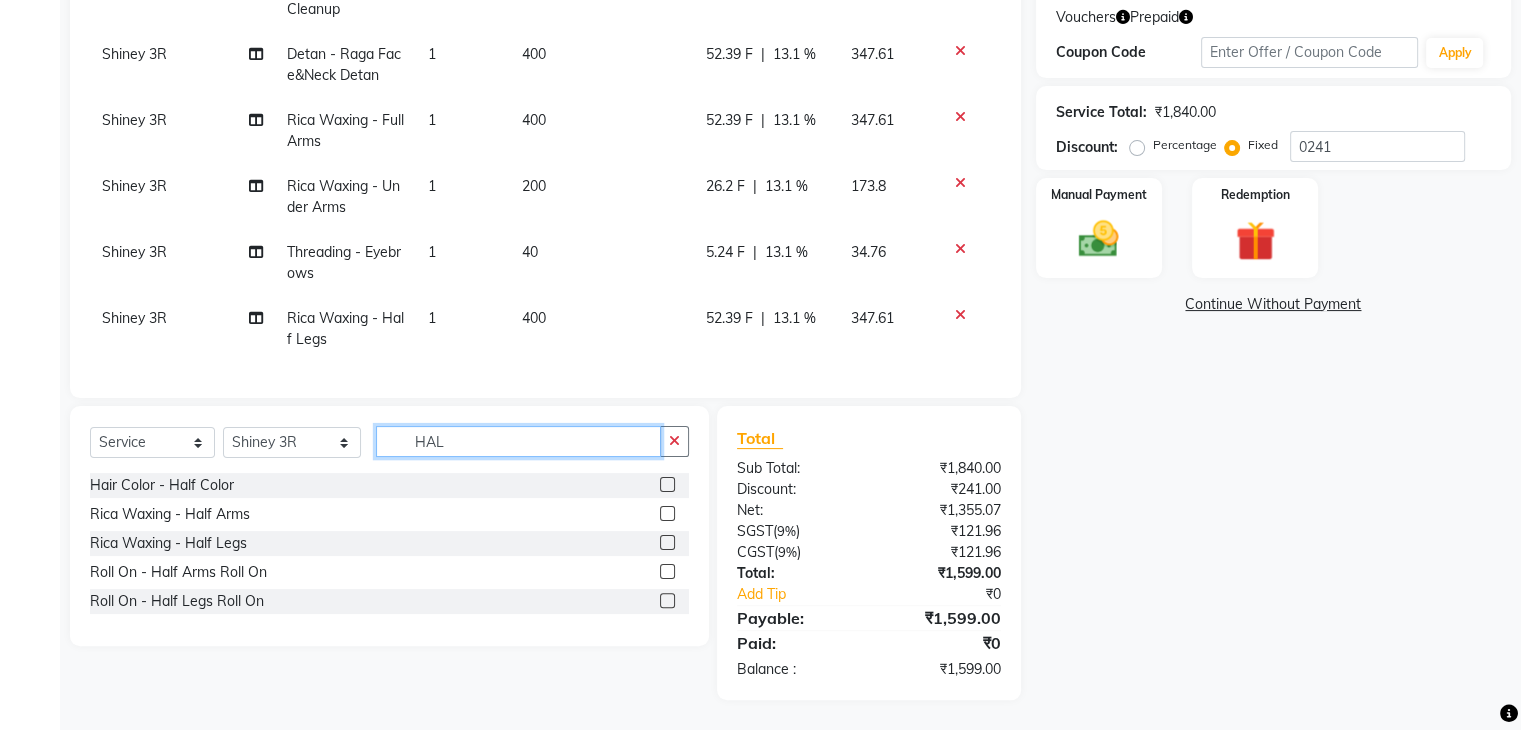 click on "HAL" 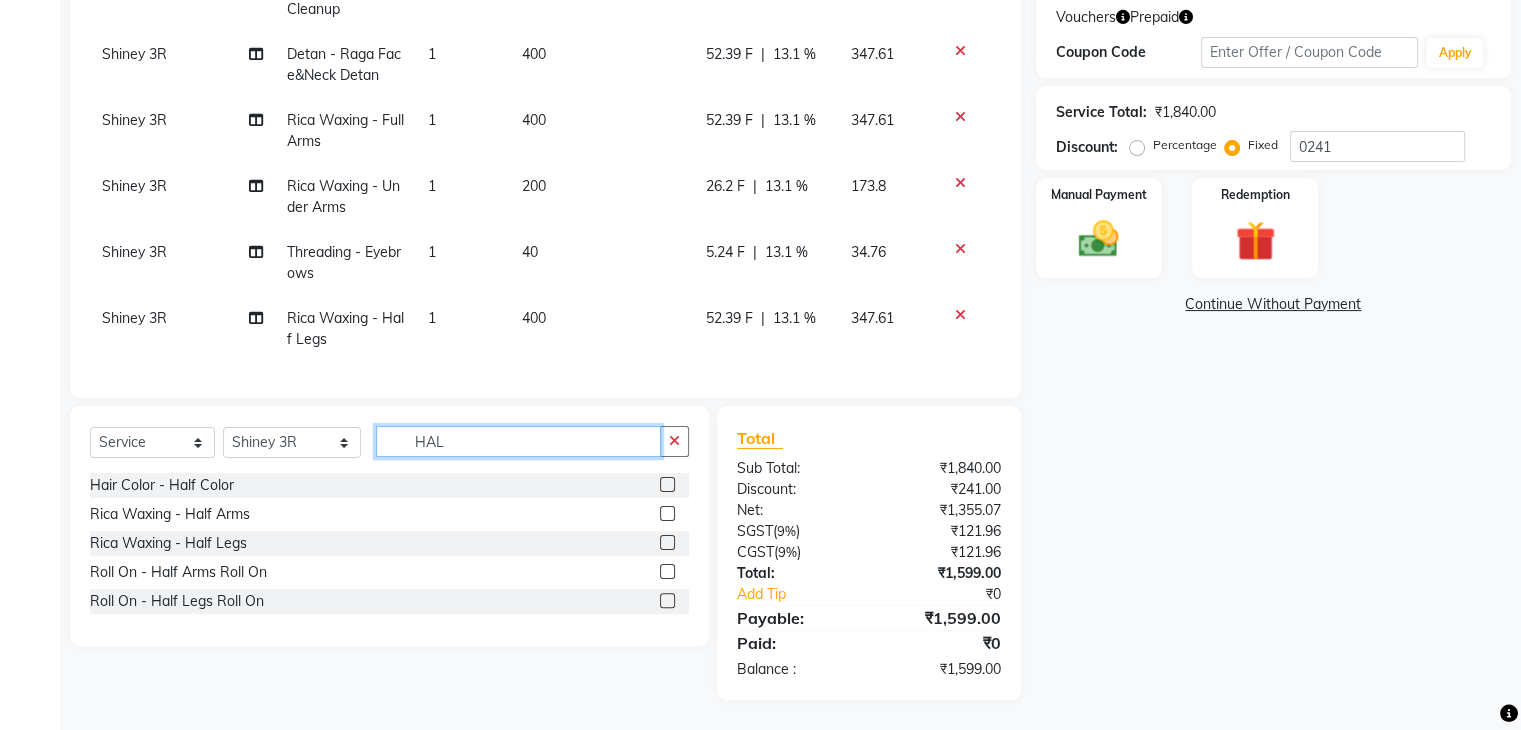 click on "HAL" 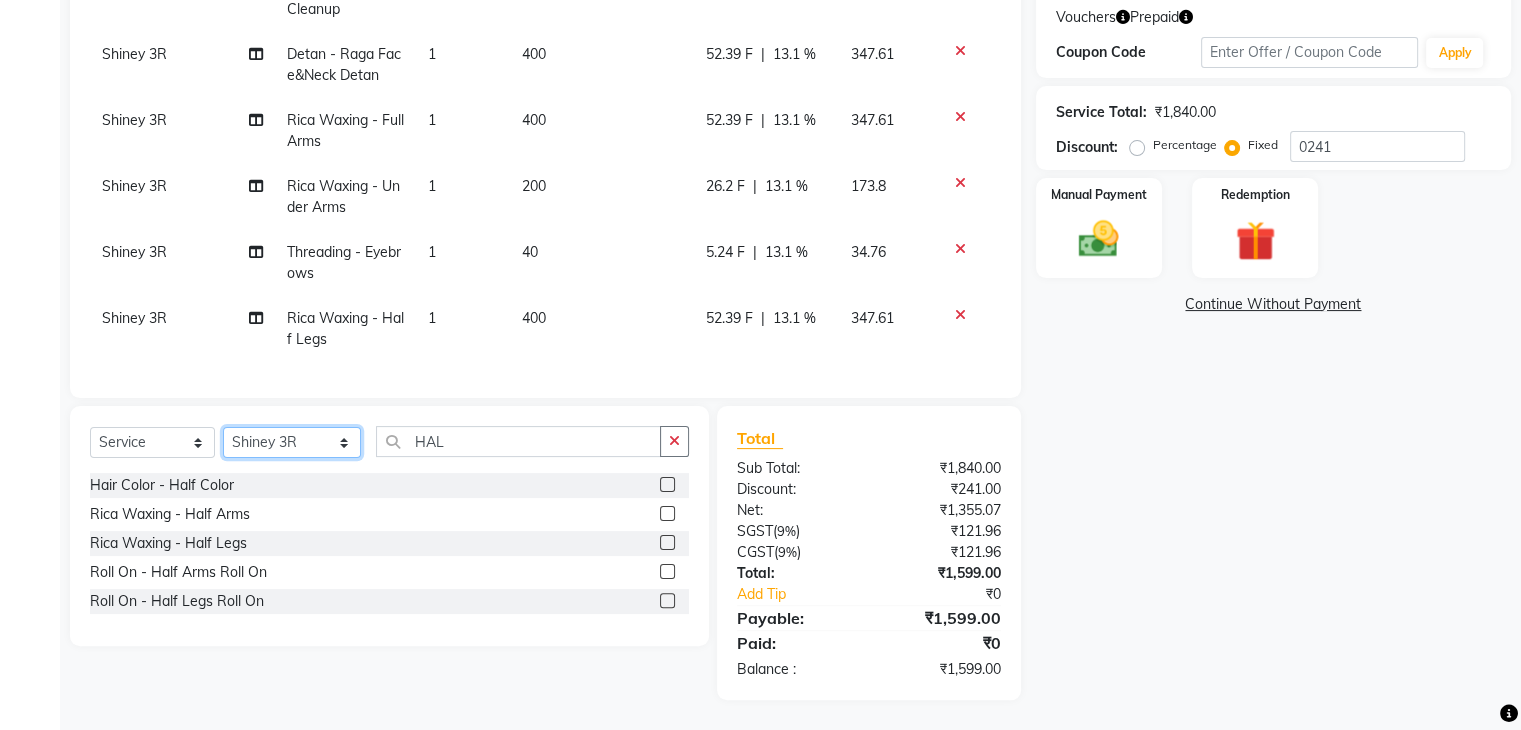 click on "Select Stylist [PERSON_NAME] Ammu 3R [PERSON_NAME] VN [PERSON_NAME] 3R [PERSON_NAME] 3R [PERSON_NAME] 3R [PERSON_NAME] 4R CNS [PERSON_NAME]  Cut N Smile 17M  Cut N Smile 3R Cut n Smile 4R Cut N Smile 9M Cut N Smile ML Cut N Smile V [PERSON_NAME] 4R Govind VN Hema 4R [PERSON_NAME] VN Karan VN Love 4R [PERSON_NAME] 3R Manu 4R  Muskaan VN [PERSON_NAME] 4R N D M 4R NDM Alam 4R Noushad VN [PERSON_NAME] 4R Priya [PERSON_NAME] 3R Rahul 3R Ravi 3R [PERSON_NAME] 4R [PERSON_NAME] 3R [PERSON_NAME] 4R [PERSON_NAME] [PERSON_NAME] 3R [PERSON_NAME] 4R Sameer 3R [PERSON_NAME] [PERSON_NAME]  [PERSON_NAME] [PERSON_NAME] [PERSON_NAME] VN [PERSON_NAME] 4R [PERSON_NAME] 4R [PERSON_NAME] VN Shanavaaz [PERSON_NAME] 3R [PERSON_NAME] 4R [PERSON_NAME] [PERSON_NAME] 4R Sunny VN [PERSON_NAME] 4R Vakeel 3R Varas 4R [PERSON_NAME] [PERSON_NAME] VN" 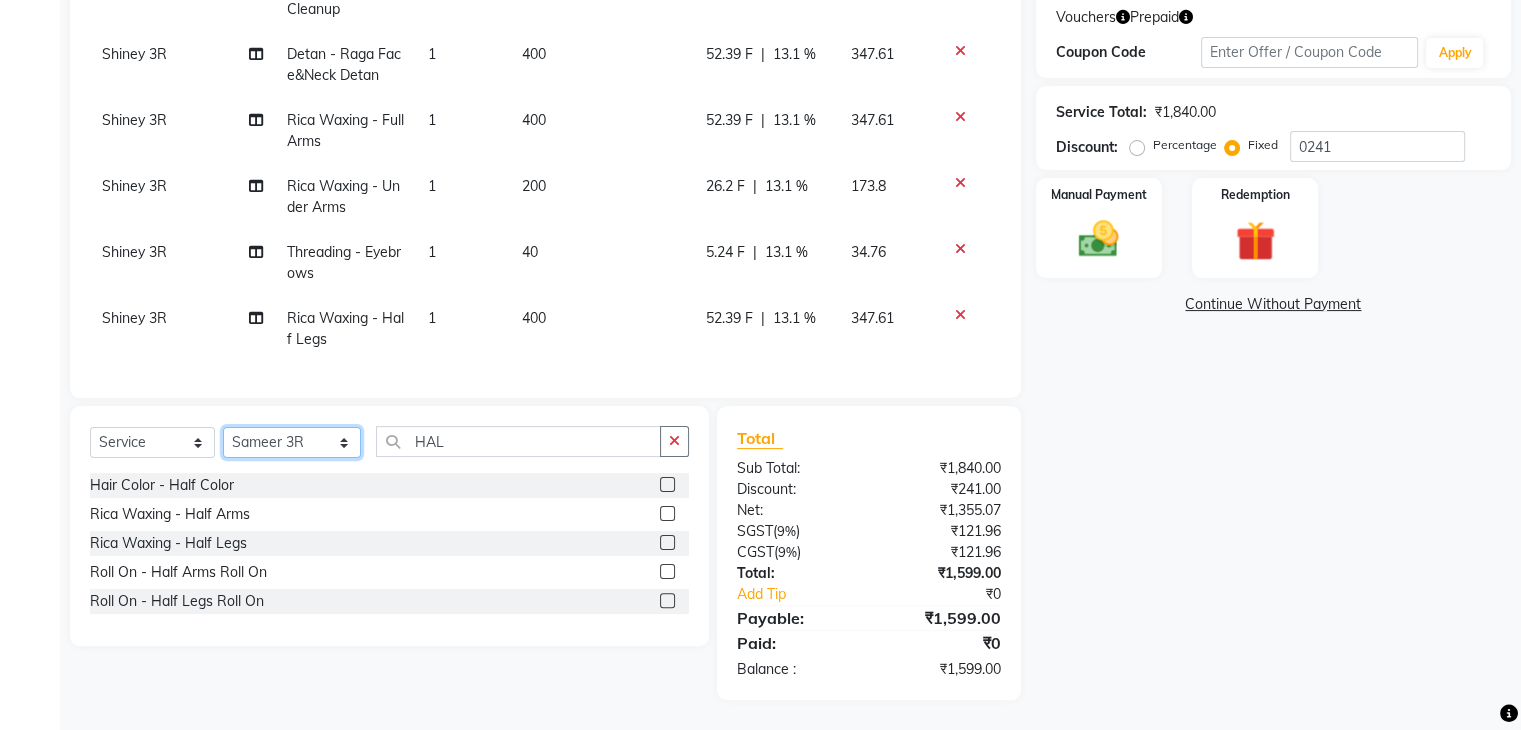click on "Select Stylist [PERSON_NAME] Ammu 3R [PERSON_NAME] VN [PERSON_NAME] 3R [PERSON_NAME] 3R [PERSON_NAME] 3R [PERSON_NAME] 4R CNS [PERSON_NAME]  Cut N Smile 17M  Cut N Smile 3R Cut n Smile 4R Cut N Smile 9M Cut N Smile ML Cut N Smile V [PERSON_NAME] 4R Govind VN Hema 4R [PERSON_NAME] VN Karan VN Love 4R [PERSON_NAME] 3R Manu 4R  Muskaan VN [PERSON_NAME] 4R N D M 4R NDM Alam 4R Noushad VN [PERSON_NAME] 4R Priya [PERSON_NAME] 3R Rahul 3R Ravi 3R [PERSON_NAME] 4R [PERSON_NAME] 3R [PERSON_NAME] 4R [PERSON_NAME] [PERSON_NAME] 3R [PERSON_NAME] 4R Sameer 3R [PERSON_NAME] [PERSON_NAME]  [PERSON_NAME] [PERSON_NAME] [PERSON_NAME] VN [PERSON_NAME] 4R [PERSON_NAME] 4R [PERSON_NAME] VN Shanavaaz [PERSON_NAME] 3R [PERSON_NAME] 4R [PERSON_NAME] [PERSON_NAME] 4R Sunny VN [PERSON_NAME] 4R Vakeel 3R Varas 4R [PERSON_NAME] [PERSON_NAME] VN" 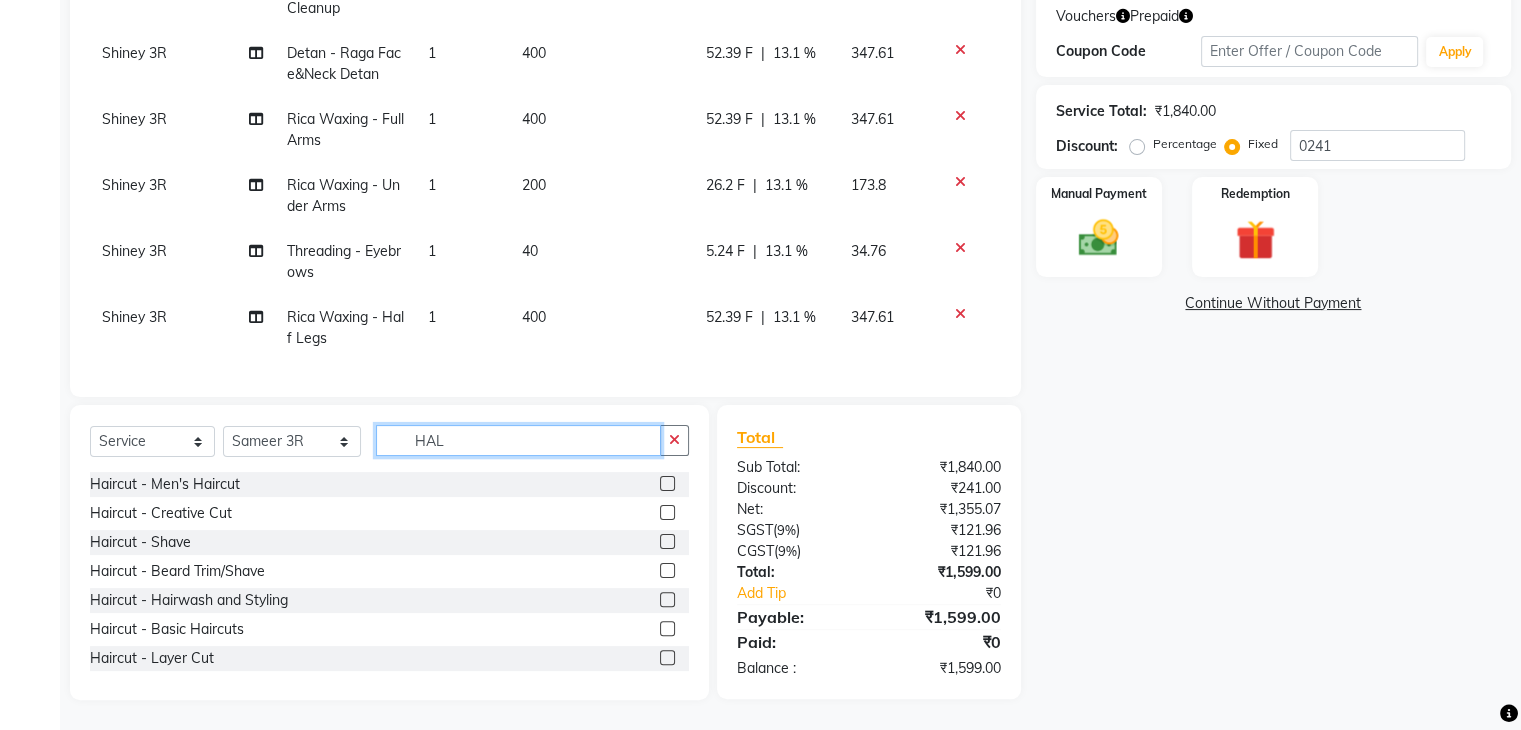 click on "HAL" 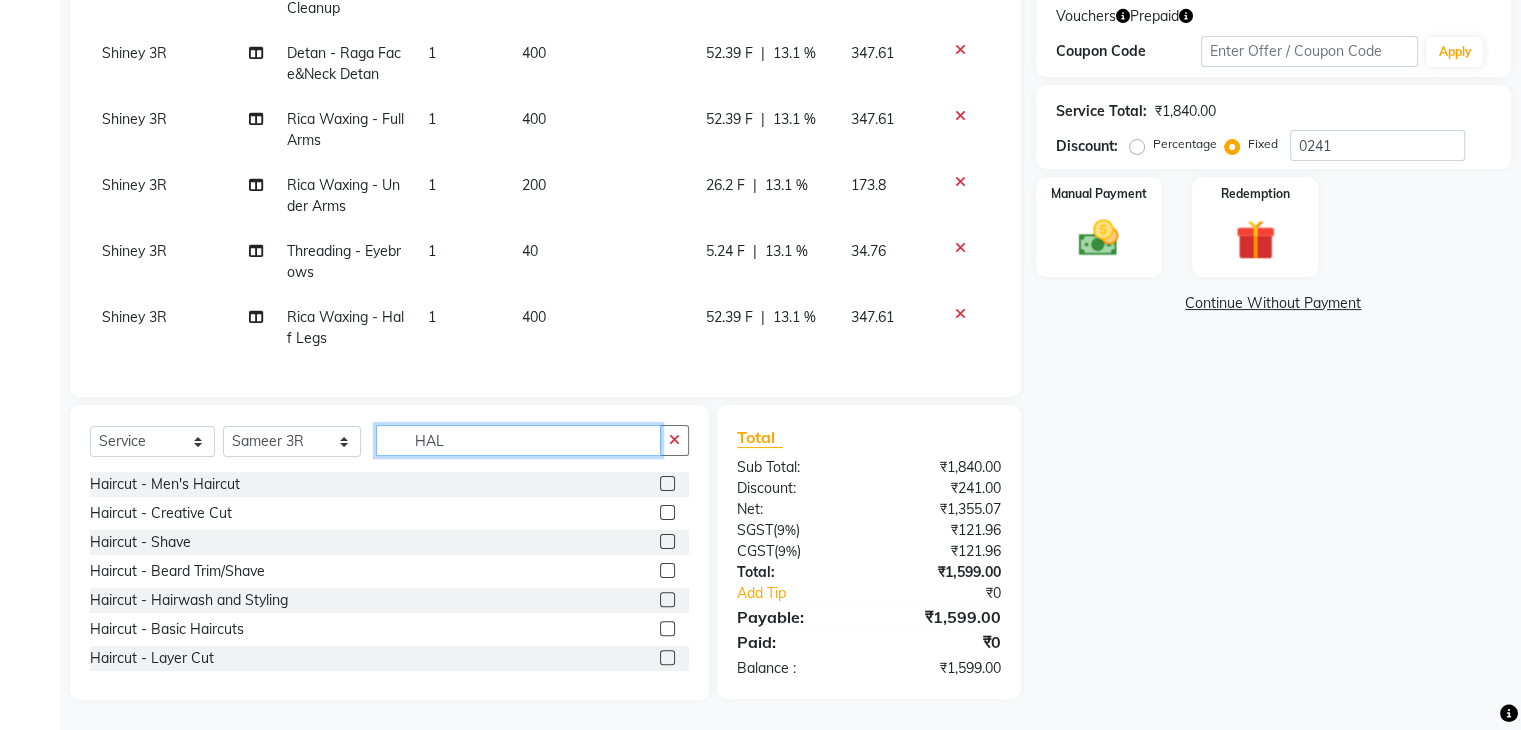 click on "HAL" 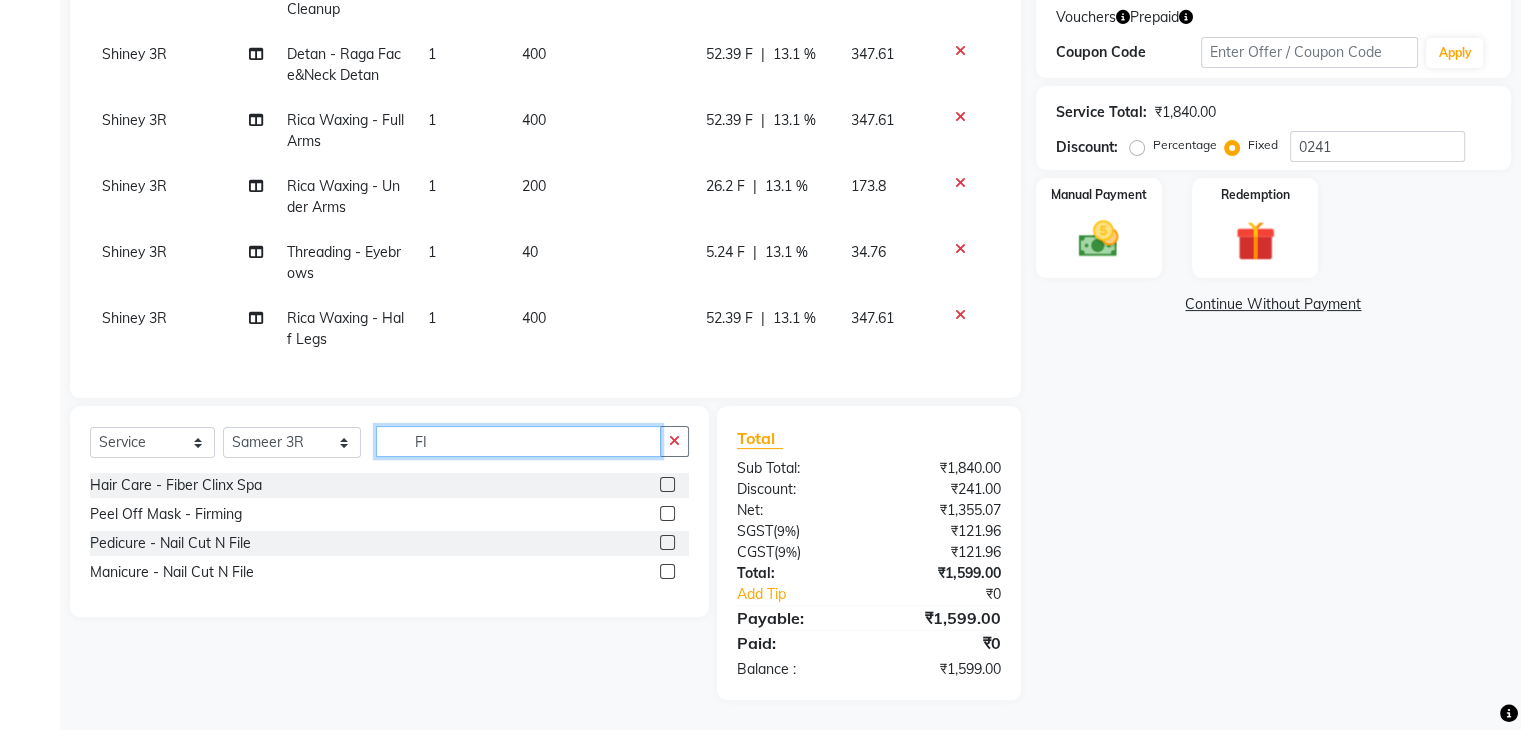type on "FI" 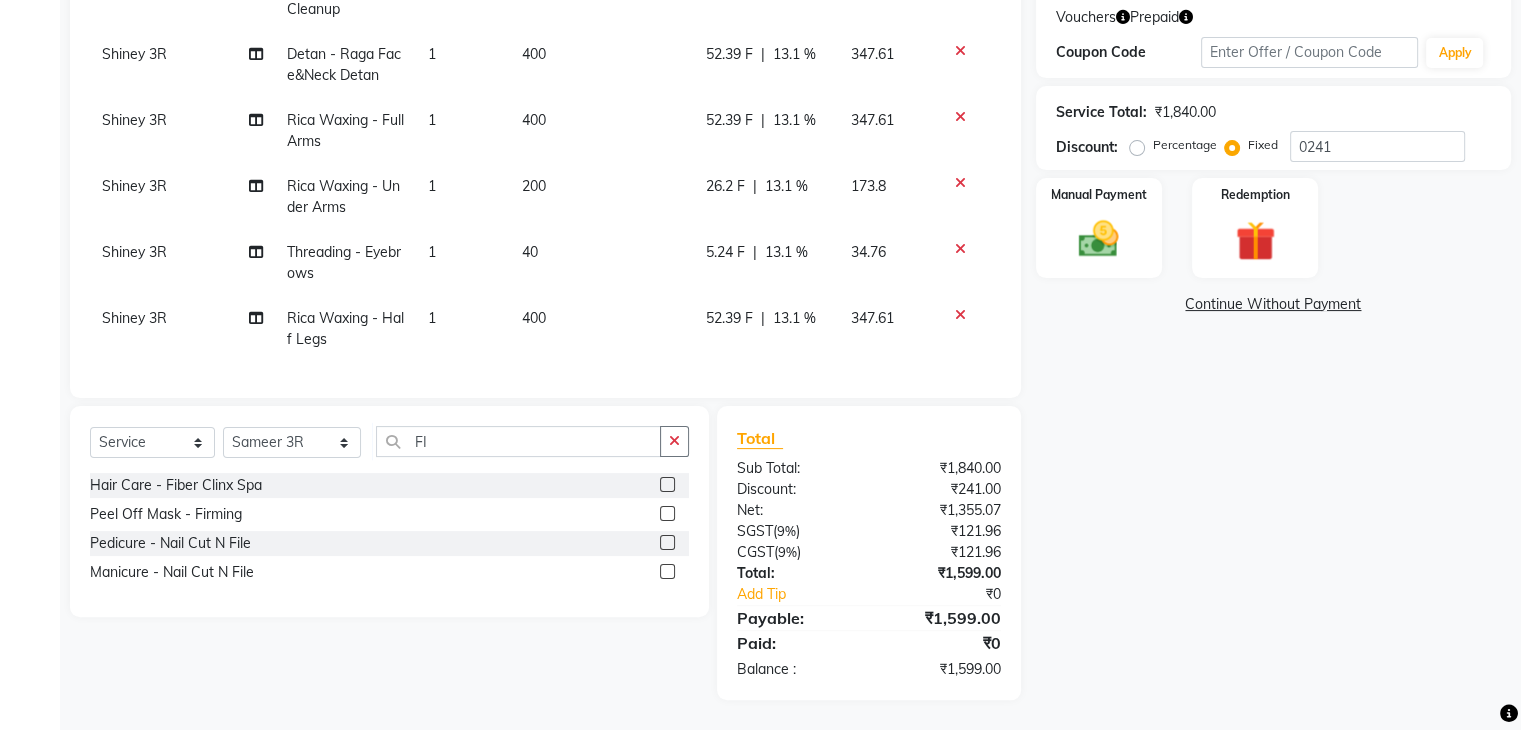 click 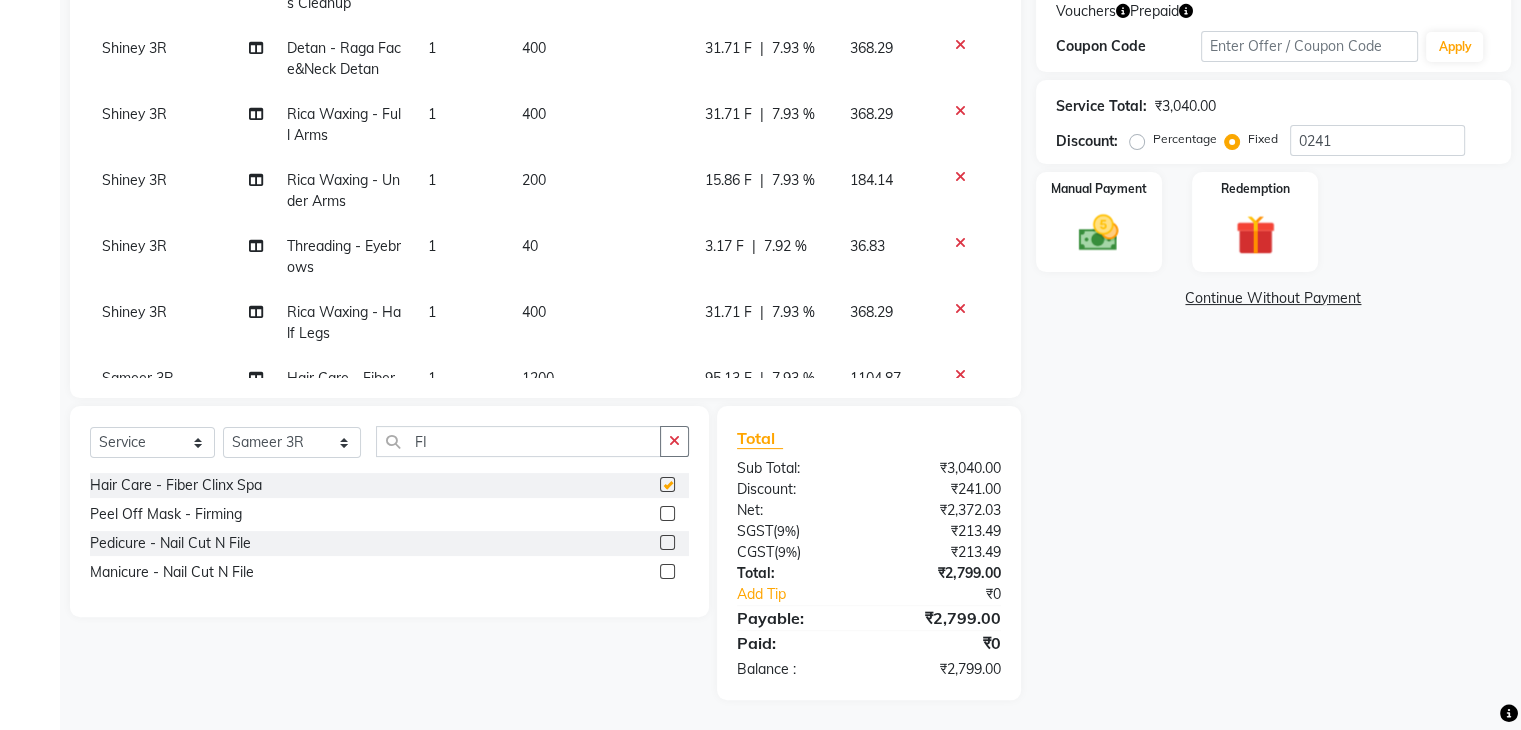 checkbox on "false" 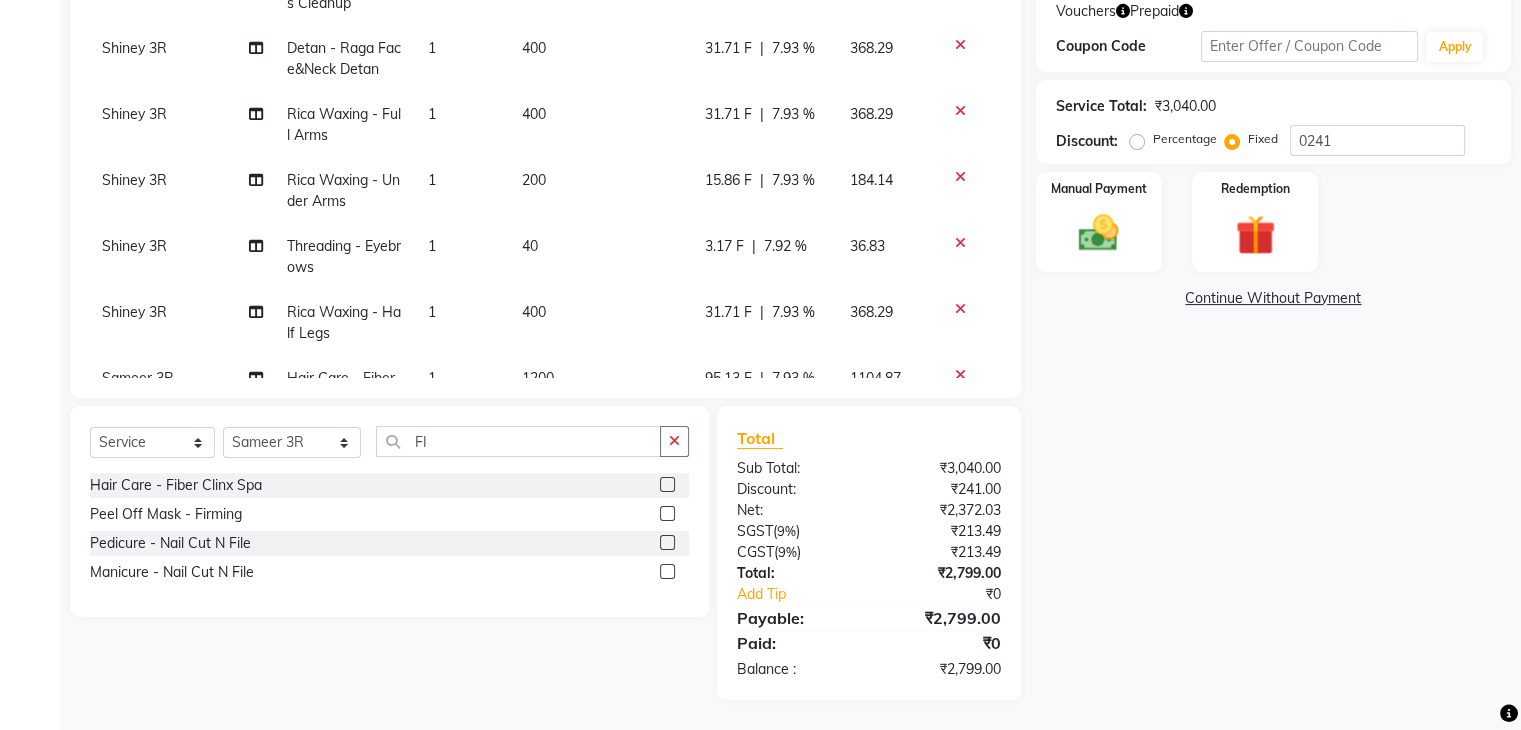 scroll, scrollTop: 75, scrollLeft: 0, axis: vertical 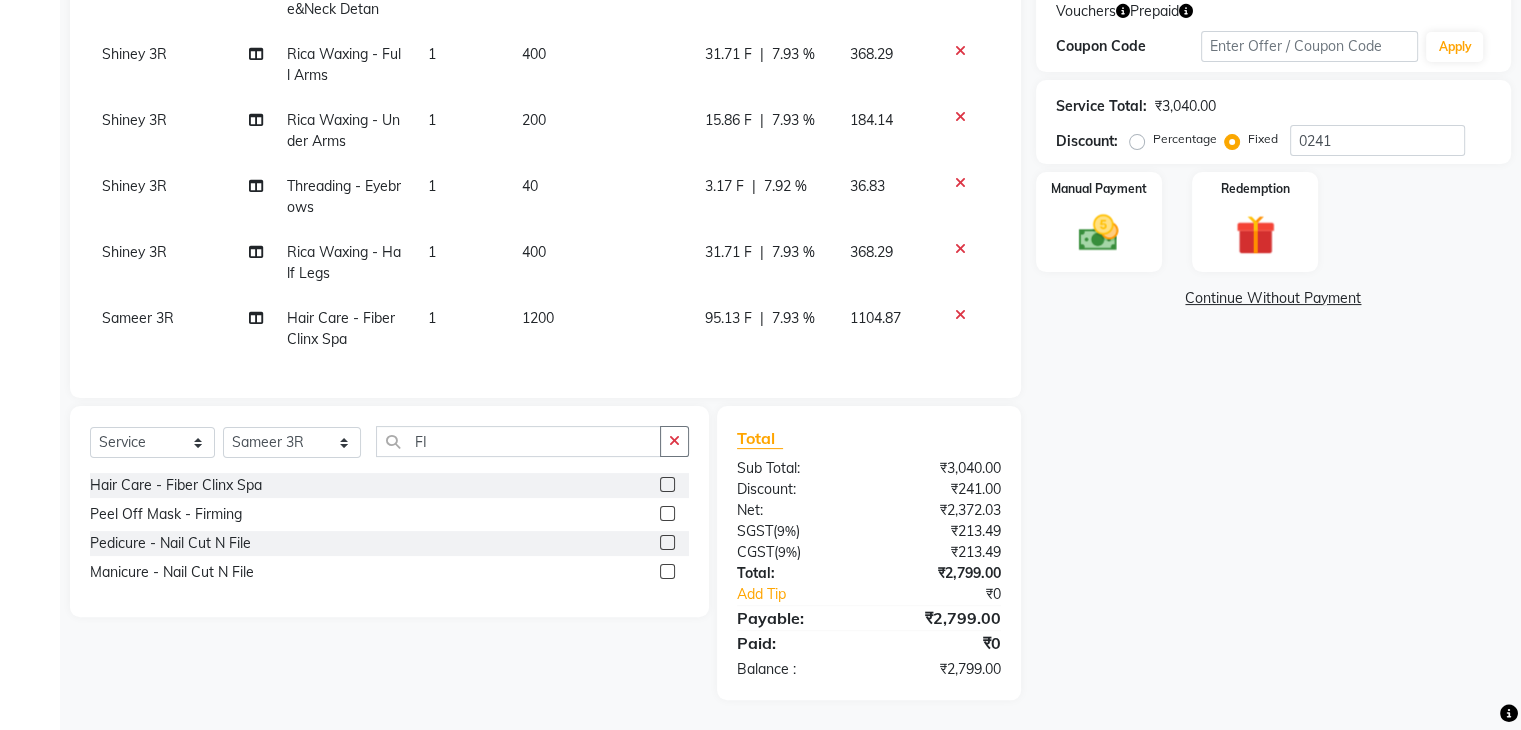 click on "1200" 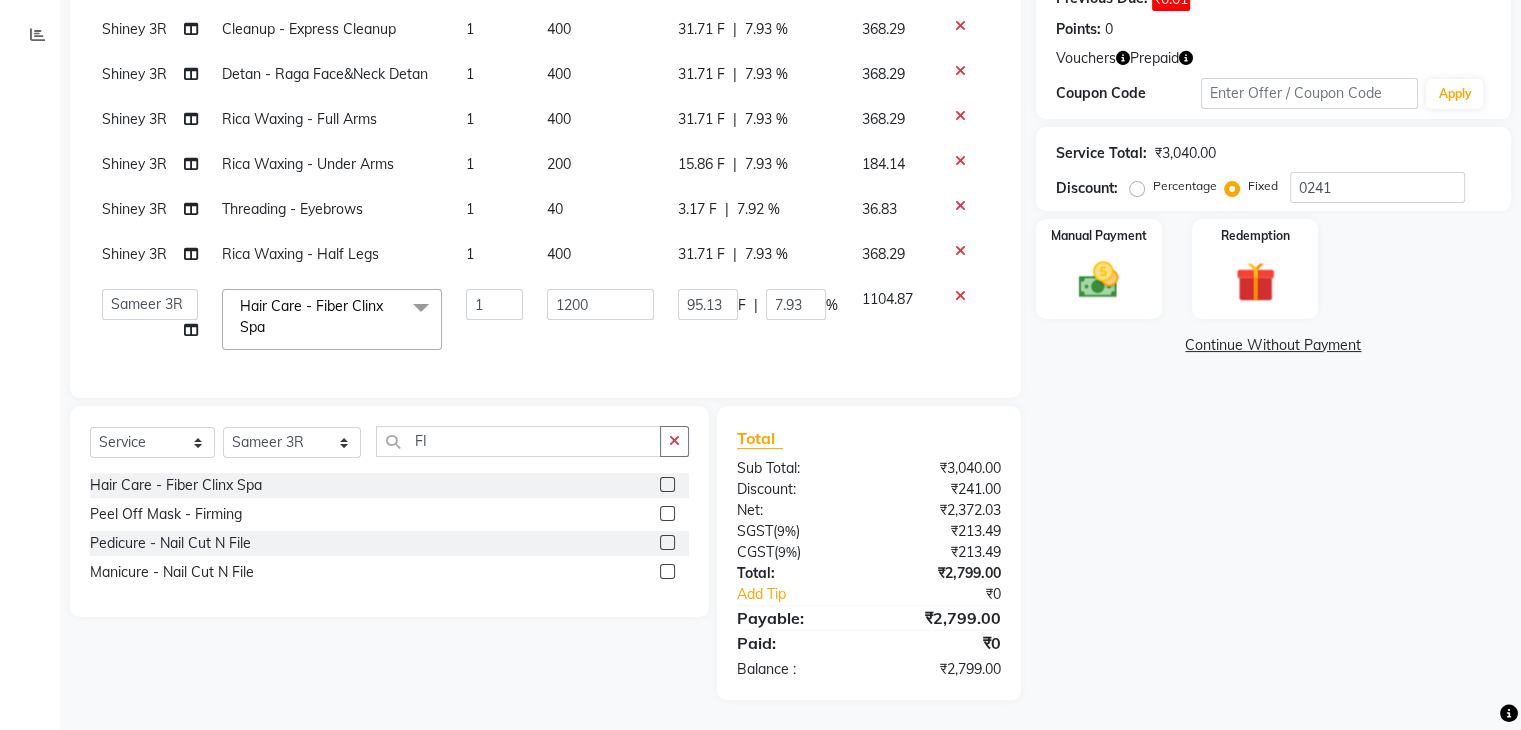scroll, scrollTop: 0, scrollLeft: 0, axis: both 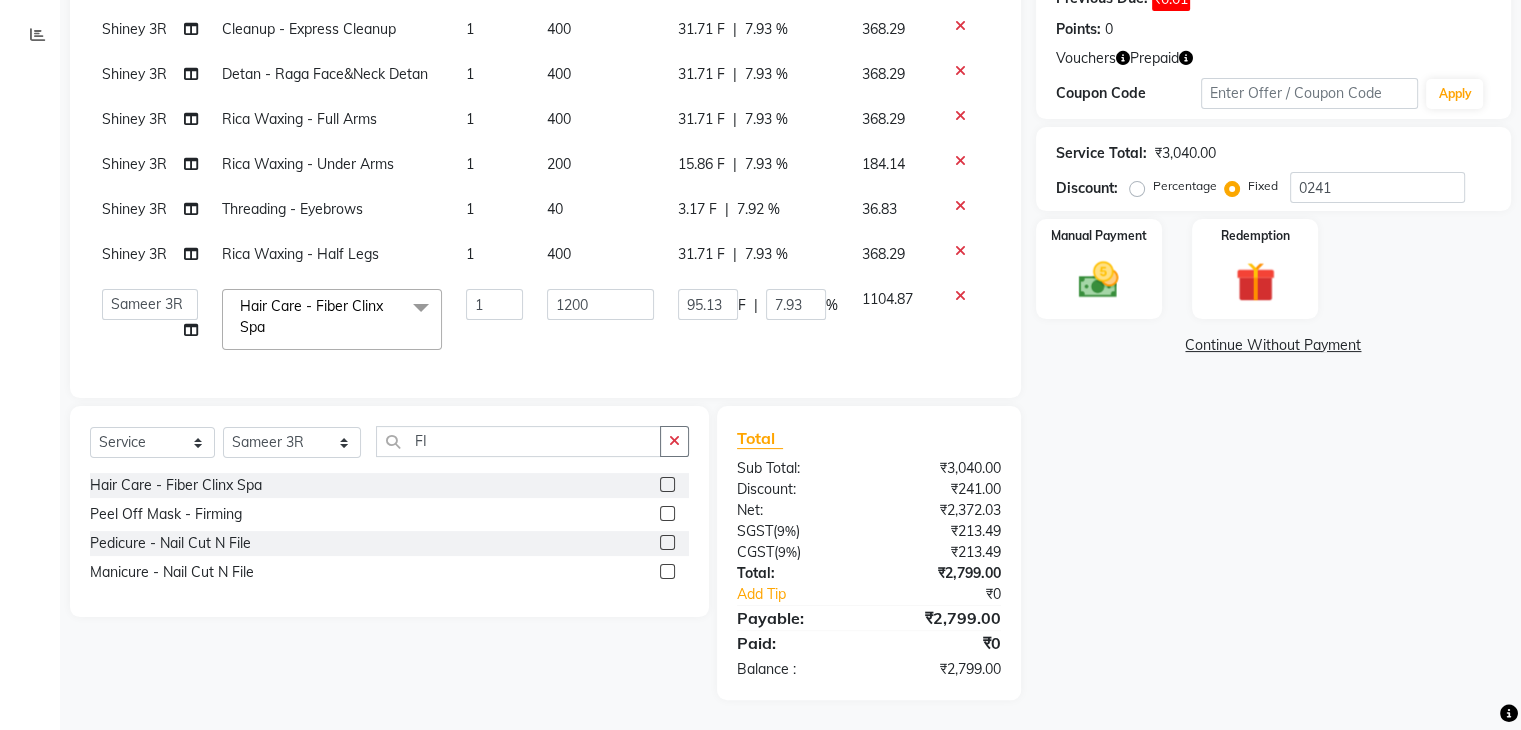 click on "1200" 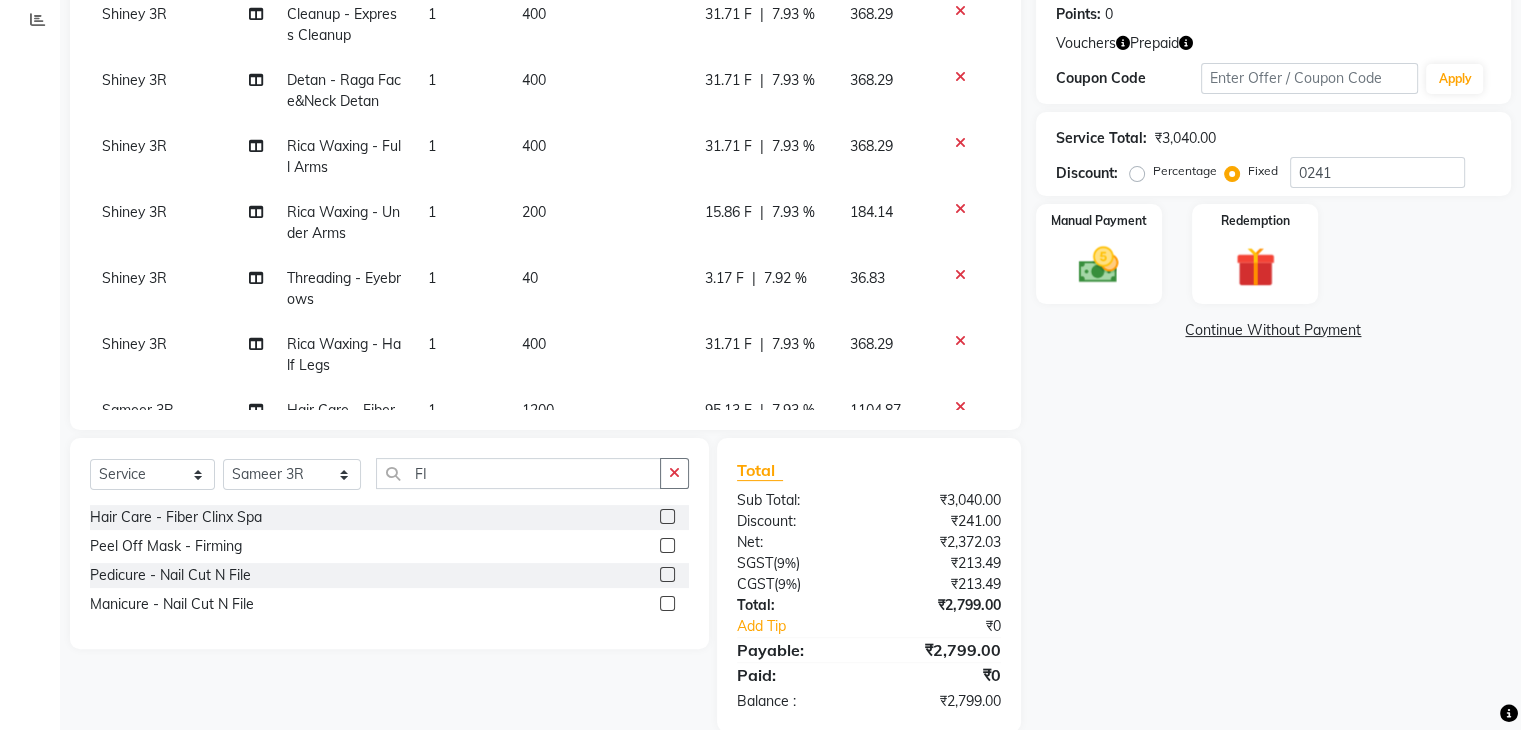 click on "Shiney 3R Cleanup  - Express Cleanup 1 400 31.71 F | 7.93 % 368.29 Shiney 3R Detan  - Raga Face&Neck Detan 1 400 31.71 F | 7.93 % 368.29 Shiney 3R Rica Waxing - Full Arms 1 400 31.71 F | 7.93 % 368.29 Shiney 3R Rica Waxing - Under Arms 1 200 15.86 F | 7.93 % 184.14 Shiney 3R Threading  - Eyebrows 1 40 3.17 F | 7.92 % 36.83 Shiney 3R Rica Waxing - Half Legs 1 400 31.71 F | 7.93 % 368.29 Sameer 3R Hair Care  - Fiber Clinx Spa 1 1200 95.13 F | 7.93 % 1104.87" 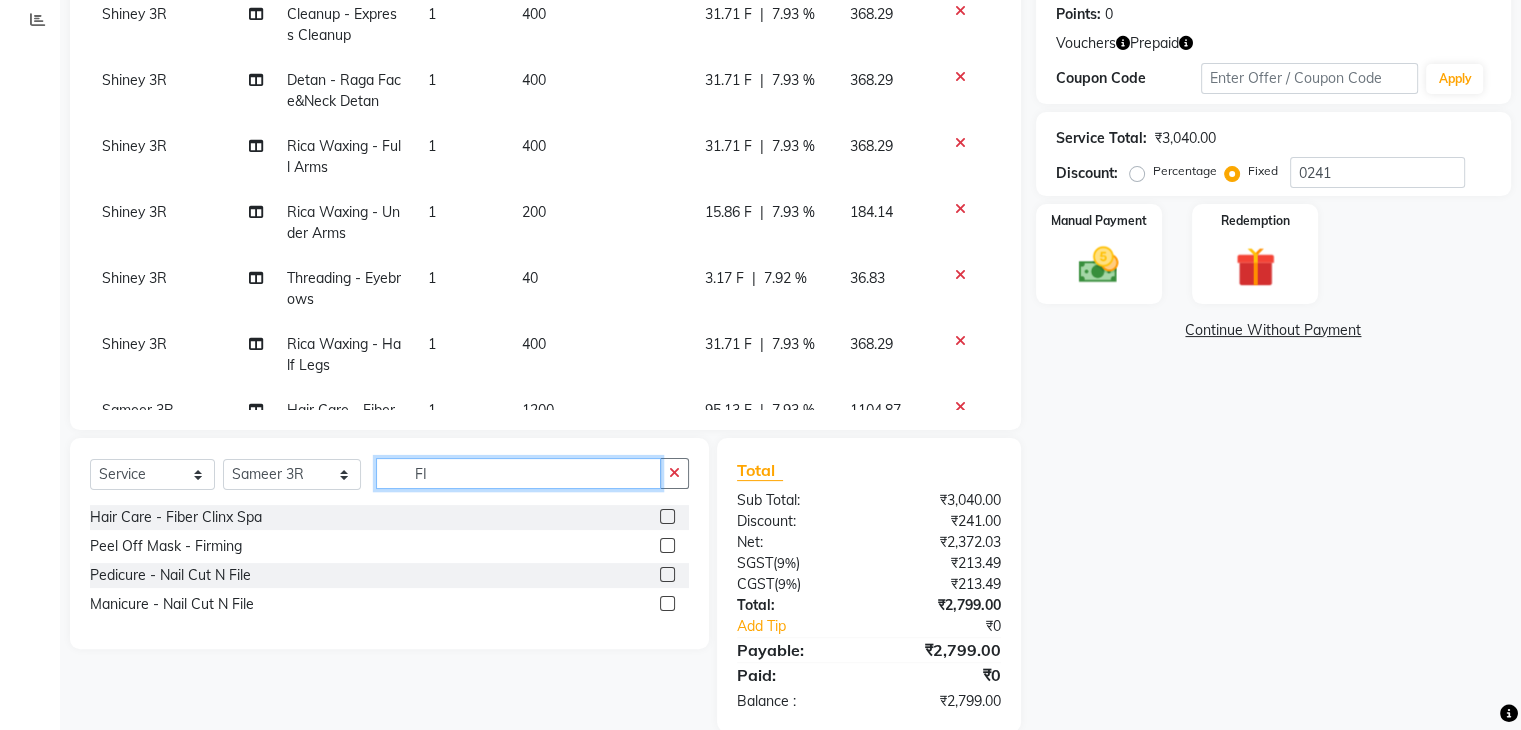 click on "FI" 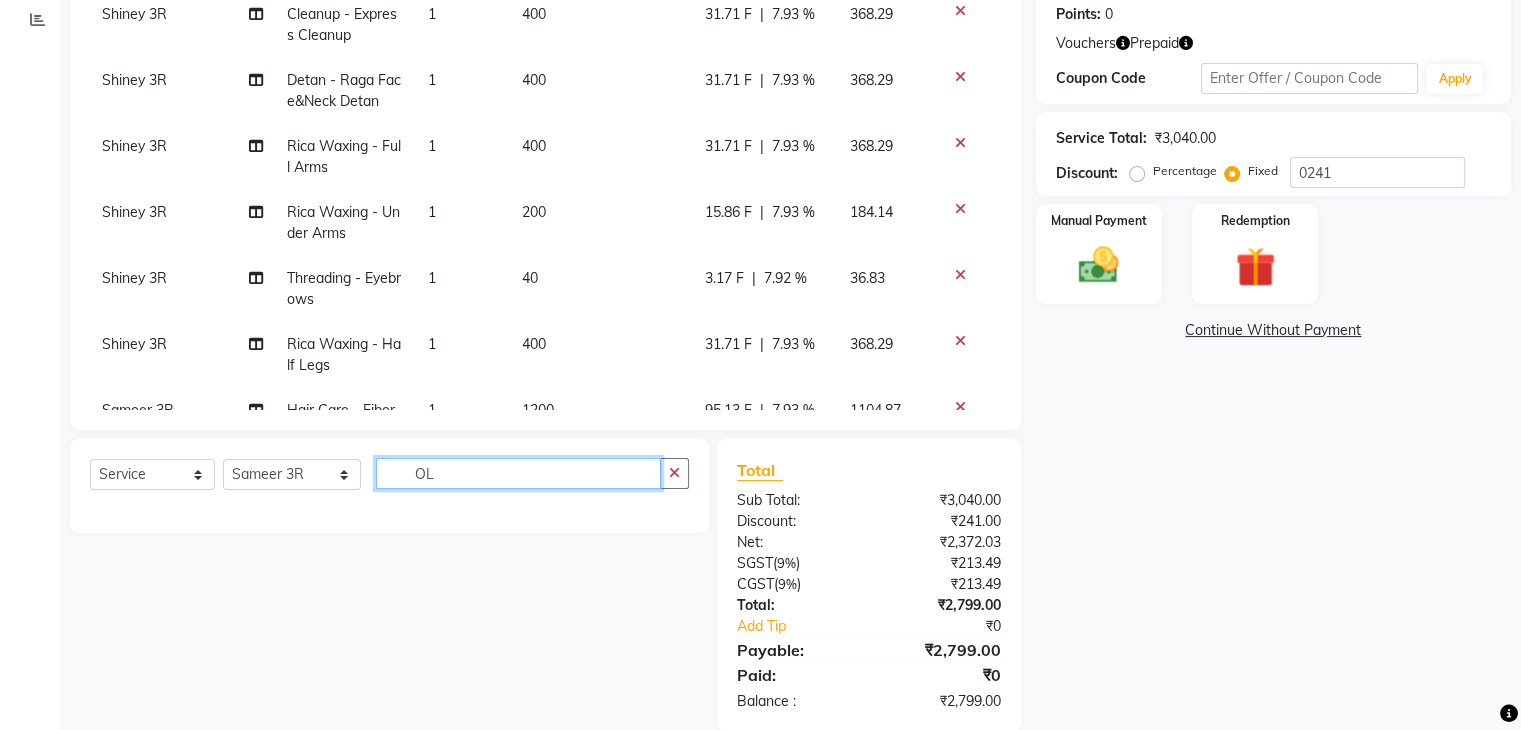 type on "O" 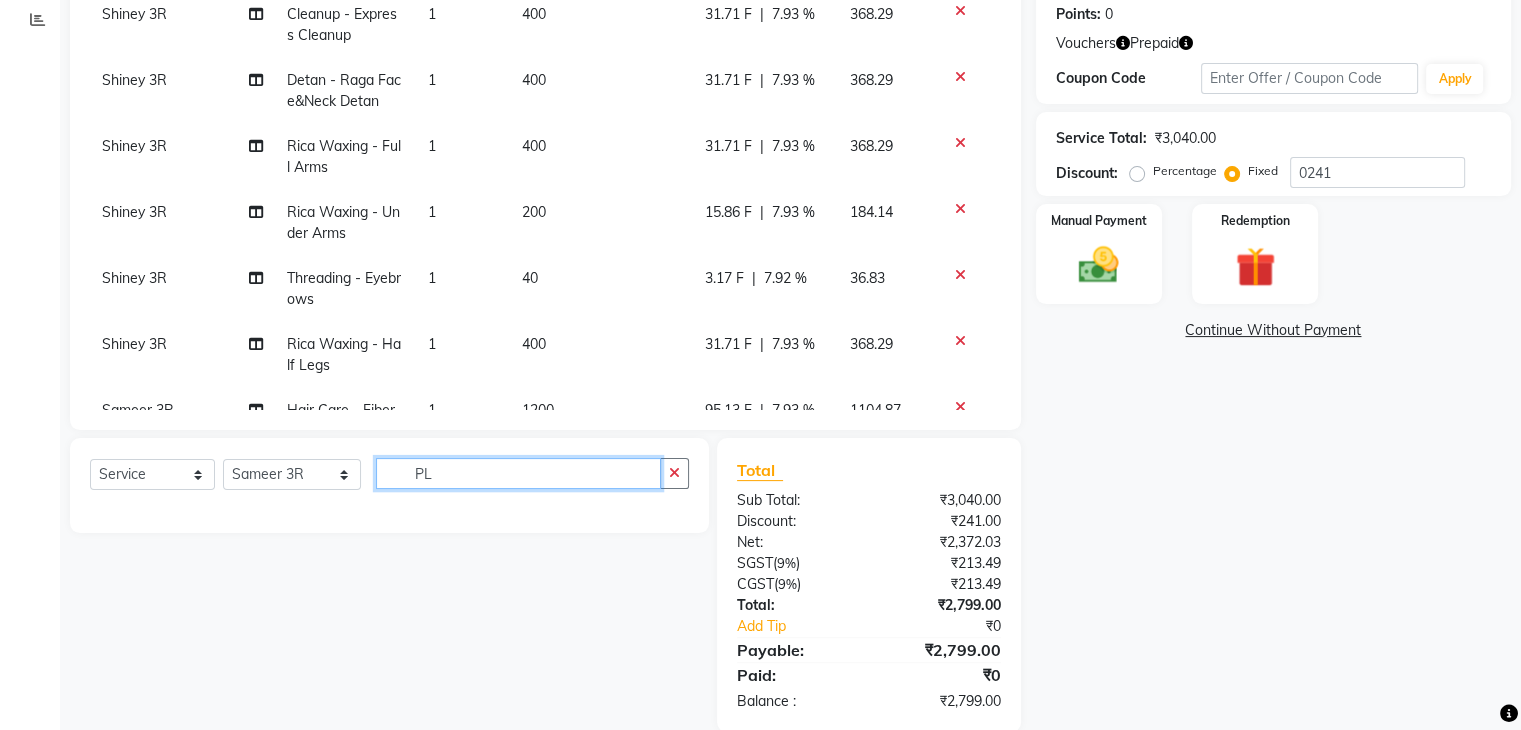 type on "P" 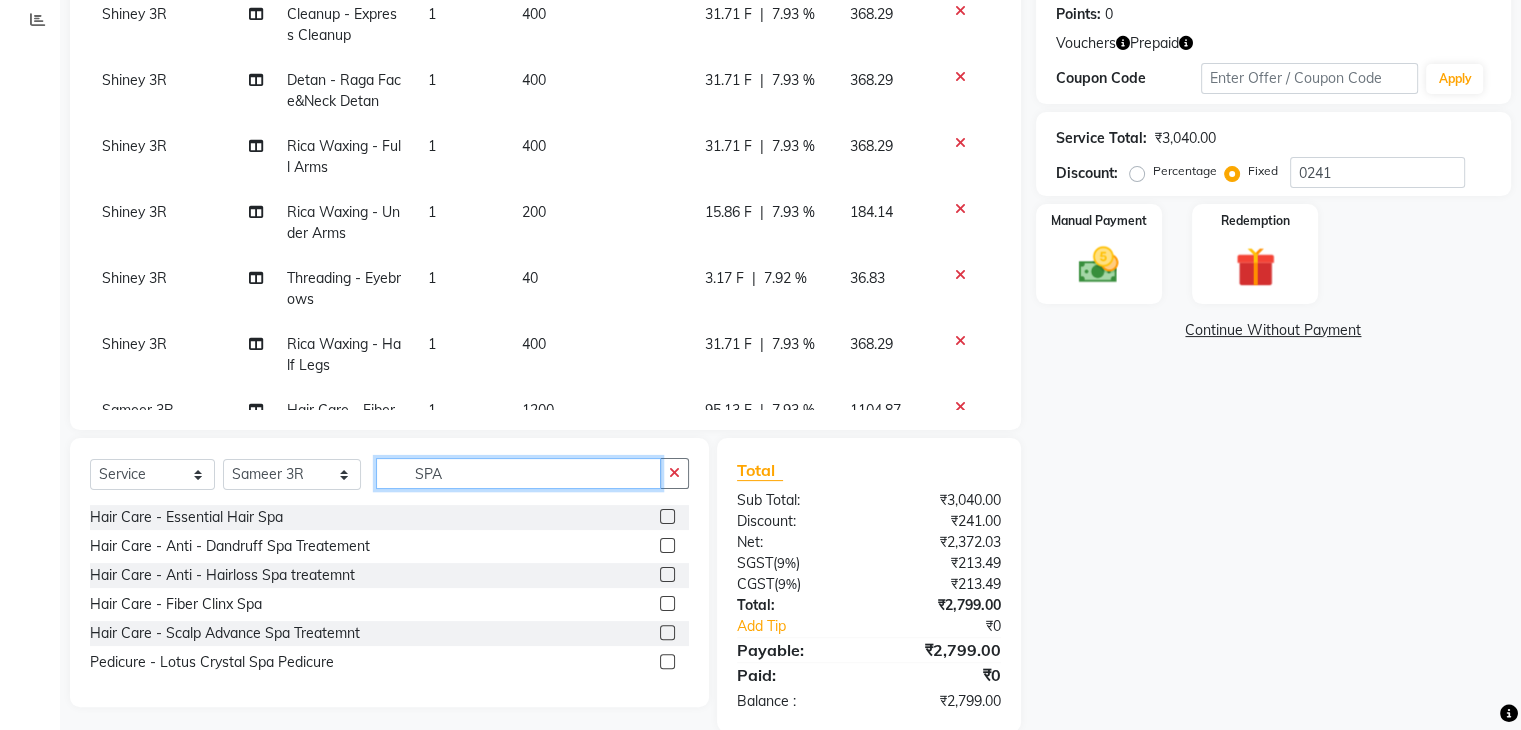 type on "SPA" 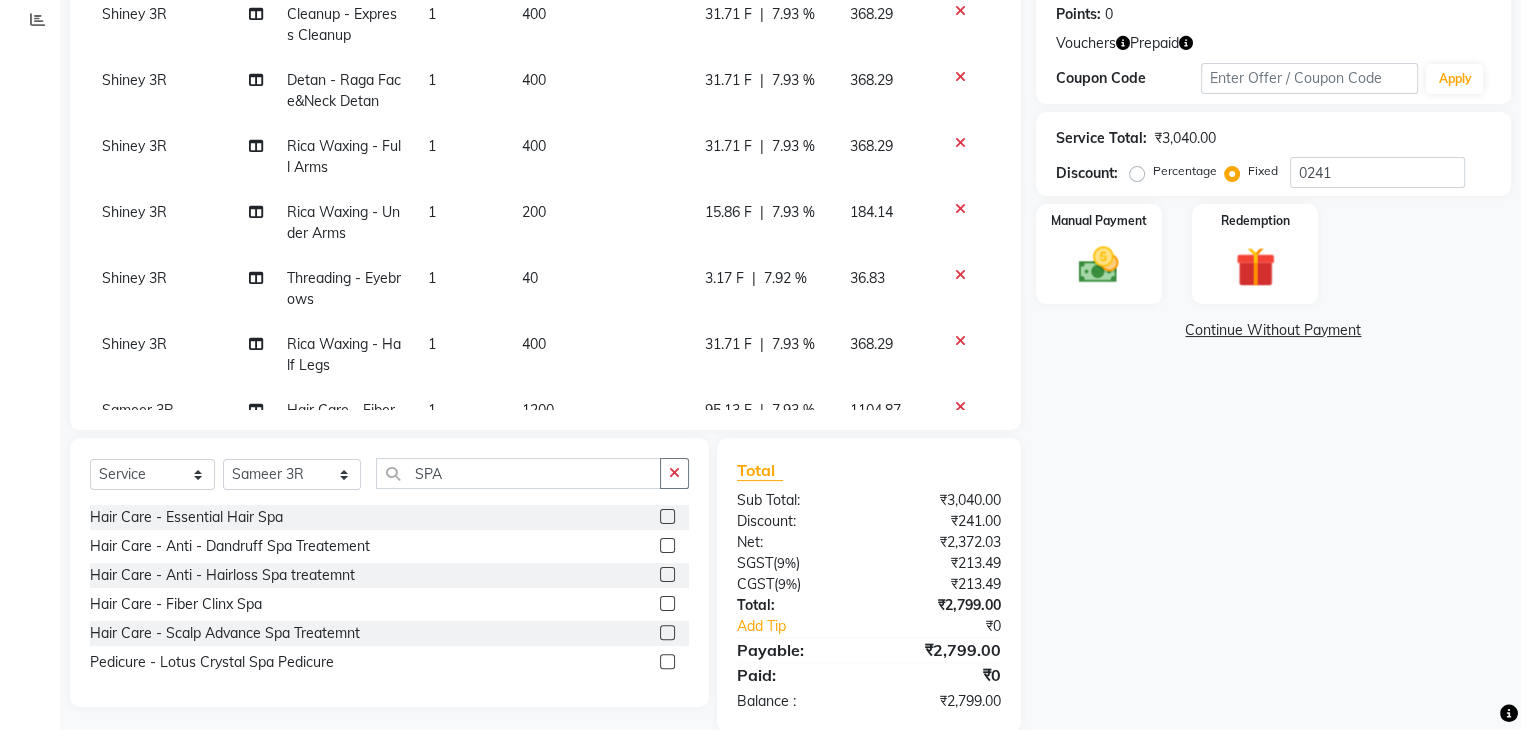 click 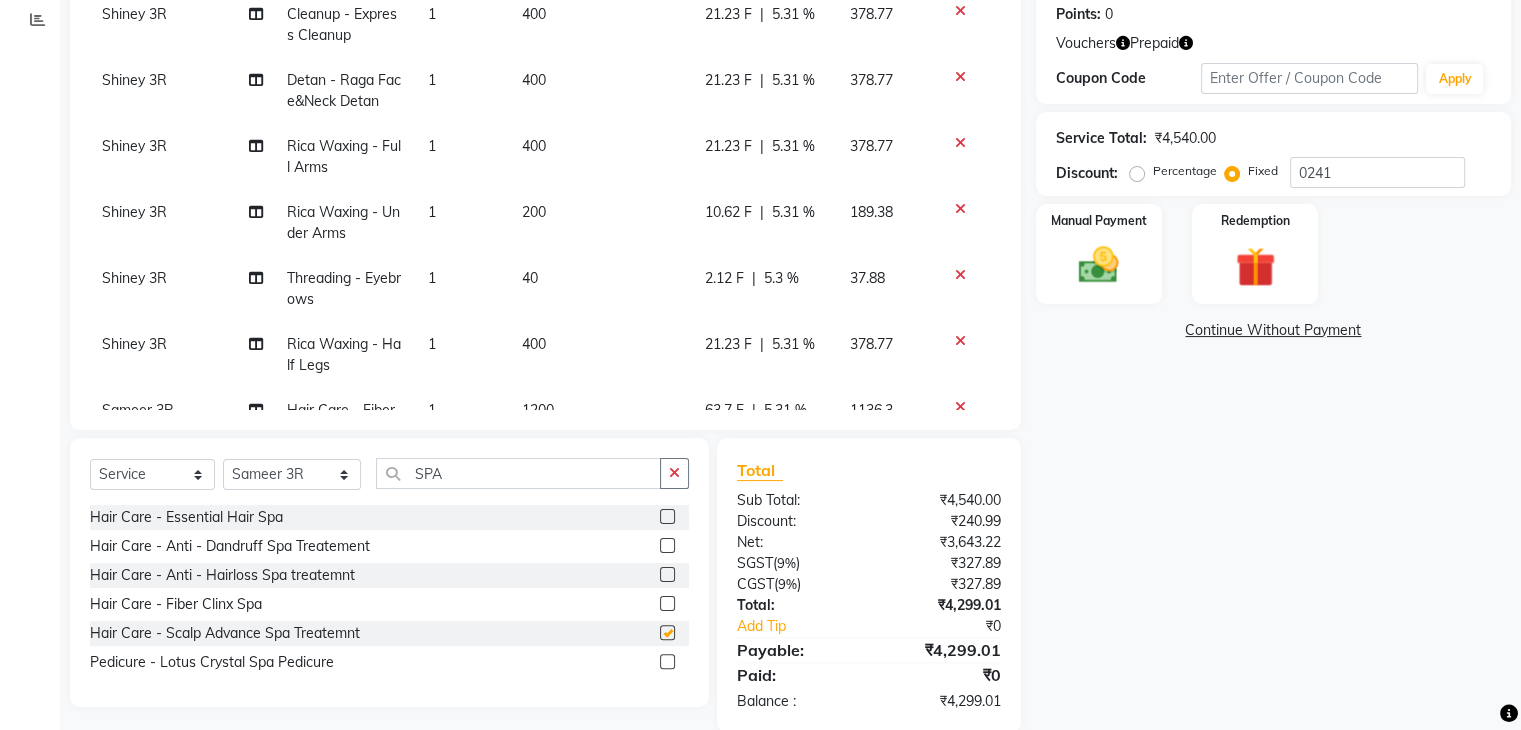 checkbox on "false" 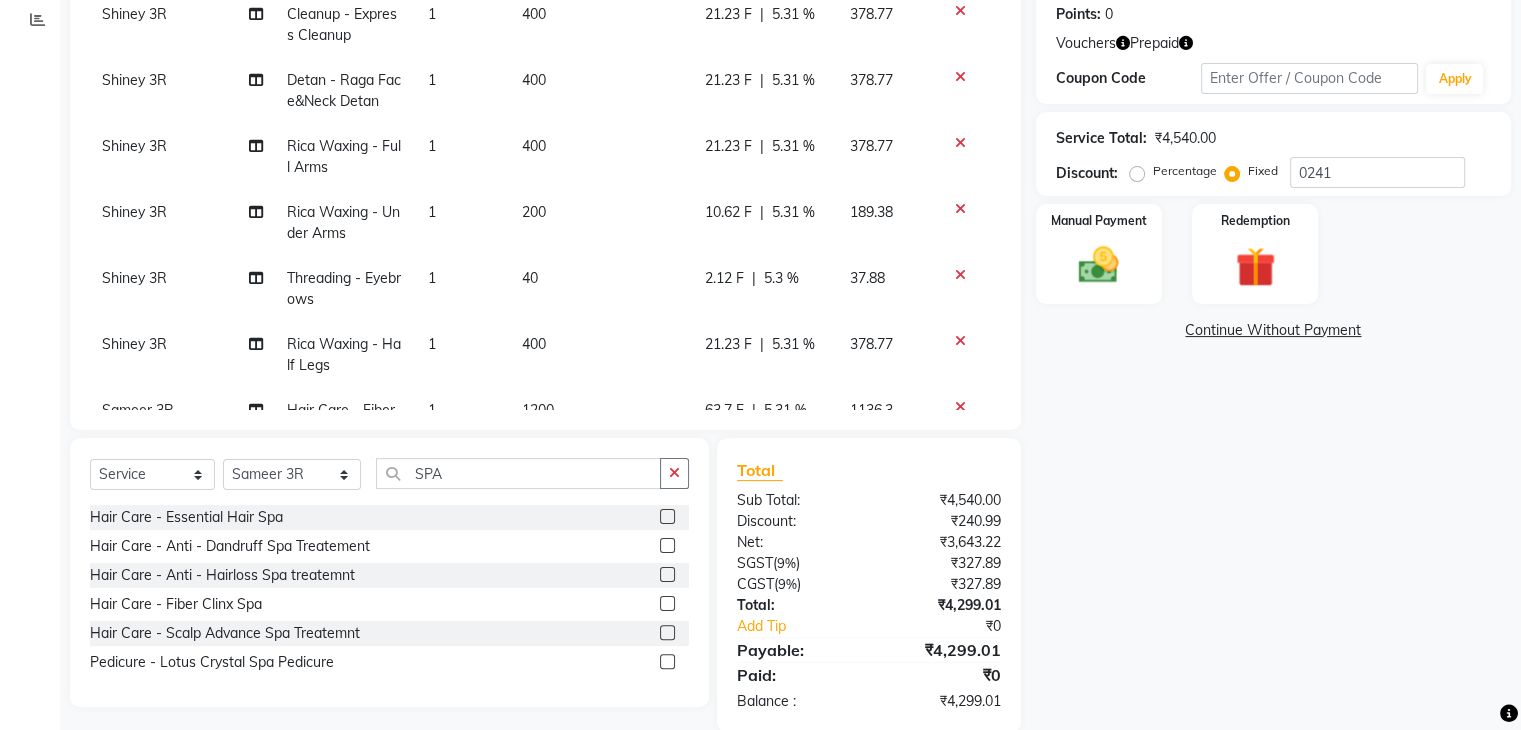 scroll, scrollTop: 162, scrollLeft: 8, axis: both 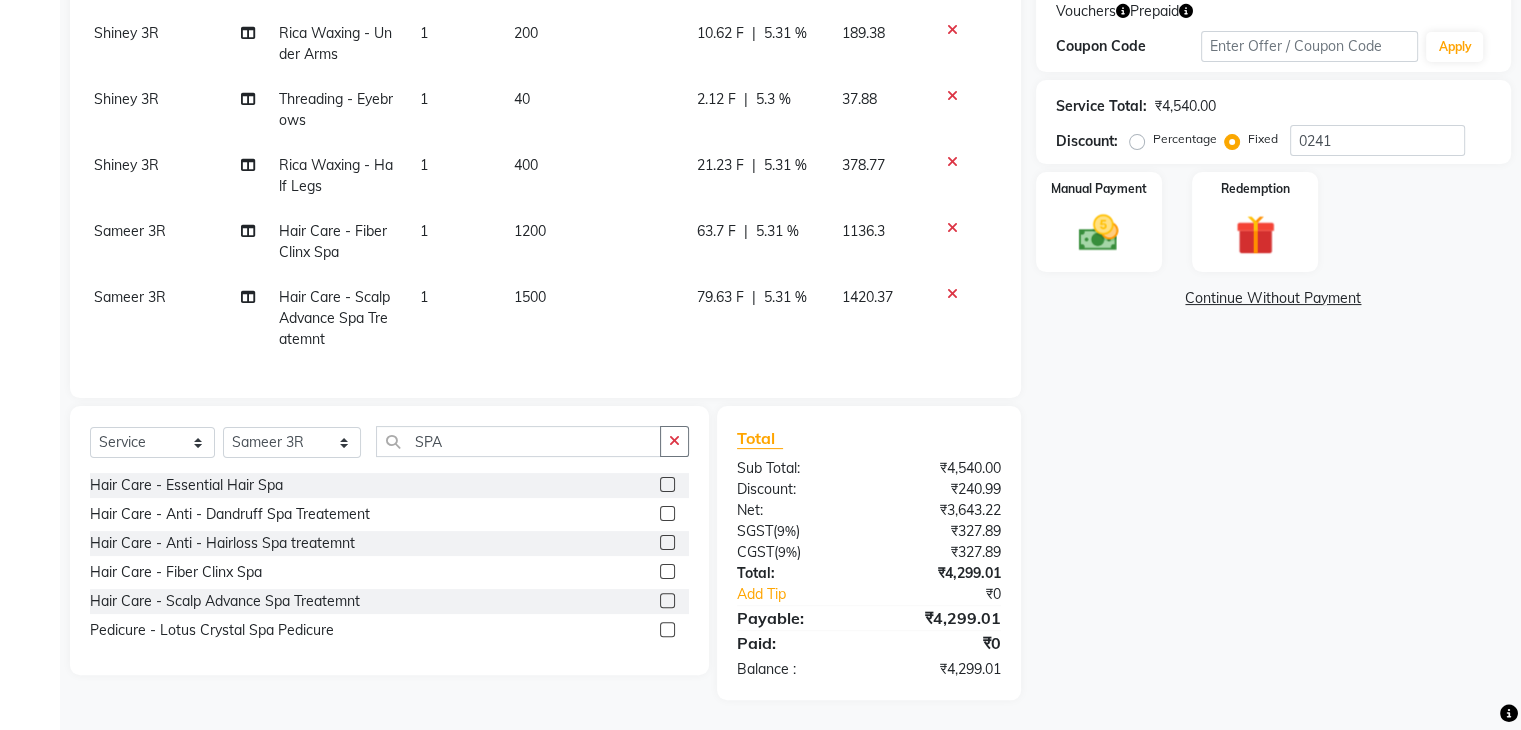 click on "1500" 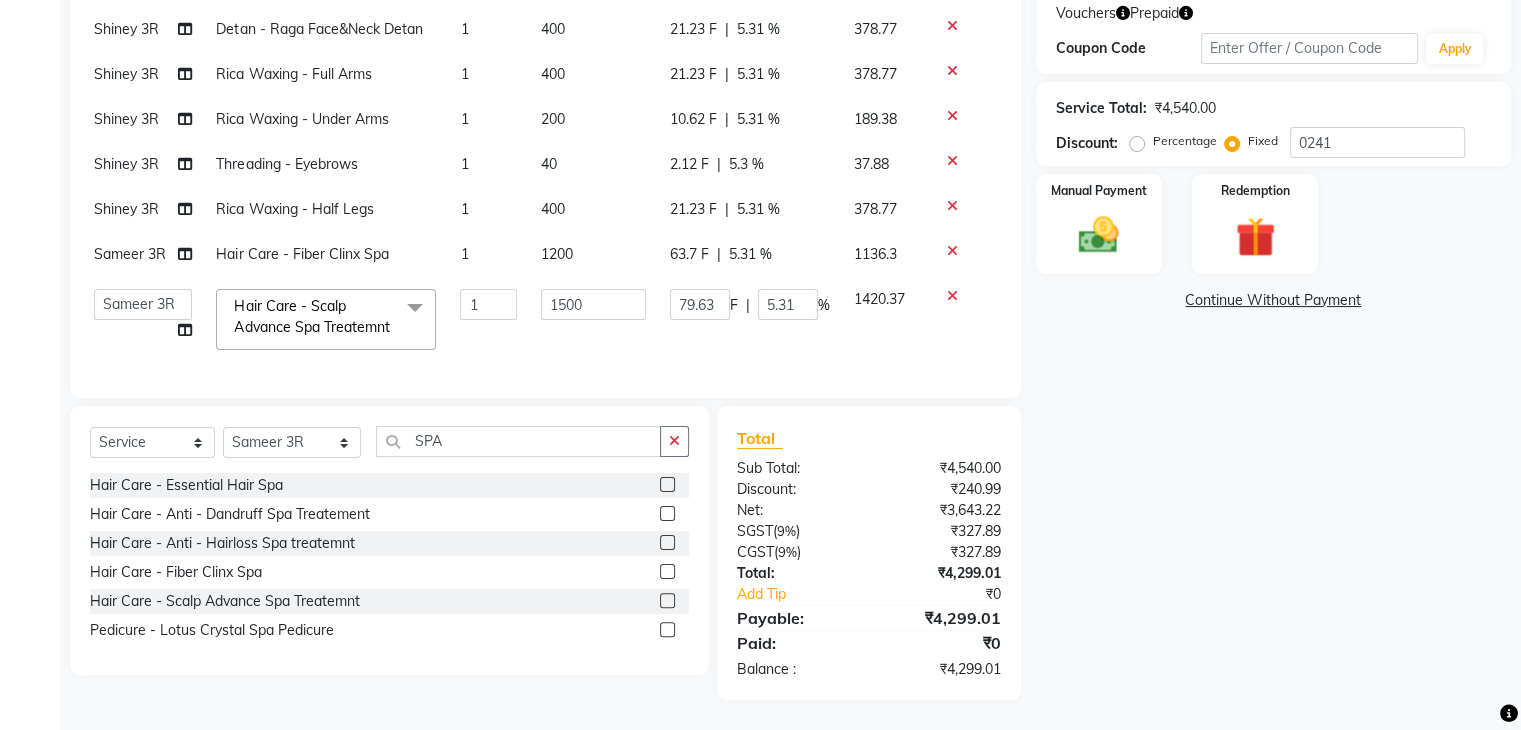 scroll, scrollTop: 34, scrollLeft: 8, axis: both 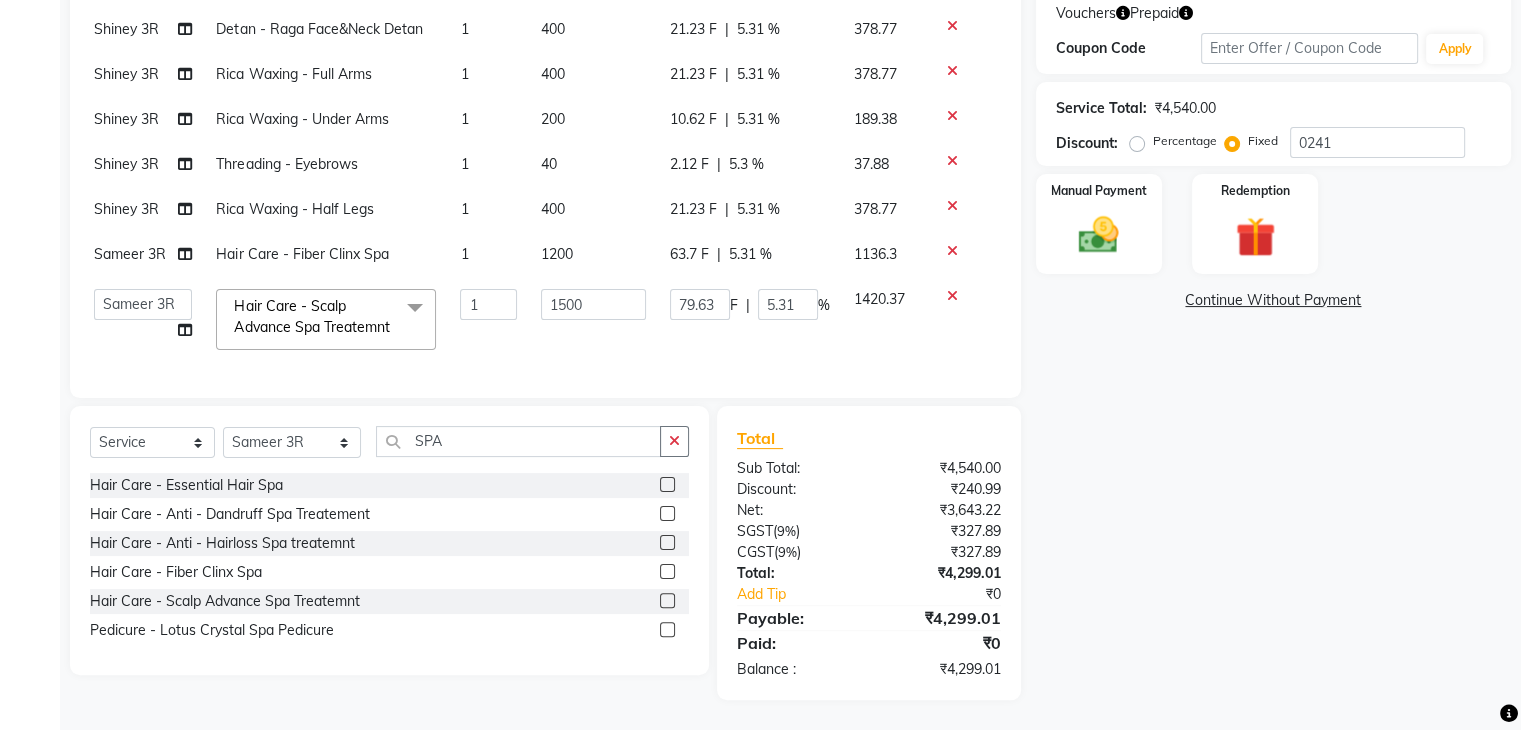 click on "1500" 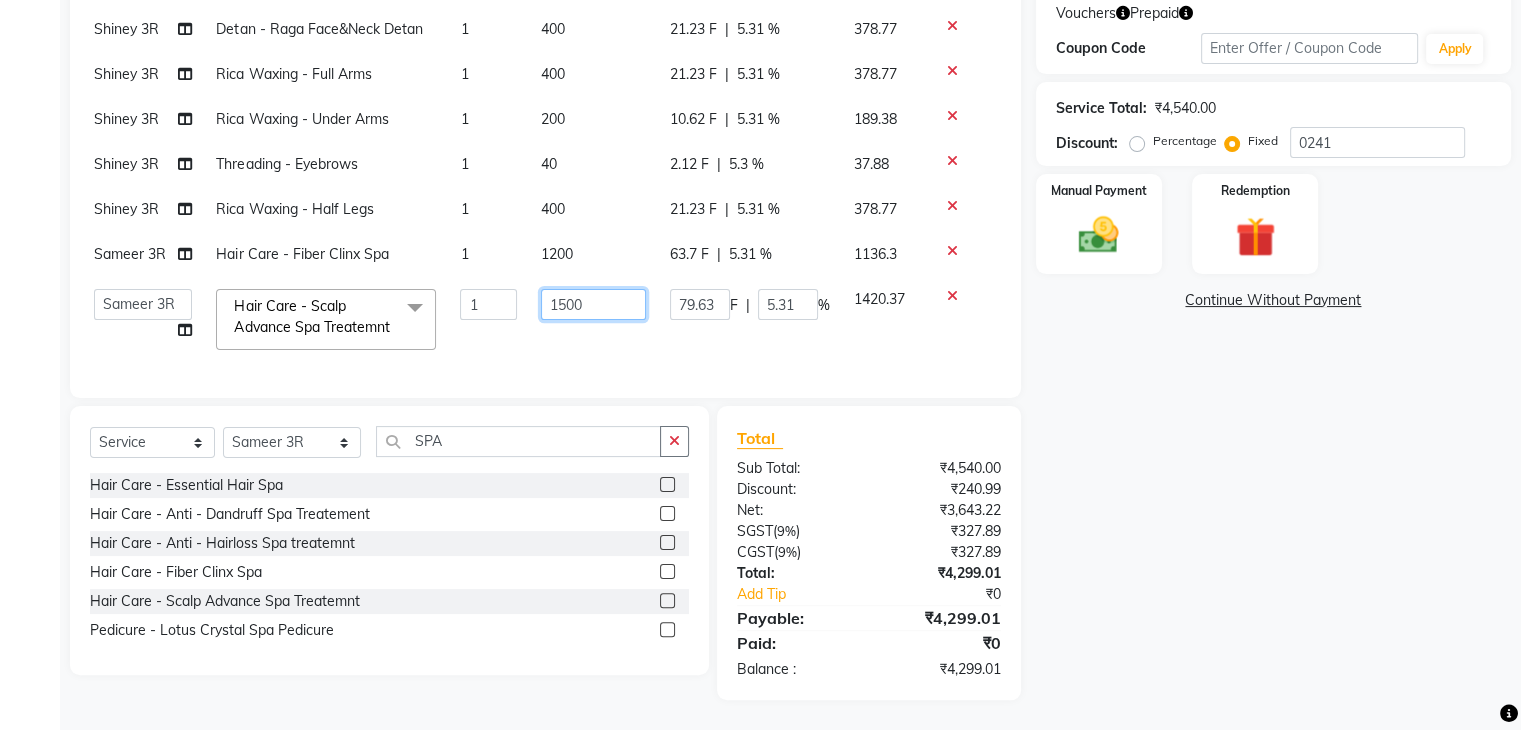 click on "1500" 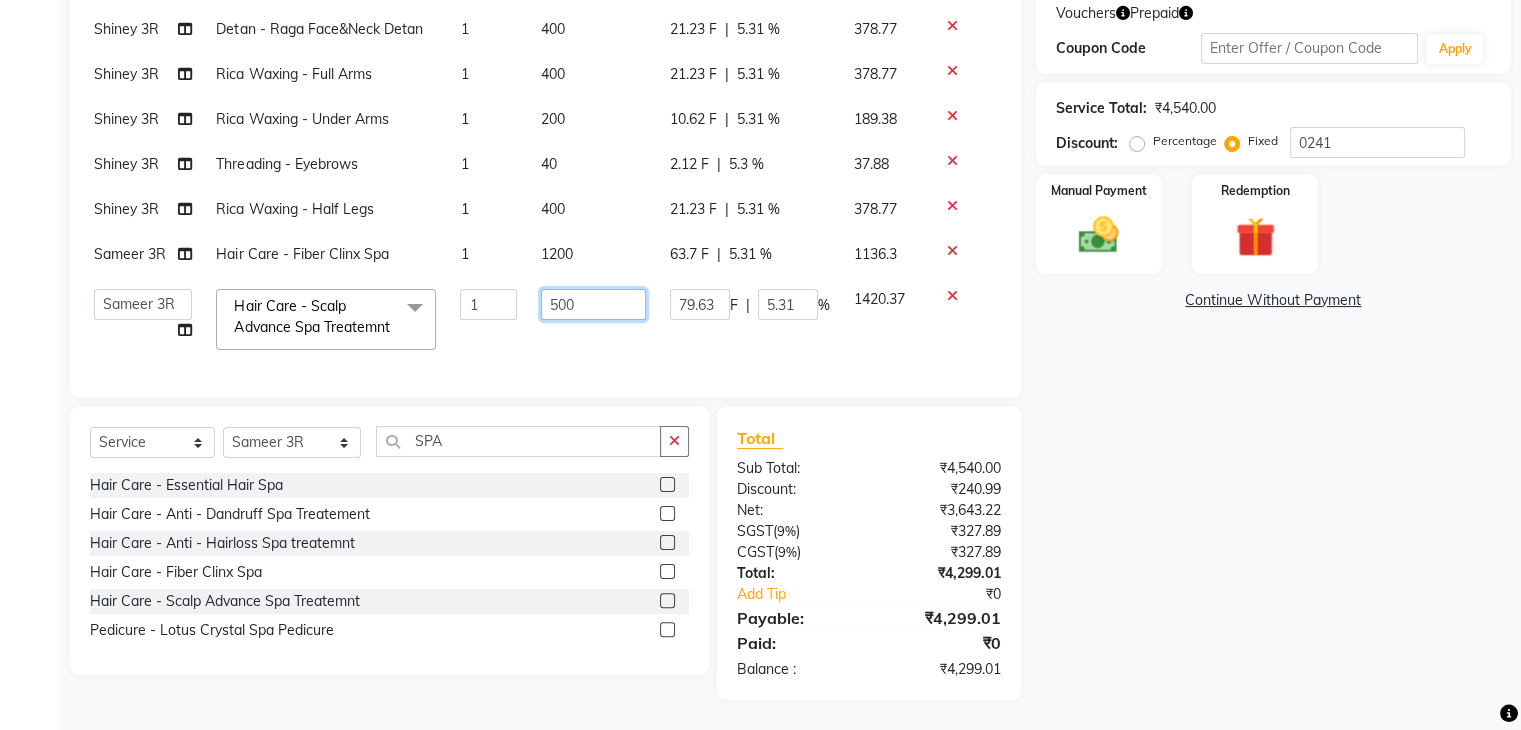 type on "2500" 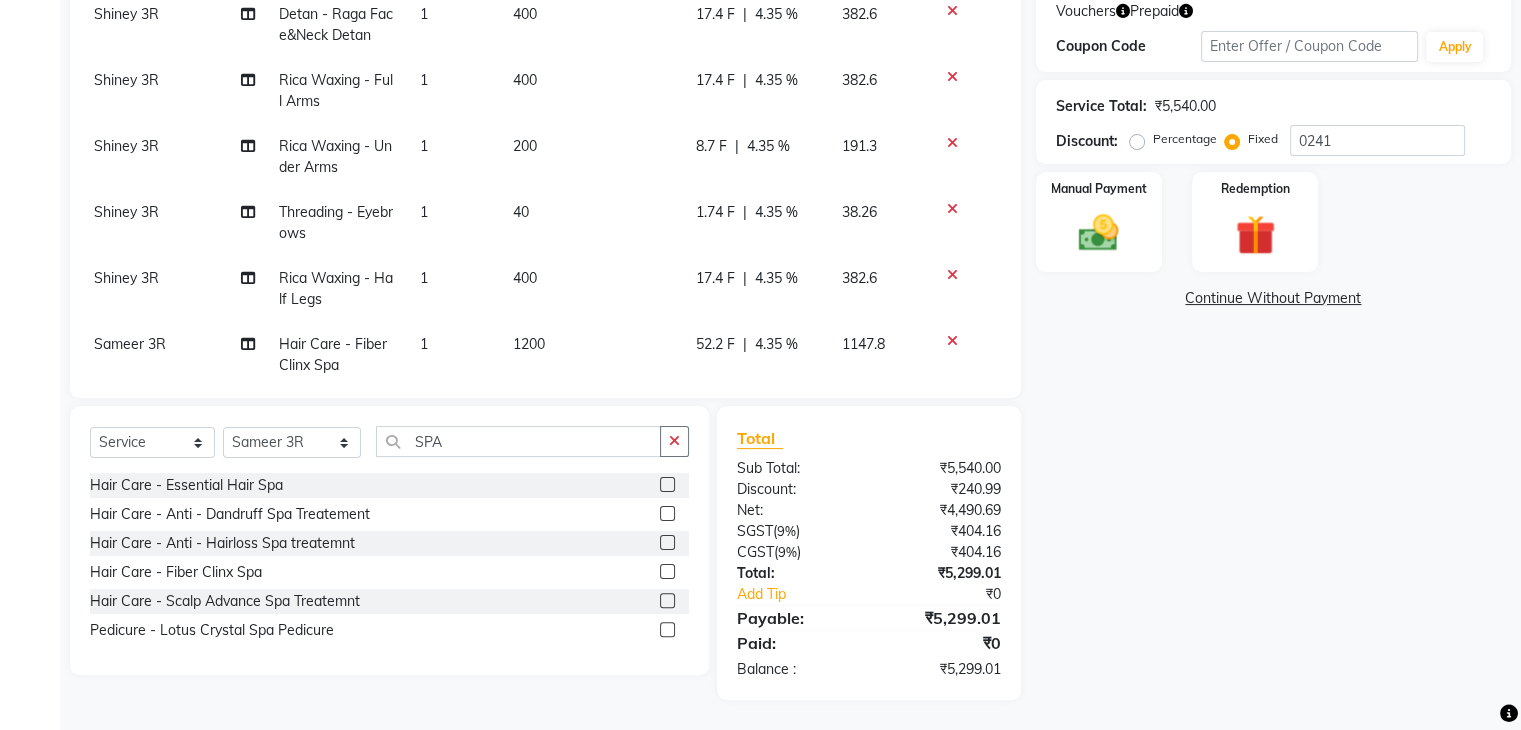 click on "Name: [PERSON_NAME] Membership:  No Active Membership  Total Visits:  21 Card on file:  0 Last Visit:   [DATE] Previous Due:  ₹0.01 Points:   0  Vouchers Prepaid Coupon Code Apply Service Total:  ₹5,540.00  Discount:  Percentage   Fixed  0241 Manual Payment Redemption  Continue Without Payment" 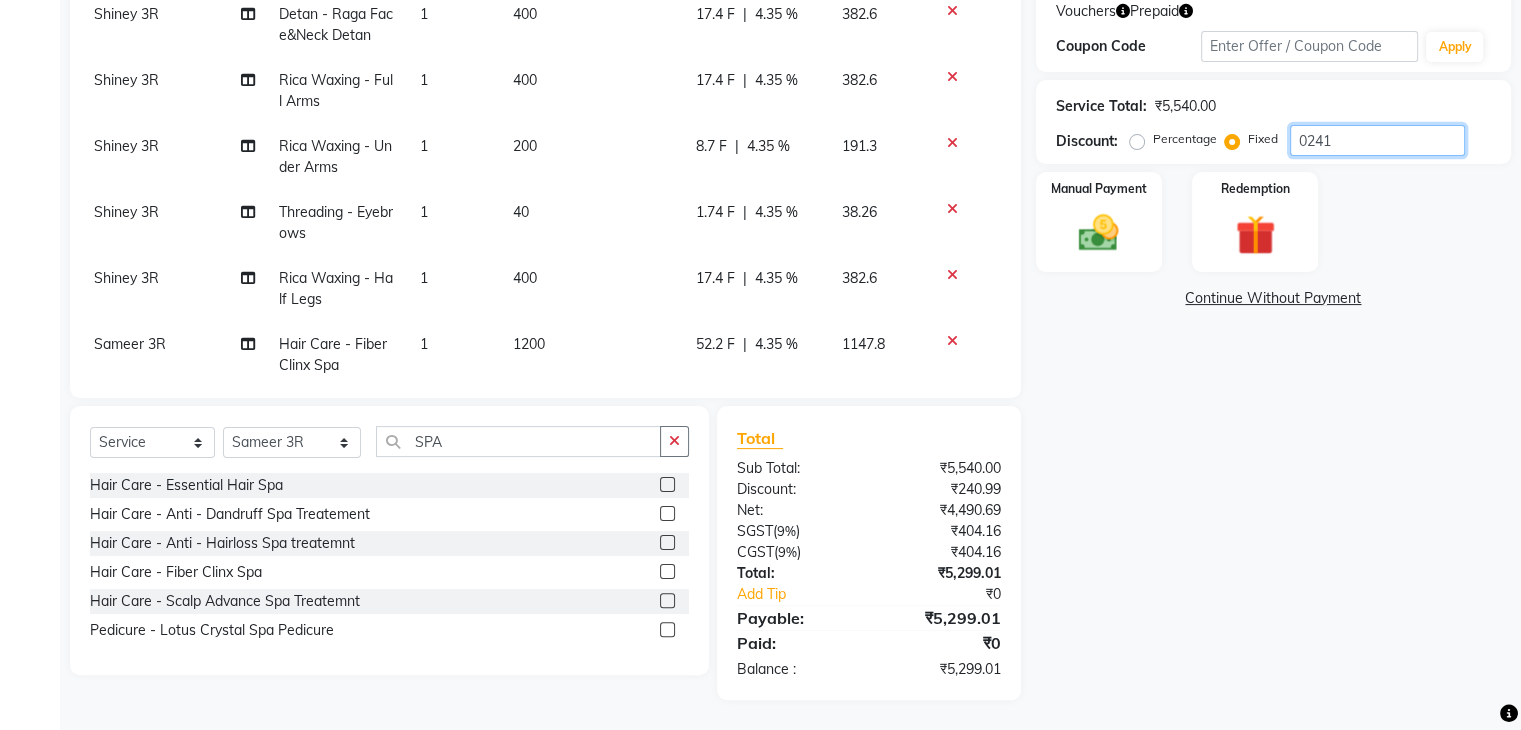 click on "0241" 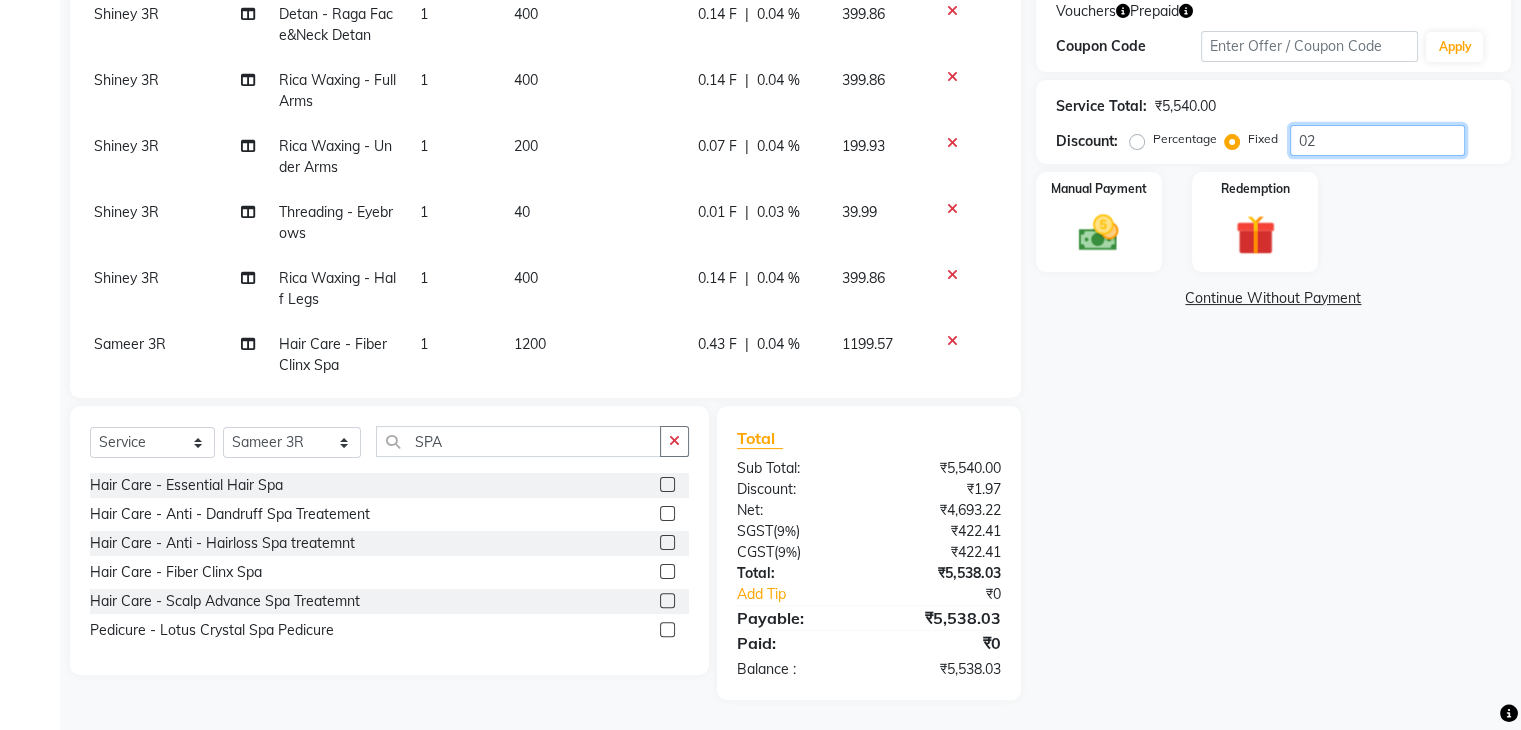 type on "0" 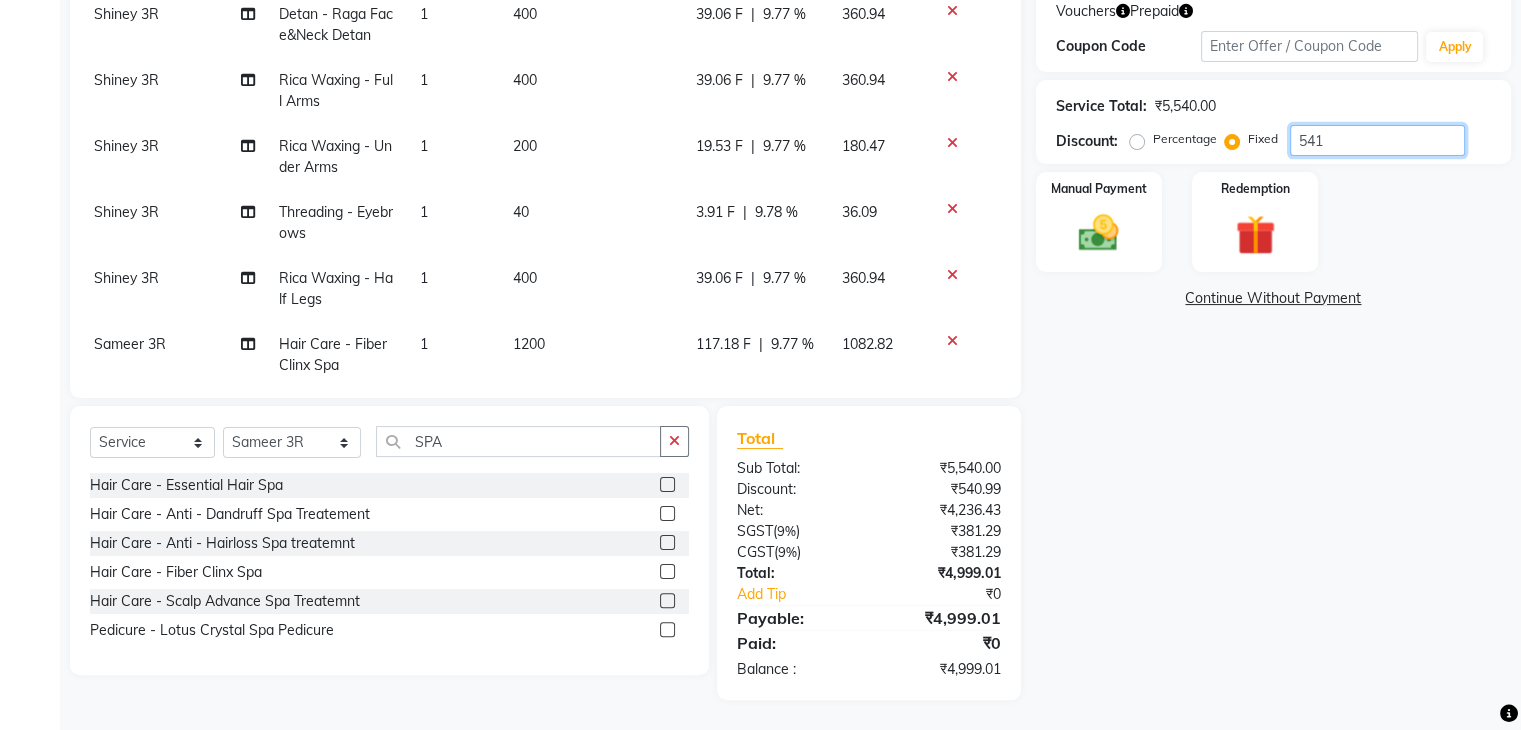 type on "541" 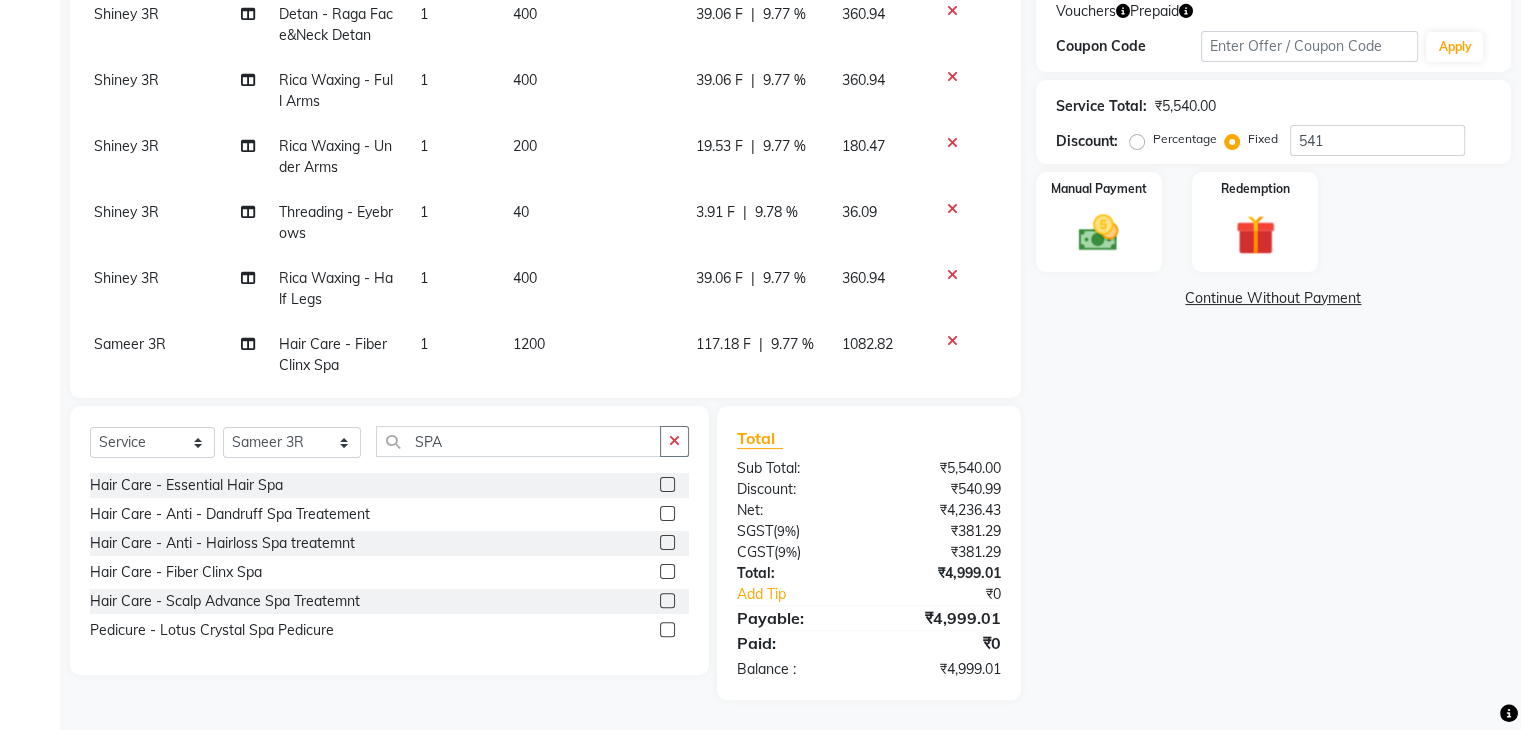click on "Name: [PERSON_NAME] Membership:  No Active Membership  Total Visits:  21 Card on file:  0 Last Visit:   [DATE] Previous Due:  ₹0.01 Points:   0  Vouchers Prepaid Coupon Code Apply Service Total:  ₹5,540.00  Discount:  Percentage   Fixed  541 Manual Payment Redemption  Continue Without Payment" 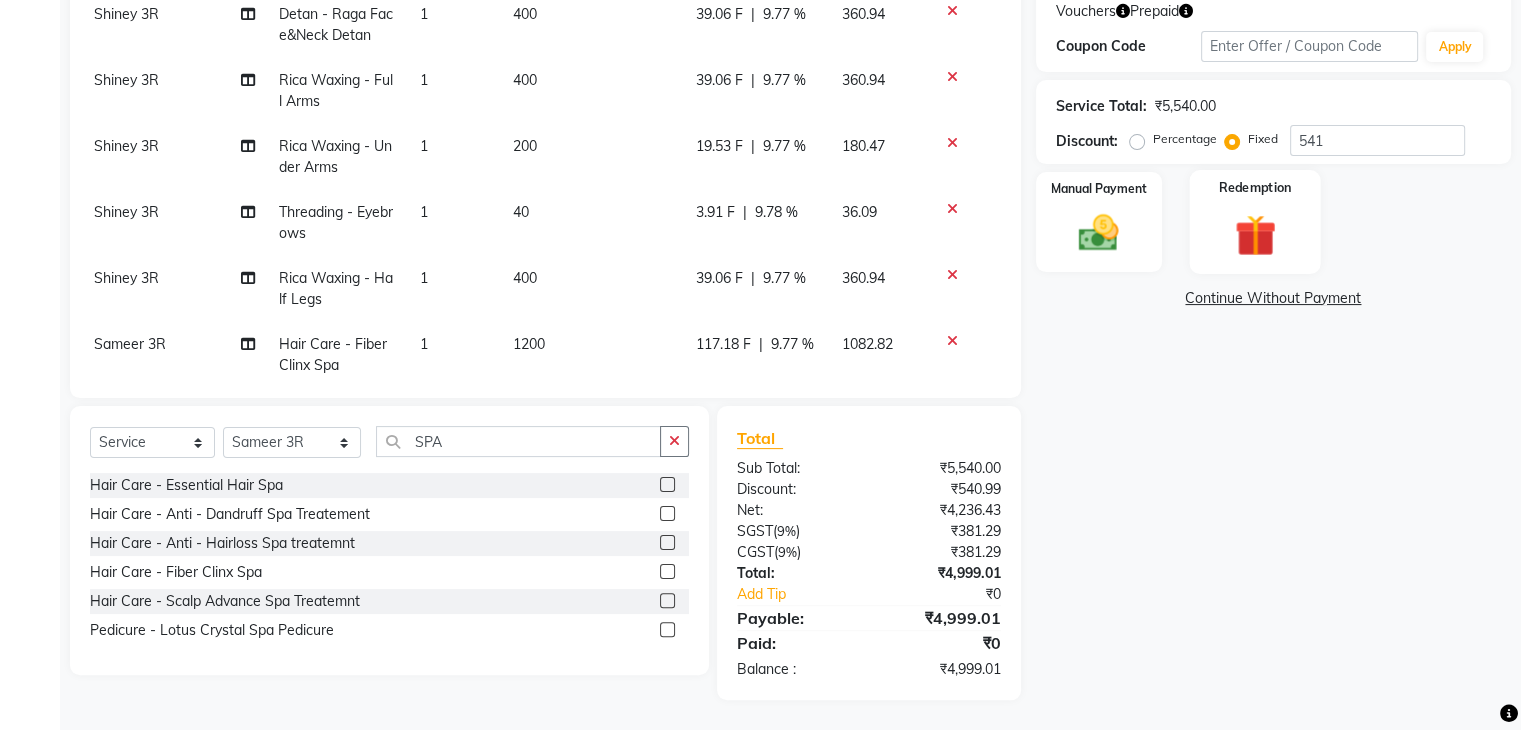 click 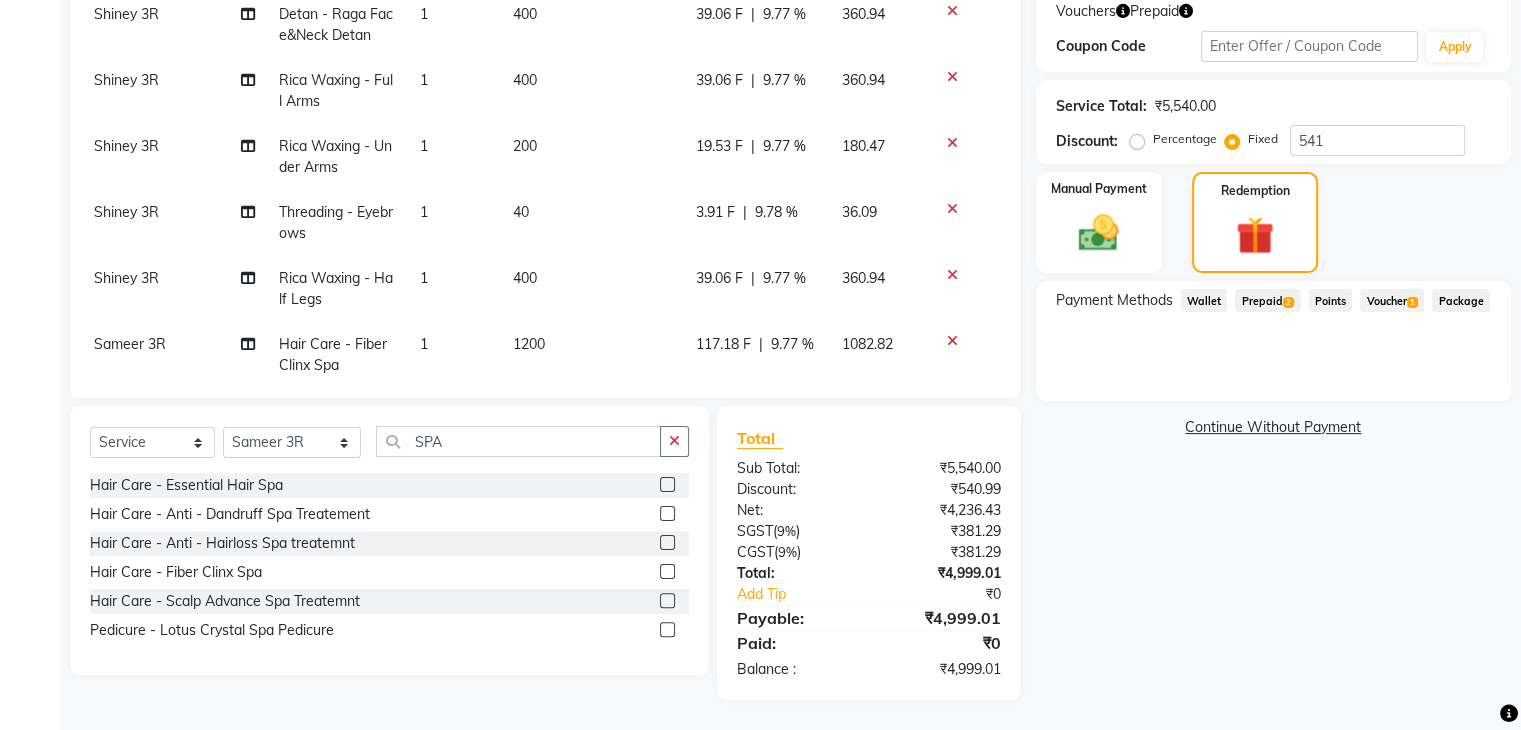 click on "Prepaid  2" 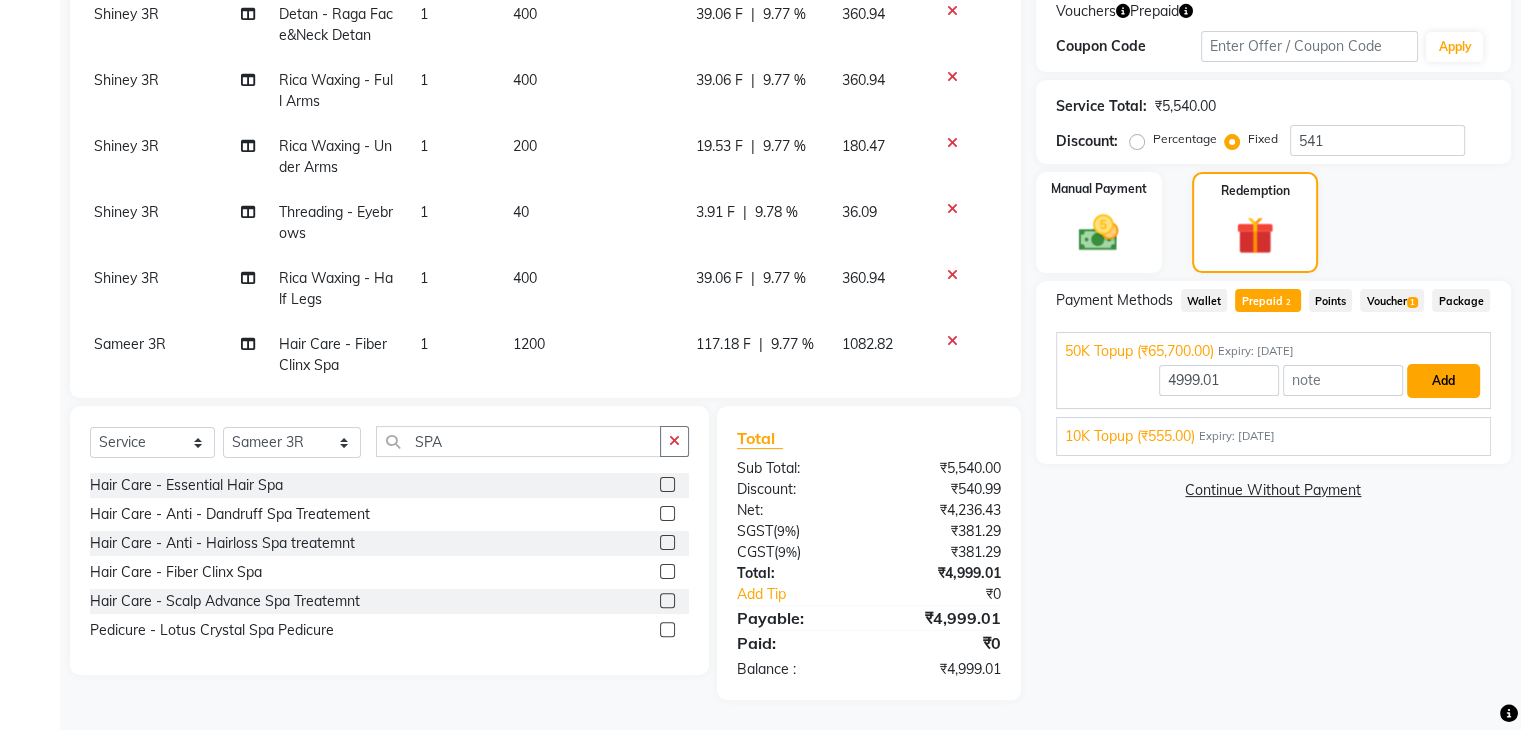 click on "Add" at bounding box center [1443, 381] 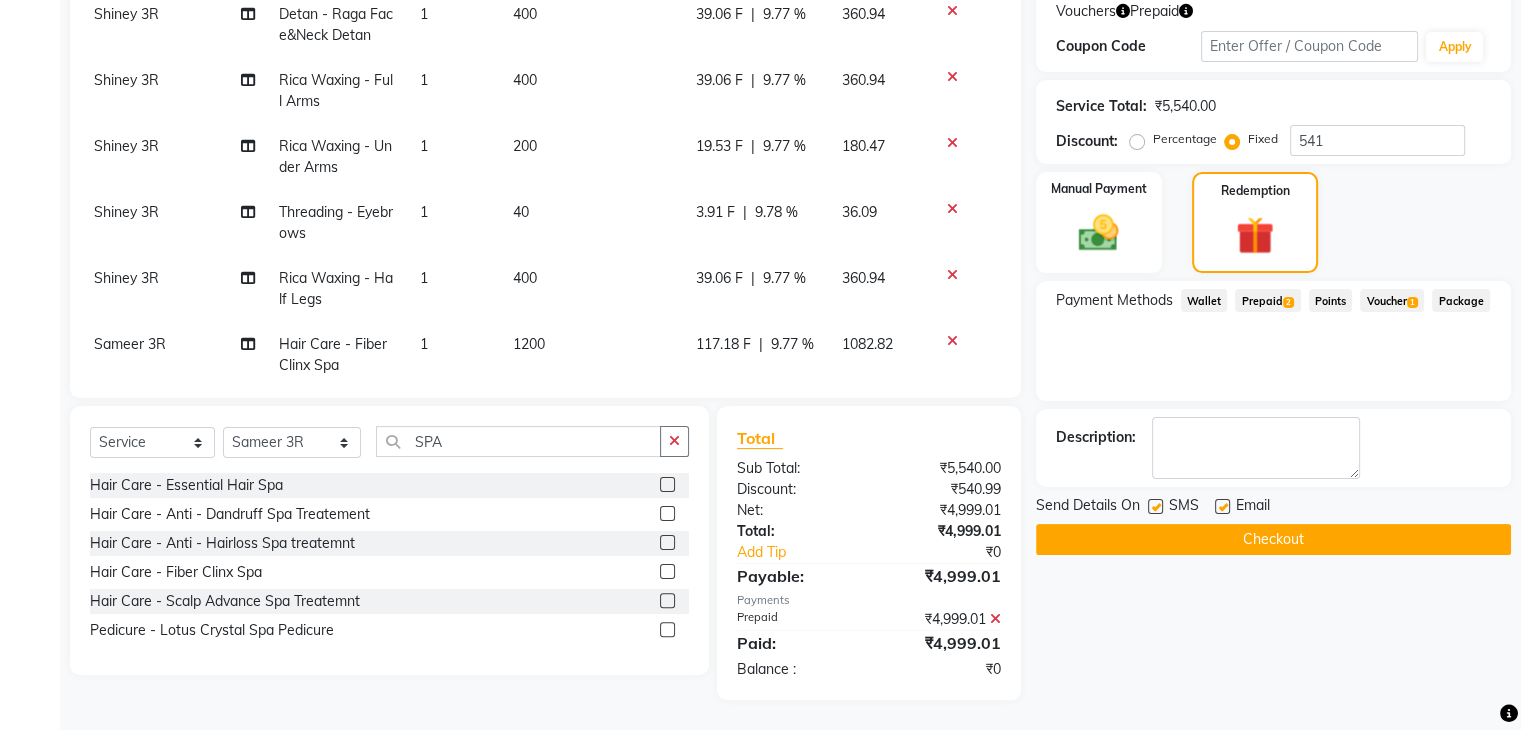 scroll, scrollTop: 370, scrollLeft: 0, axis: vertical 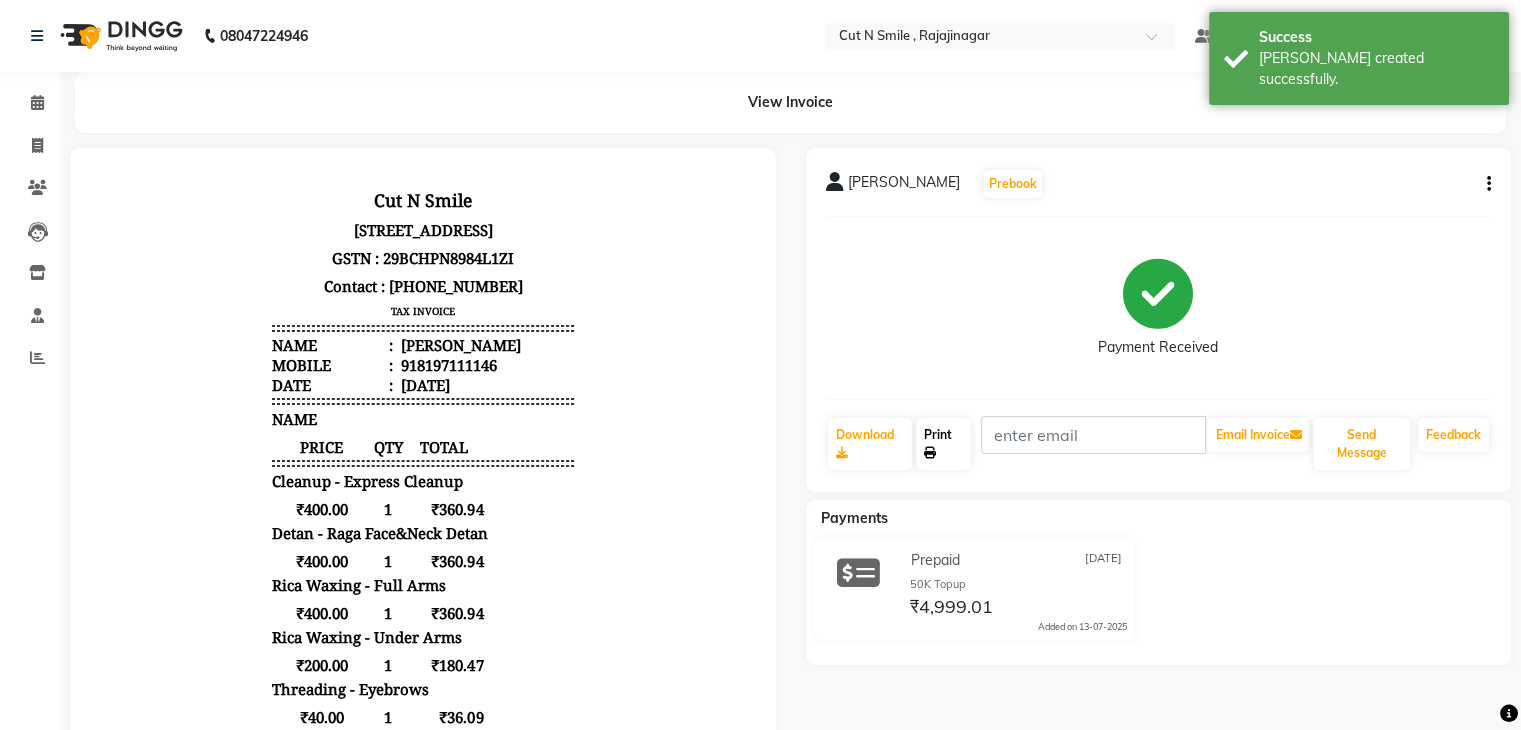 click on "Print" 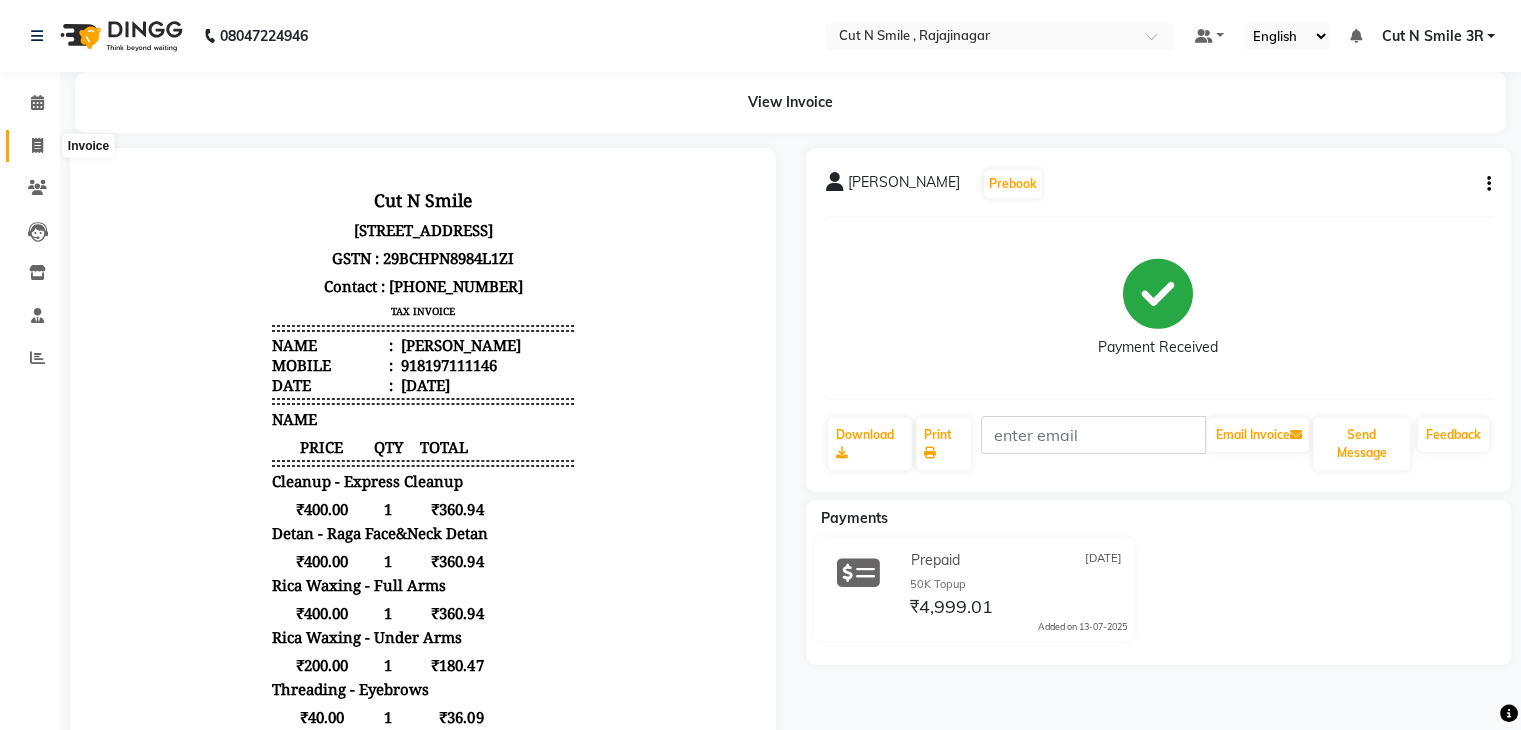 click 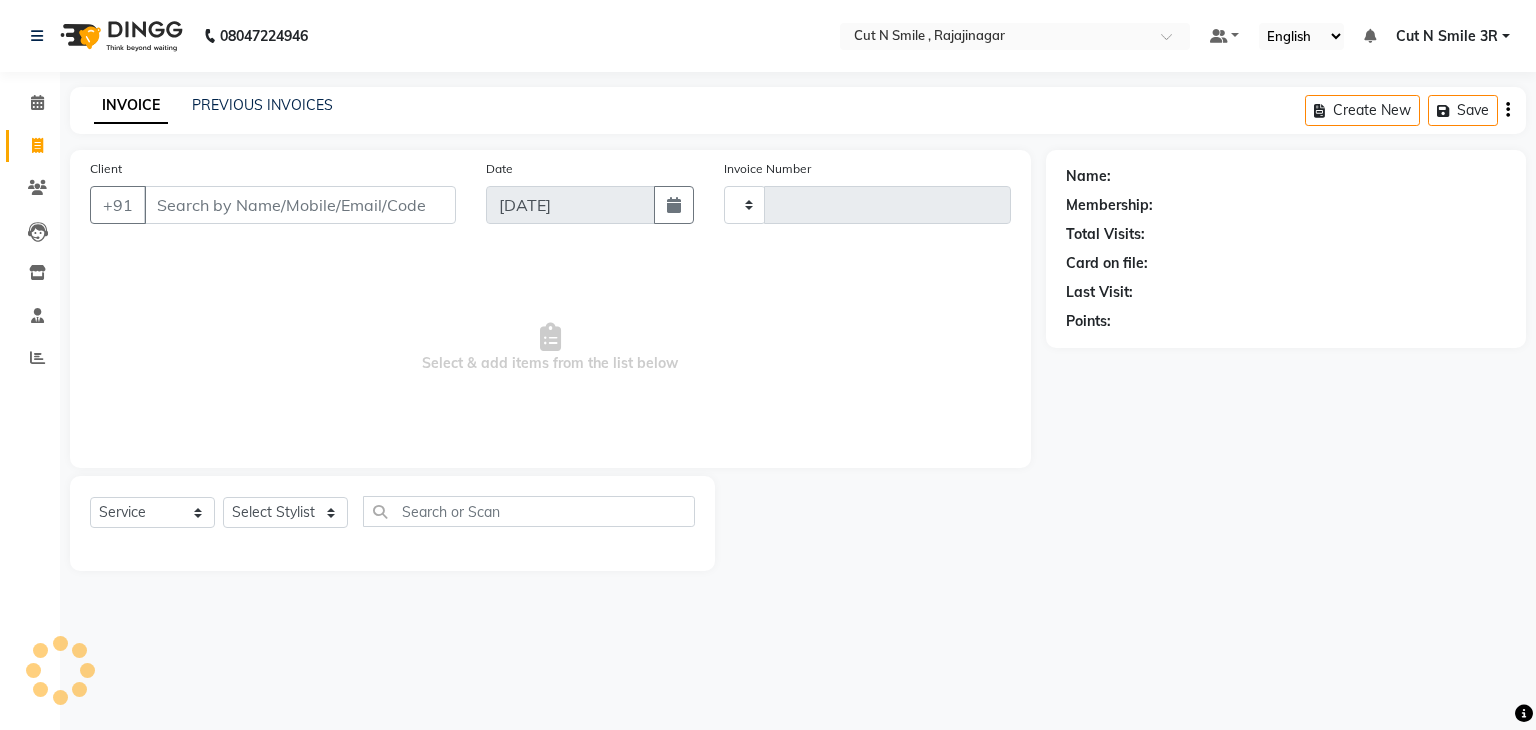 type on "109" 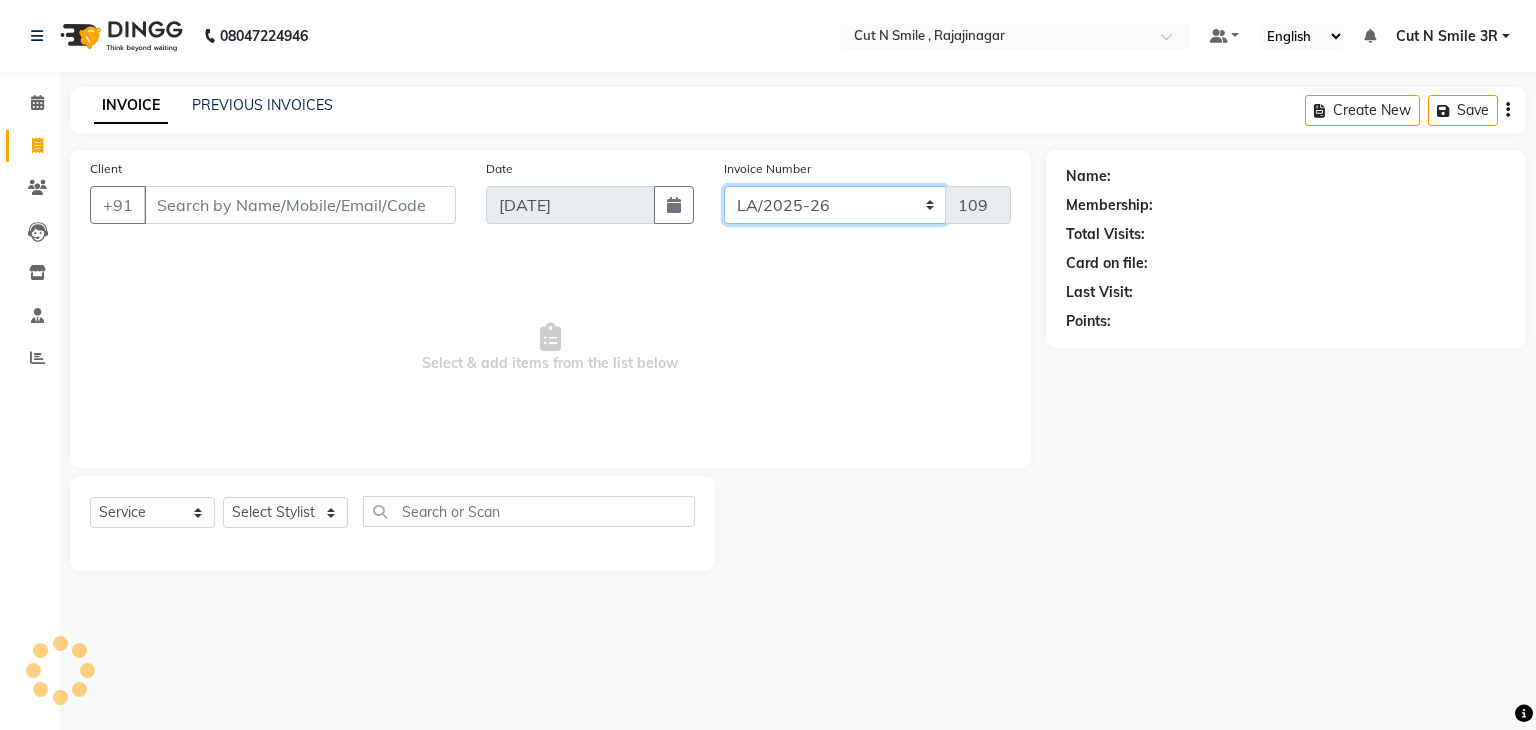 click on "[PERSON_NAME]/25-26 LA/2025-26 SH/25 CH/25 SA/25" 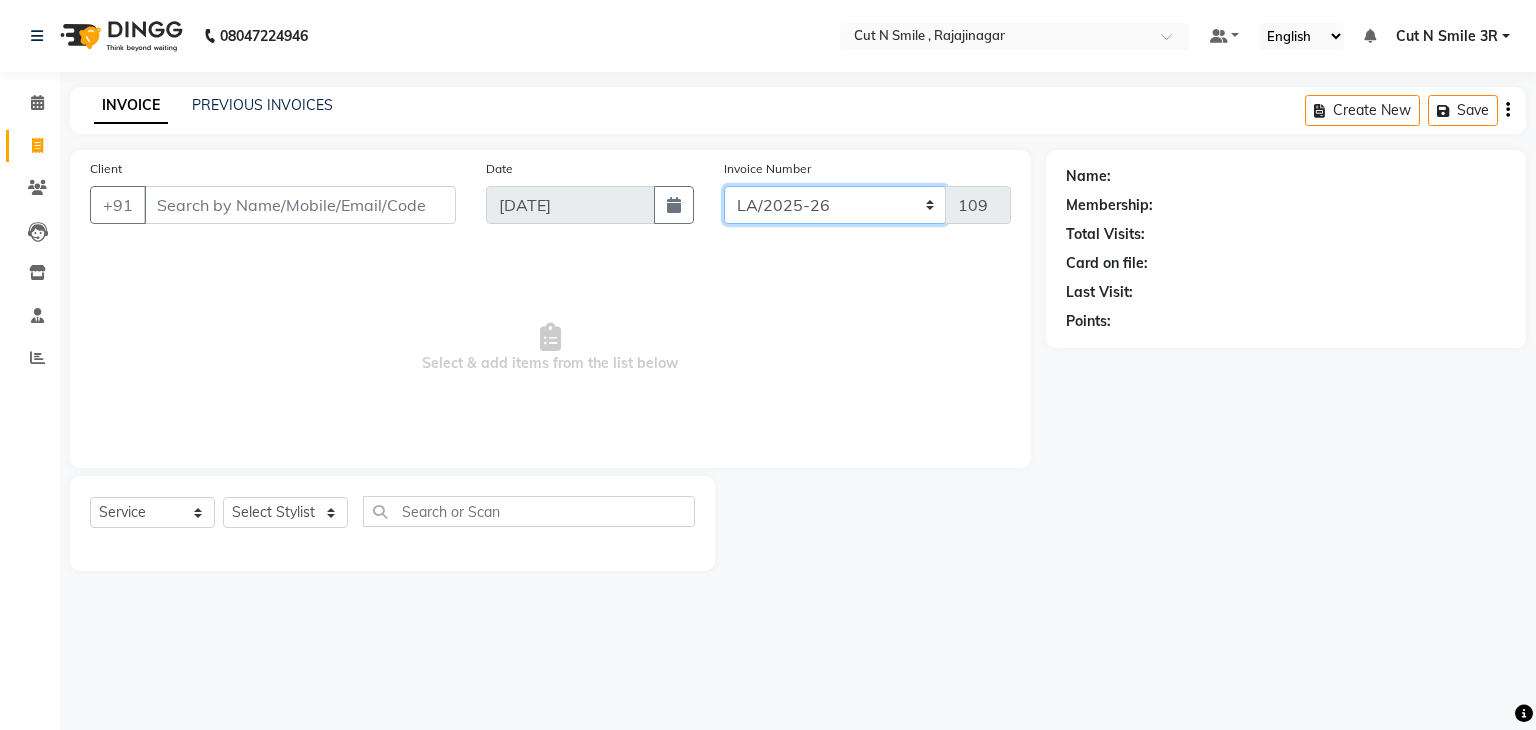 select on "7181" 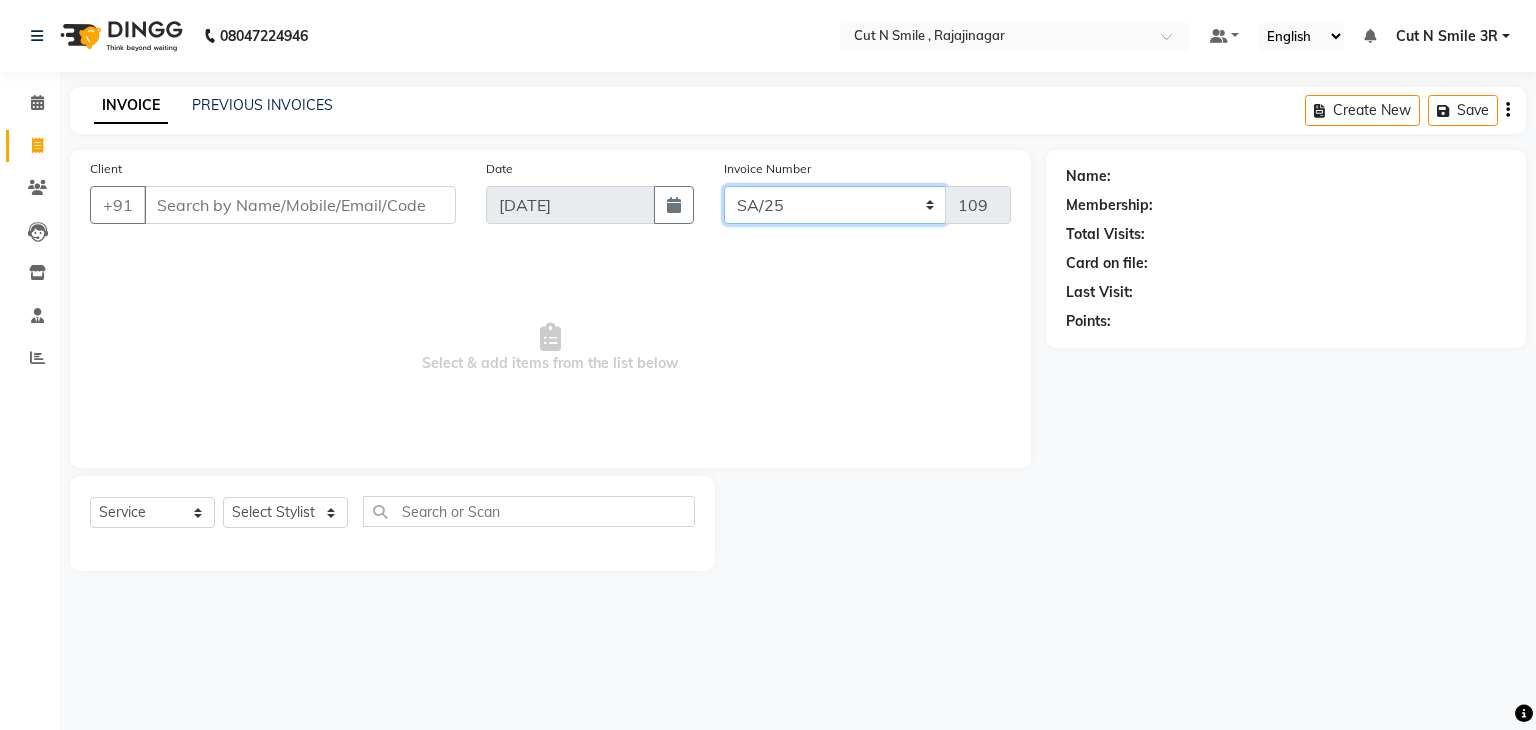 click on "[PERSON_NAME]/25-26 LA/2025-26 SH/25 CH/25 SA/25" 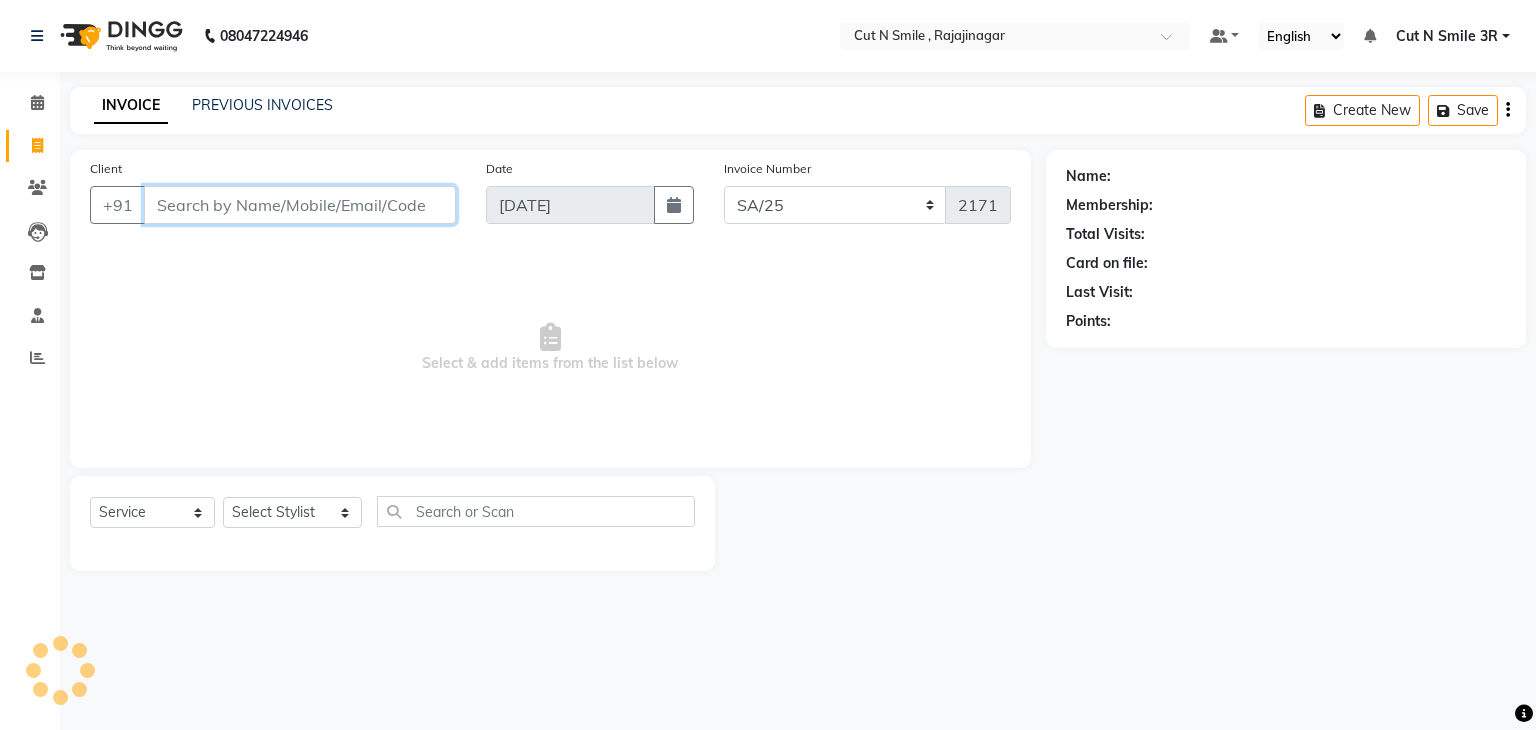 click on "Client" at bounding box center (300, 205) 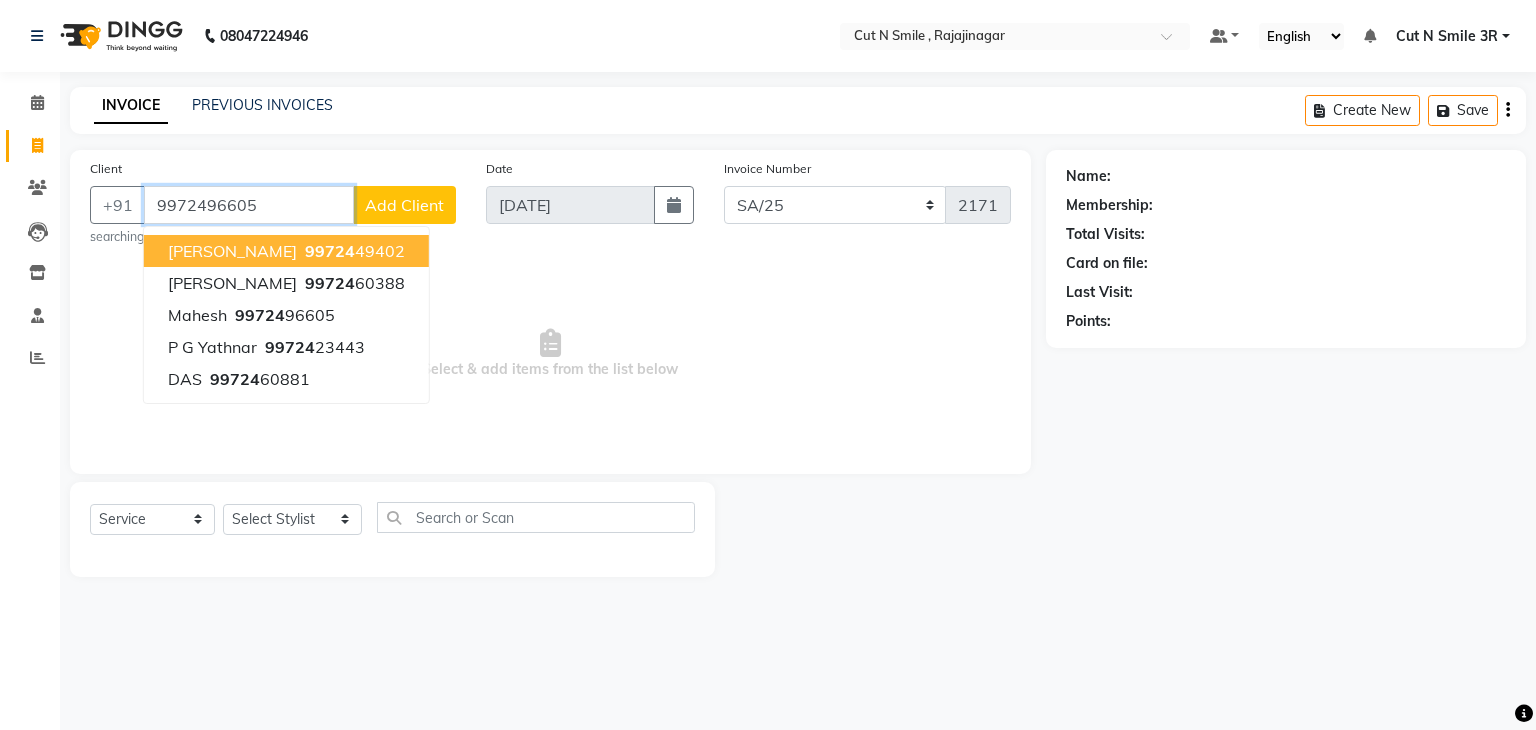 type on "9972496605" 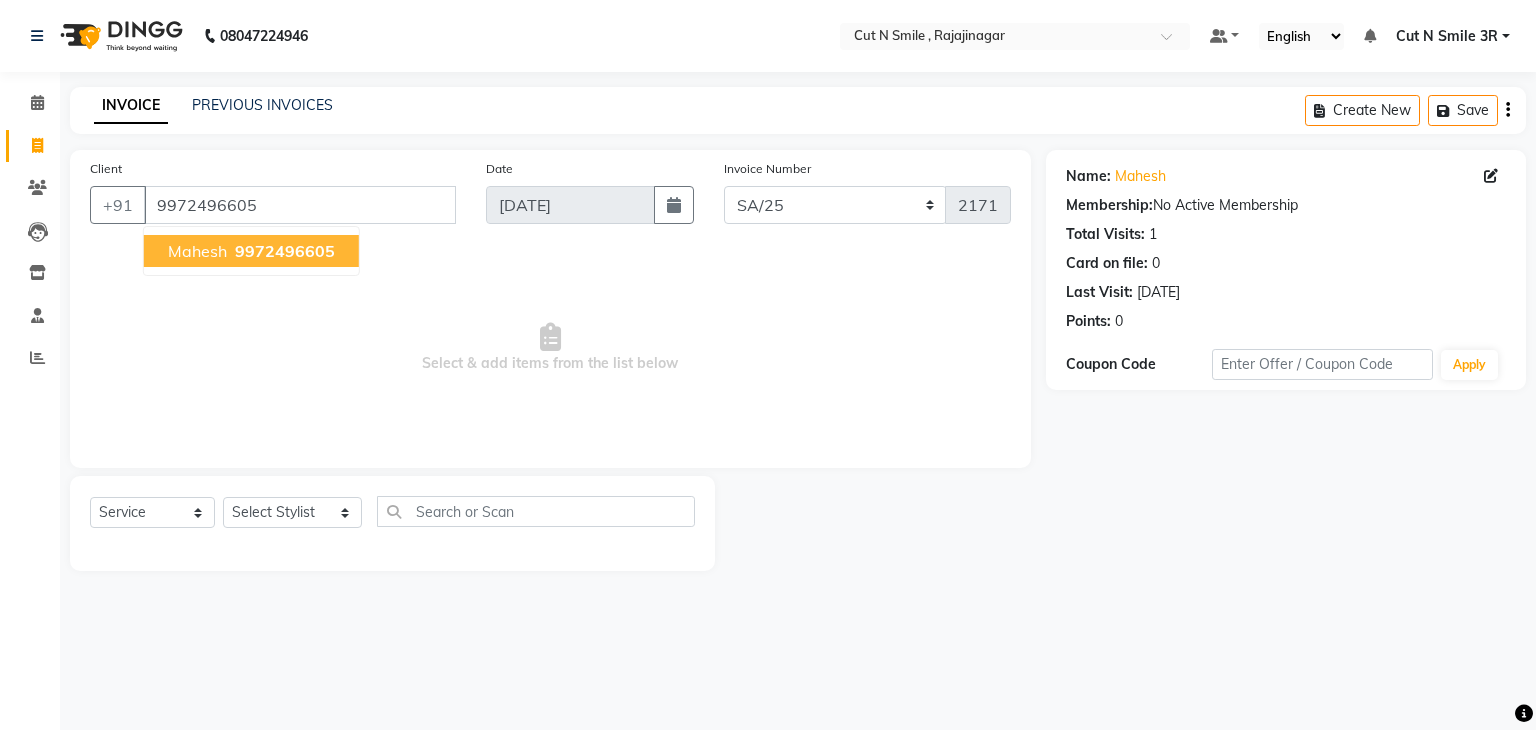 click on "9972496605" at bounding box center [285, 251] 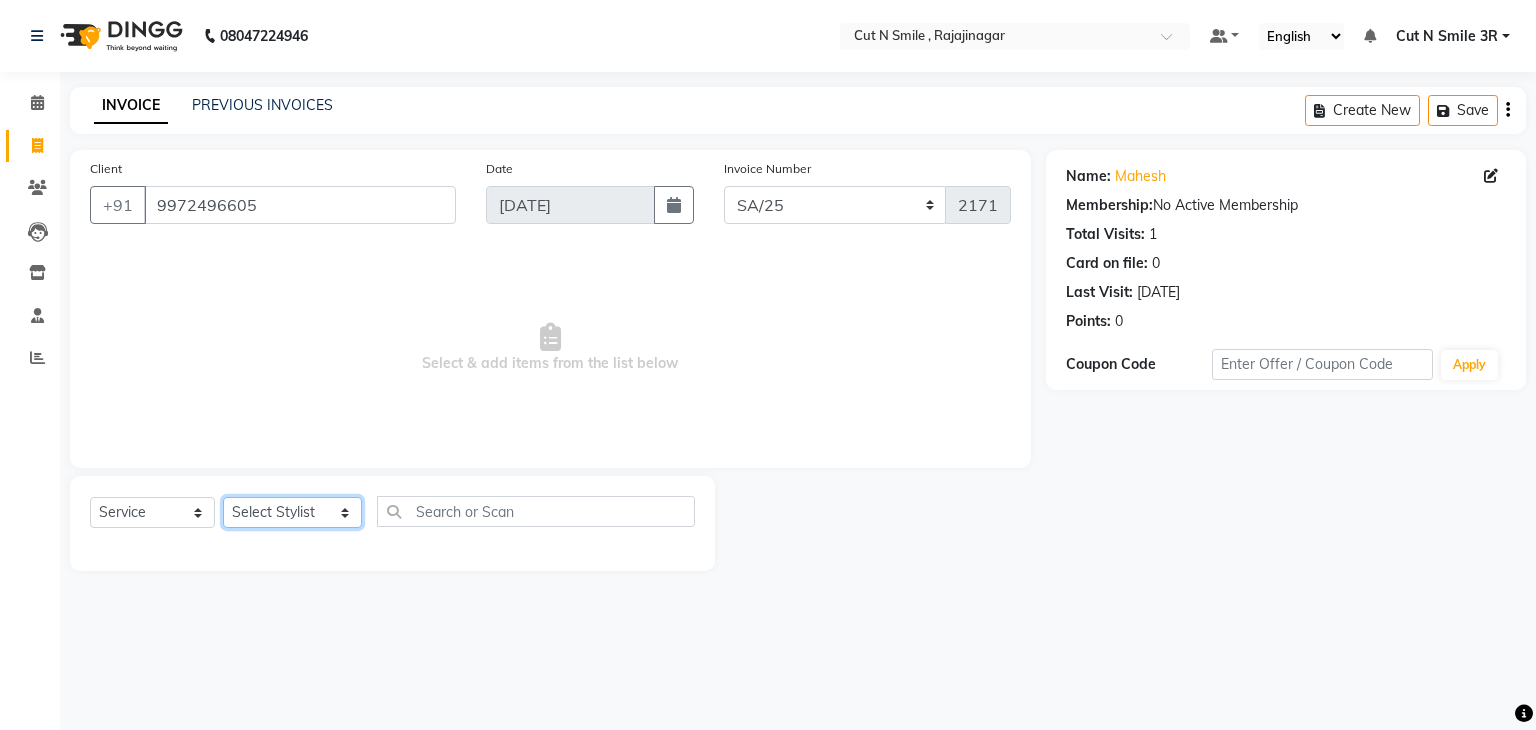 click on "Select Stylist [PERSON_NAME] Ammu 3R [PERSON_NAME] VN [PERSON_NAME] 3R [PERSON_NAME] 3R [PERSON_NAME] 3R [PERSON_NAME] 4R CNS [PERSON_NAME]  Cut N Smile 17M  Cut N Smile 3R Cut n Smile 4R Cut N Smile 9M Cut N Smile ML Cut N Smile V [PERSON_NAME] 4R Govind VN Hema 4R [PERSON_NAME] VN Karan VN Love 4R [PERSON_NAME] 3R Manu 4R  Muskaan VN [PERSON_NAME] 4R N D M 4R NDM Alam 4R Noushad VN [PERSON_NAME] 4R Priya [PERSON_NAME] 3R Rahul 3R Ravi 3R [PERSON_NAME] 4R [PERSON_NAME] 3R [PERSON_NAME] 4R [PERSON_NAME] [PERSON_NAME] 3R [PERSON_NAME] 4R Sameer 3R [PERSON_NAME] [PERSON_NAME]  [PERSON_NAME] [PERSON_NAME] [PERSON_NAME] VN [PERSON_NAME] 4R [PERSON_NAME] 4R [PERSON_NAME] VN Shanavaaz [PERSON_NAME] 3R [PERSON_NAME] 4R [PERSON_NAME] [PERSON_NAME] 4R Sunny VN [PERSON_NAME] 4R Vakeel 3R Varas 4R [PERSON_NAME] [PERSON_NAME] VN" 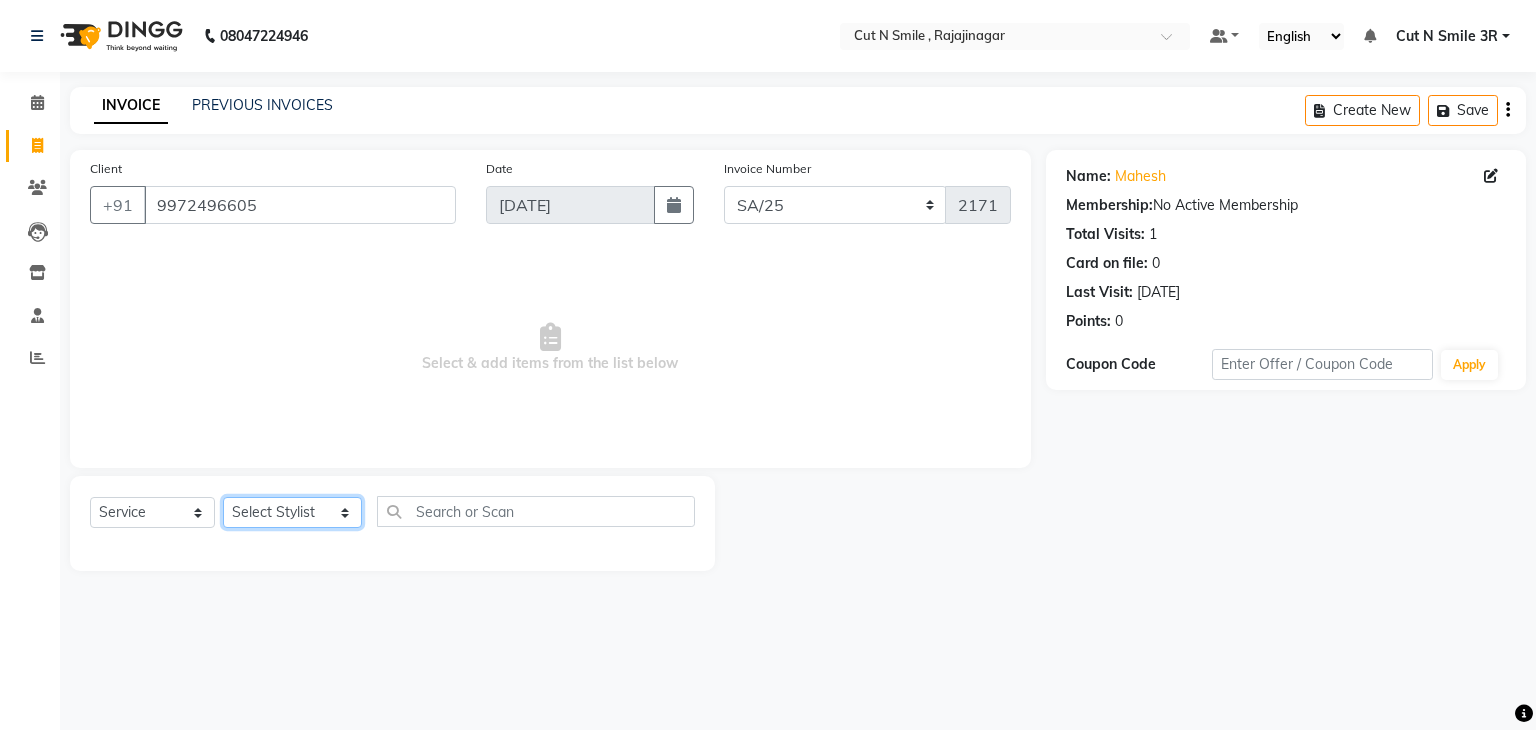 select on "58697" 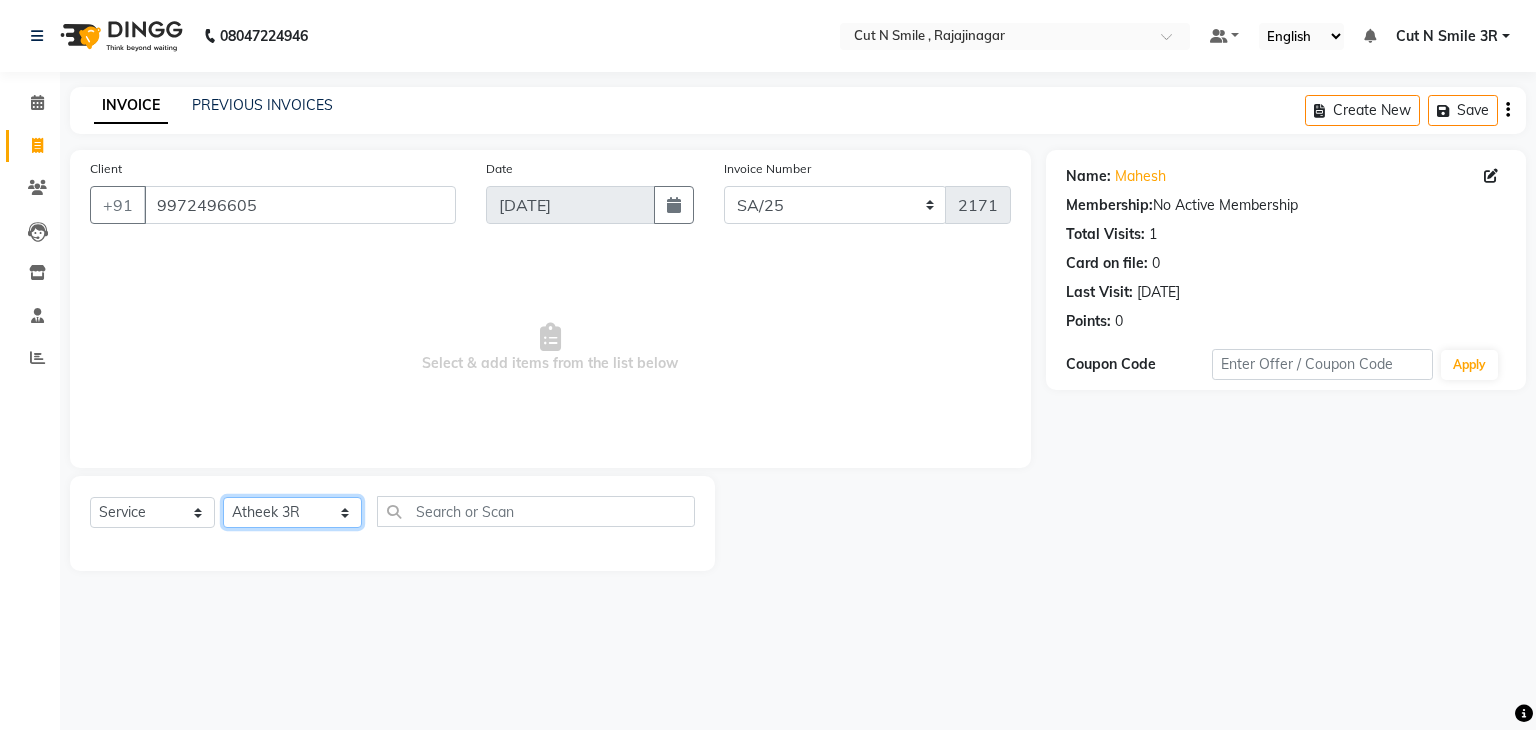 click on "Select Stylist [PERSON_NAME] Ammu 3R [PERSON_NAME] VN [PERSON_NAME] 3R [PERSON_NAME] 3R [PERSON_NAME] 3R [PERSON_NAME] 4R CNS [PERSON_NAME]  Cut N Smile 17M  Cut N Smile 3R Cut n Smile 4R Cut N Smile 9M Cut N Smile ML Cut N Smile V [PERSON_NAME] 4R Govind VN Hema 4R [PERSON_NAME] VN Karan VN Love 4R [PERSON_NAME] 3R Manu 4R  Muskaan VN [PERSON_NAME] 4R N D M 4R NDM Alam 4R Noushad VN [PERSON_NAME] 4R Priya [PERSON_NAME] 3R Rahul 3R Ravi 3R [PERSON_NAME] 4R [PERSON_NAME] 3R [PERSON_NAME] 4R [PERSON_NAME] [PERSON_NAME] 3R [PERSON_NAME] 4R Sameer 3R [PERSON_NAME] [PERSON_NAME]  [PERSON_NAME] [PERSON_NAME] [PERSON_NAME] VN [PERSON_NAME] 4R [PERSON_NAME] 4R [PERSON_NAME] VN Shanavaaz [PERSON_NAME] 3R [PERSON_NAME] 4R [PERSON_NAME] [PERSON_NAME] 4R Sunny VN [PERSON_NAME] 4R Vakeel 3R Varas 4R [PERSON_NAME] [PERSON_NAME] VN" 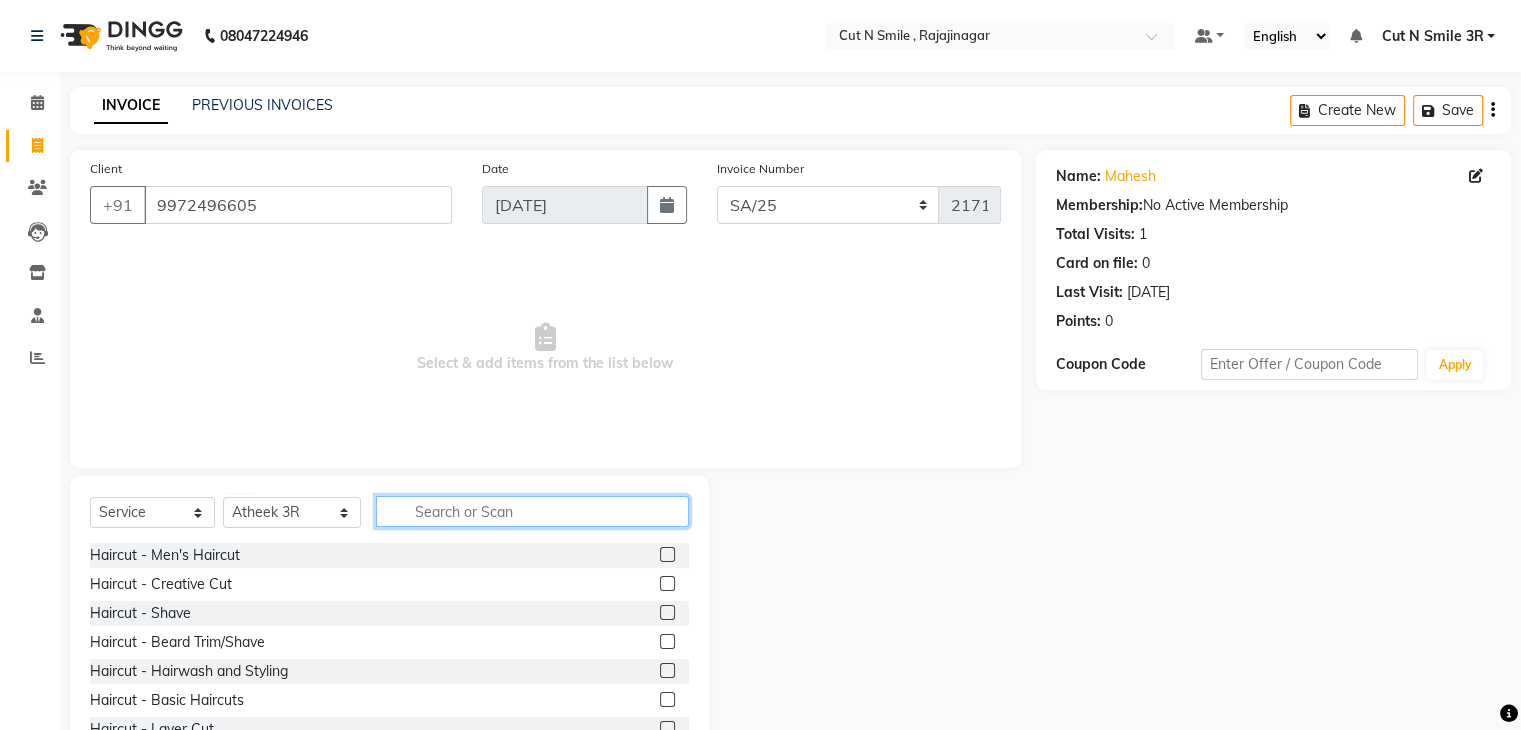 click 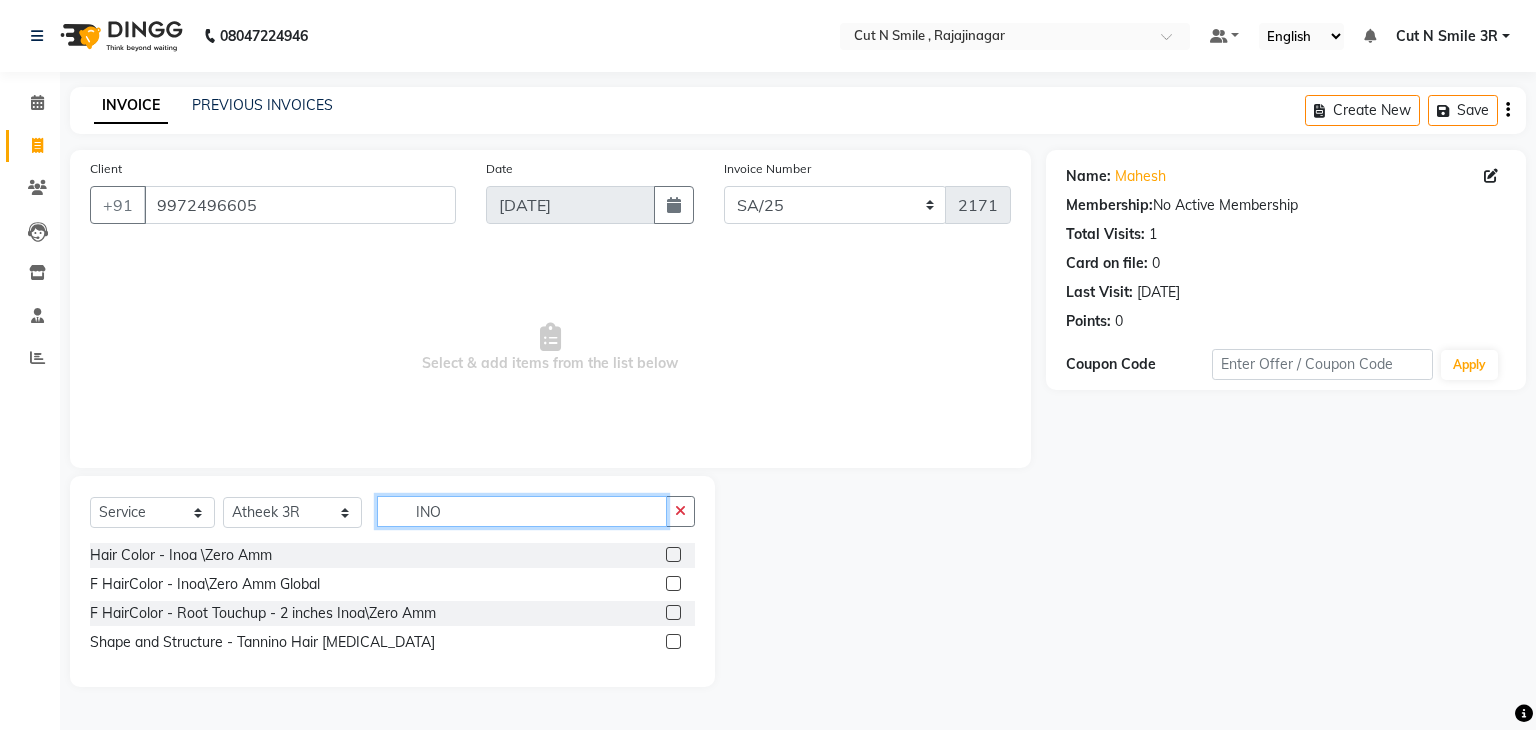 type on "INO" 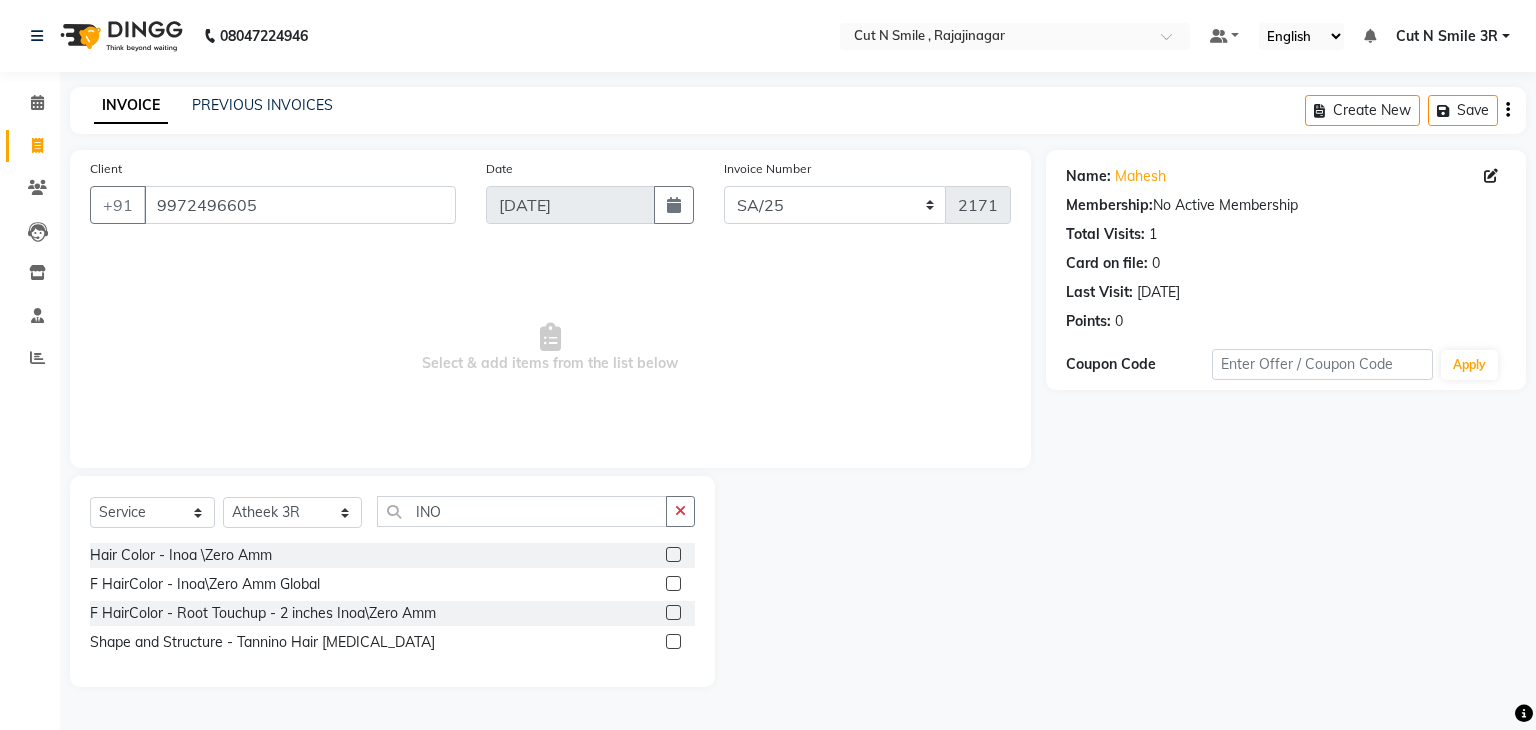 click 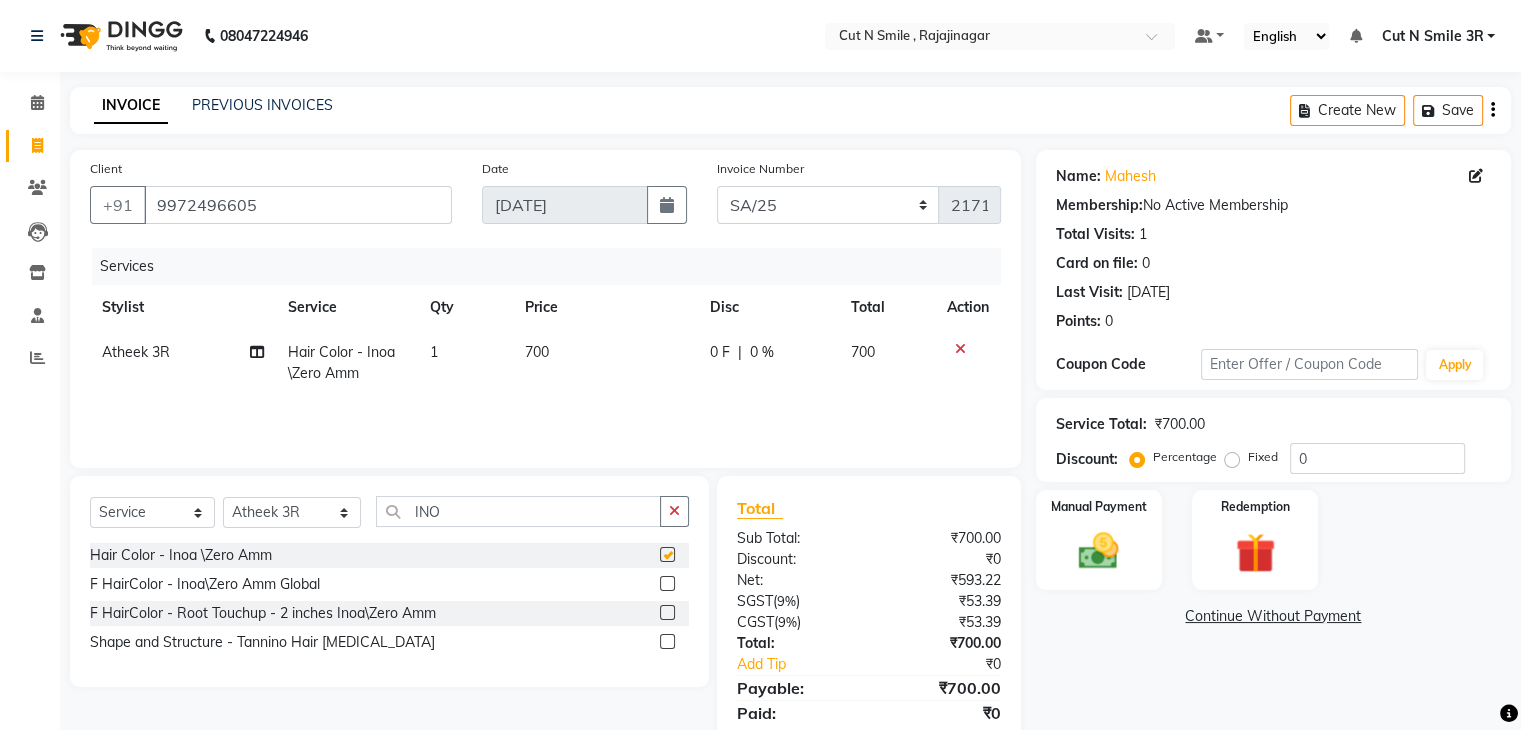 checkbox on "false" 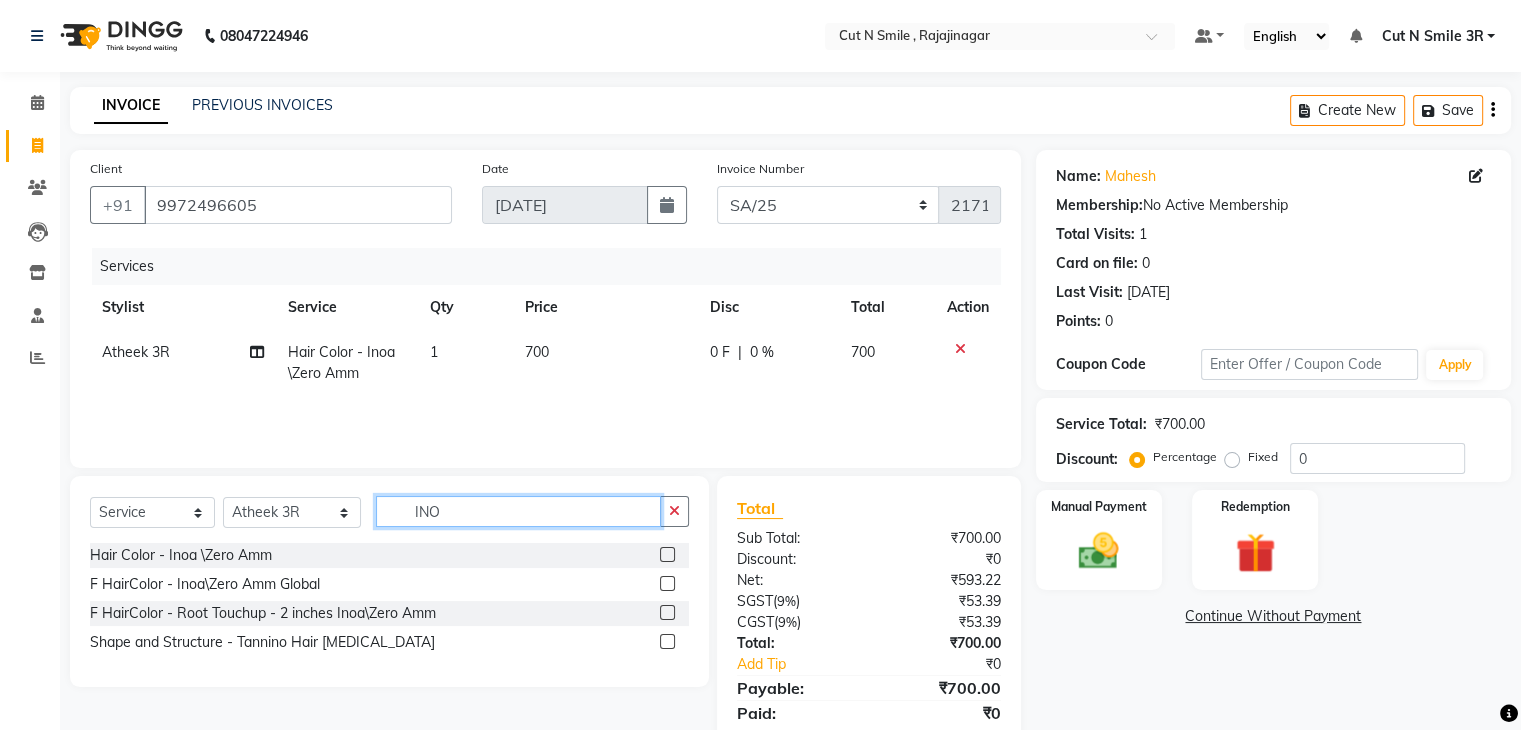 click on "INO" 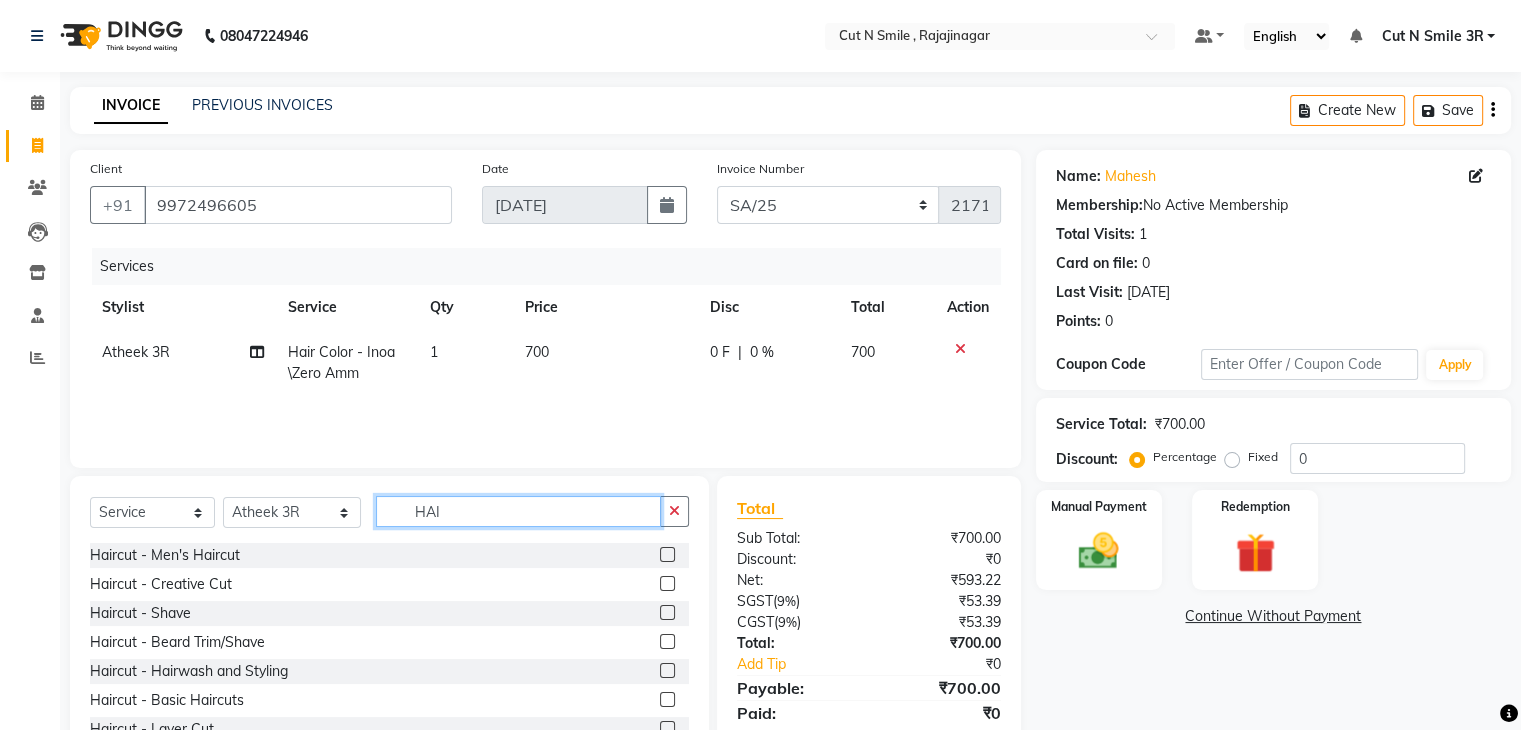 type on "HAI" 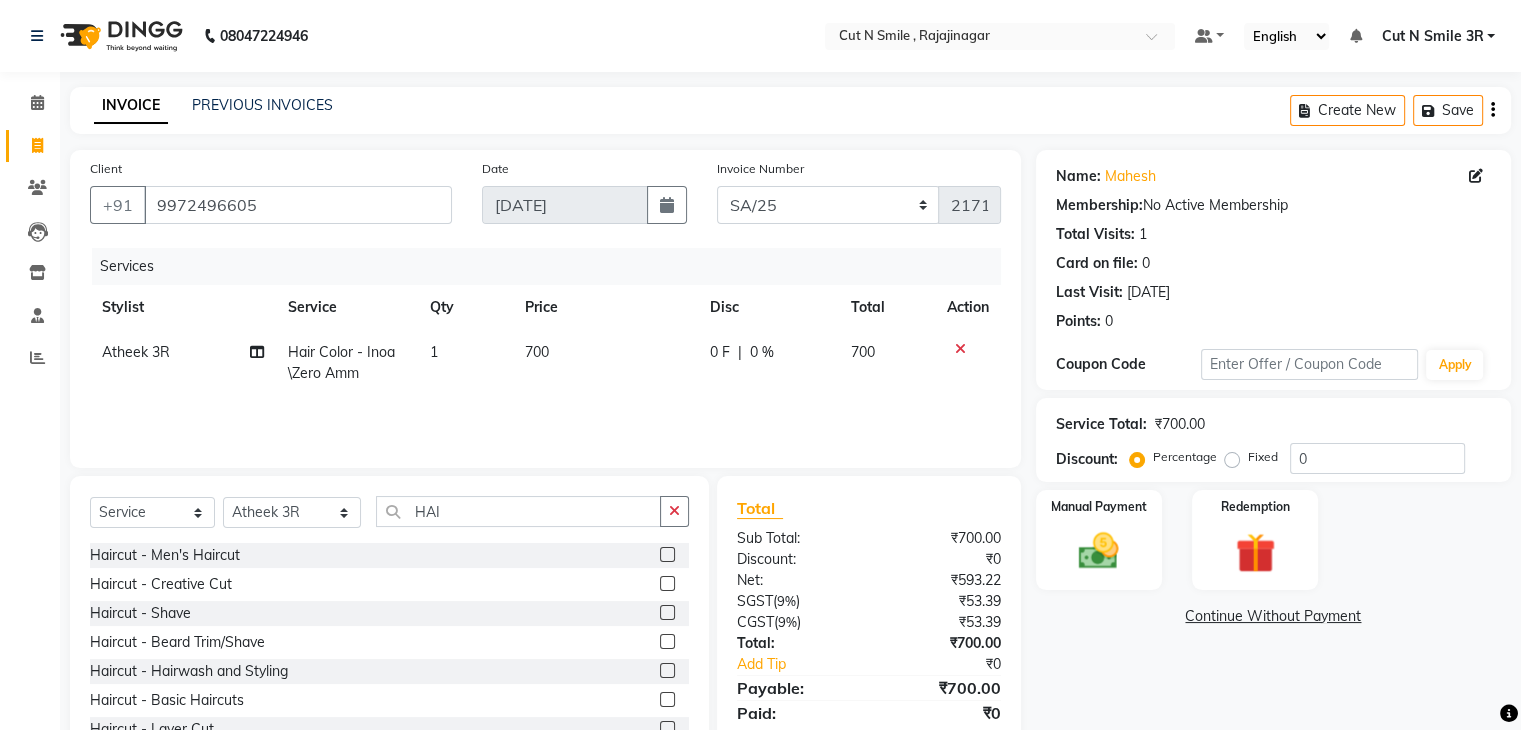 click 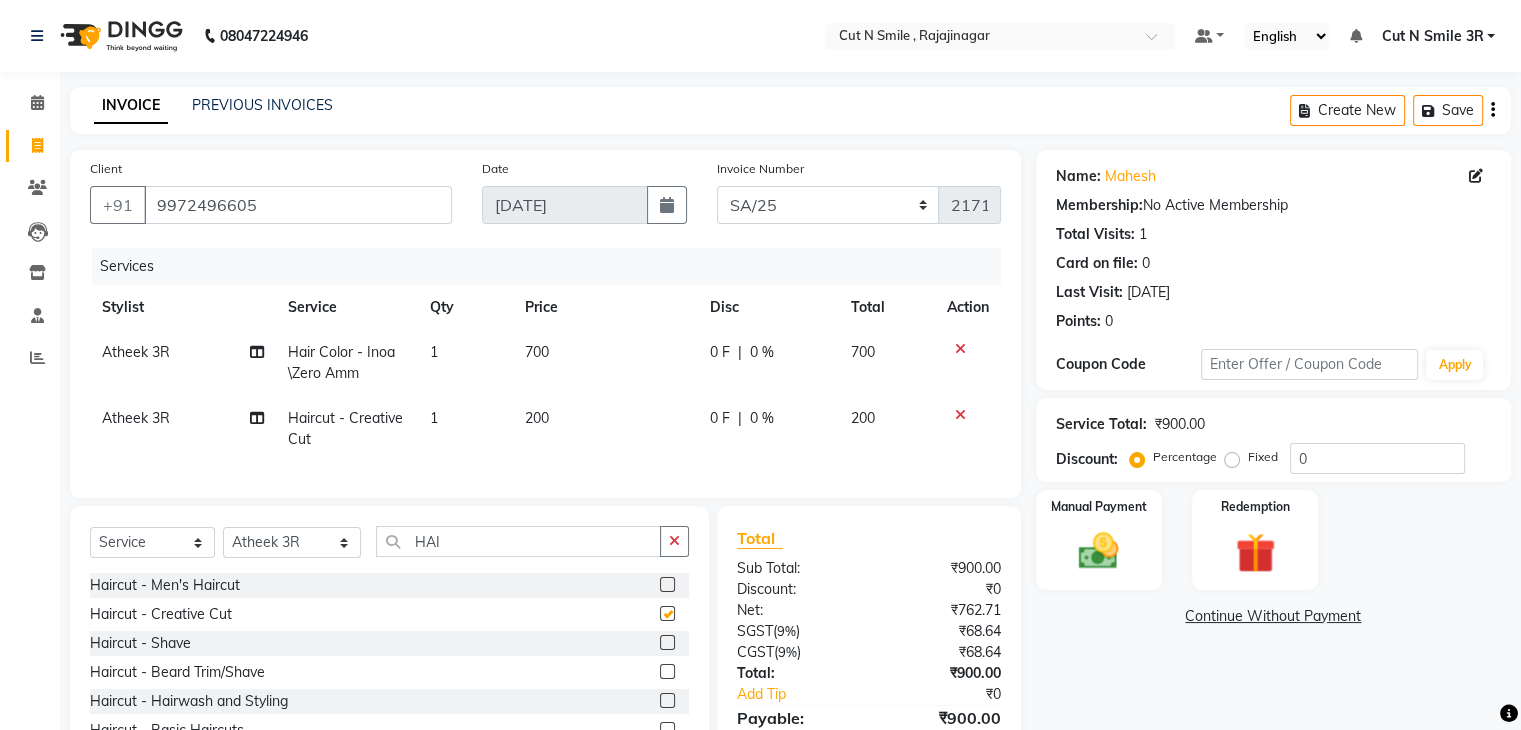 checkbox on "false" 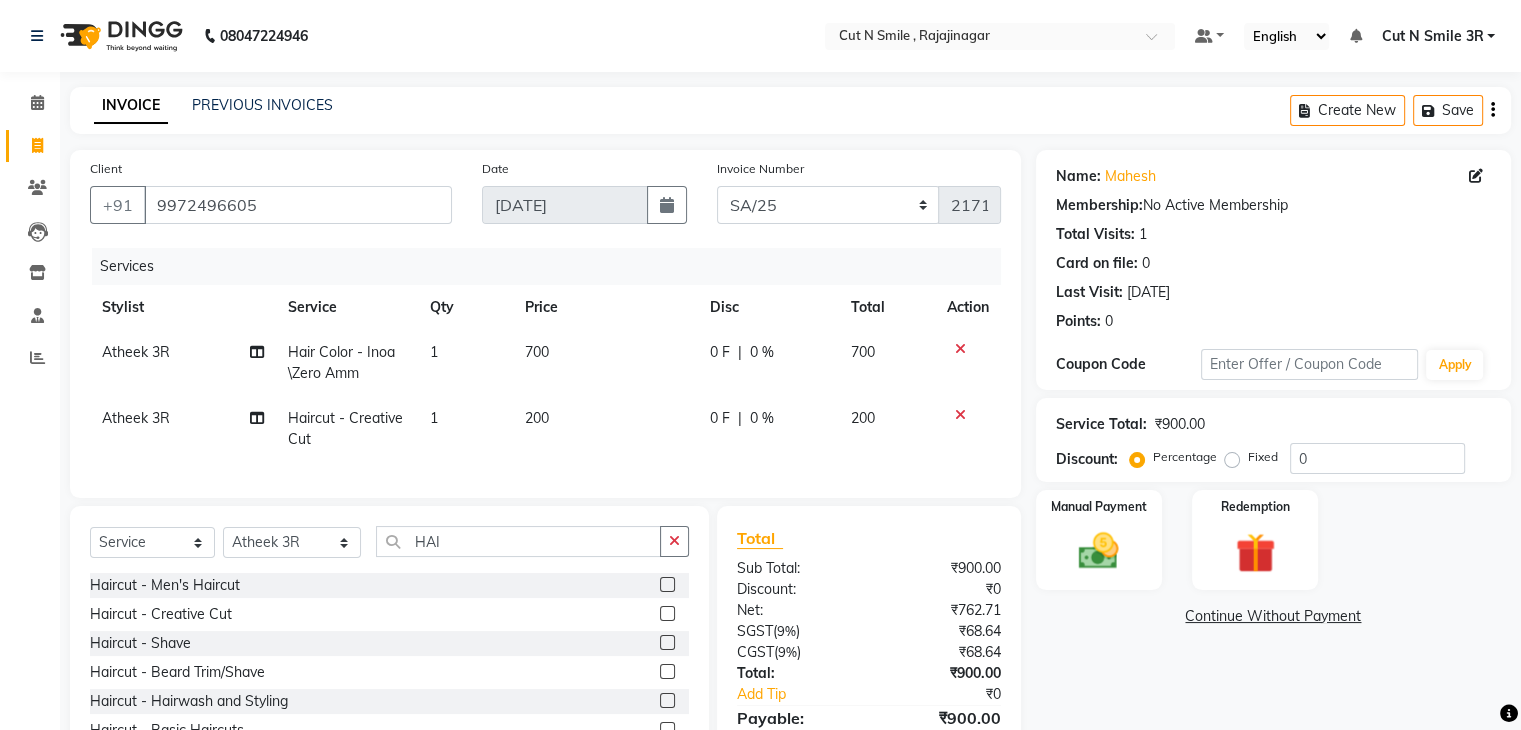 click 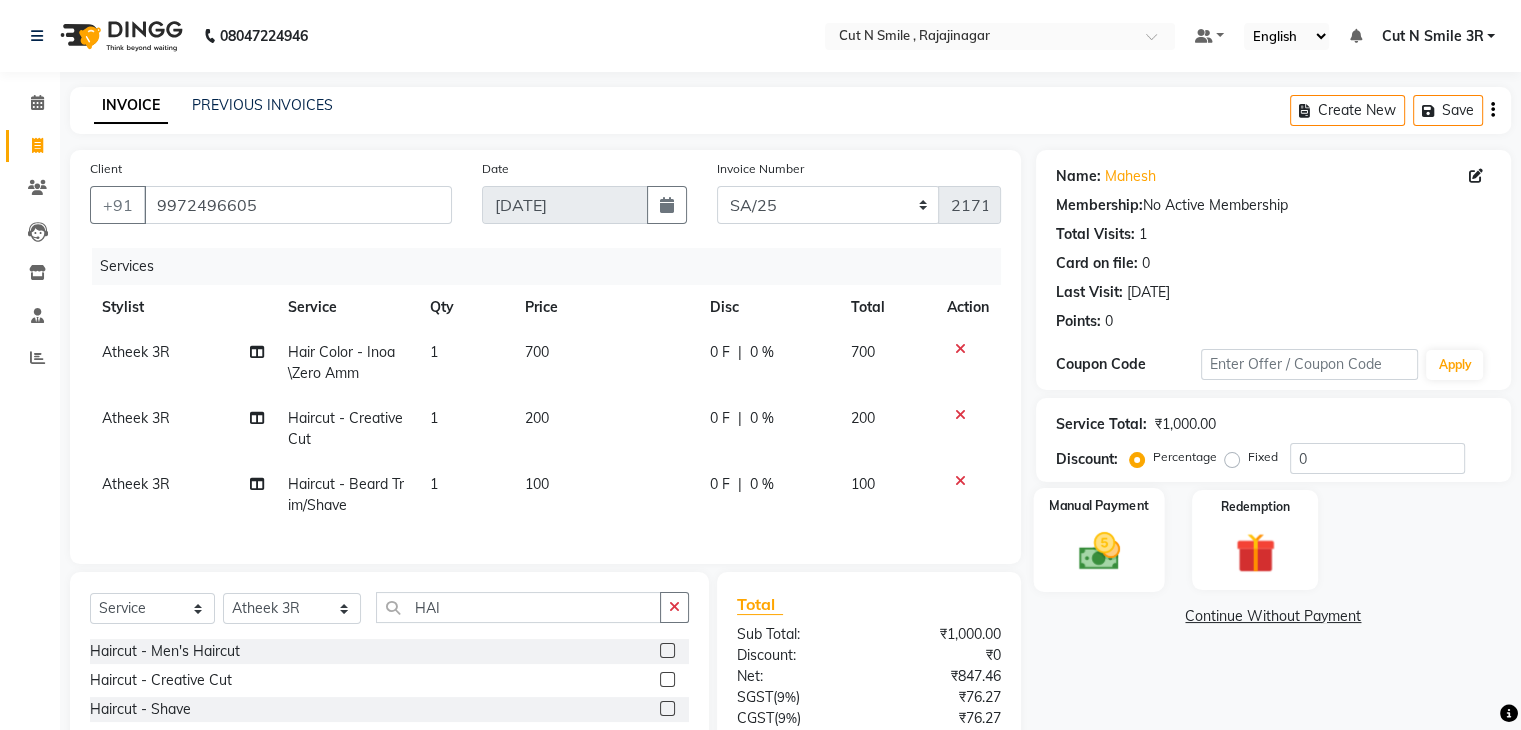 checkbox on "false" 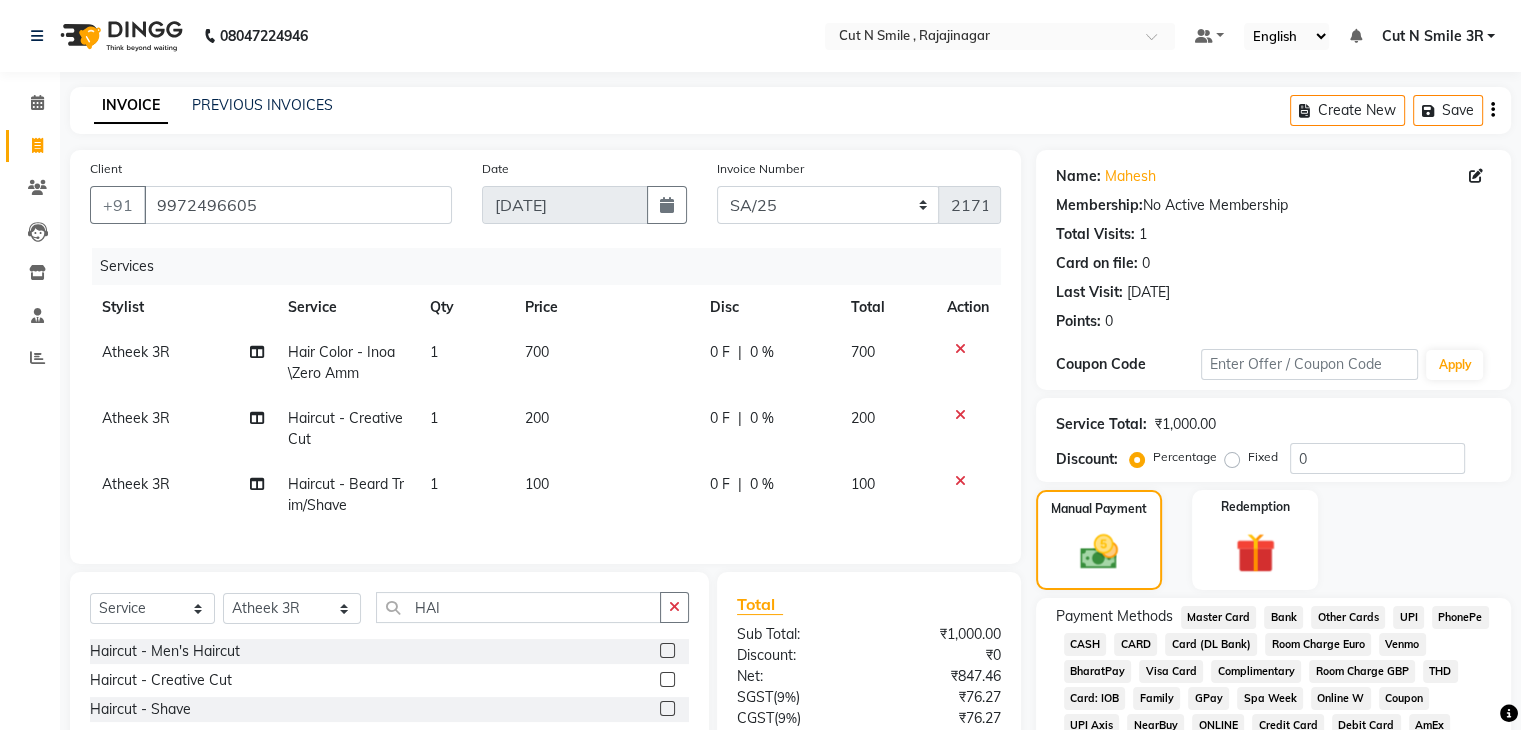click on "CASH" 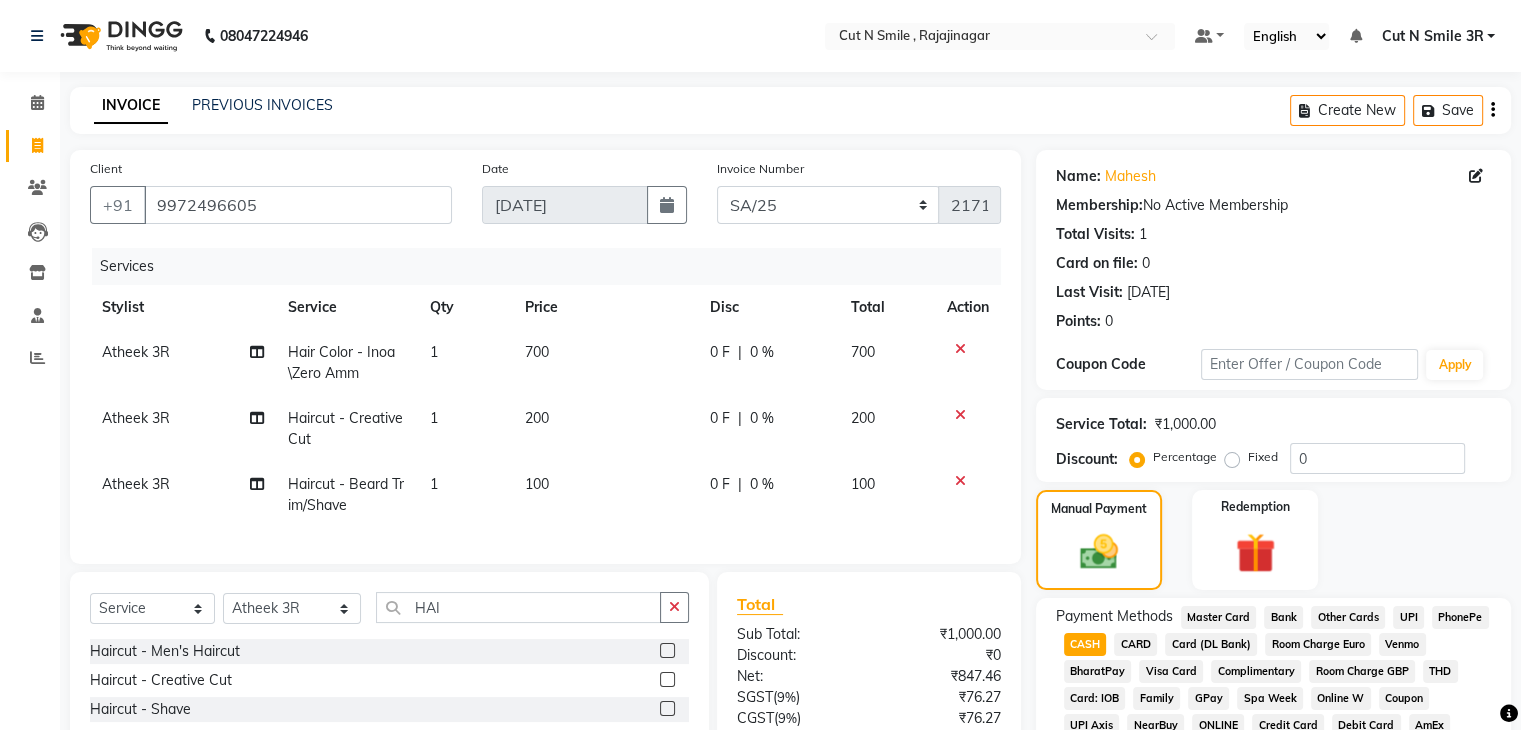 scroll, scrollTop: 228, scrollLeft: 0, axis: vertical 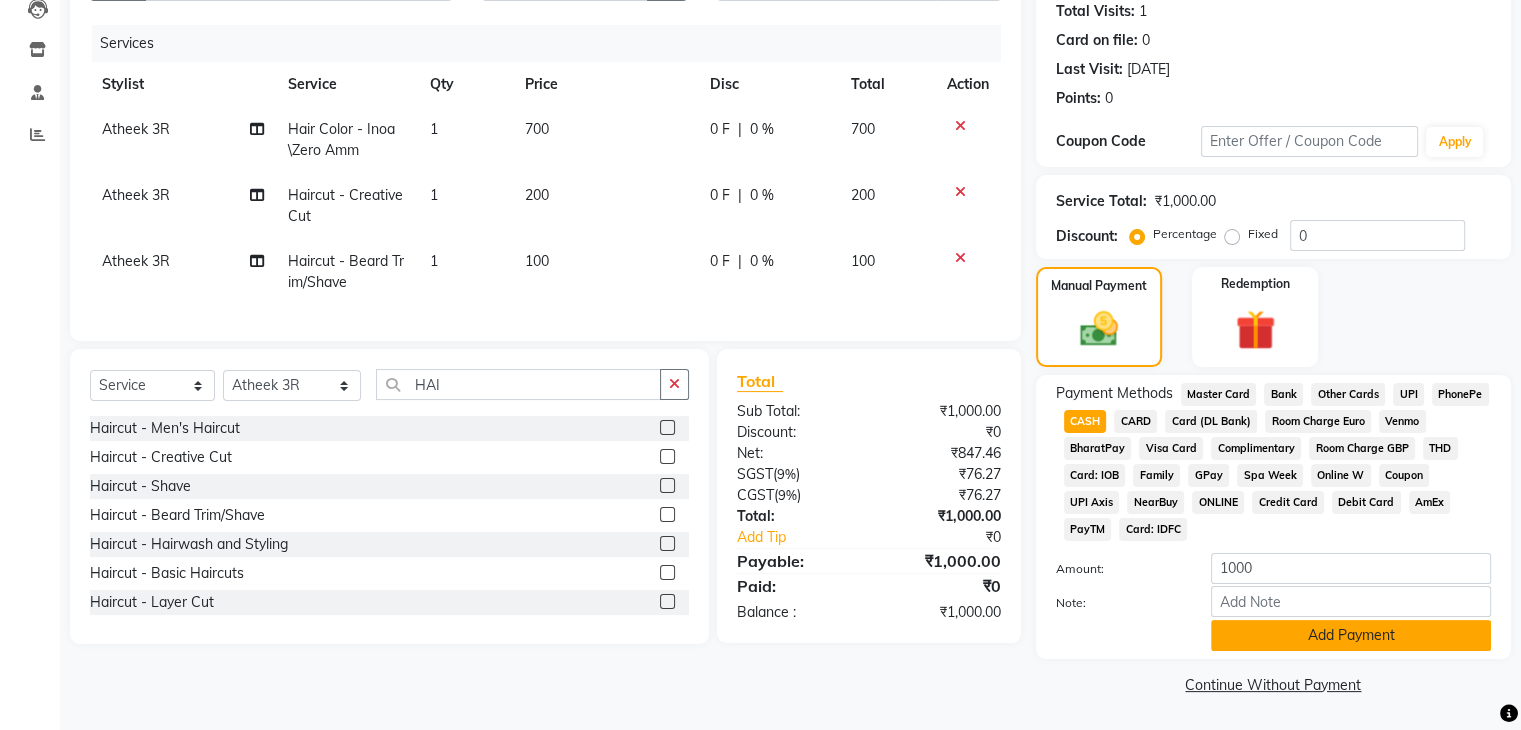 click on "Add Payment" 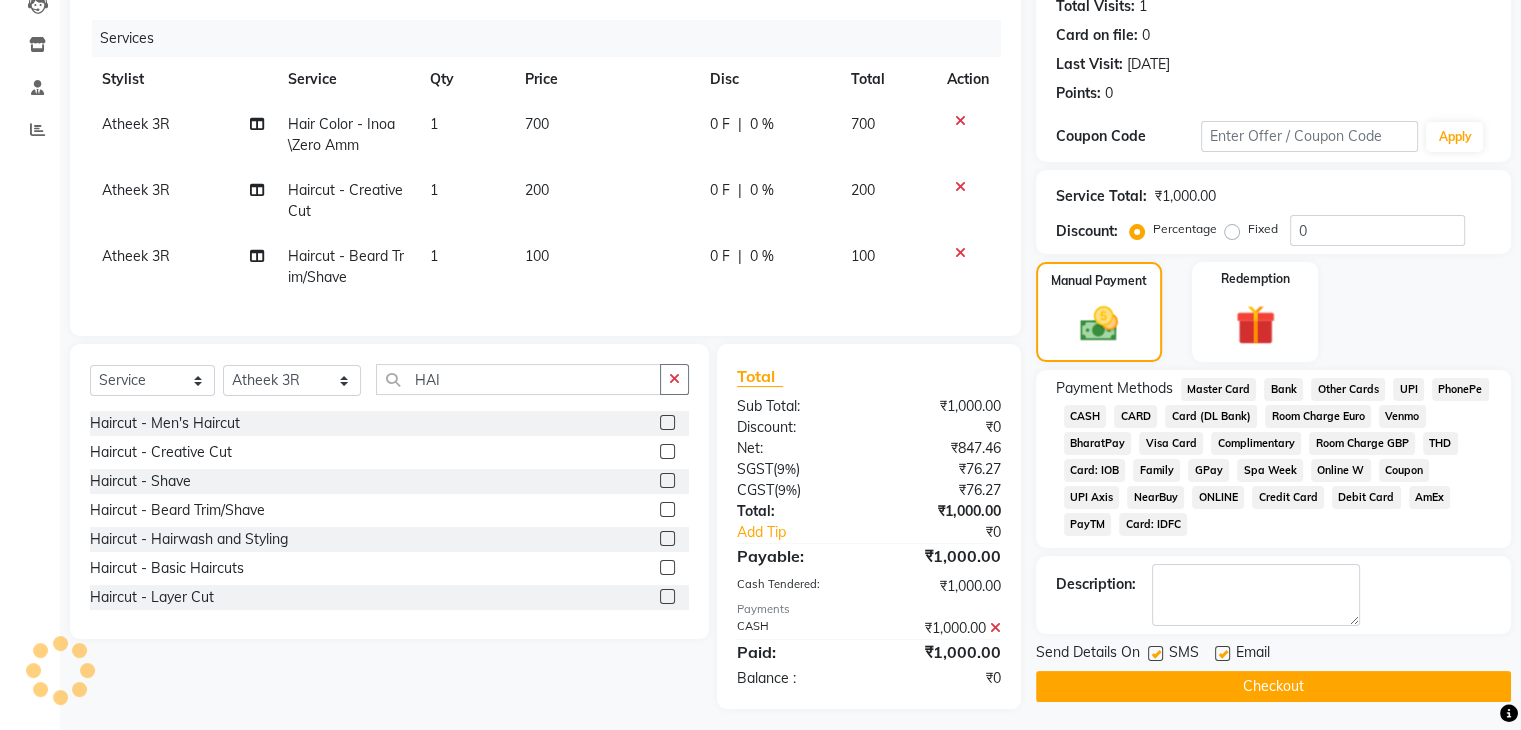 click on "Checkout" 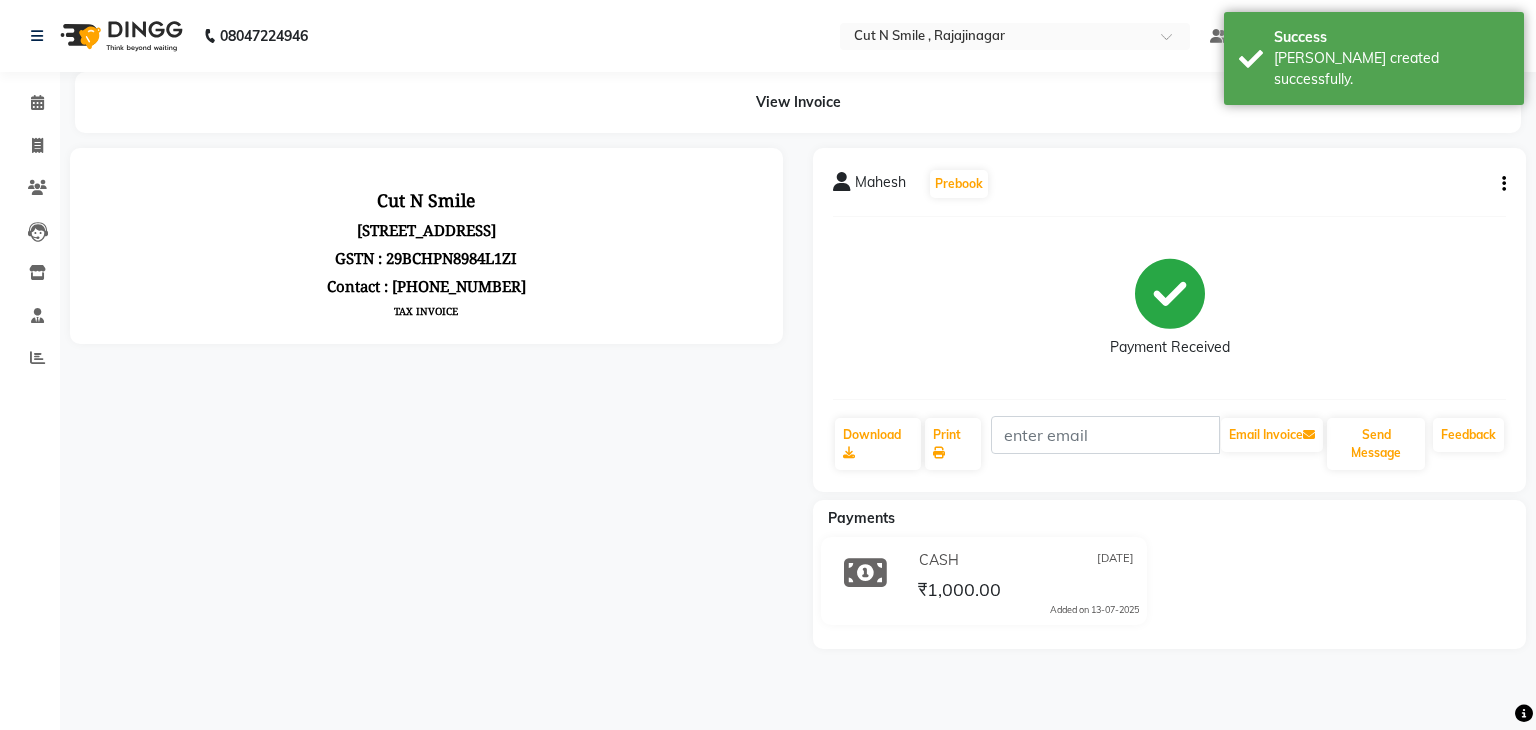 scroll, scrollTop: 0, scrollLeft: 0, axis: both 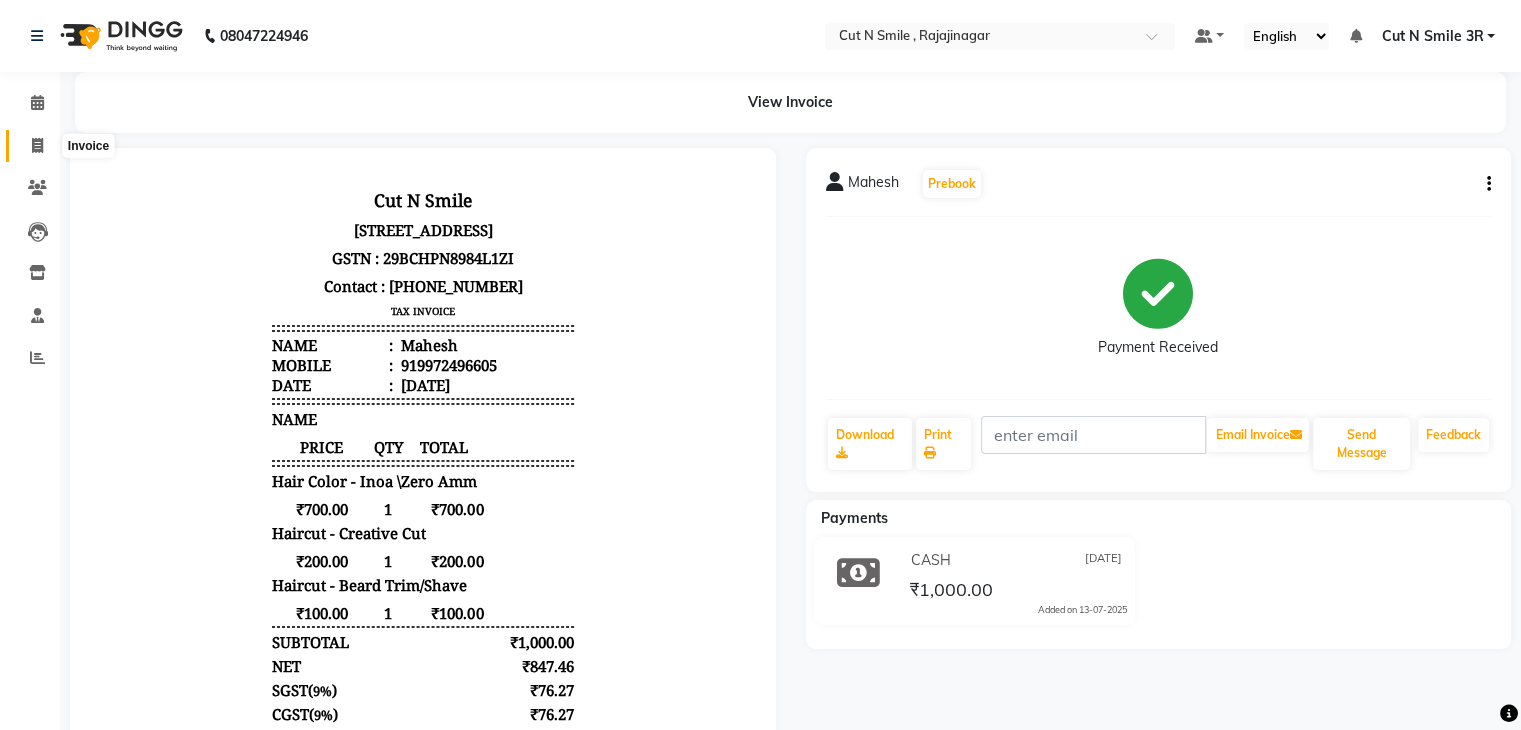 click 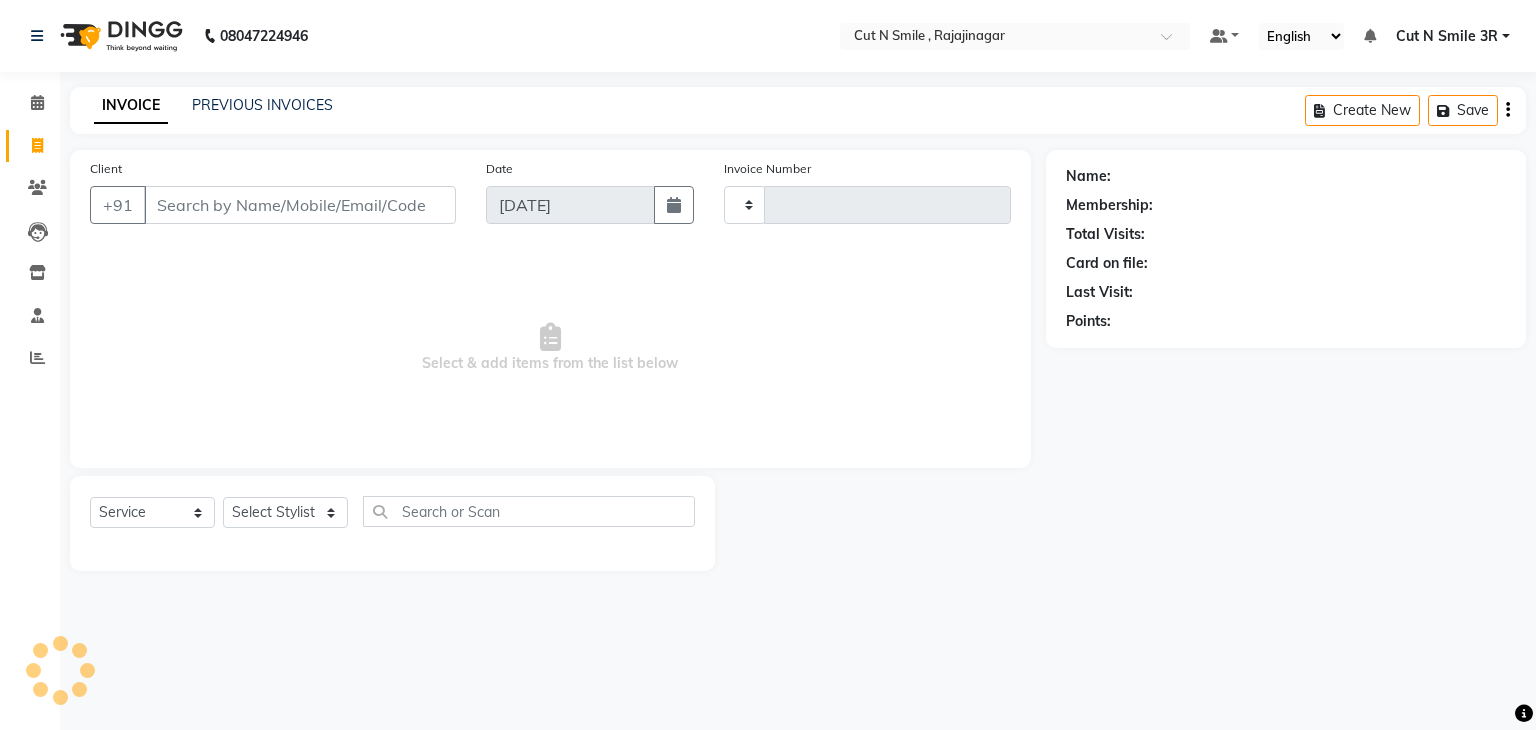 type on "109" 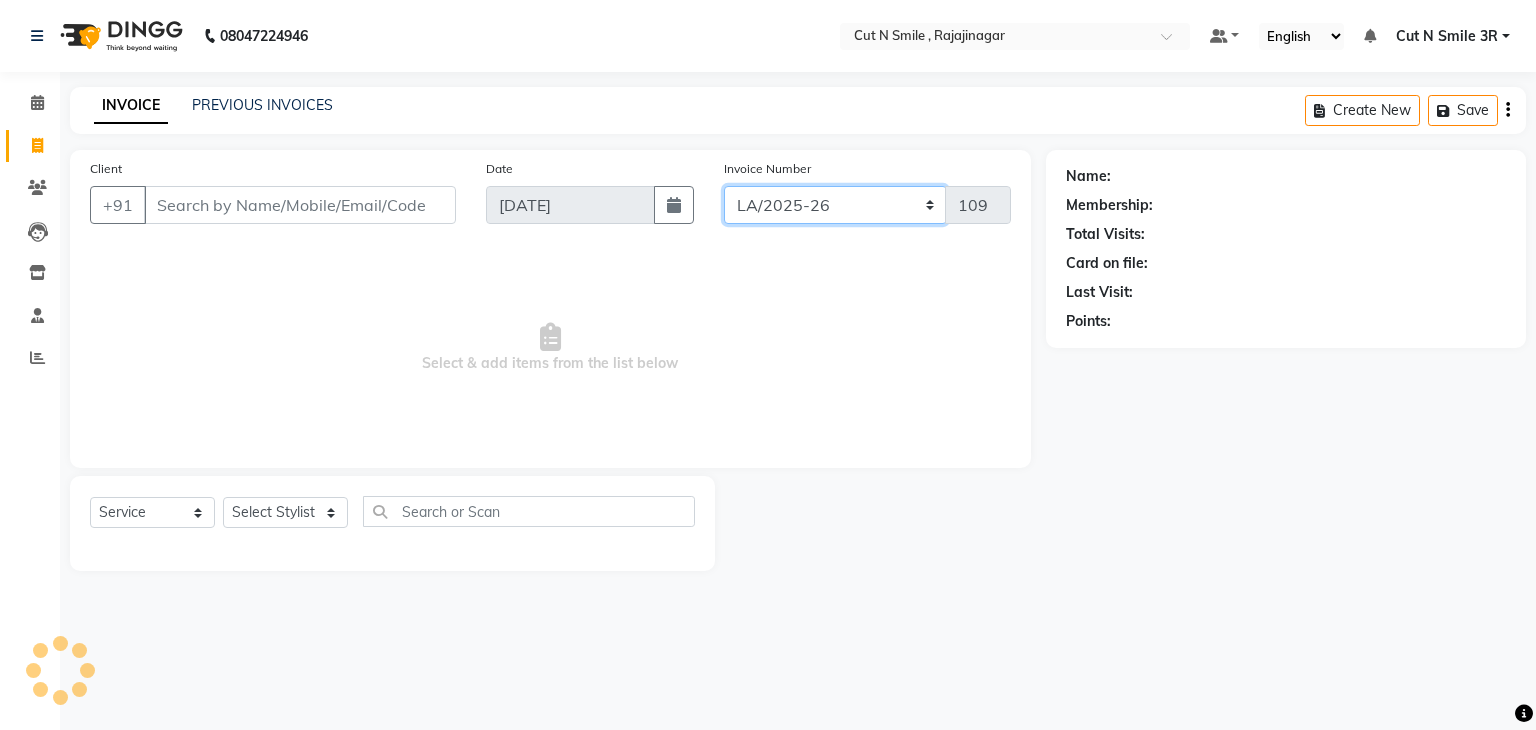 click on "[PERSON_NAME]/25-26 LA/2025-26 SH/25 CH/25 SA/25" 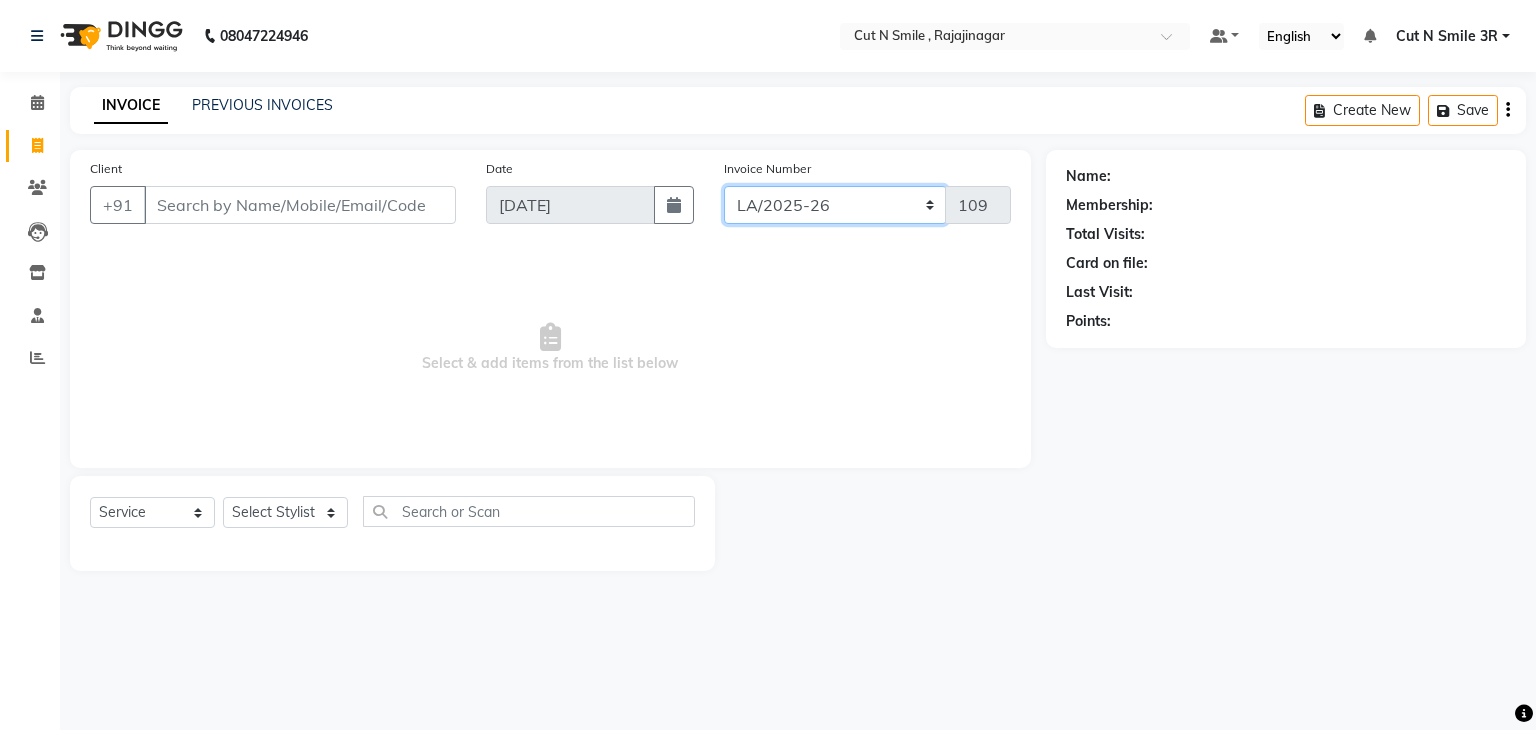 select on "7181" 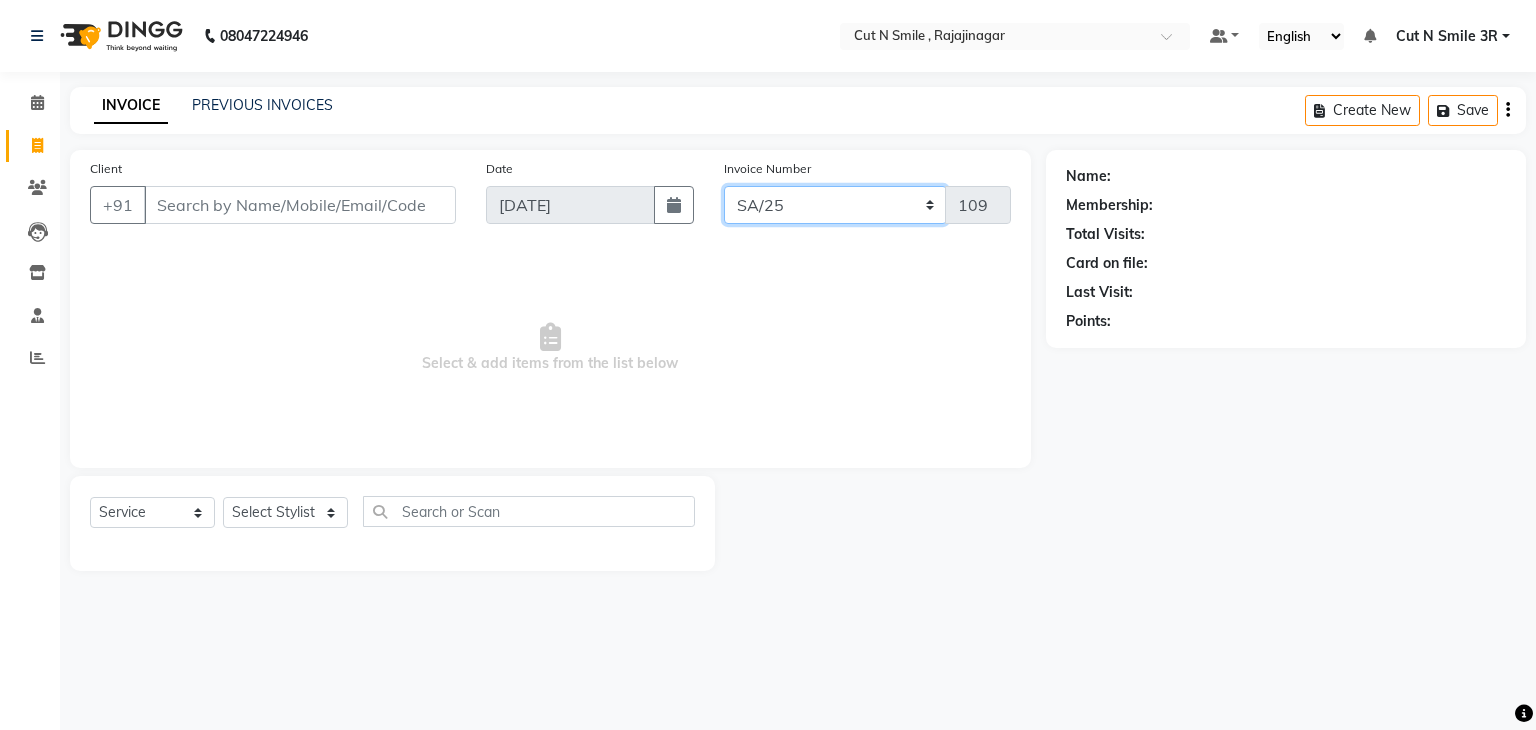 click on "[PERSON_NAME]/25-26 LA/2025-26 SH/25 CH/25 SA/25" 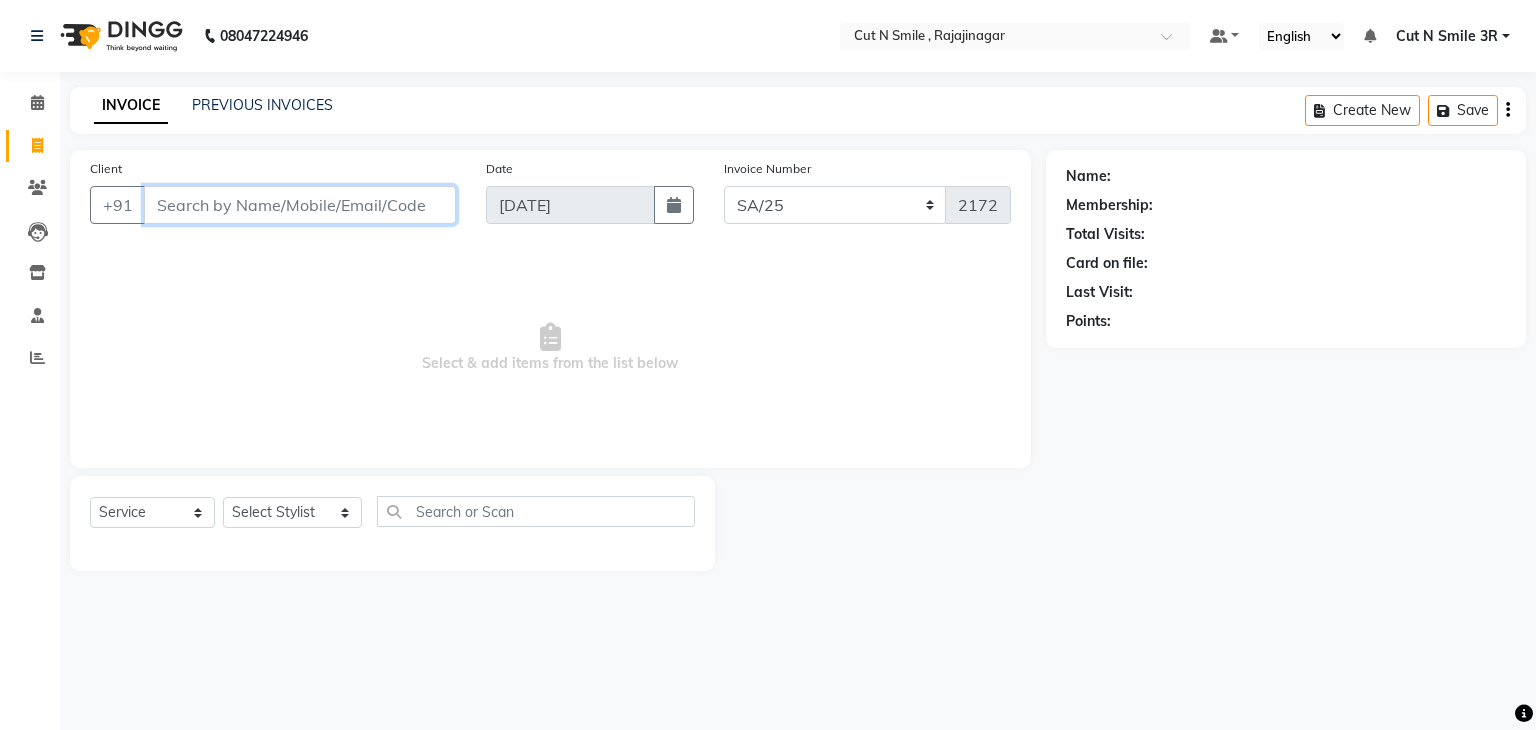 click on "Client" at bounding box center (300, 205) 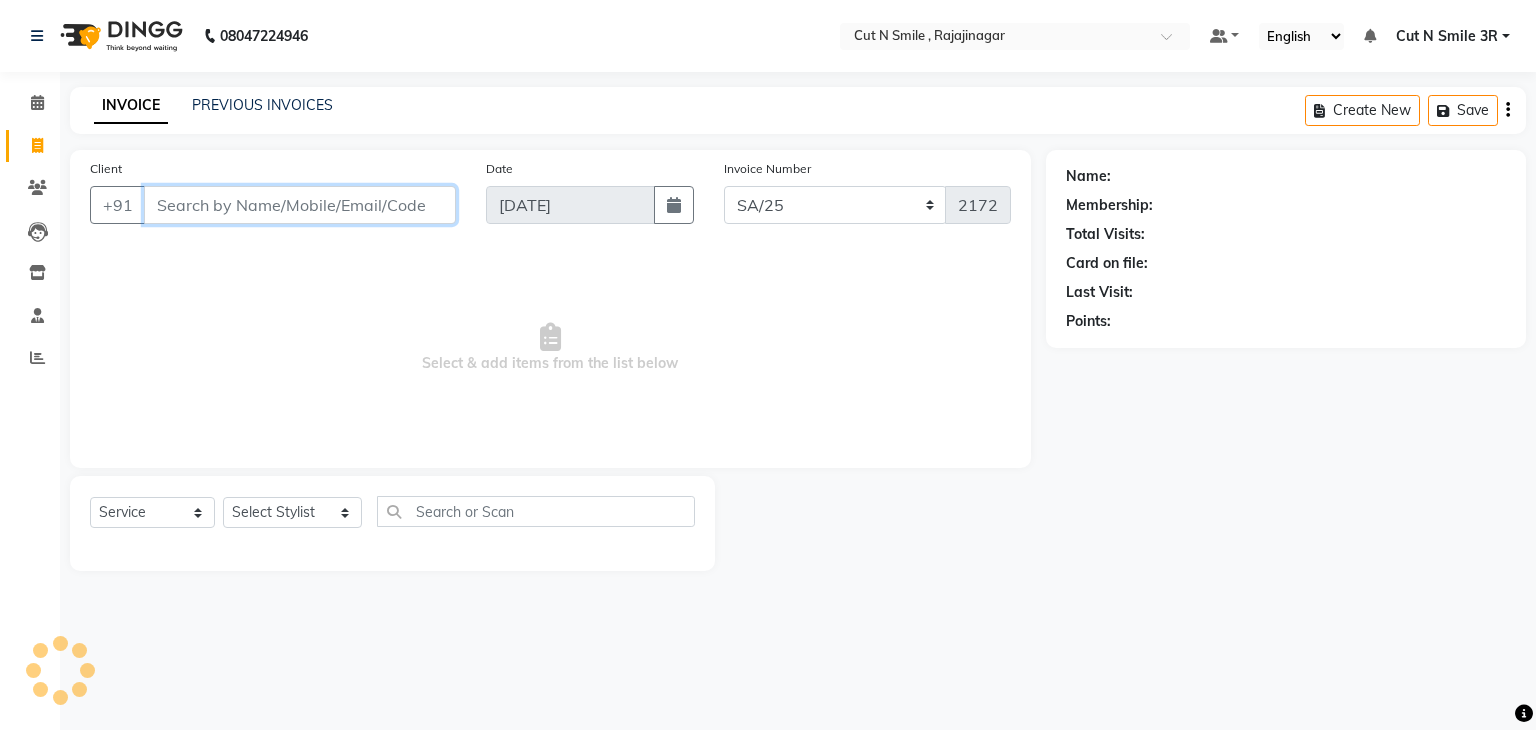 click on "Client" at bounding box center (300, 205) 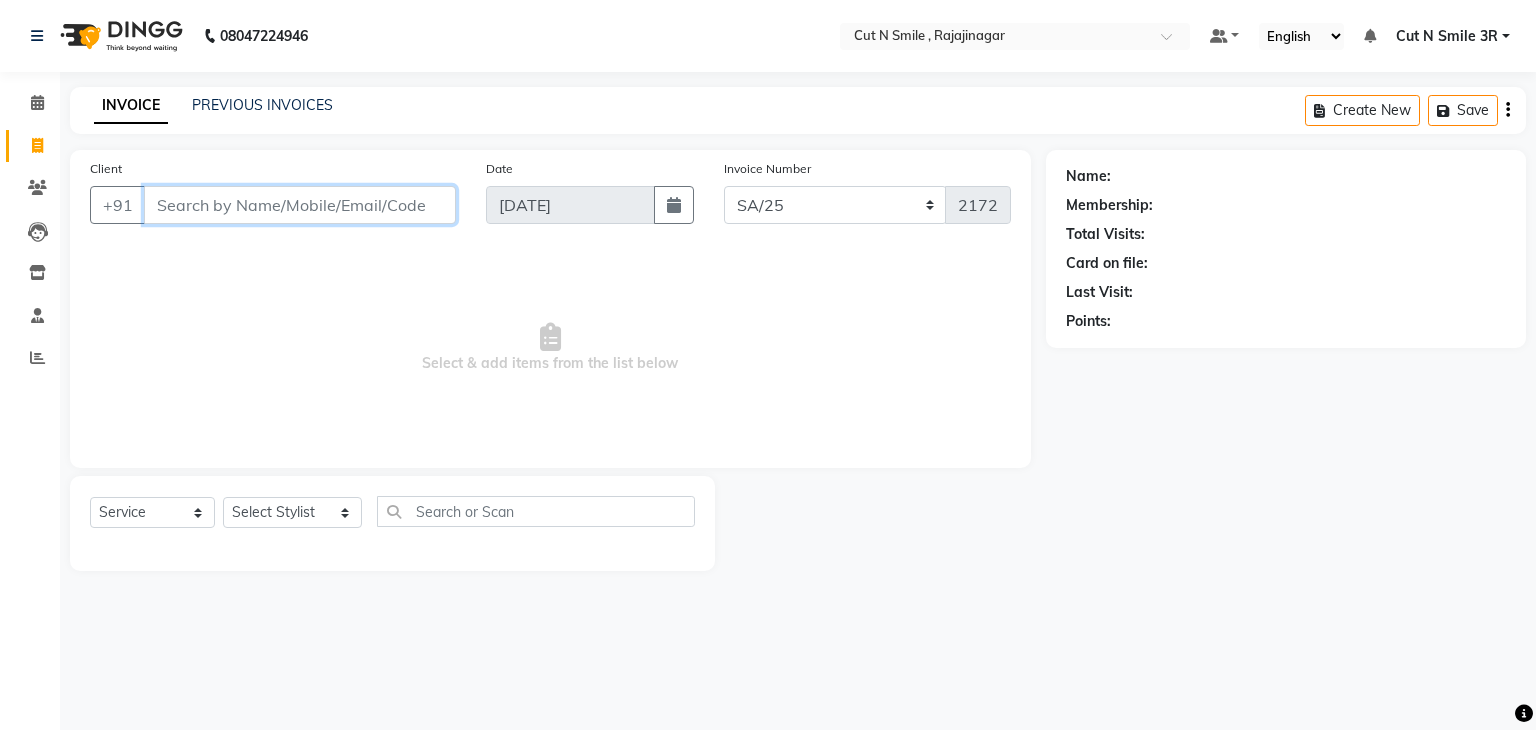 click on "Client" at bounding box center (300, 205) 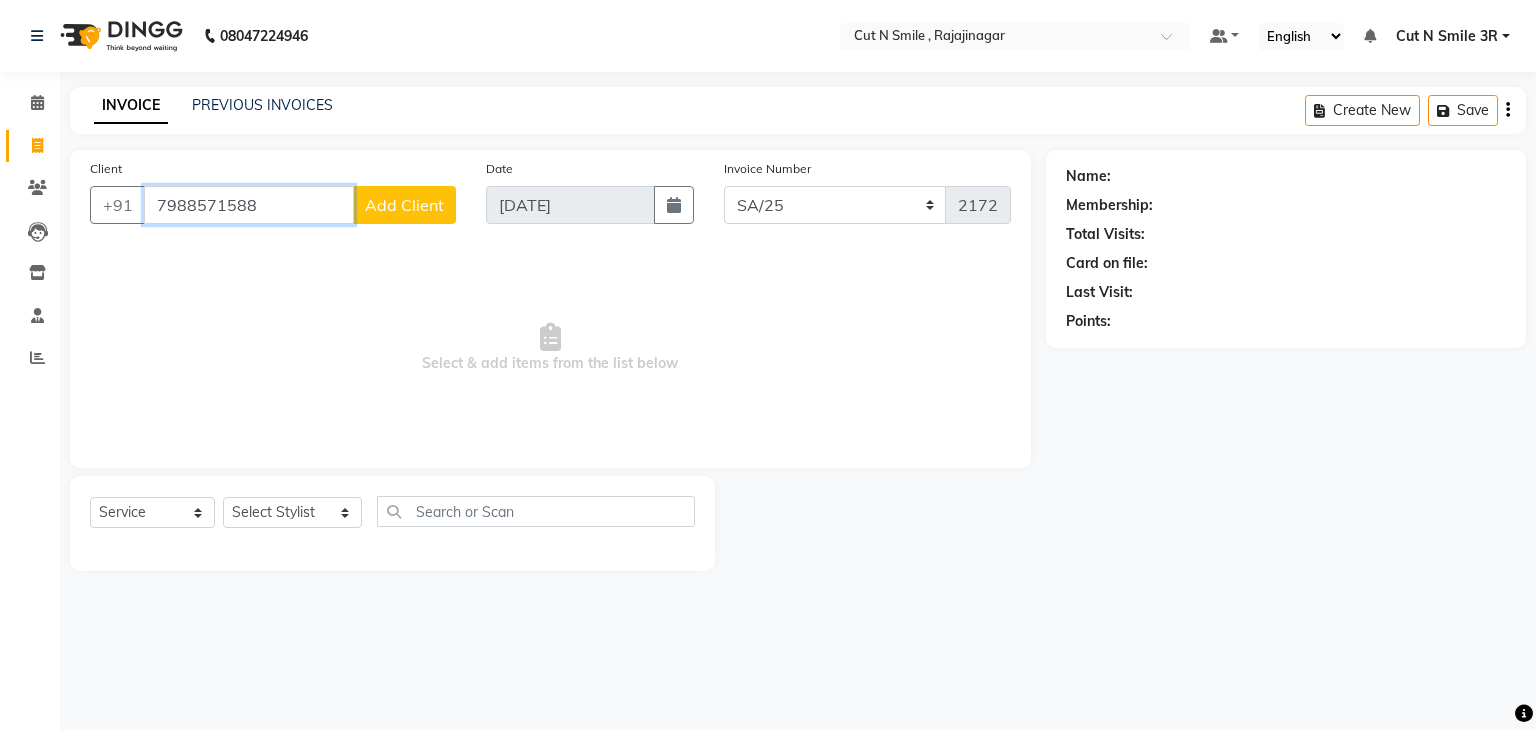 type on "7988571588" 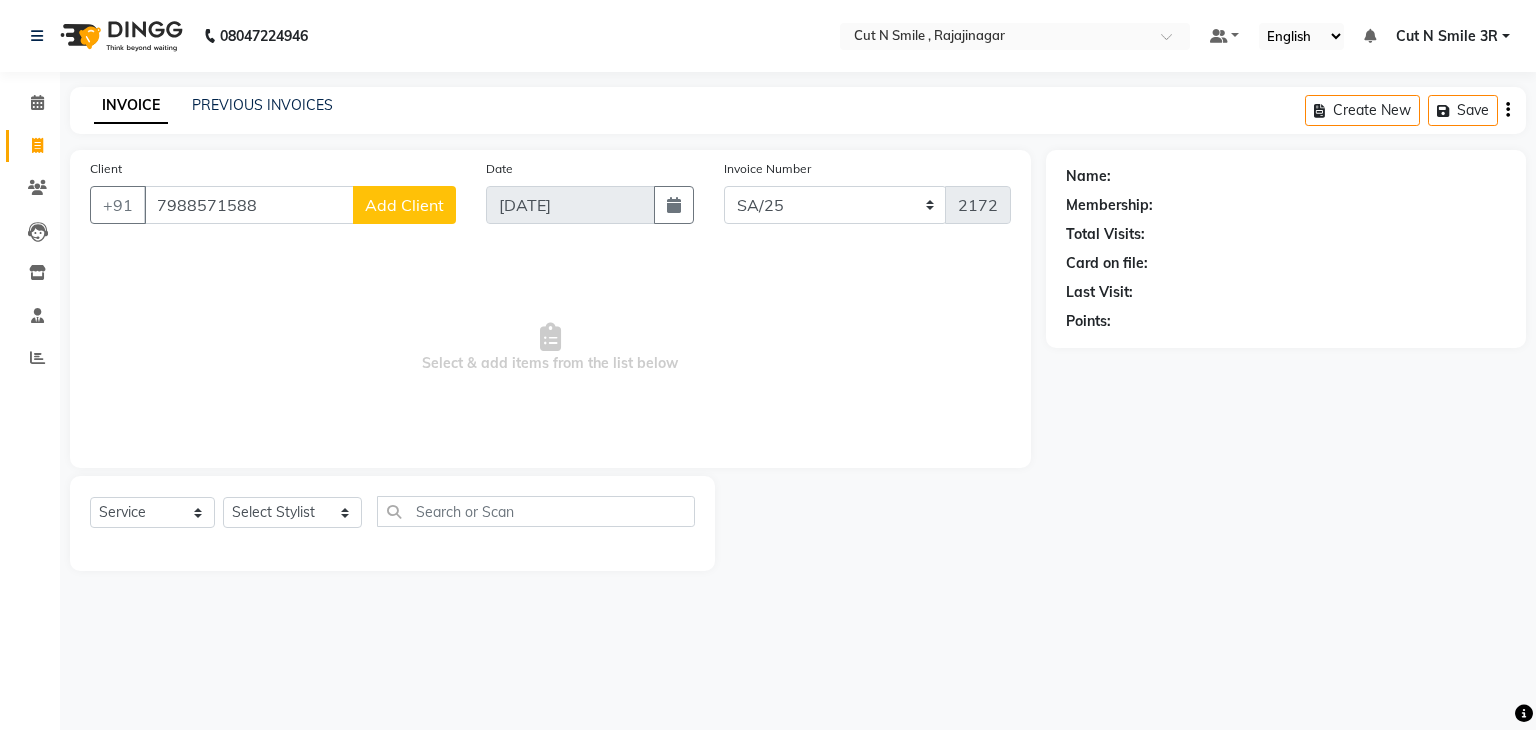 click on "Add Client" 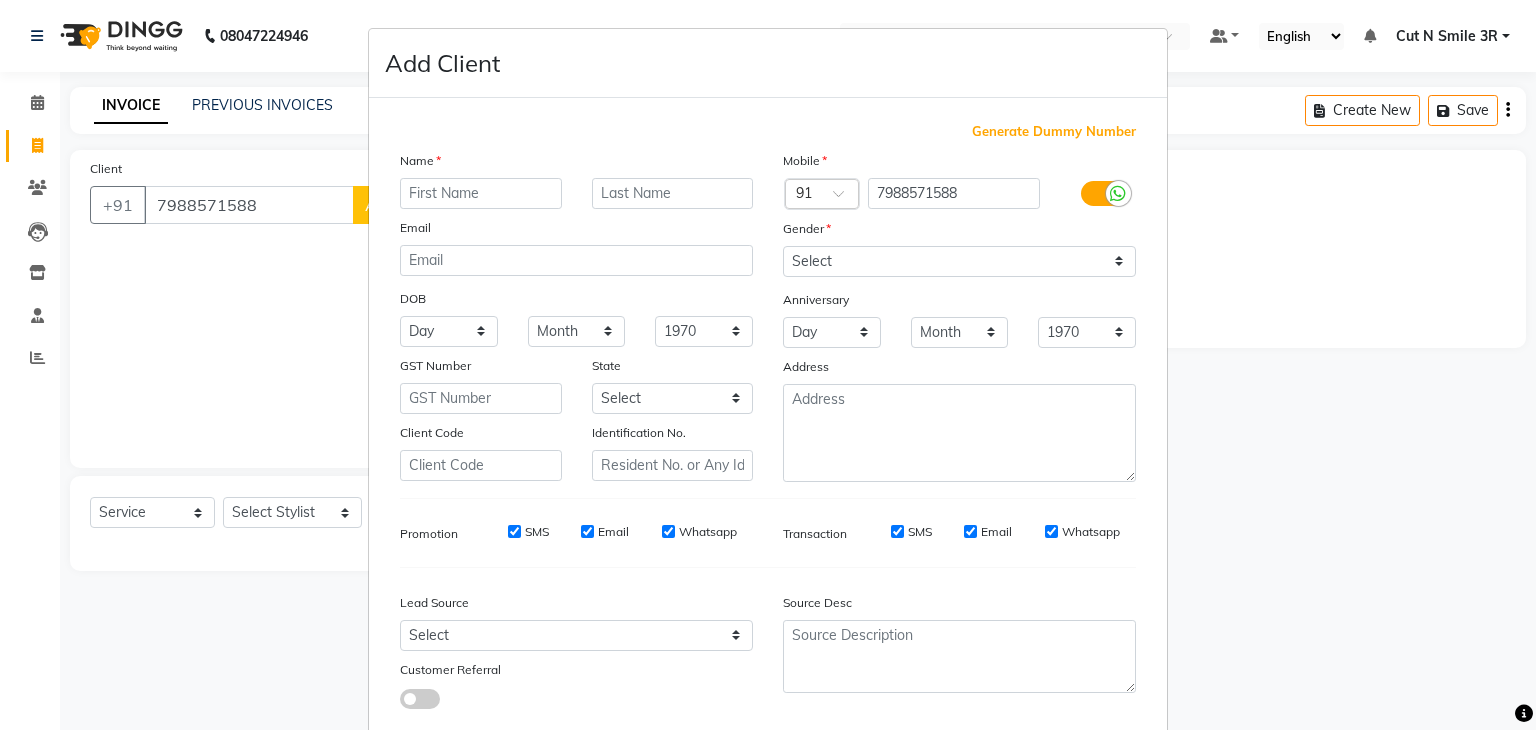 click at bounding box center [481, 193] 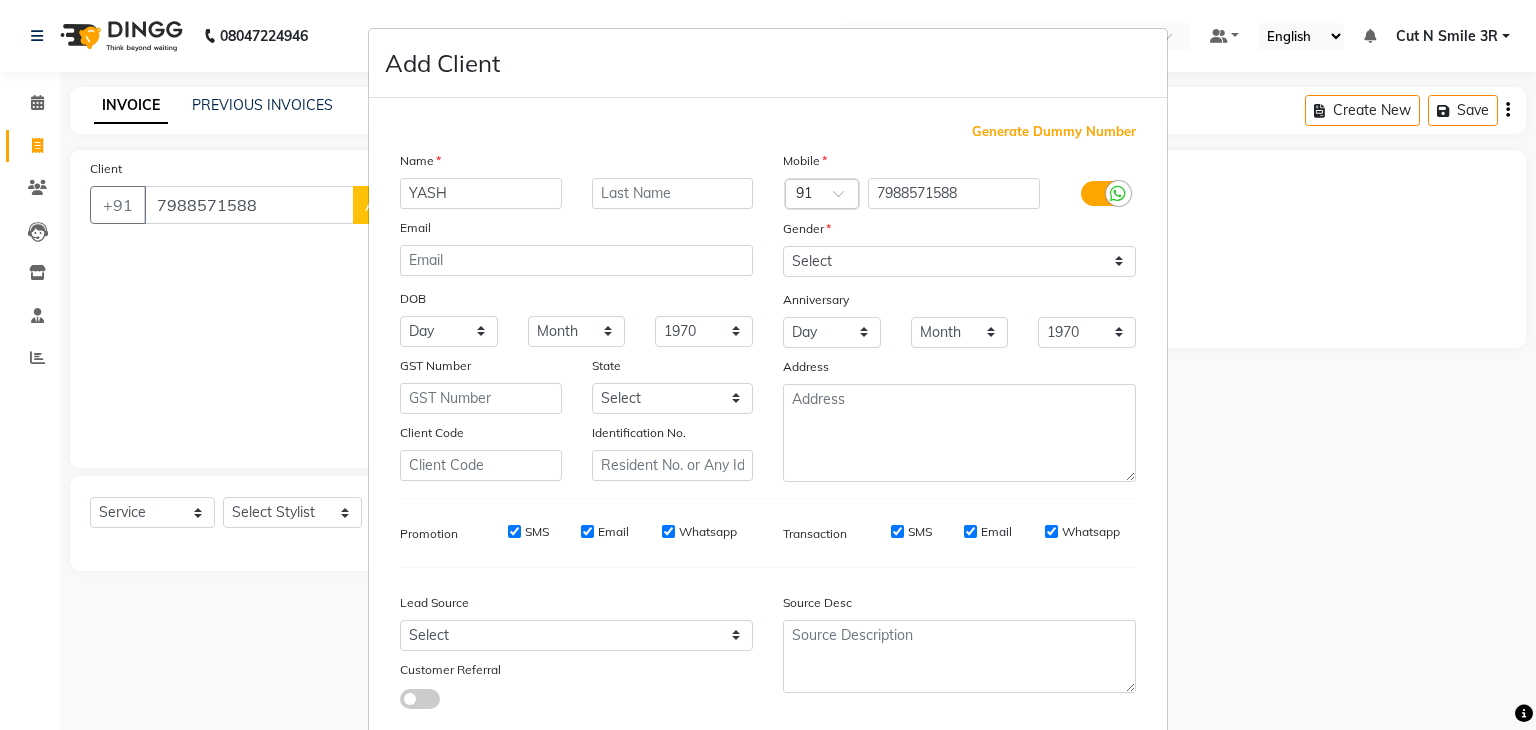 type on "YASH" 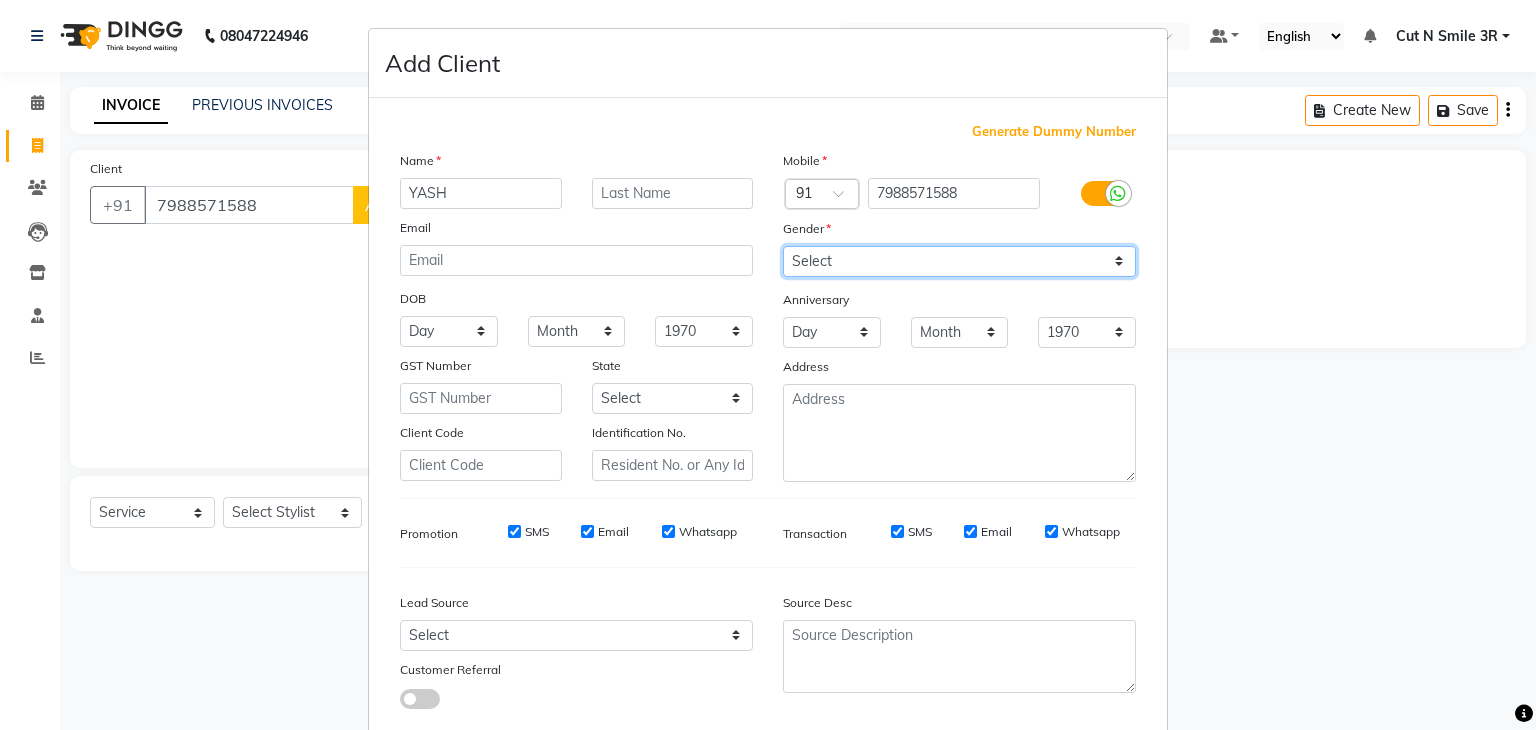 click on "Select [DEMOGRAPHIC_DATA] [DEMOGRAPHIC_DATA] Other Prefer Not To Say" at bounding box center (959, 261) 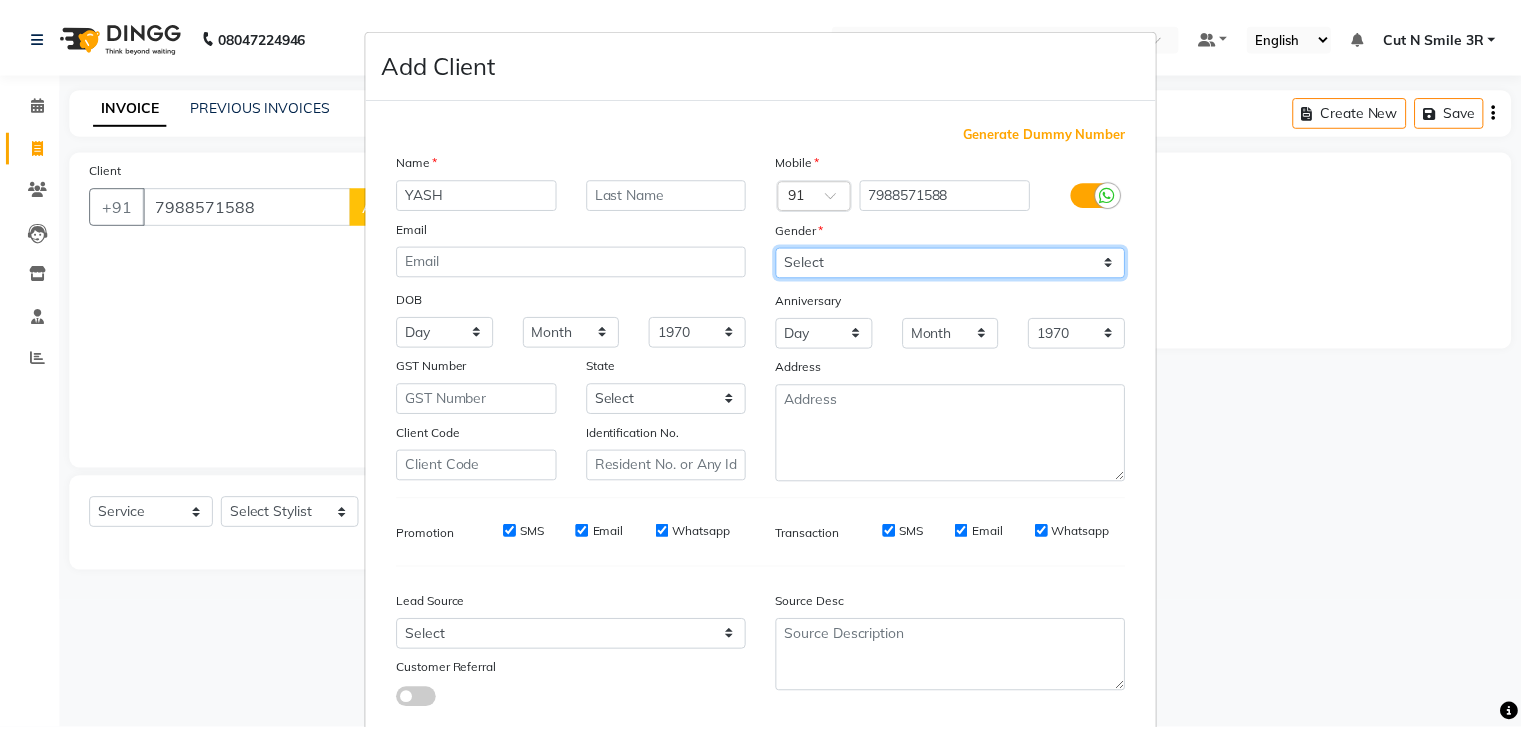 scroll, scrollTop: 127, scrollLeft: 0, axis: vertical 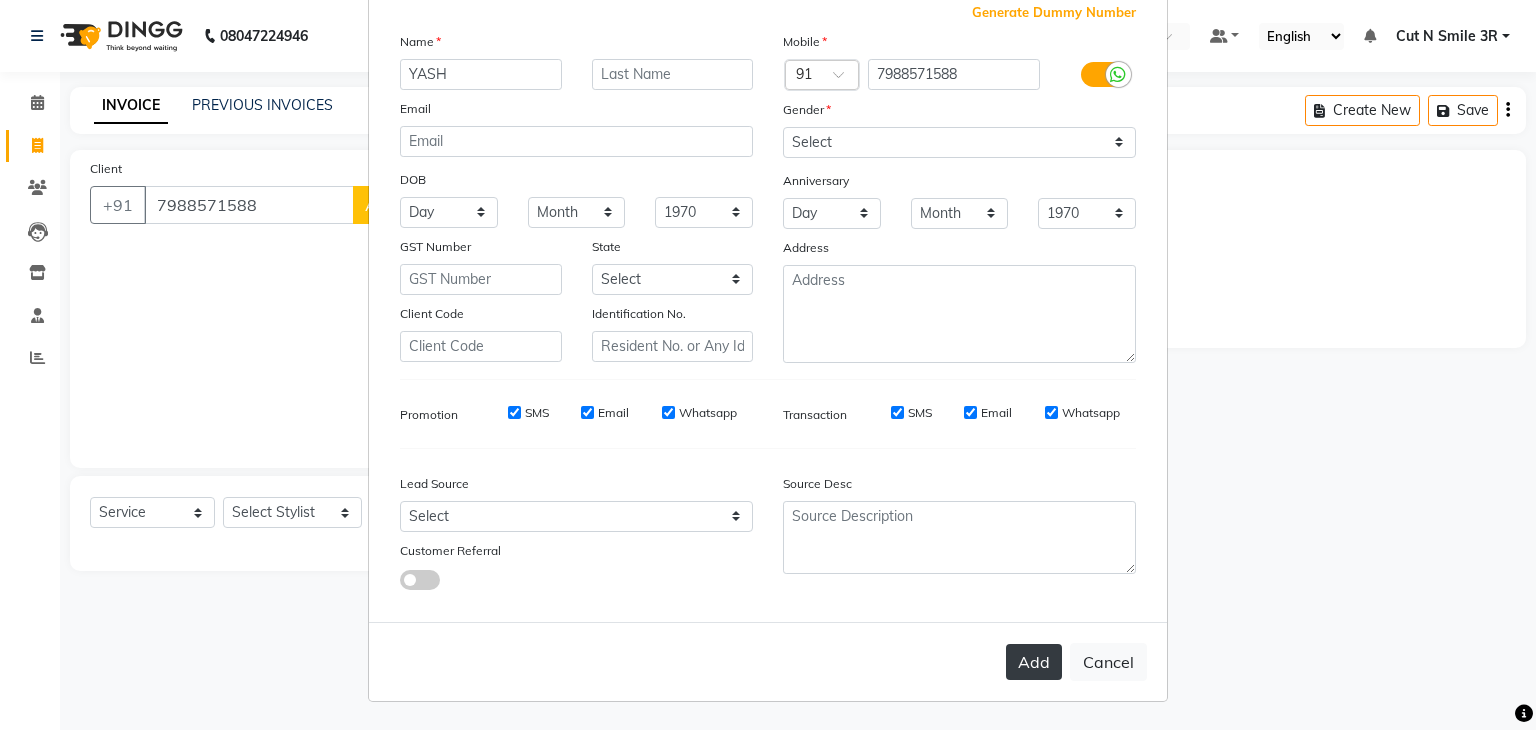click on "Add" at bounding box center (1034, 662) 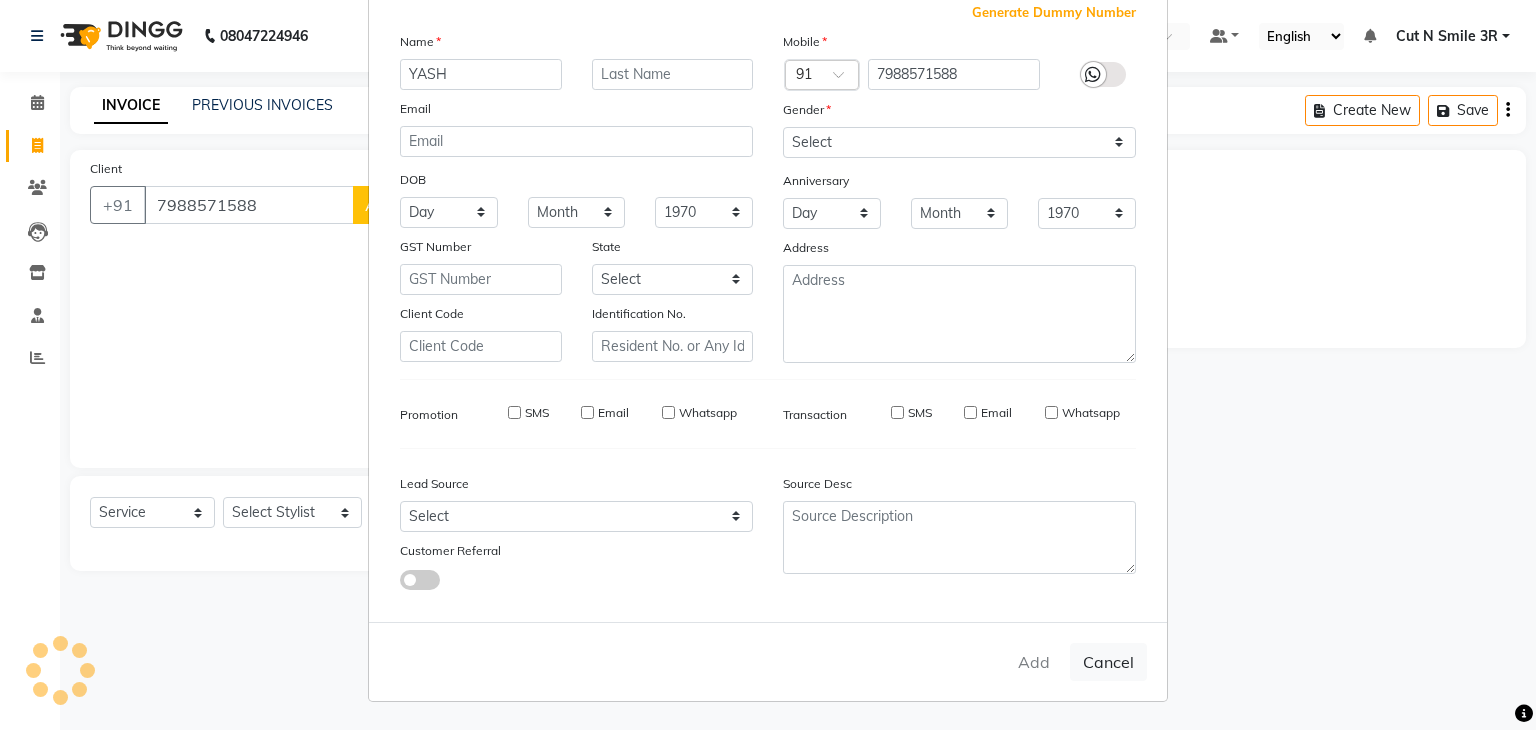 type 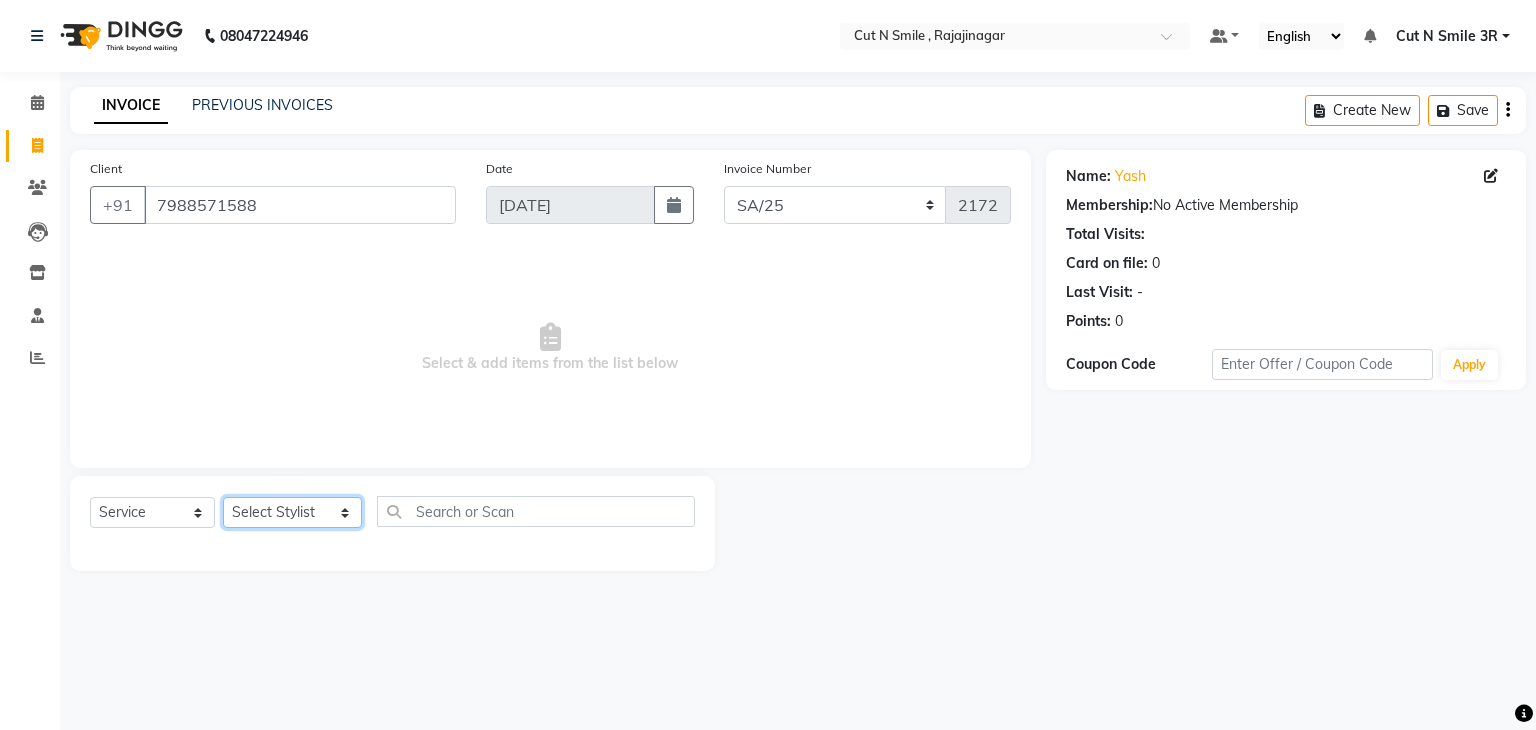 click on "Select Stylist [PERSON_NAME] Ammu 3R [PERSON_NAME] VN [PERSON_NAME] 3R [PERSON_NAME] 3R [PERSON_NAME] 3R [PERSON_NAME] 4R CNS [PERSON_NAME]  Cut N Smile 17M  Cut N Smile 3R Cut n Smile 4R Cut N Smile 9M Cut N Smile ML Cut N Smile V [PERSON_NAME] 4R Govind VN Hema 4R [PERSON_NAME] VN Karan VN Love 4R [PERSON_NAME] 3R Manu 4R  Muskaan VN [PERSON_NAME] 4R N D M 4R NDM Alam 4R Noushad VN [PERSON_NAME] 4R Priya [PERSON_NAME] 3R Rahul 3R Ravi 3R [PERSON_NAME] 4R [PERSON_NAME] 3R [PERSON_NAME] 4R [PERSON_NAME] [PERSON_NAME] 3R [PERSON_NAME] 4R Sameer 3R [PERSON_NAME] [PERSON_NAME]  [PERSON_NAME] [PERSON_NAME] [PERSON_NAME] VN [PERSON_NAME] 4R [PERSON_NAME] 4R [PERSON_NAME] VN Shanavaaz [PERSON_NAME] 3R [PERSON_NAME] 4R [PERSON_NAME] [PERSON_NAME] 4R Sunny VN [PERSON_NAME] 4R Vakeel 3R Varas 4R [PERSON_NAME] [PERSON_NAME] VN" 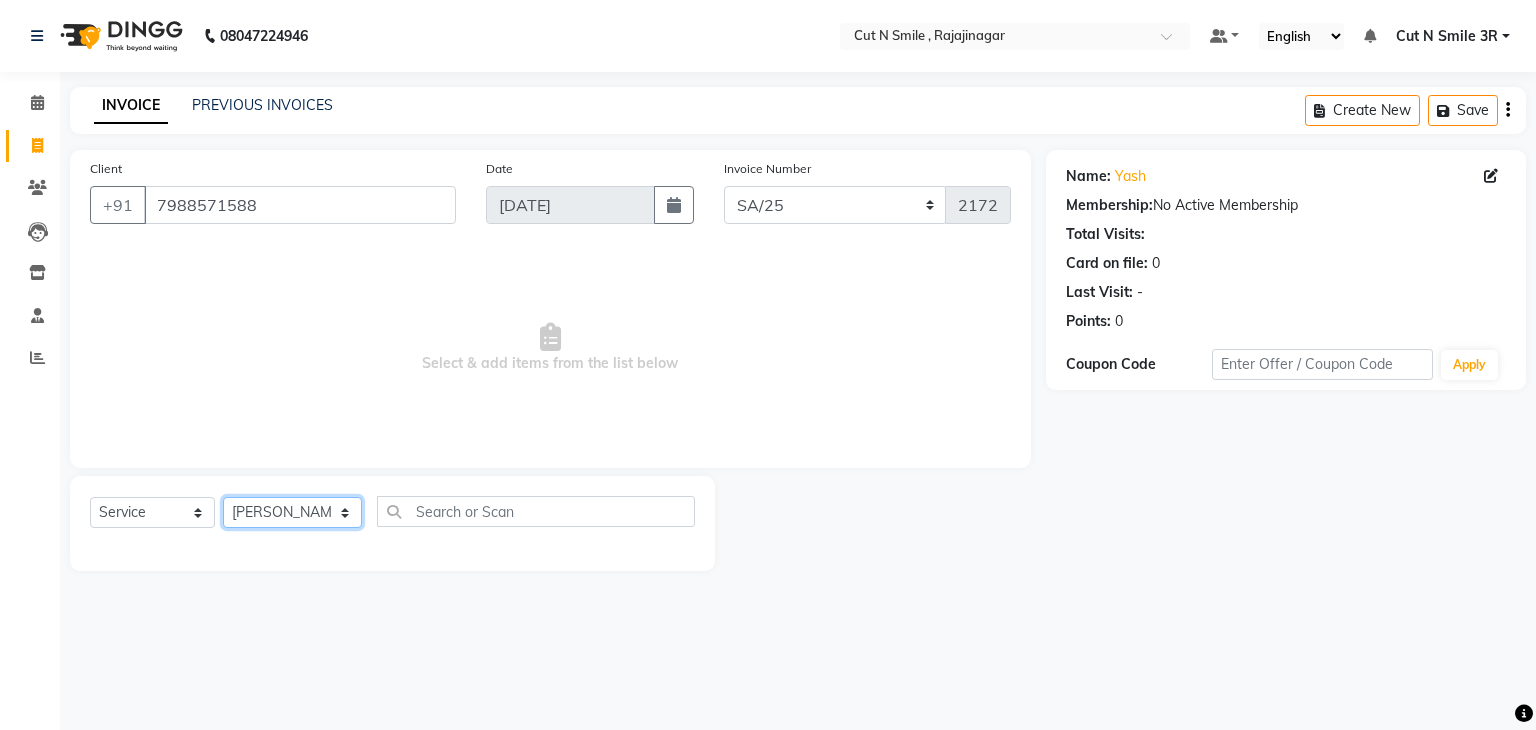 click on "Select Stylist [PERSON_NAME] Ammu 3R [PERSON_NAME] VN [PERSON_NAME] 3R [PERSON_NAME] 3R [PERSON_NAME] 3R [PERSON_NAME] 4R CNS [PERSON_NAME]  Cut N Smile 17M  Cut N Smile 3R Cut n Smile 4R Cut N Smile 9M Cut N Smile ML Cut N Smile V [PERSON_NAME] 4R Govind VN Hema 4R [PERSON_NAME] VN Karan VN Love 4R [PERSON_NAME] 3R Manu 4R  Muskaan VN [PERSON_NAME] 4R N D M 4R NDM Alam 4R Noushad VN [PERSON_NAME] 4R Priya [PERSON_NAME] 3R Rahul 3R Ravi 3R [PERSON_NAME] 4R [PERSON_NAME] 3R [PERSON_NAME] 4R [PERSON_NAME] [PERSON_NAME] 3R [PERSON_NAME] 4R Sameer 3R [PERSON_NAME] [PERSON_NAME]  [PERSON_NAME] [PERSON_NAME] [PERSON_NAME] VN [PERSON_NAME] 4R [PERSON_NAME] 4R [PERSON_NAME] VN Shanavaaz [PERSON_NAME] 3R [PERSON_NAME] 4R [PERSON_NAME] [PERSON_NAME] 4R Sunny VN [PERSON_NAME] 4R Vakeel 3R Varas 4R [PERSON_NAME] [PERSON_NAME] VN" 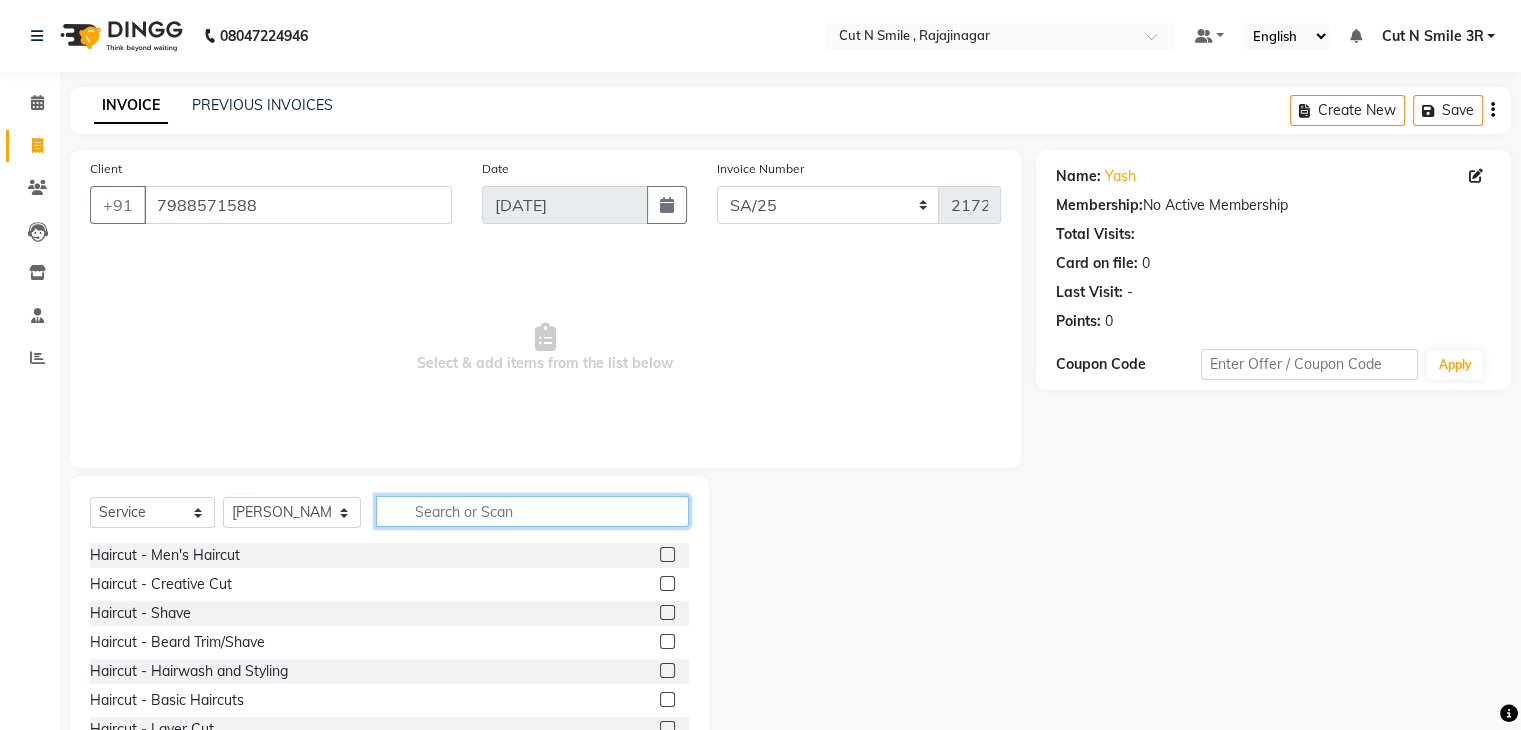 click 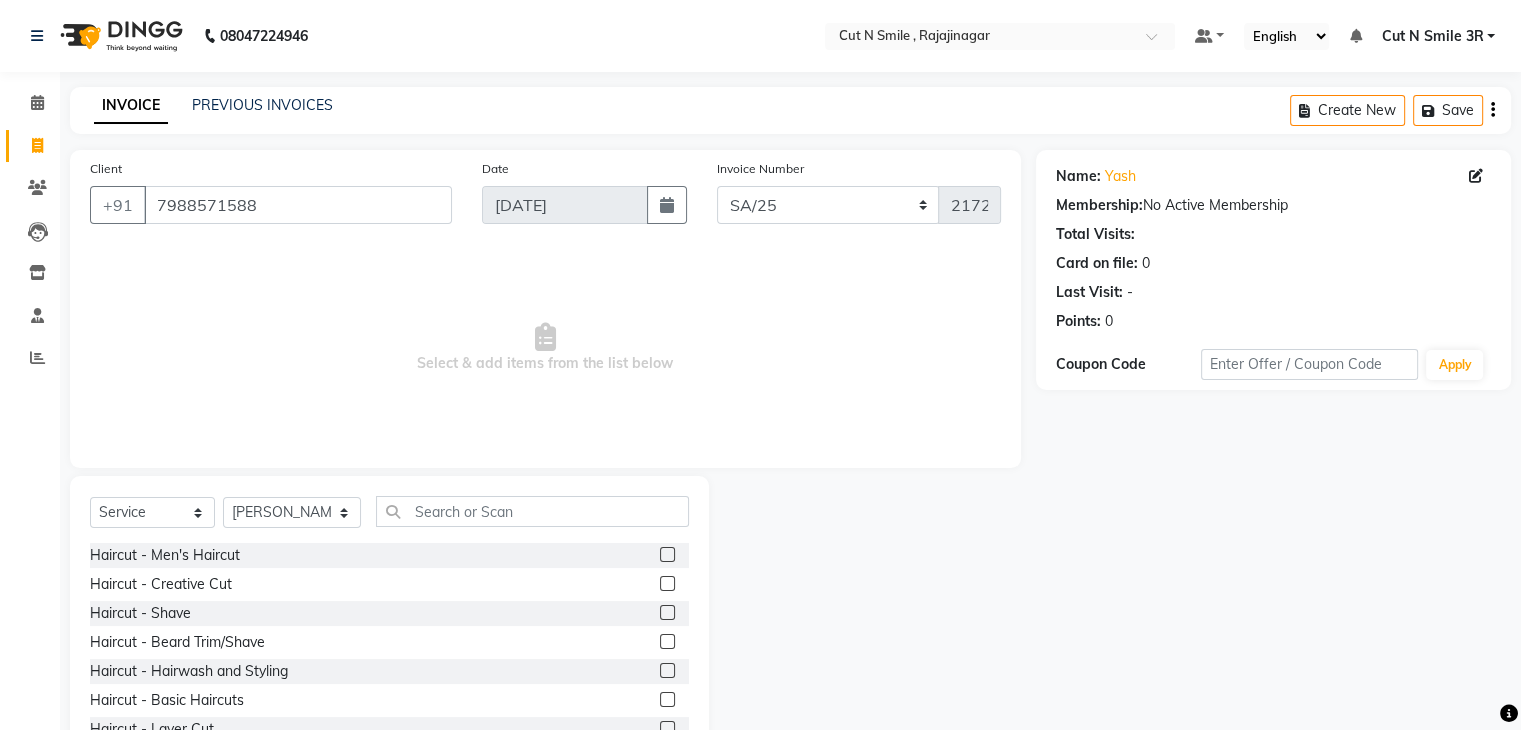 click 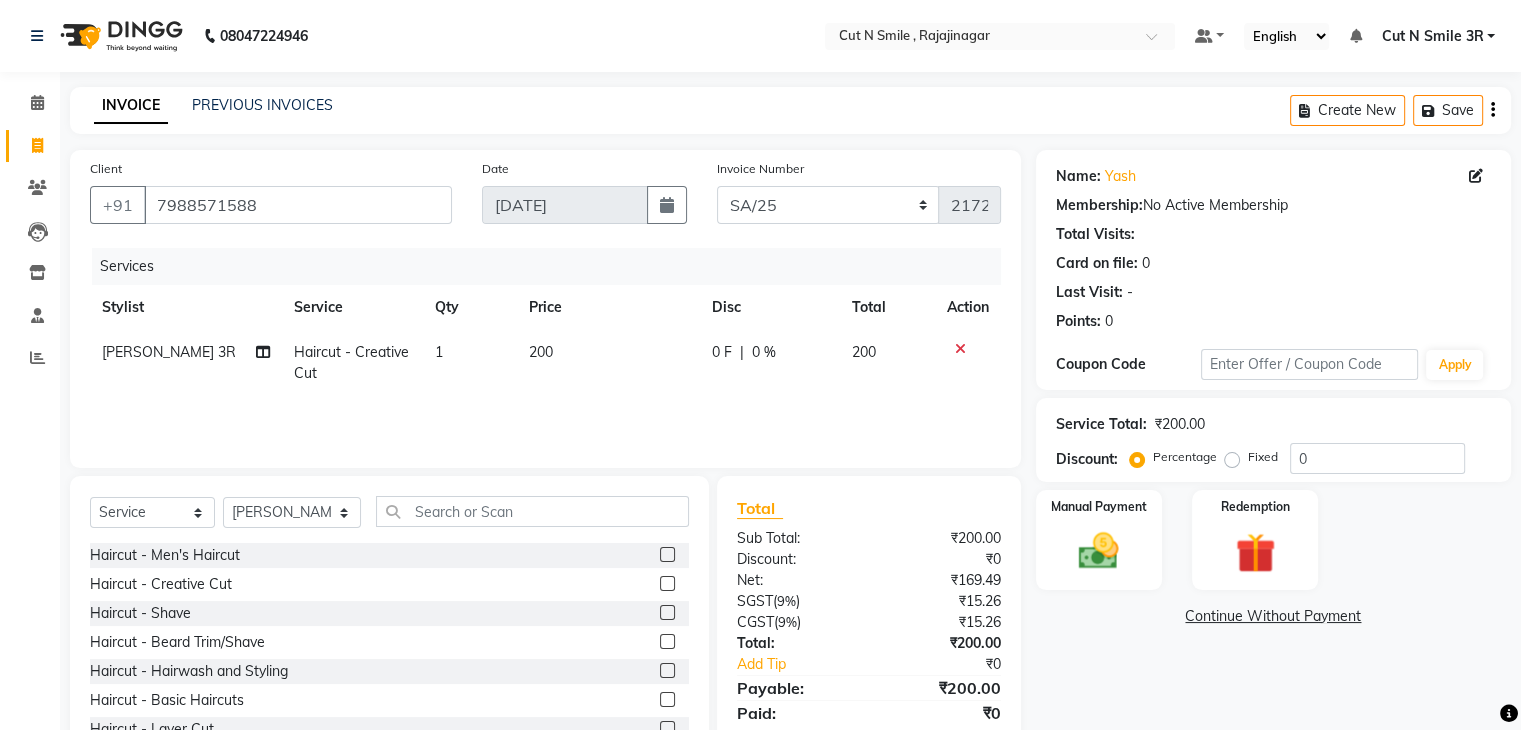 click 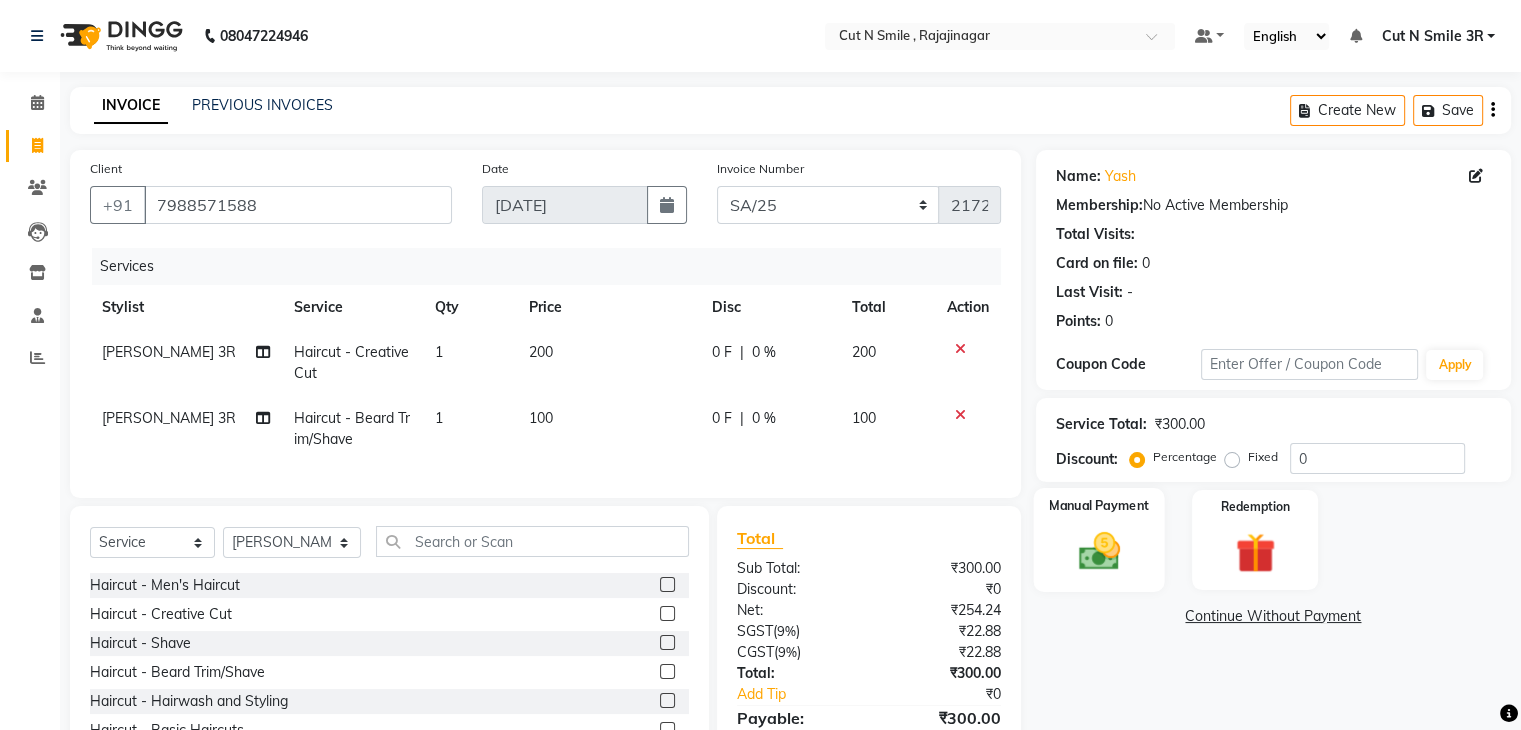 click 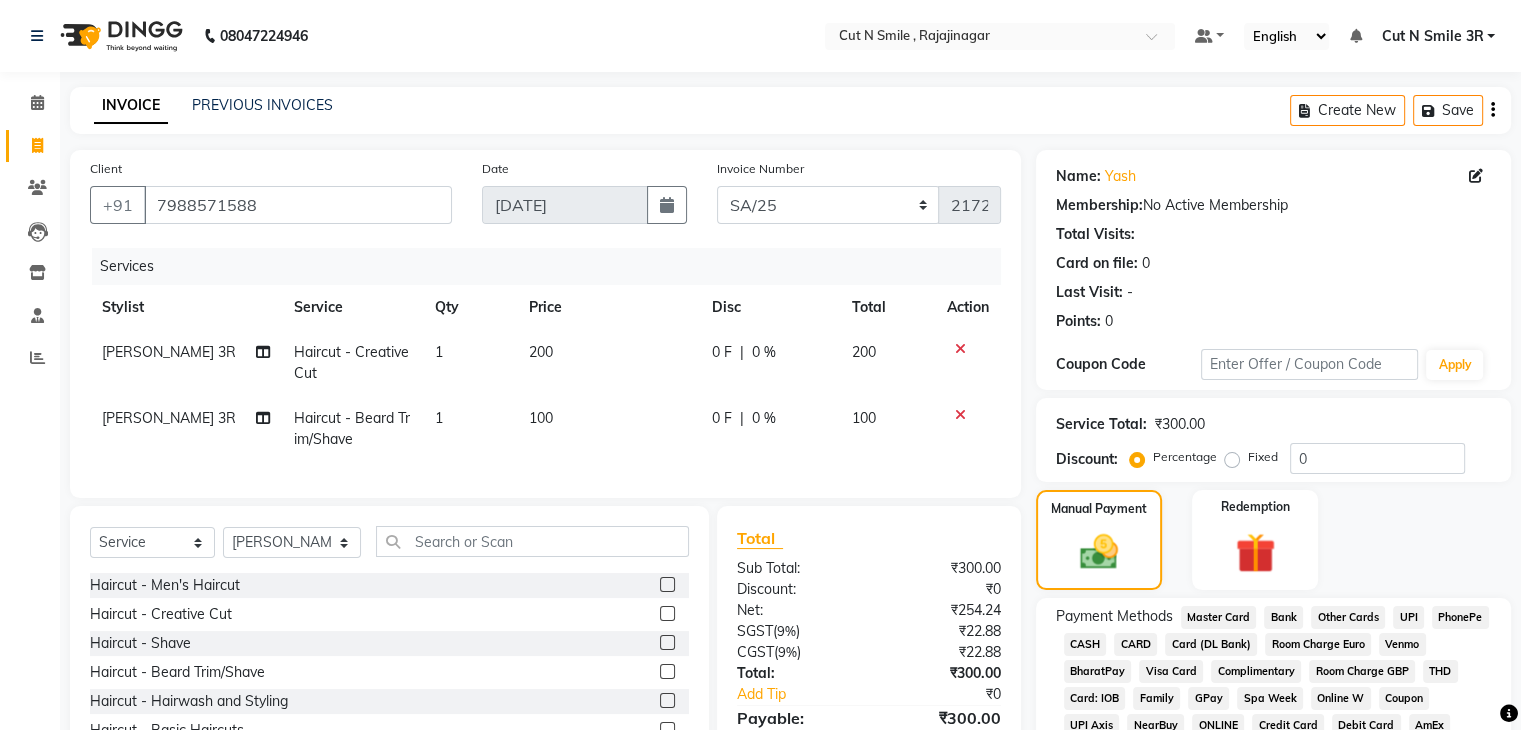 click on "UPI" 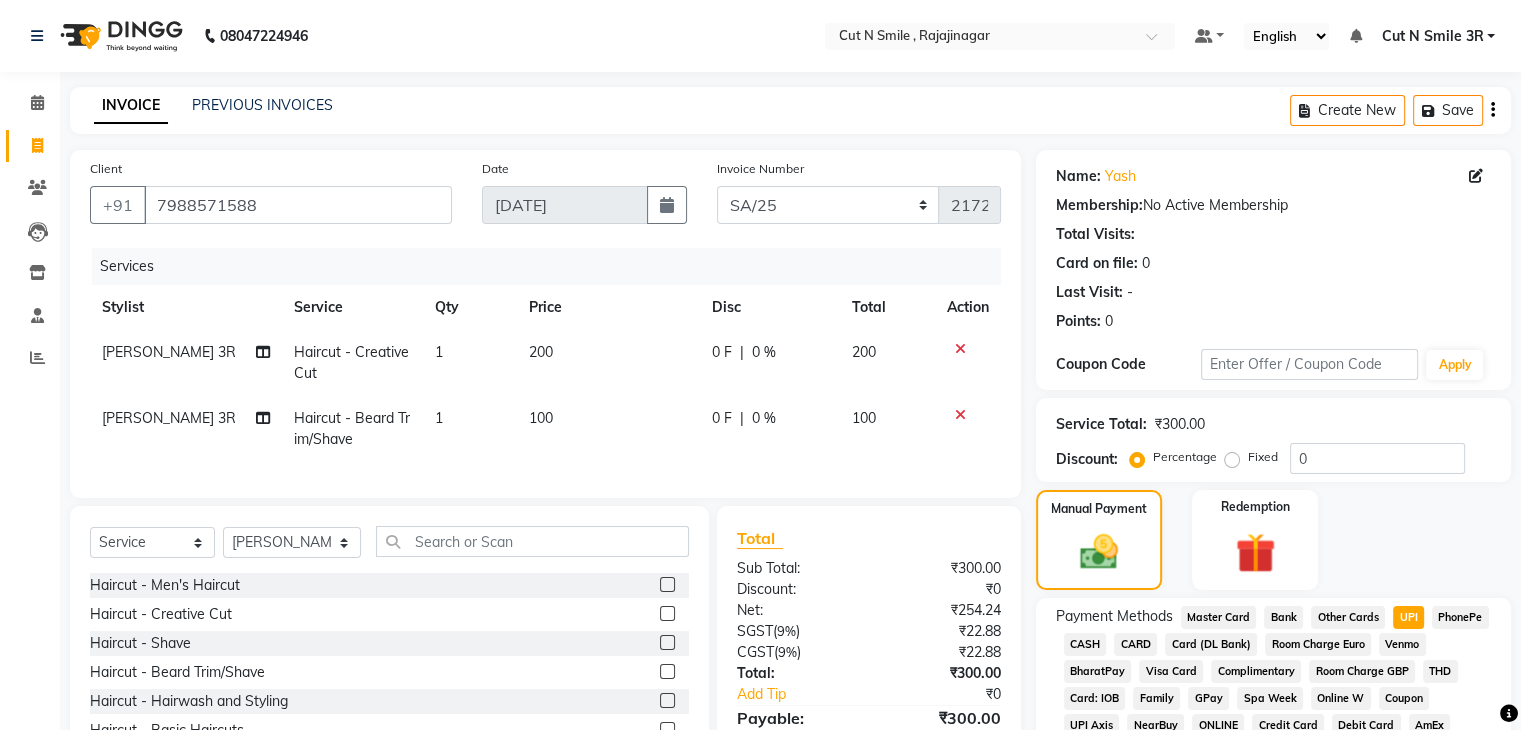 scroll, scrollTop: 228, scrollLeft: 0, axis: vertical 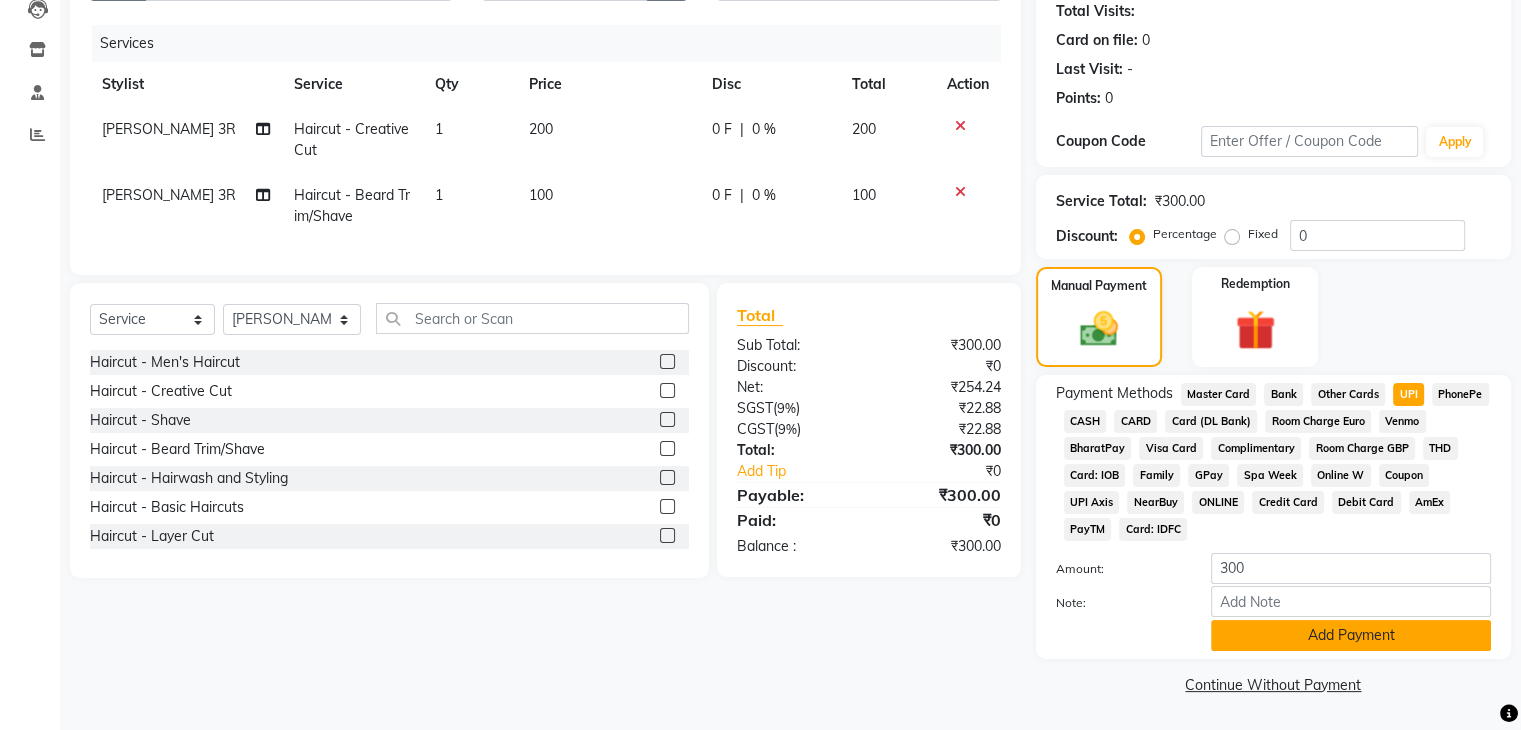 click on "Add Payment" 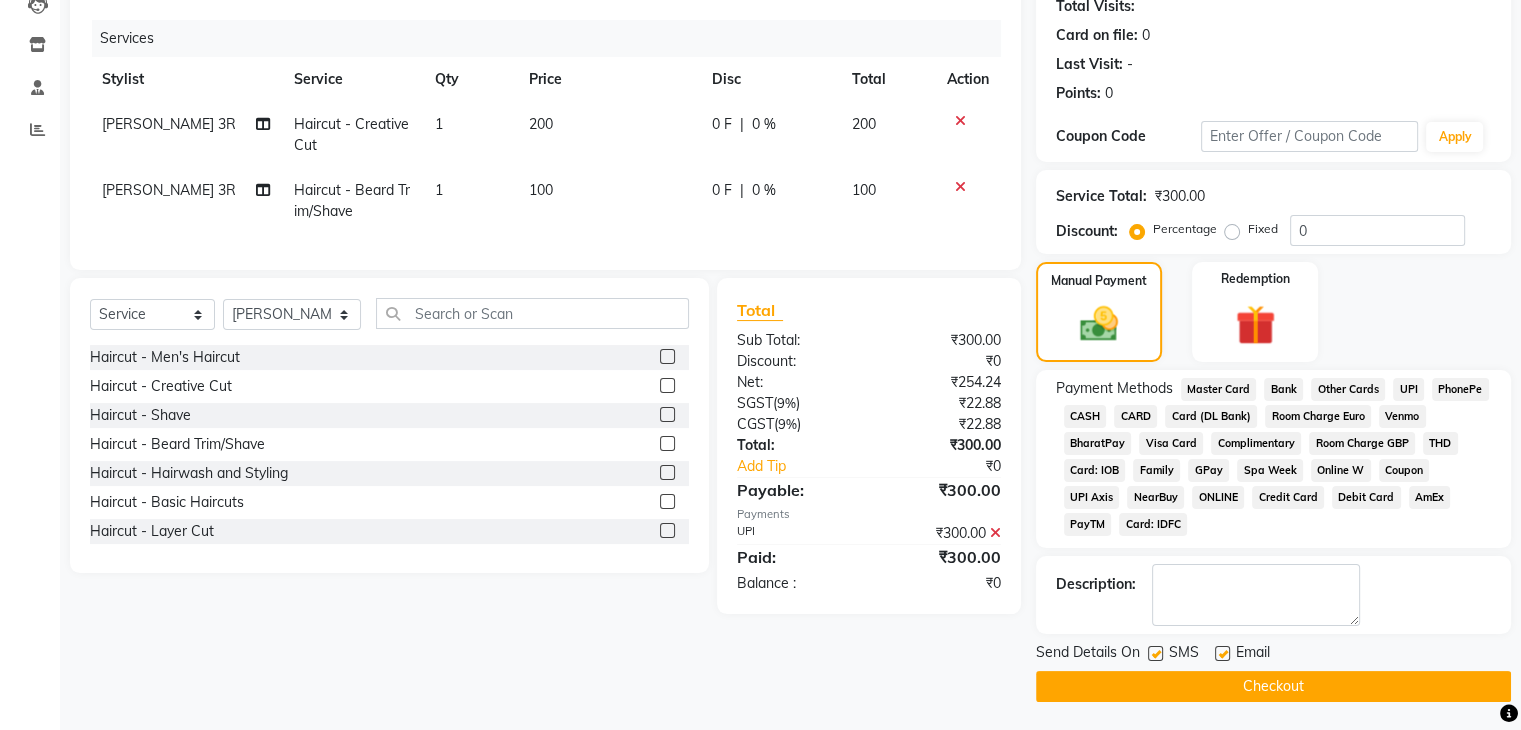 click on "Checkout" 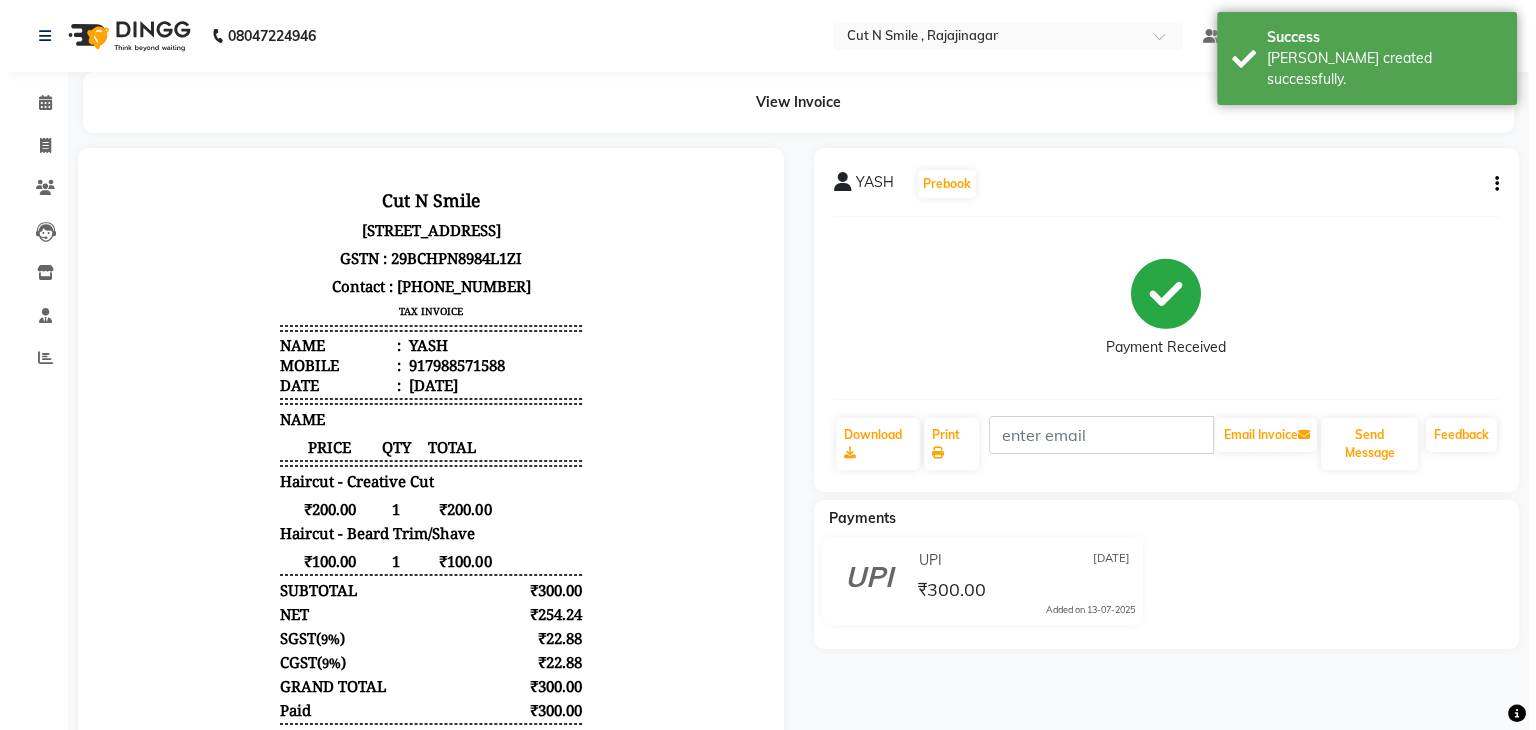 scroll, scrollTop: 0, scrollLeft: 0, axis: both 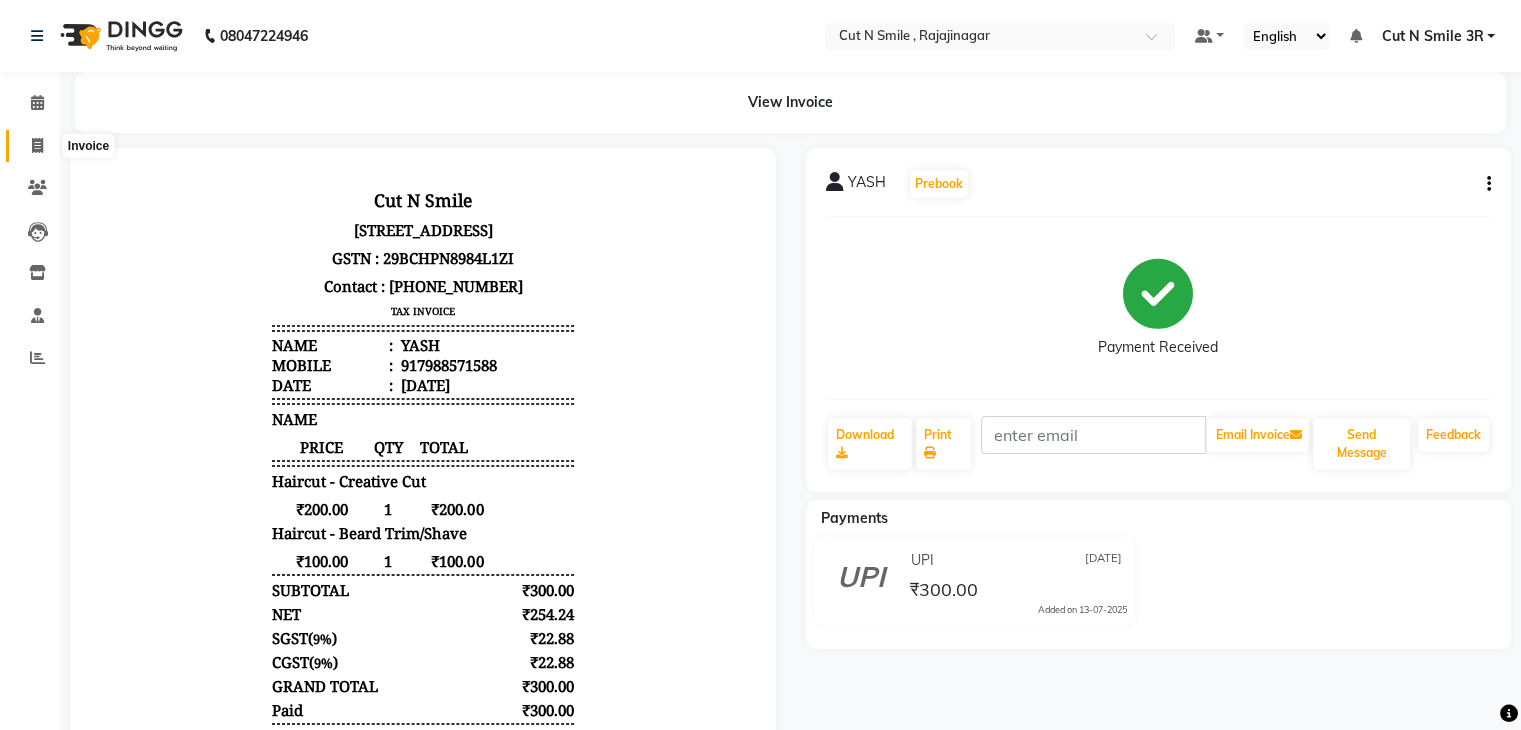click 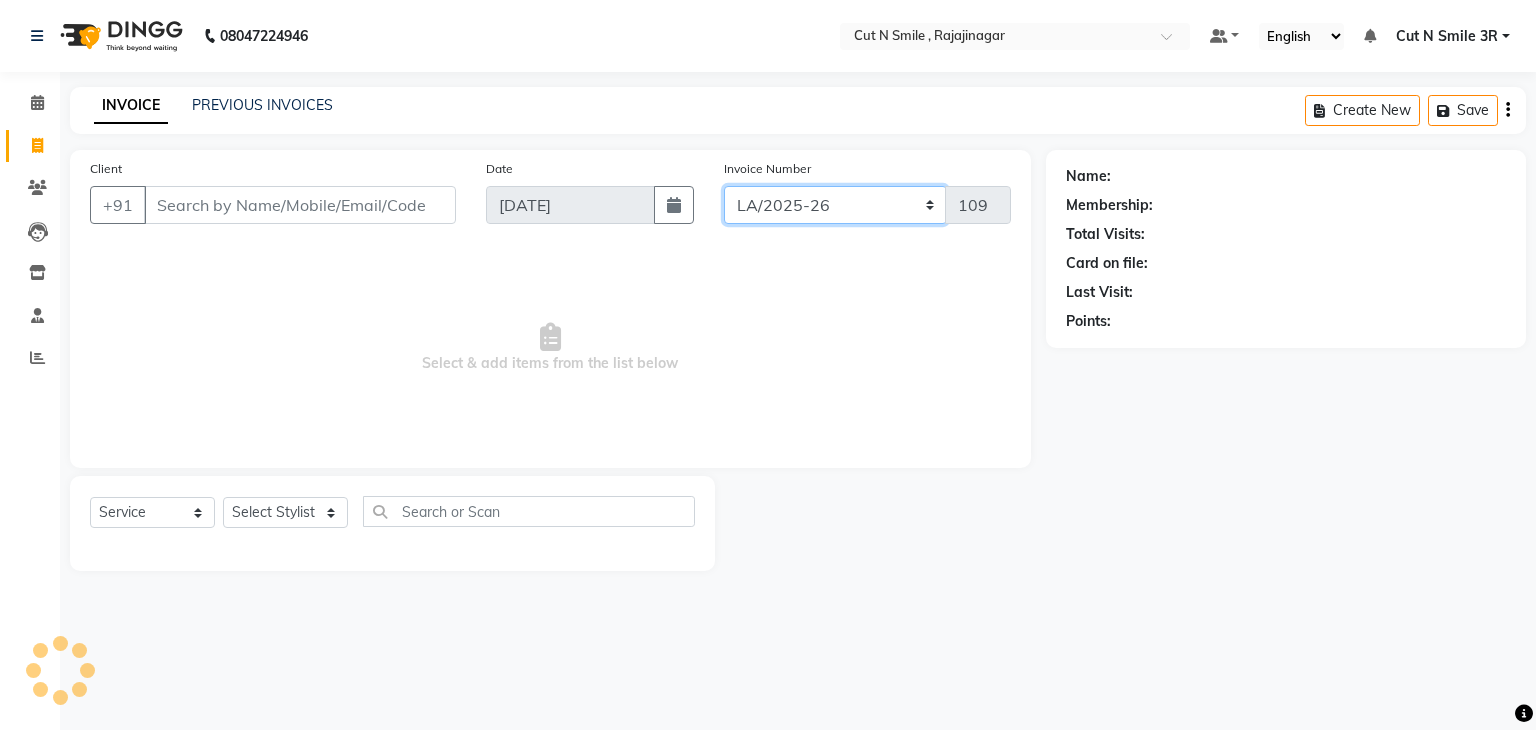 click on "[PERSON_NAME]/25-26 LA/2025-26 SH/25 CH/25 SA/25" 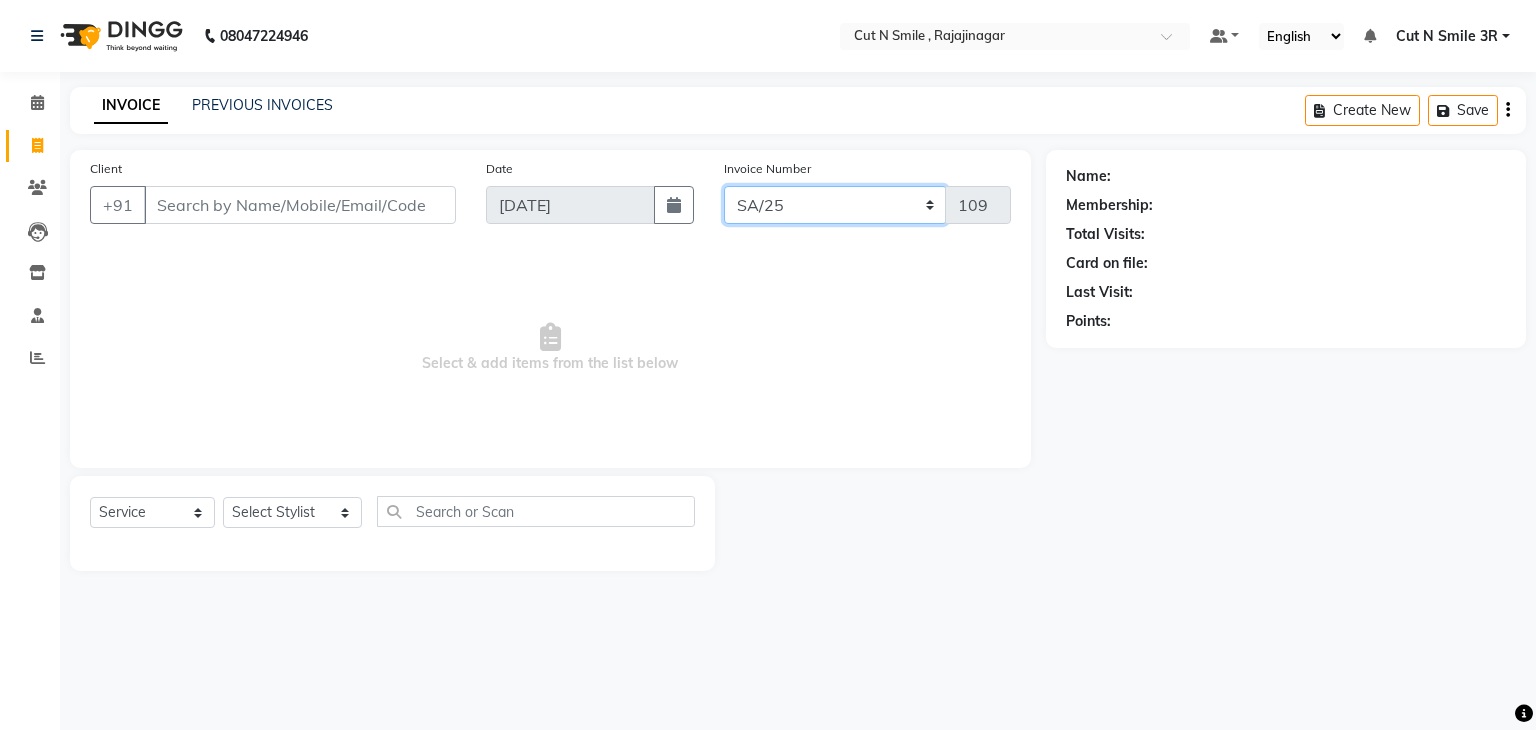 click on "[PERSON_NAME]/25-26 LA/2025-26 SH/25 CH/25 SA/25" 